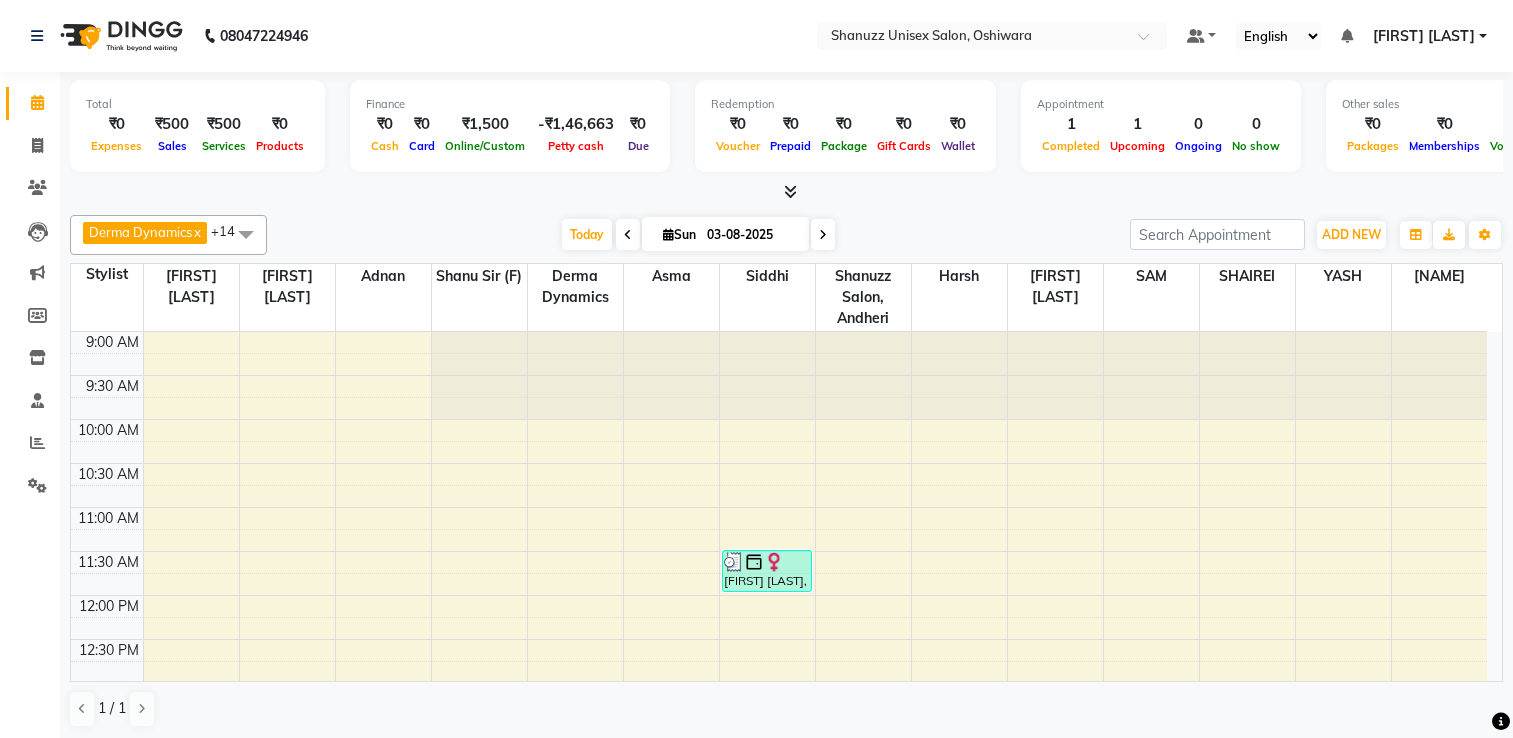 scroll, scrollTop: 0, scrollLeft: 0, axis: both 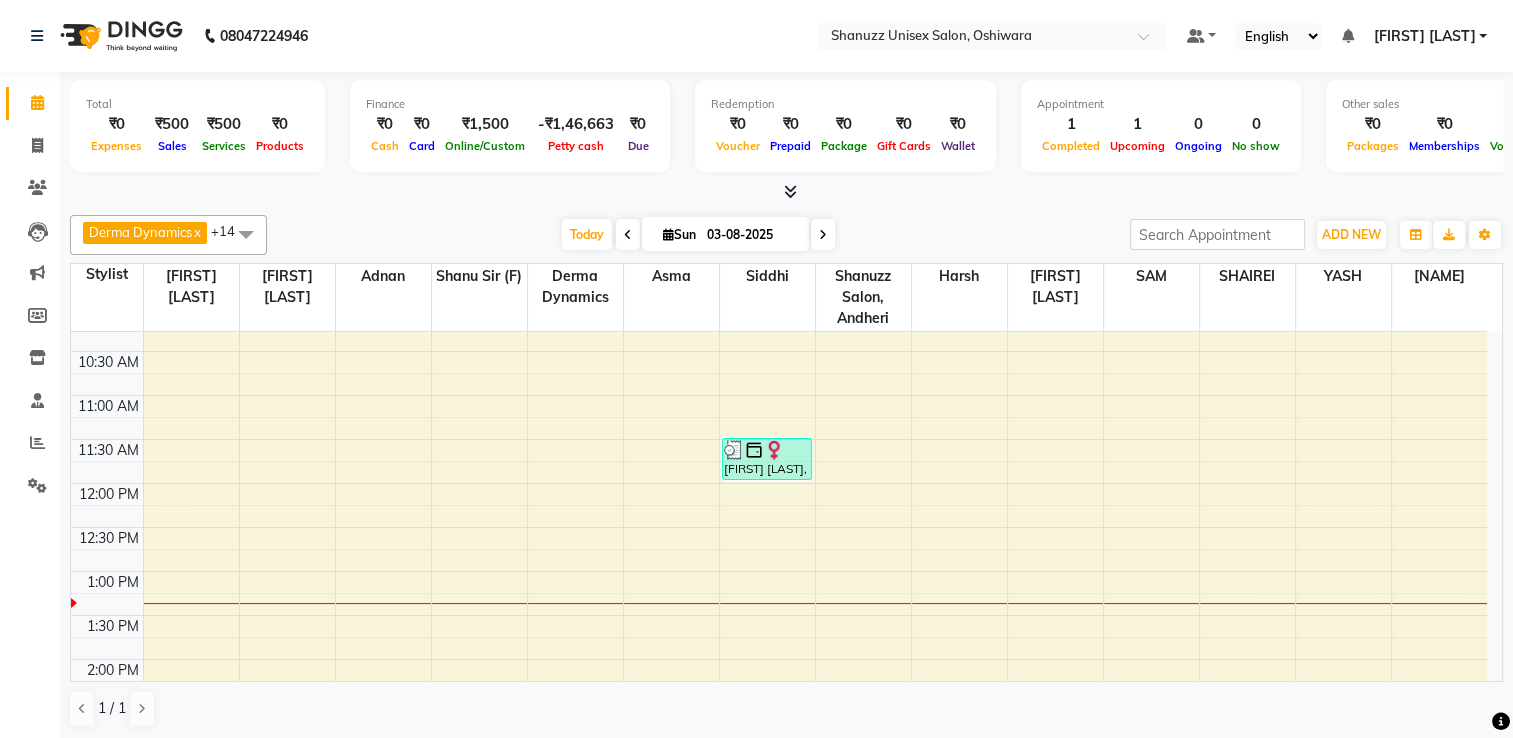 click on "03-08-2025" at bounding box center (751, 235) 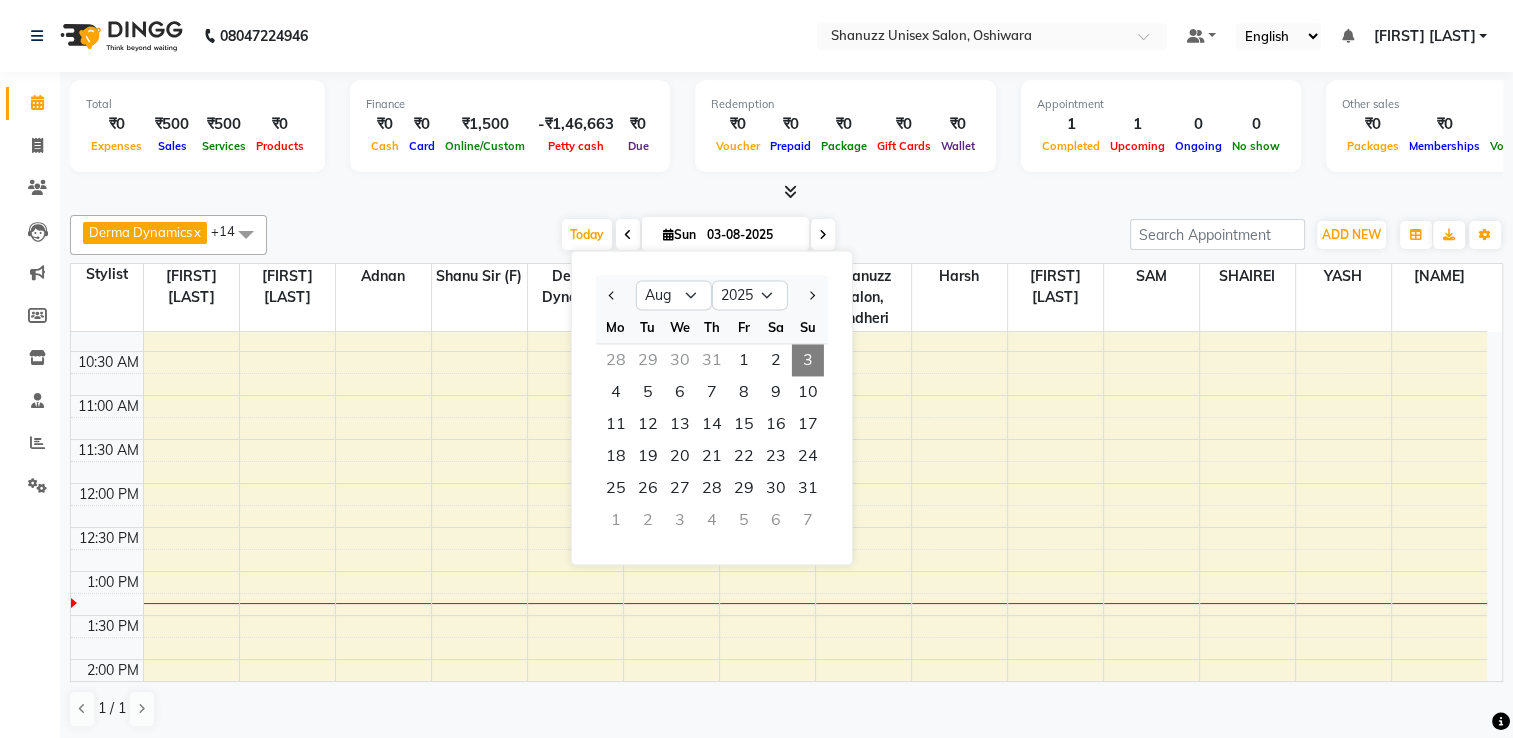 click on "Today  Sun 03-08-2025 Jan Feb Mar Apr May Jun Jul Aug Sep Oct Nov Dec 2015 2016 2017 2018 2019 2020 2021 2022 2023 2024 2025 2026 2027 2028 2029 2030 2031 2032 2033 2034 2035 Mo Tu We Th Fr Sa Su  28   29   30   31   1   2   3   4   5   6   7   8   9   10   11   12   13   14   15   16   17   18   19   20   21   22   23   24   25   26   27   28   29   30   31   1   2   3   4   5   6   7" at bounding box center [698, 235] 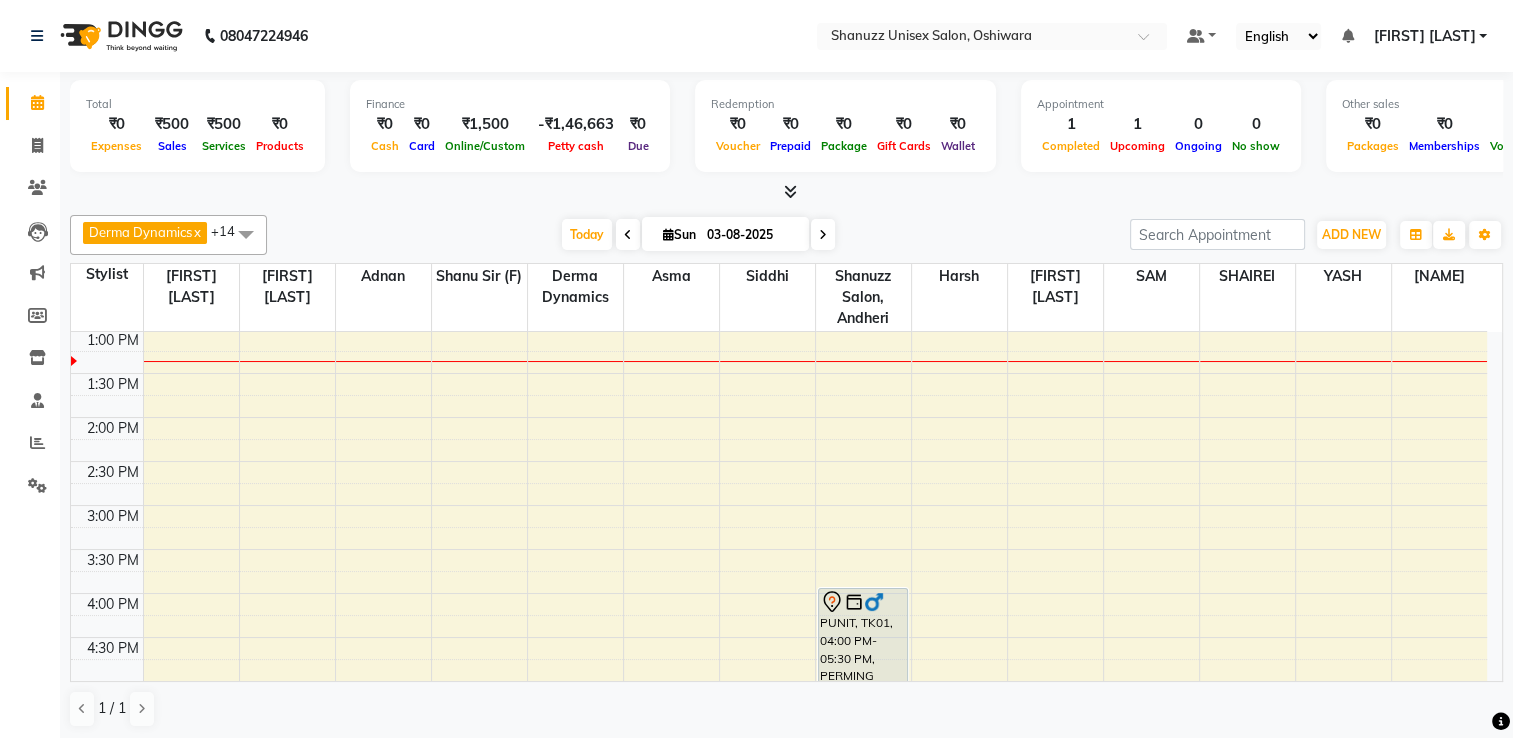scroll, scrollTop: 392, scrollLeft: 0, axis: vertical 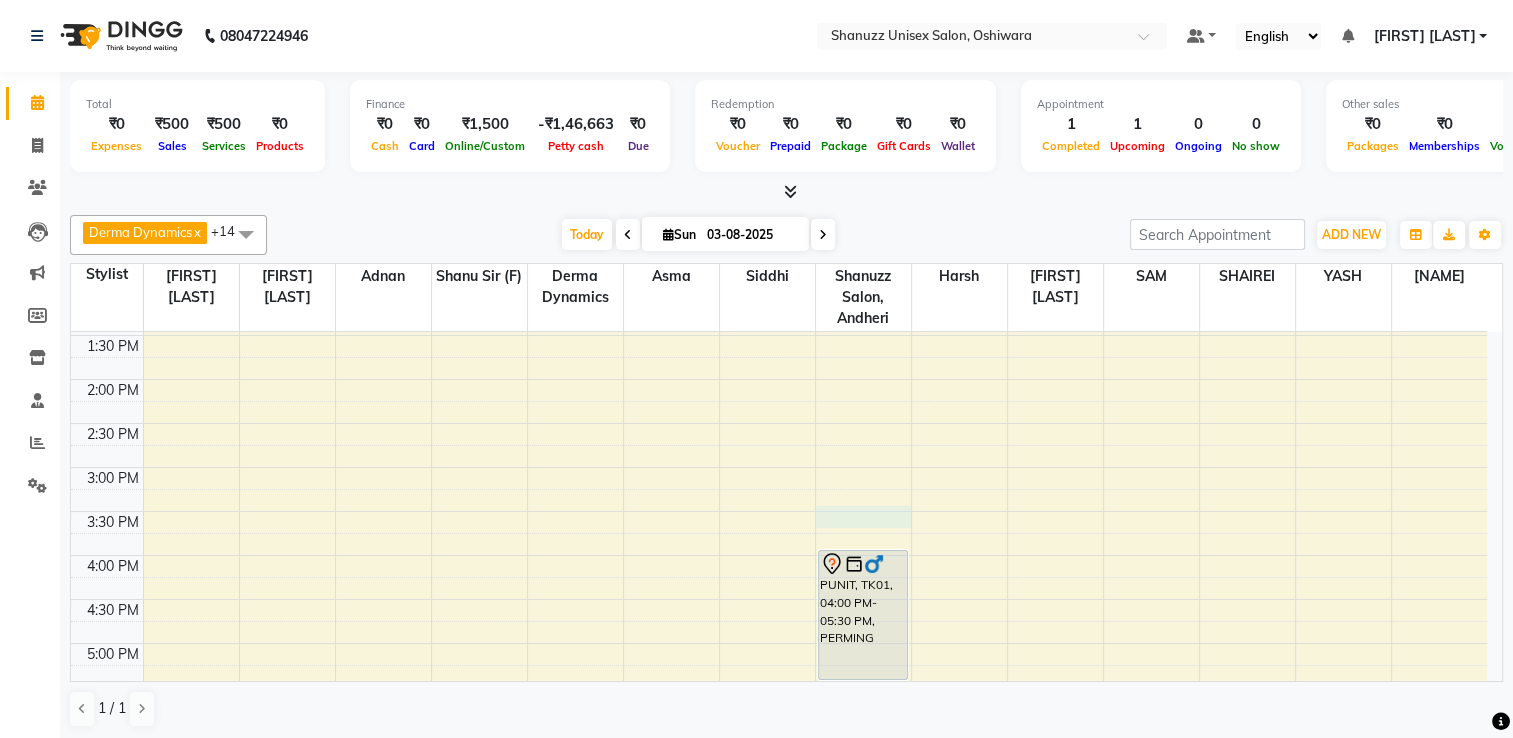 click on "9:00 AM 9:30 AM 10:00 AM 10:30 AM 11:00 AM 11:30 AM 12:00 PM 12:30 PM 1:00 PM 1:30 PM 2:00 PM 2:30 PM 3:00 PM 3:30 PM 4:00 PM 4:30 PM 5:00 PM 5:30 PM 6:00 PM 6:30 PM 7:00 PM 7:30 PM 8:00 PM 8:30 PM [SALVANA MOTHA], TK02, [TIME] - [TIME], [SERVICE] - [SERVICE] Add On [PUNIT], TK01, [TIME] - [TIME], [PERMING]" at bounding box center [779, 467] 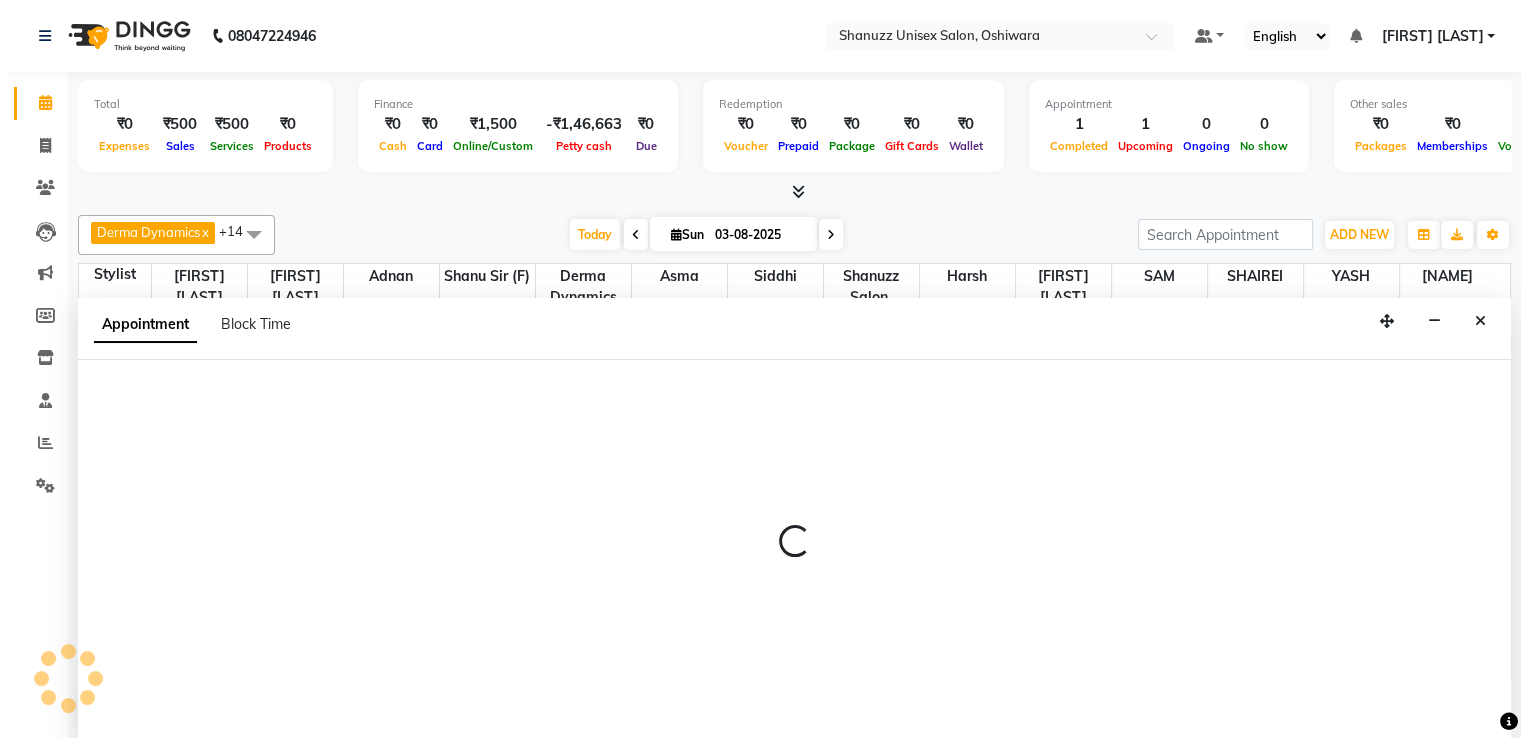 scroll, scrollTop: 0, scrollLeft: 0, axis: both 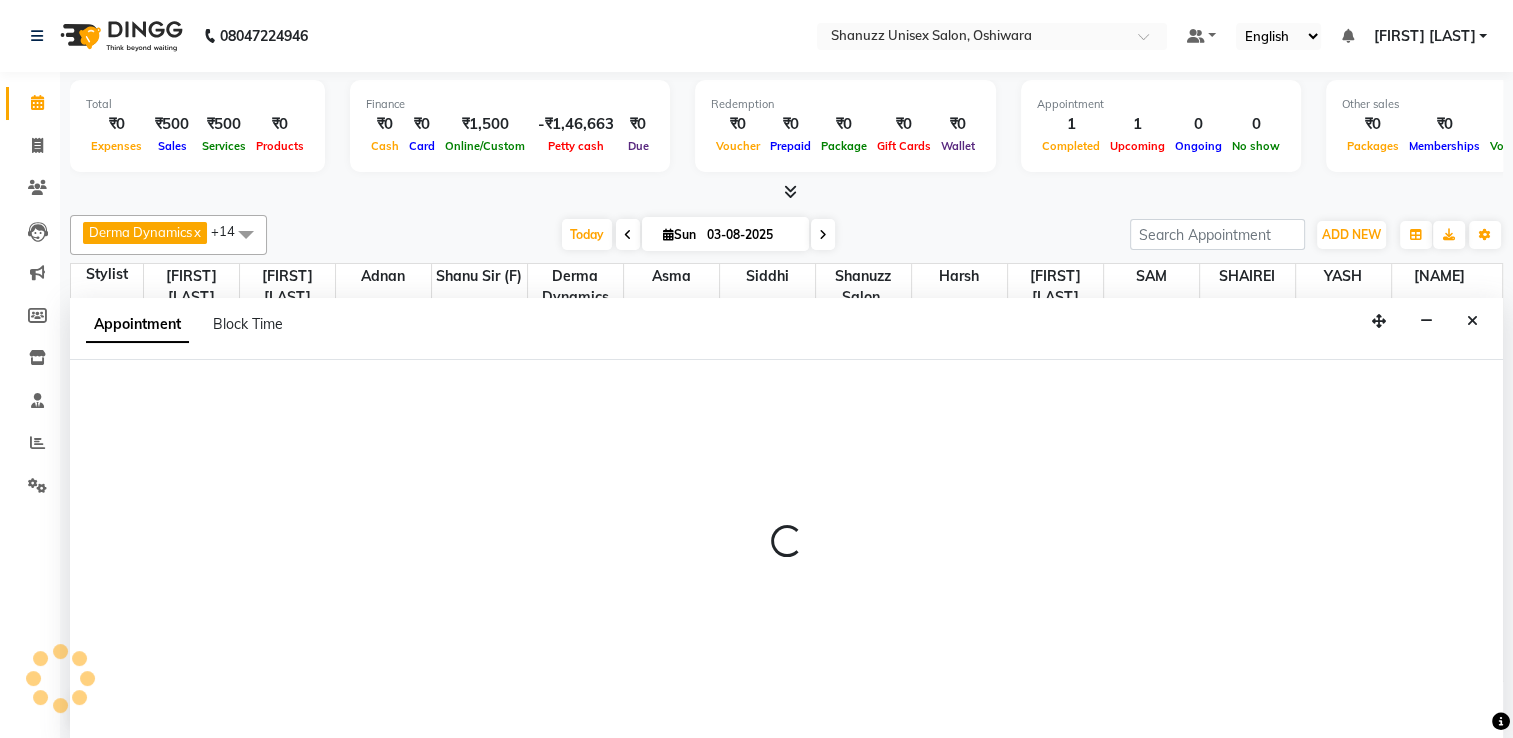 select on "70702" 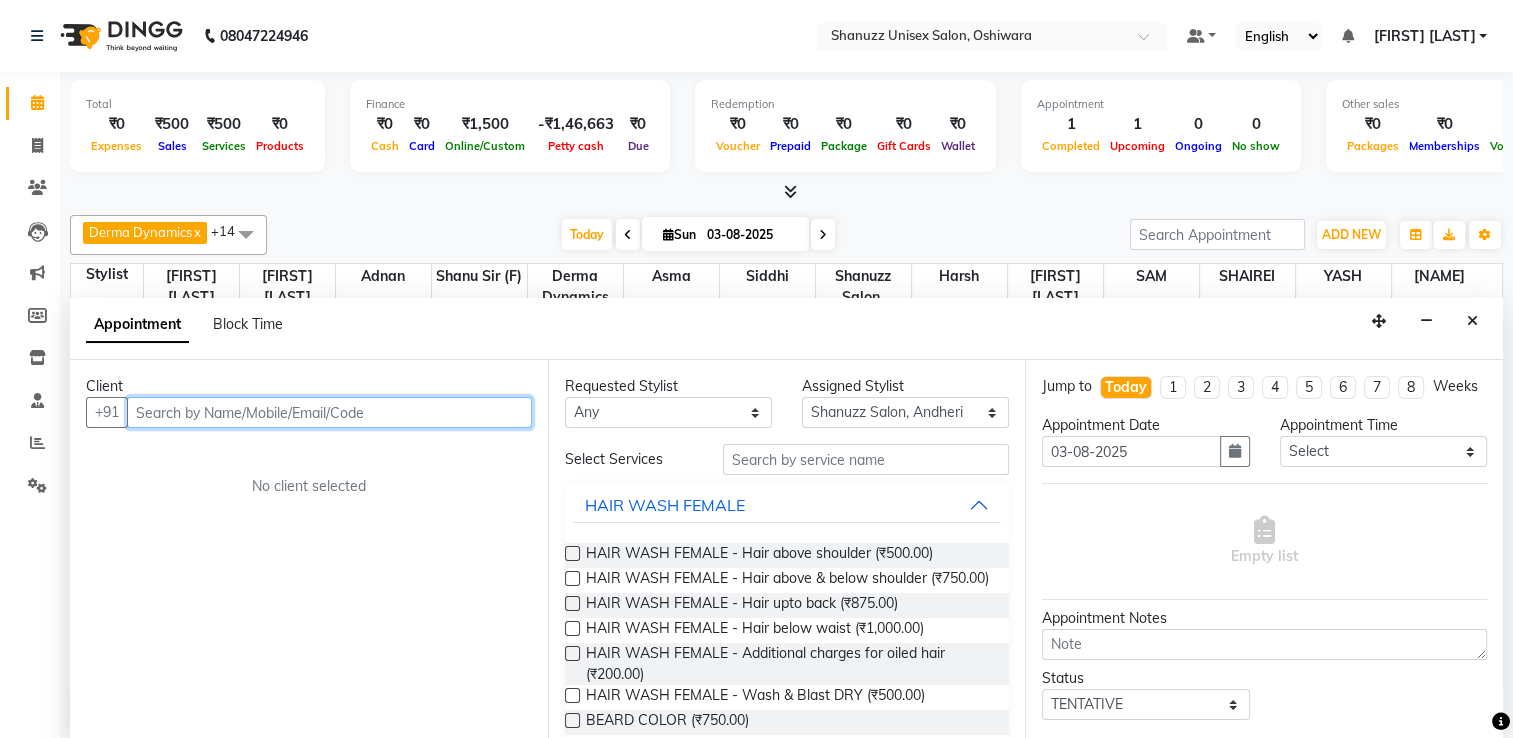 click at bounding box center [329, 412] 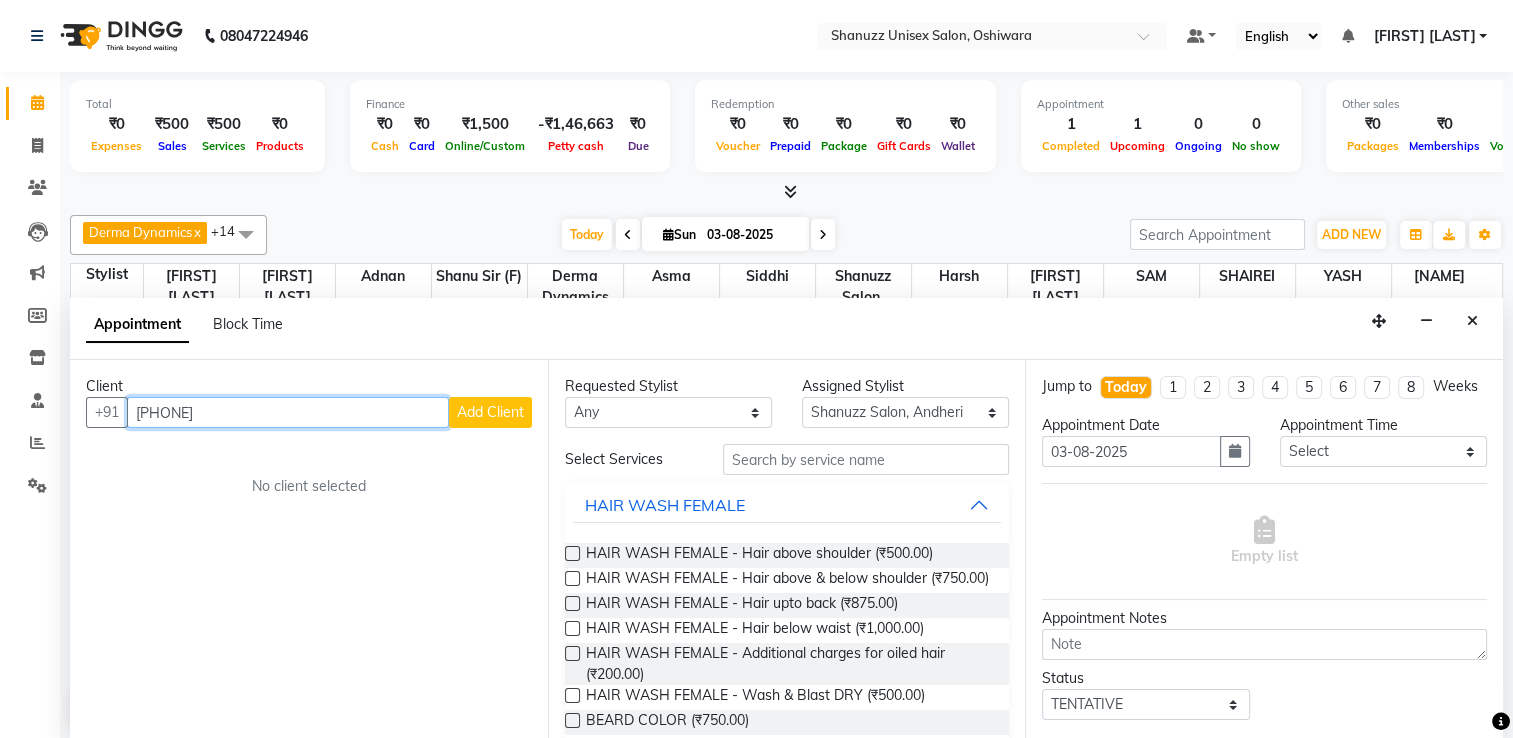 type on "9167648992" 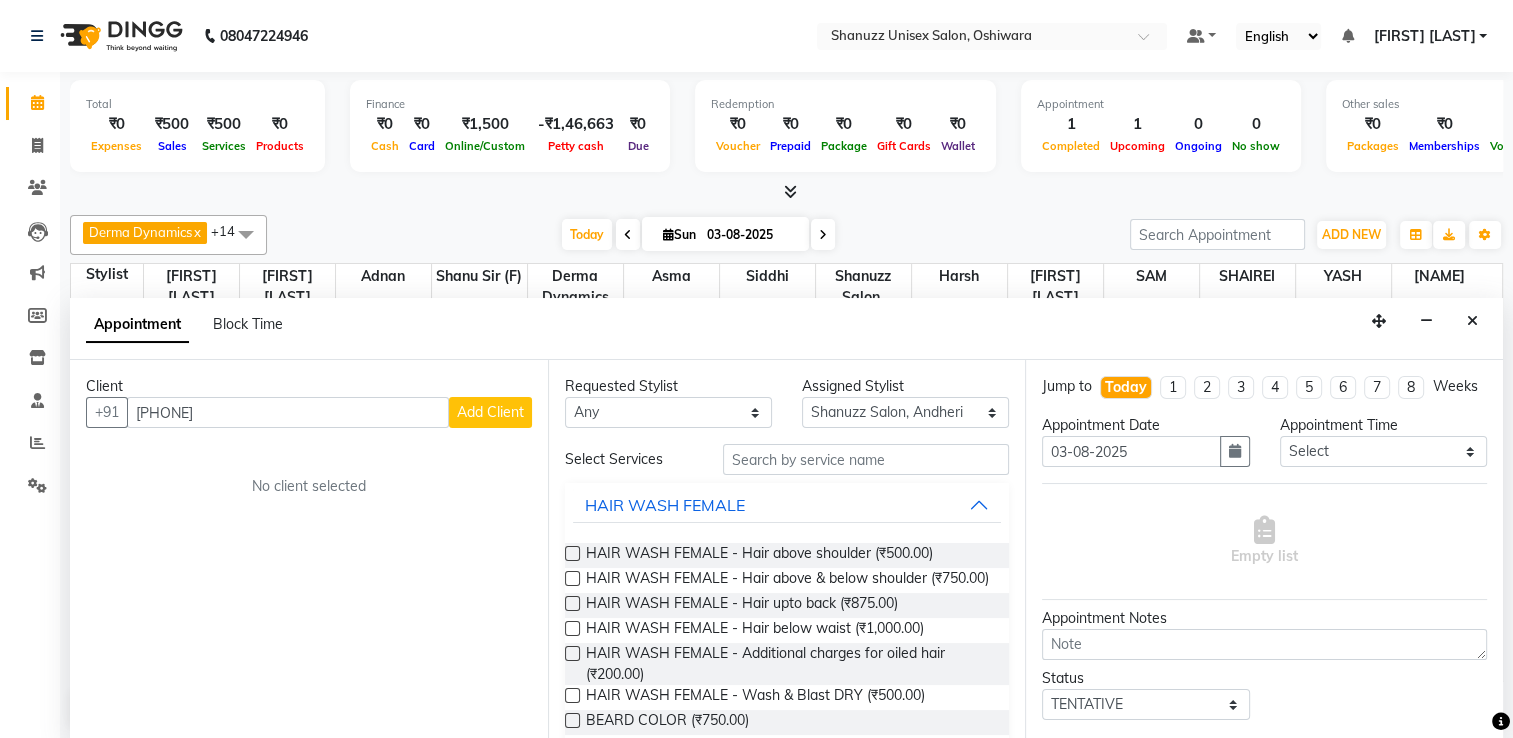click on "Add Client" at bounding box center [490, 412] 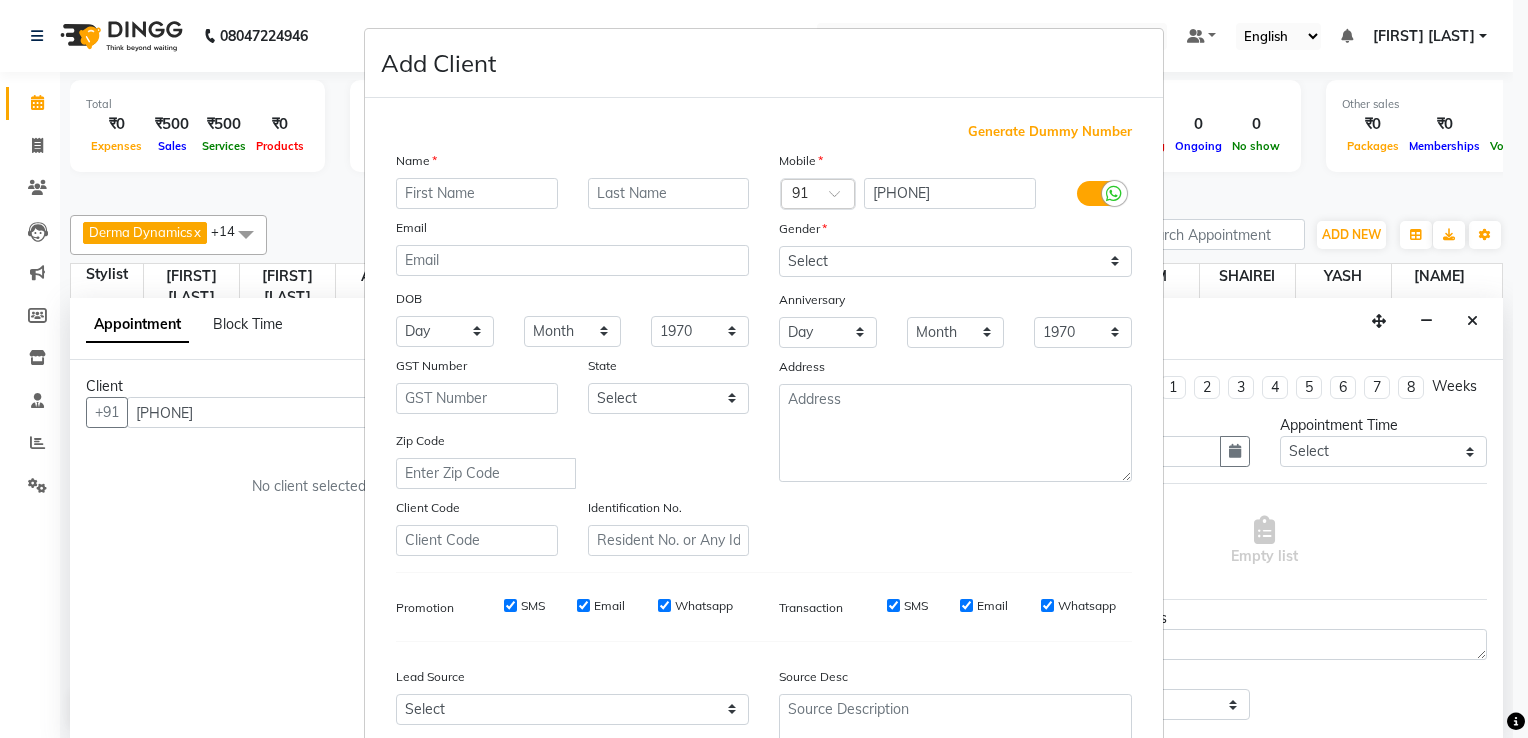 click at bounding box center [477, 193] 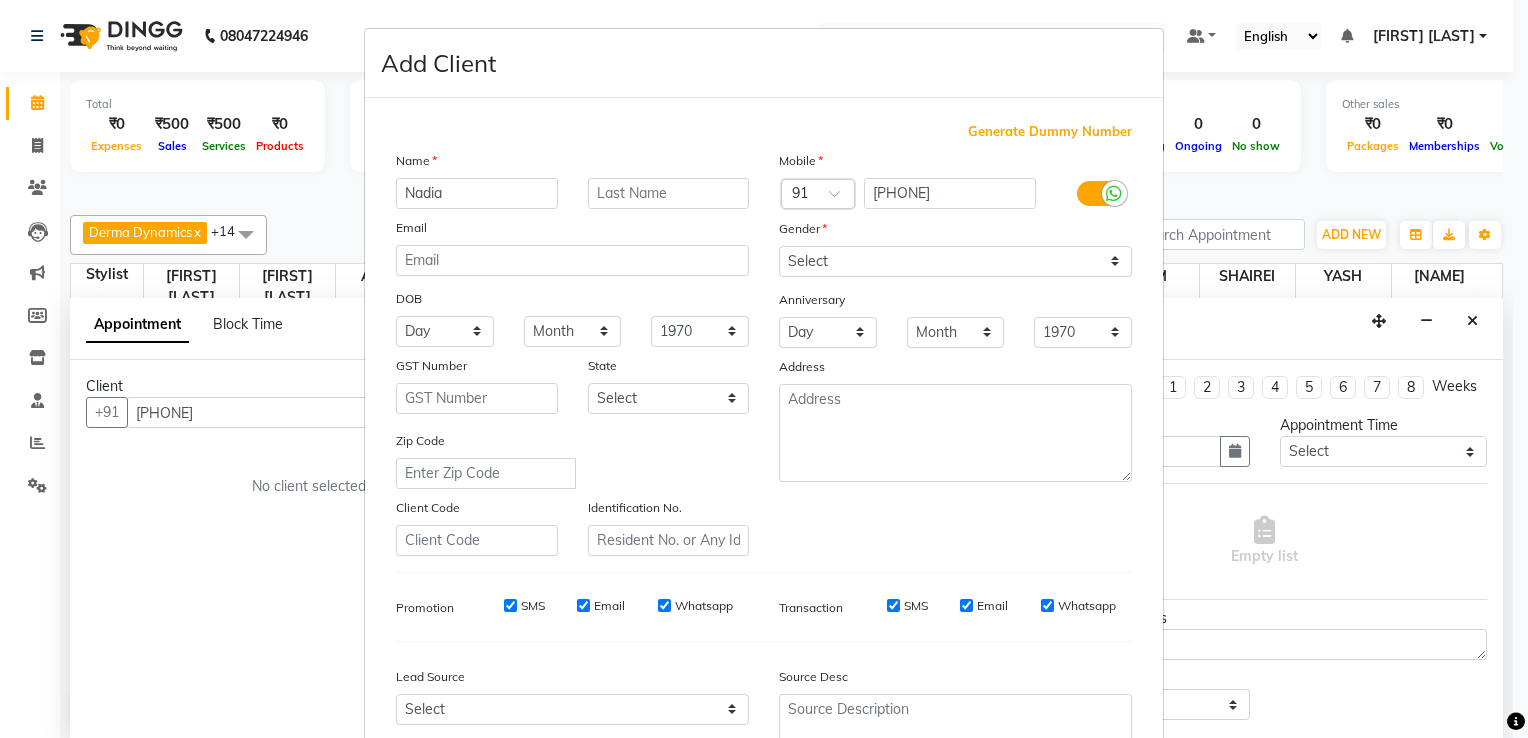 type on "Nadia" 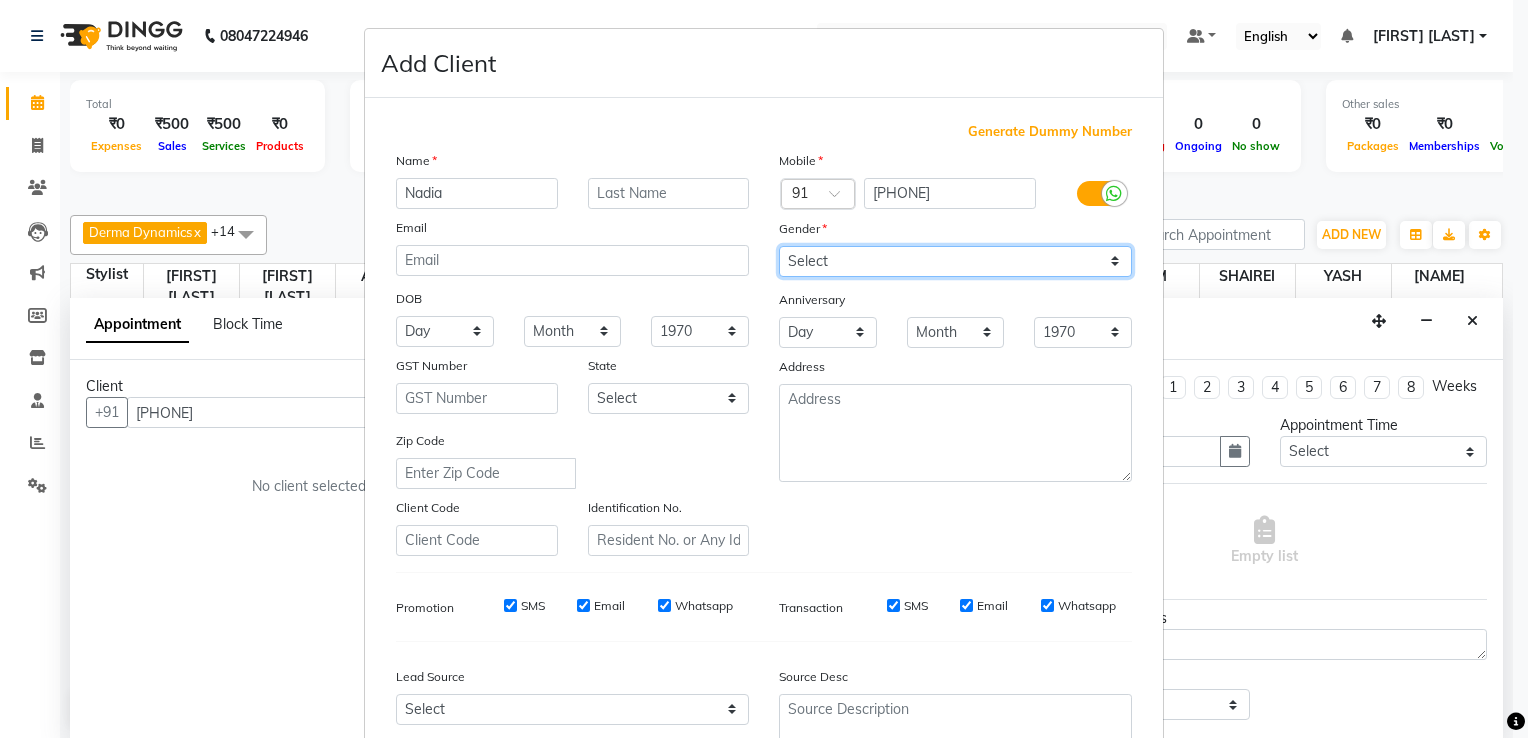 click on "Select Male Female Other Prefer Not To Say" at bounding box center [955, 261] 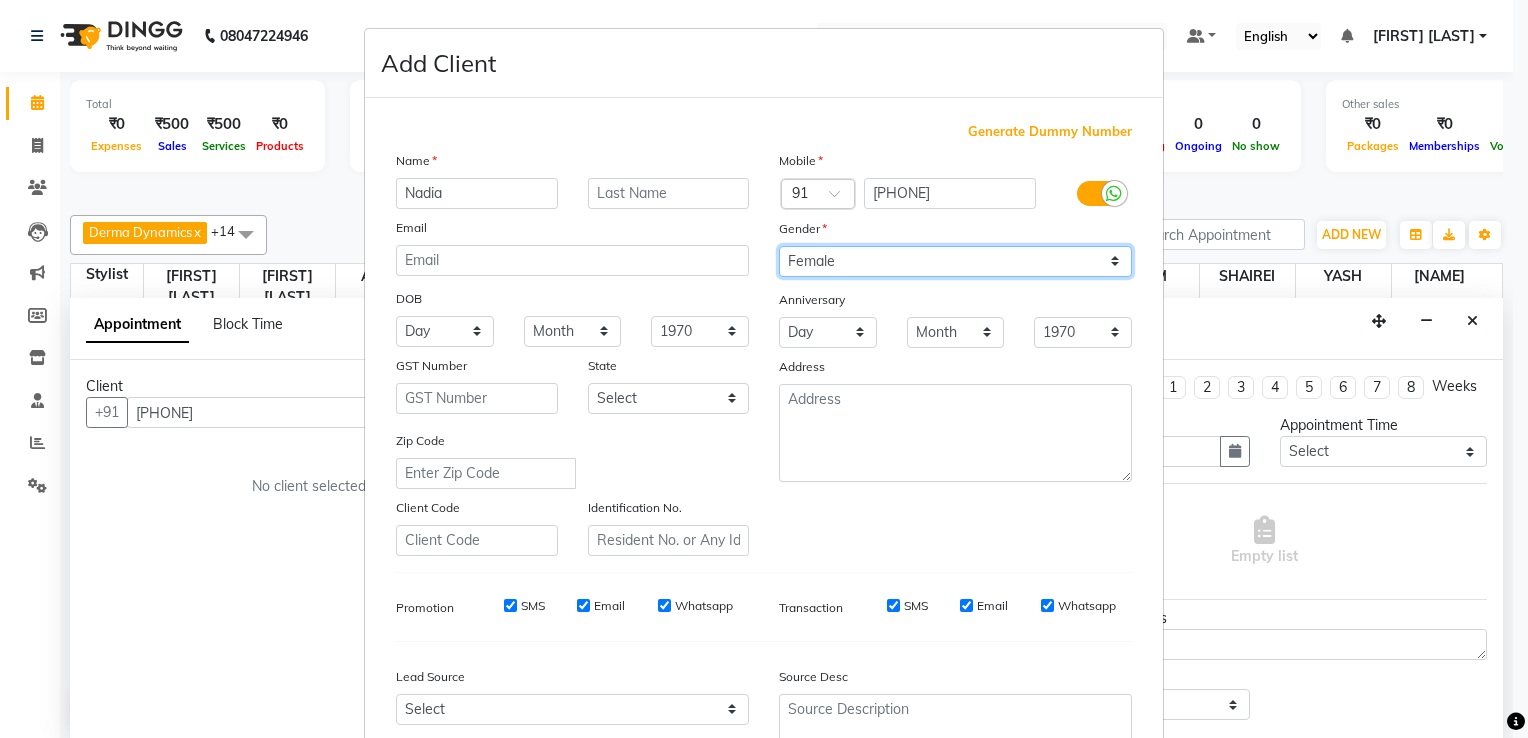 click on "Select Male Female Other Prefer Not To Say" at bounding box center [955, 261] 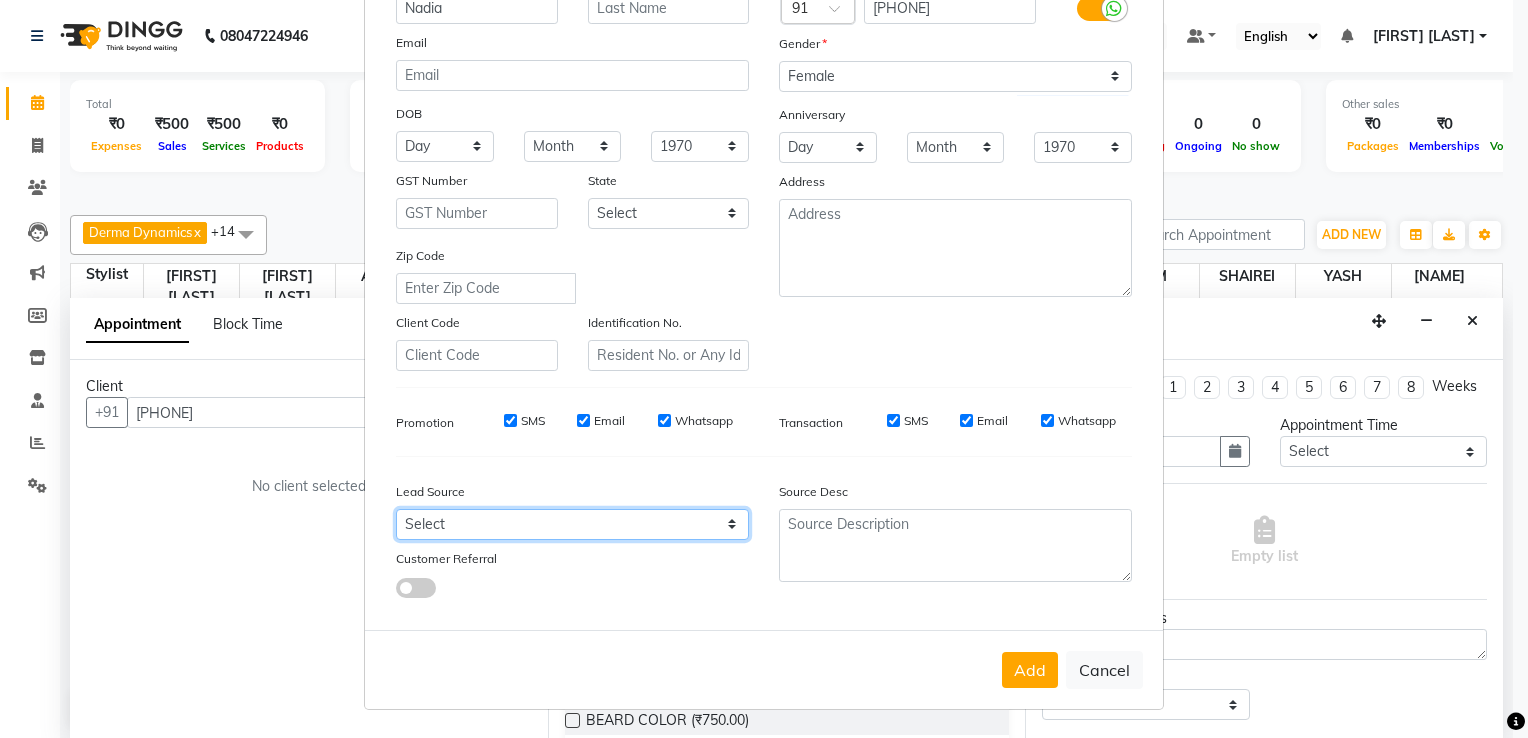 click on "Select" at bounding box center (572, 524) 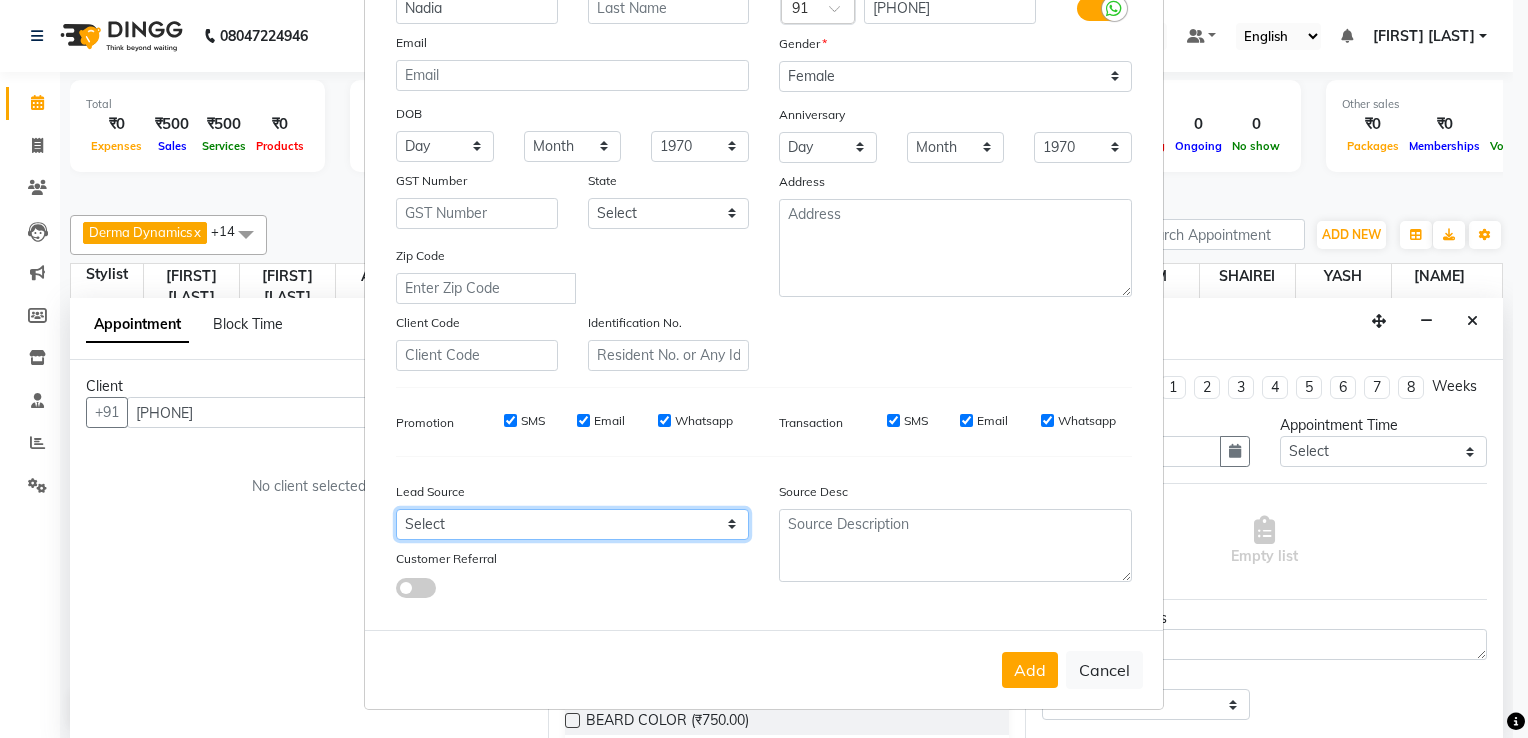 click on "Select" at bounding box center (572, 524) 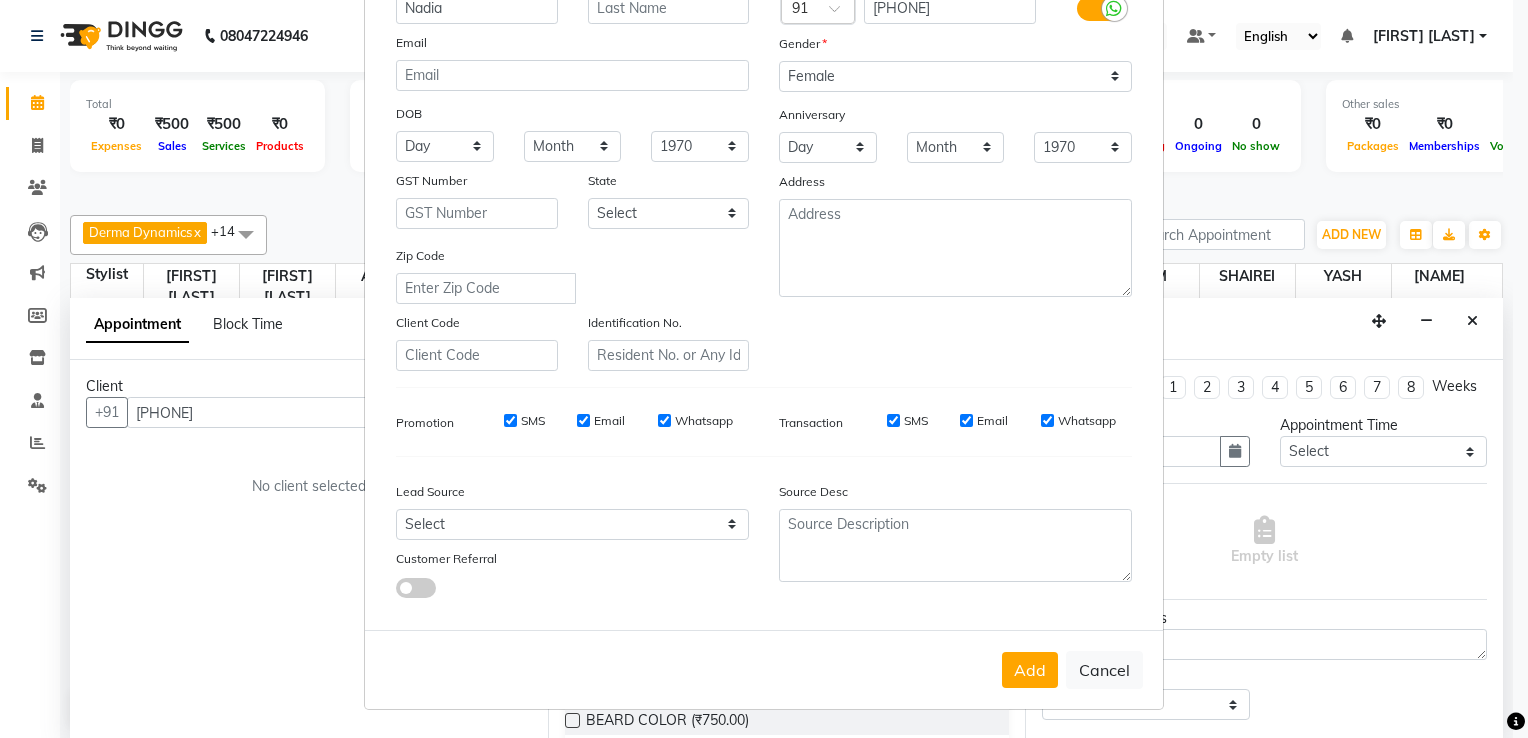 click on "Add   Cancel" at bounding box center [764, 669] 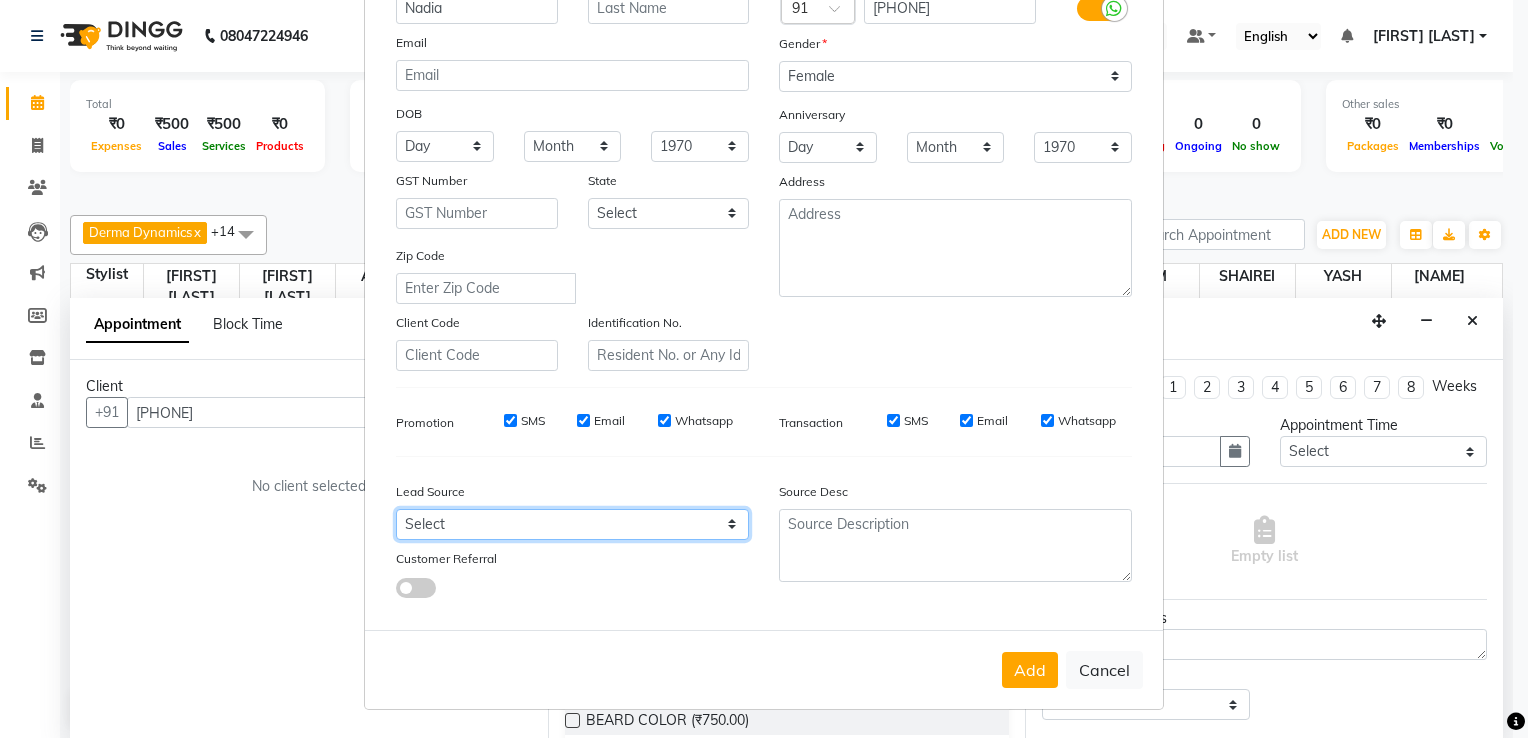 click on "Select" at bounding box center [572, 524] 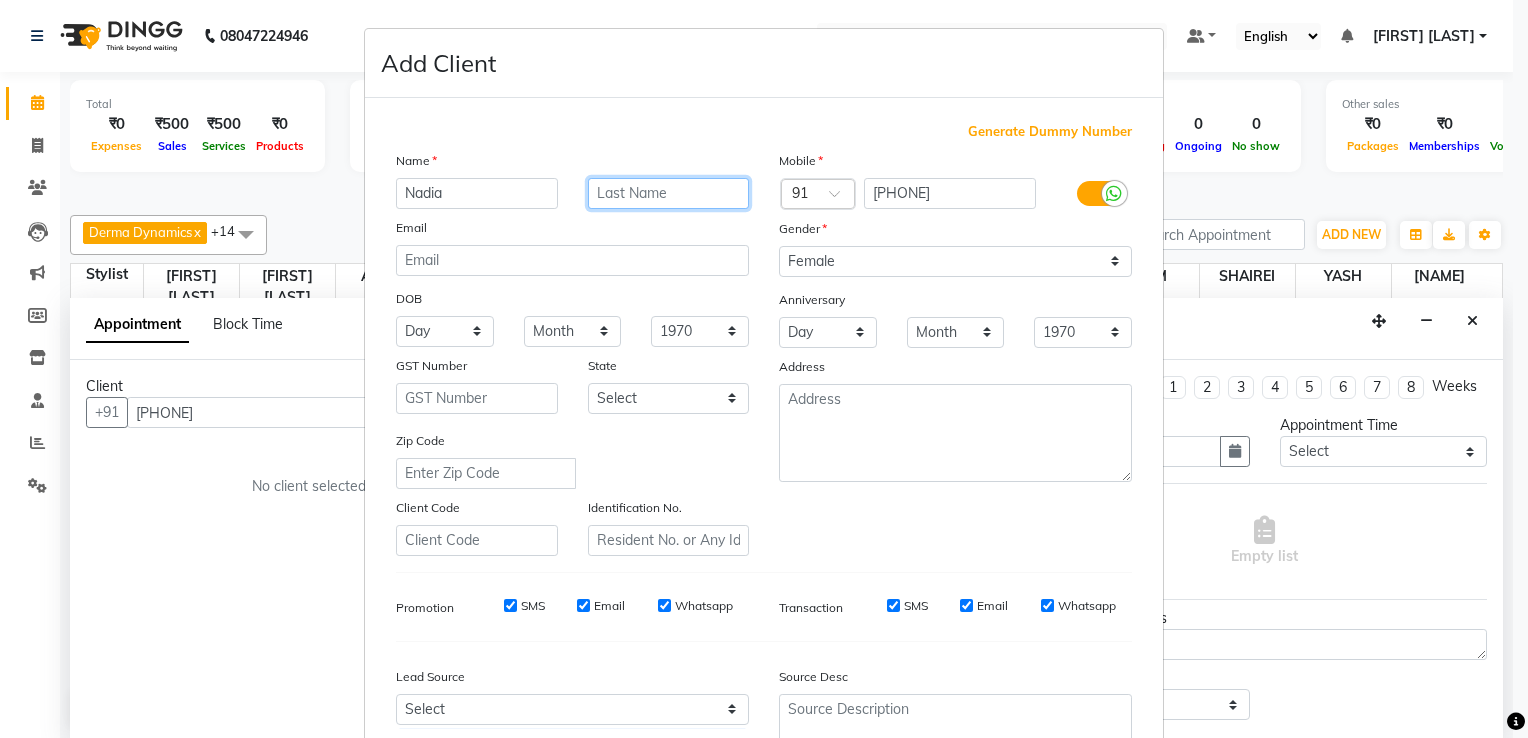 click at bounding box center [669, 193] 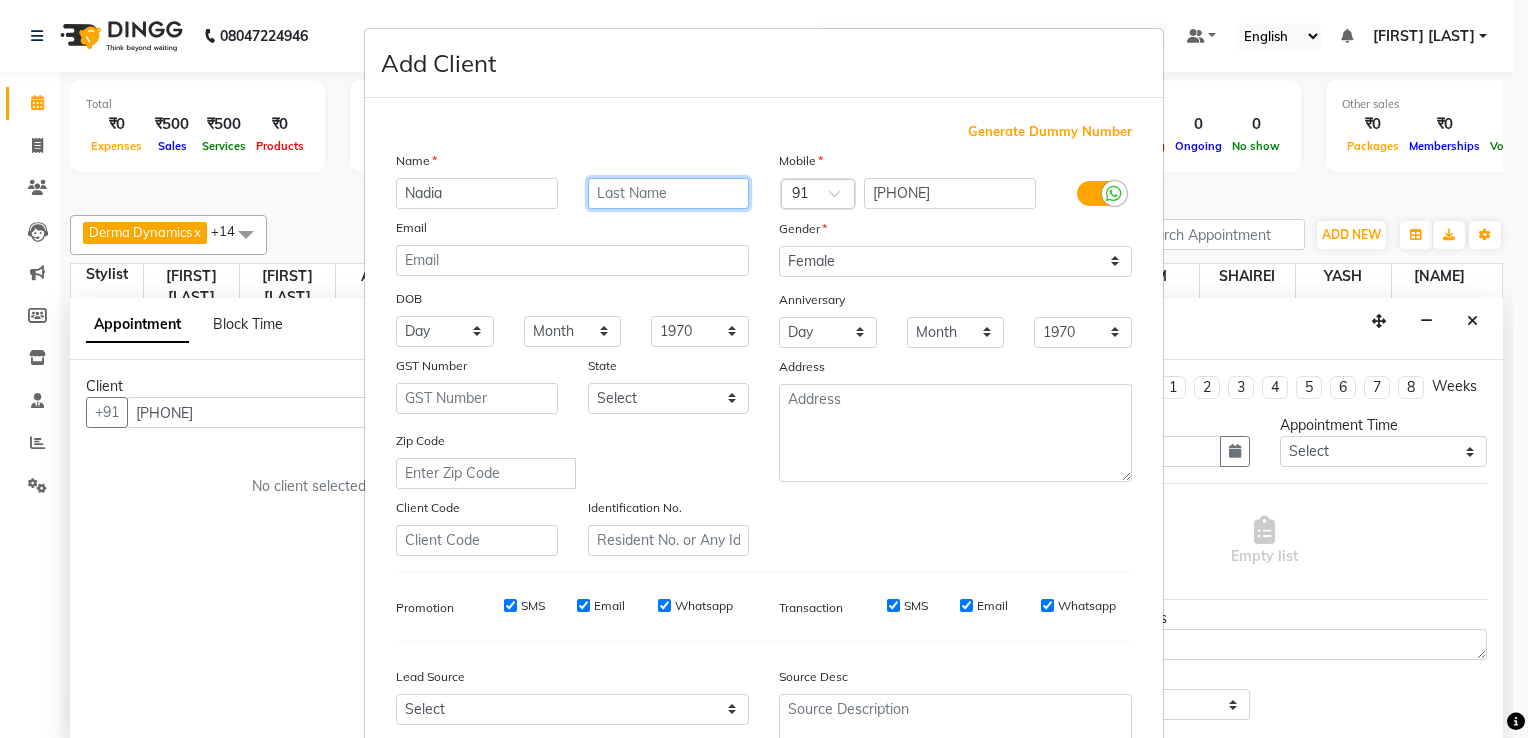 scroll, scrollTop: 194, scrollLeft: 0, axis: vertical 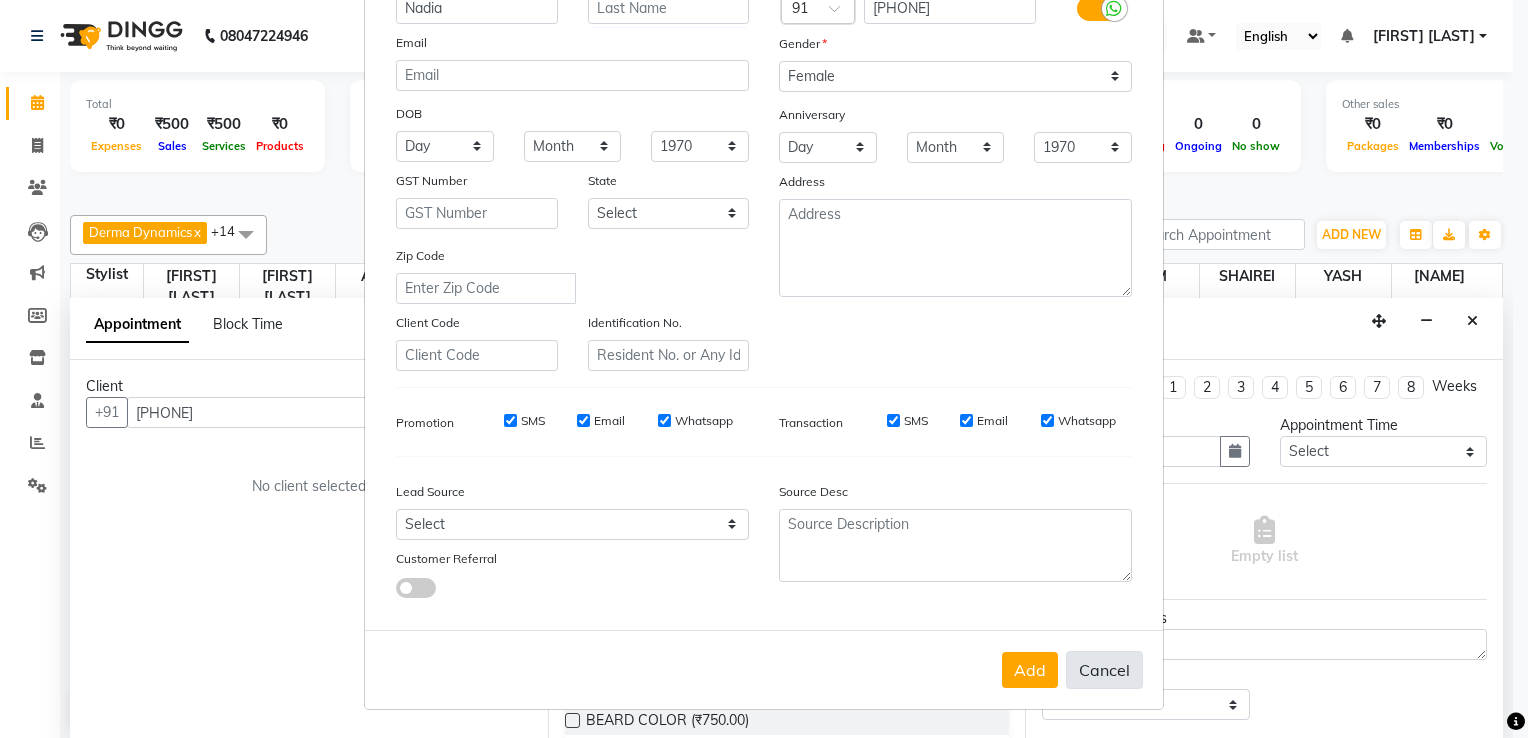 click on "Cancel" at bounding box center (1104, 670) 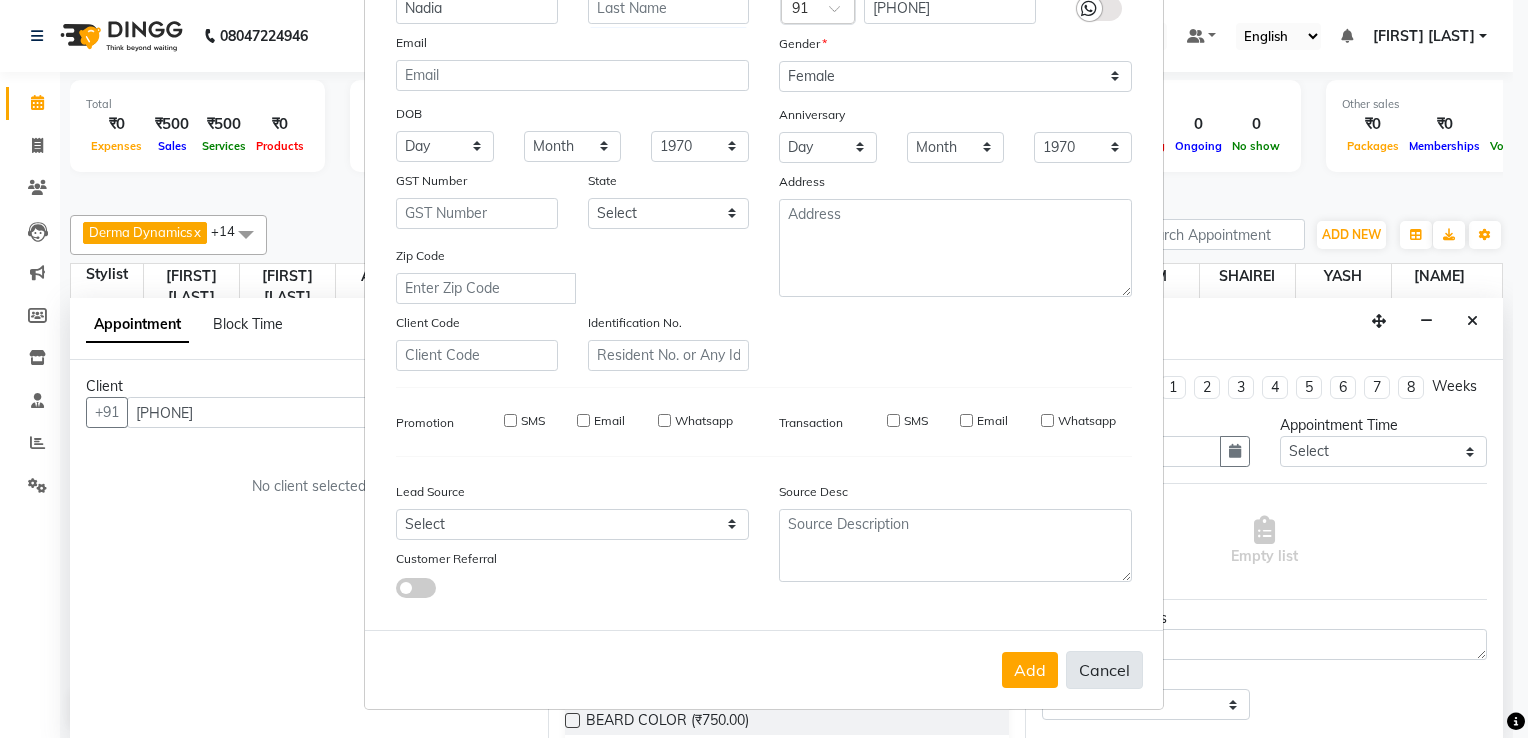 type 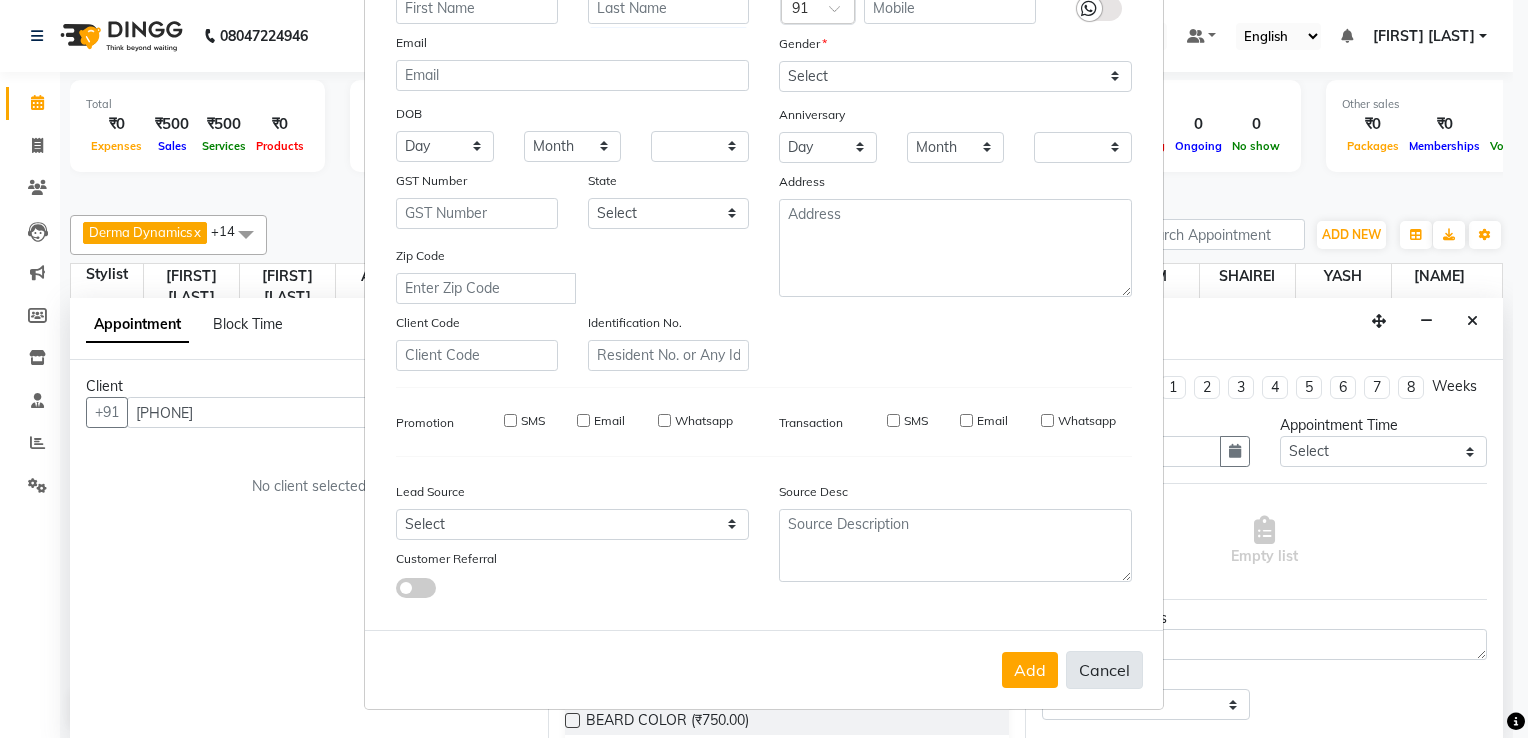 checkbox on "false" 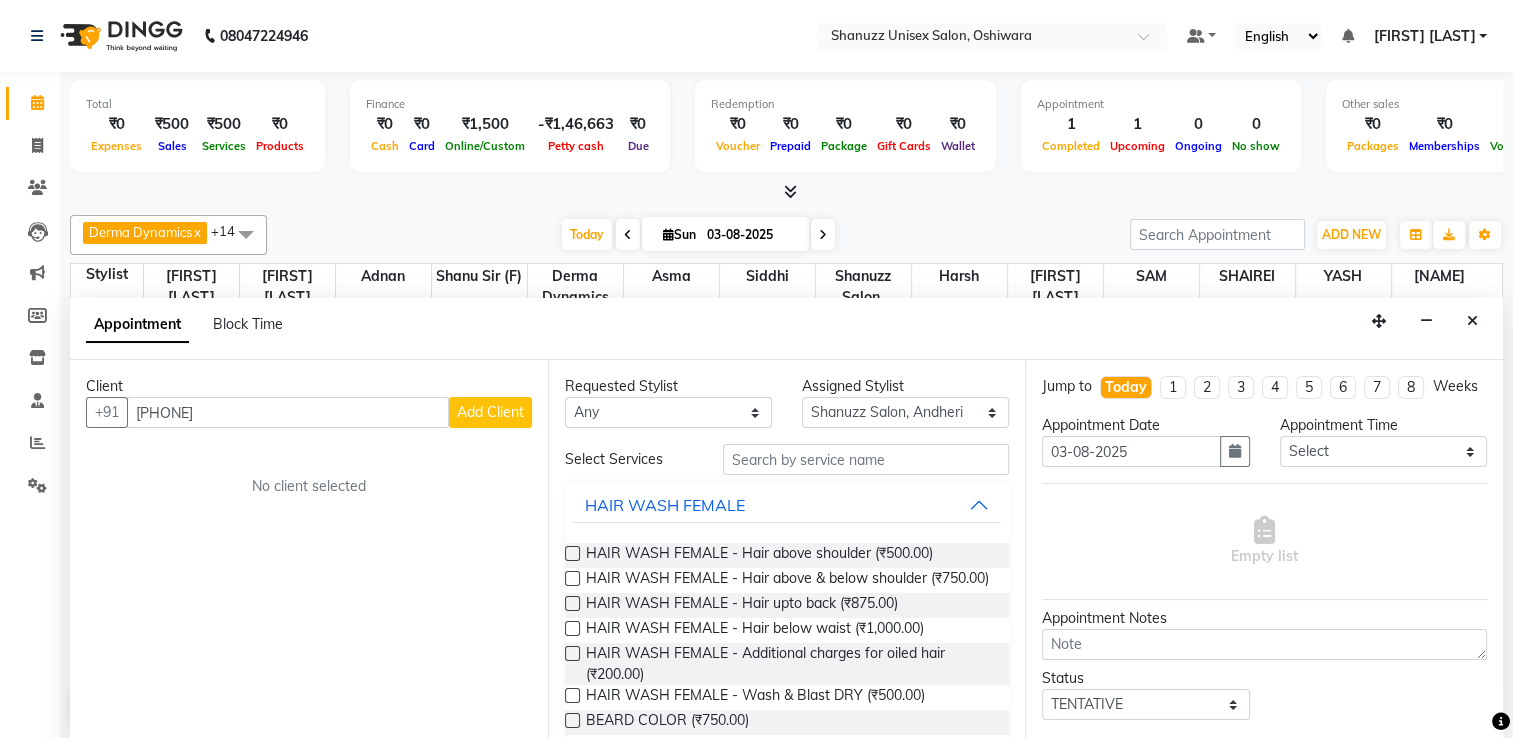 click on "Add Client" at bounding box center (490, 412) 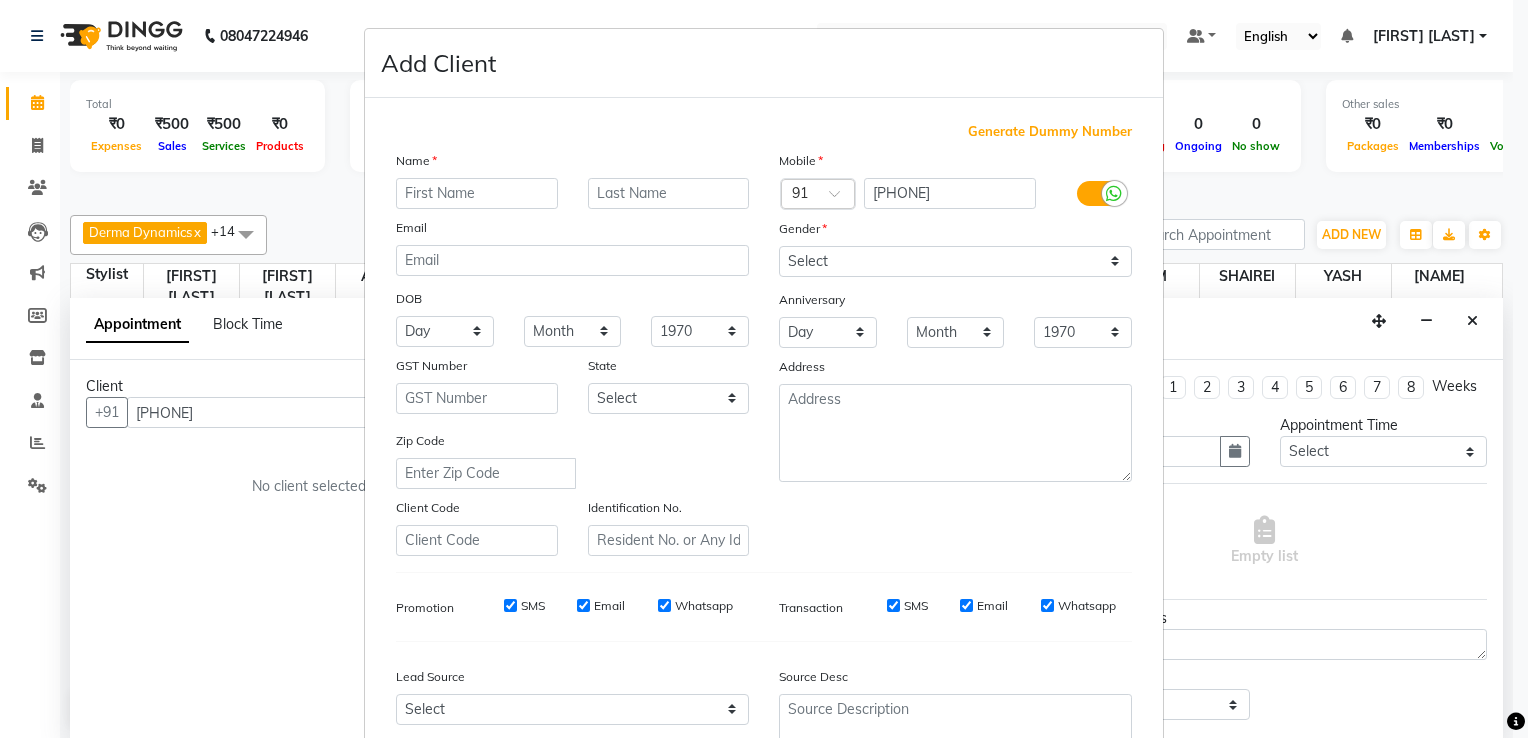 click at bounding box center [477, 193] 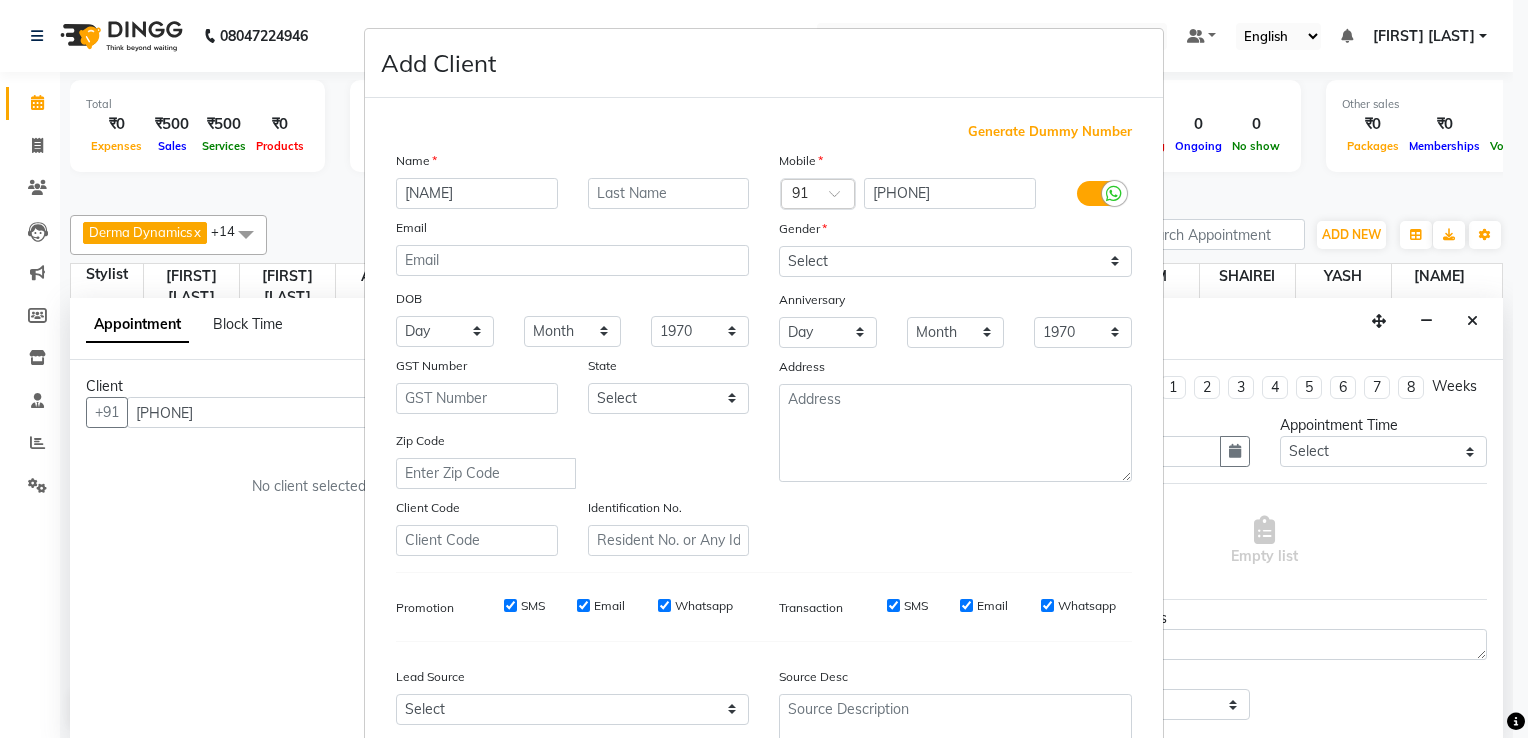 type on "NADIA" 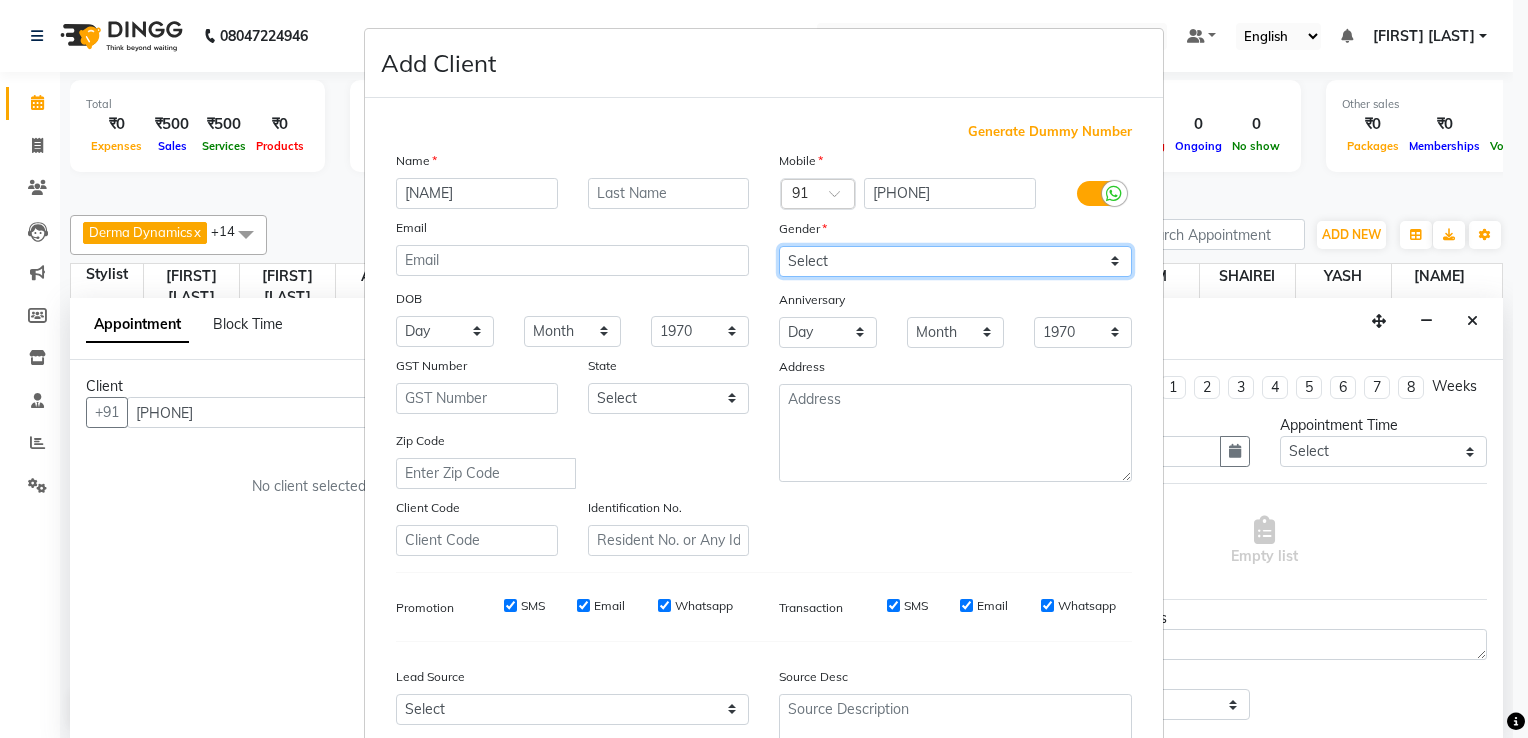 click on "Select Male Female Other Prefer Not To Say" at bounding box center [955, 261] 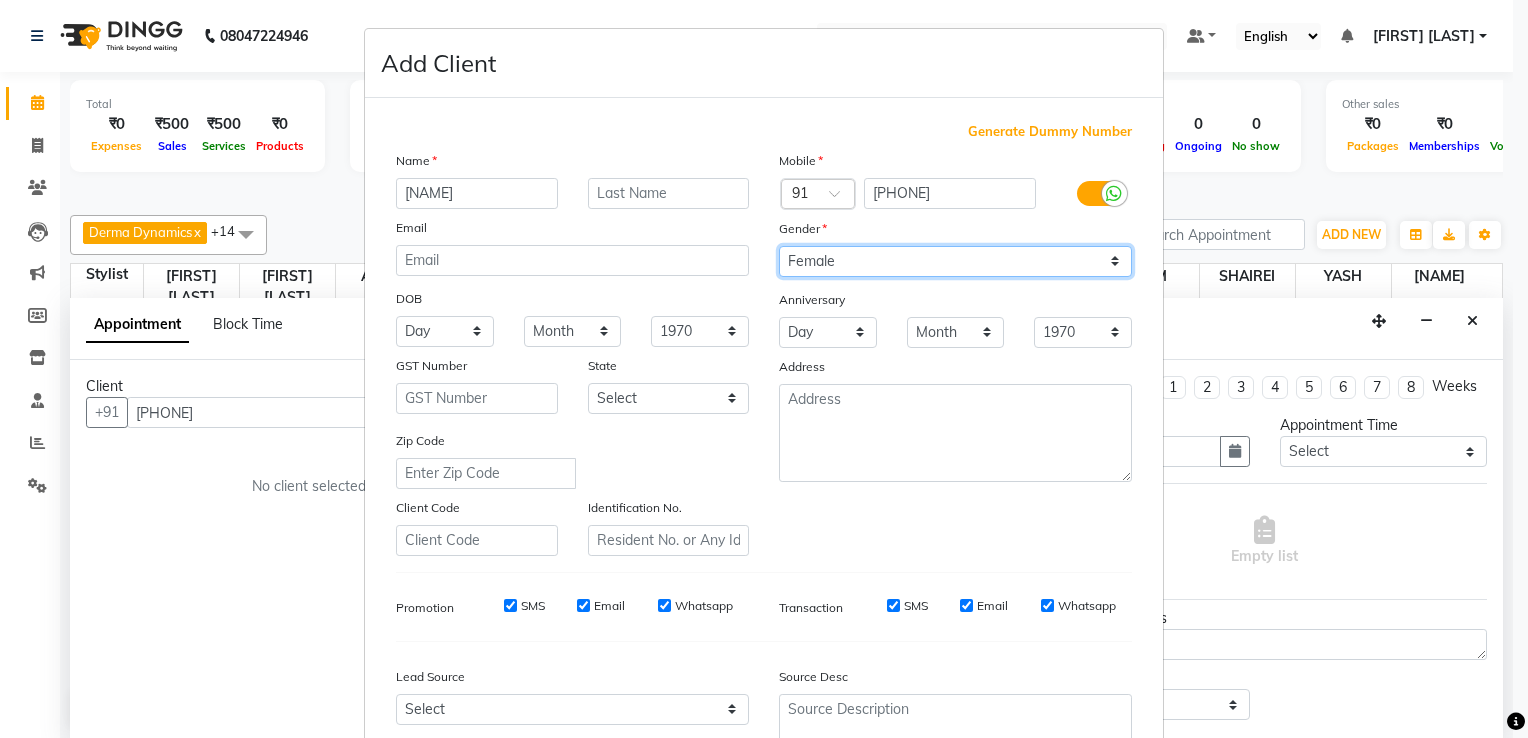 click on "Select Male Female Other Prefer Not To Say" at bounding box center (955, 261) 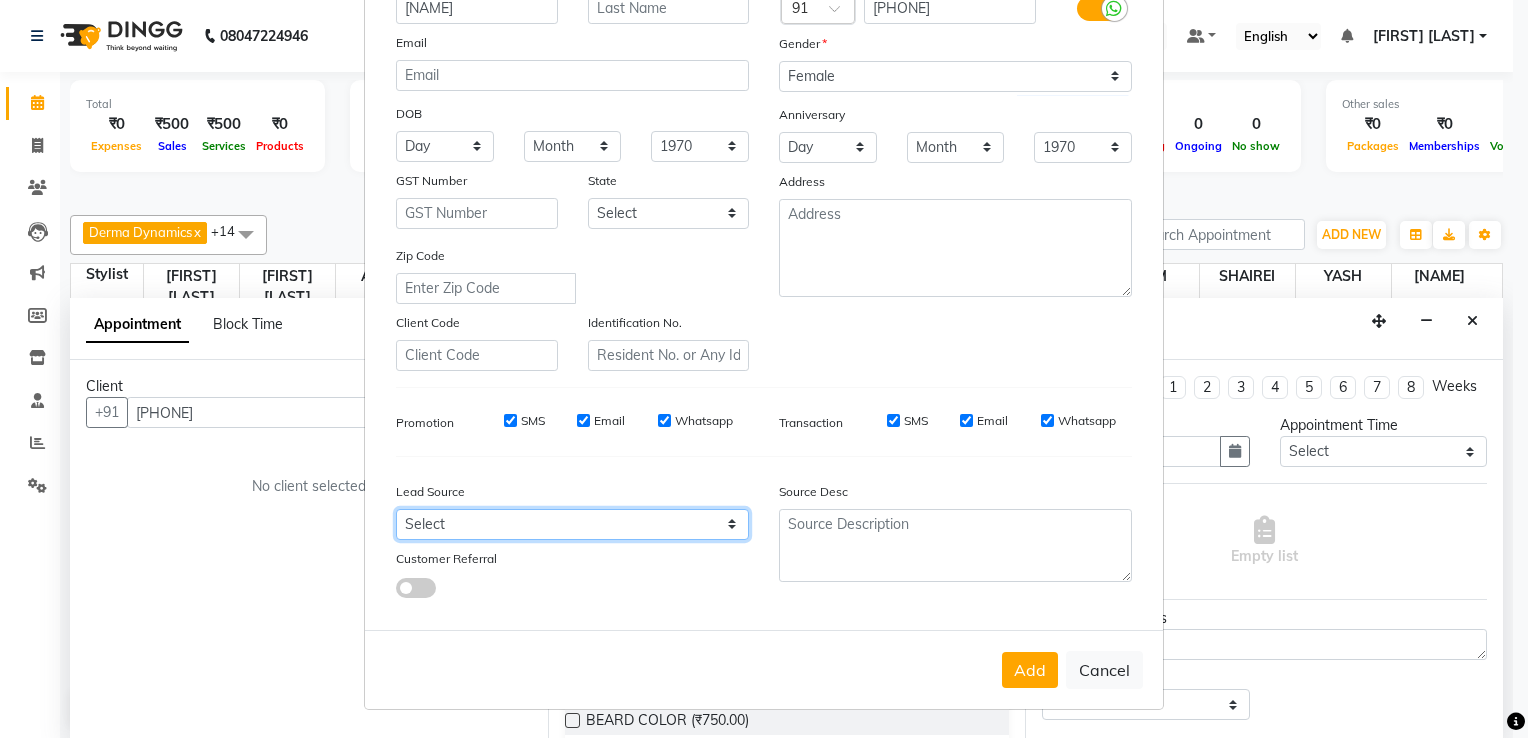 click on "Select" at bounding box center [572, 524] 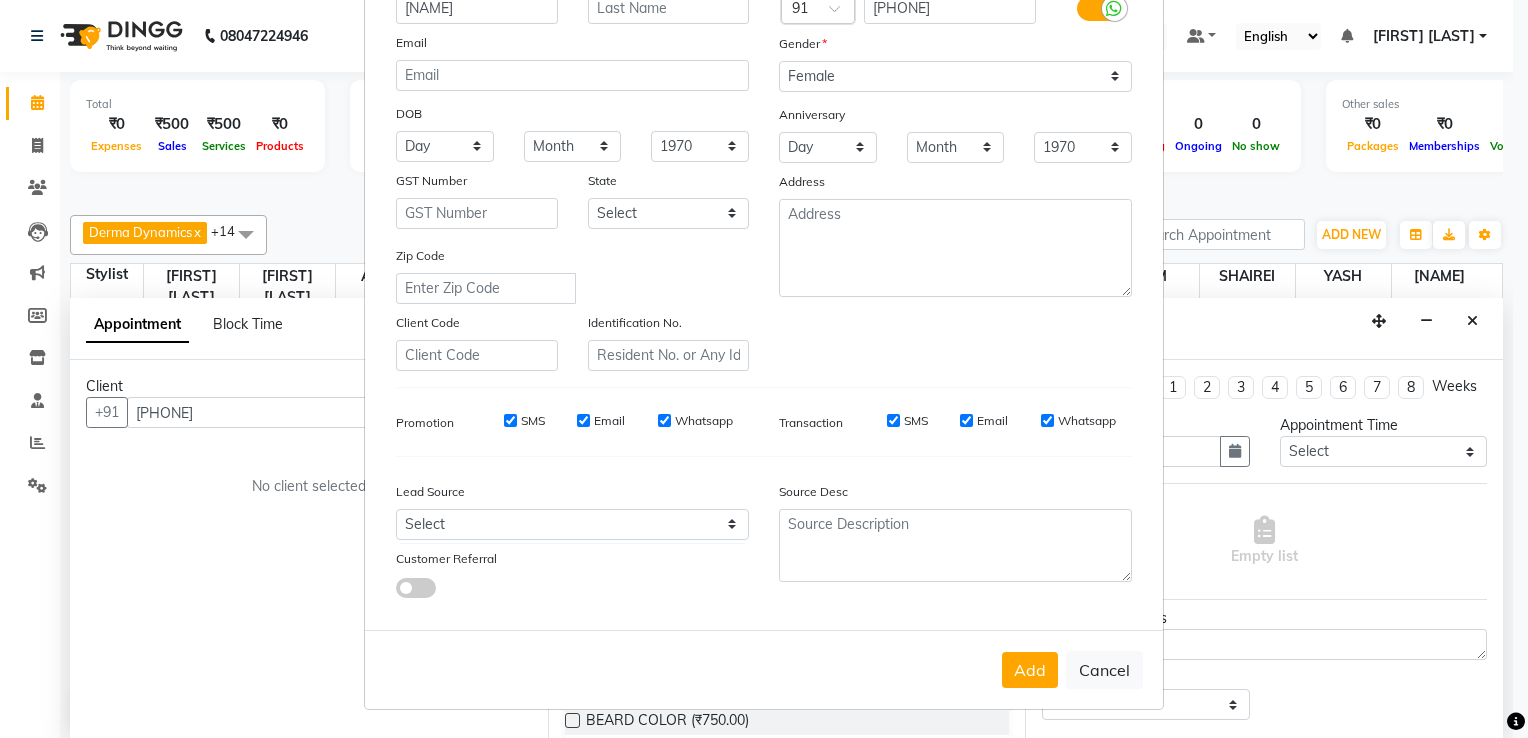 click at bounding box center (416, 588) 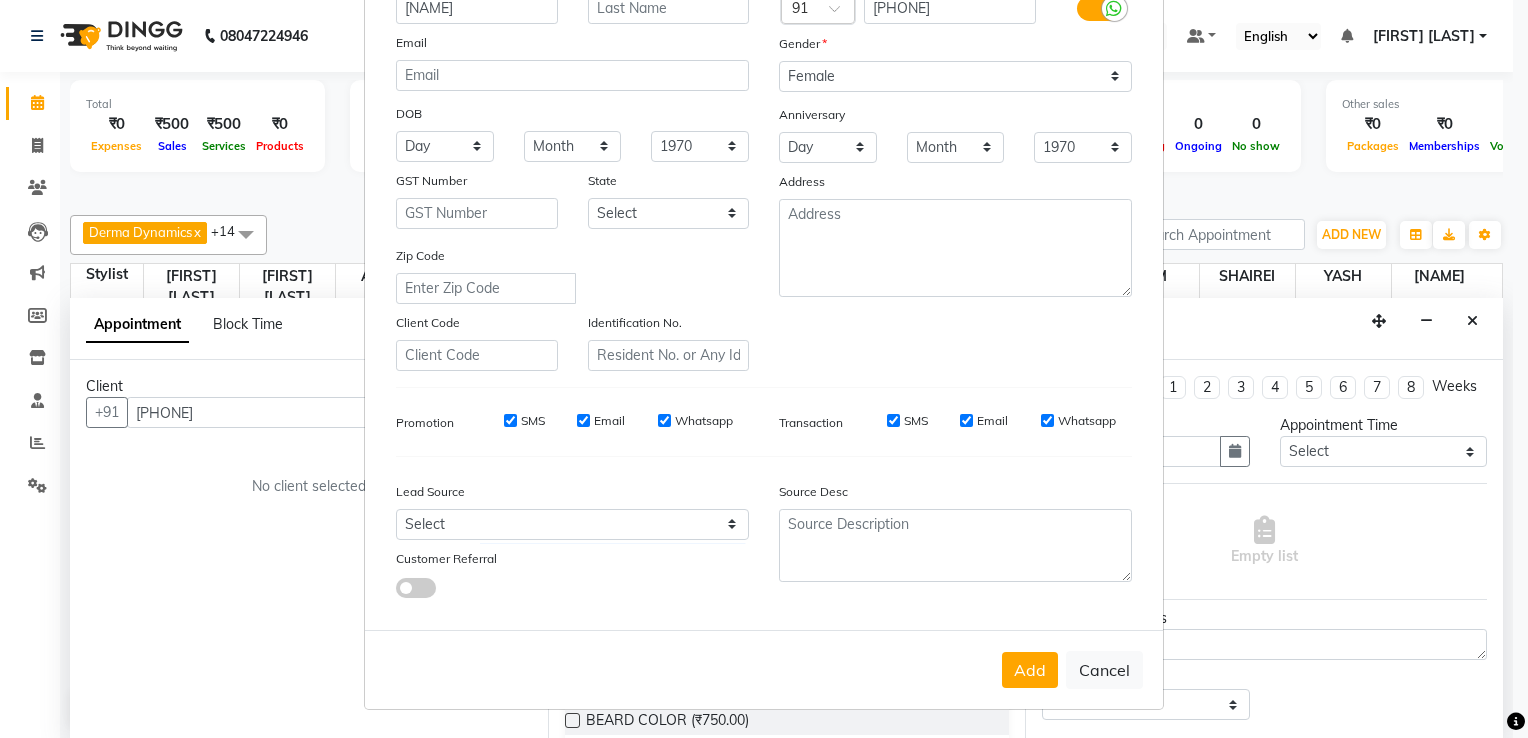 click at bounding box center [396, 591] 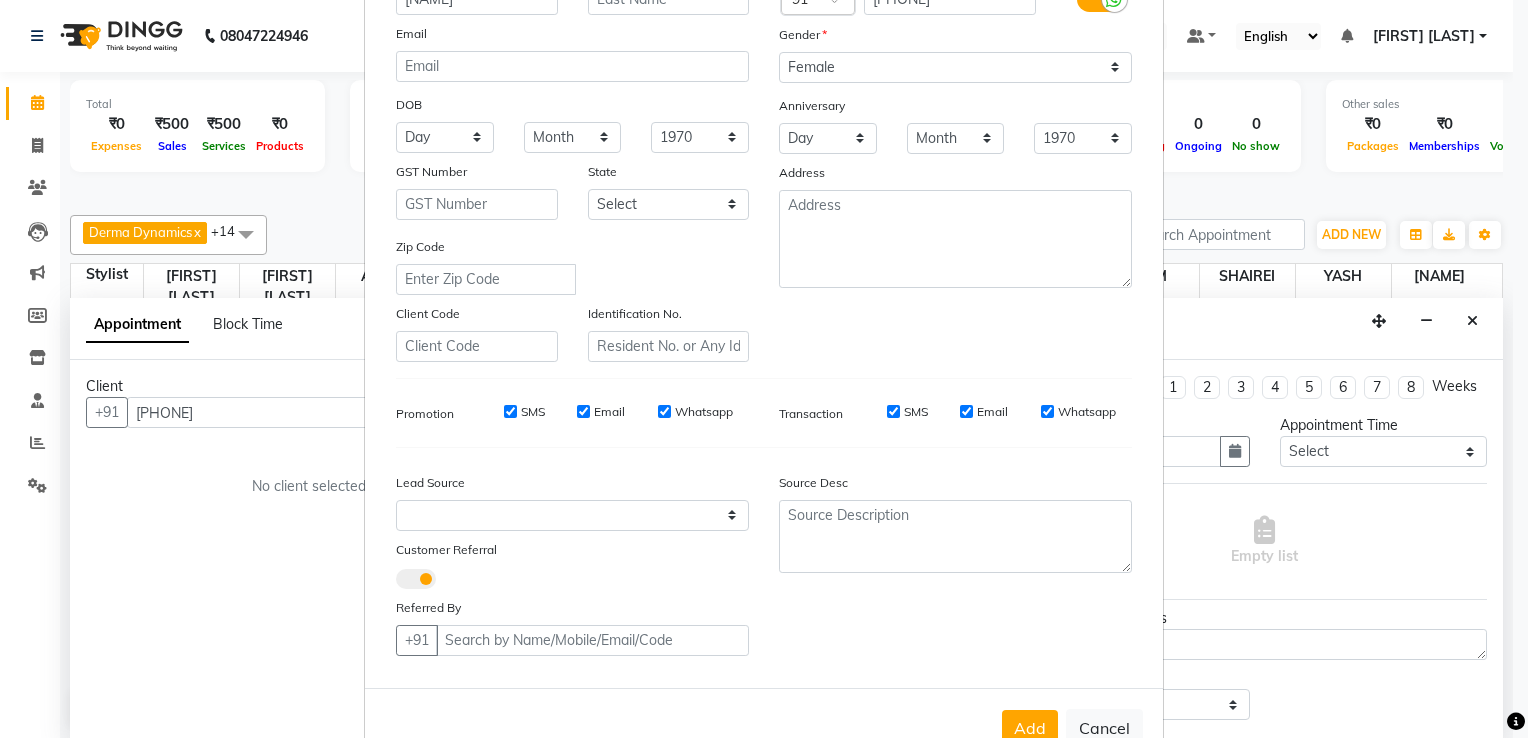 click at bounding box center (416, 579) 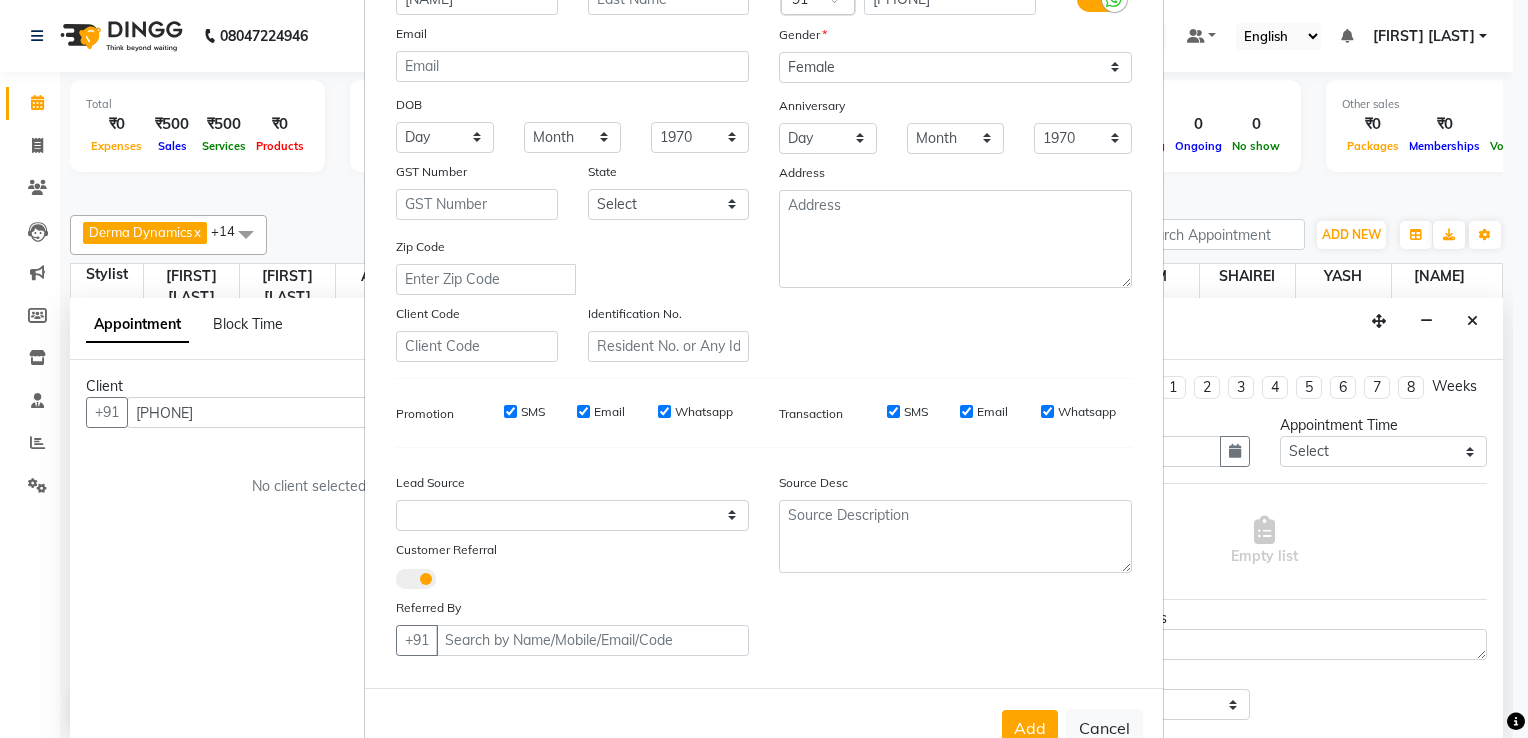 click at bounding box center [396, 582] 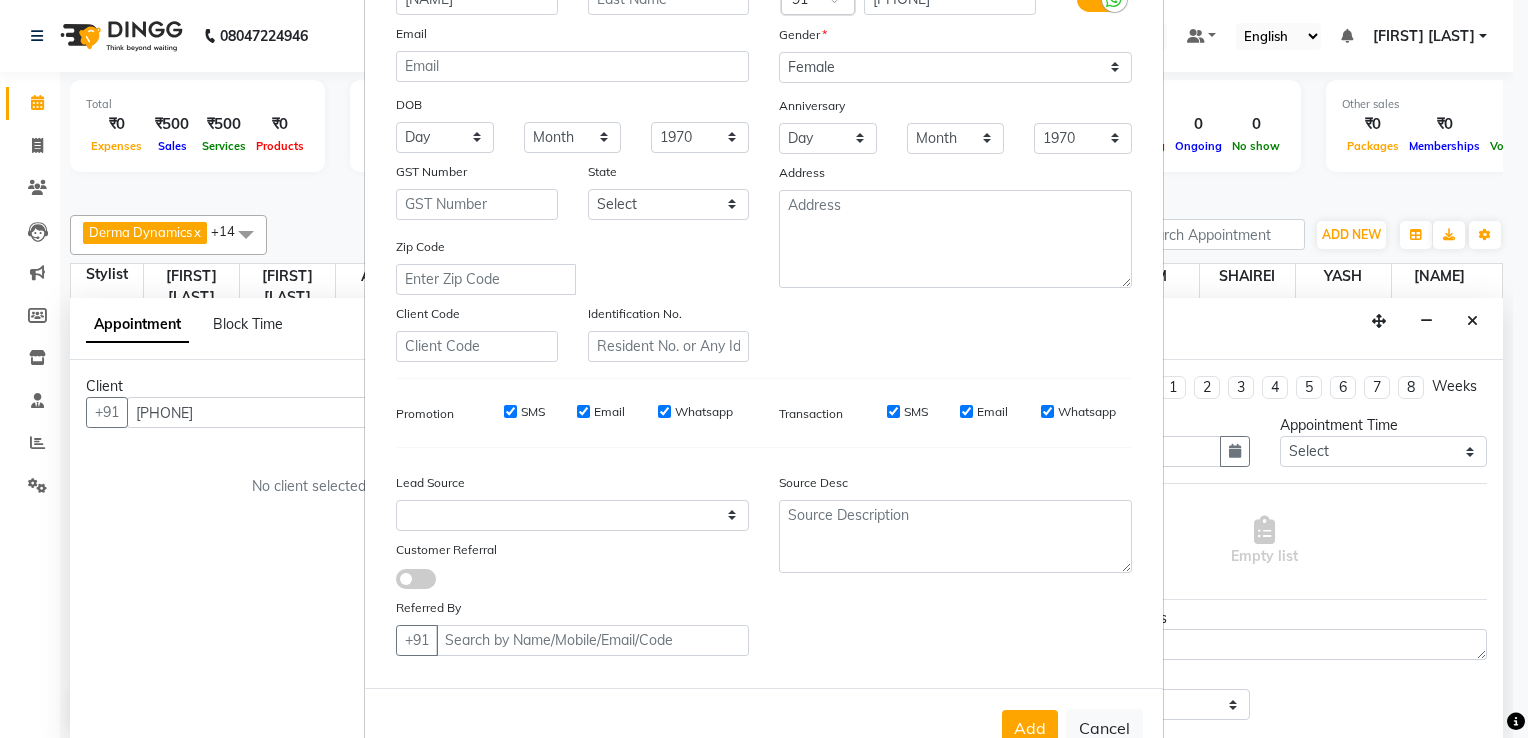 select on "null" 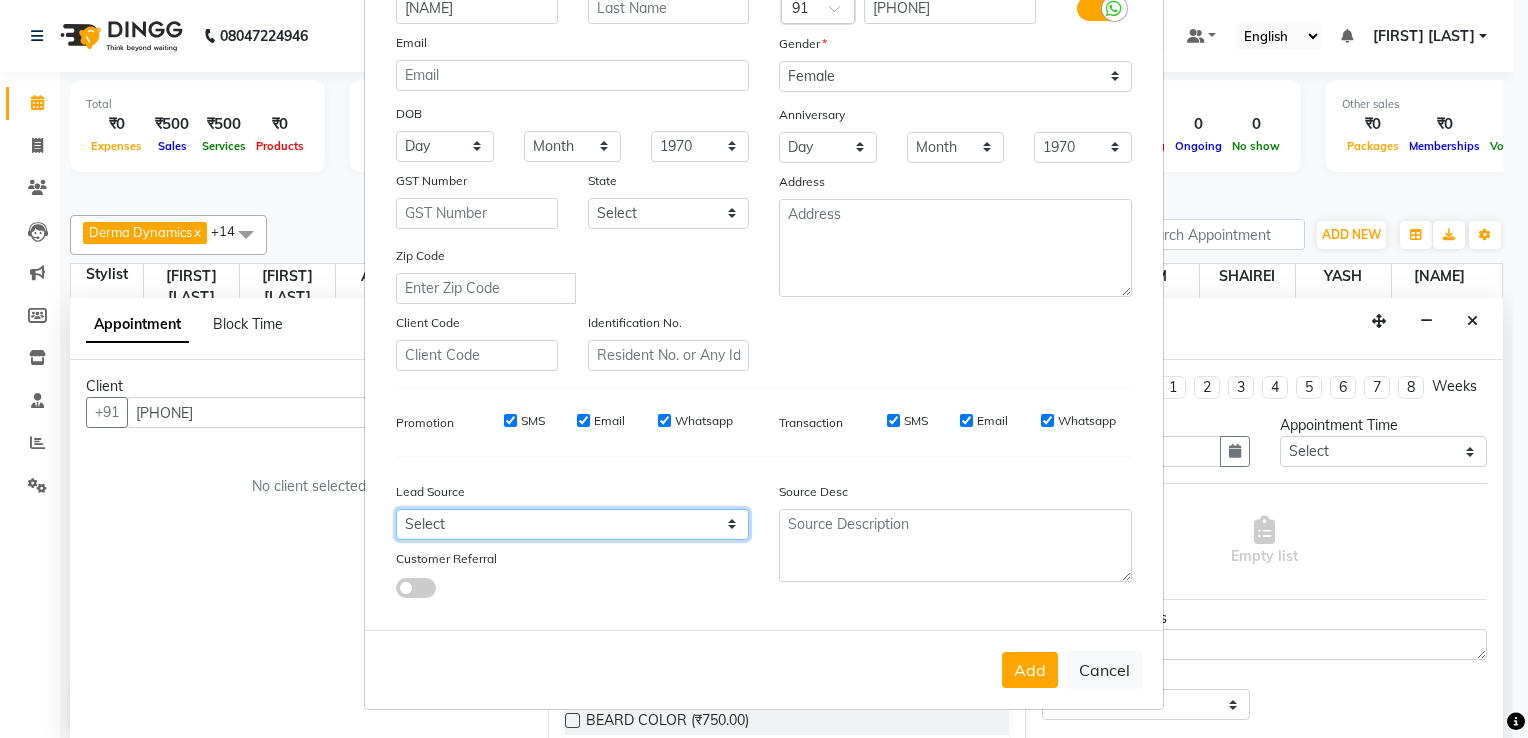 click on "Select" at bounding box center (572, 524) 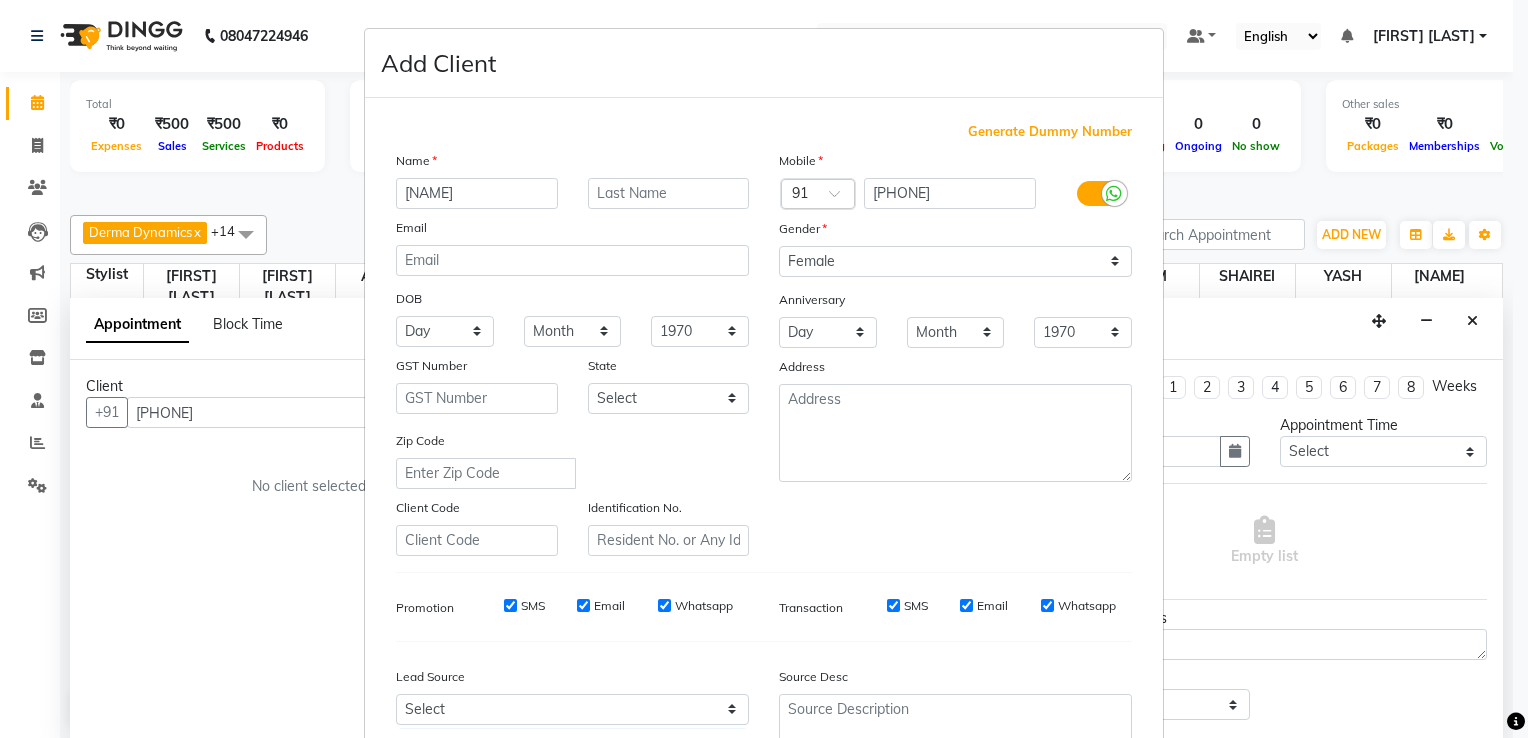 click on "Add Client Generate Dummy Number Name NADIA Email DOB Day 01 02 03 04 05 06 07 08 09 10 11 12 13 14 15 16 17 18 19 20 21 22 23 24 25 26 27 28 29 30 31 Month January February March April May June July August September October November December 1940 1941 1942 1943 1944 1945 1946 1947 1948 1949 1950 1951 1952 1953 1954 1955 1956 1957 1958 1959 1960 1961 1962 1963 1964 1965 1966 1967 1968 1969 1970 1971 1972 1973 1974 1975 1976 1977 1978 1979 1980 1981 1982 1983 1984 1985 1986 1987 1988 1989 1990 1991 1992 1993 1994 1995 1996 1997 1998 1999 2000 2001 2002 2003 2004 2005 2006 2007 2008 2009 2010 2011 2012 2013 2014 2015 2016 2017 2018 2019 2020 2021 2022 2023 2024 GST Number State Select Andaman and Nicobar Islands Andhra Pradesh Arunachal Pradesh Assam Bihar Chandigarh Chhattisgarh Dadra and Nagar Haveli Daman and Diu Delhi Goa Gujarat Haryana Himachal Pradesh Jammu and Kashmir Jharkhand Karnataka Kerala Lakshadweep Madhya Pradesh Maharashtra Manipur Meghalaya Mizoram Nagaland Odisha Pondicherry Punjab Rajasthan" at bounding box center (764, 369) 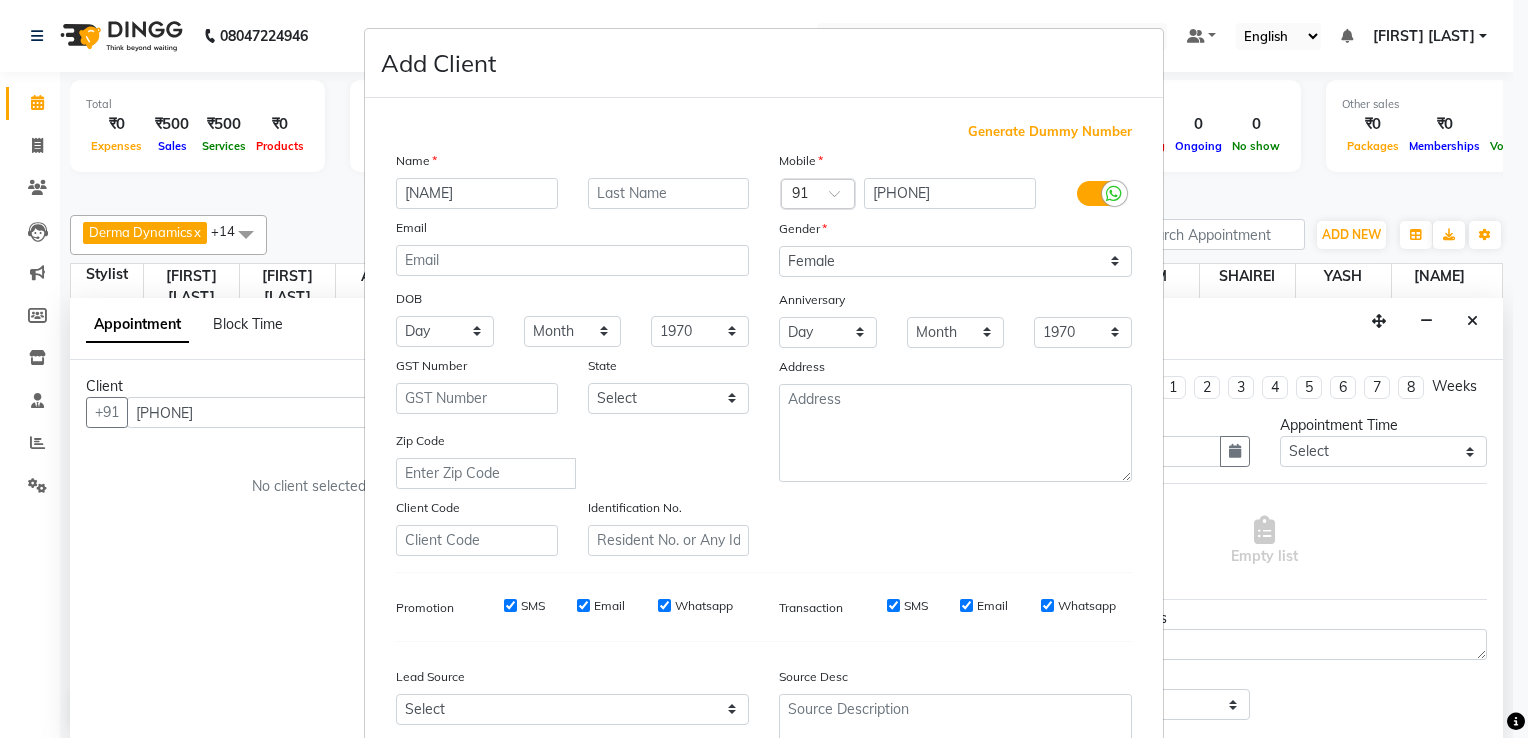 click on "Add Client Generate Dummy Number Name NADIA Email DOB Day 01 02 03 04 05 06 07 08 09 10 11 12 13 14 15 16 17 18 19 20 21 22 23 24 25 26 27 28 29 30 31 Month January February March April May June July August September October November December 1940 1941 1942 1943 1944 1945 1946 1947 1948 1949 1950 1951 1952 1953 1954 1955 1956 1957 1958 1959 1960 1961 1962 1963 1964 1965 1966 1967 1968 1969 1970 1971 1972 1973 1974 1975 1976 1977 1978 1979 1980 1981 1982 1983 1984 1985 1986 1987 1988 1989 1990 1991 1992 1993 1994 1995 1996 1997 1998 1999 2000 2001 2002 2003 2004 2005 2006 2007 2008 2009 2010 2011 2012 2013 2014 2015 2016 2017 2018 2019 2020 2021 2022 2023 2024 GST Number State Select Andaman and Nicobar Islands Andhra Pradesh Arunachal Pradesh Assam Bihar Chandigarh Chhattisgarh Dadra and Nagar Haveli Daman and Diu Delhi Goa Gujarat Haryana Himachal Pradesh Jammu and Kashmir Jharkhand Karnataka Kerala Lakshadweep Madhya Pradesh Maharashtra Manipur Meghalaya Mizoram Nagaland Odisha Pondicherry Punjab Rajasthan" at bounding box center (764, 369) 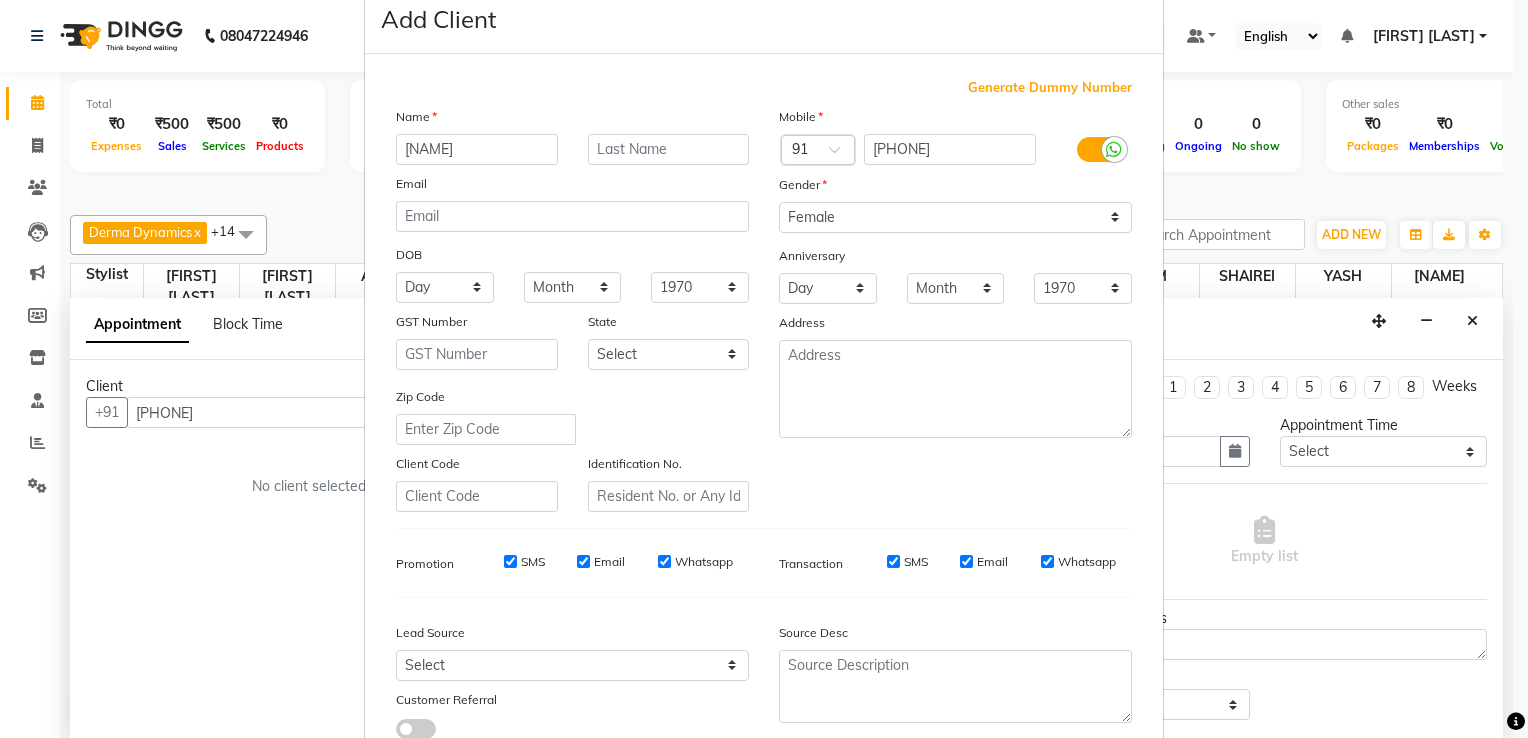 scroll, scrollTop: 43, scrollLeft: 0, axis: vertical 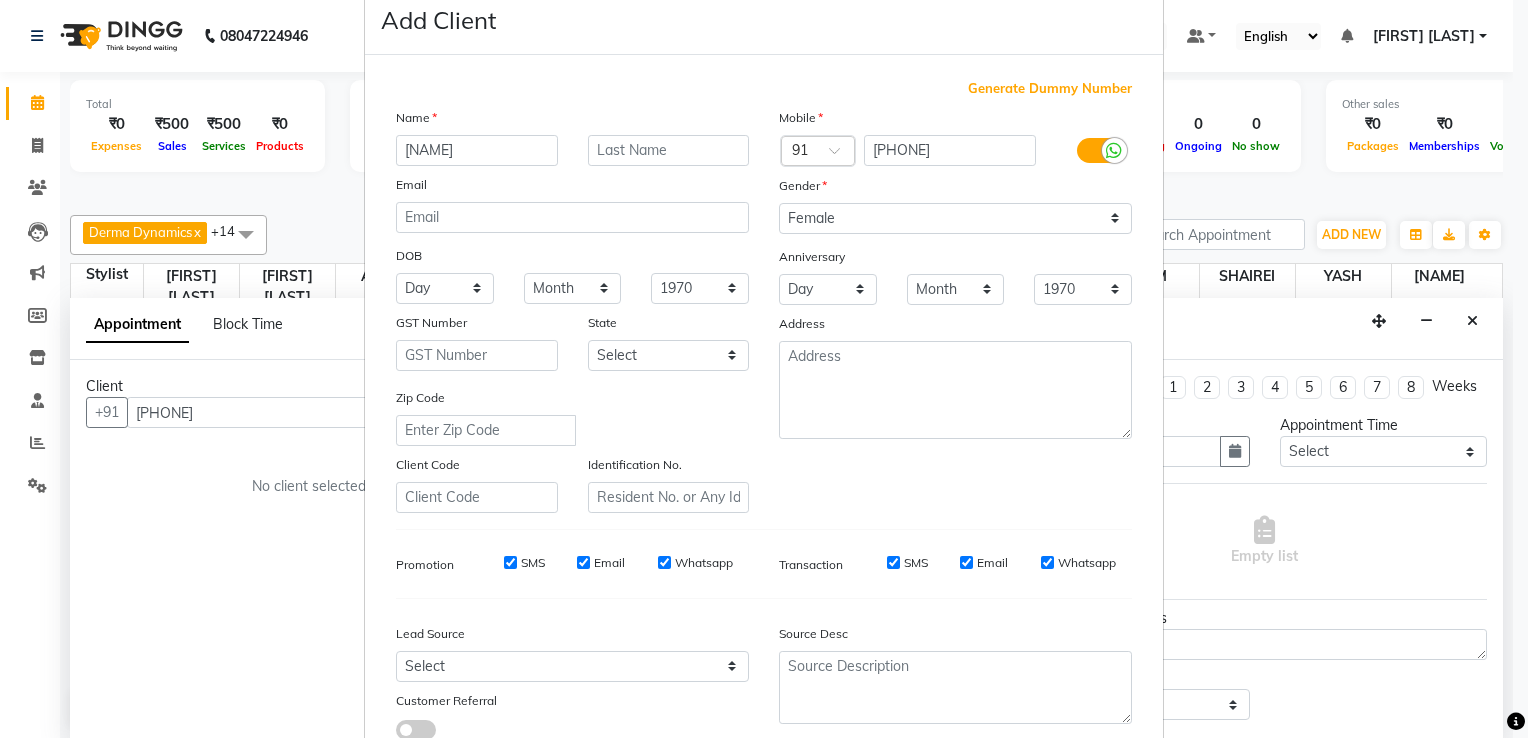 click on "Gender" at bounding box center (955, 189) 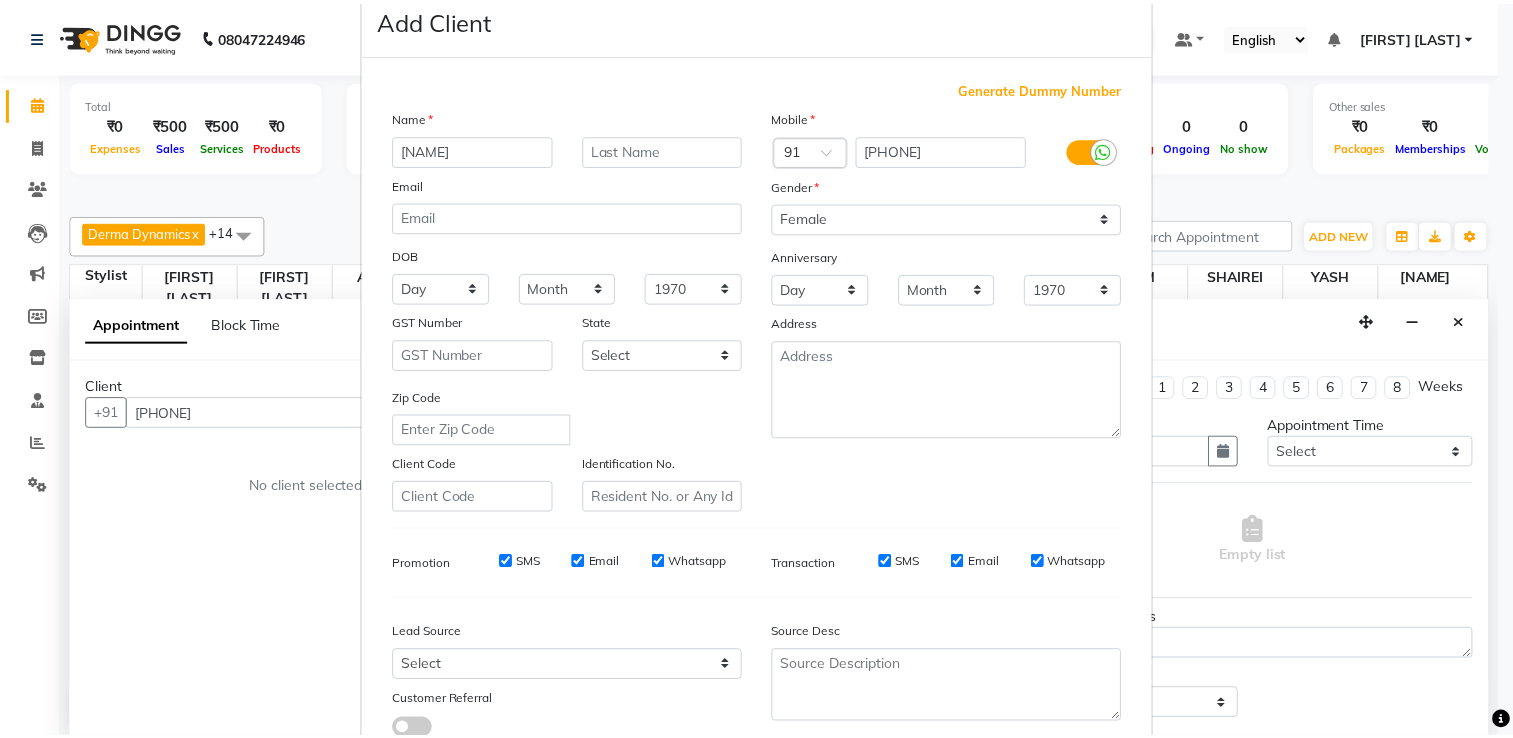 scroll, scrollTop: 194, scrollLeft: 0, axis: vertical 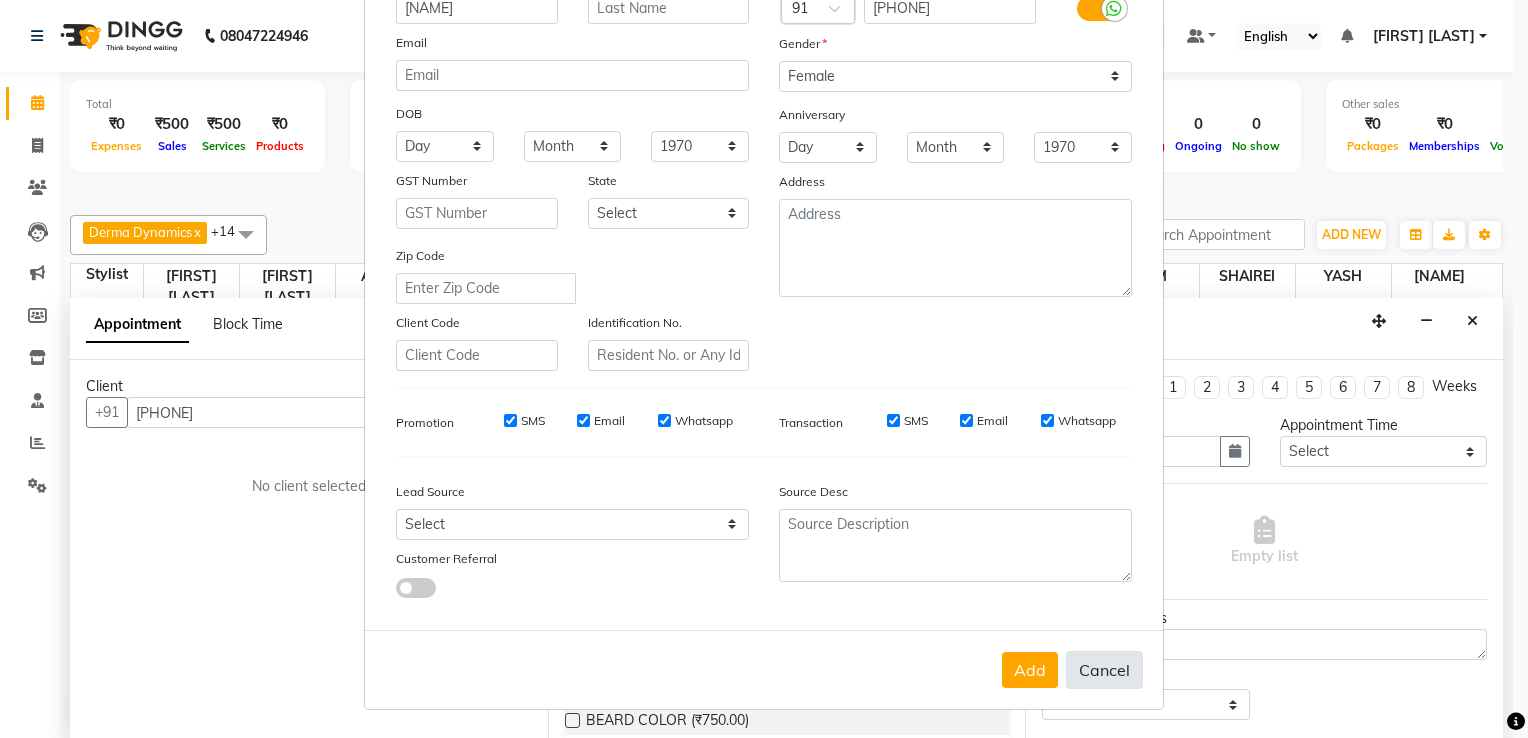 click on "Cancel" at bounding box center [1104, 670] 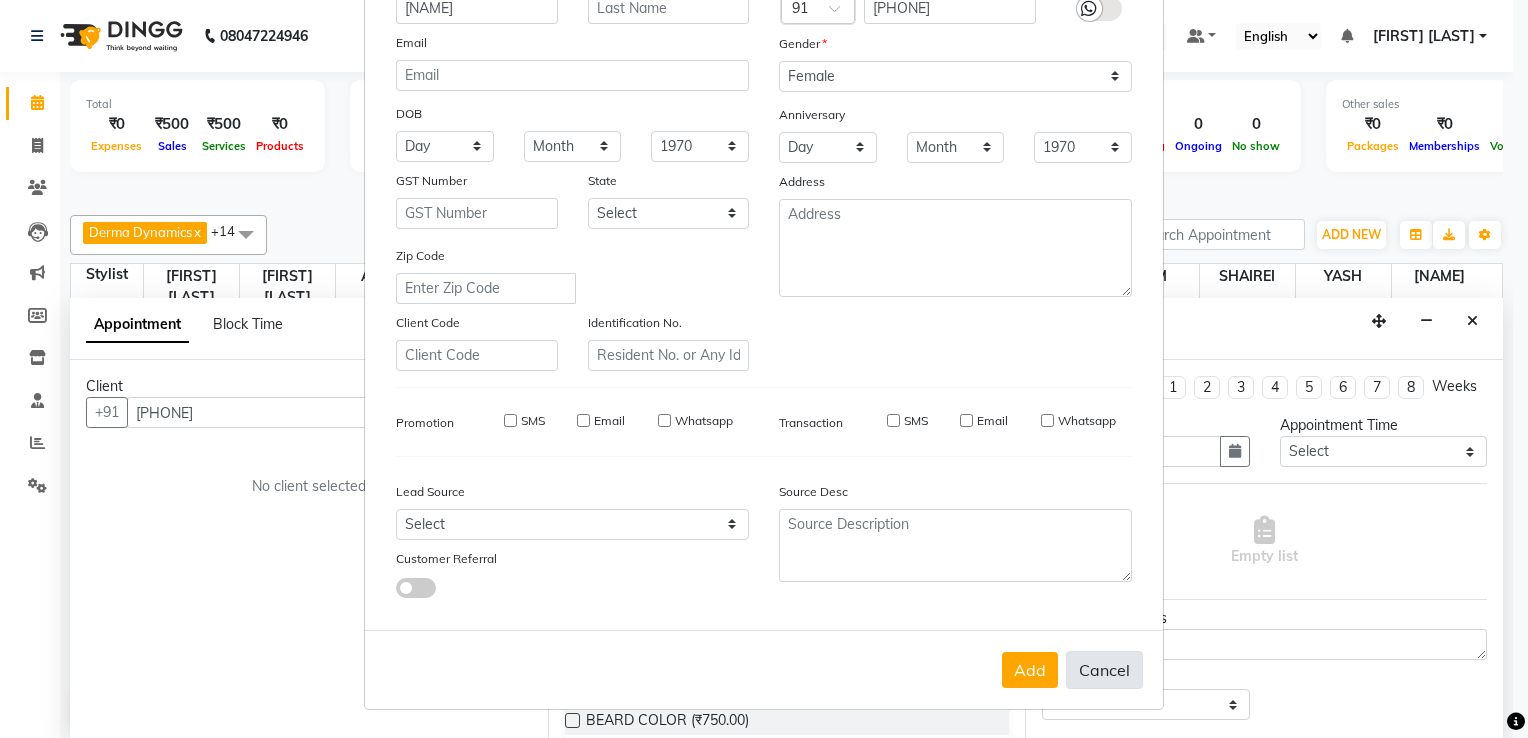 type 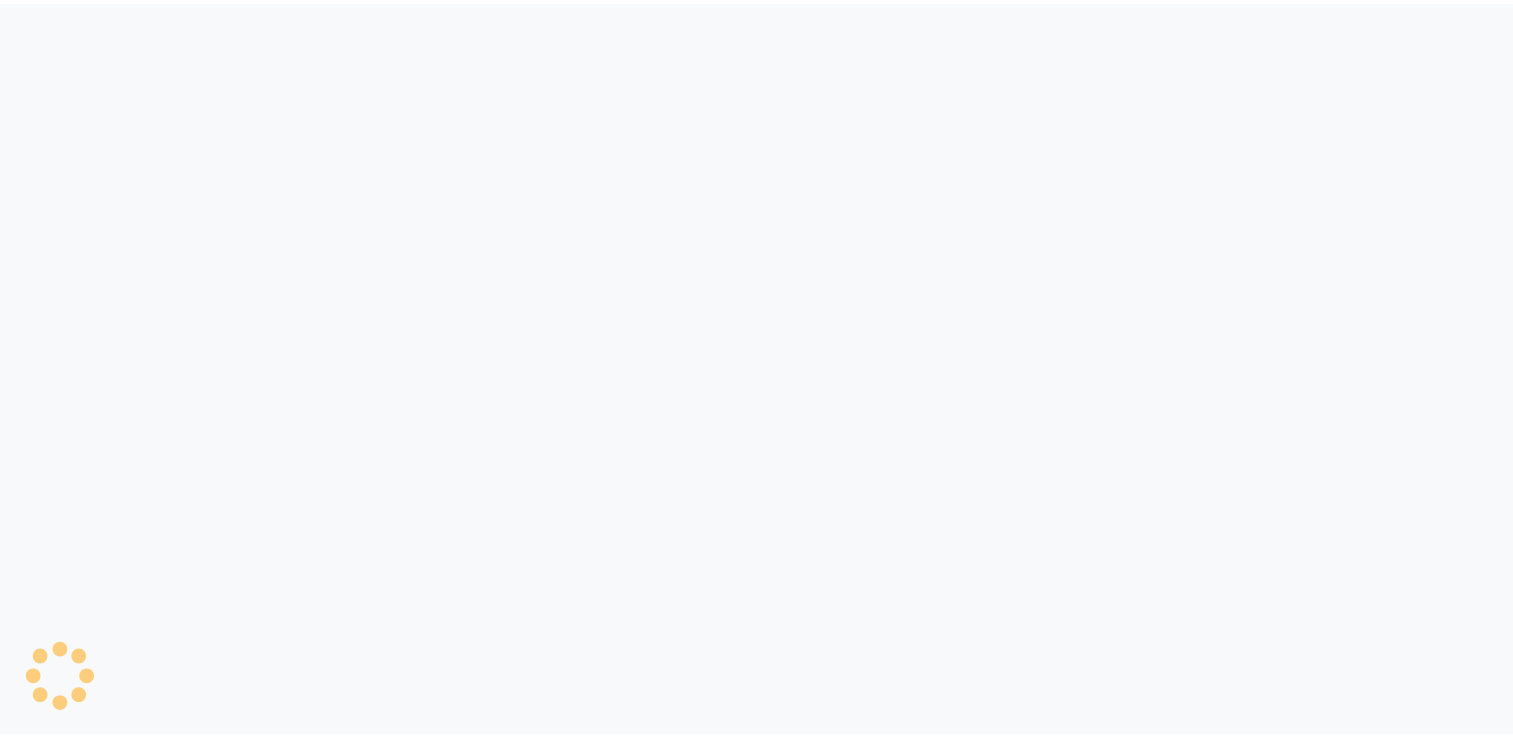 scroll, scrollTop: 0, scrollLeft: 0, axis: both 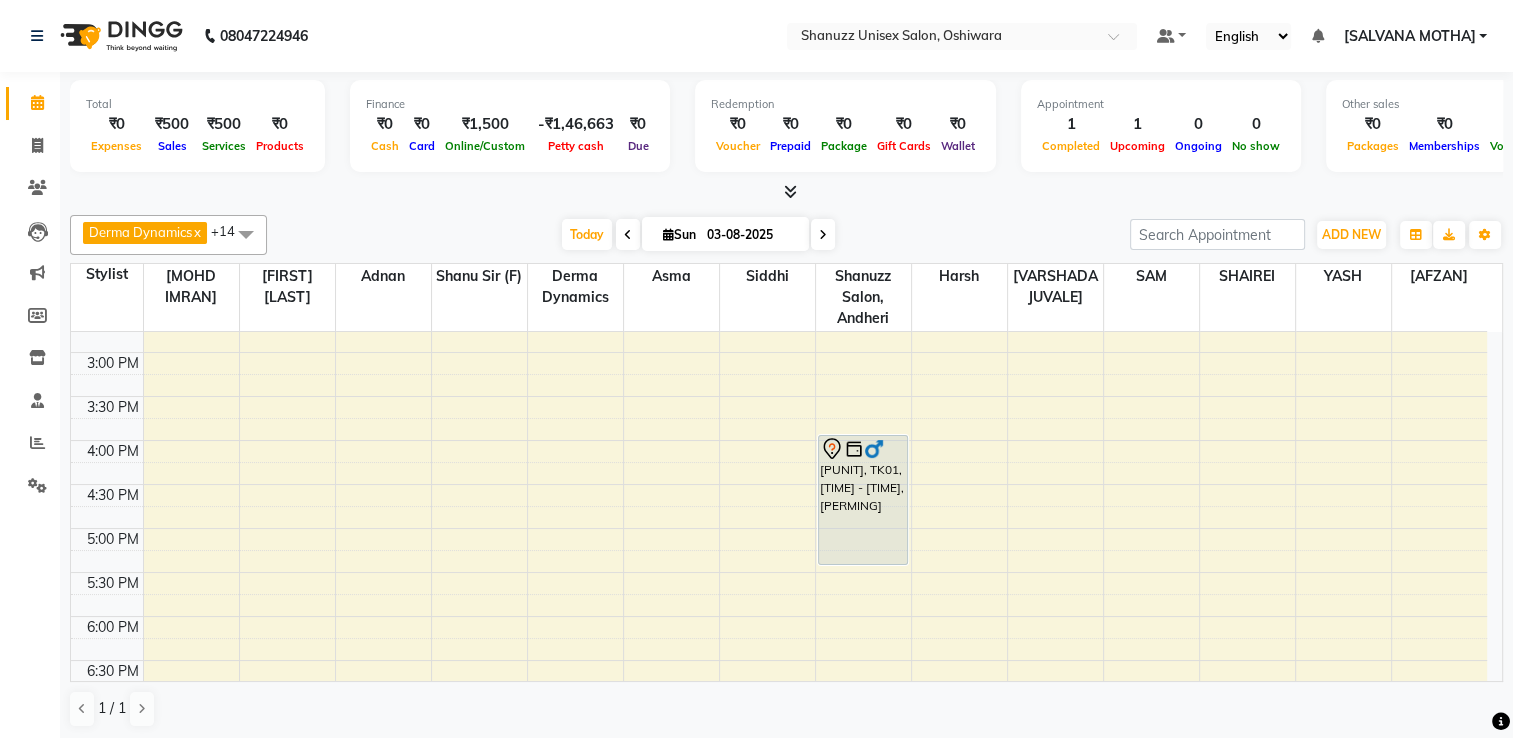 click on "Sun" at bounding box center [679, 234] 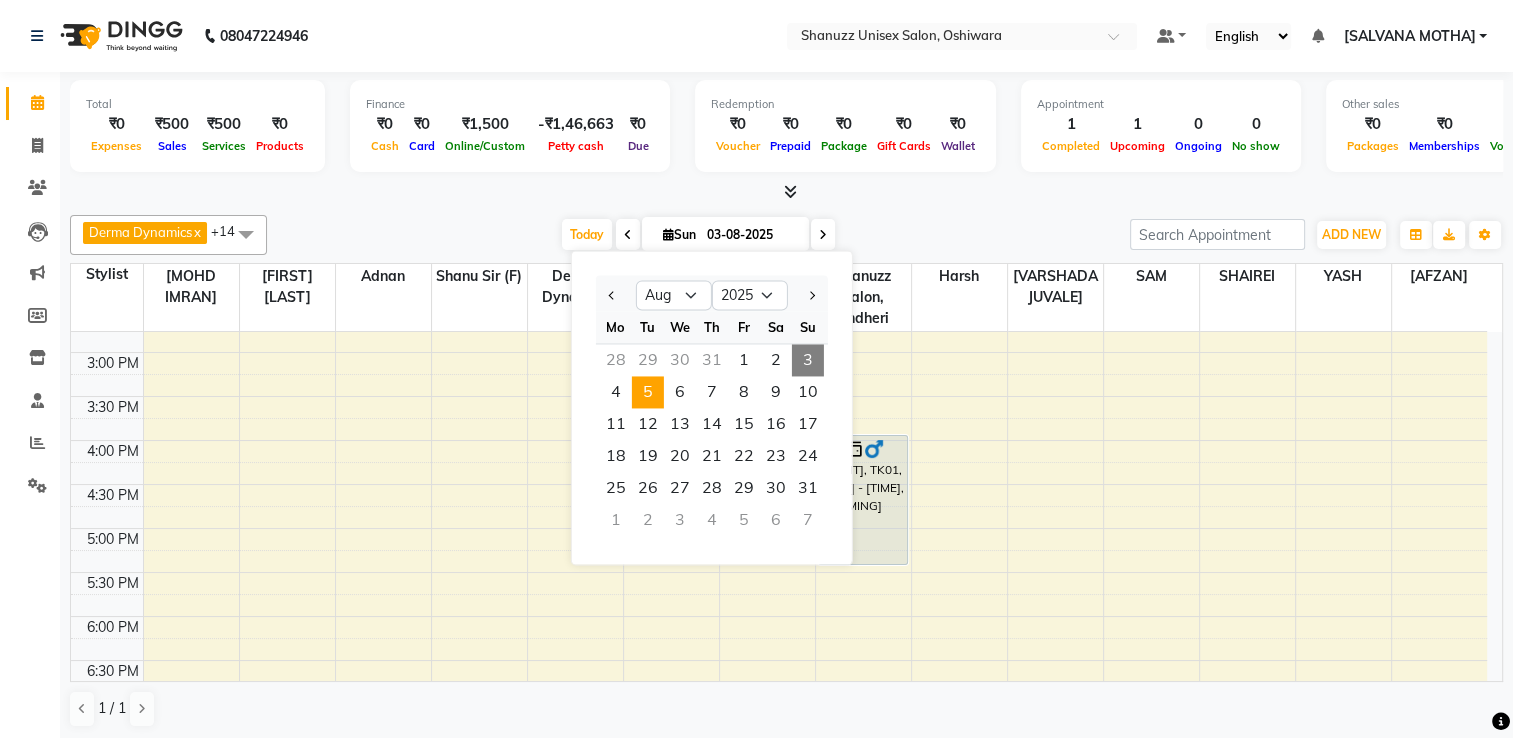 click on "5" at bounding box center (648, 392) 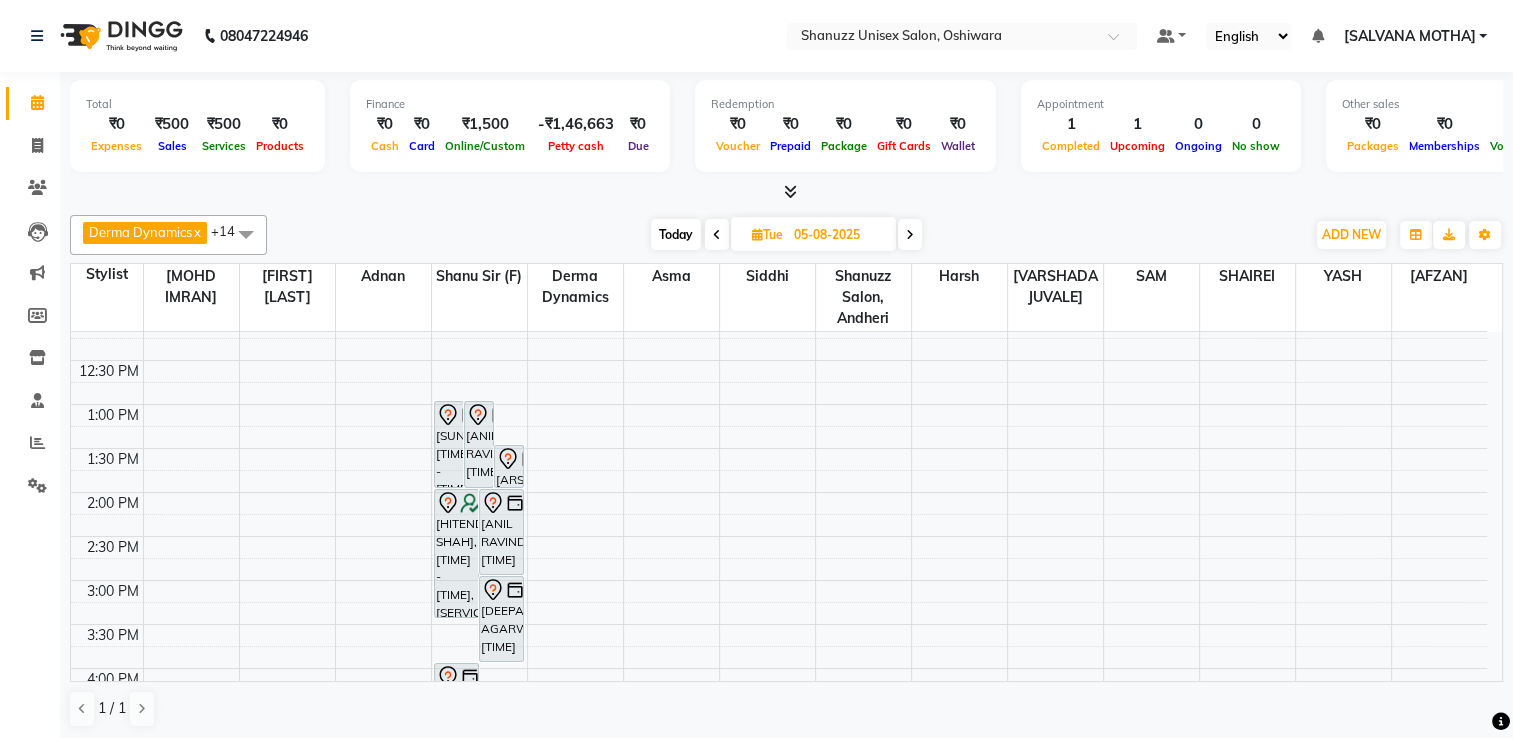 scroll, scrollTop: 272, scrollLeft: 0, axis: vertical 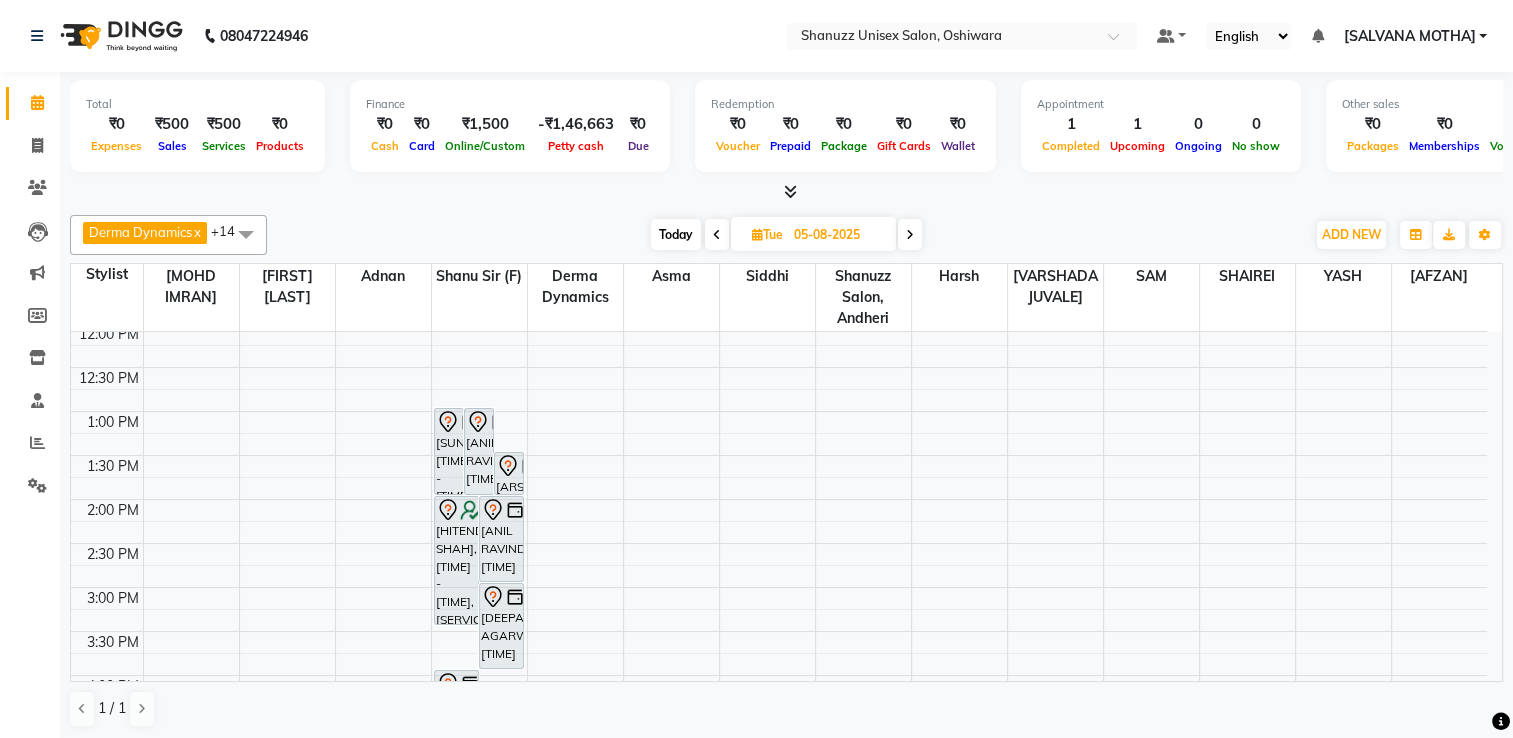 click on "Today" at bounding box center [676, 234] 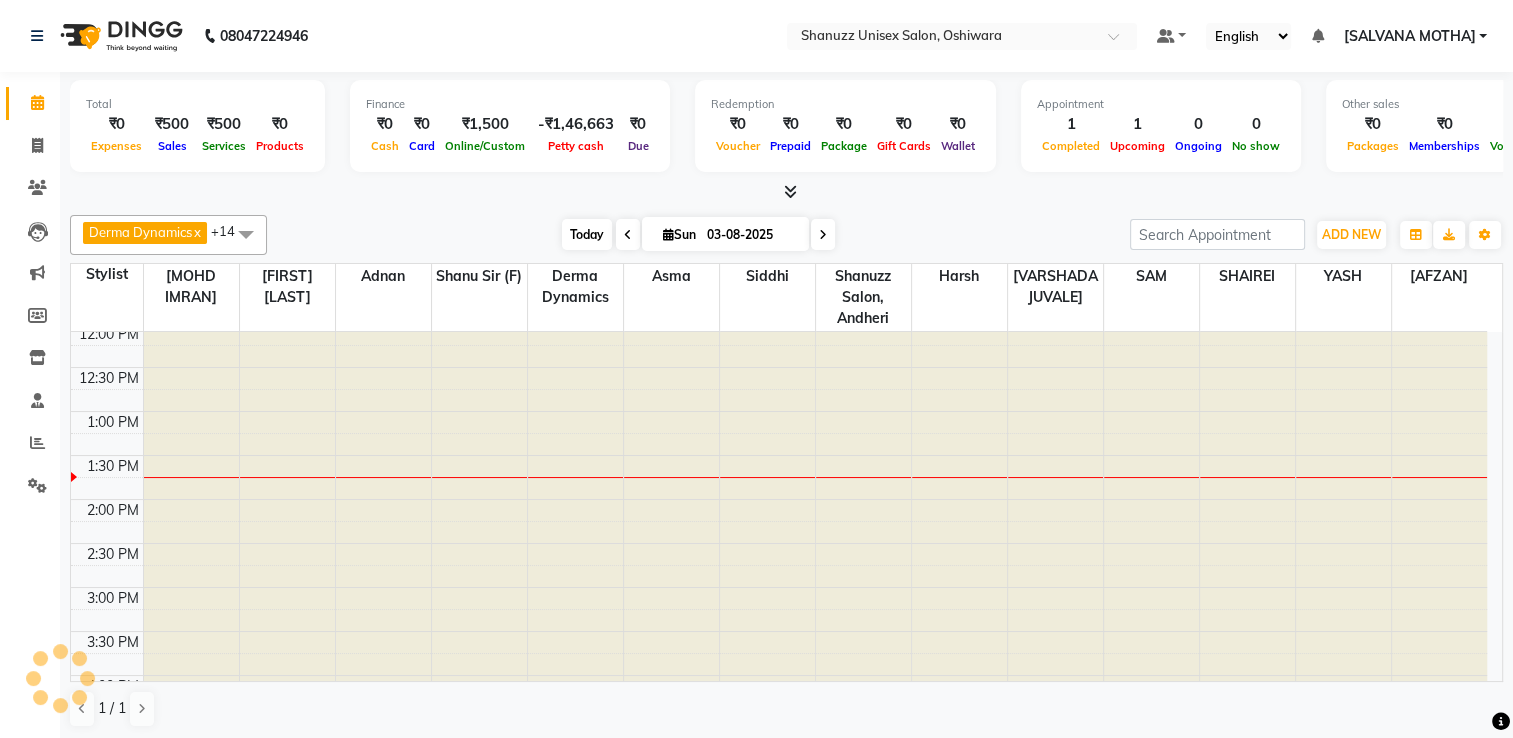 scroll, scrollTop: 350, scrollLeft: 0, axis: vertical 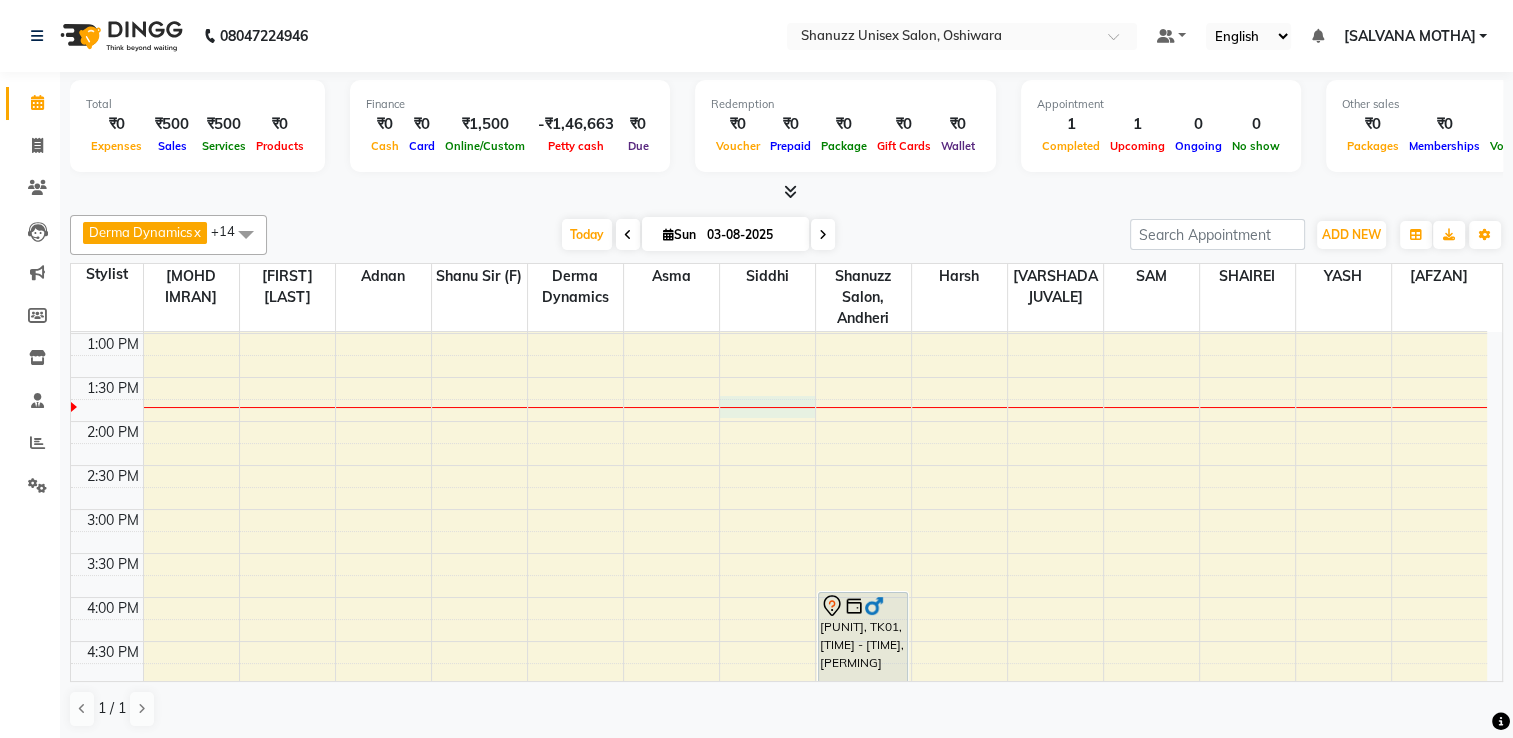 click on "9:00 AM 9:30 AM 10:00 AM 10:30 AM 11:00 AM 11:30 AM 12:00 PM 12:30 PM 1:00 PM 1:30 PM 2:00 PM 2:30 PM 3:00 PM 3:30 PM 4:00 PM 4:30 PM 5:00 PM 5:30 PM 6:00 PM 6:30 PM 7:00 PM 7:30 PM 8:00 PM 8:30 PM [SALVANA MOTHA], TK02, [TIME] - [TIME], [SERVICE] - [SERVICE] Add On [PUNIT], TK01, [TIME] - [TIME], [PERMING]" at bounding box center (779, 509) 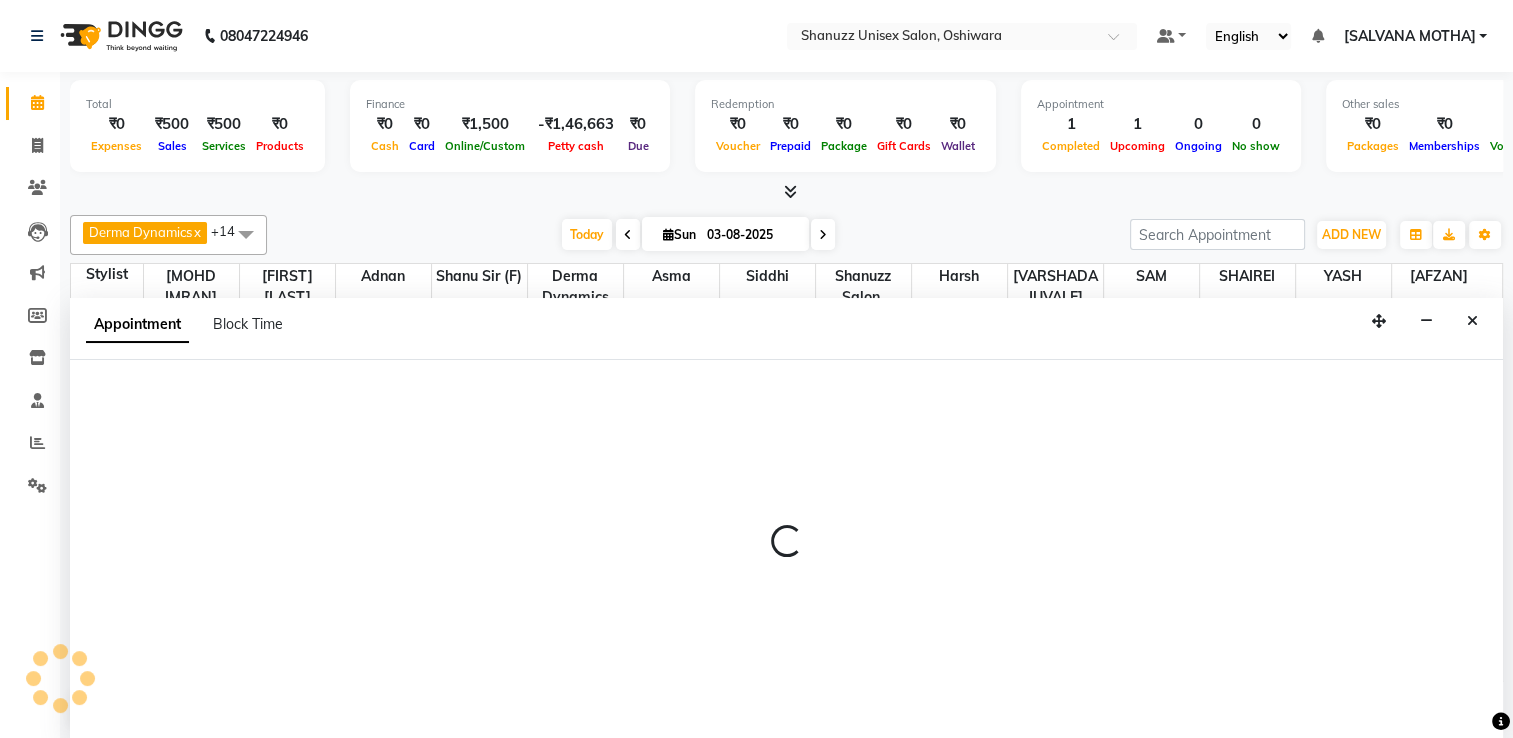 scroll, scrollTop: 0, scrollLeft: 0, axis: both 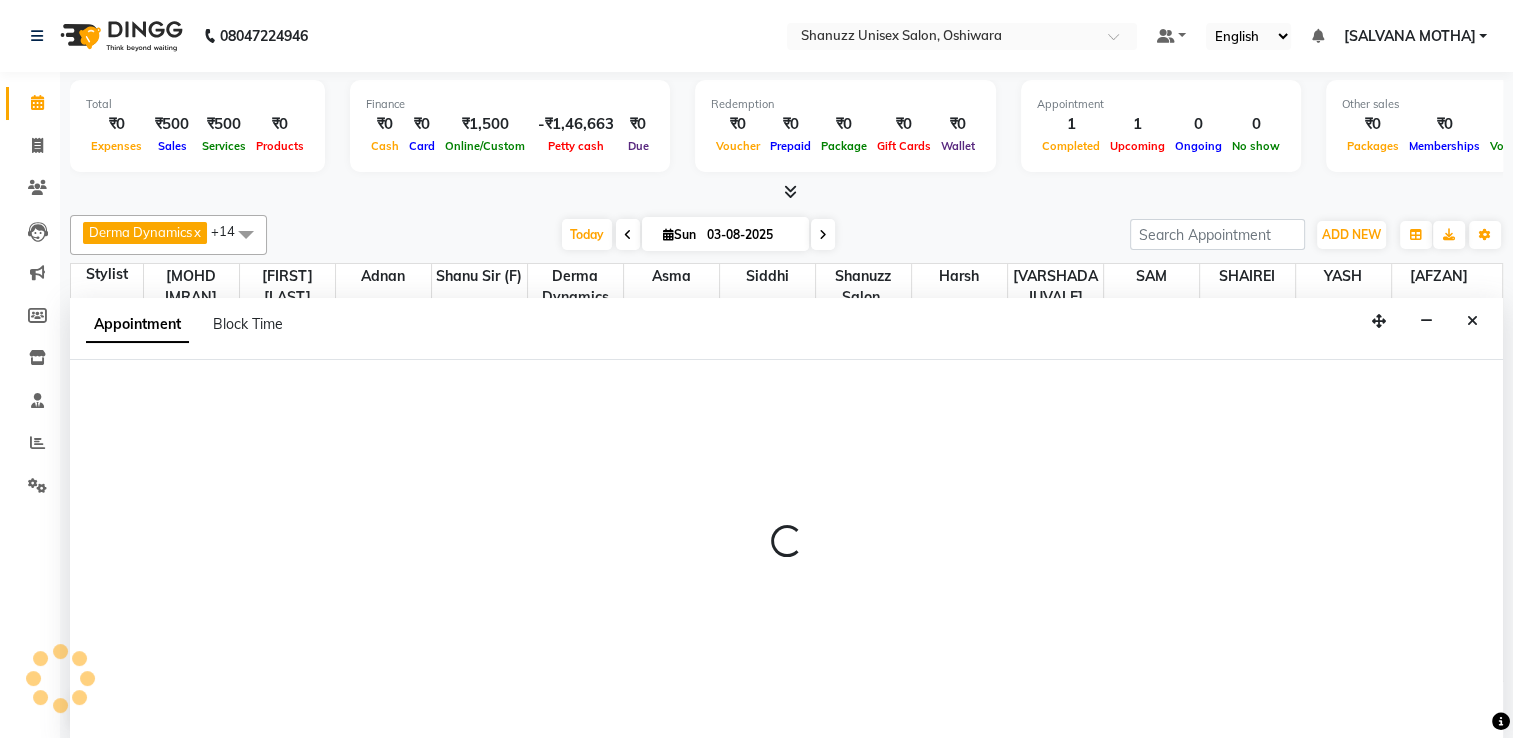 select on "61243" 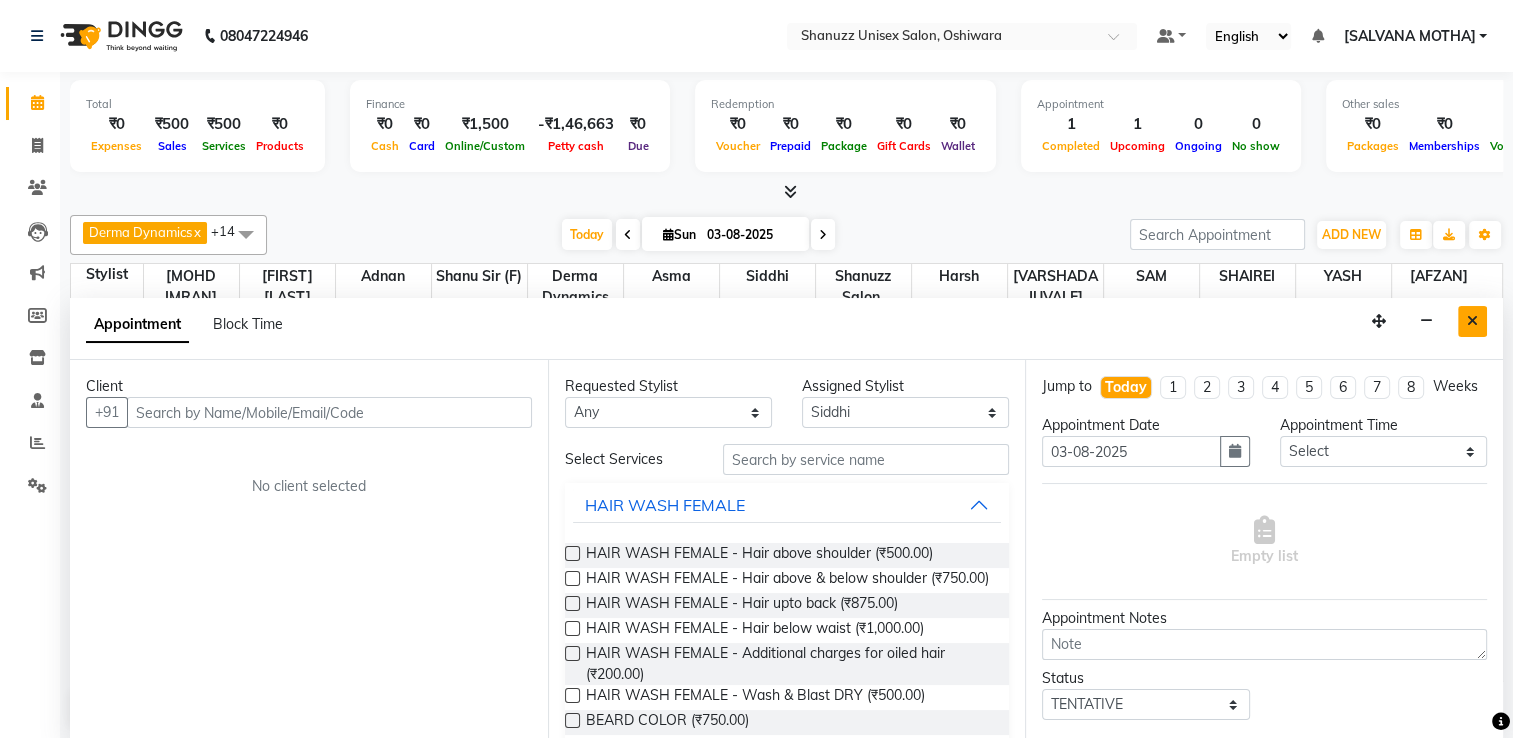 click at bounding box center [1472, 321] 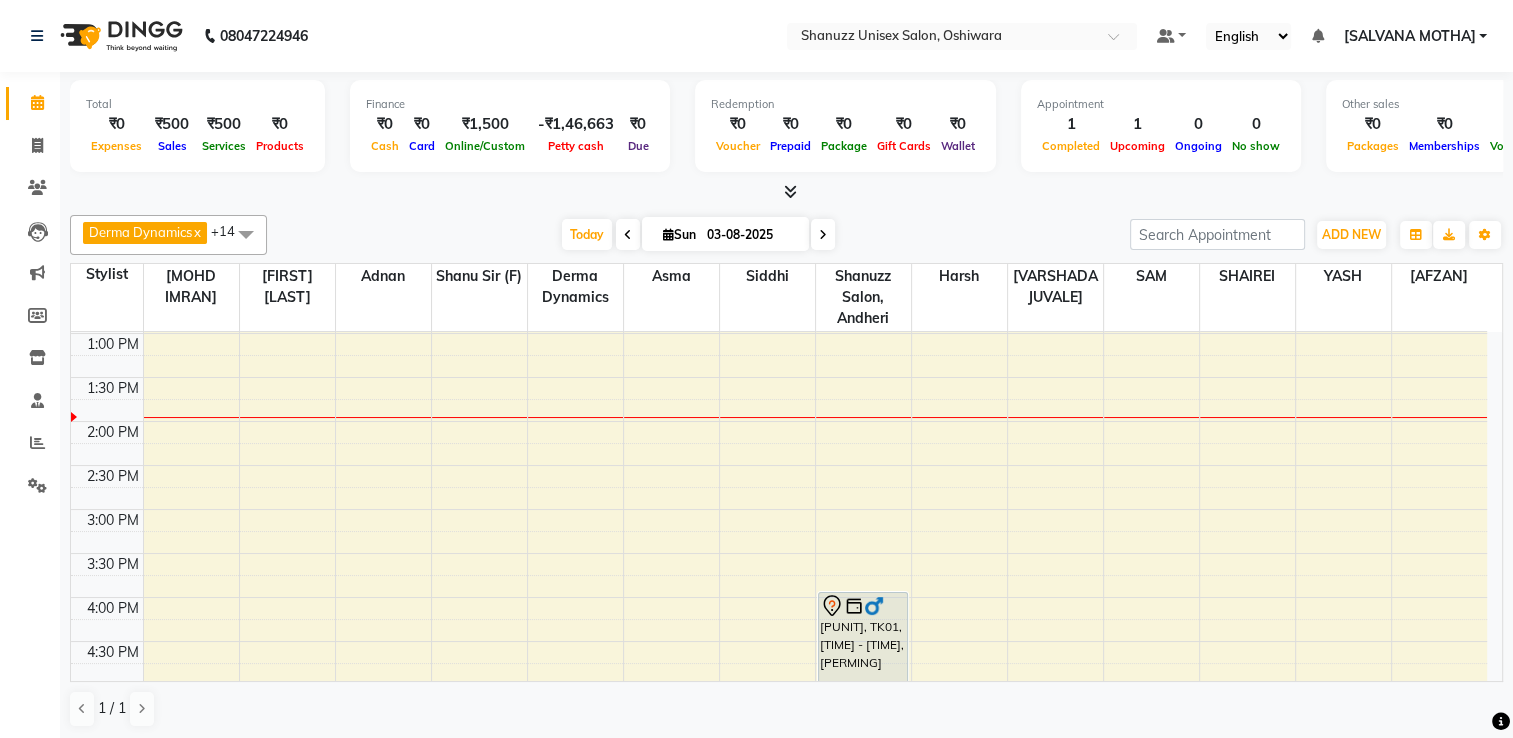 click on "Sun" at bounding box center (679, 234) 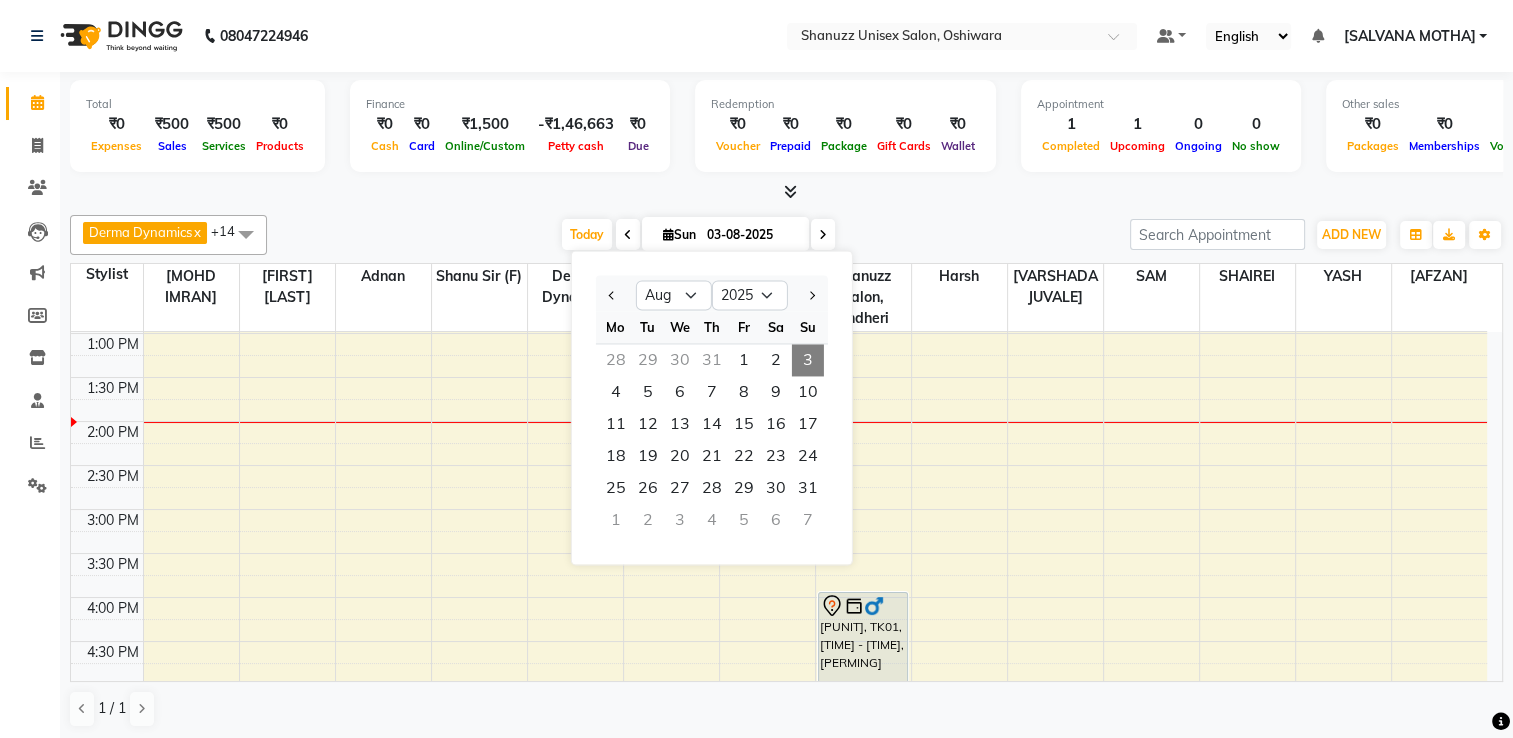 click on "With [Harsh],[OSHIWAR SALON] x [Shanky] x [Shanu Sir] (F) x [Siddhi] x [SHAMSHER] x [SHAIREI] x [YASH] x [Asma] x [Adnan] x [ARSHAD] x [VARSHADA JUVALE] x [Mohd Imran] x +14 Select All [Adnan] [Afzan] [Asma] [Derma Dynamics] [Gufran Mansuri] [Harsh] [Mohd Faizan] [Mohd Imran] [Osama Patel] [Rohan] [ROSHAN SAM] [Shahne Alam] [SHAIREI] [Shanu Sir] (F) [Shanuzz Salon], [Andheri] [Siddhi] [VARSHADA JUVALE] [YASH] Today Sun 03-08-2025 Jan Feb Mar Apr May Jun Jul Aug Sep Oct Nov Dec 2015 2016 2017 2018 2019 2020 2021 2022 2023 2024 2025 2026 2027 2028 2029 2030 2031 2032 2033 2034 2035 Mo Tu We Th Fr Sa Su 28 29 30 31 1 2 3 4 5 6 7 8 9 10 11 12 13 14 15 16 17 18 19 20 21 22 23 24 25 26 27 28 29 30 31 1 2 3 4 5 6 7 Toggle Dropdown Add Appointment Add Invoice Add Expense Add Attendance Add Client Add Transaction Toggle Dropdown Add Appointment Add Invoice Add Expense Add Attendance Add Client ADD NEW Toggle Dropdown x x x x" 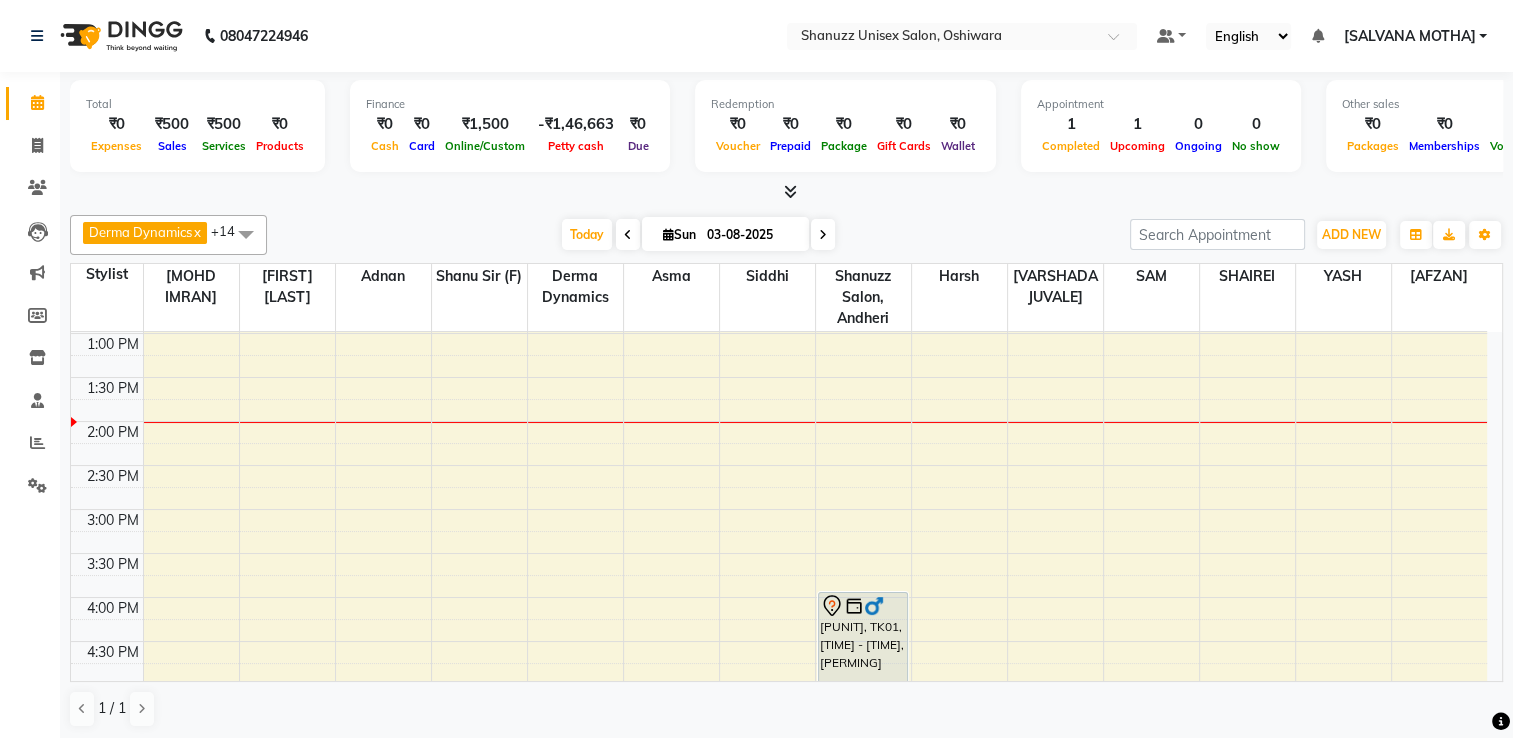 scroll, scrollTop: 224, scrollLeft: 0, axis: vertical 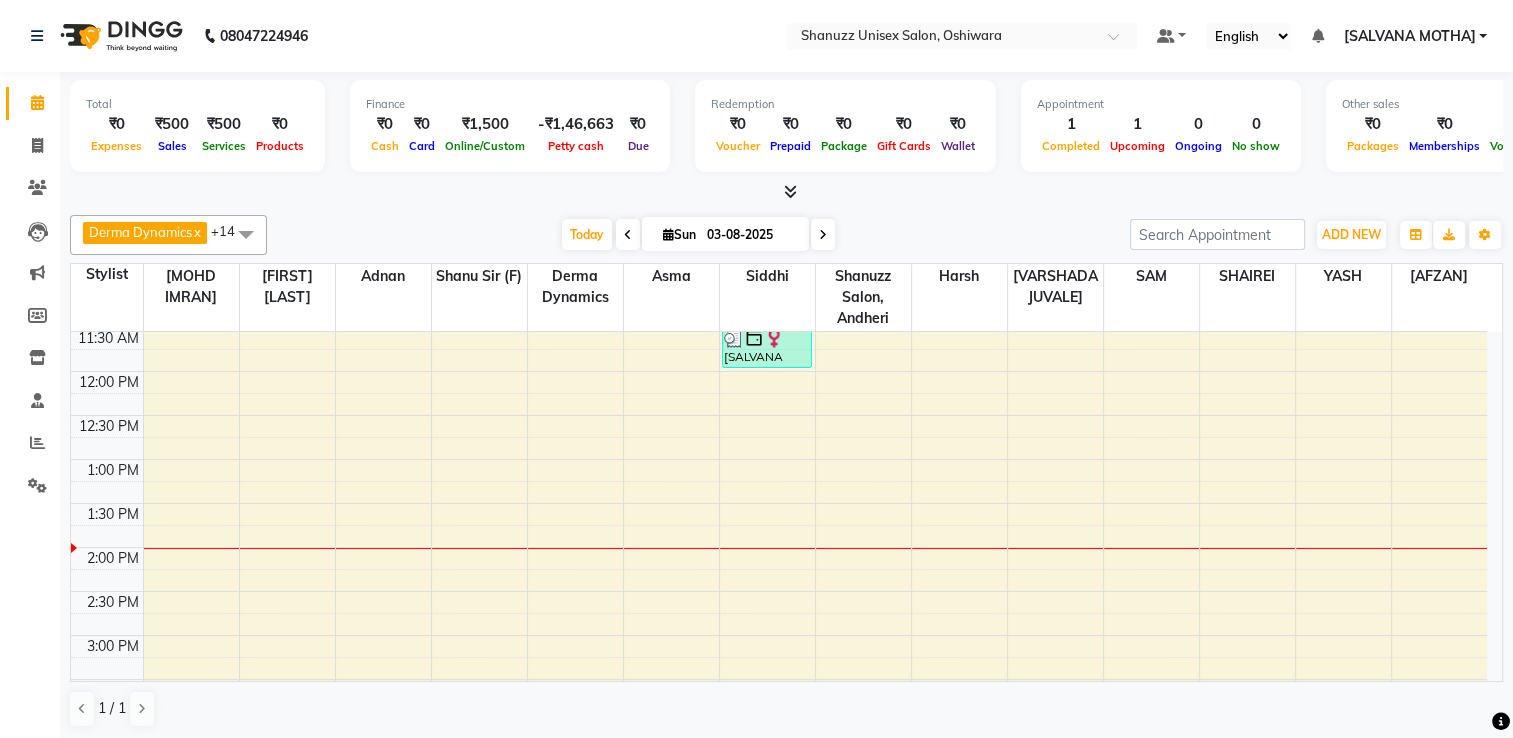 click at bounding box center [668, 234] 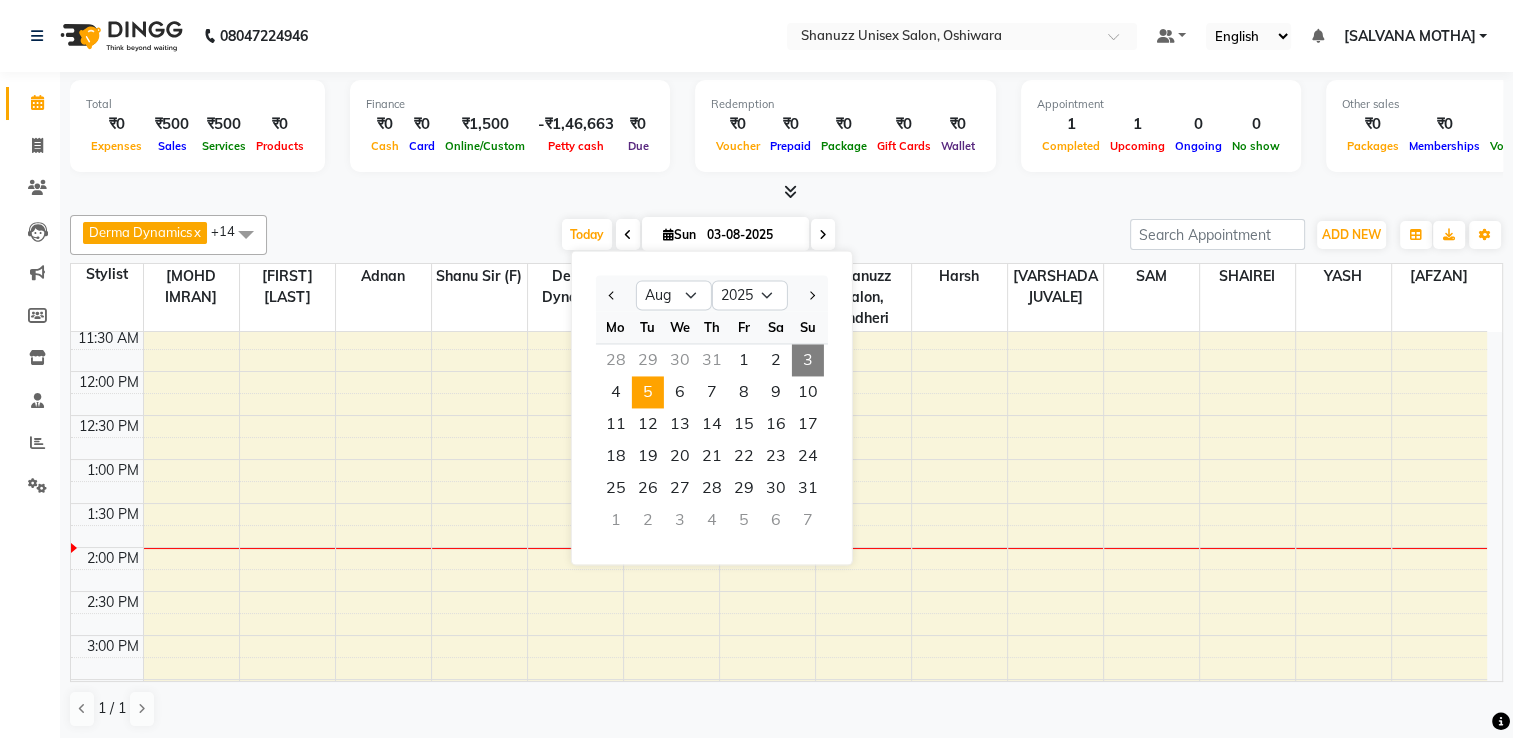 click on "5" at bounding box center (648, 392) 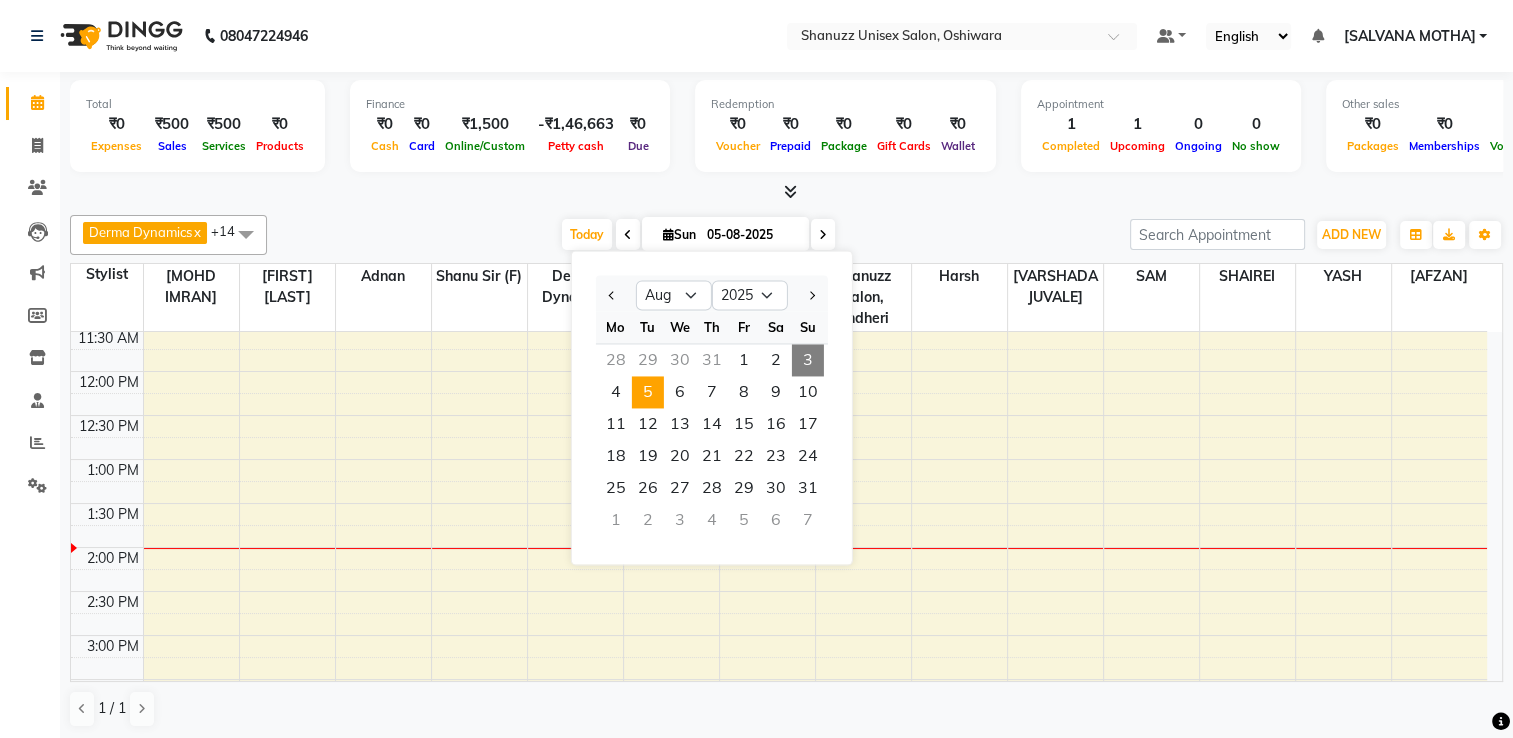 scroll, scrollTop: 437, scrollLeft: 0, axis: vertical 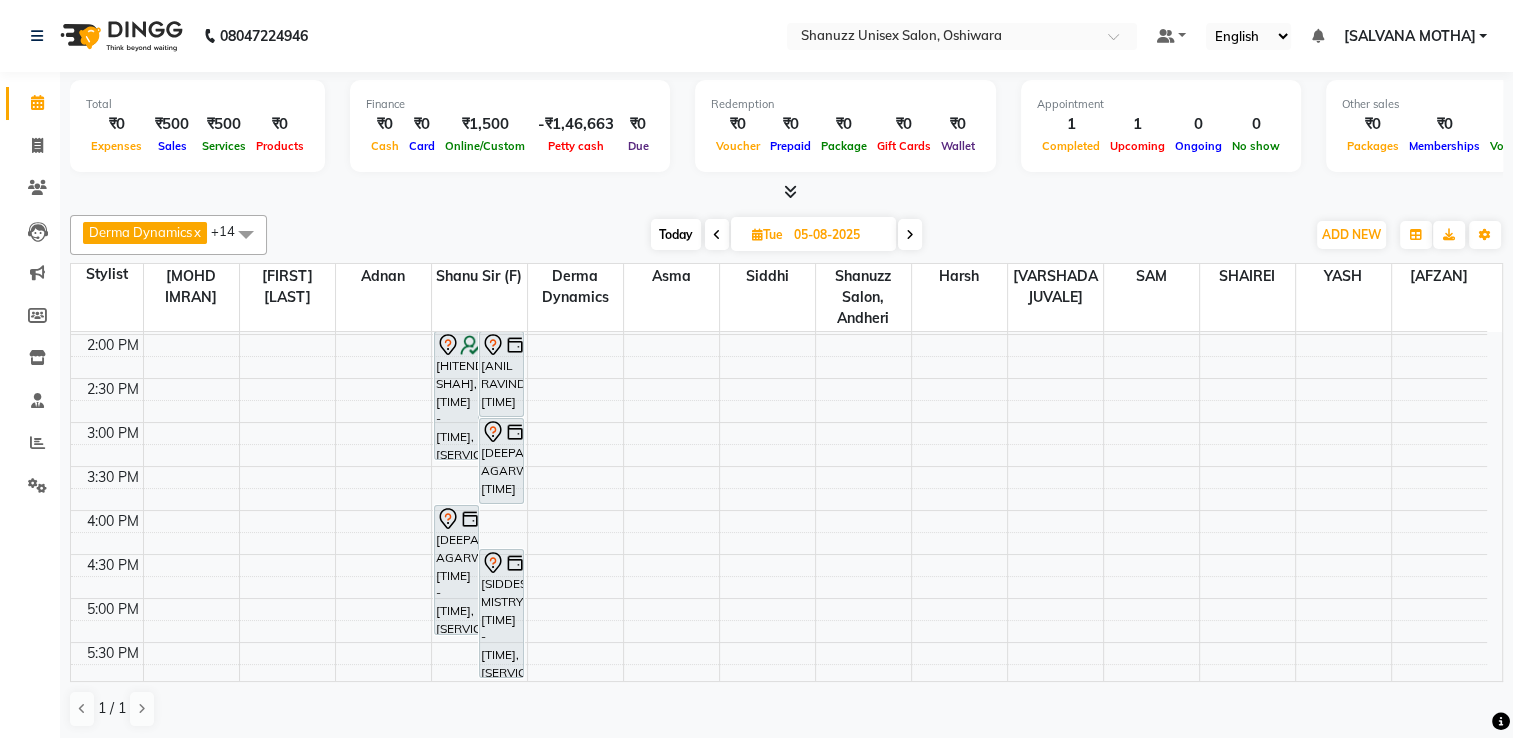 click at bounding box center [910, 234] 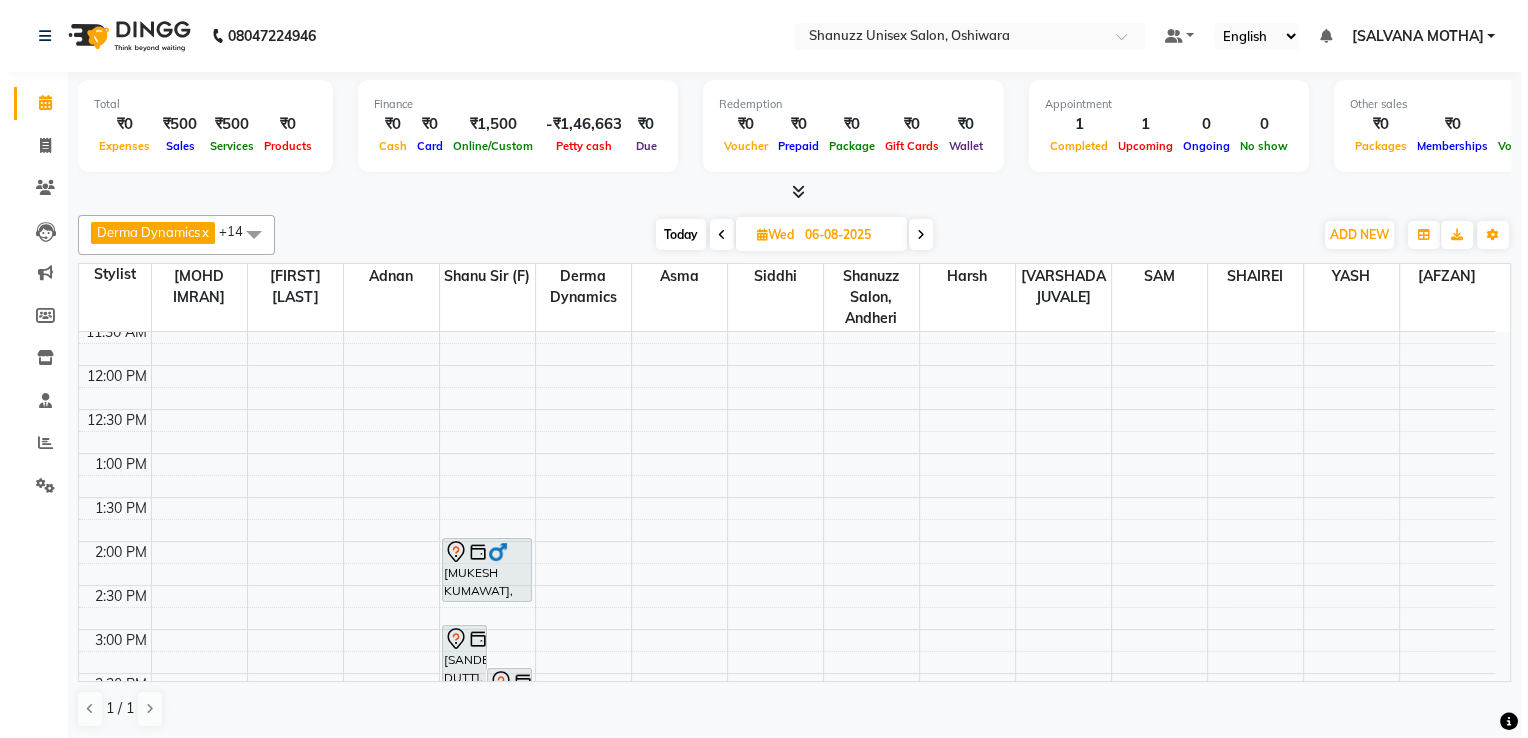 scroll, scrollTop: 229, scrollLeft: 0, axis: vertical 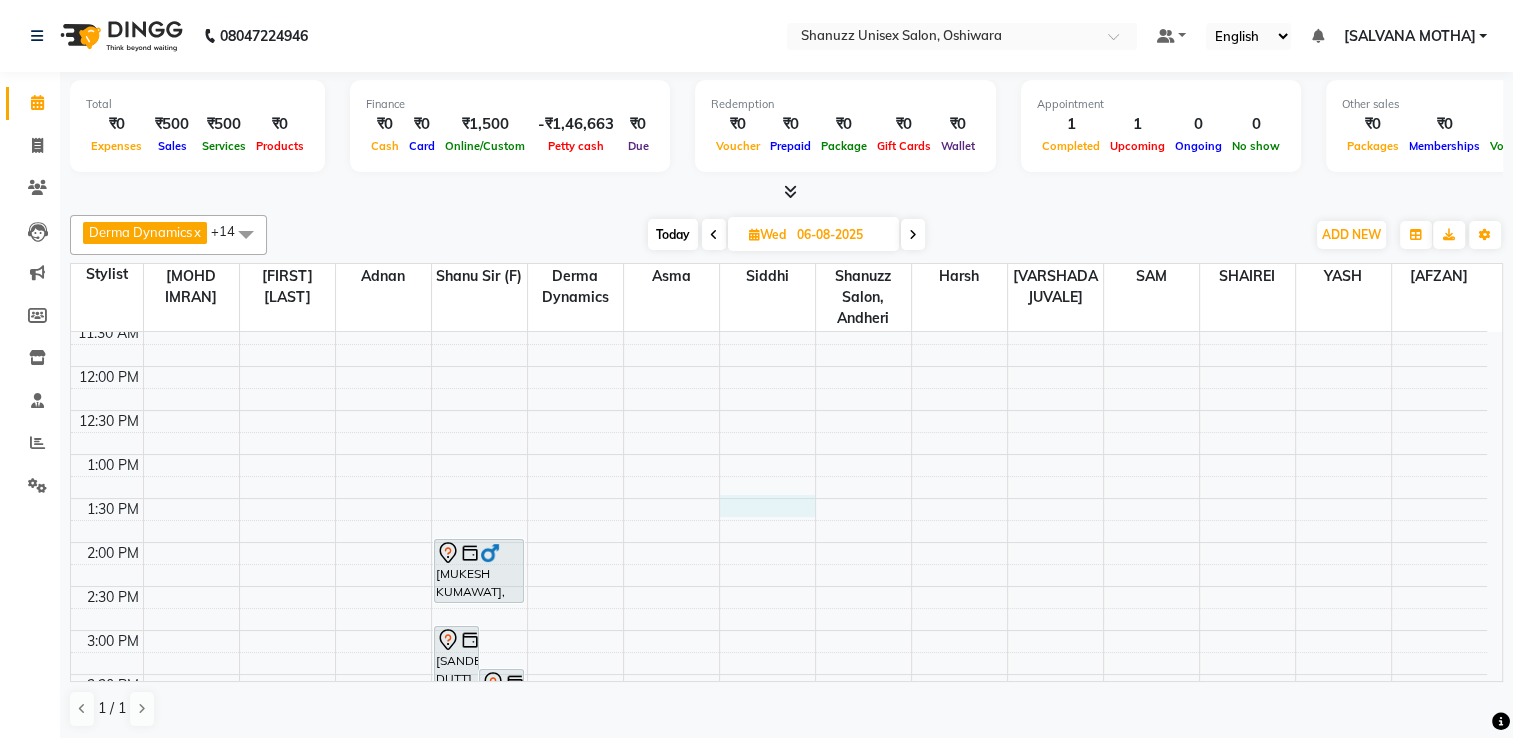 click on "9:00 AM 9:30 AM 10:00 AM 10:30 AM 11:00 AM 11:30 AM 12:00 PM 12:30 PM 1:00 PM 1:30 PM 2:00 PM 2:30 PM 3:00 PM 3:30 PM 4:00 PM 4:30 PM 5:00 PM 5:30 PM 6:00 PM 6:30 PM 7:00 PM 7:30 PM 8:00 PM 8:30 PM [SANDEEP DUTT], [TIME] - [TIME], [SERVICE] - By [SHANUSS] ([AGE]+ Years of Experience) [PRIYAM DAS], [TIME] - [TIME], [SERVICE] - By [SHANUSS] ([AGE]+ Years of Experience) [MUKESH KUMAWAT], [TIME] - [TIME], [SERVICE] - By [SHANUSS] ([AGE]+ Years of Experience)" at bounding box center (779, 630) 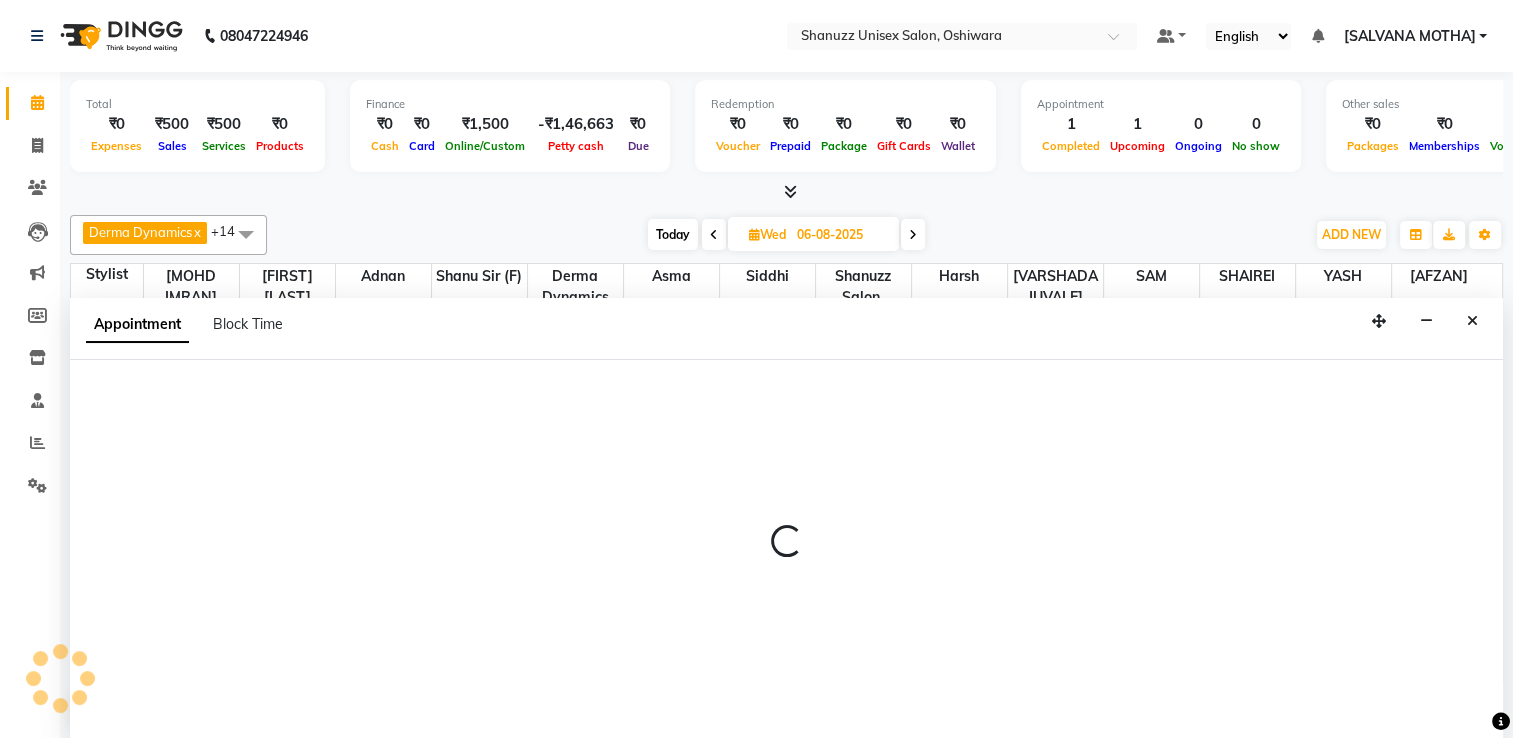select on "61243" 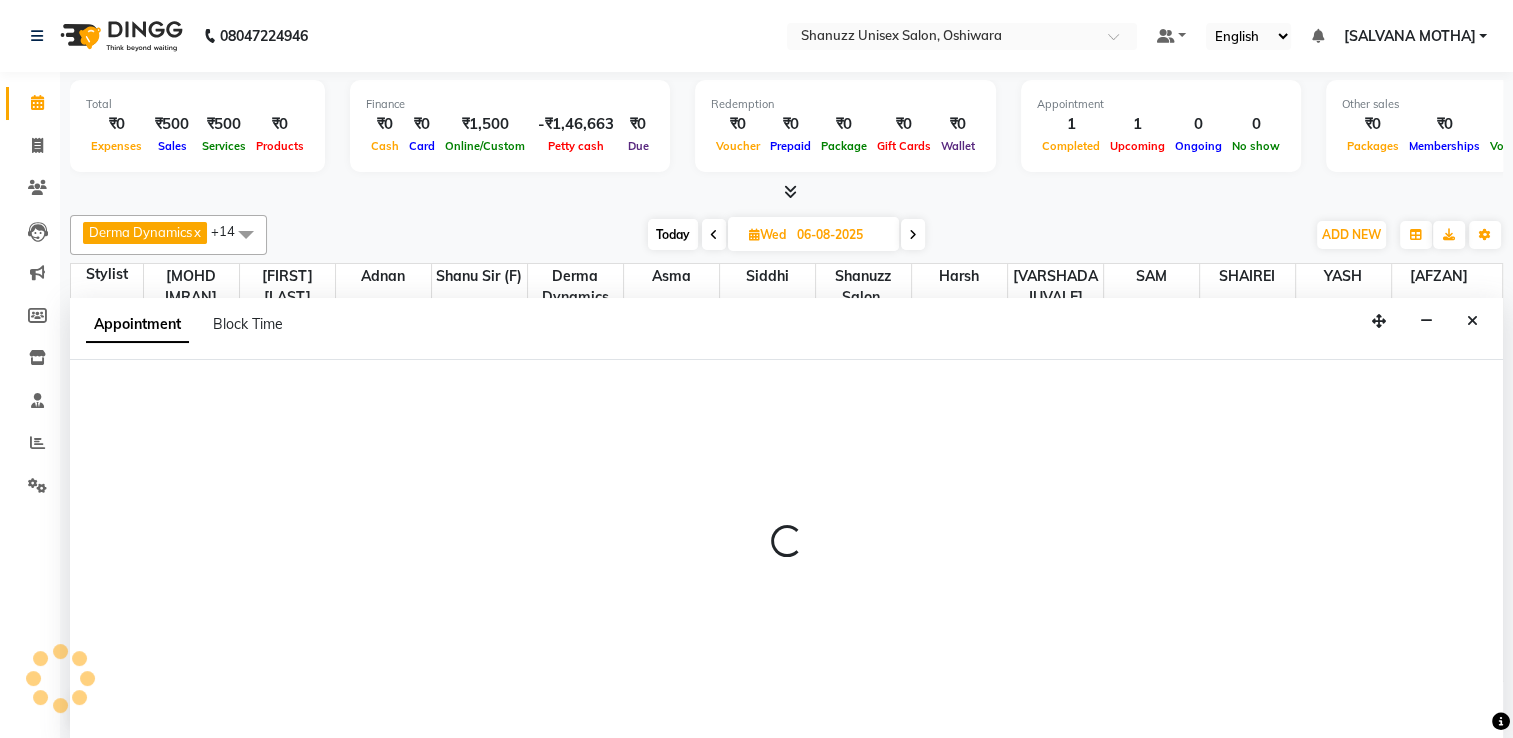 select on "tentative" 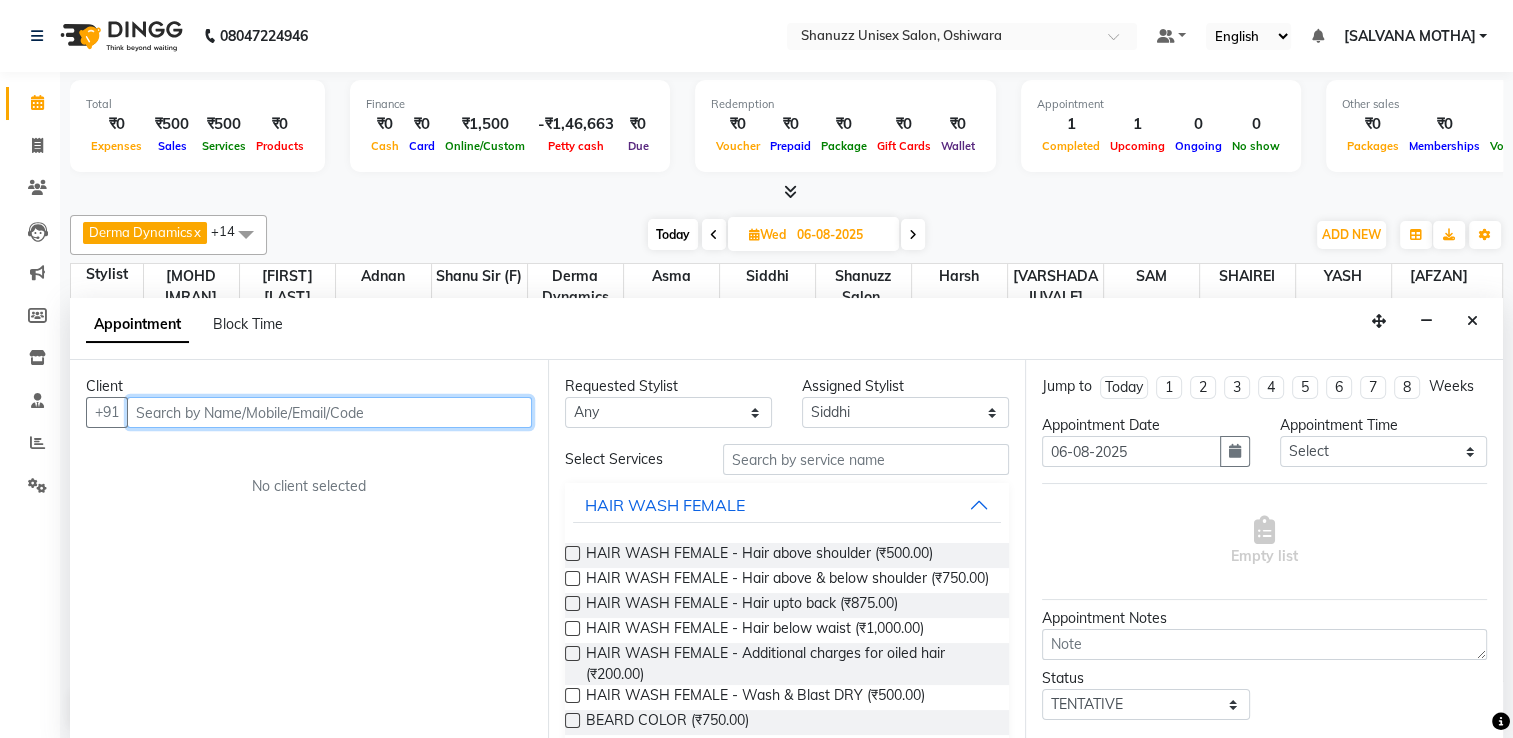 click at bounding box center (329, 412) 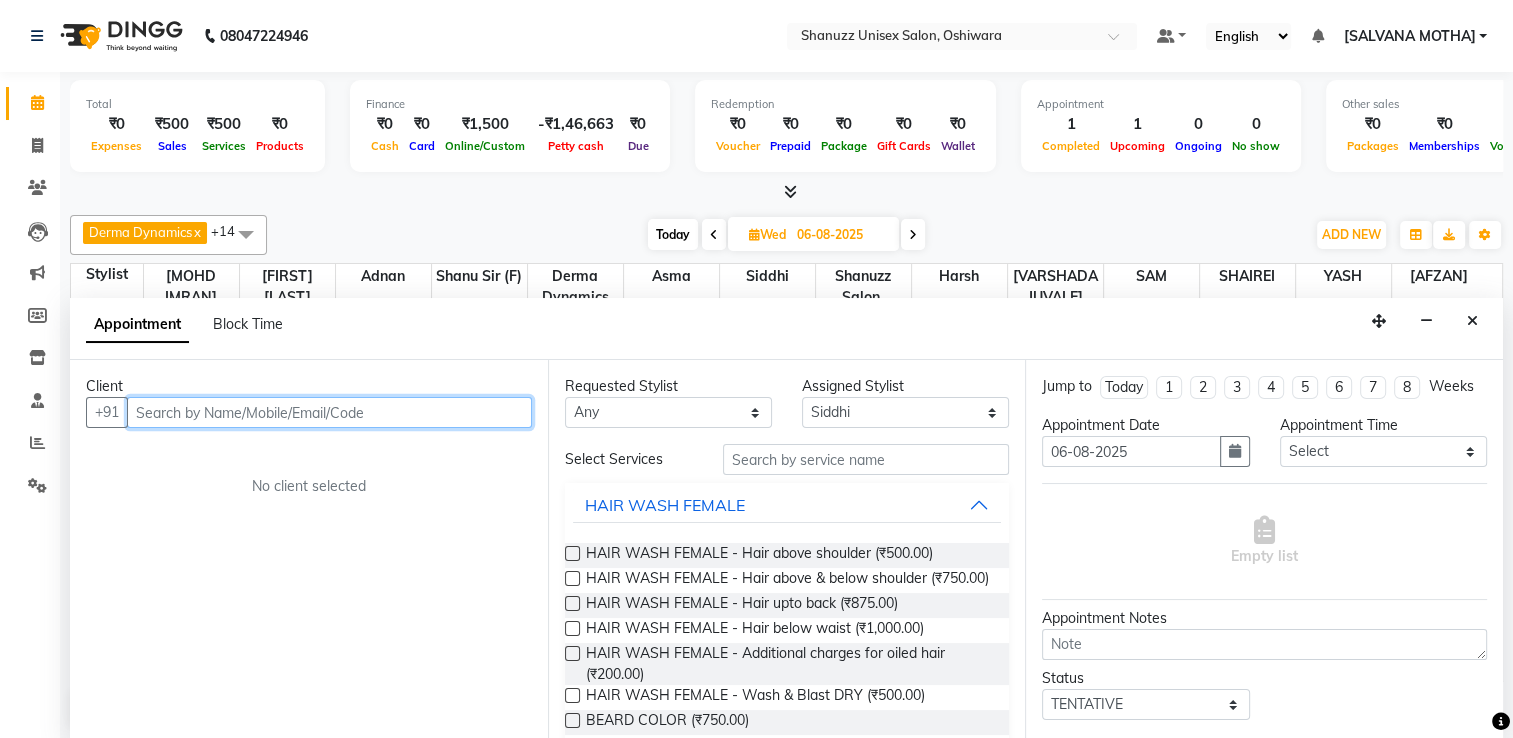 click at bounding box center [329, 412] 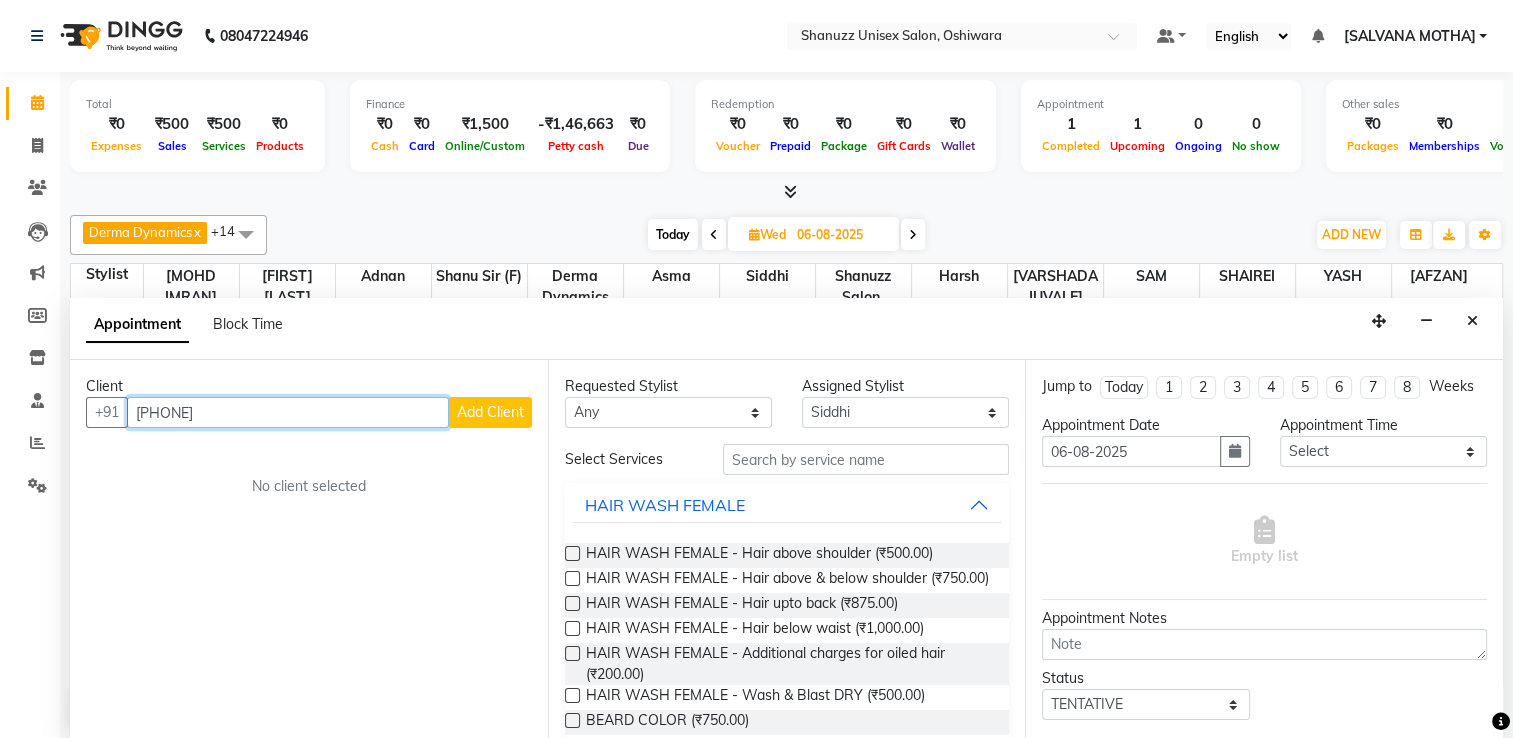 type on "[PHONE]" 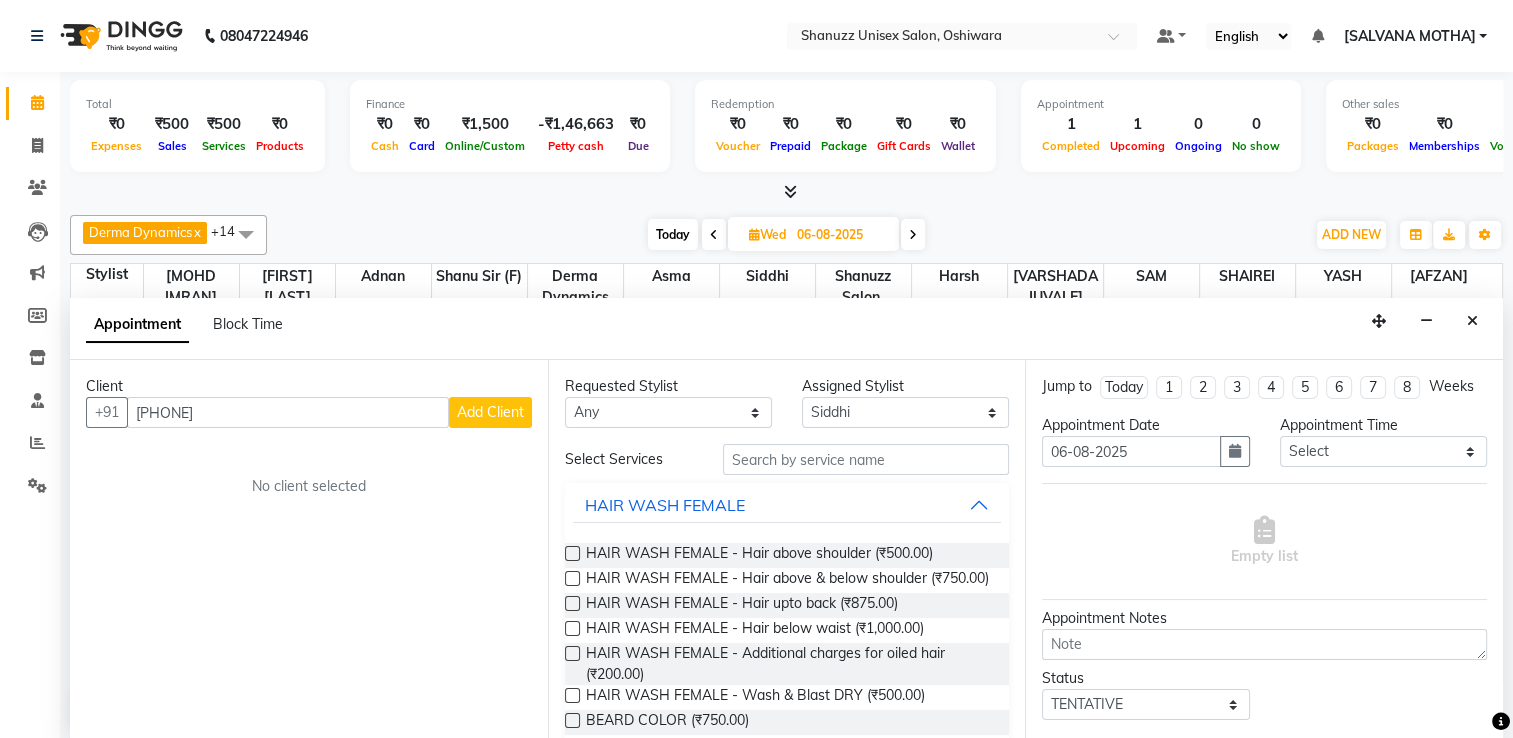 click on "Add Client" at bounding box center [490, 412] 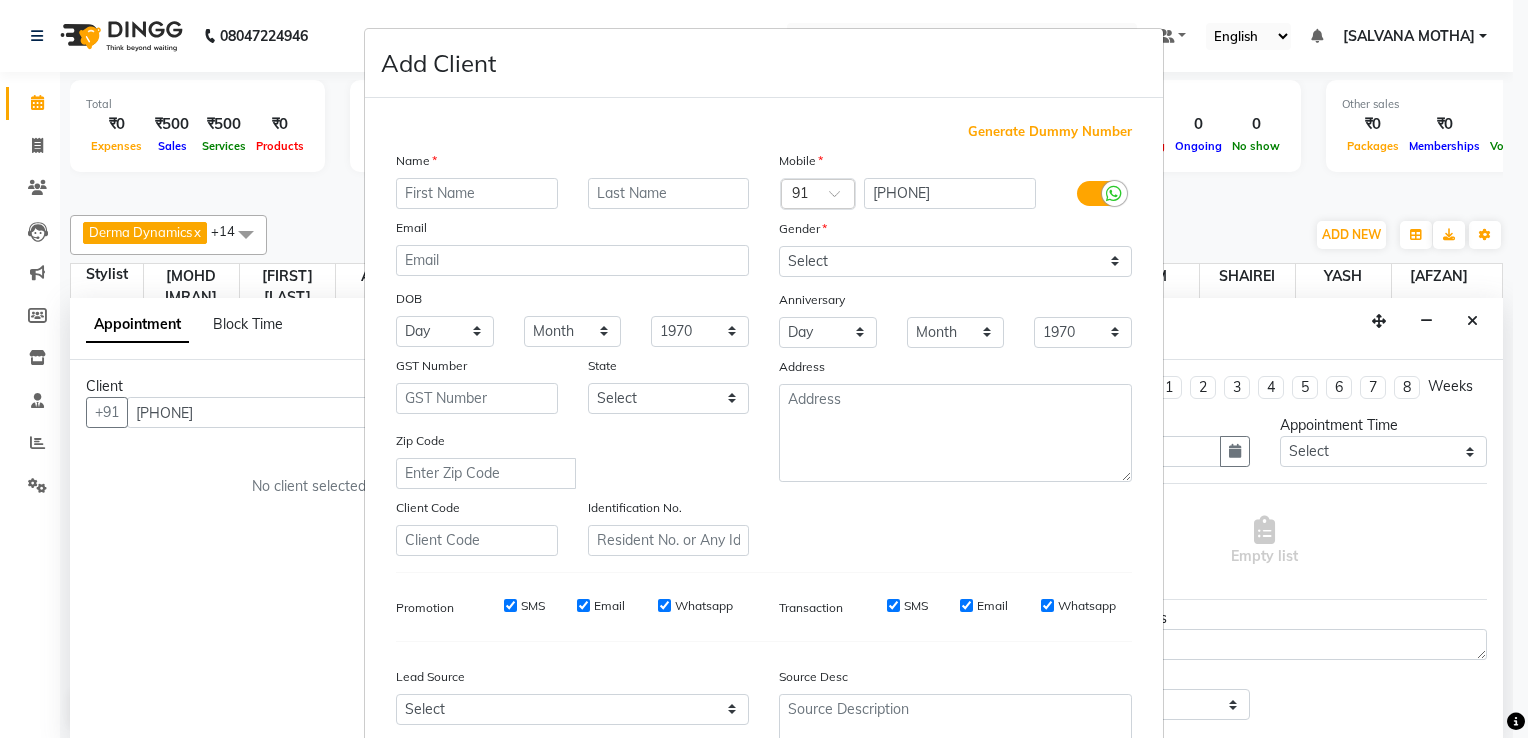 click at bounding box center (477, 193) 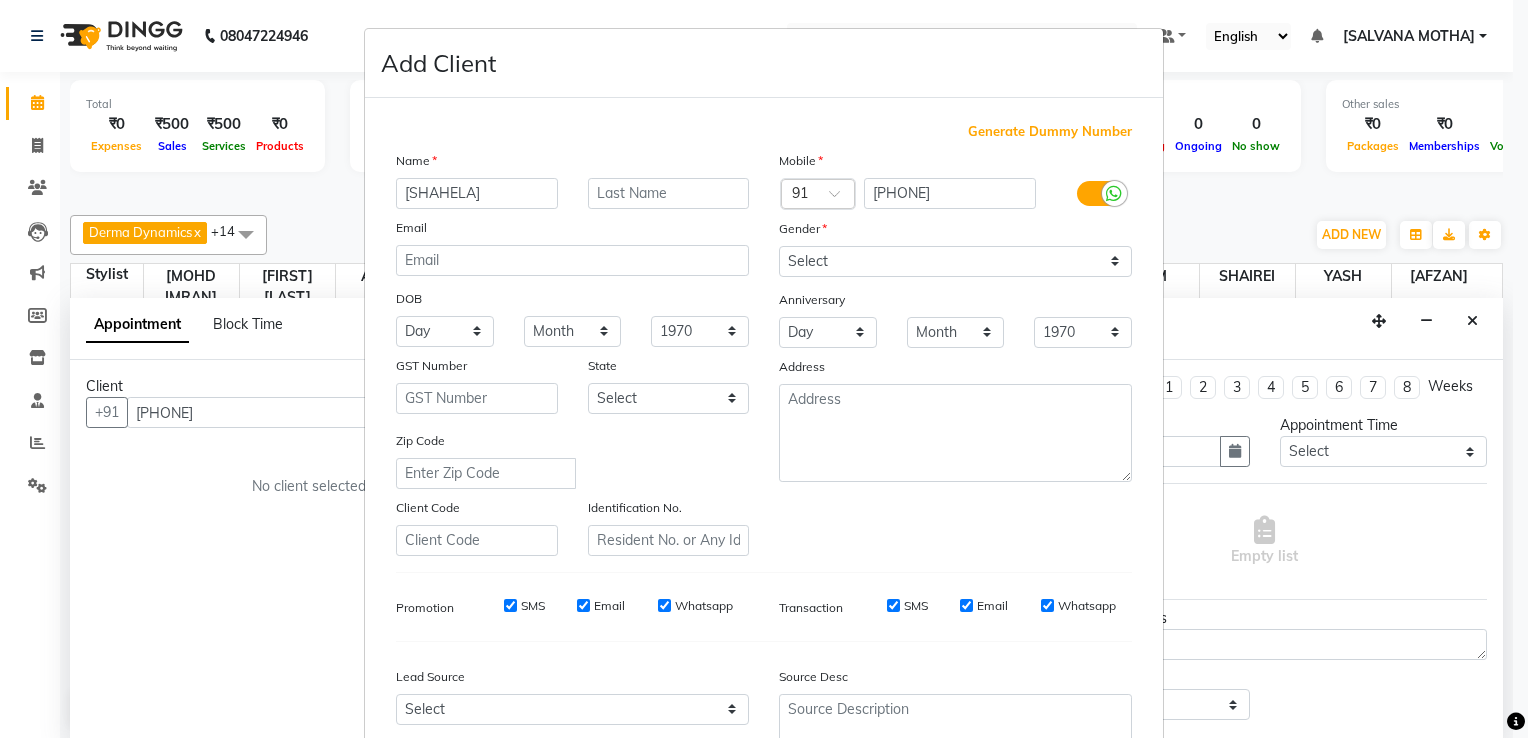 type on "[SHAHELA]" 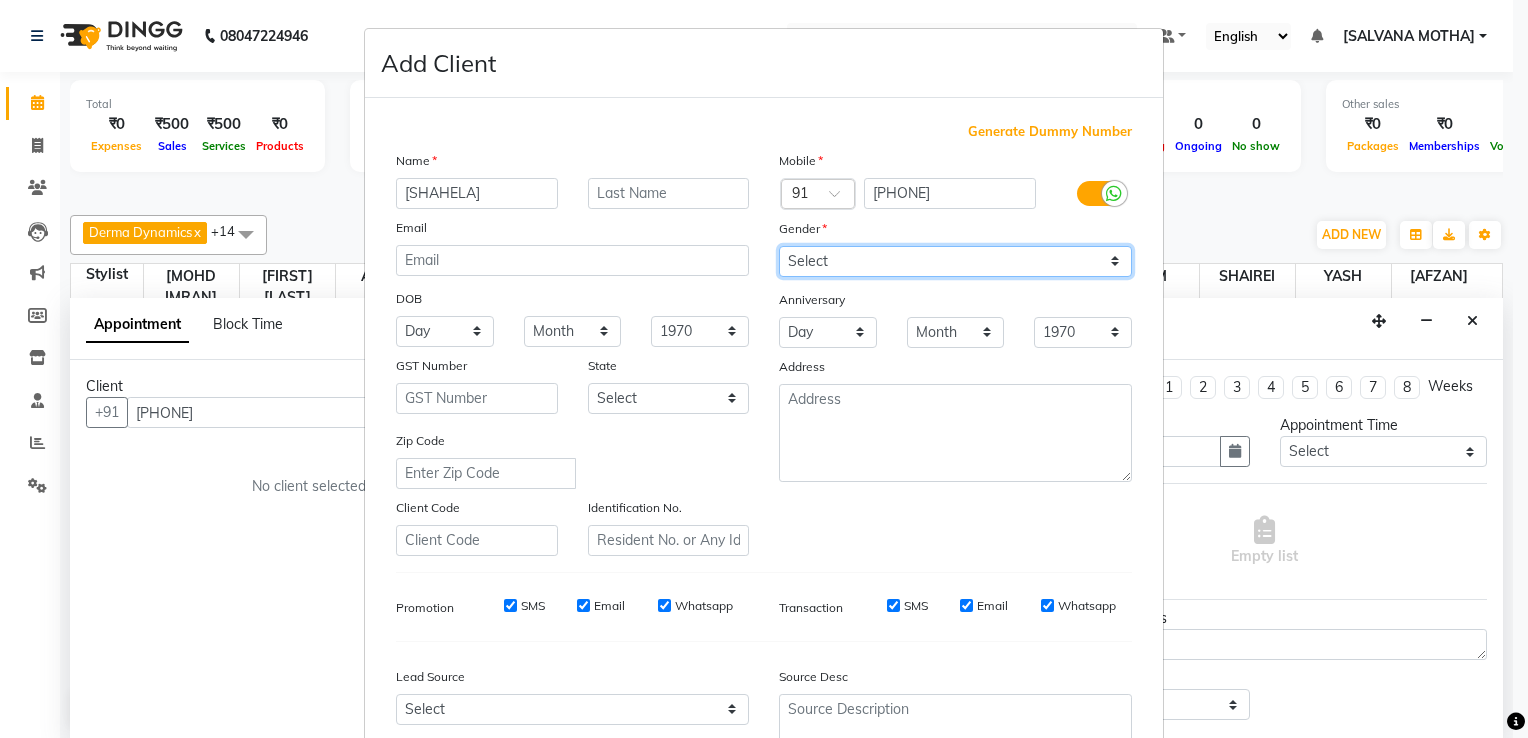 click on "Select Male Female Other Prefer Not To Say" at bounding box center [955, 261] 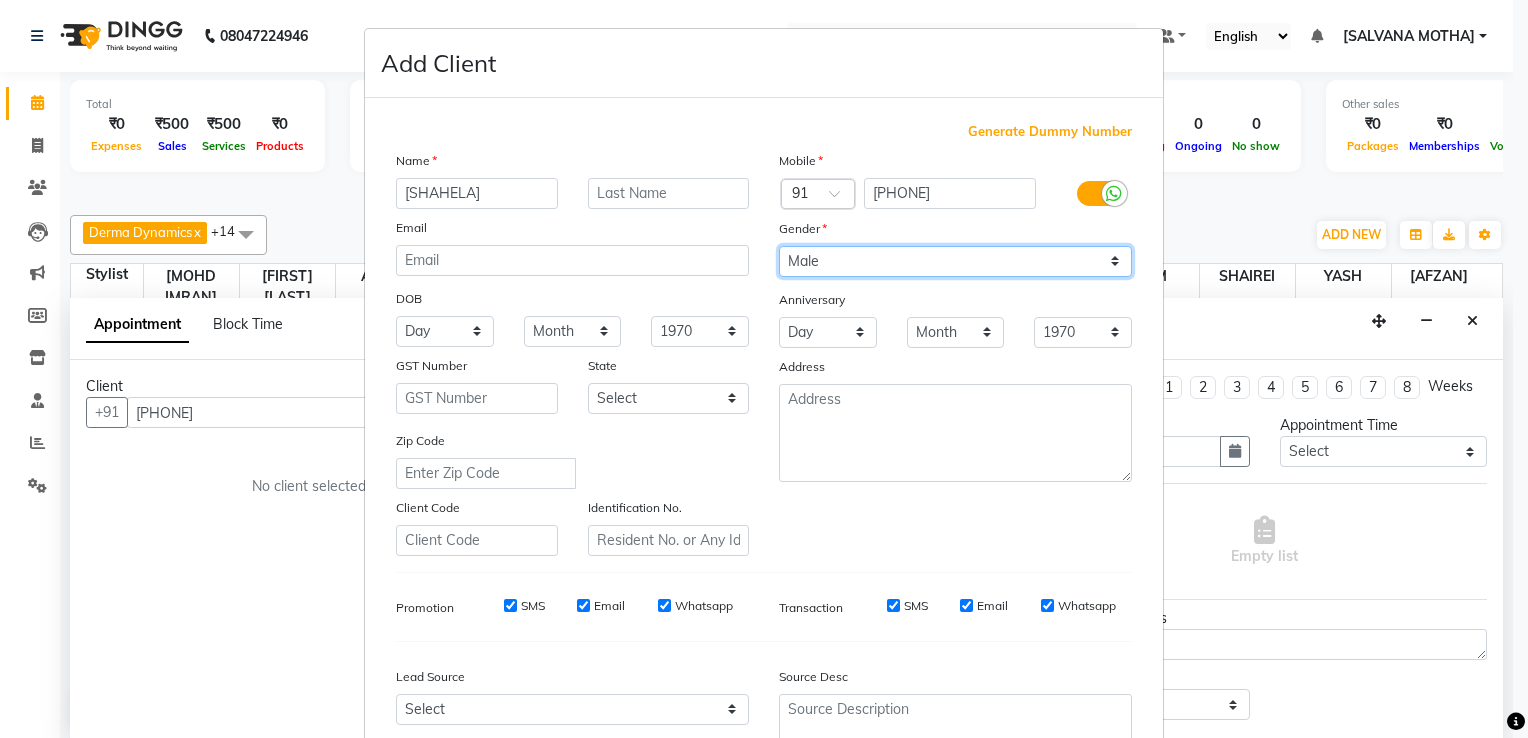 click on "Select Male Female Other Prefer Not To Say" at bounding box center [955, 261] 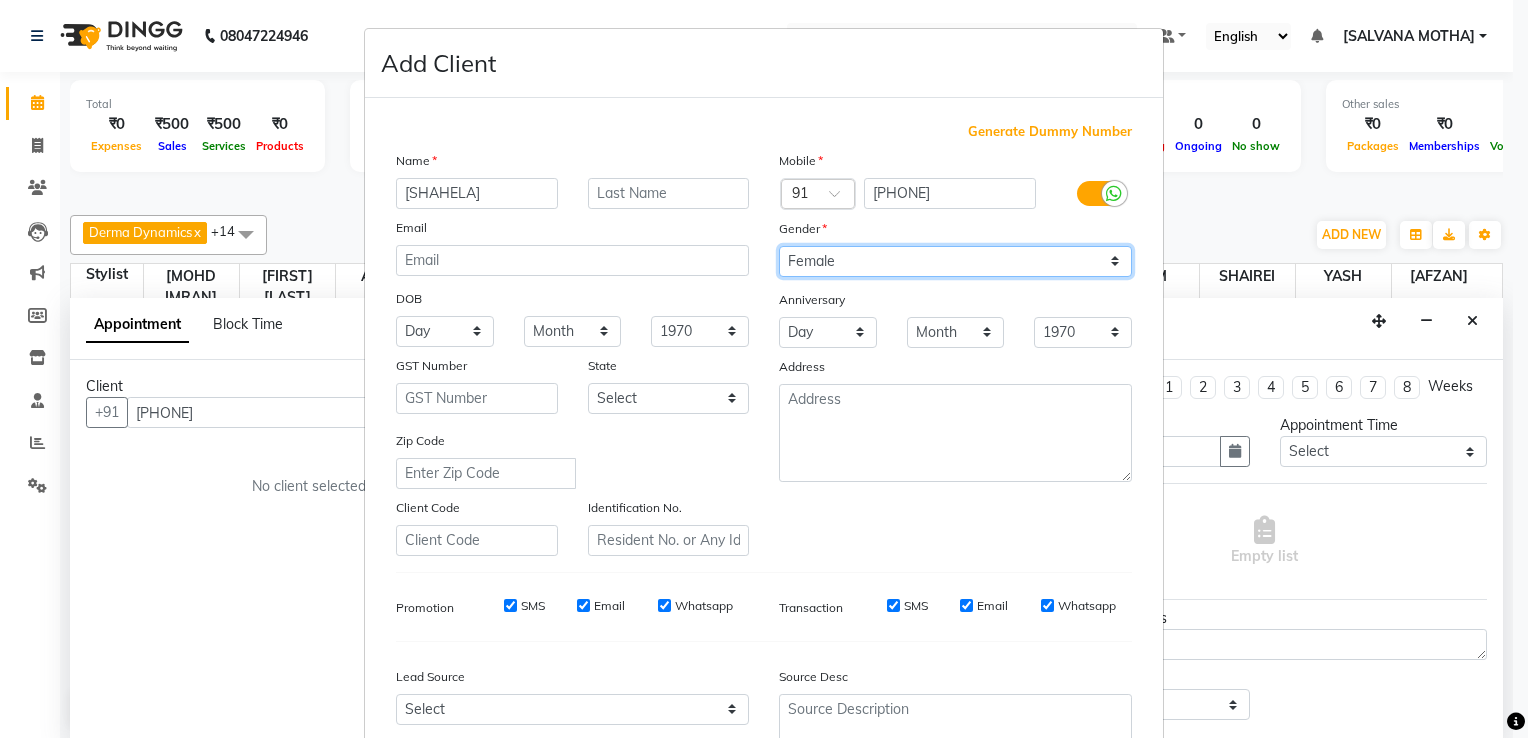 click on "Select Male Female Other Prefer Not To Say" at bounding box center [955, 261] 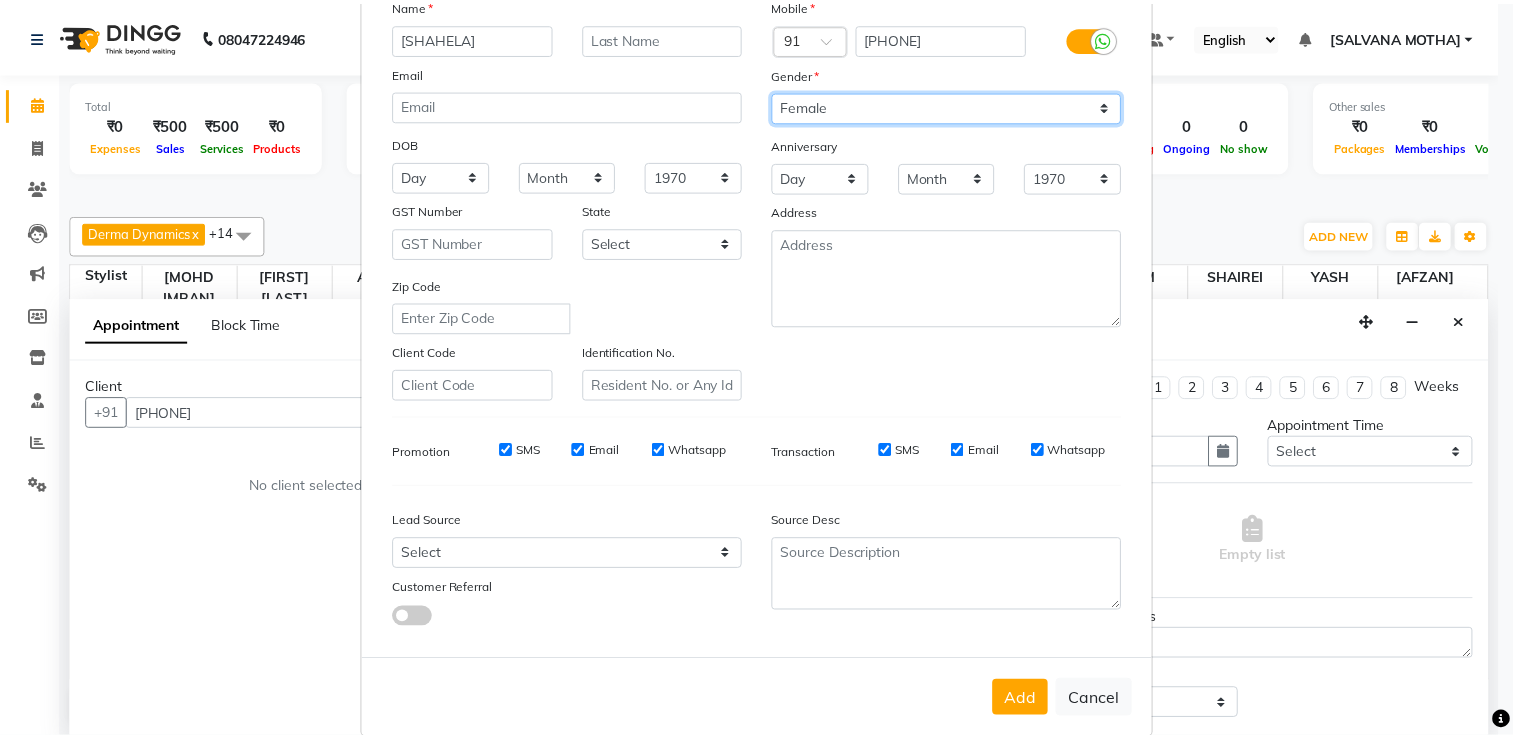 scroll, scrollTop: 194, scrollLeft: 0, axis: vertical 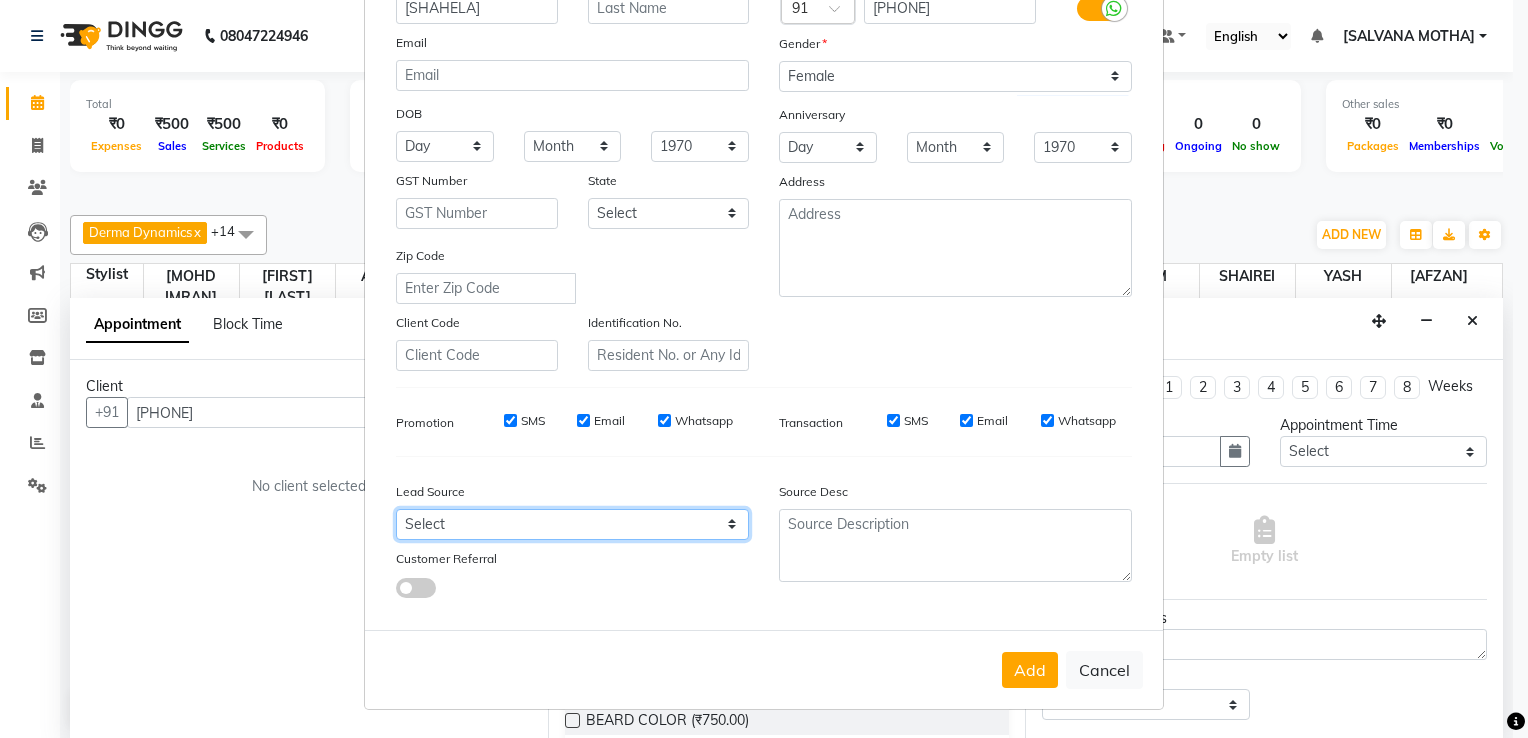 click on "Select Walk-in Referral Internet Friend Word of Mouth Advertisement Facebook JustDial Google Other" at bounding box center [572, 524] 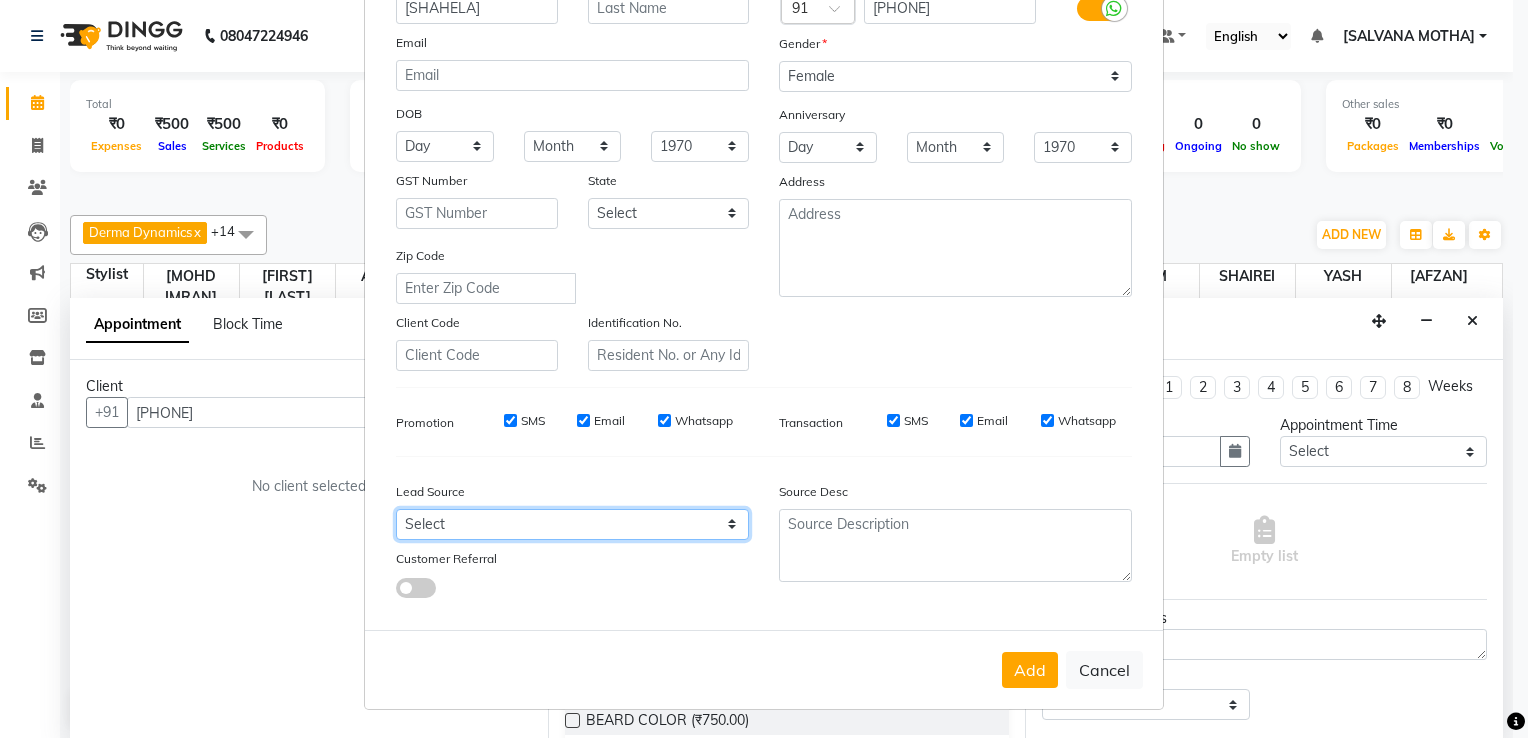 select on "49174" 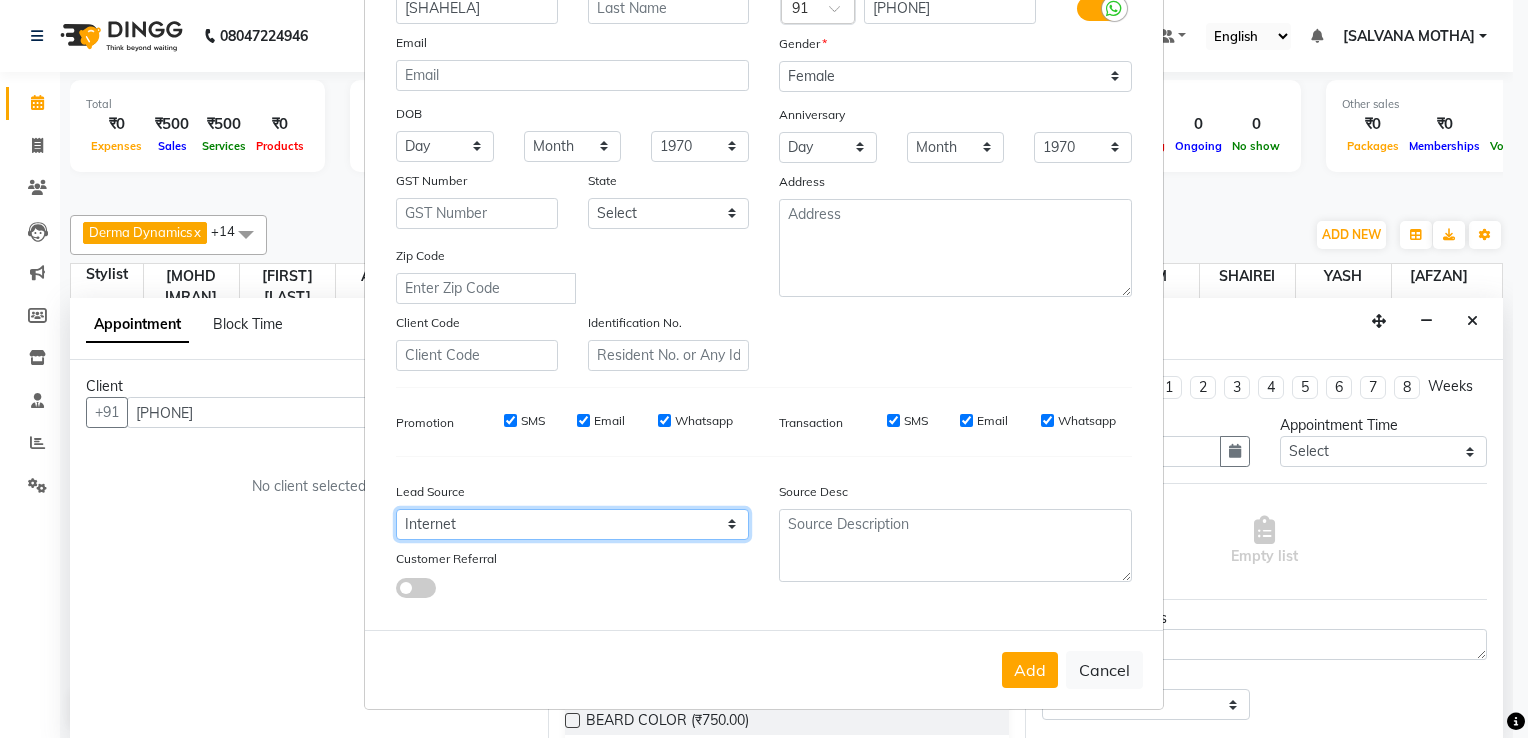 click on "Select Walk-in Referral Internet Friend Word of Mouth Advertisement Facebook JustDial Google Other" at bounding box center [572, 524] 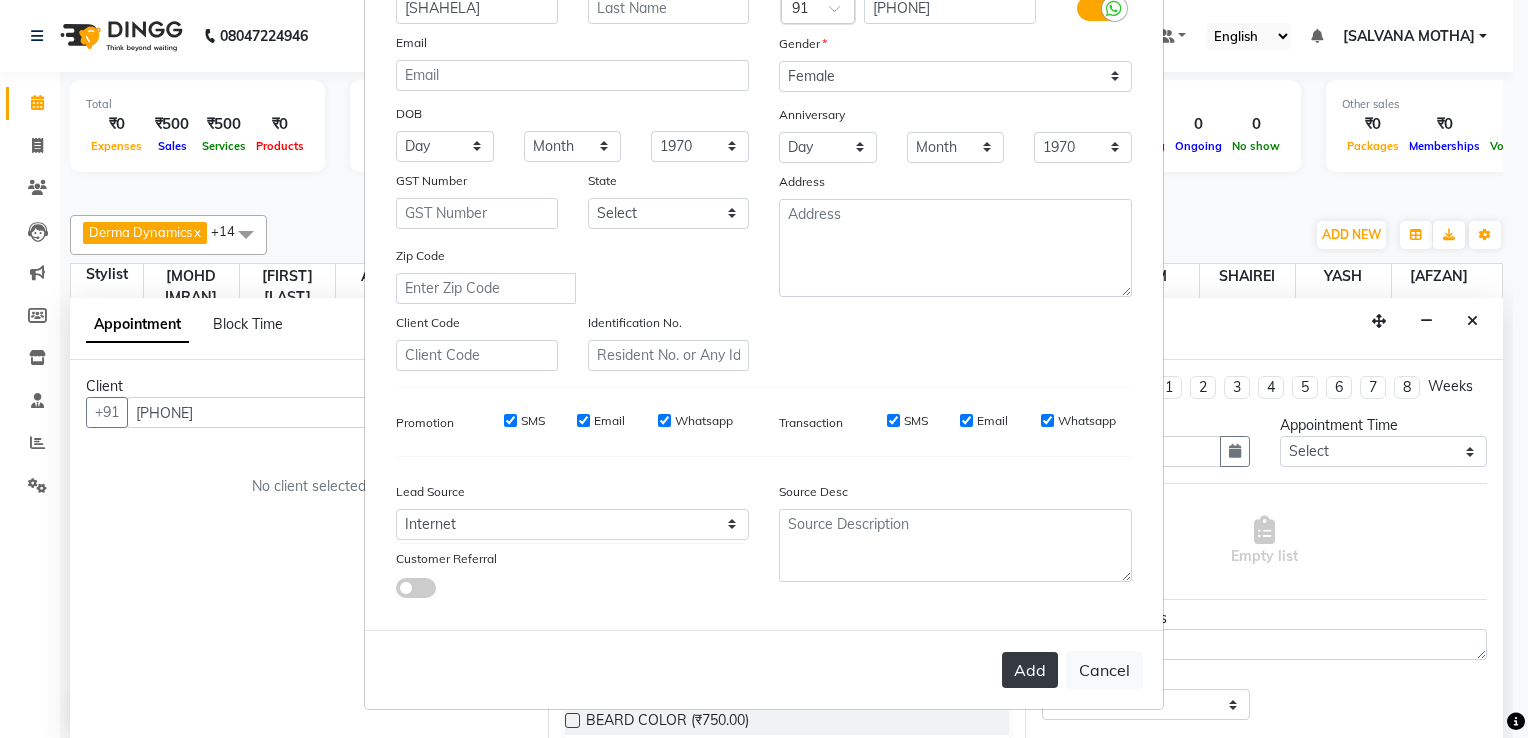 click on "Add" at bounding box center [1030, 670] 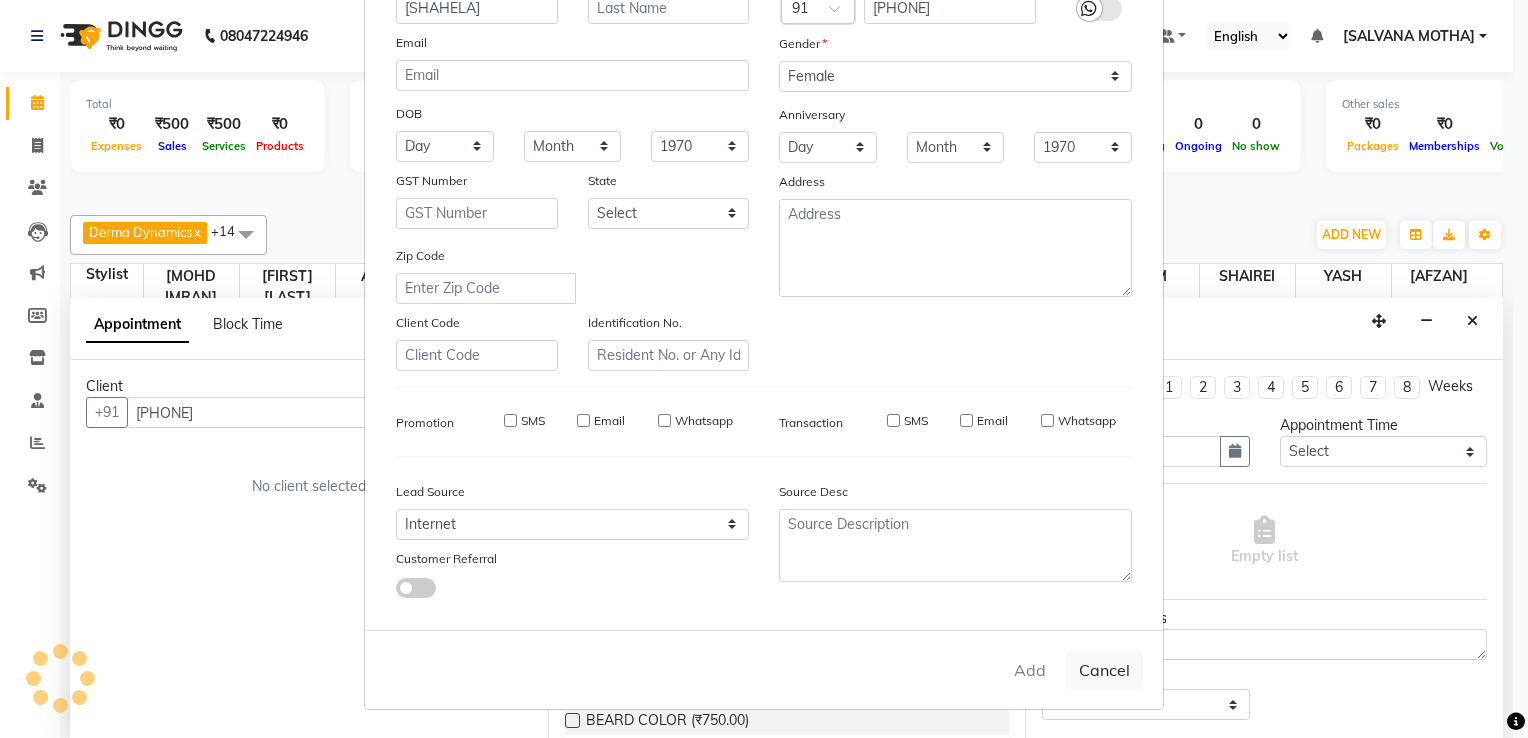 type 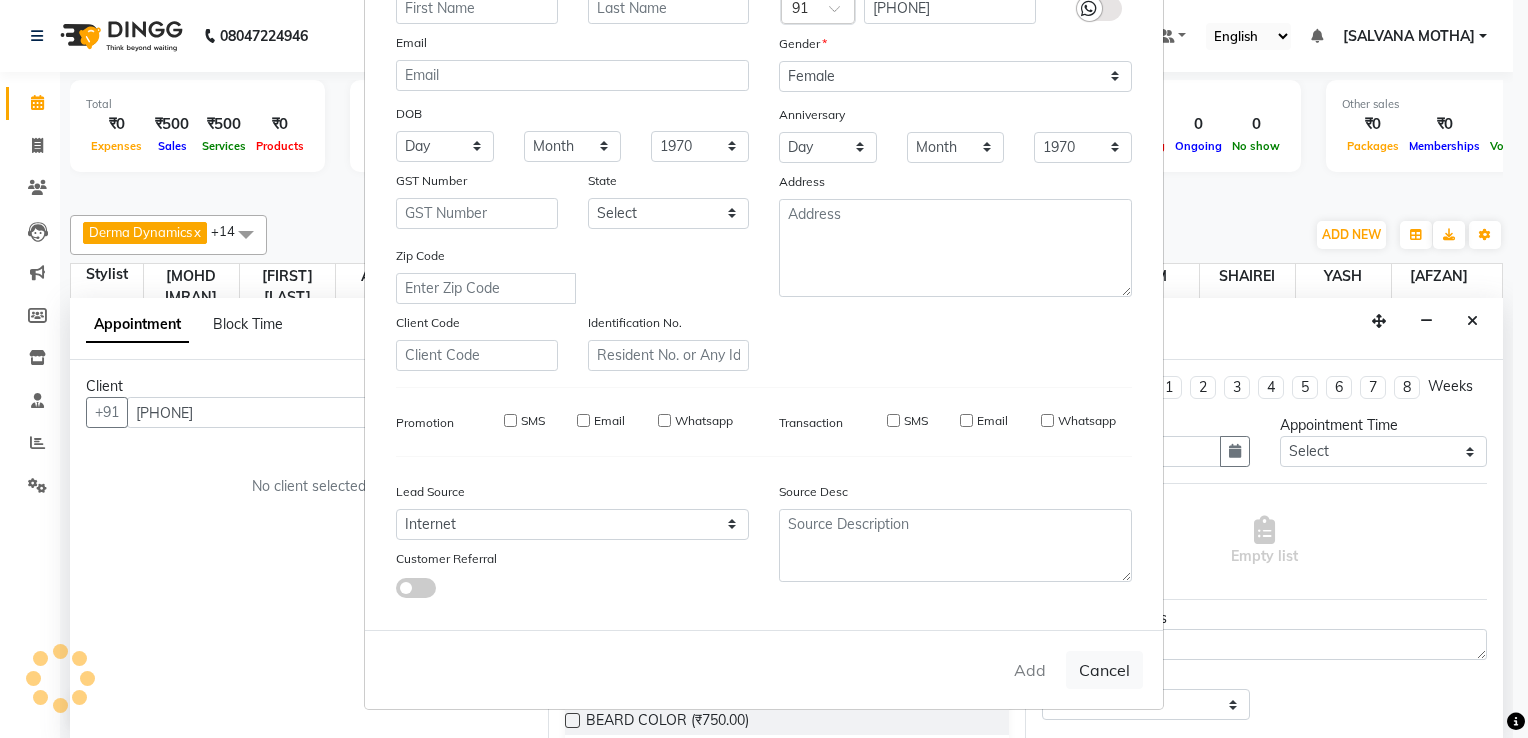 select 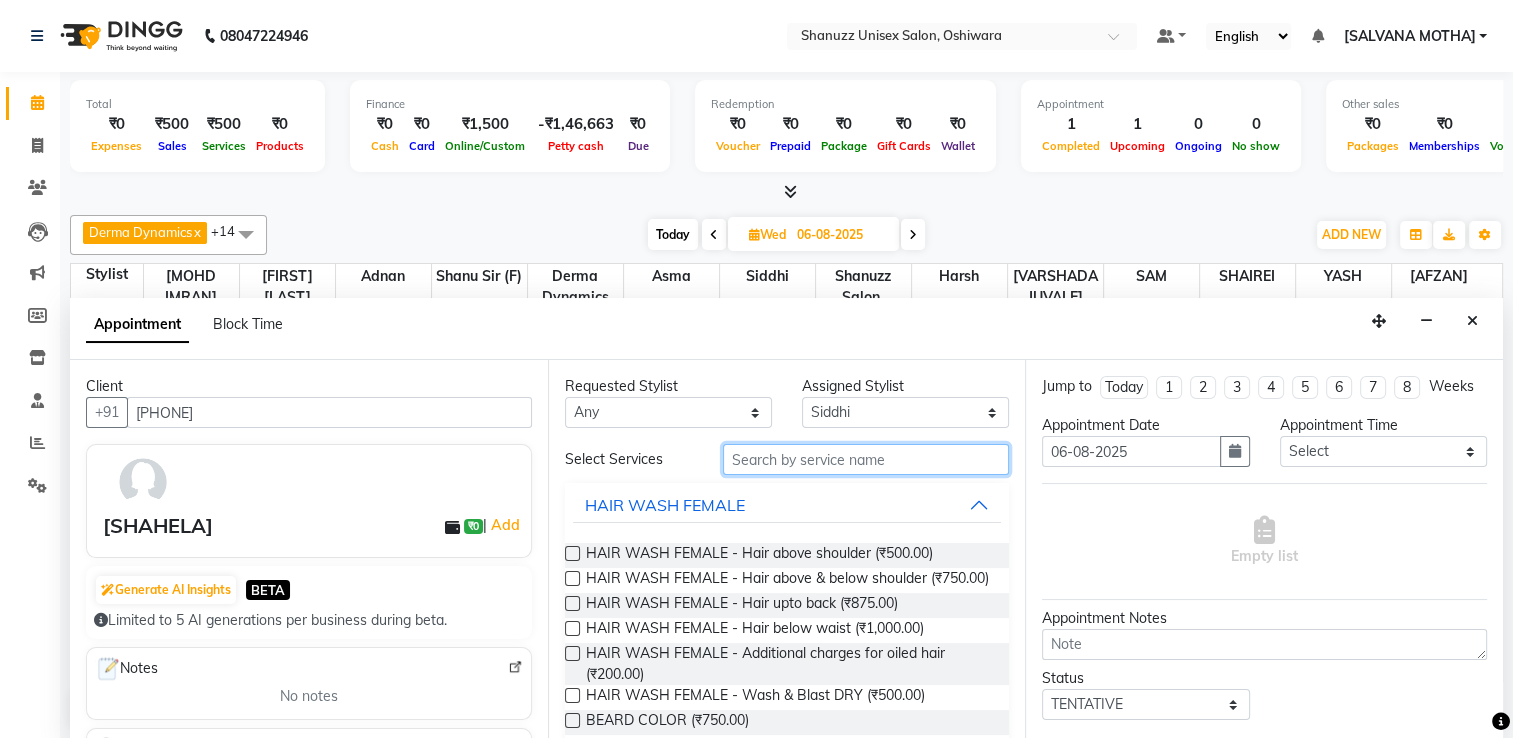 click at bounding box center (866, 459) 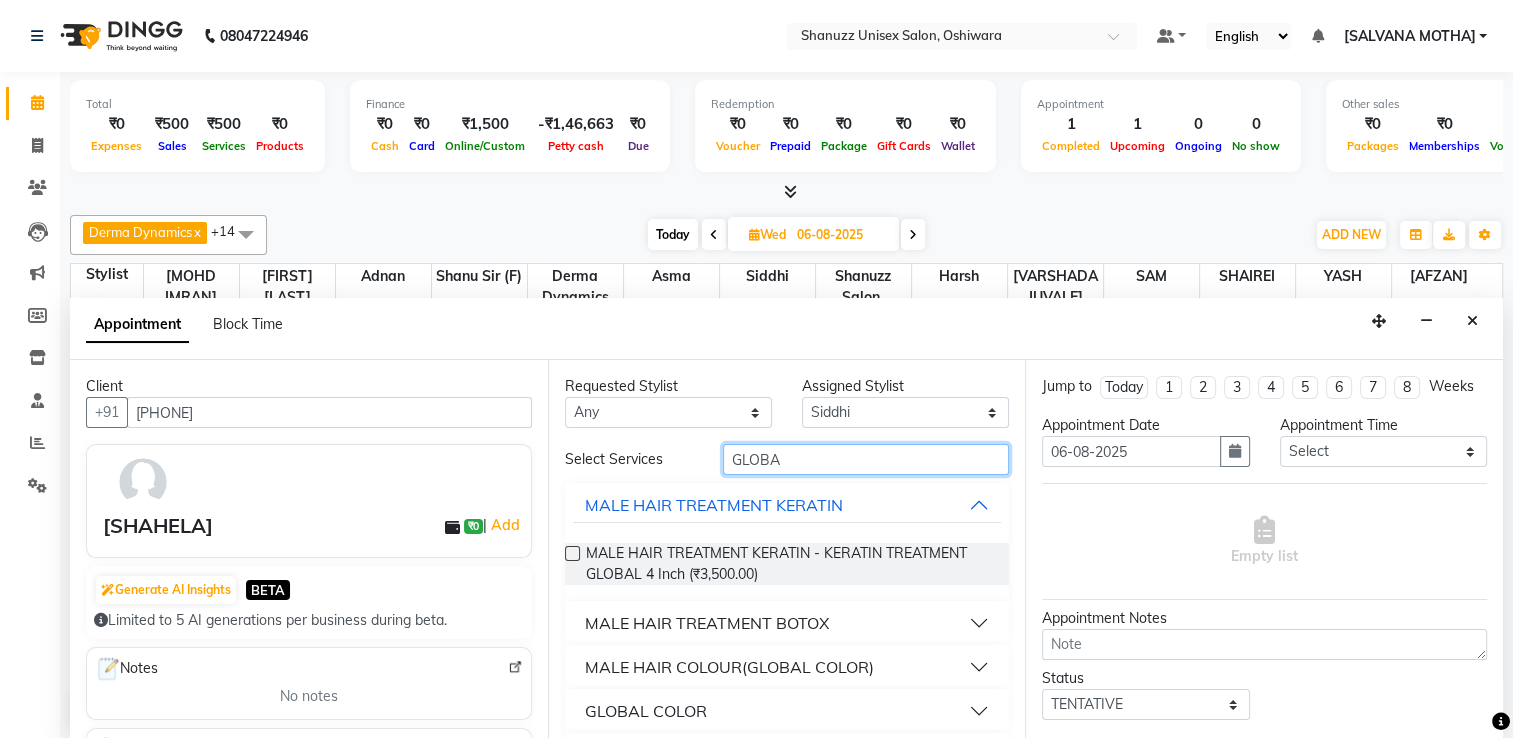 scroll, scrollTop: 51, scrollLeft: 0, axis: vertical 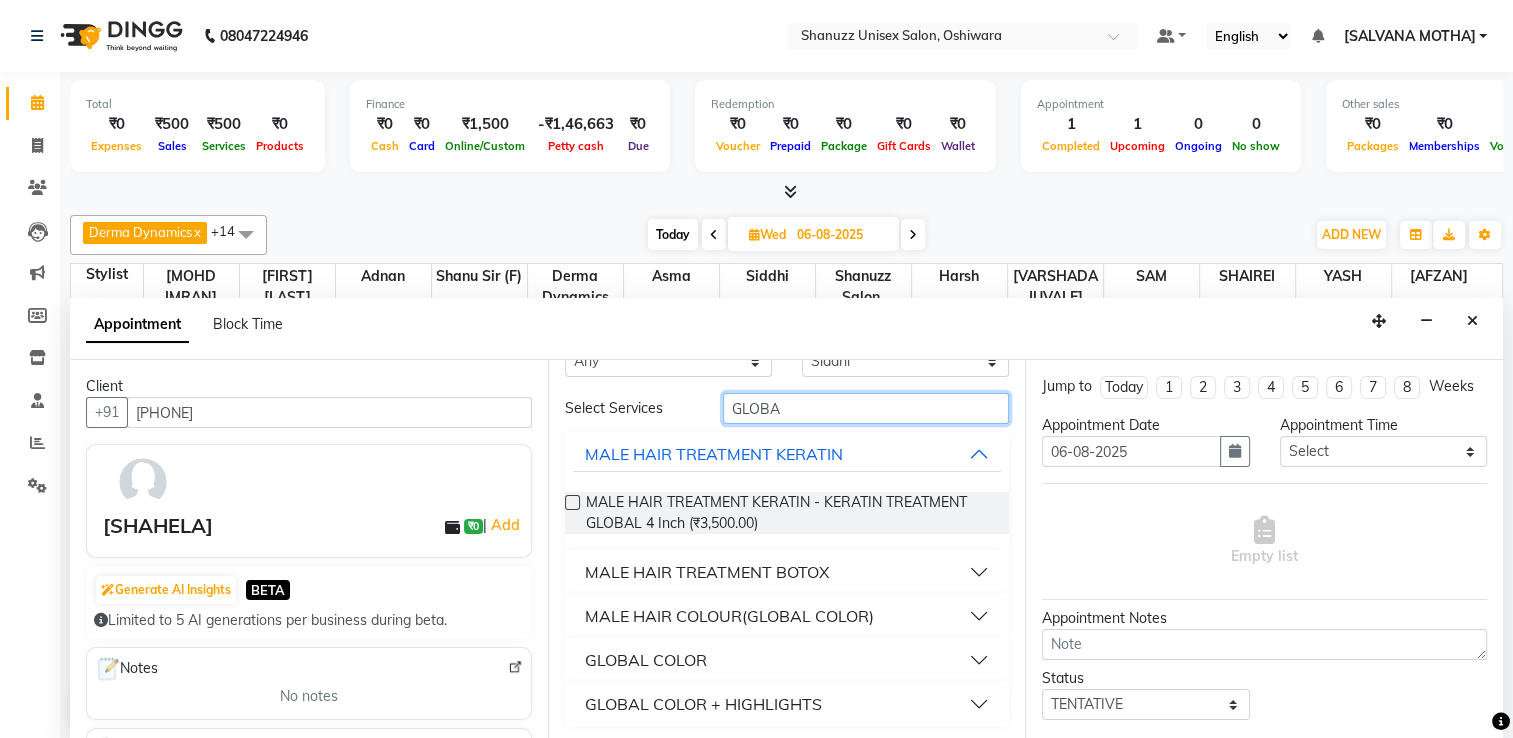 type on "GLOBA" 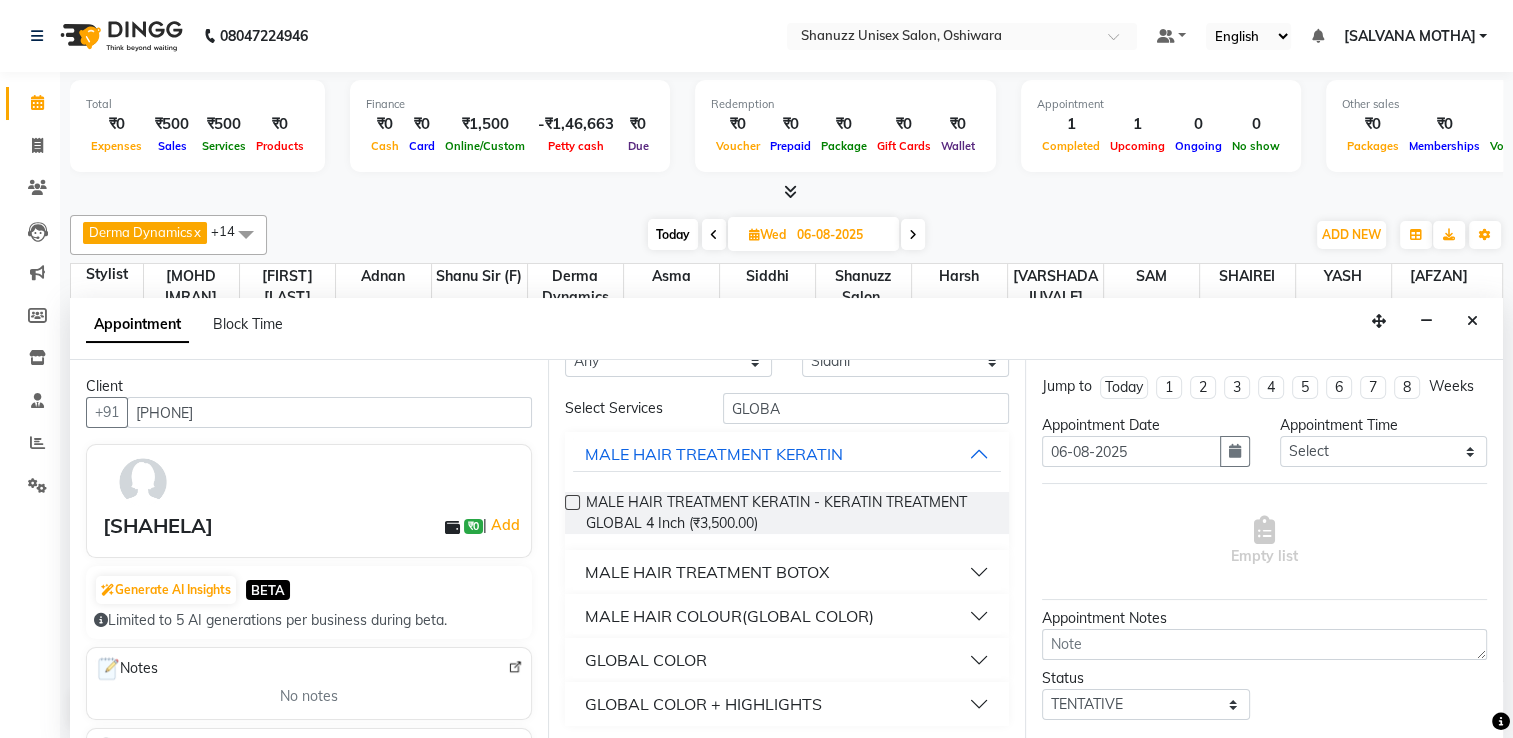 drag, startPoint x: 840, startPoint y: 693, endPoint x: 805, endPoint y: 701, distance: 35.902645 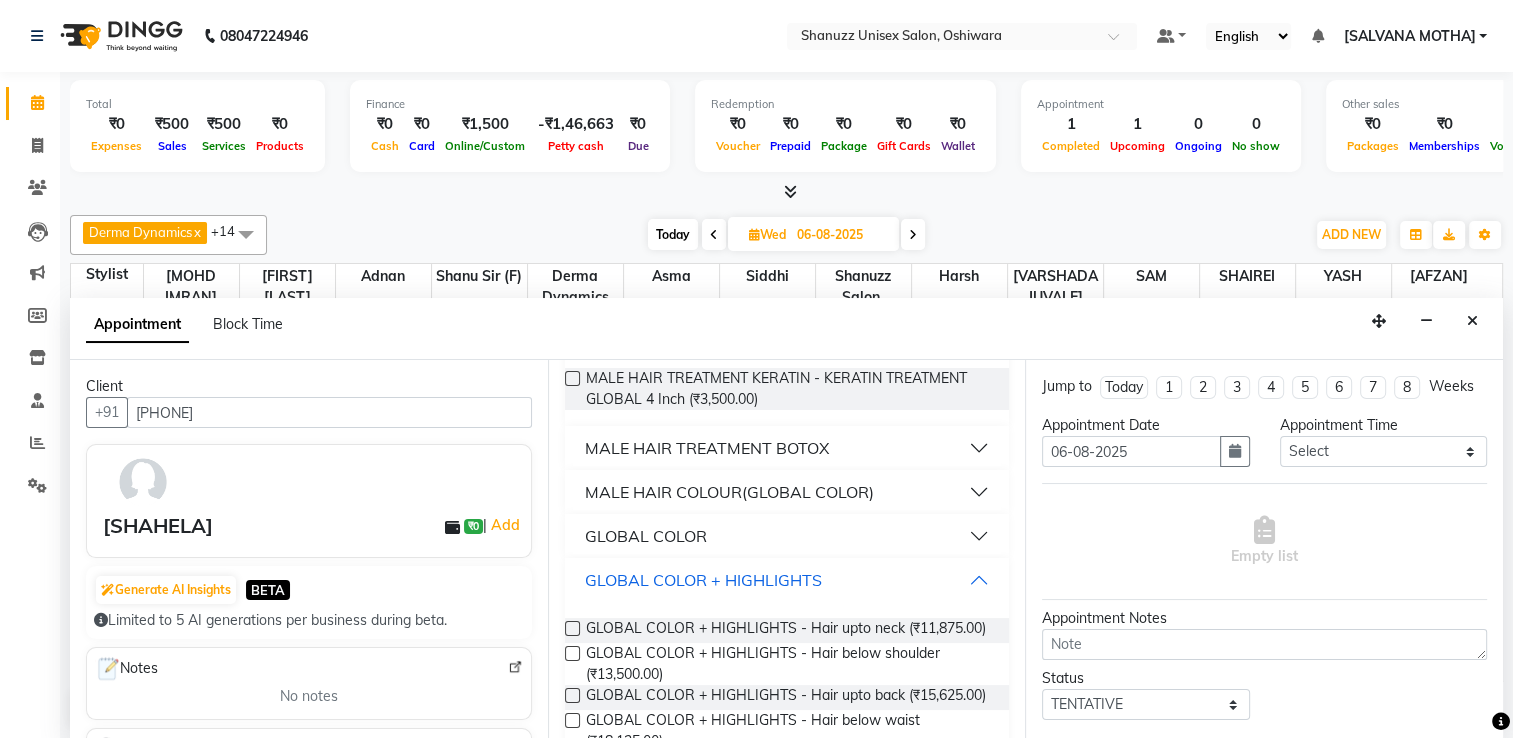 scroll, scrollTop: 251, scrollLeft: 0, axis: vertical 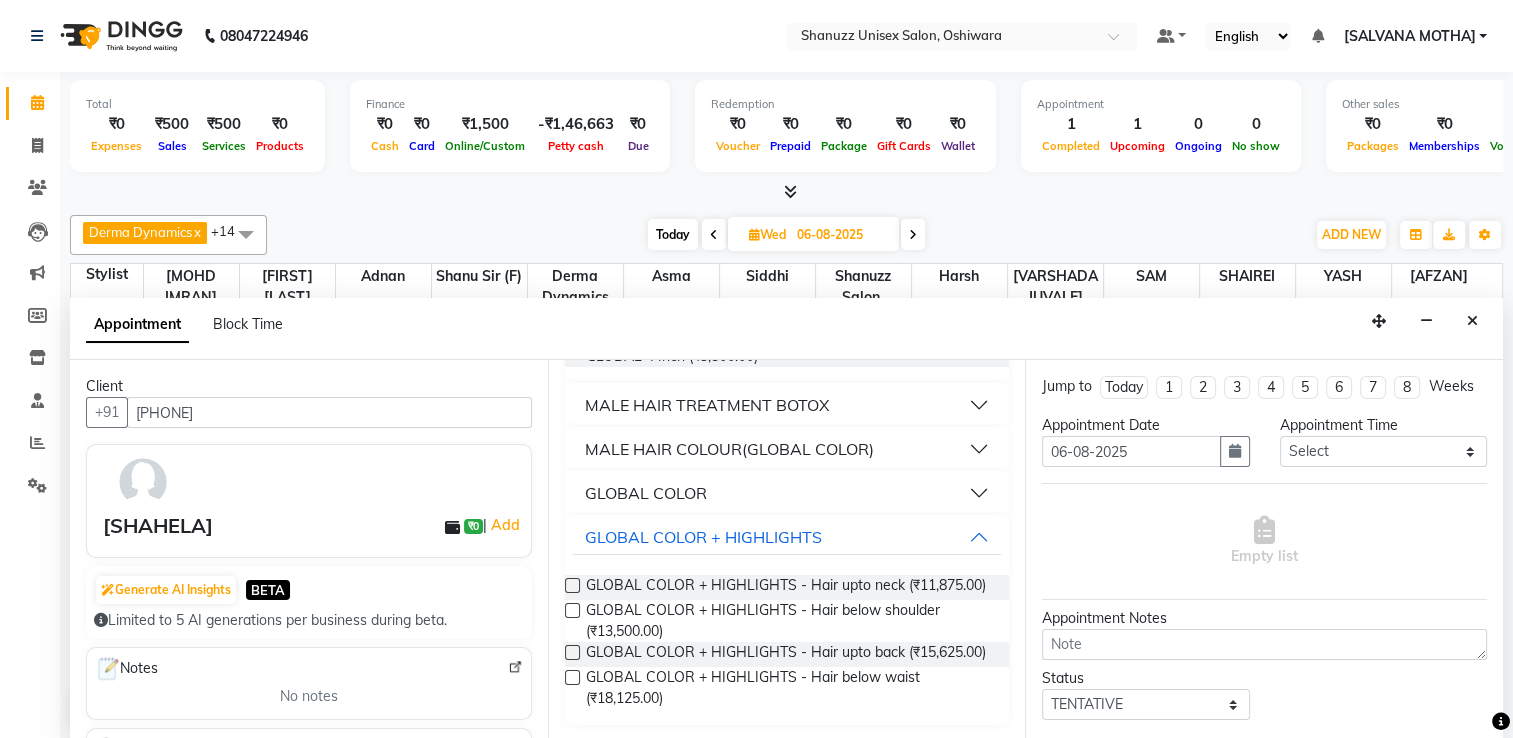 click at bounding box center (572, 677) 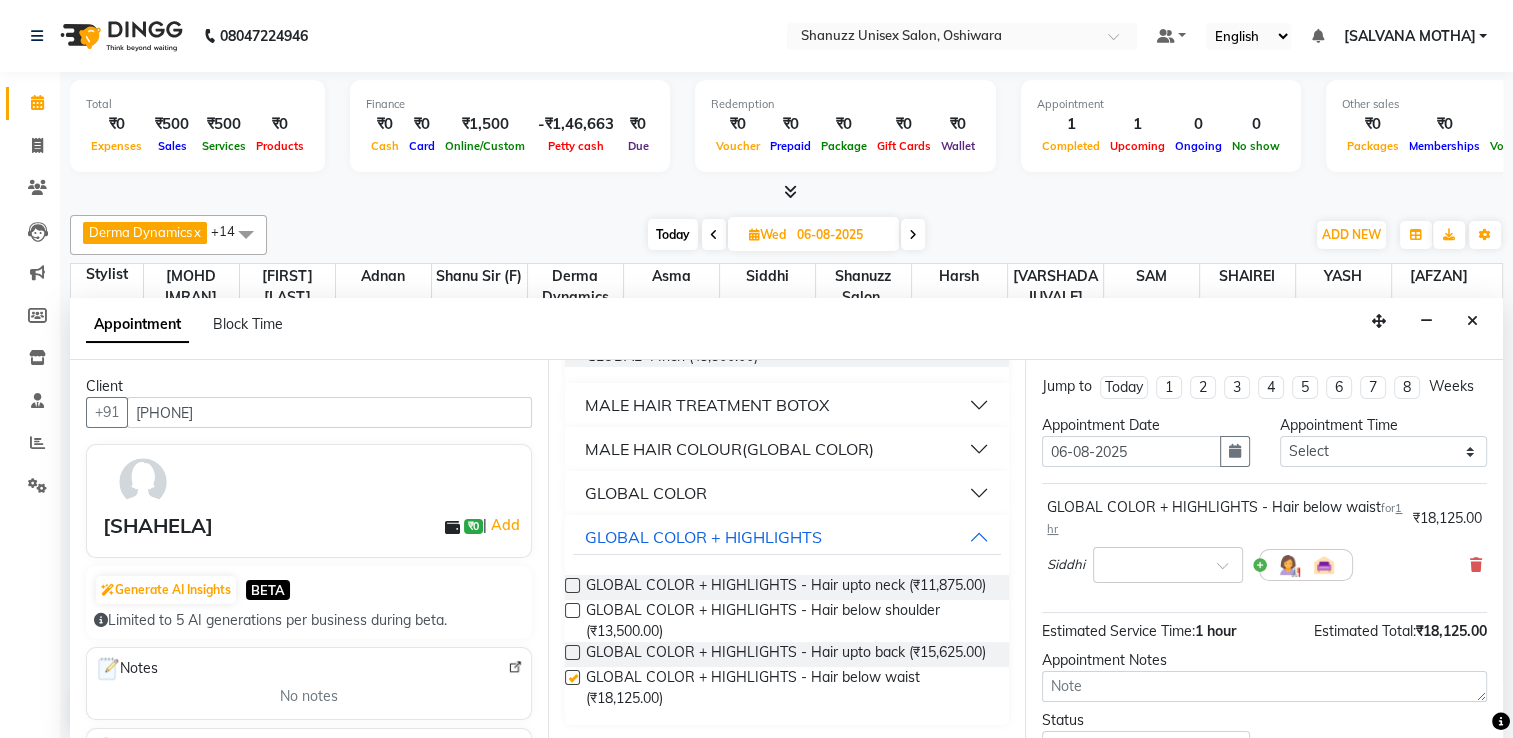 checkbox on "false" 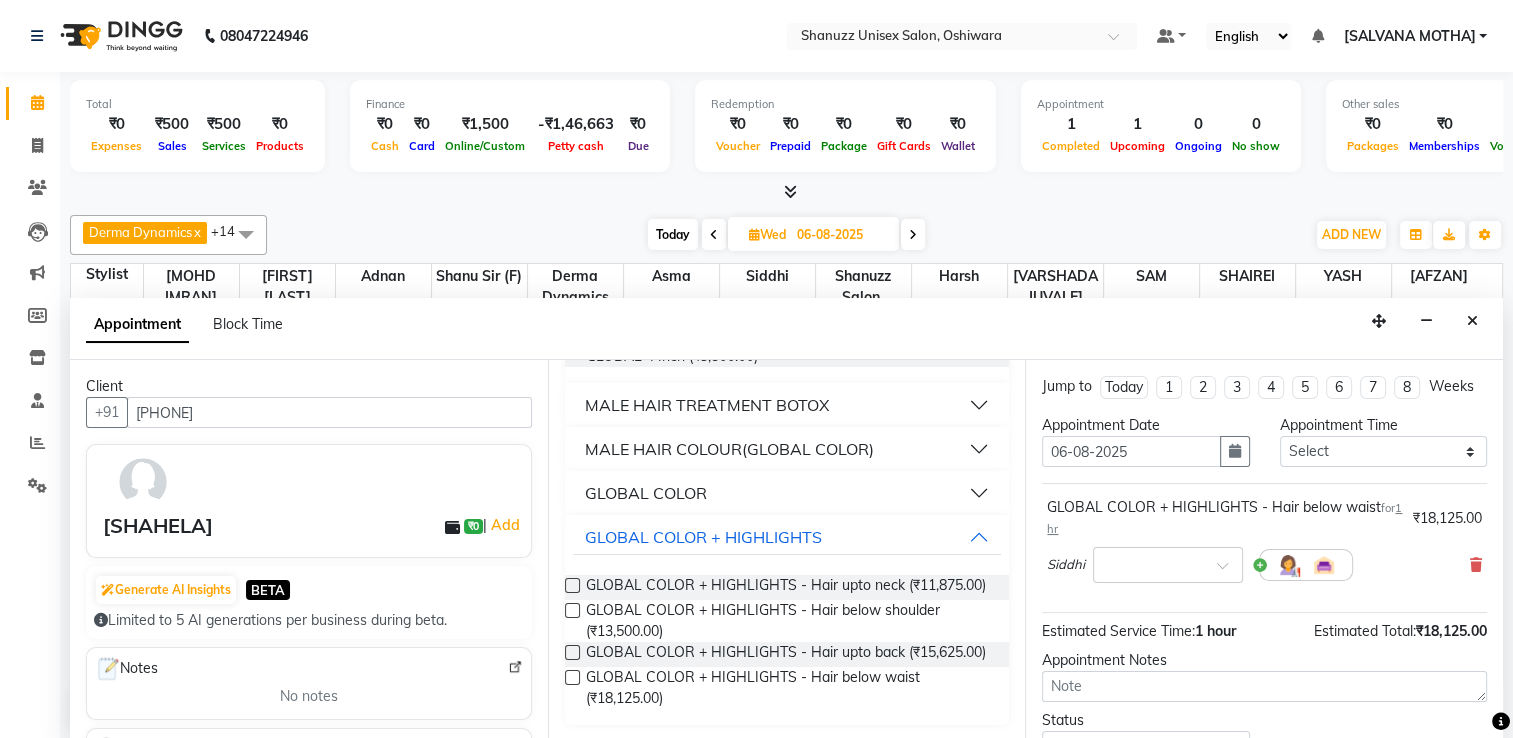 scroll, scrollTop: 164, scrollLeft: 0, axis: vertical 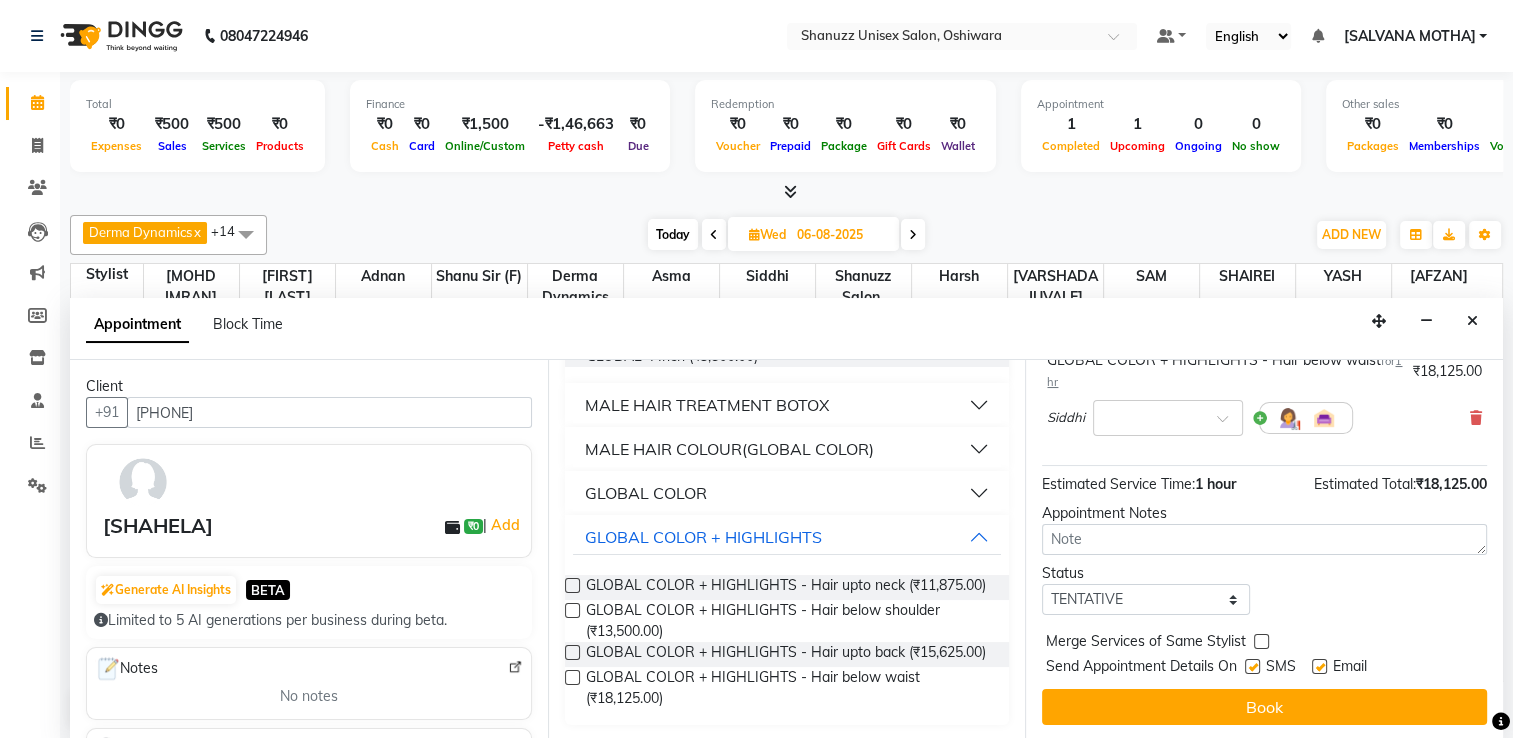 click at bounding box center (1252, 666) 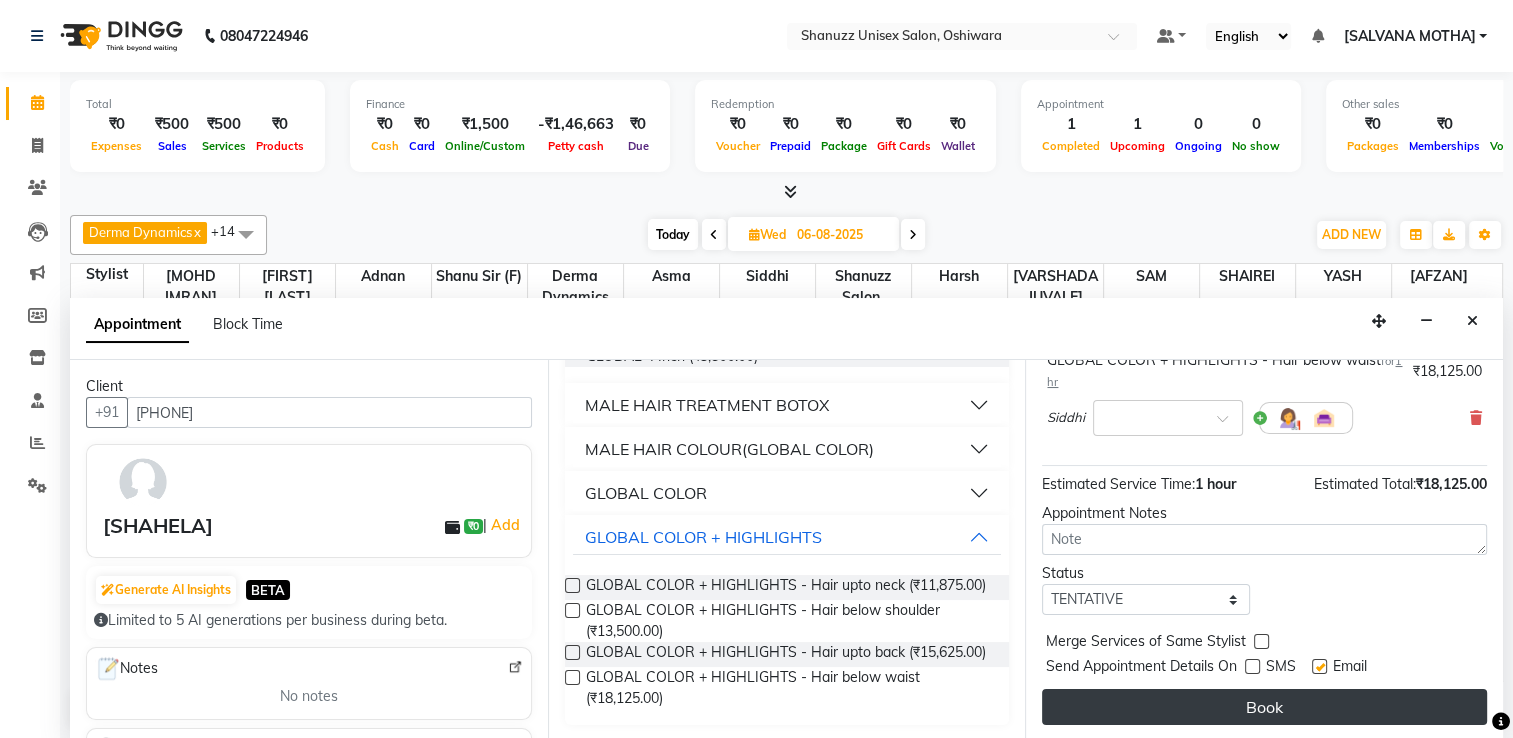 click on "Book" at bounding box center [1264, 707] 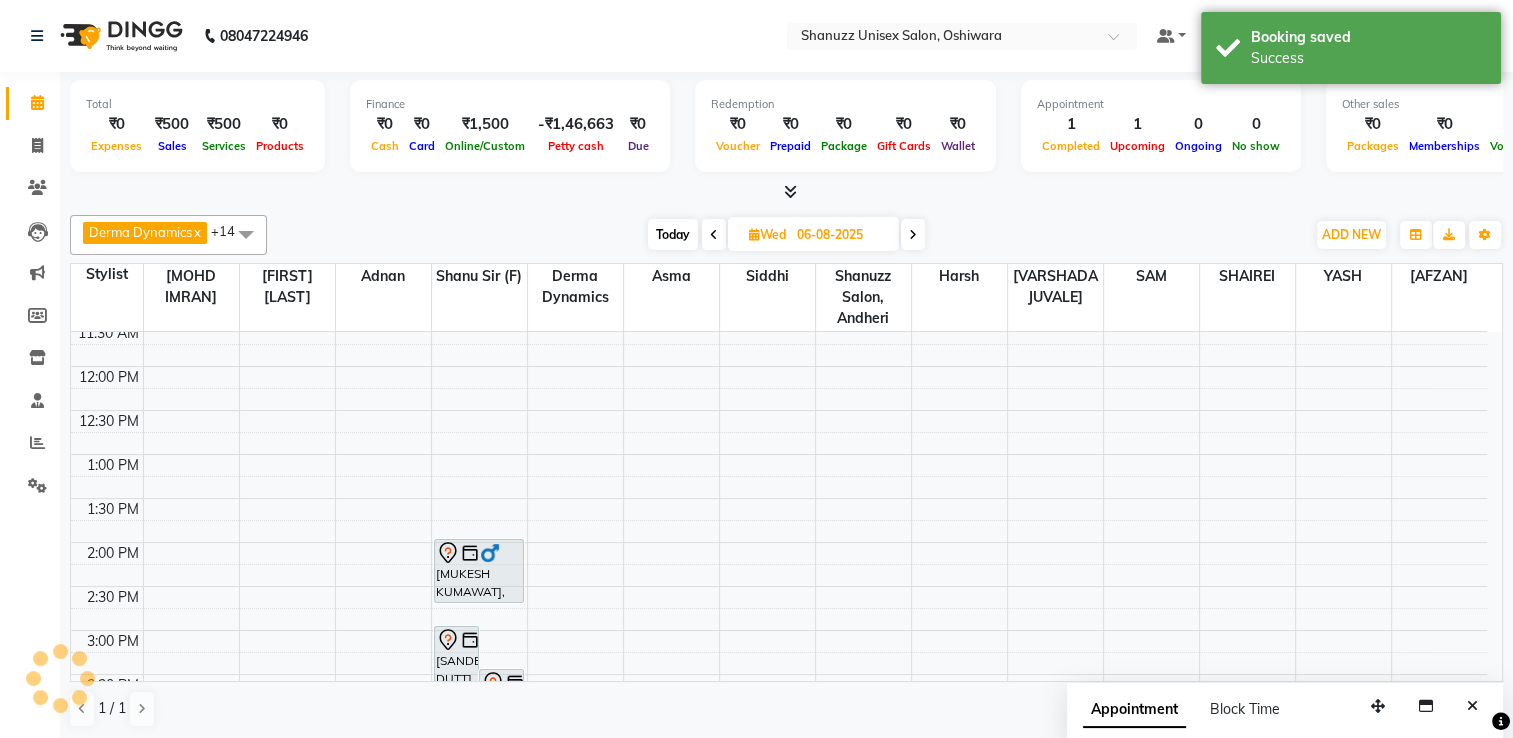 scroll, scrollTop: 0, scrollLeft: 0, axis: both 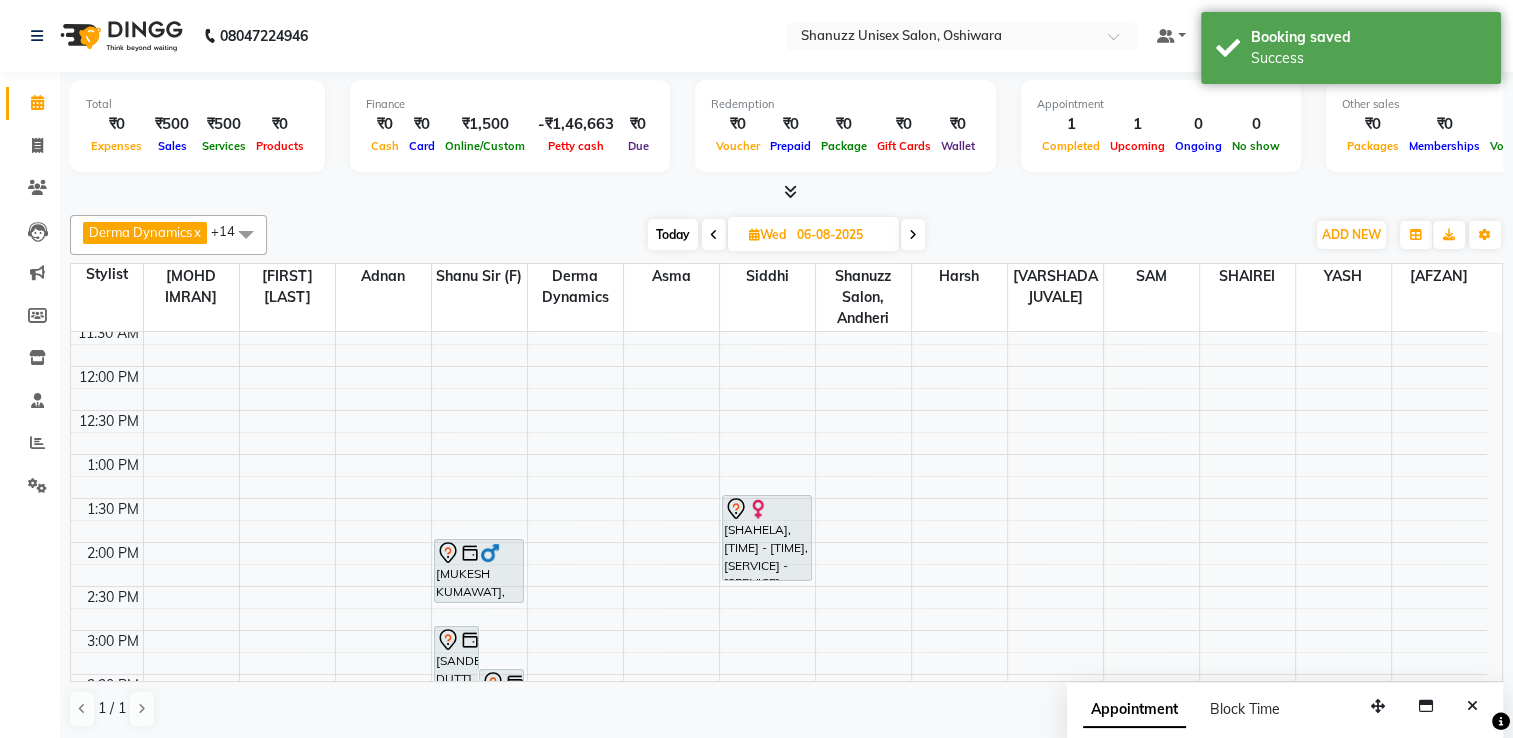 click on "Today" at bounding box center (673, 234) 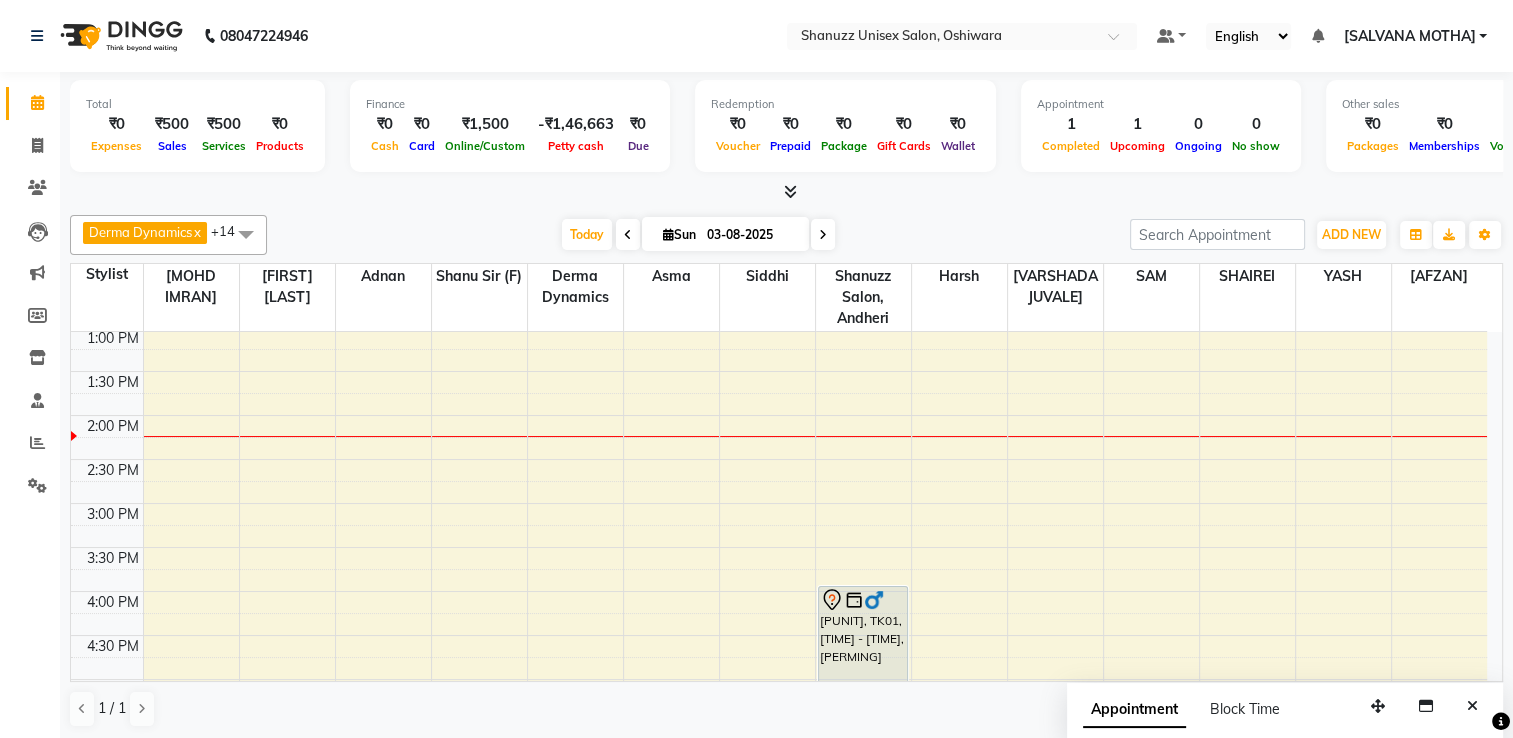 scroll, scrollTop: 359, scrollLeft: 0, axis: vertical 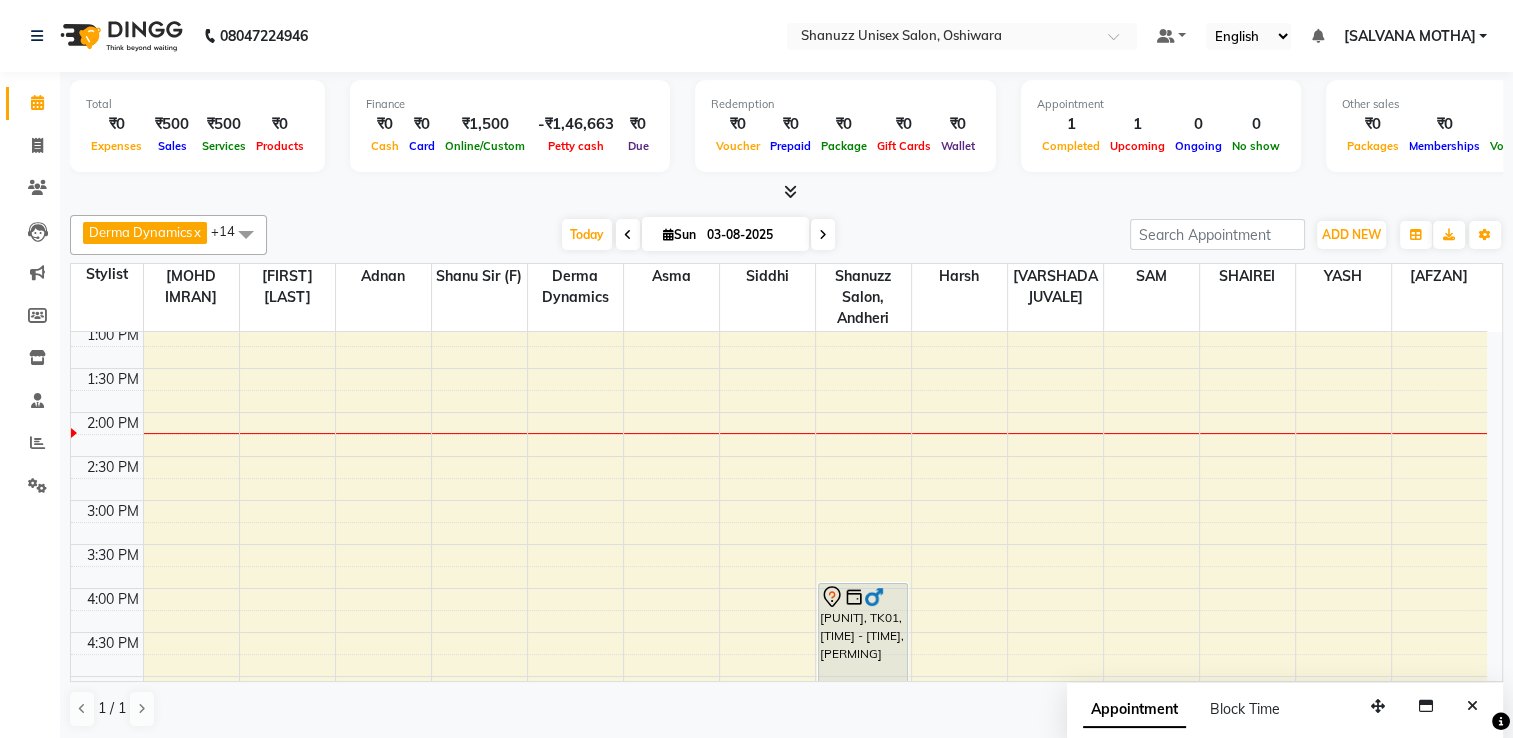 click on "Sun 03-08-2025" at bounding box center (725, 234) 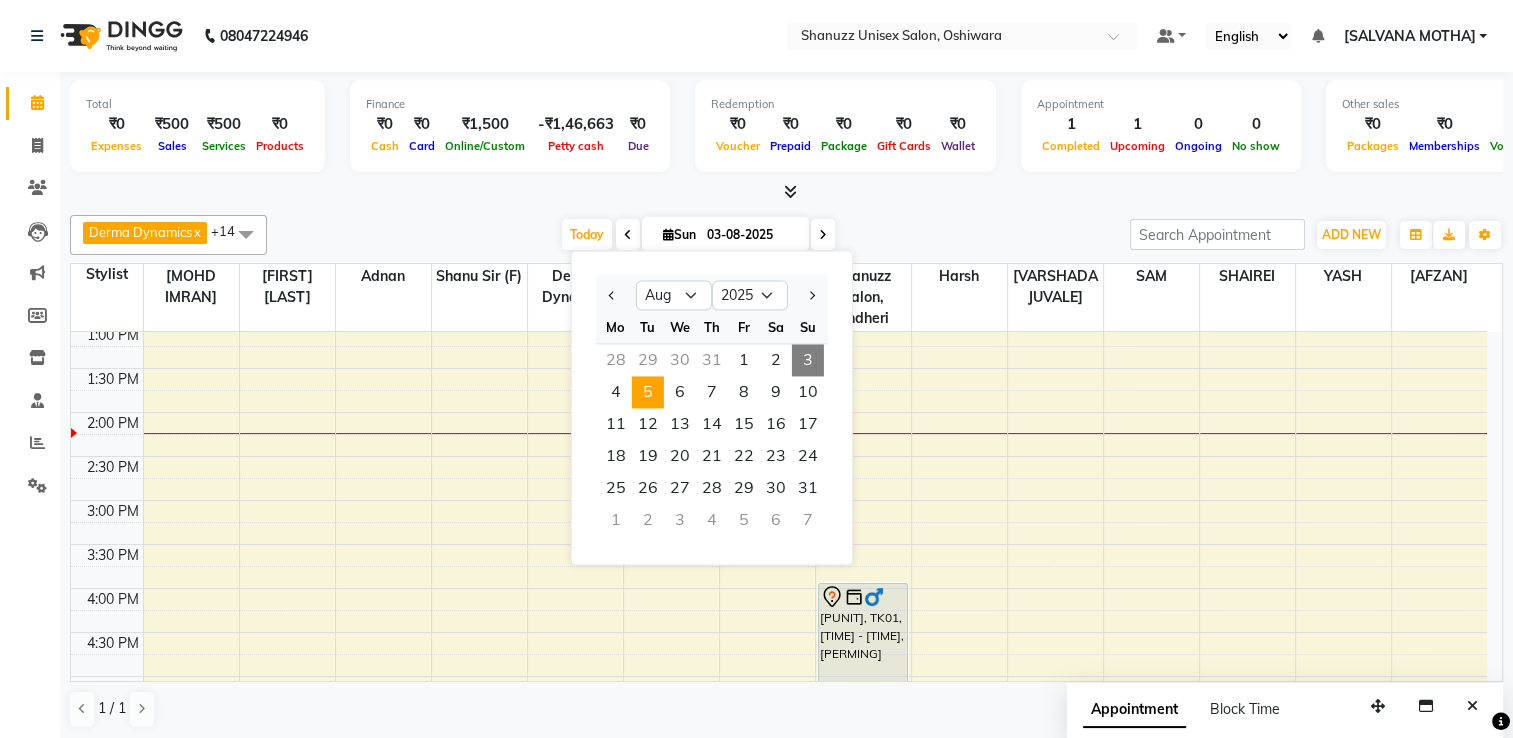 click on "5" at bounding box center [648, 392] 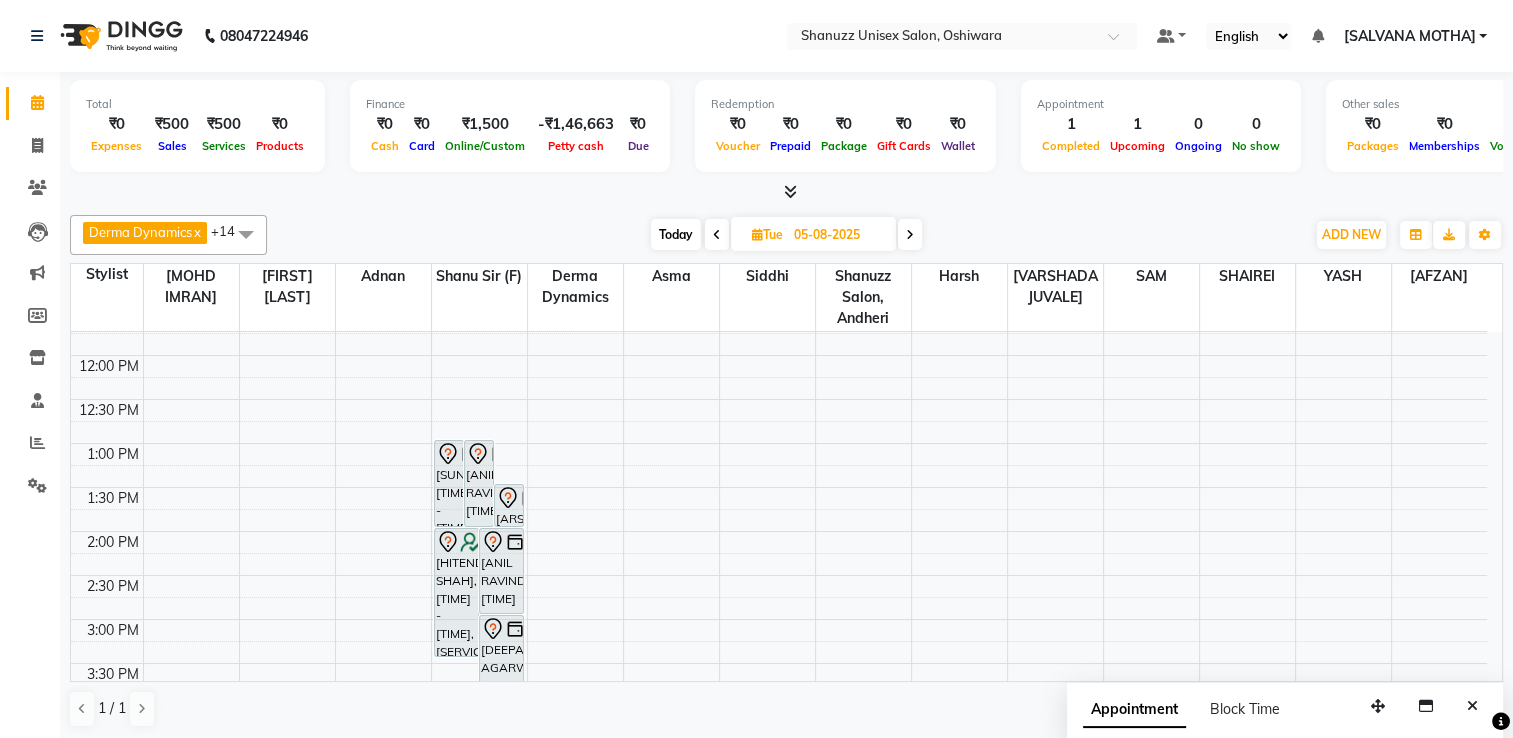 scroll, scrollTop: 236, scrollLeft: 0, axis: vertical 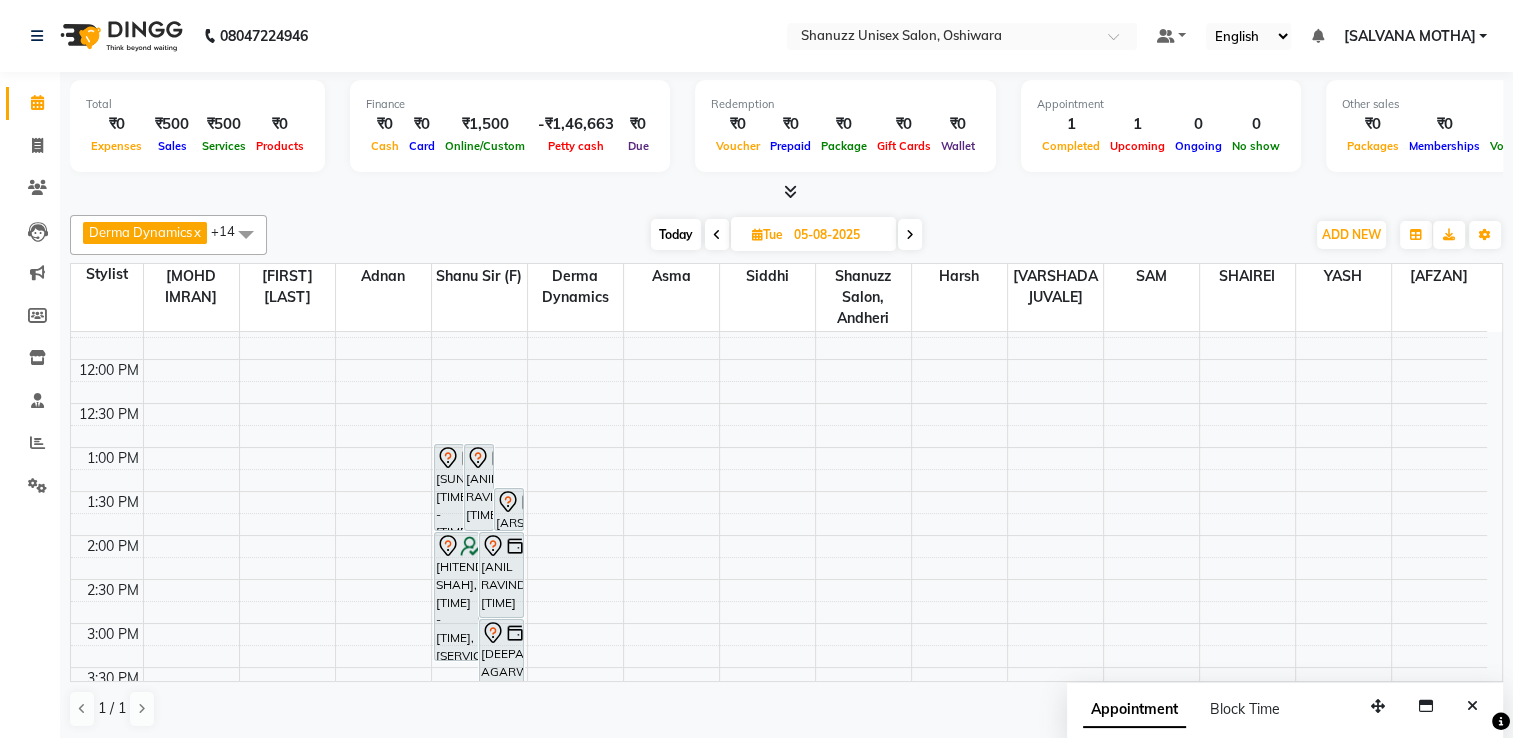 click at bounding box center (910, 234) 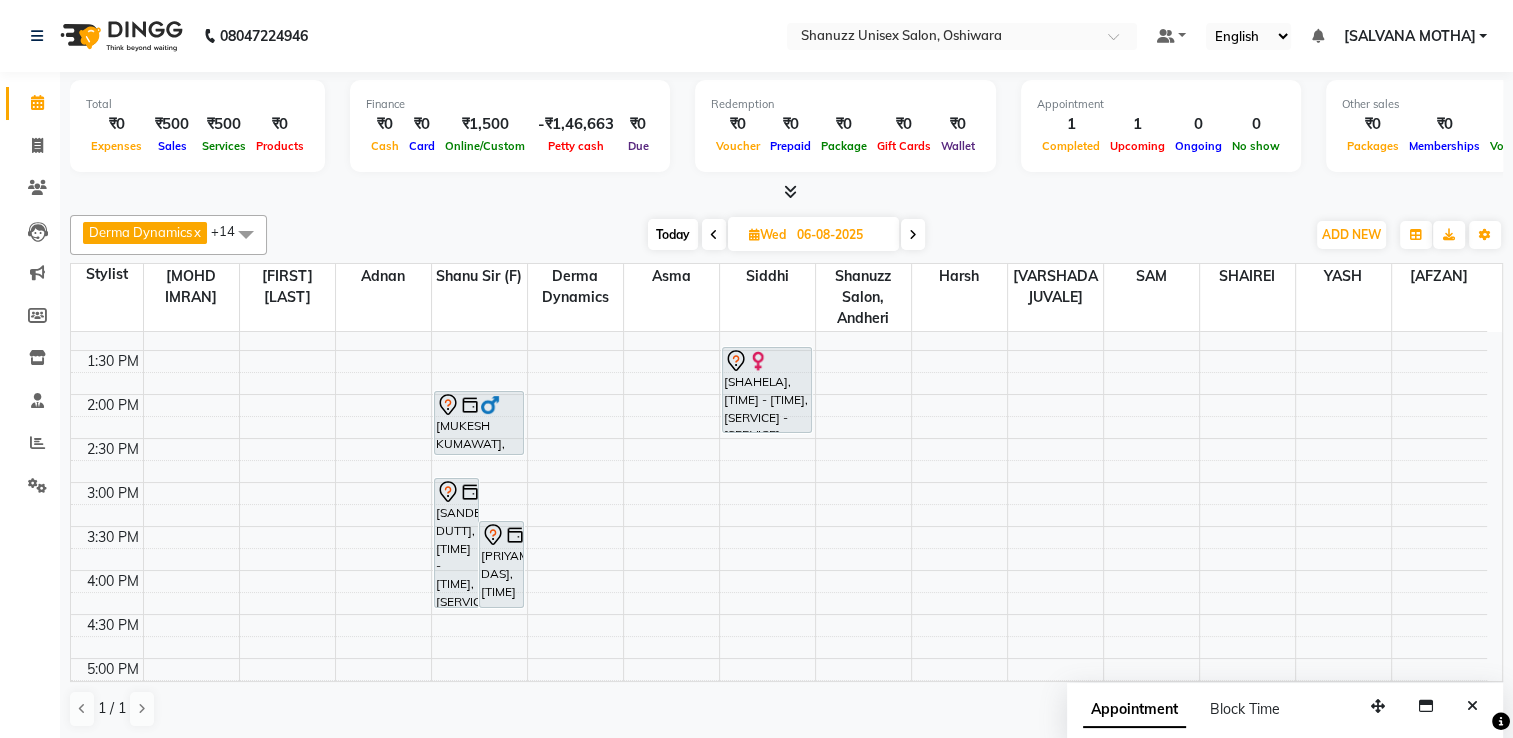 scroll, scrollTop: 384, scrollLeft: 0, axis: vertical 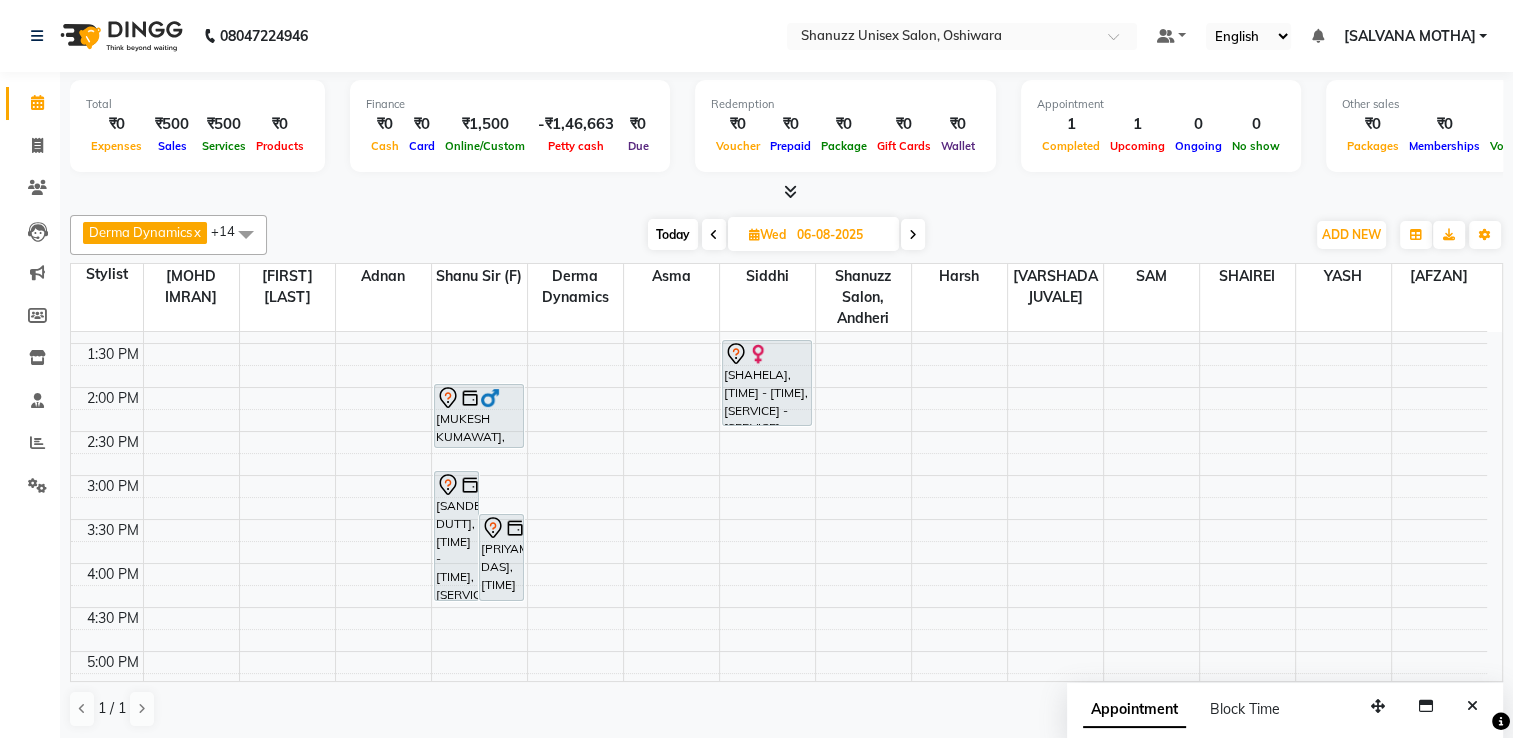click at bounding box center [714, 234] 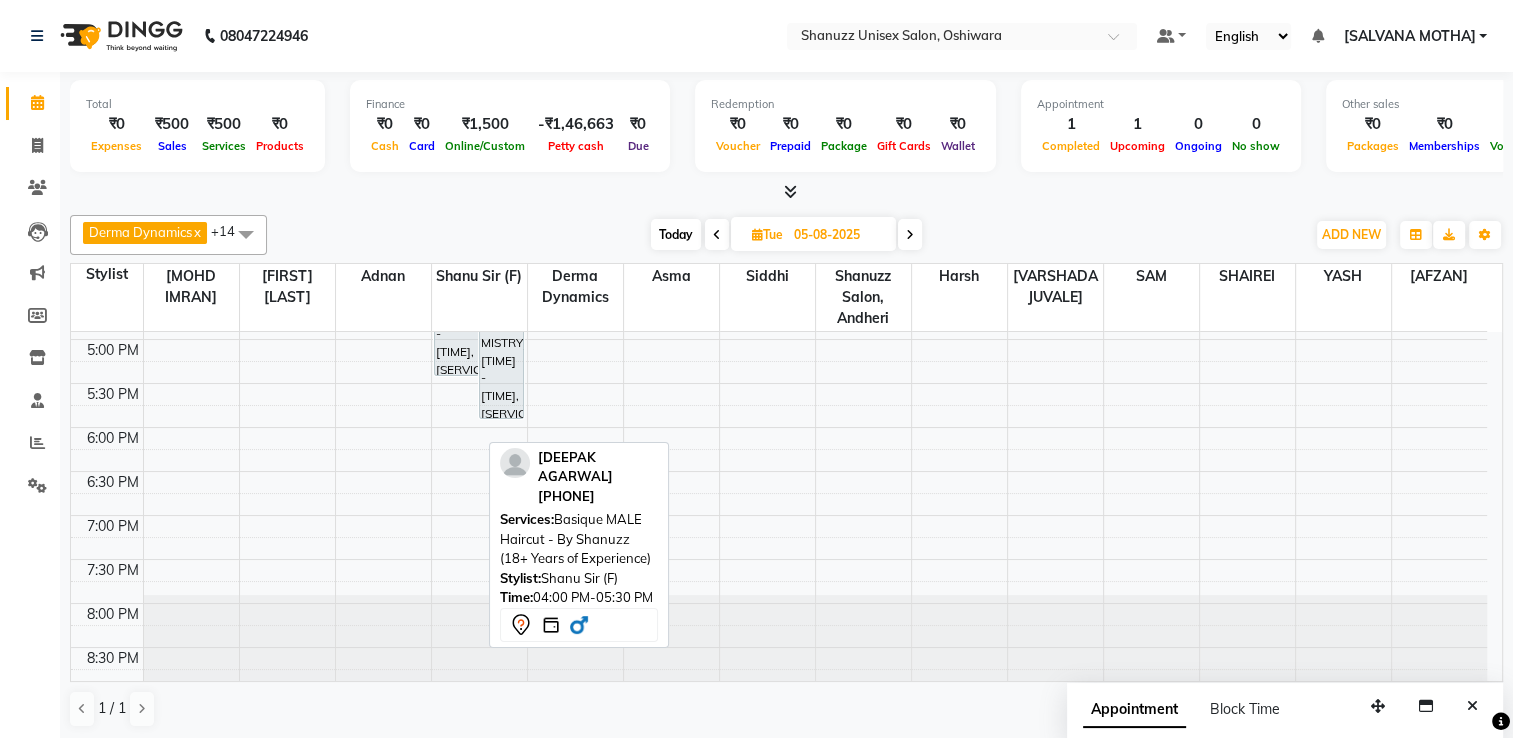 scroll, scrollTop: 204, scrollLeft: 0, axis: vertical 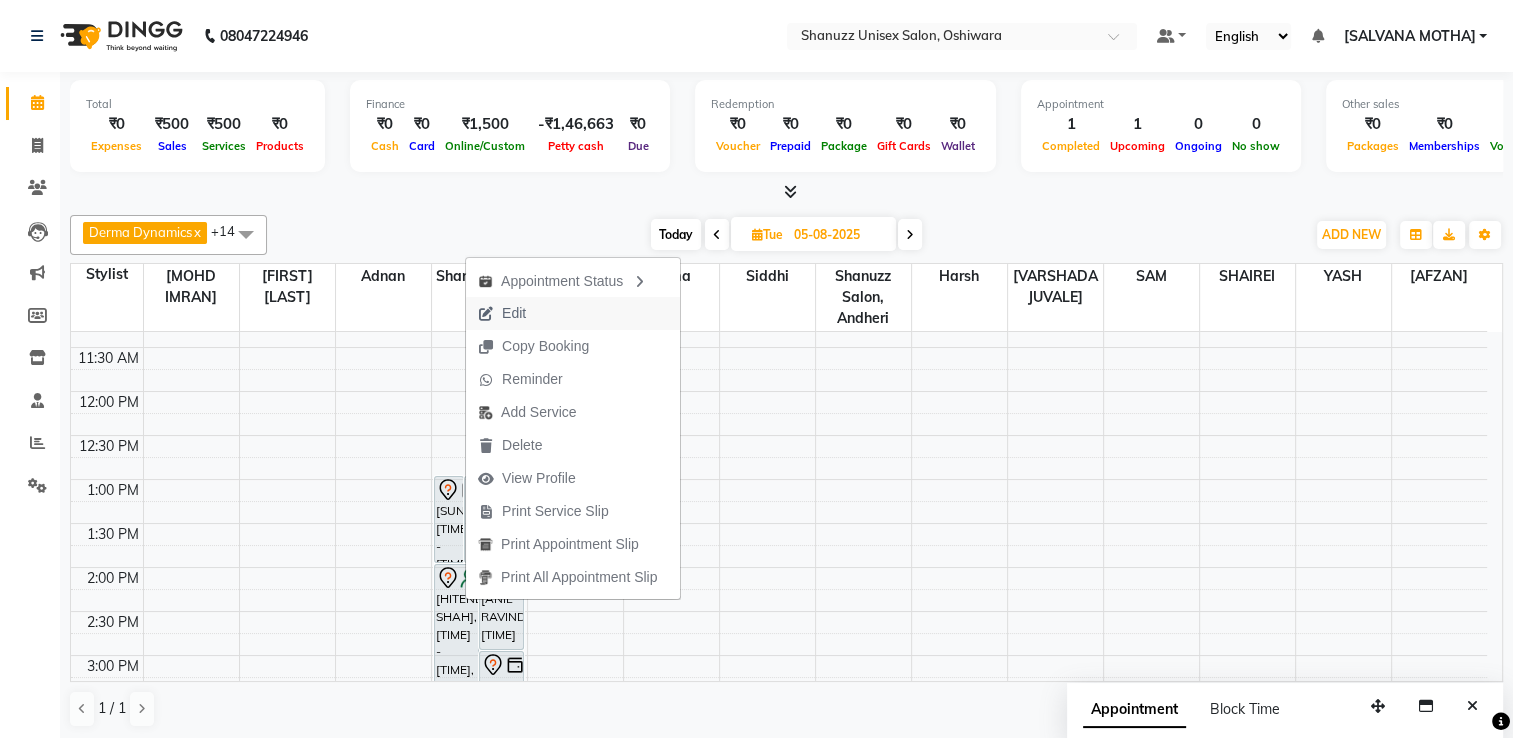 click on "Edit" at bounding box center (514, 313) 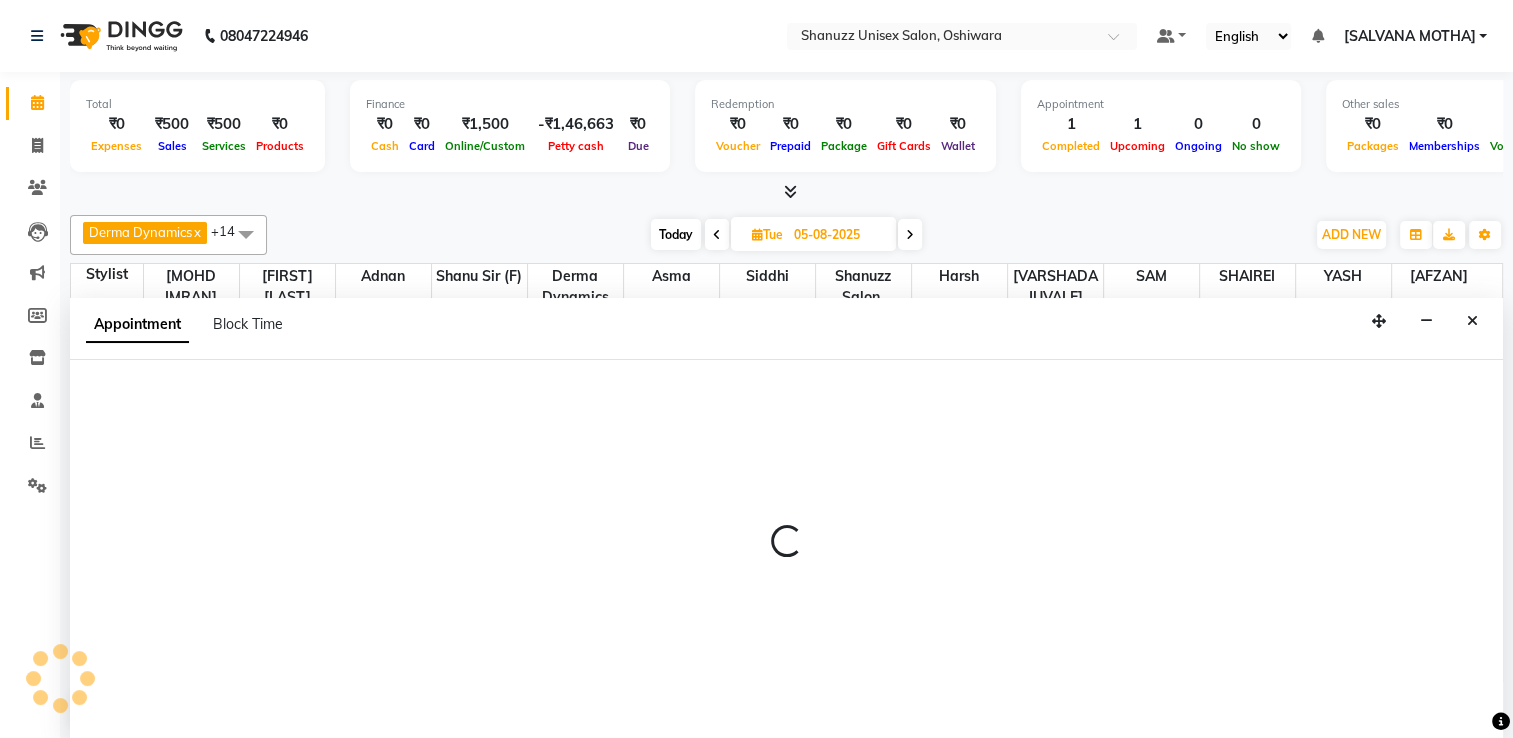 scroll, scrollTop: 0, scrollLeft: 0, axis: both 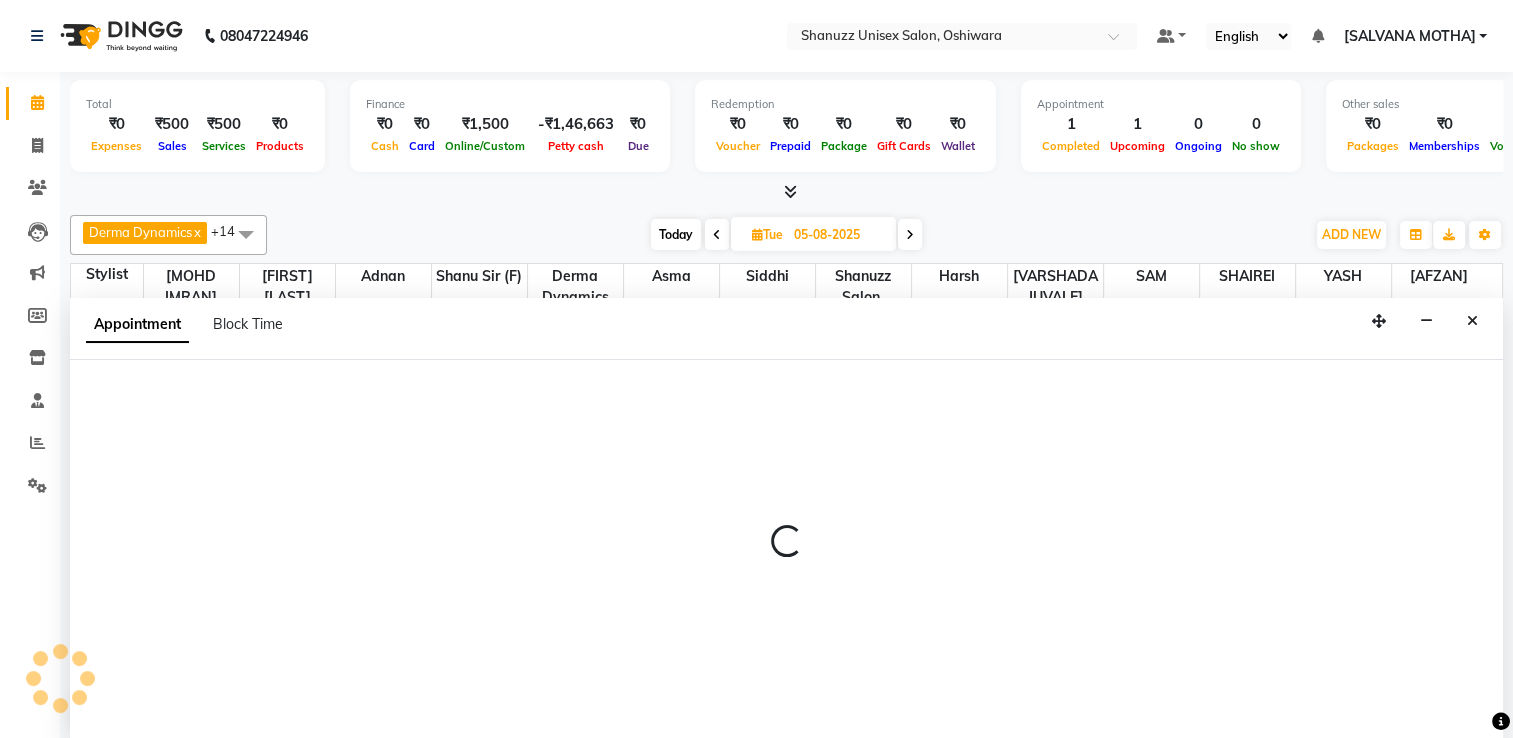 select on "tentative" 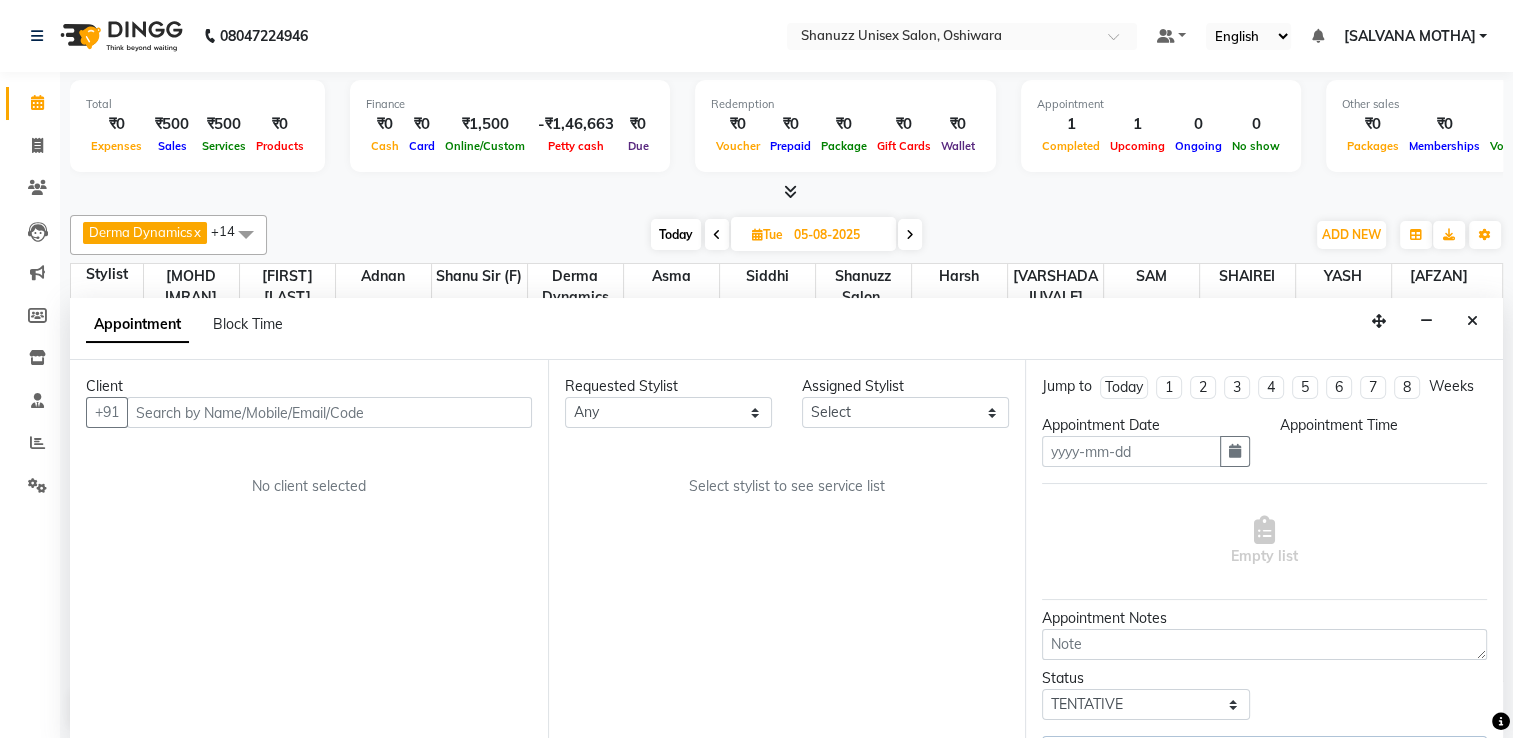 type on "05-08-2025" 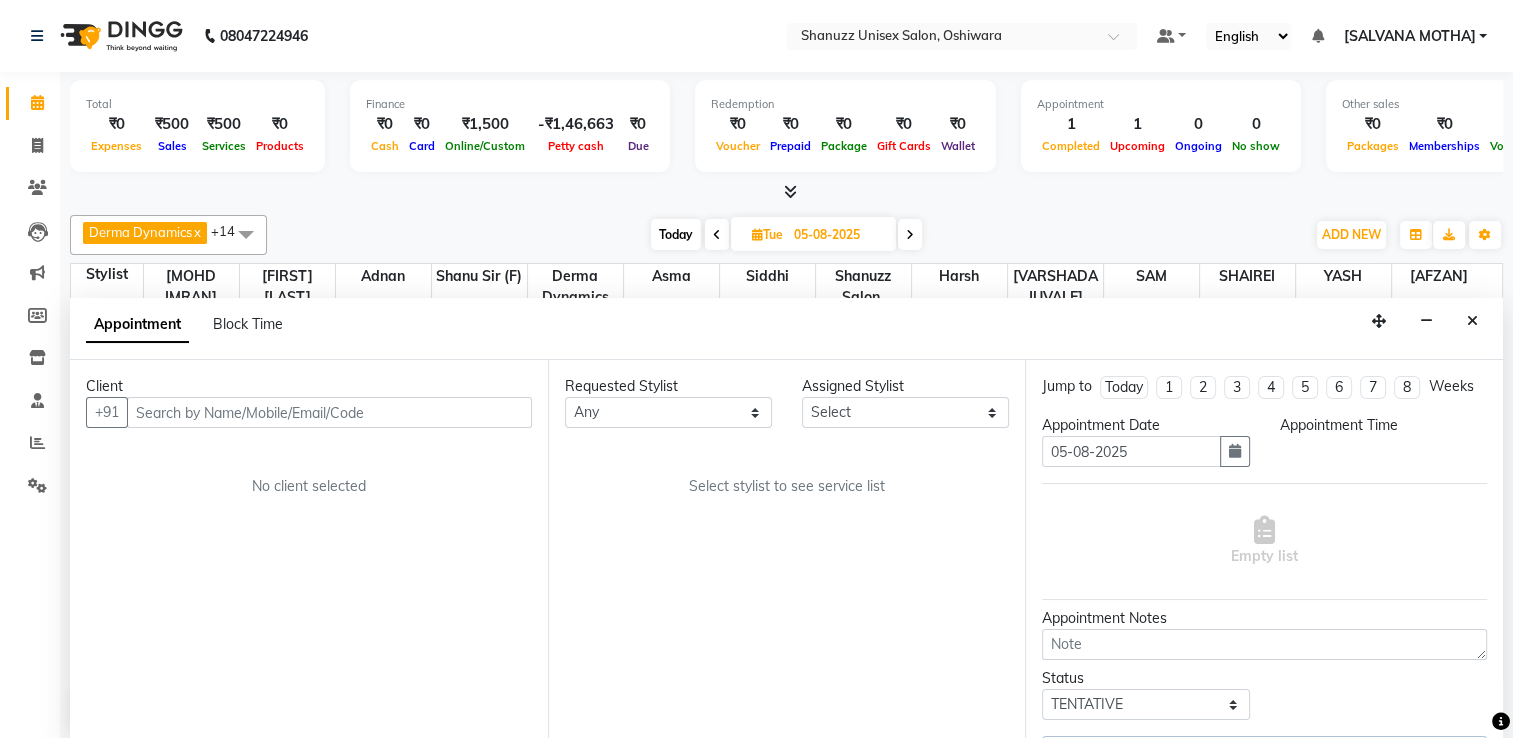 scroll, scrollTop: 0, scrollLeft: 0, axis: both 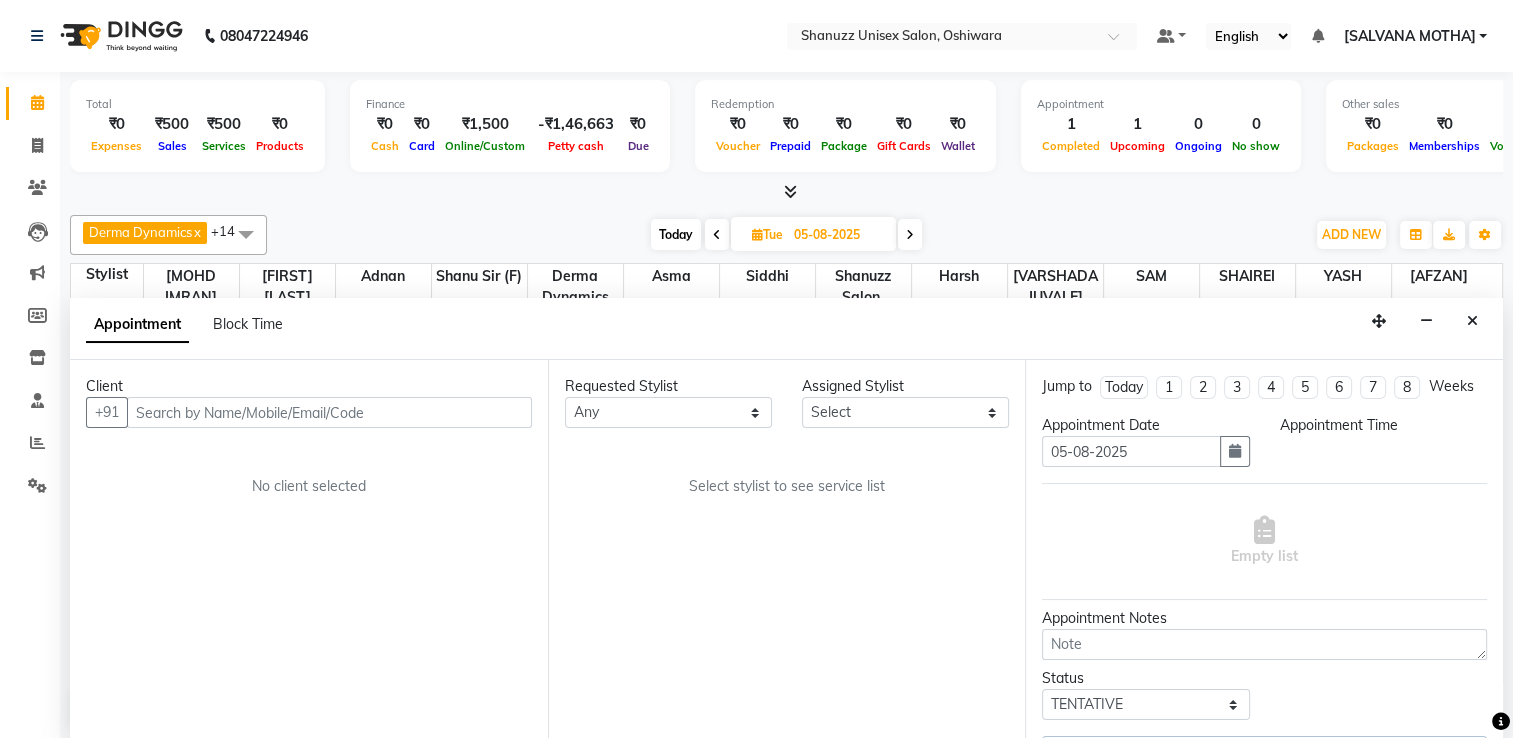 select on "840" 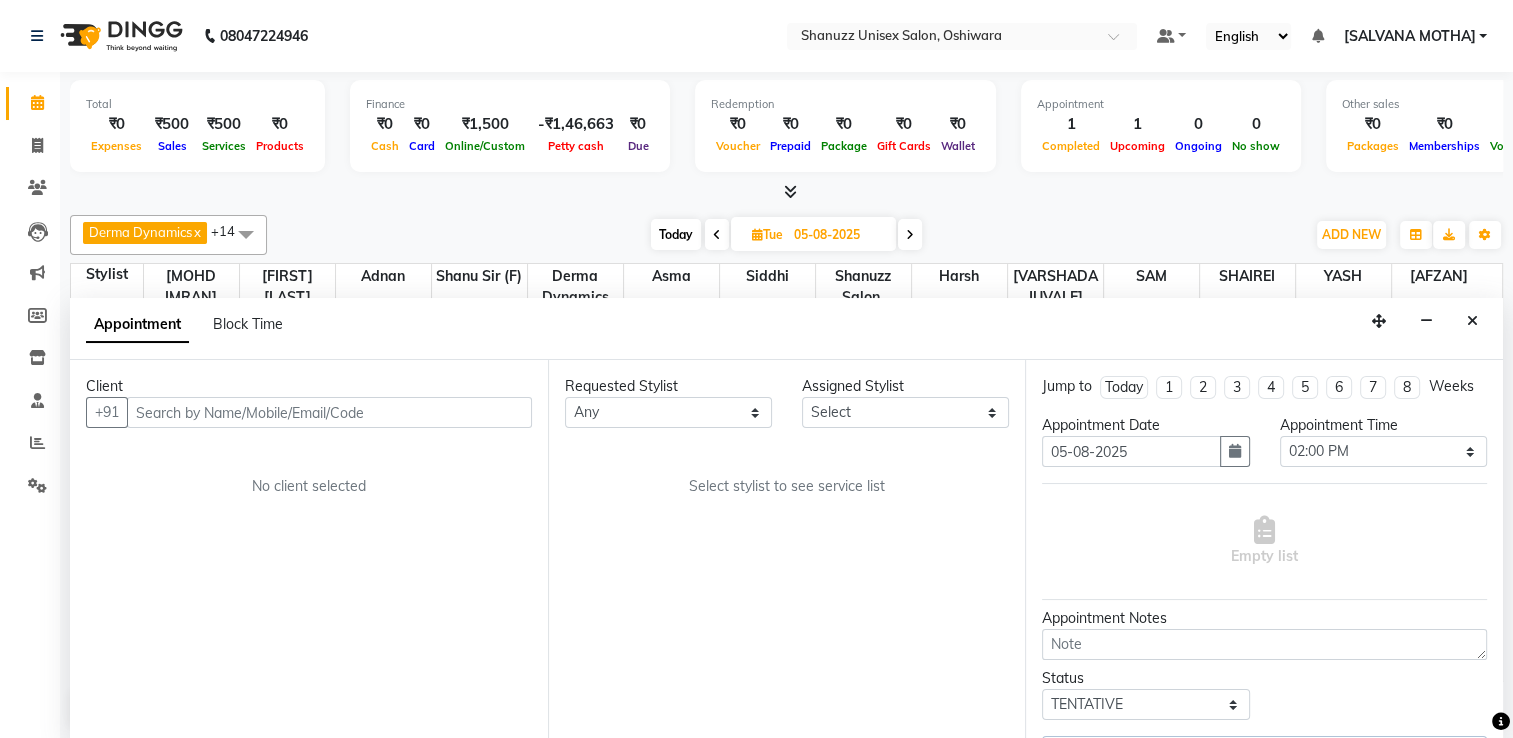 select on "59304" 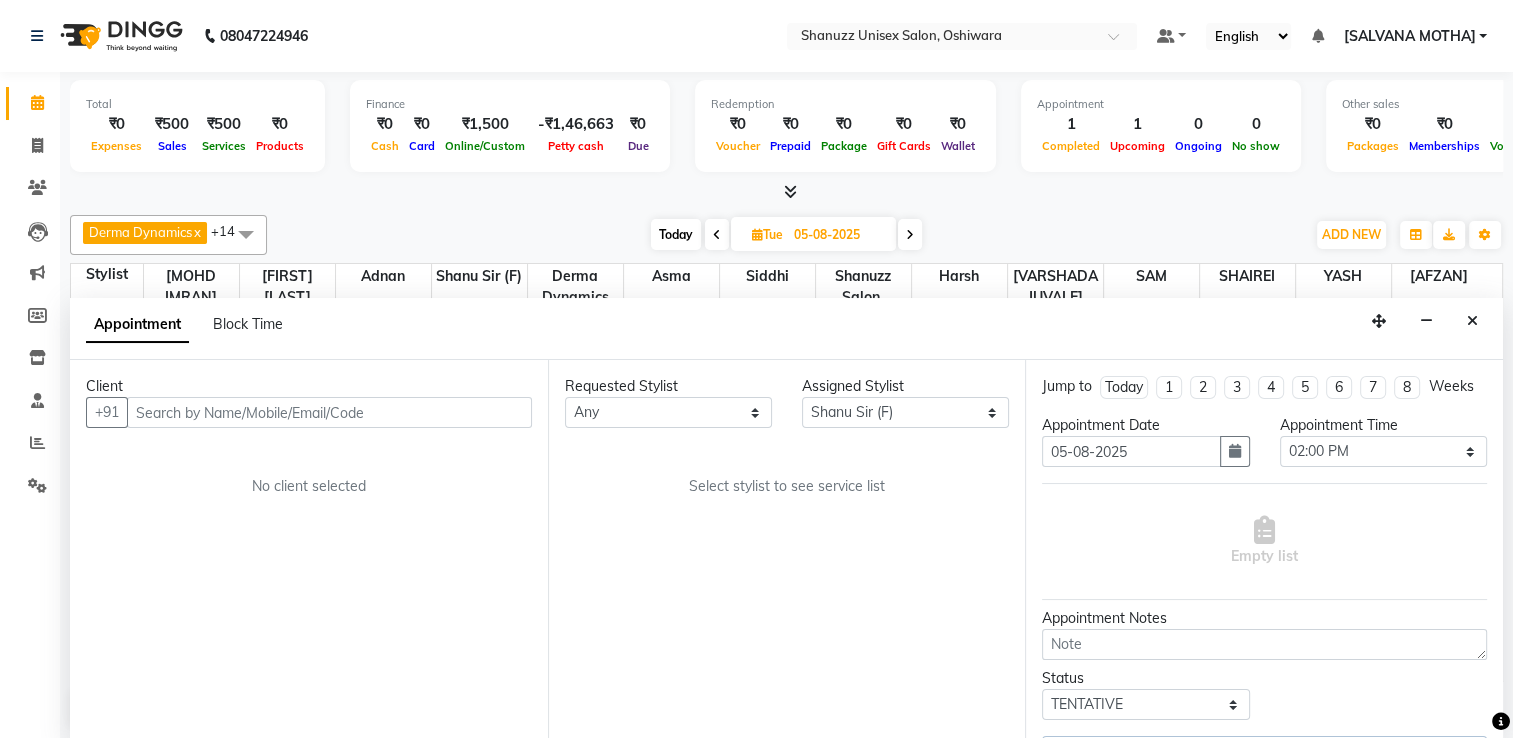 scroll, scrollTop: 436, scrollLeft: 0, axis: vertical 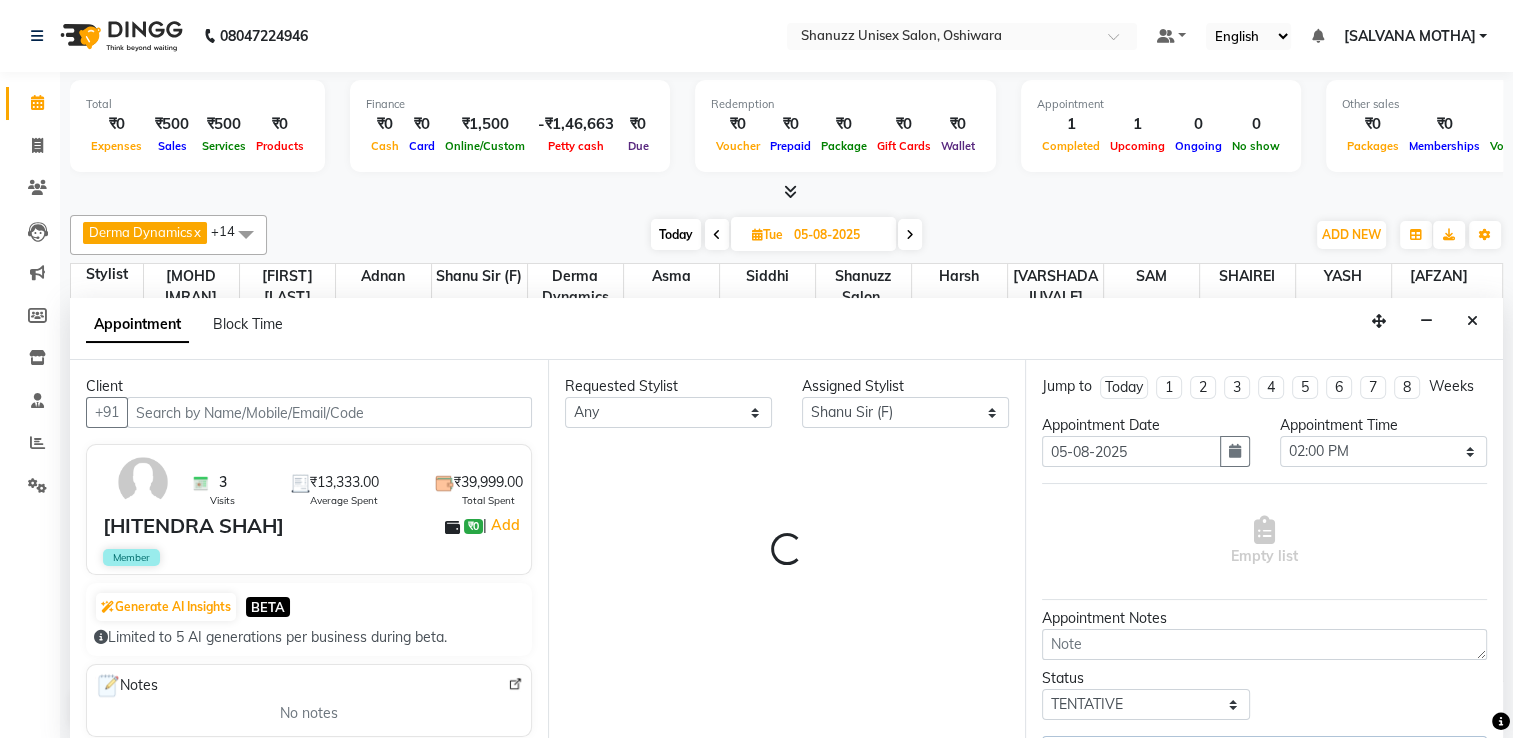 select on "3563" 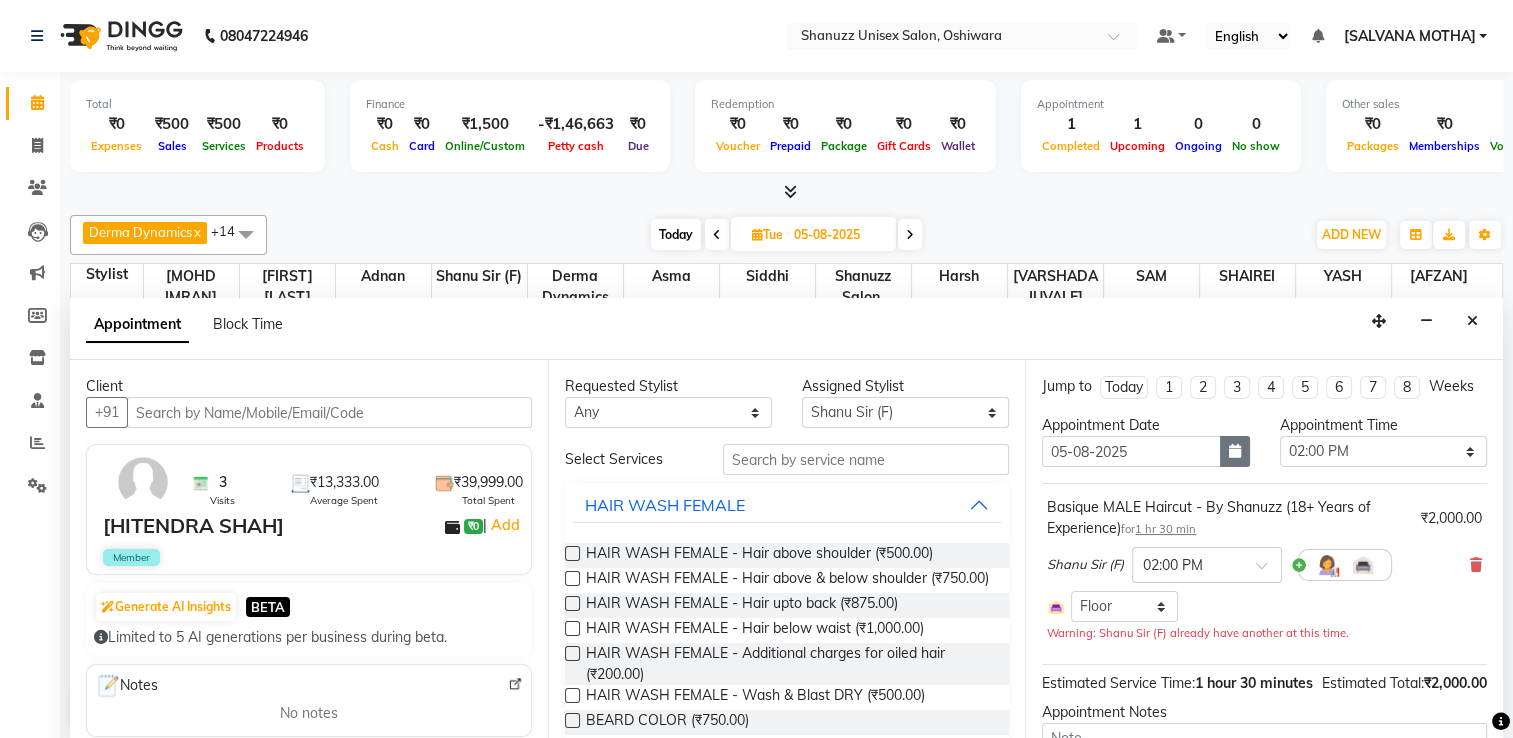 click at bounding box center [1235, 451] 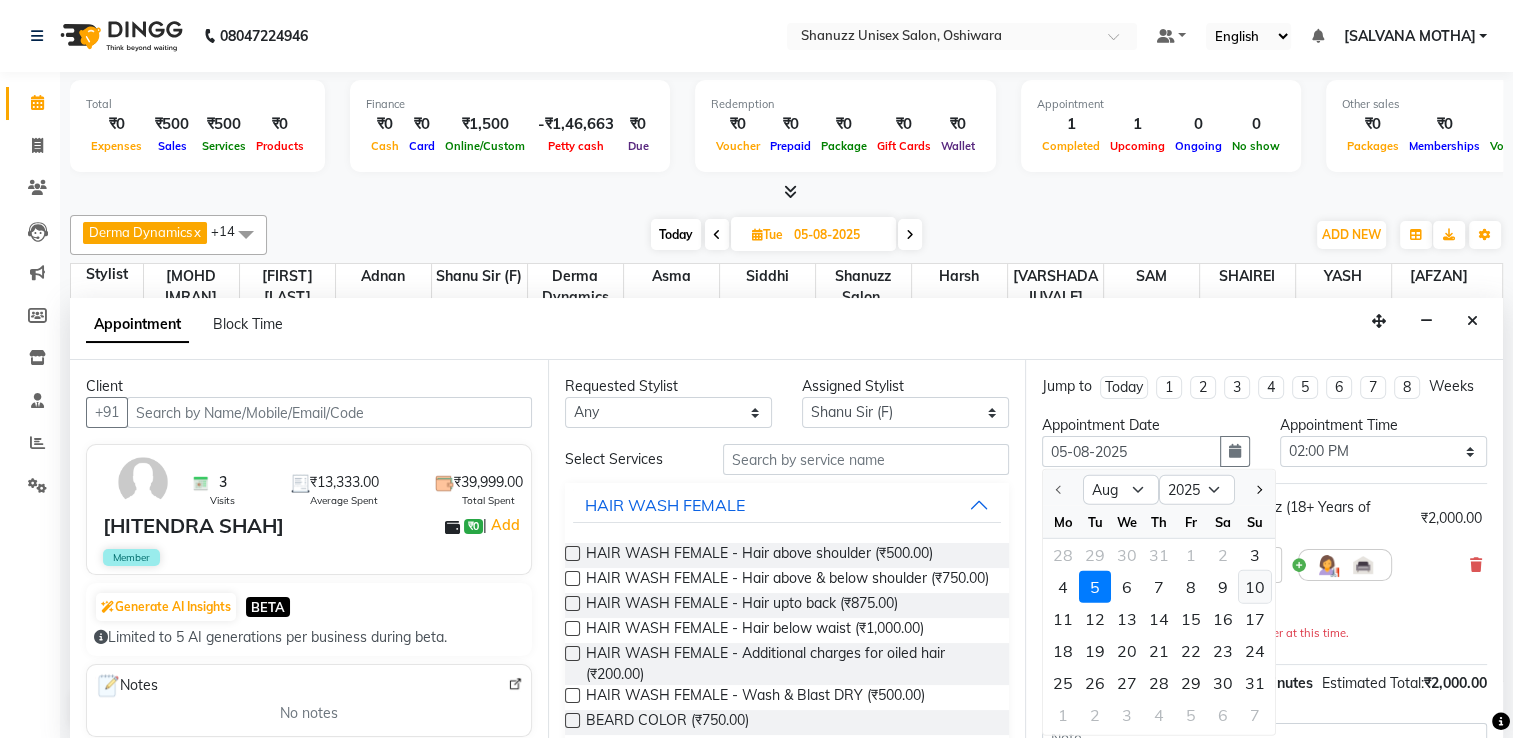 click on "10" at bounding box center (1255, 587) 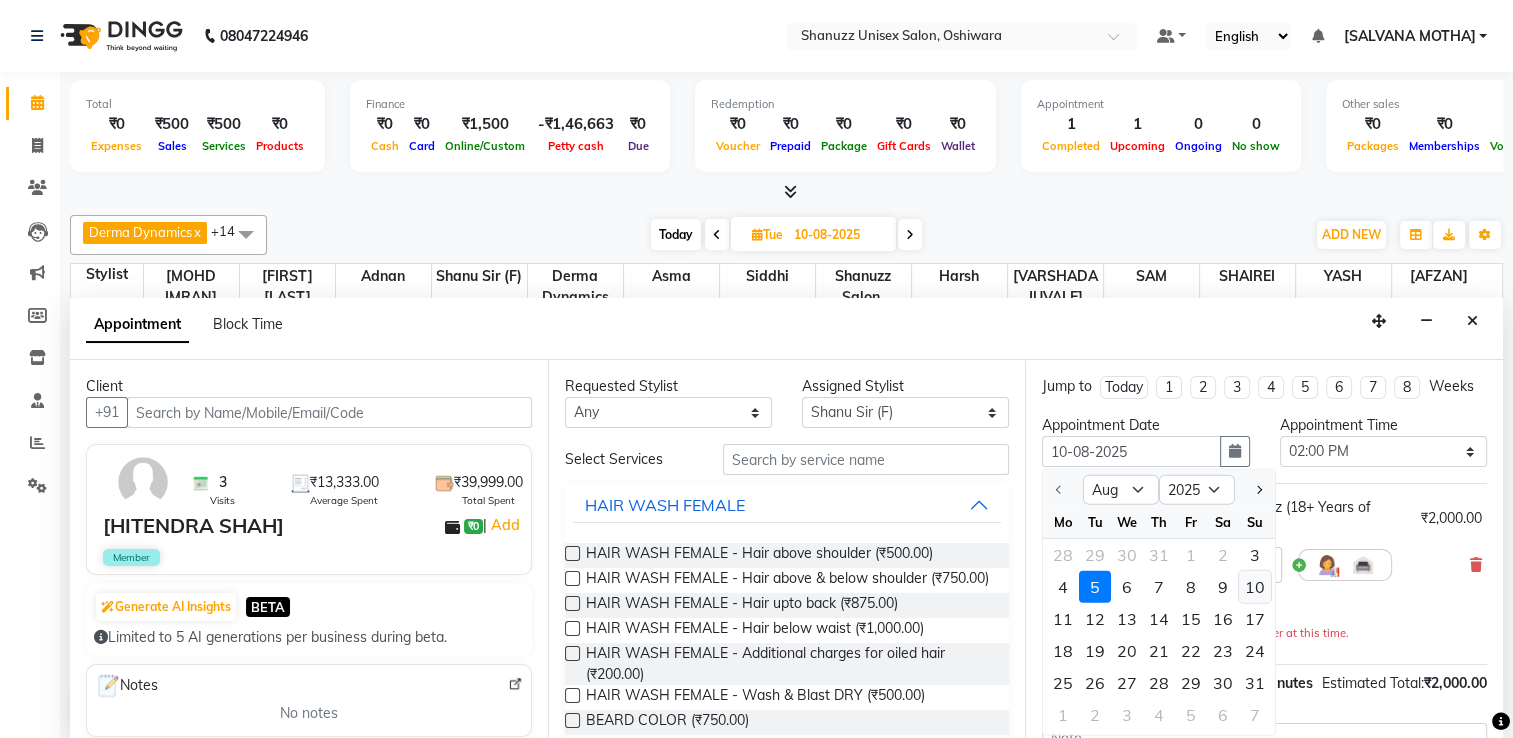 scroll, scrollTop: 0, scrollLeft: 0, axis: both 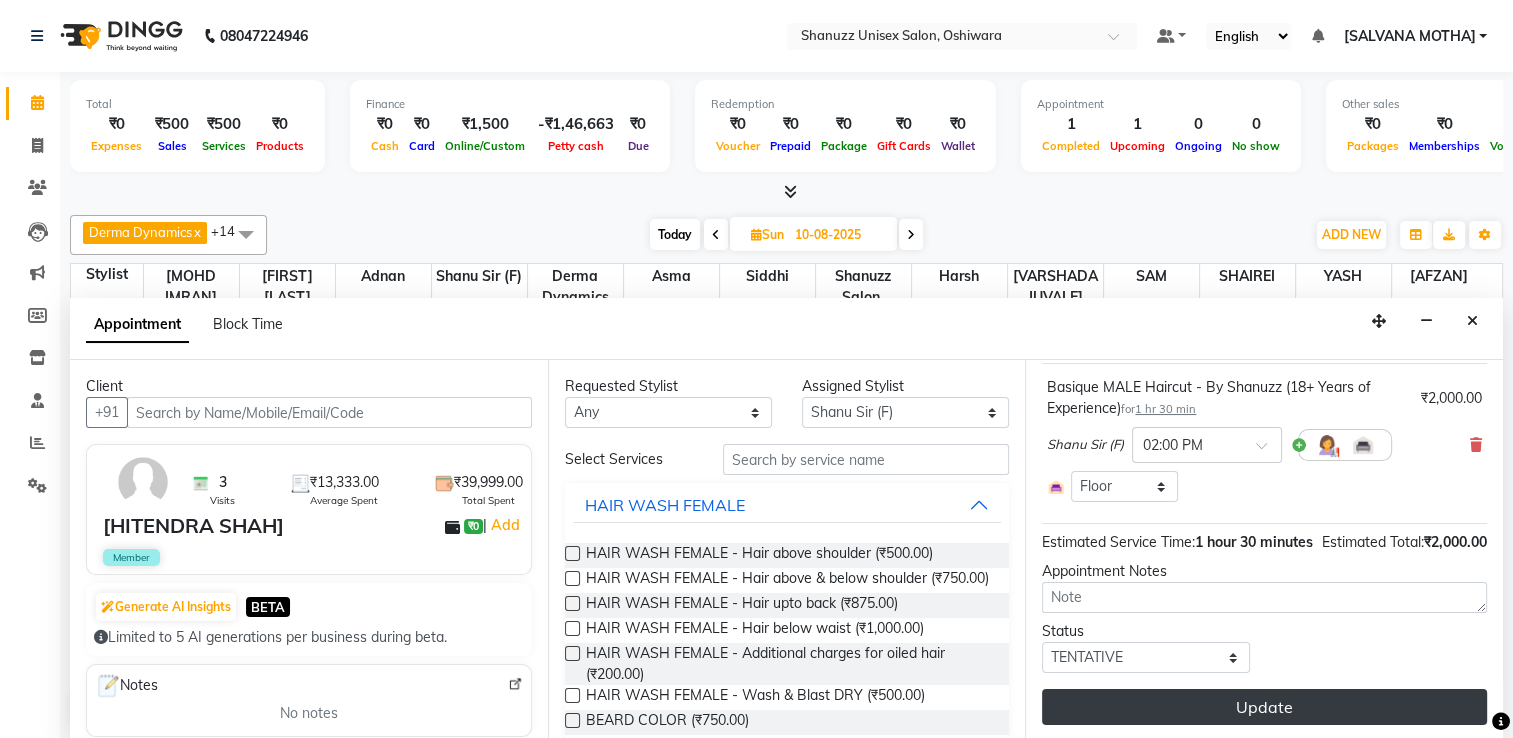 click on "Update" at bounding box center [1264, 707] 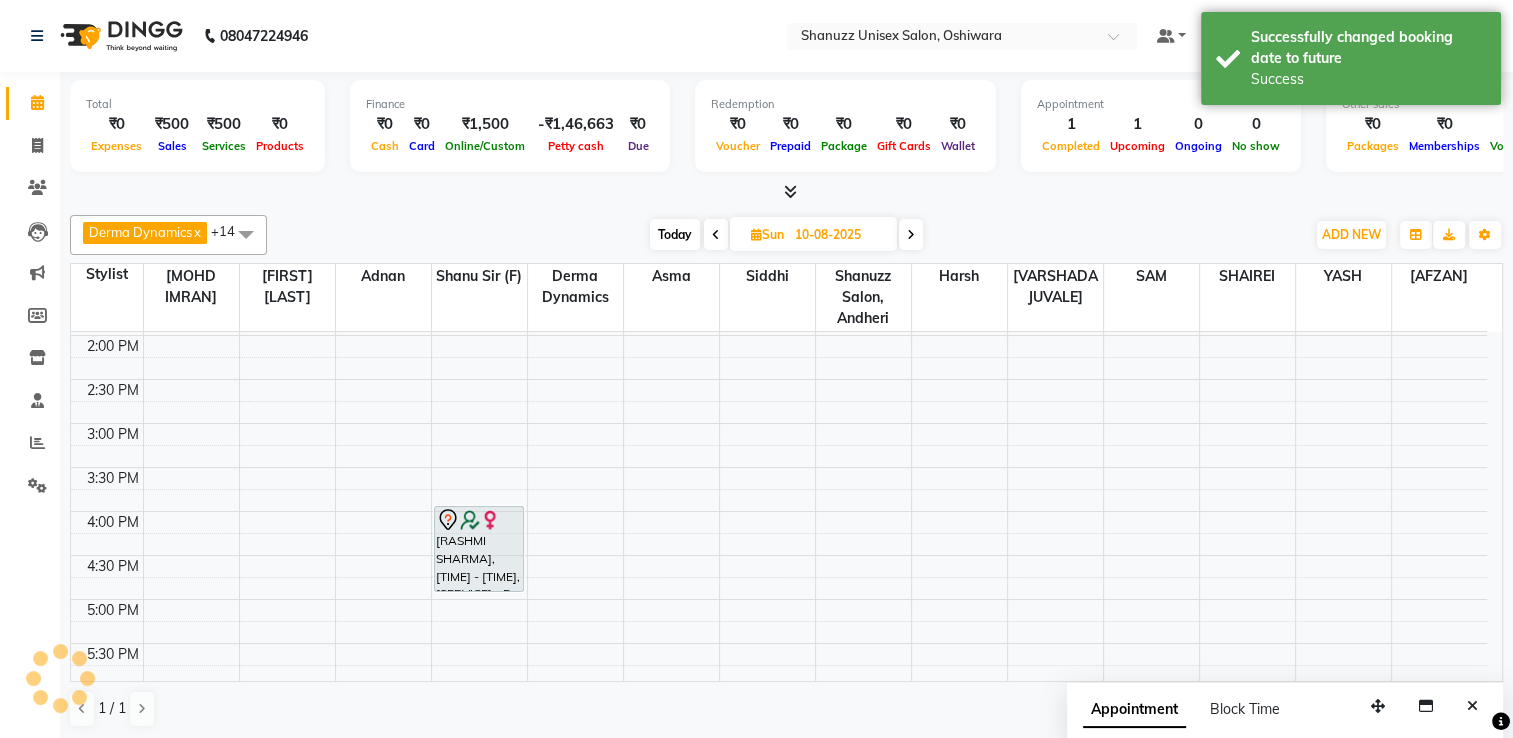 scroll, scrollTop: 0, scrollLeft: 0, axis: both 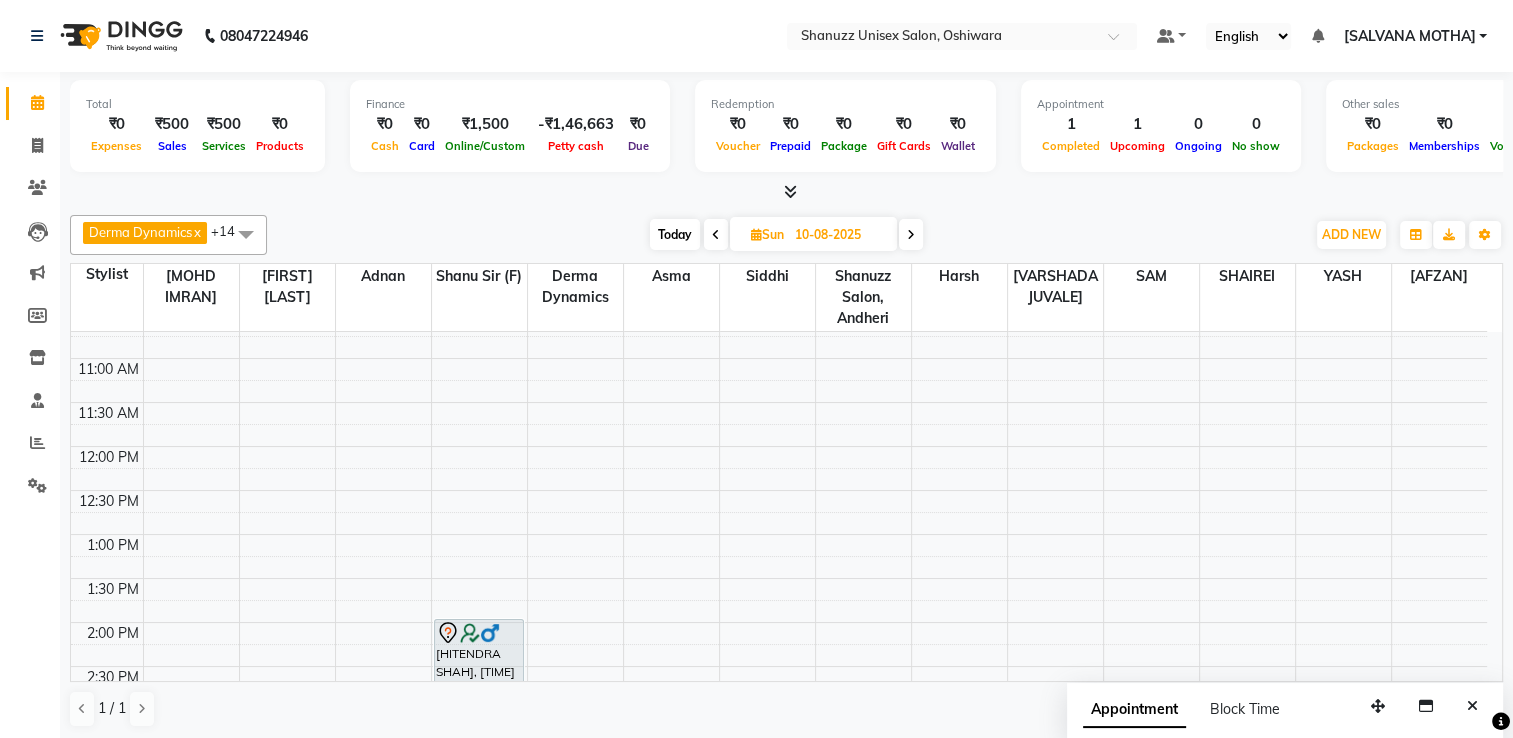 click at bounding box center [716, 234] 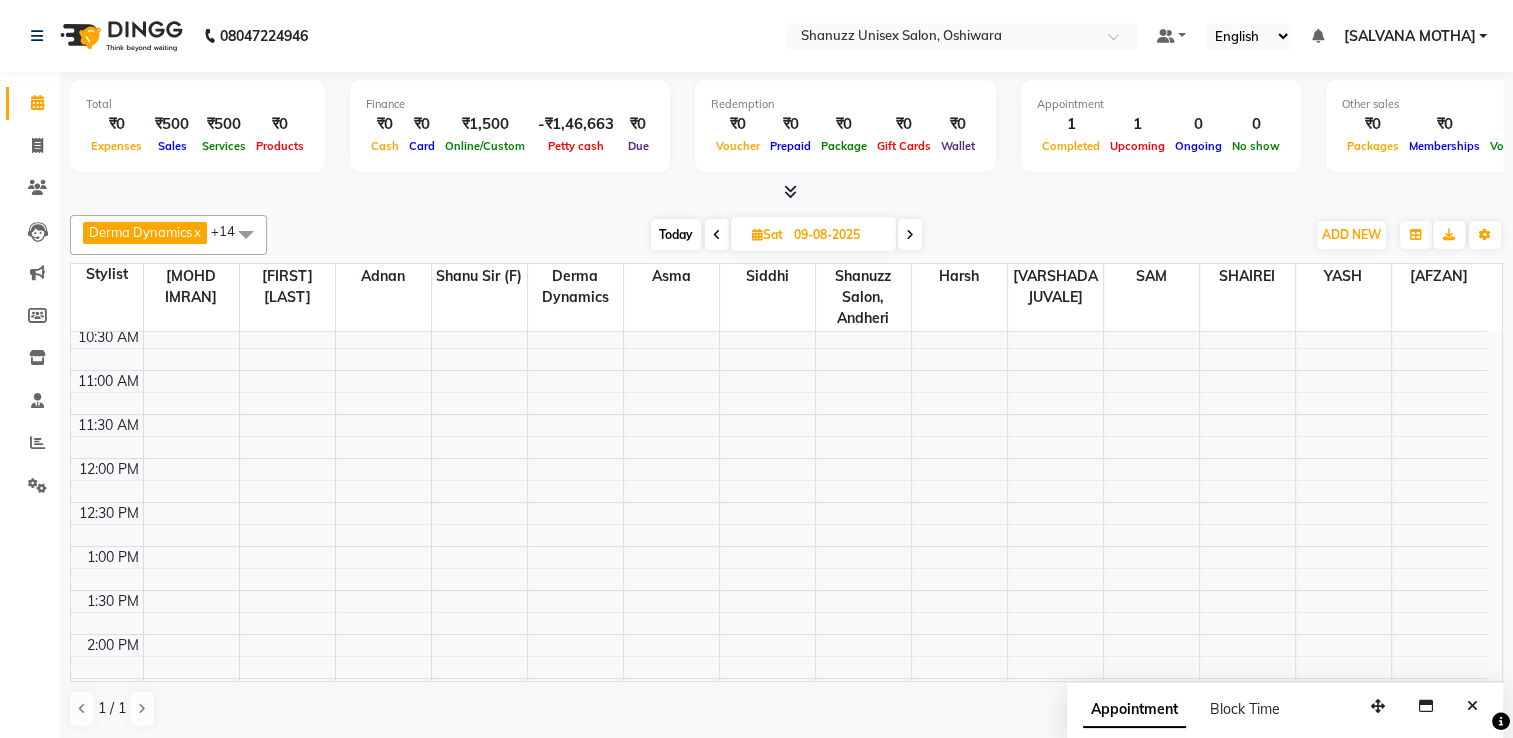 scroll, scrollTop: 137, scrollLeft: 0, axis: vertical 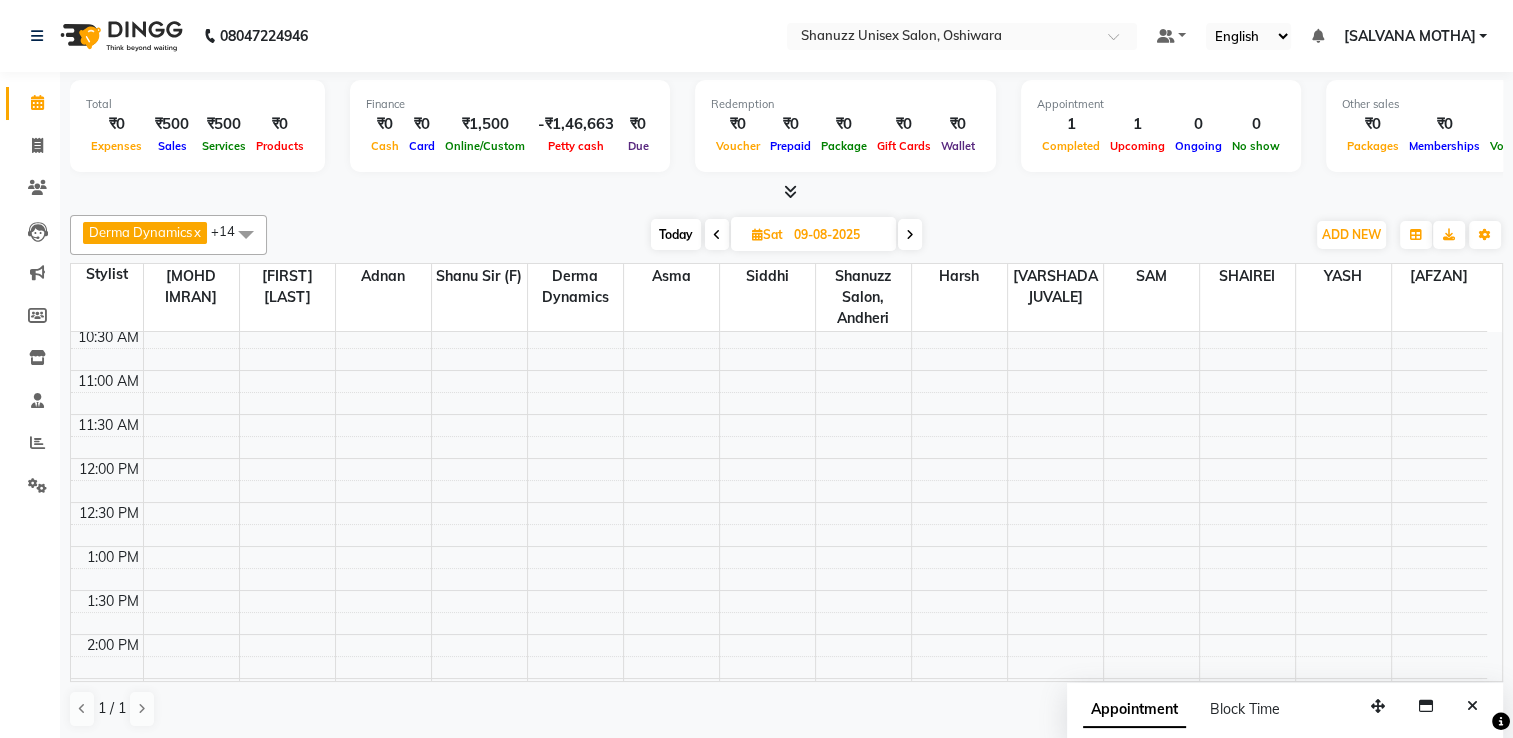 click on "Today" at bounding box center [676, 234] 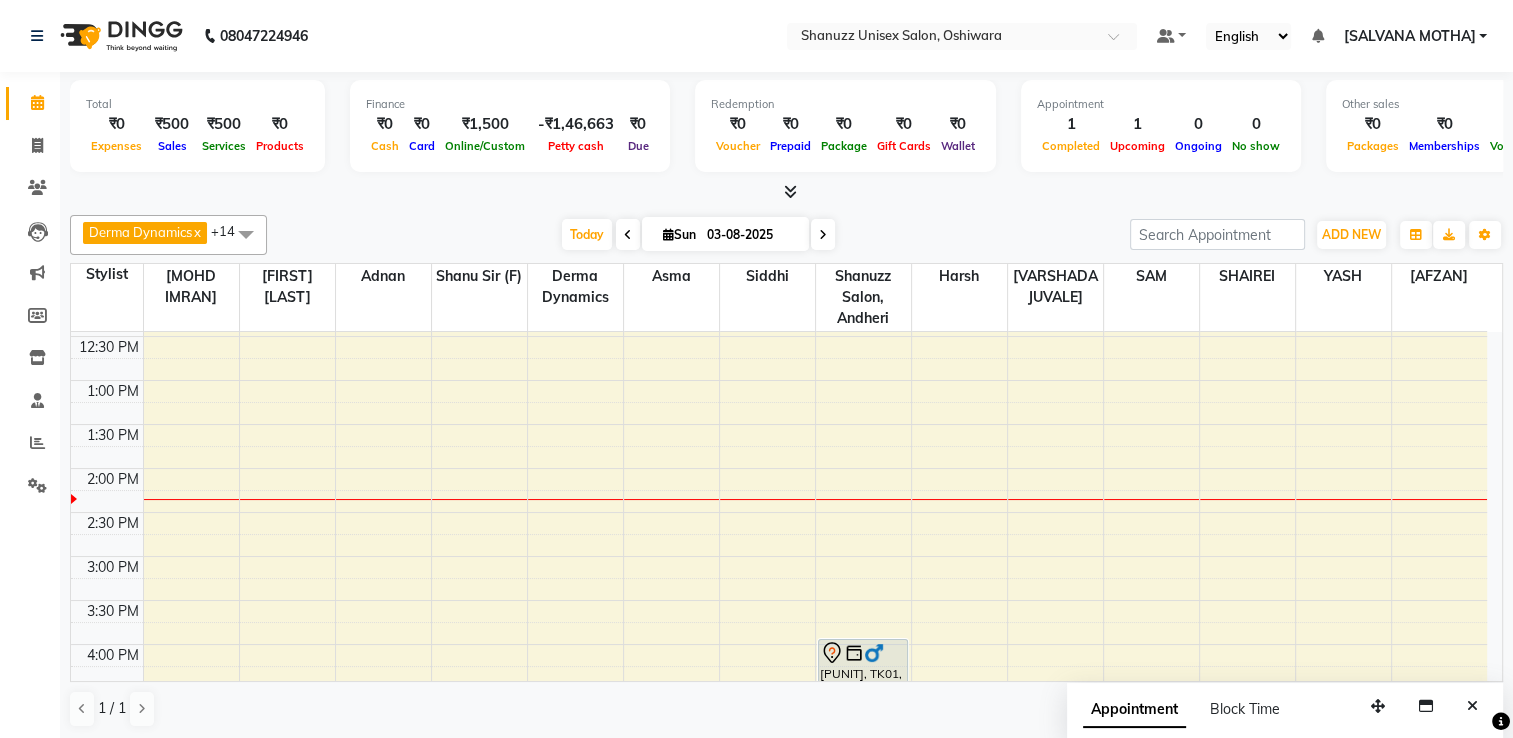 scroll, scrollTop: 272, scrollLeft: 0, axis: vertical 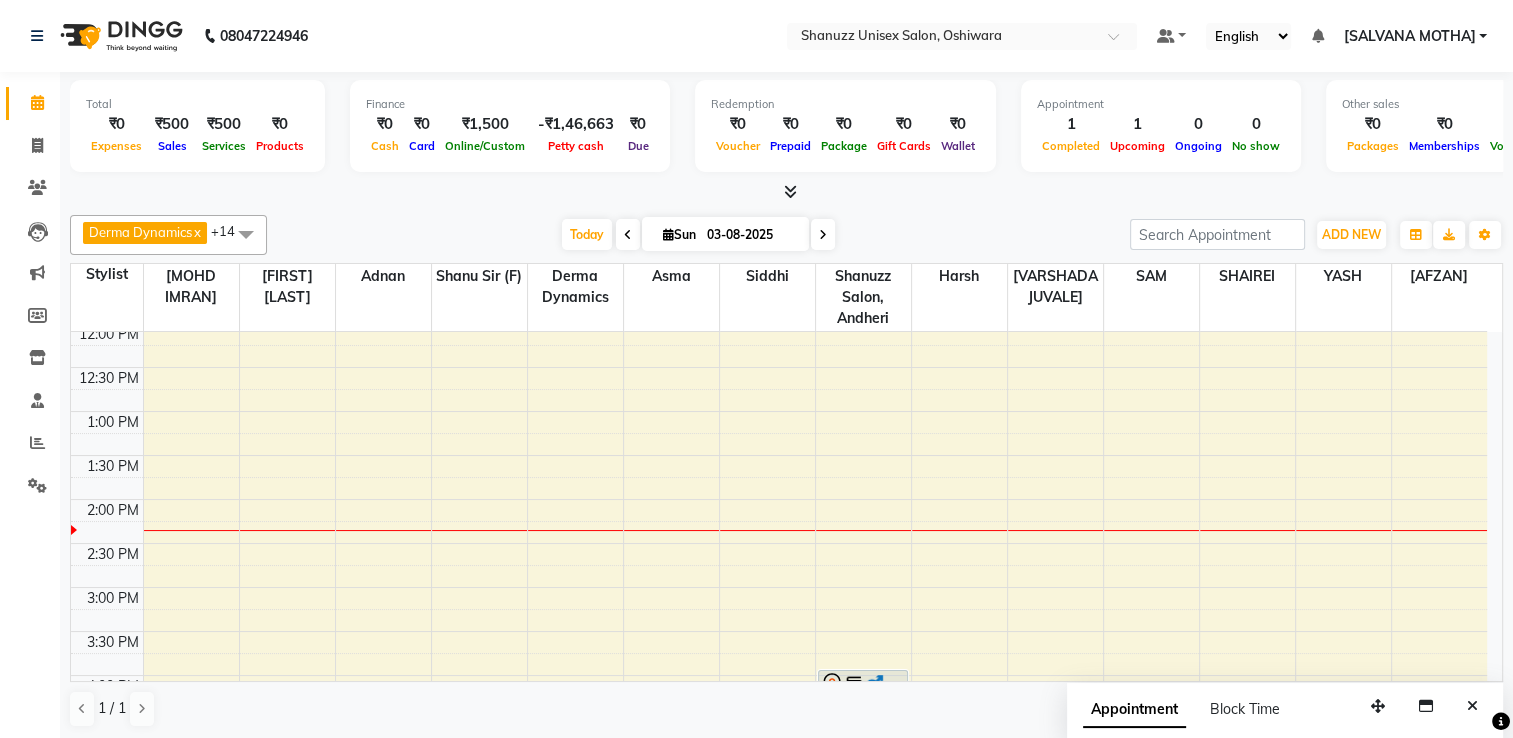 click at bounding box center [823, 234] 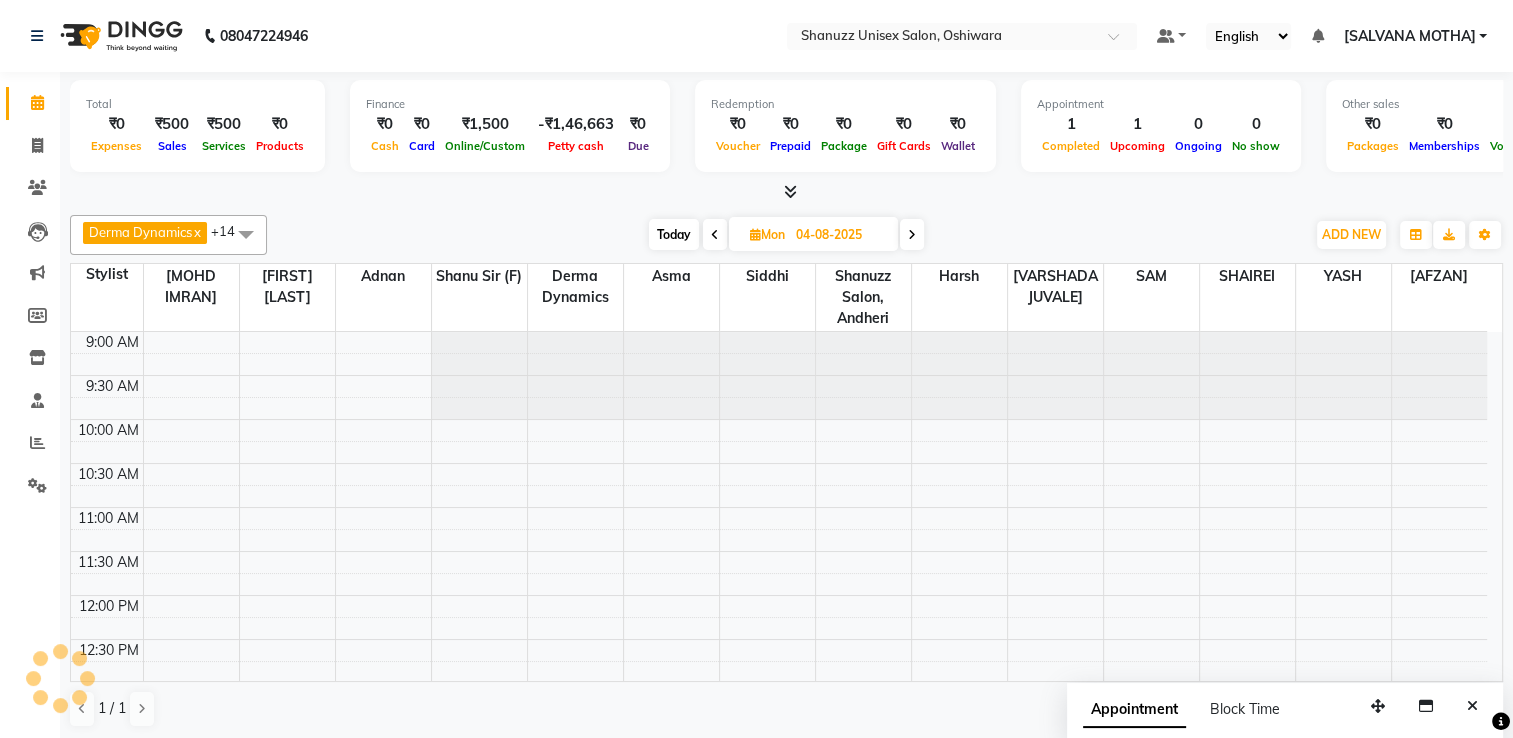 scroll, scrollTop: 436, scrollLeft: 0, axis: vertical 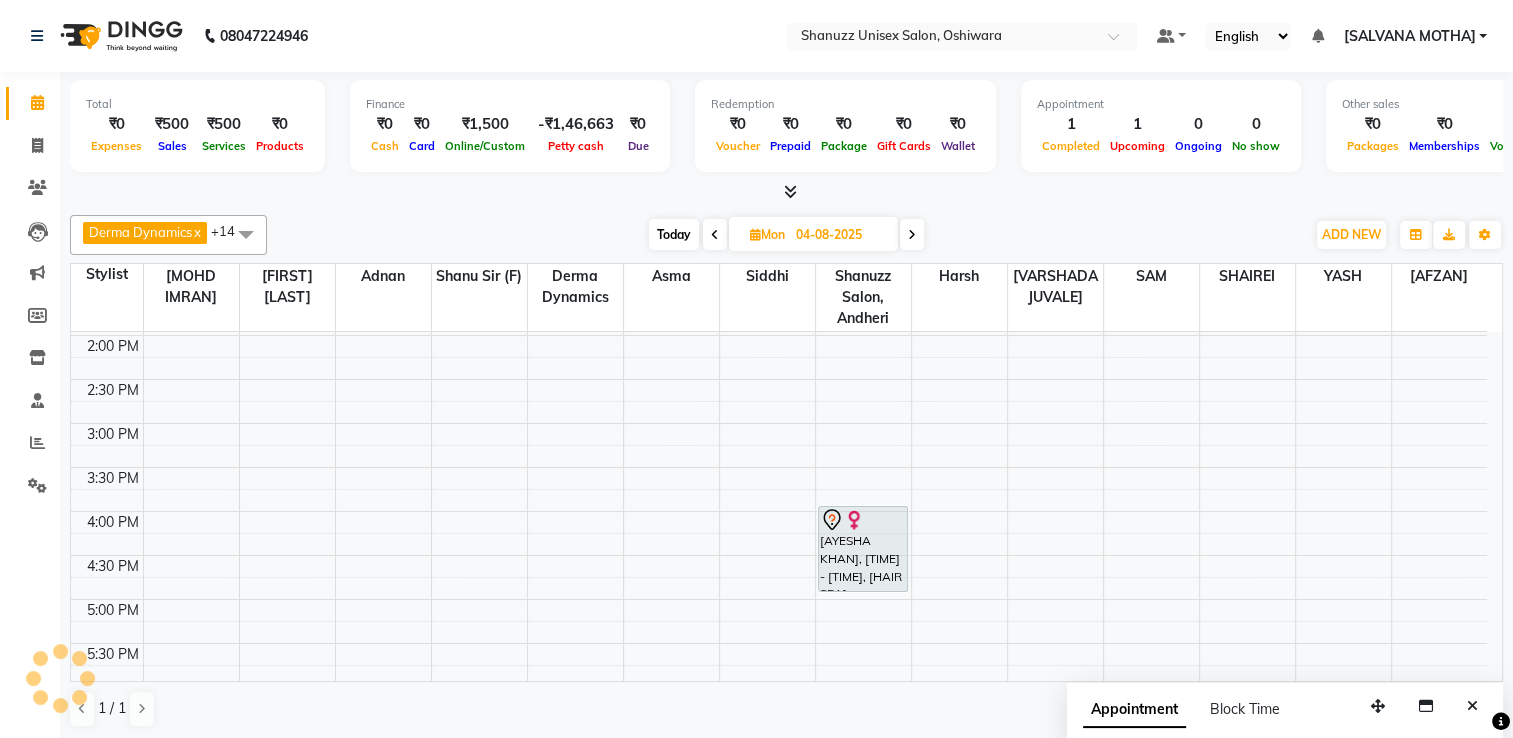 click on "04-08-2025" at bounding box center [840, 235] 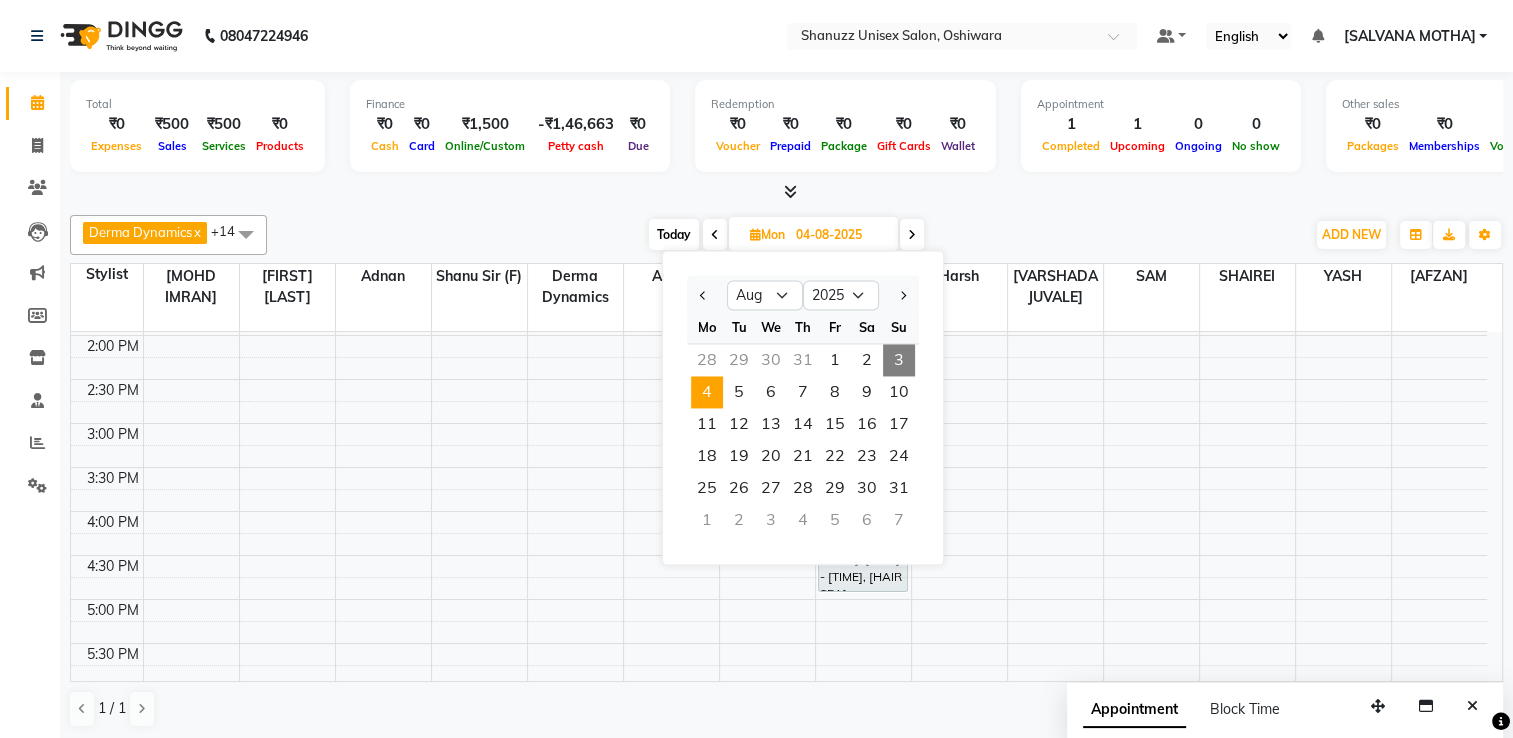 click at bounding box center [912, 234] 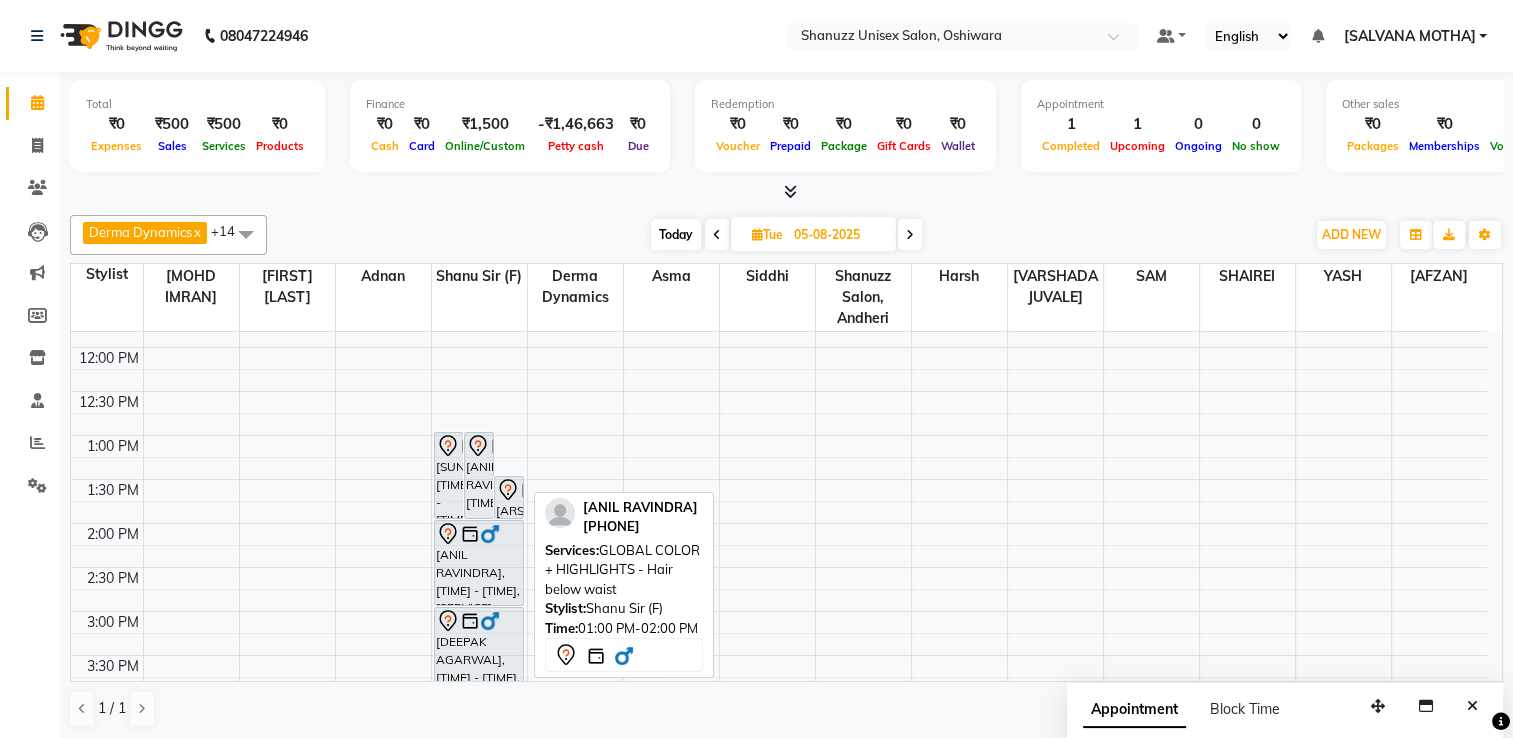 scroll, scrollTop: 248, scrollLeft: 0, axis: vertical 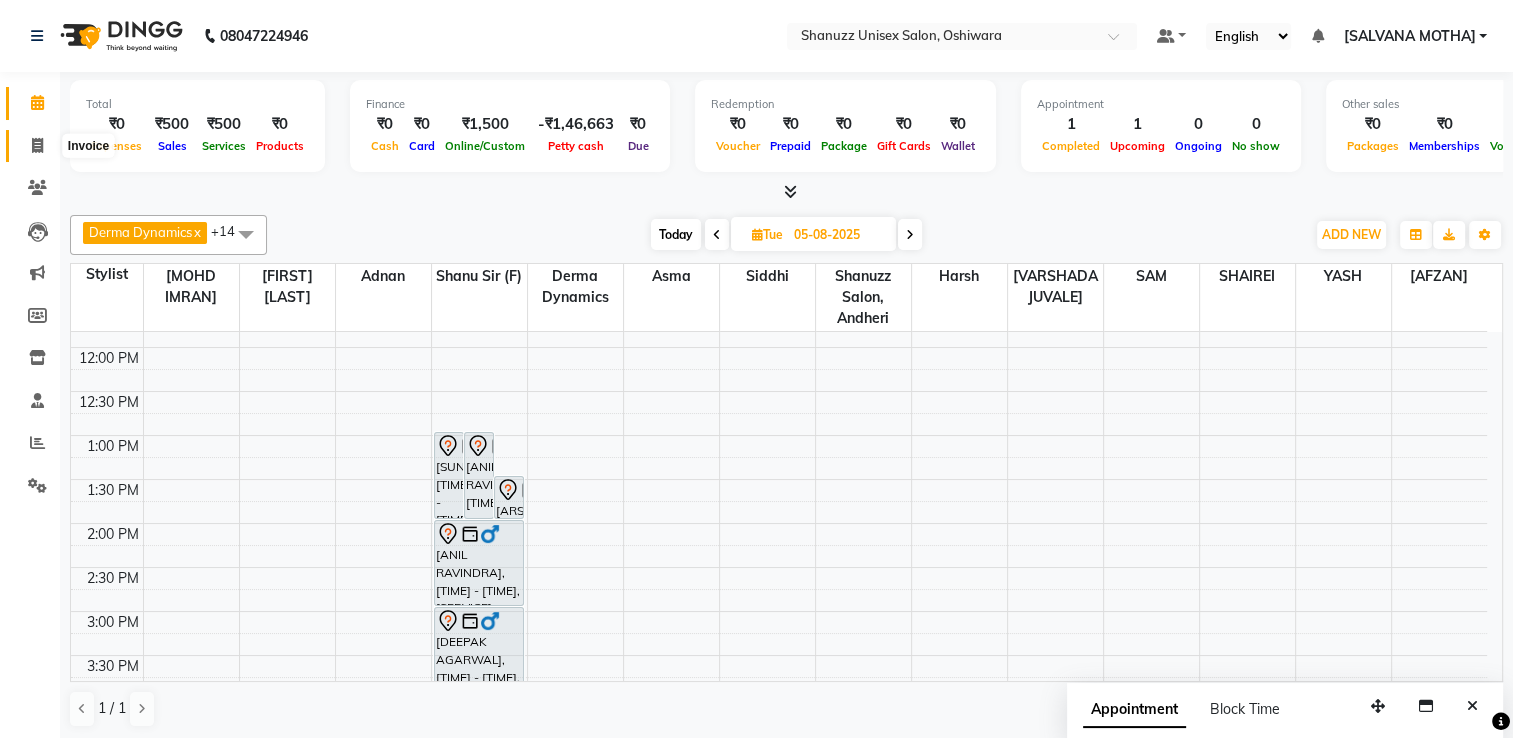 click 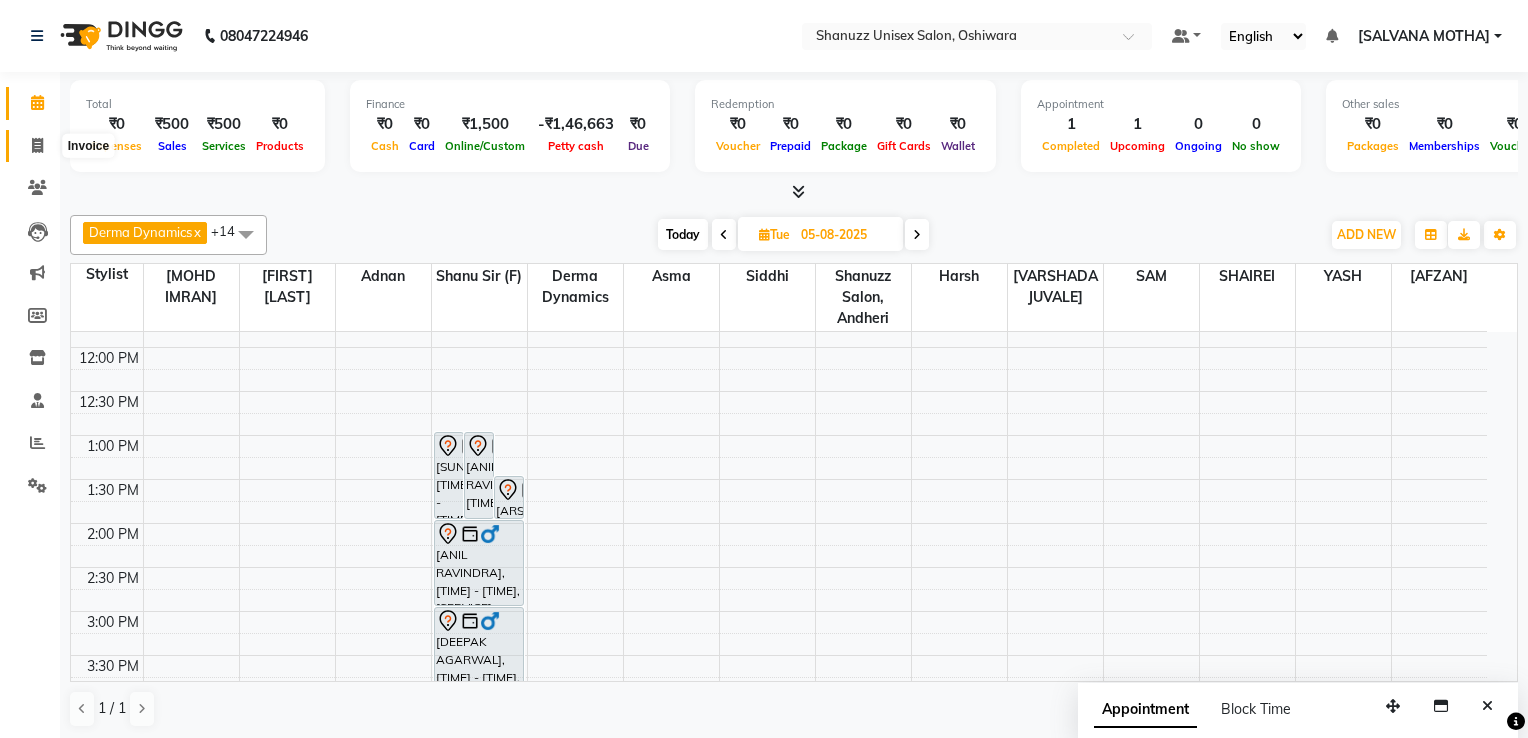 select on "7102" 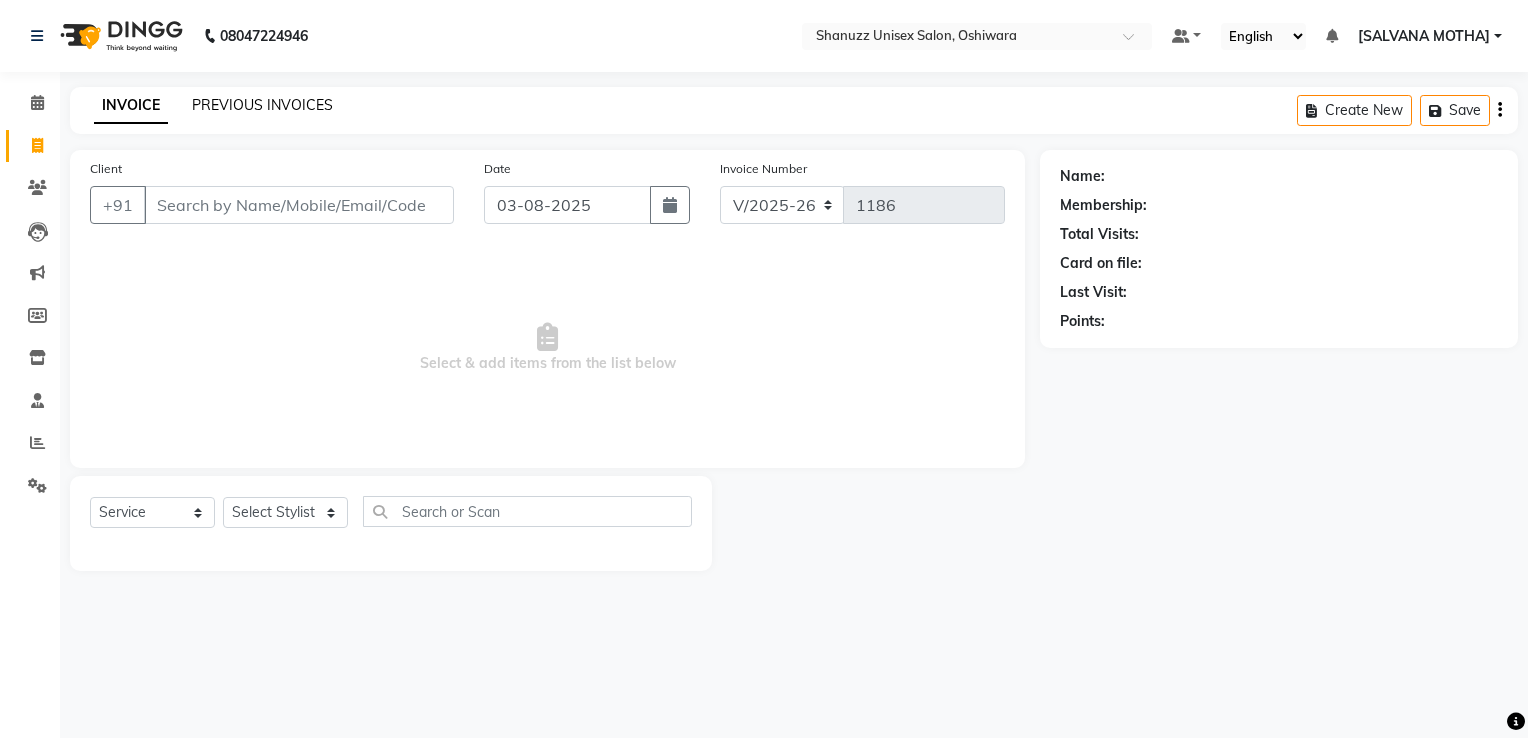 click on "PREVIOUS INVOICES" 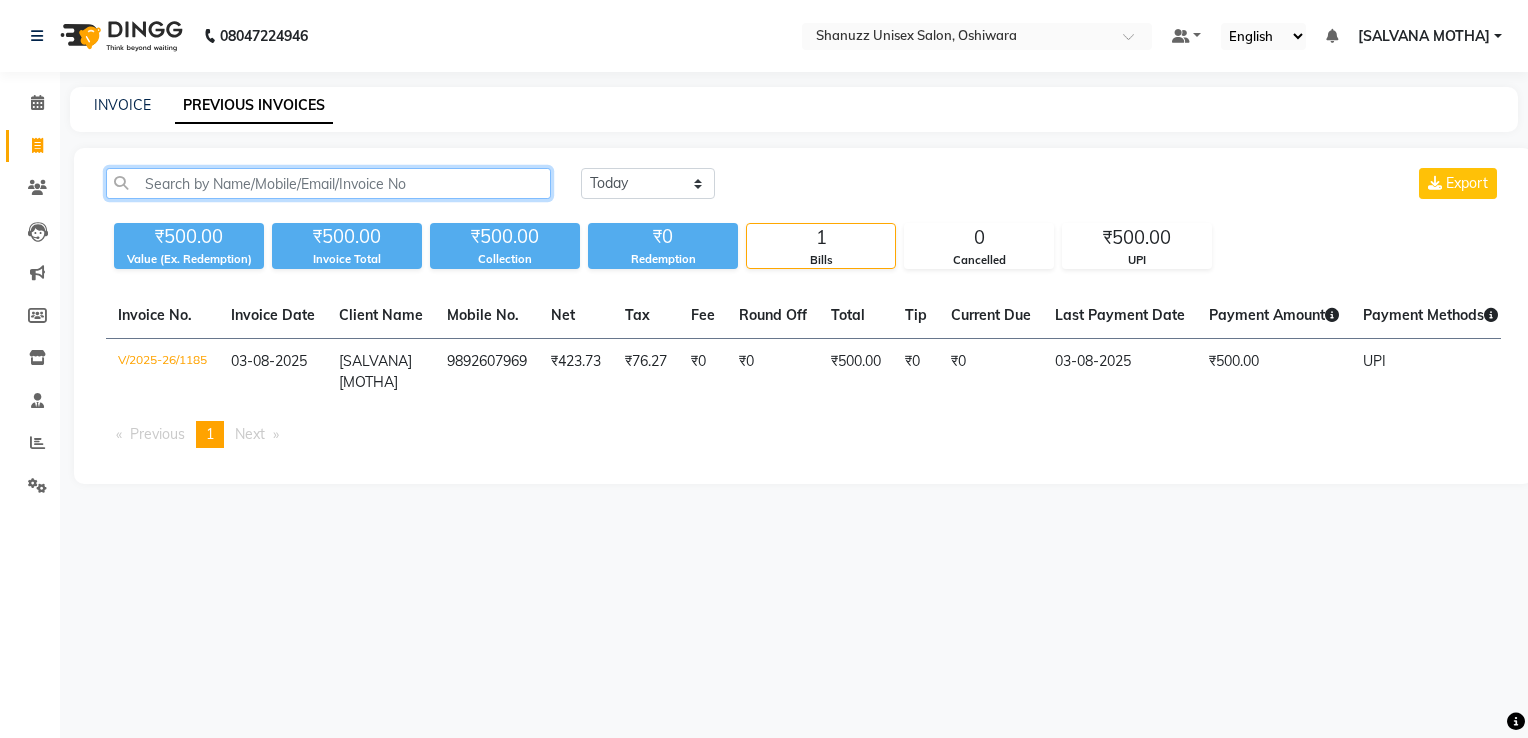 click 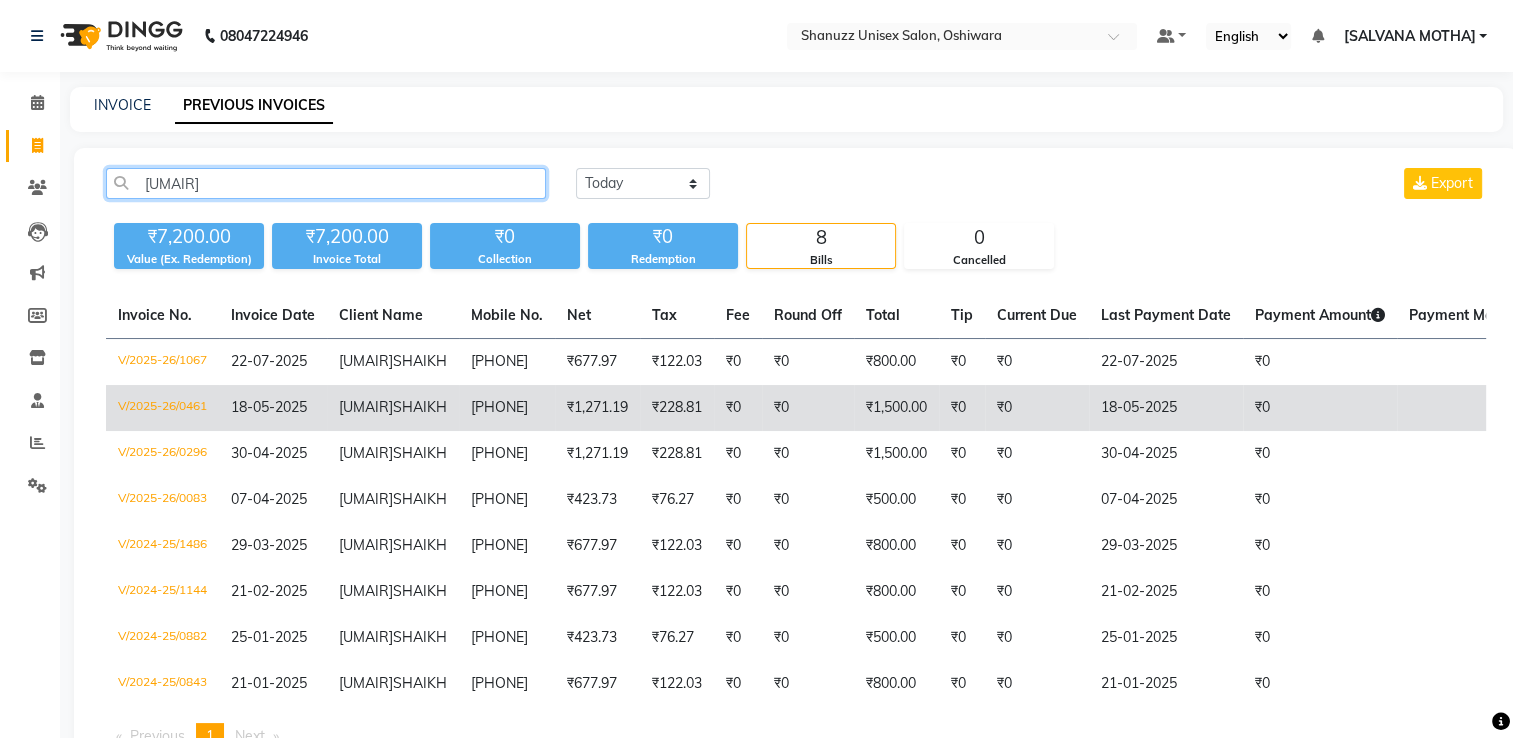 type on "[FIRST]" 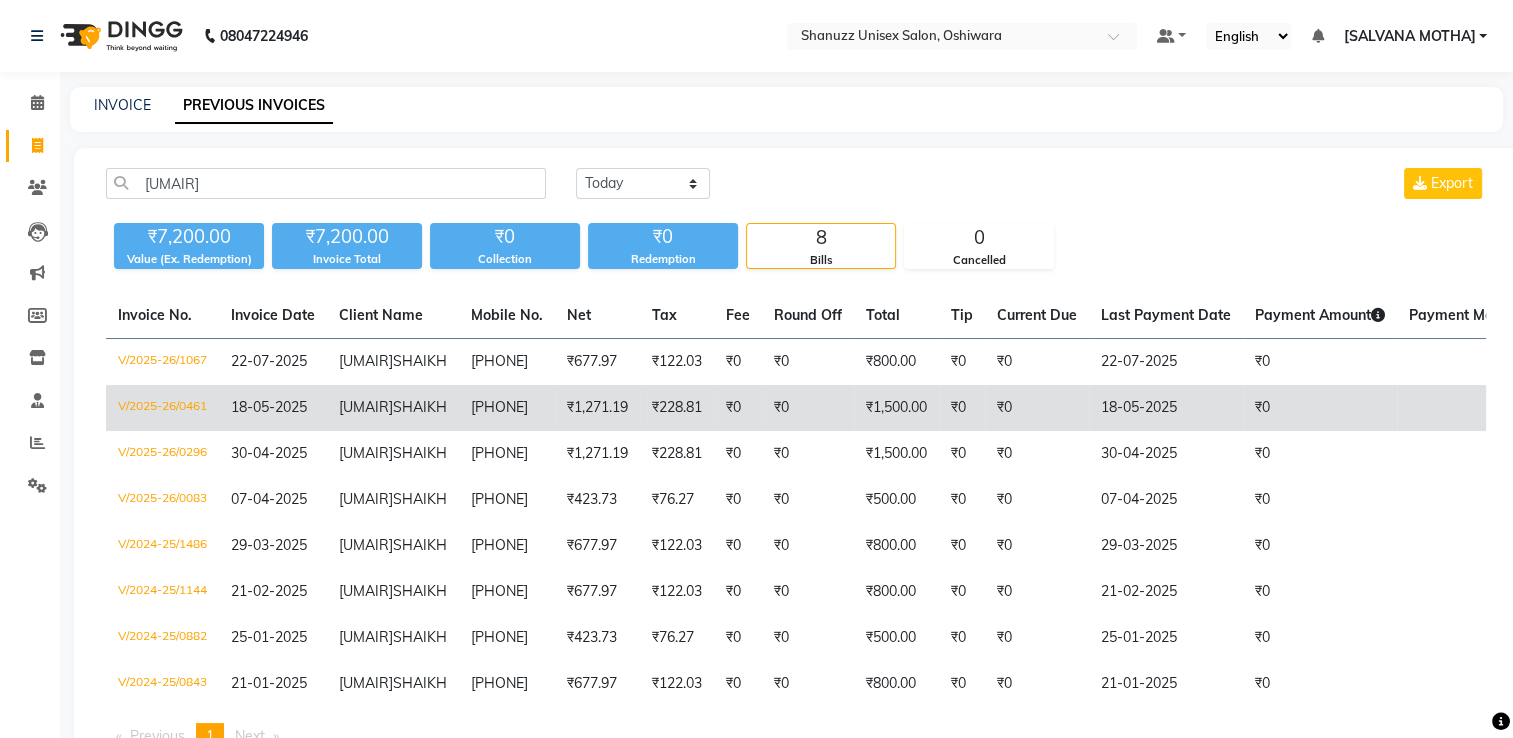 click on "UMAIR  SHAIKH" 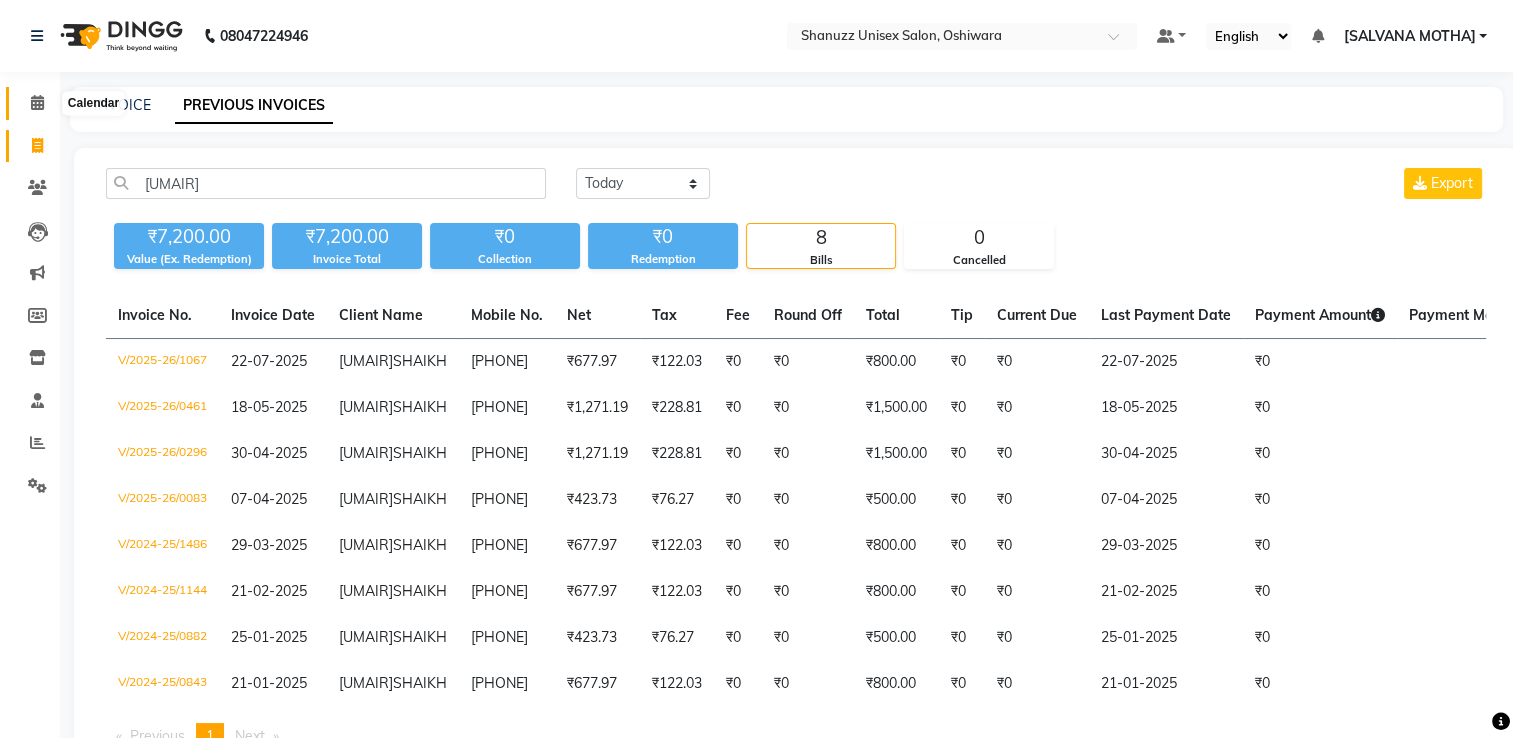 click 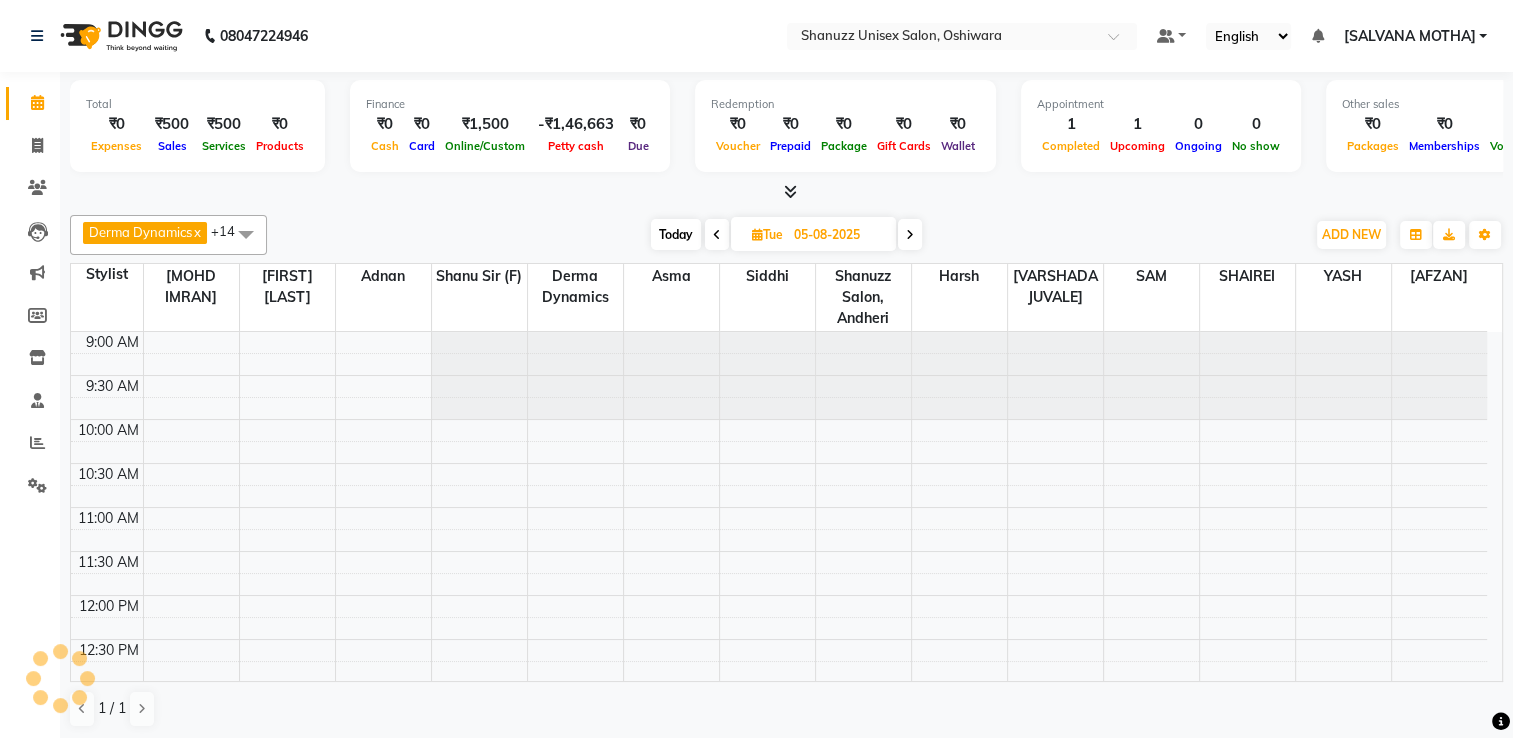 scroll, scrollTop: 436, scrollLeft: 0, axis: vertical 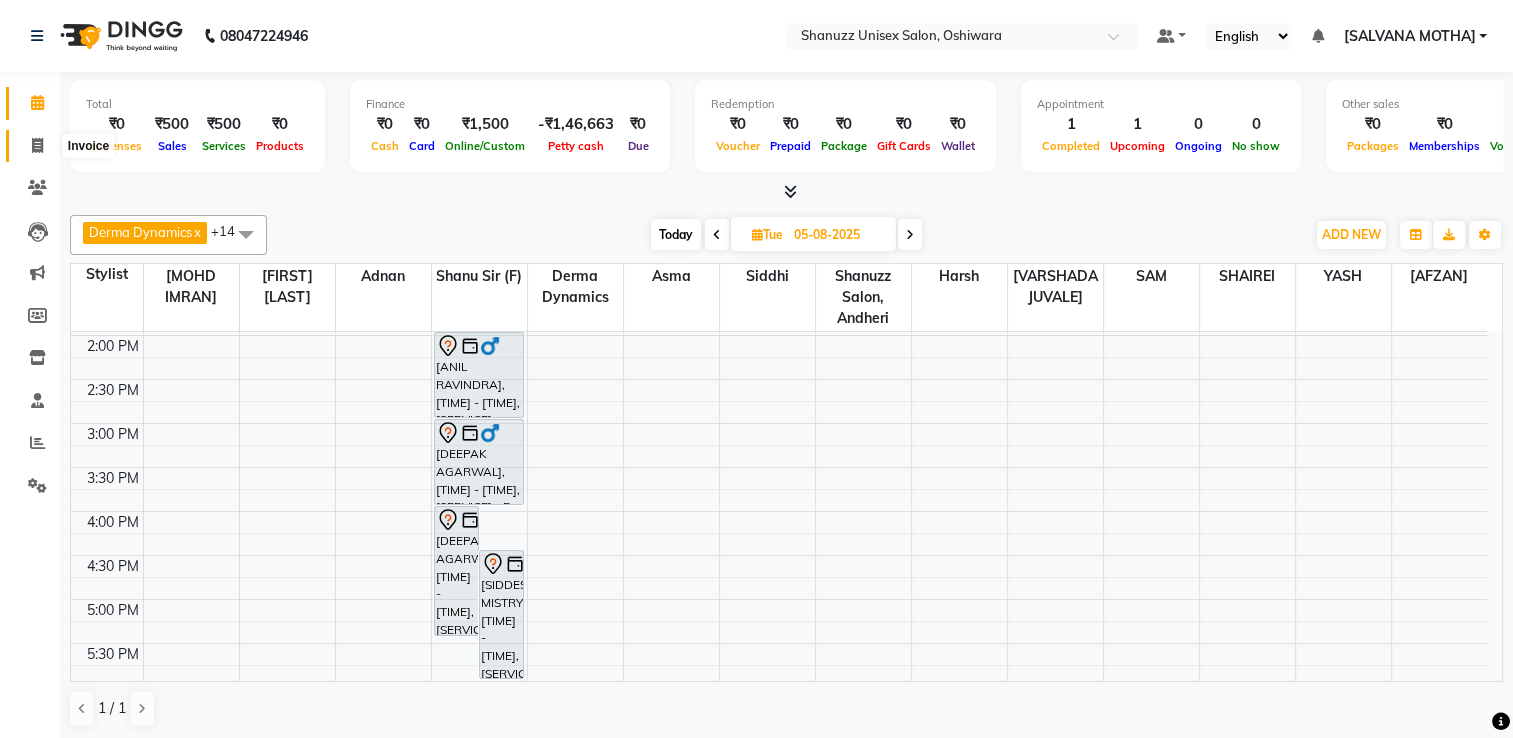 click 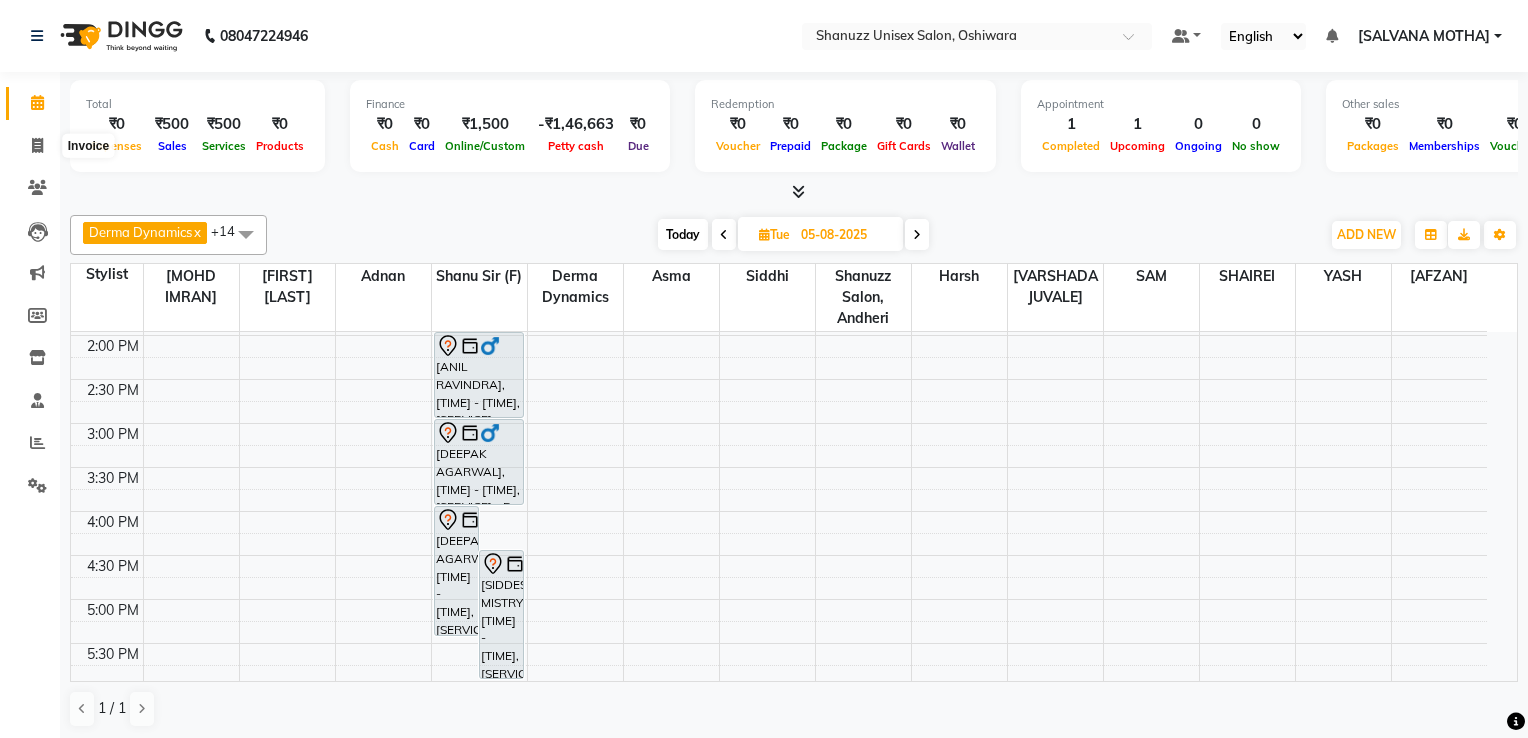 select on "service" 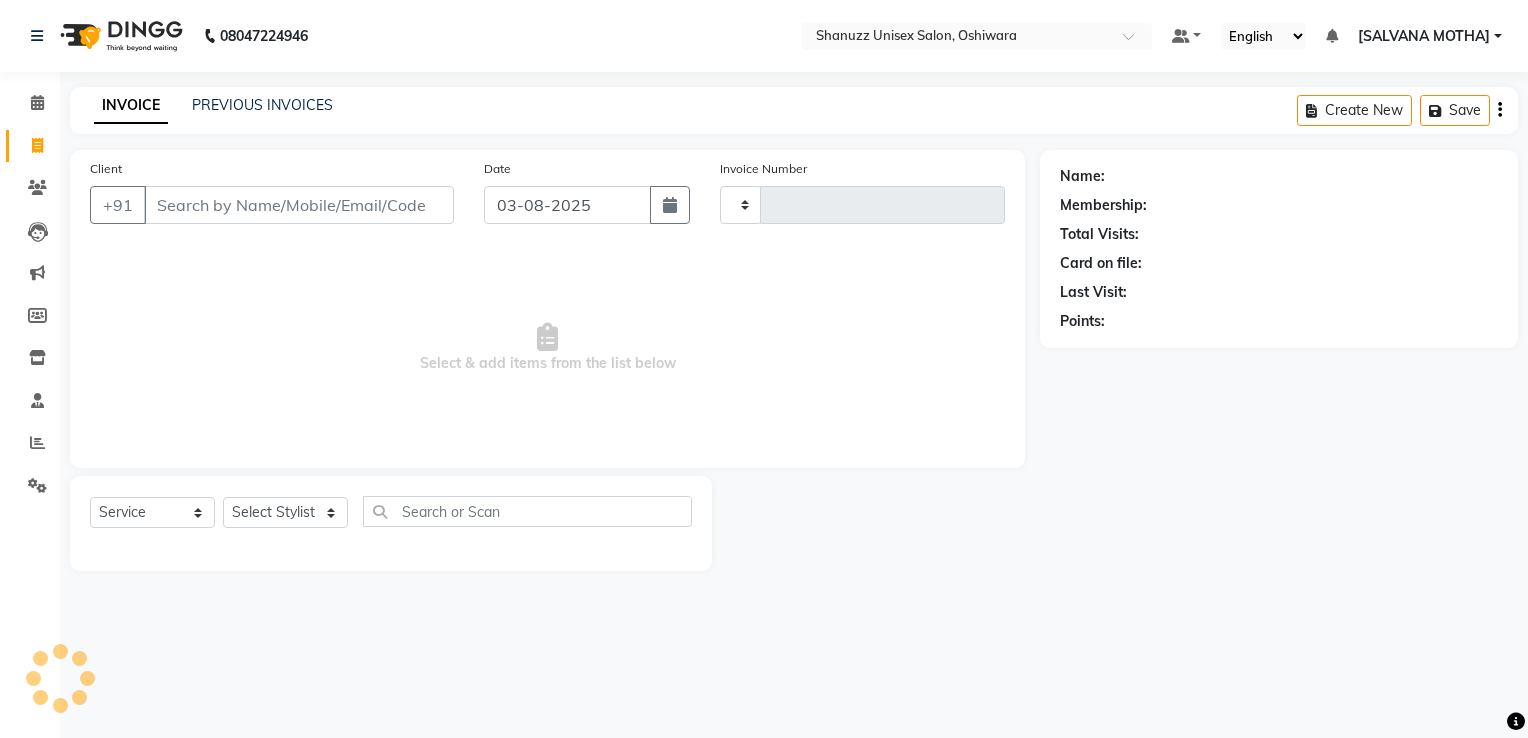 type on "1186" 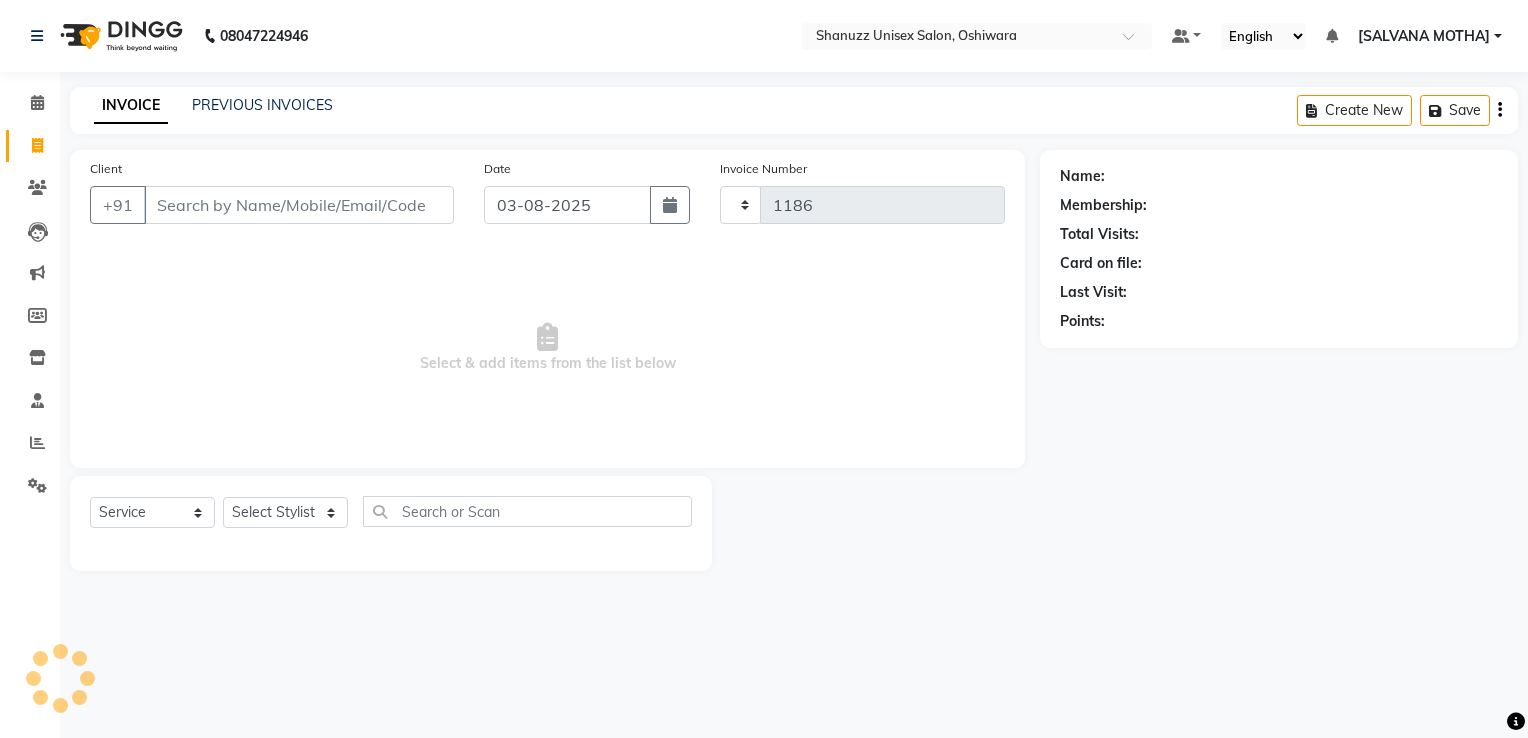 select on "7102" 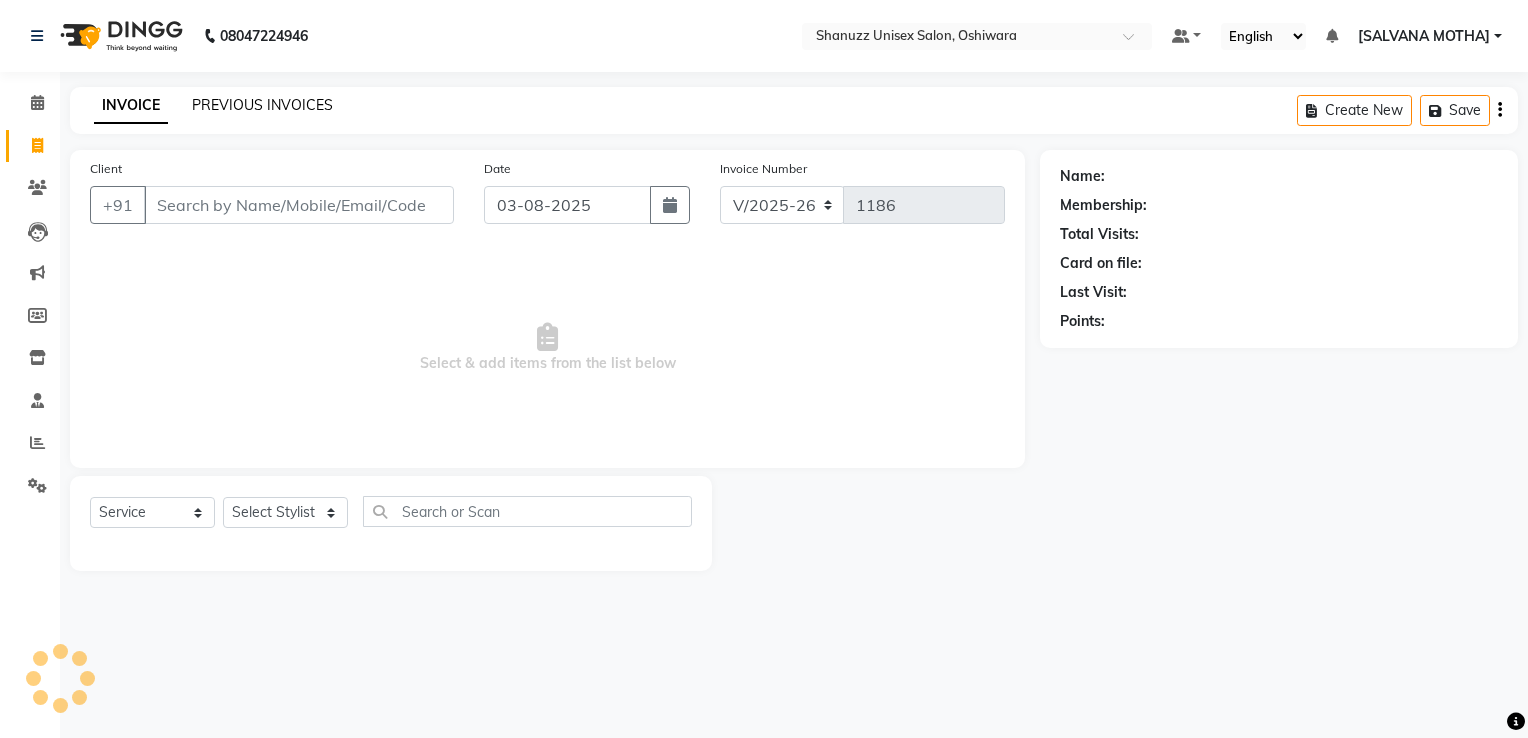 click on "PREVIOUS INVOICES" 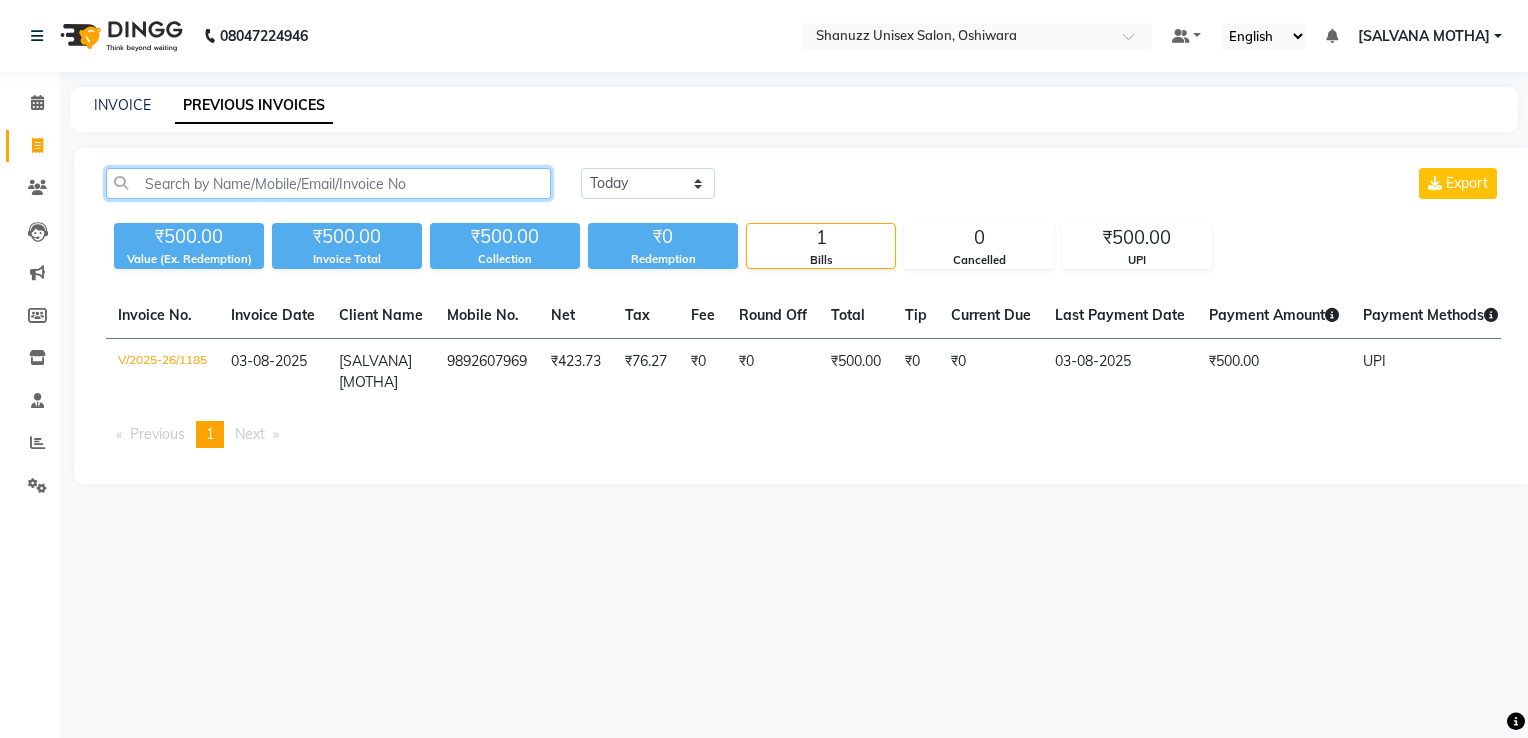 click 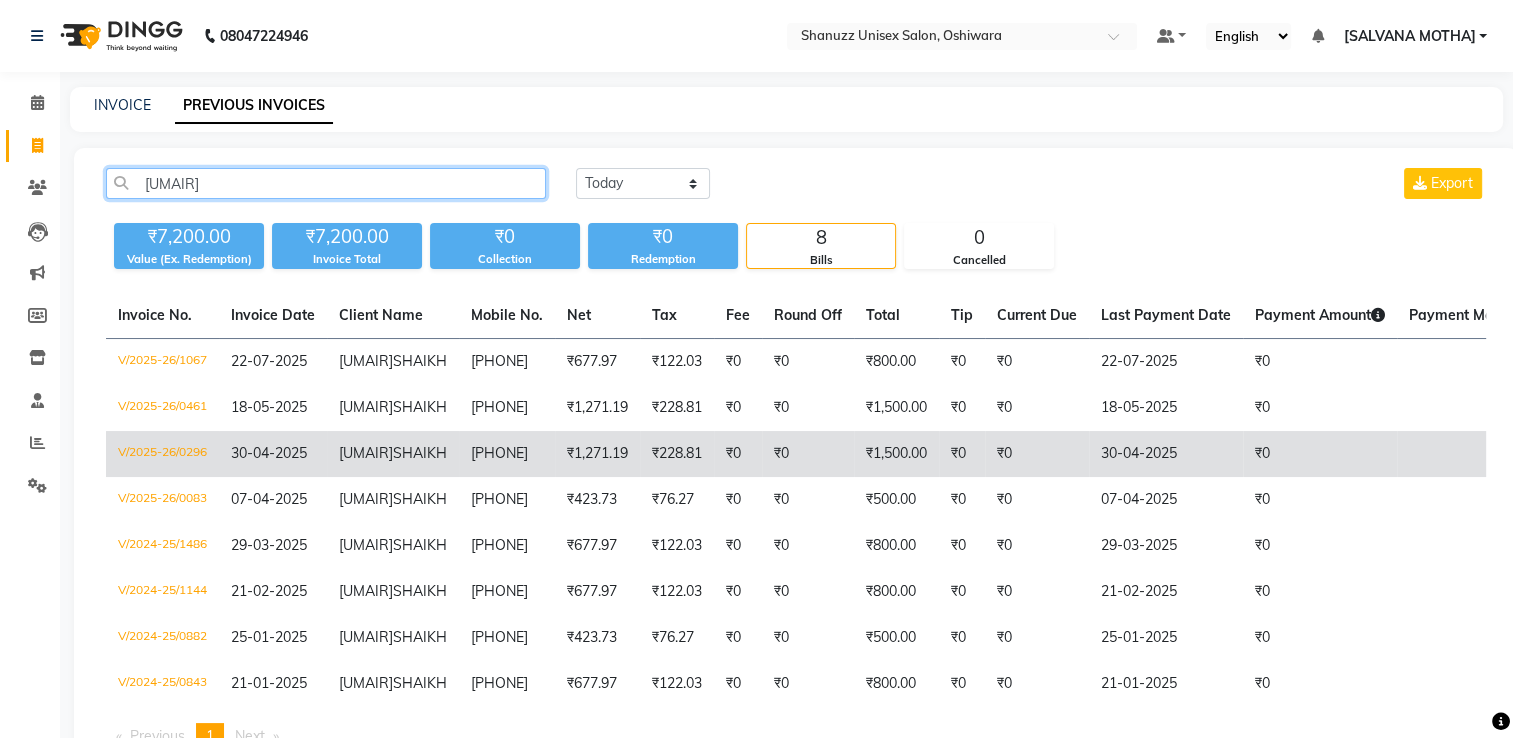 type on "[FIRST]" 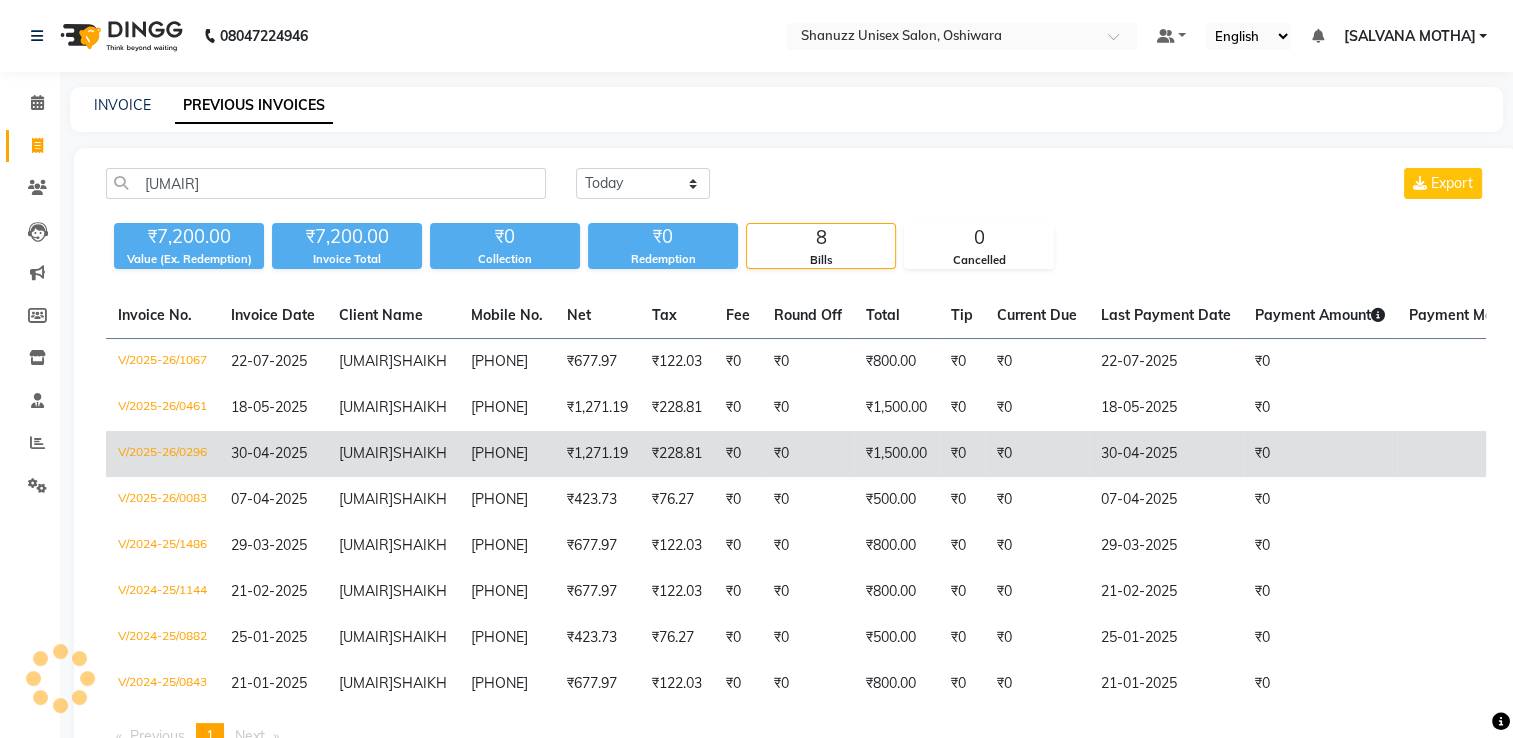click on "₹228.81" 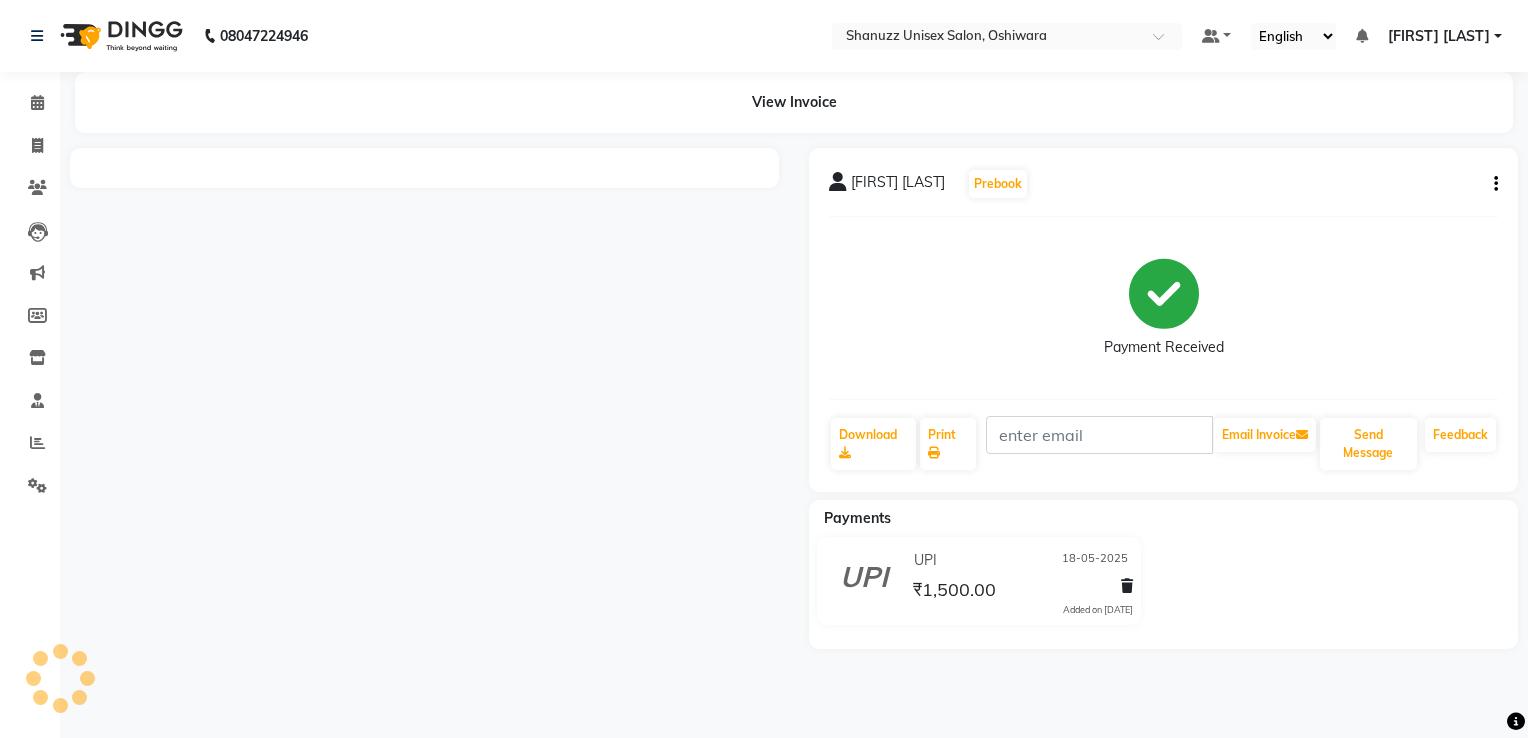 scroll, scrollTop: 0, scrollLeft: 0, axis: both 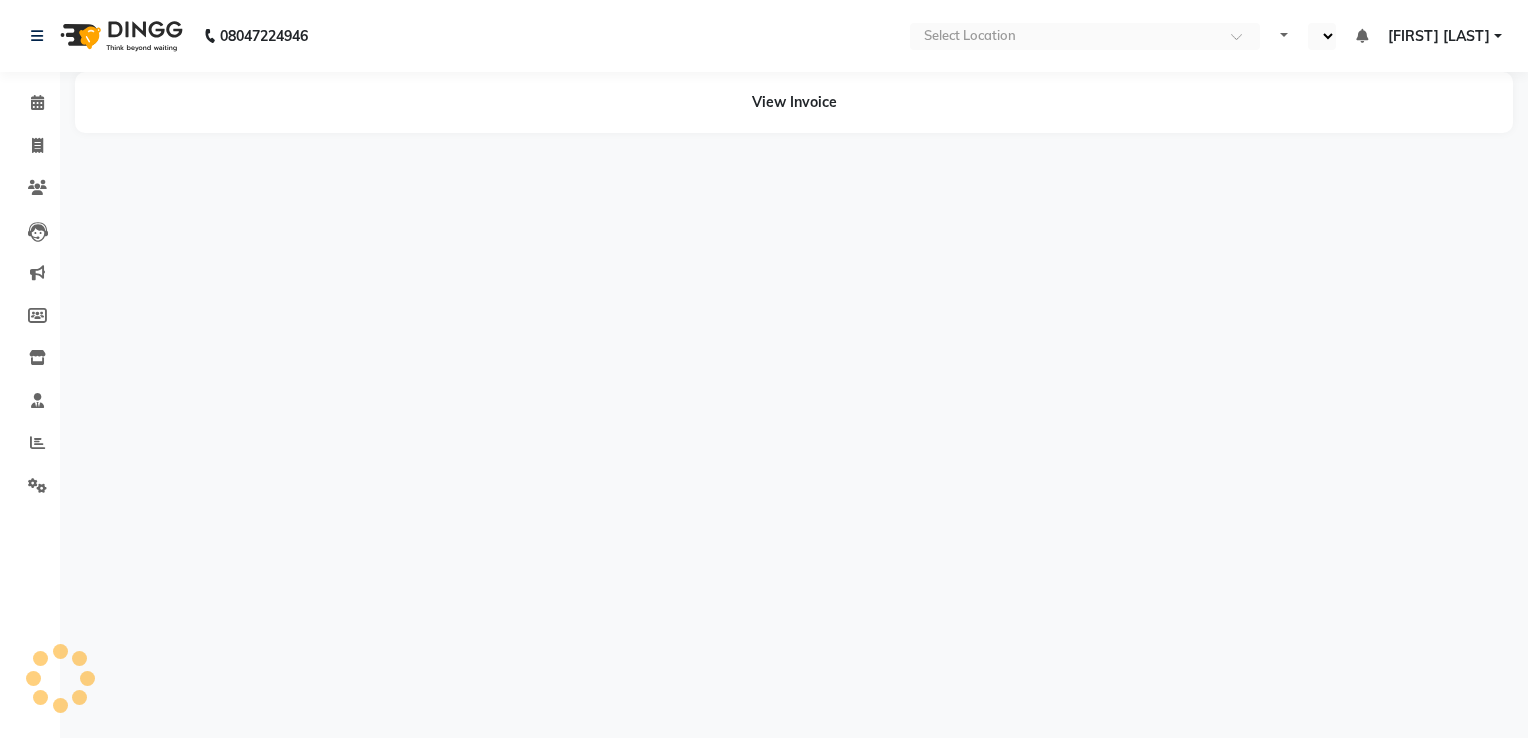 select on "en" 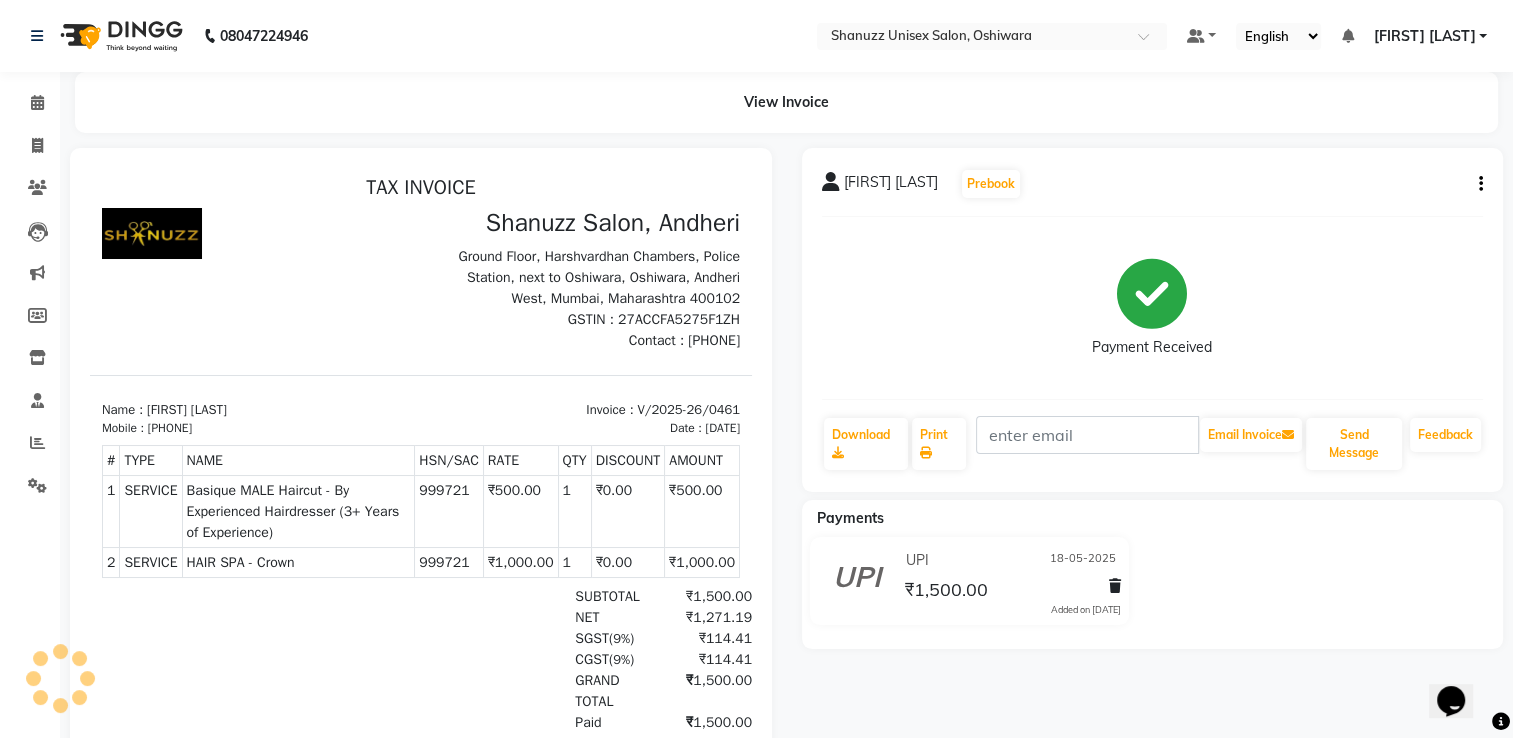 scroll, scrollTop: 0, scrollLeft: 0, axis: both 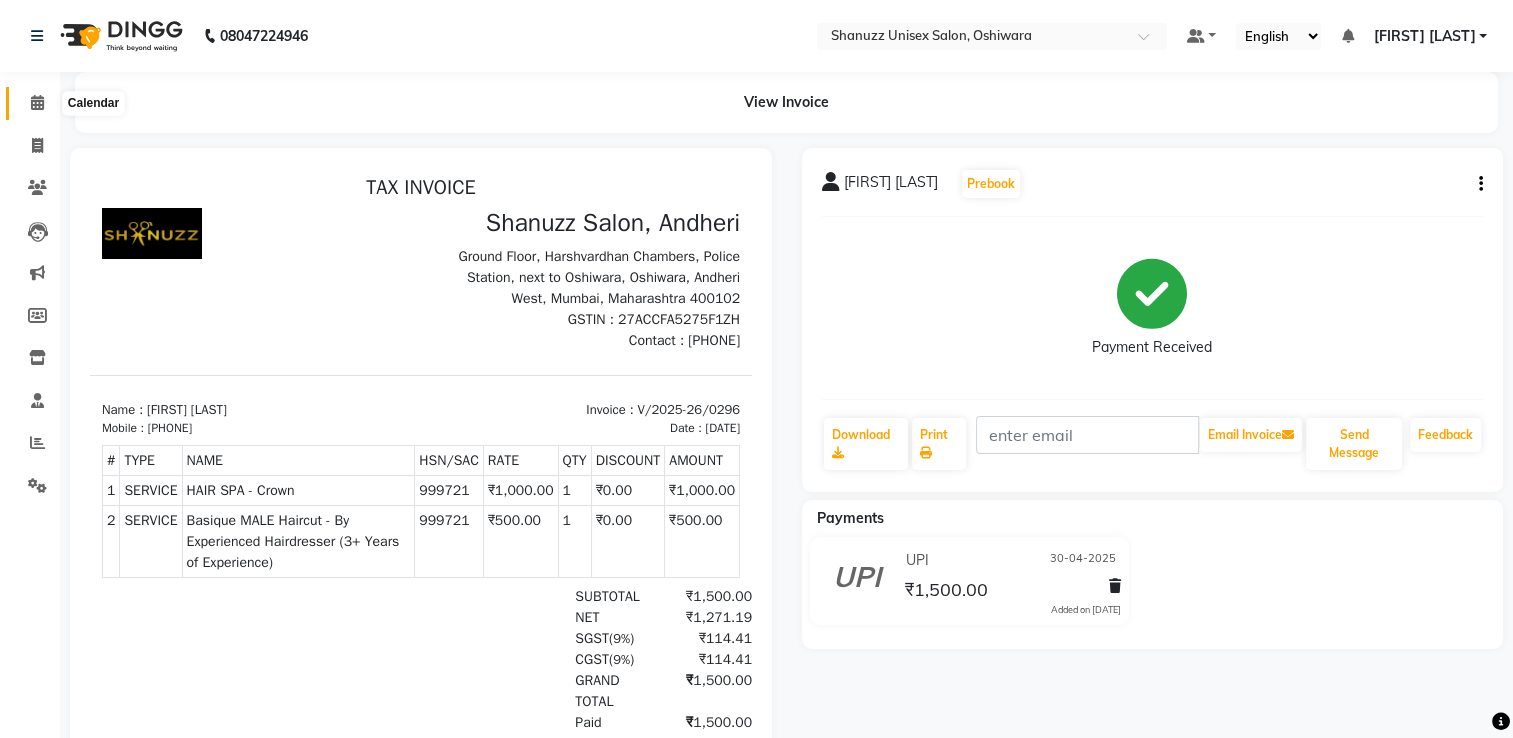 click 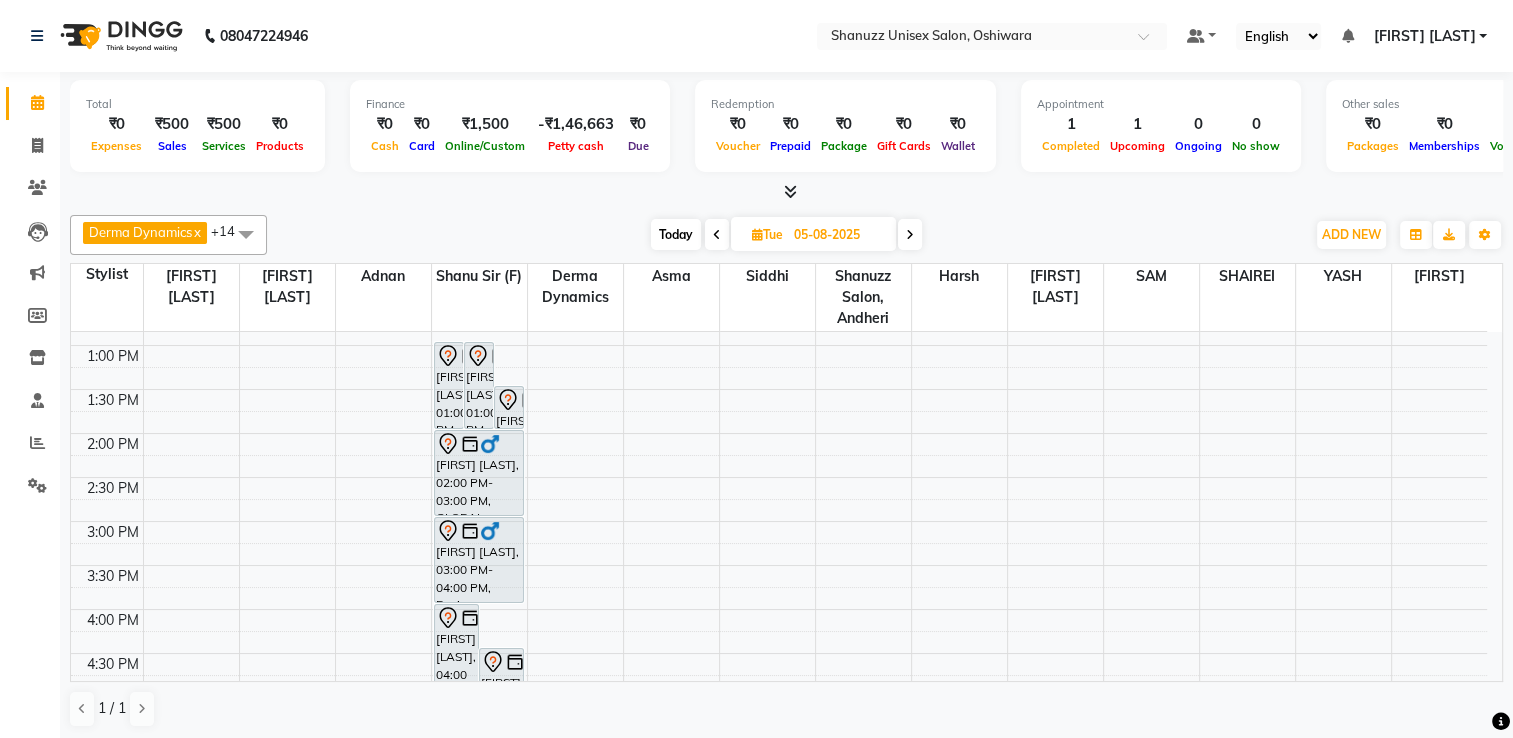 scroll, scrollTop: 456, scrollLeft: 0, axis: vertical 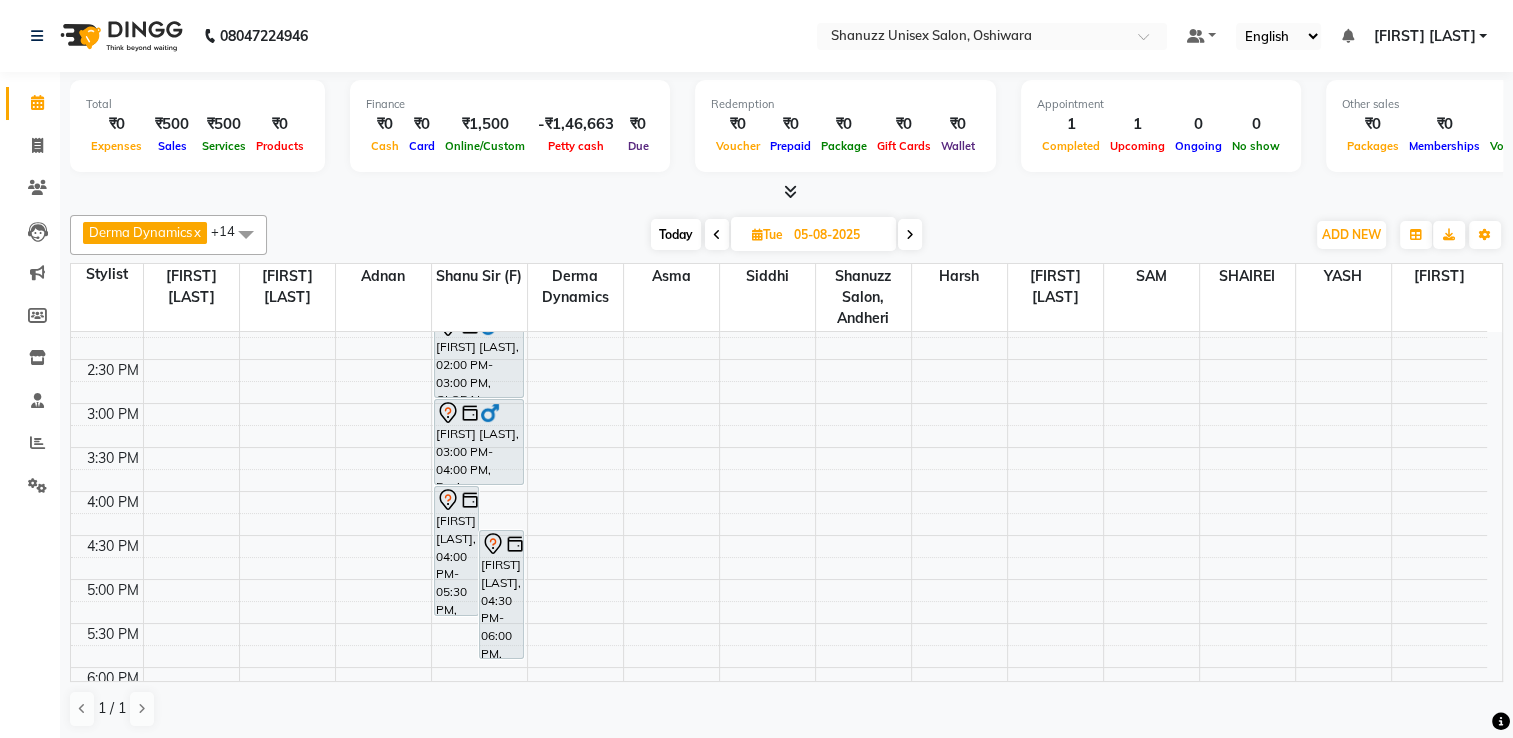 click on "Today" at bounding box center [676, 234] 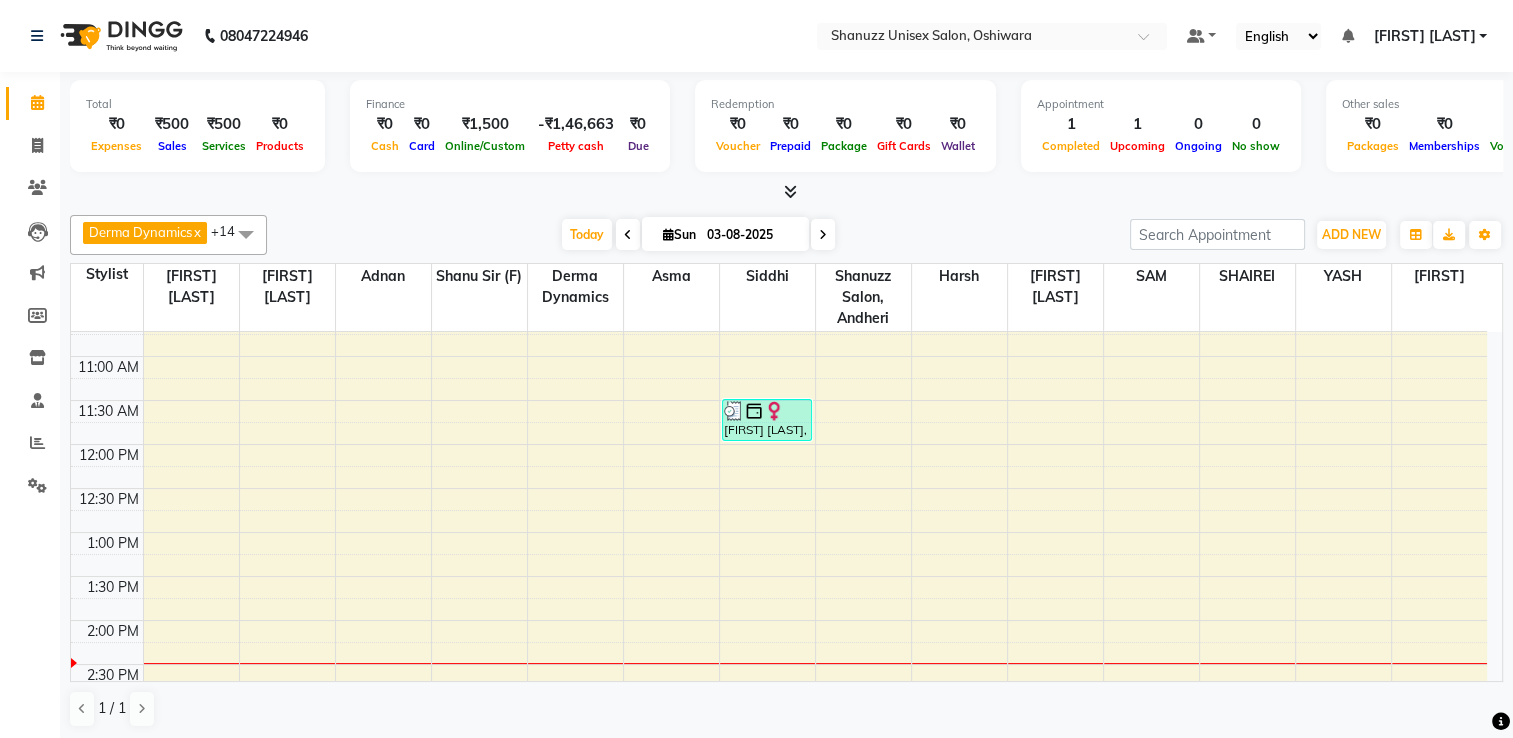 scroll, scrollTop: 149, scrollLeft: 0, axis: vertical 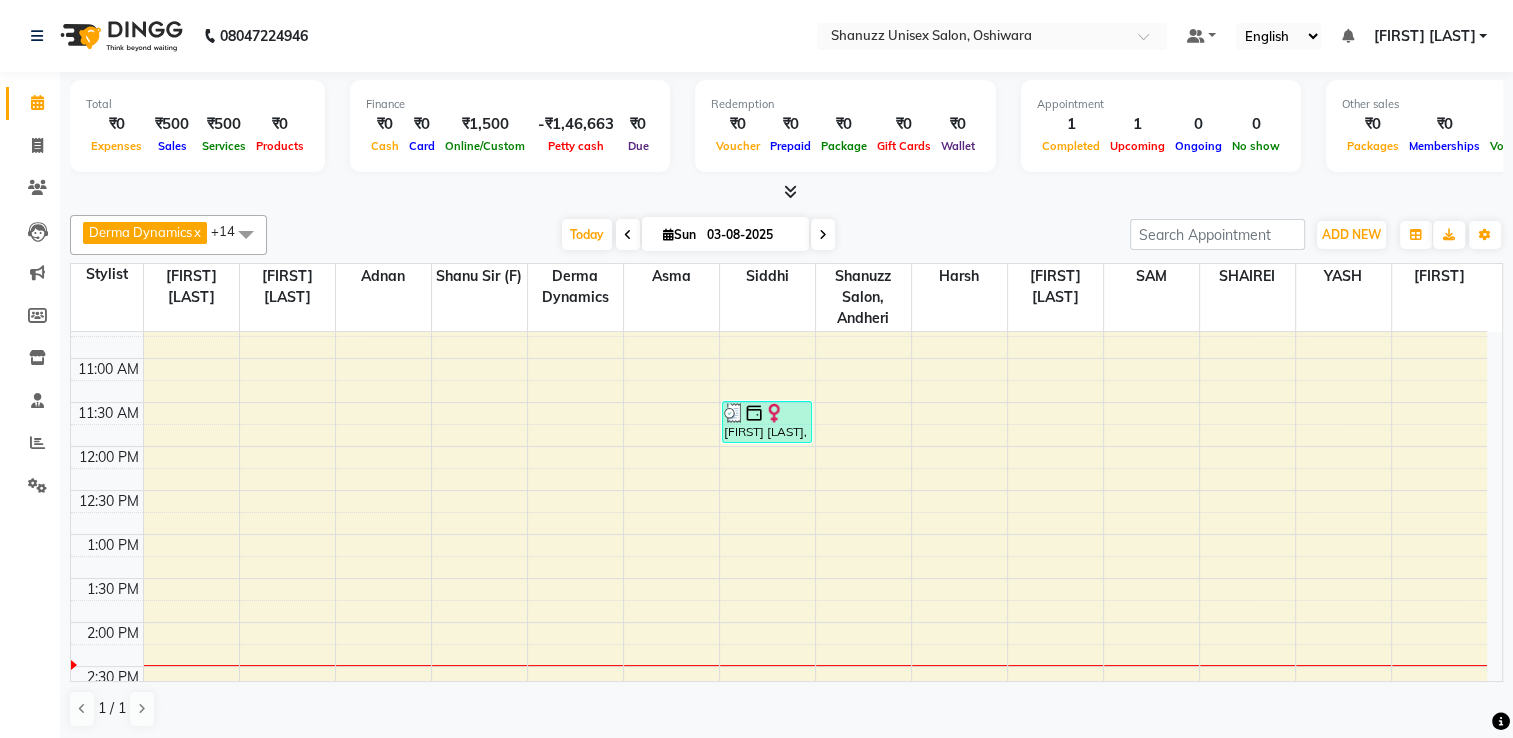 click on "9:00 AM 9:30 AM 10:00 AM 10:30 AM 11:00 AM 11:30 AM 12:00 PM 12:30 PM 1:00 PM 1:30 PM 2:00 PM 2:30 PM 3:00 PM 3:30 PM 4:00 PM 4:30 PM 5:00 PM 5:30 PM 6:00 PM 6:30 PM 7:00 PM 7:30 PM 8:00 PM 8:30 PM     [FIRST] [LAST], TK02, 11:30 AM-12:00 PM, Basique FEMALE Haircut - TRIM Add On             [FIRST], TK01, 04:00 PM-05:30 PM, PERMING" at bounding box center (779, 710) 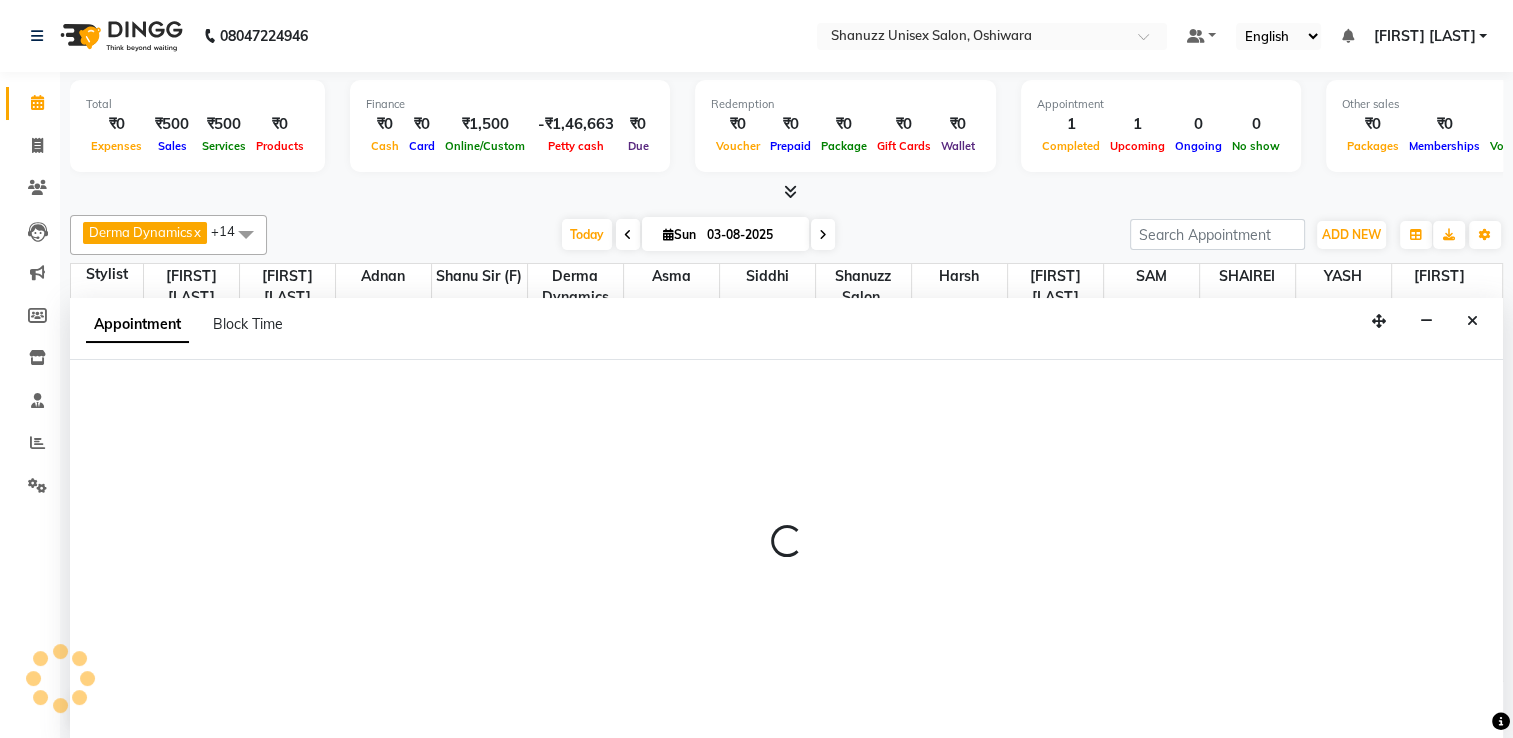 scroll, scrollTop: 0, scrollLeft: 0, axis: both 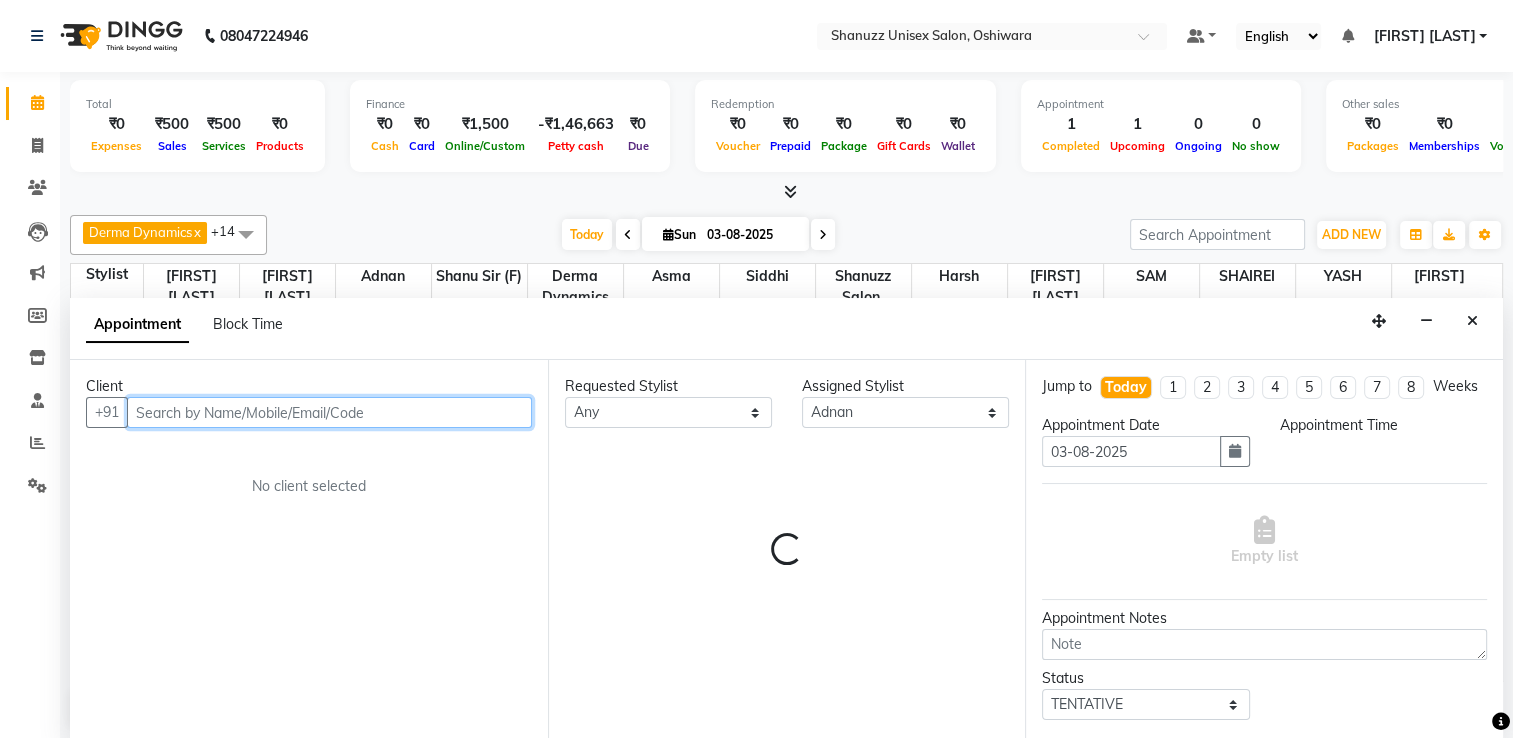 select on "780" 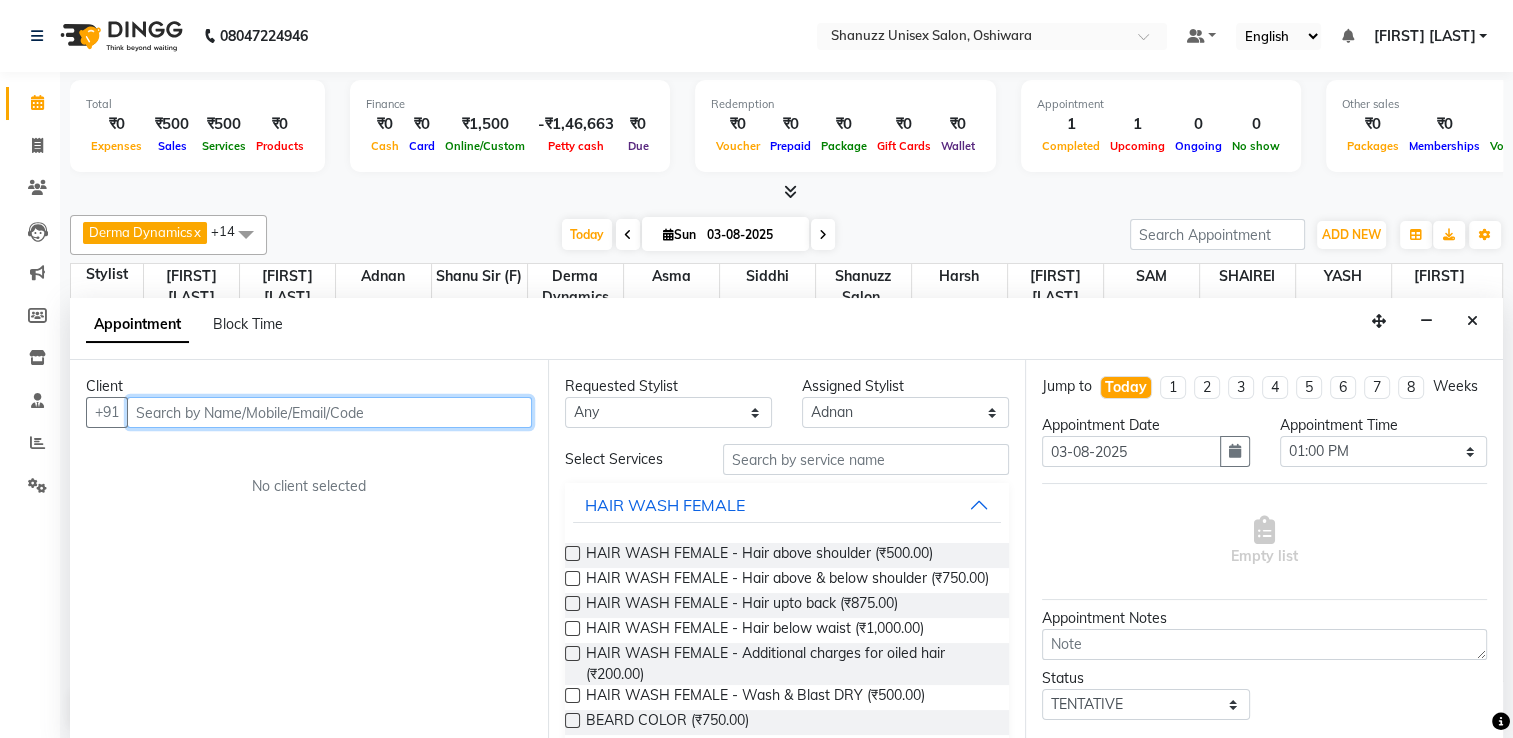 click at bounding box center (329, 412) 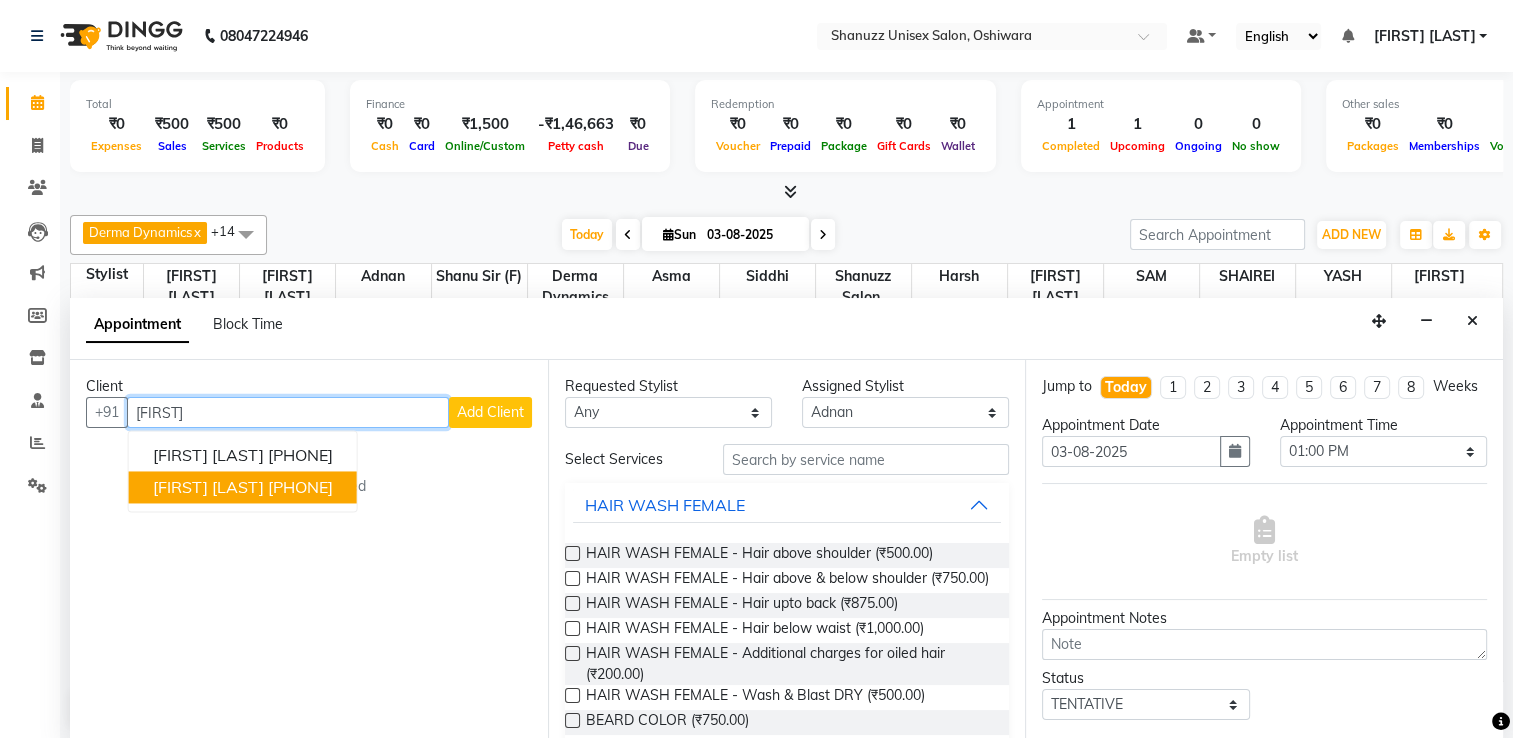 click on "[FIRST] [LAST]" at bounding box center (208, 487) 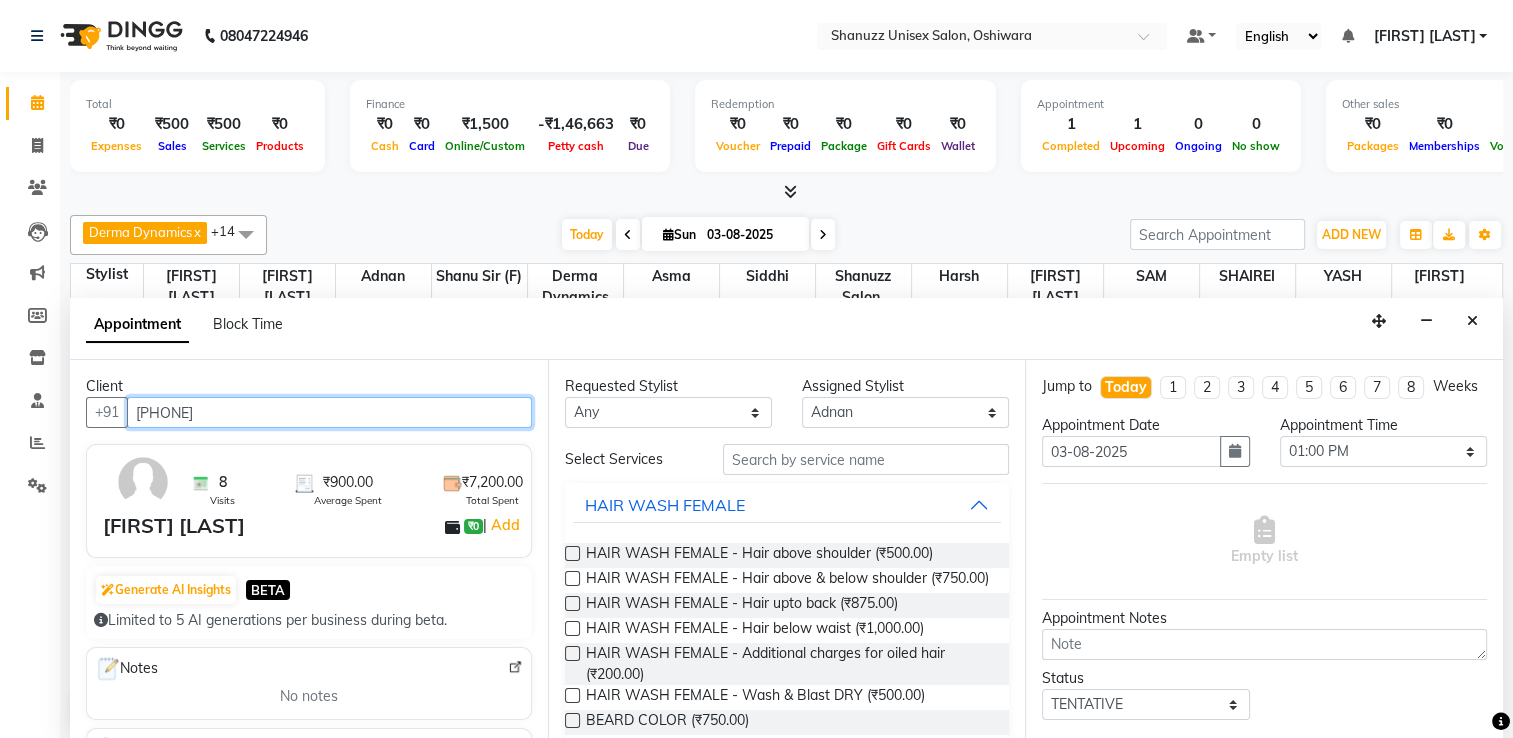 type on "[PHONE]" 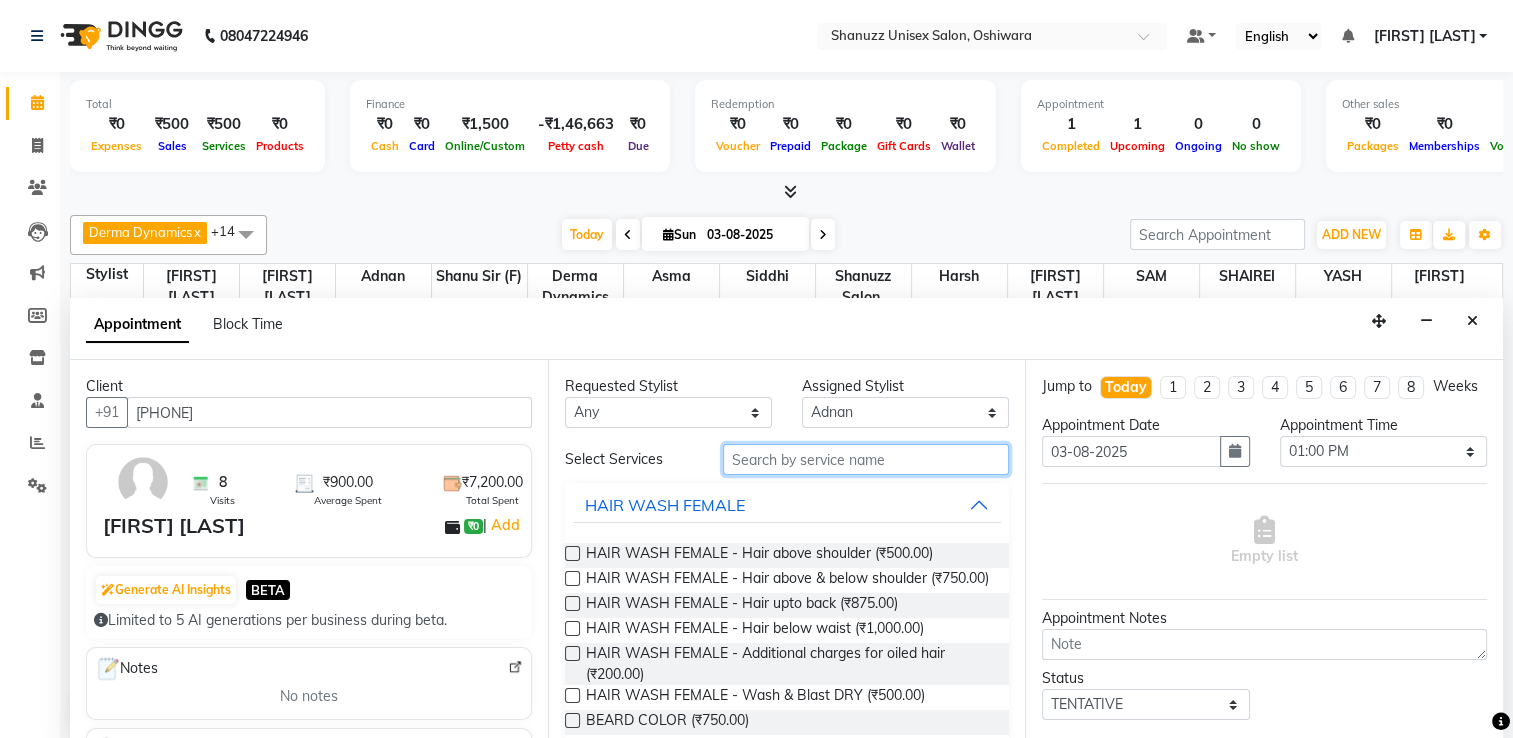 click at bounding box center [866, 459] 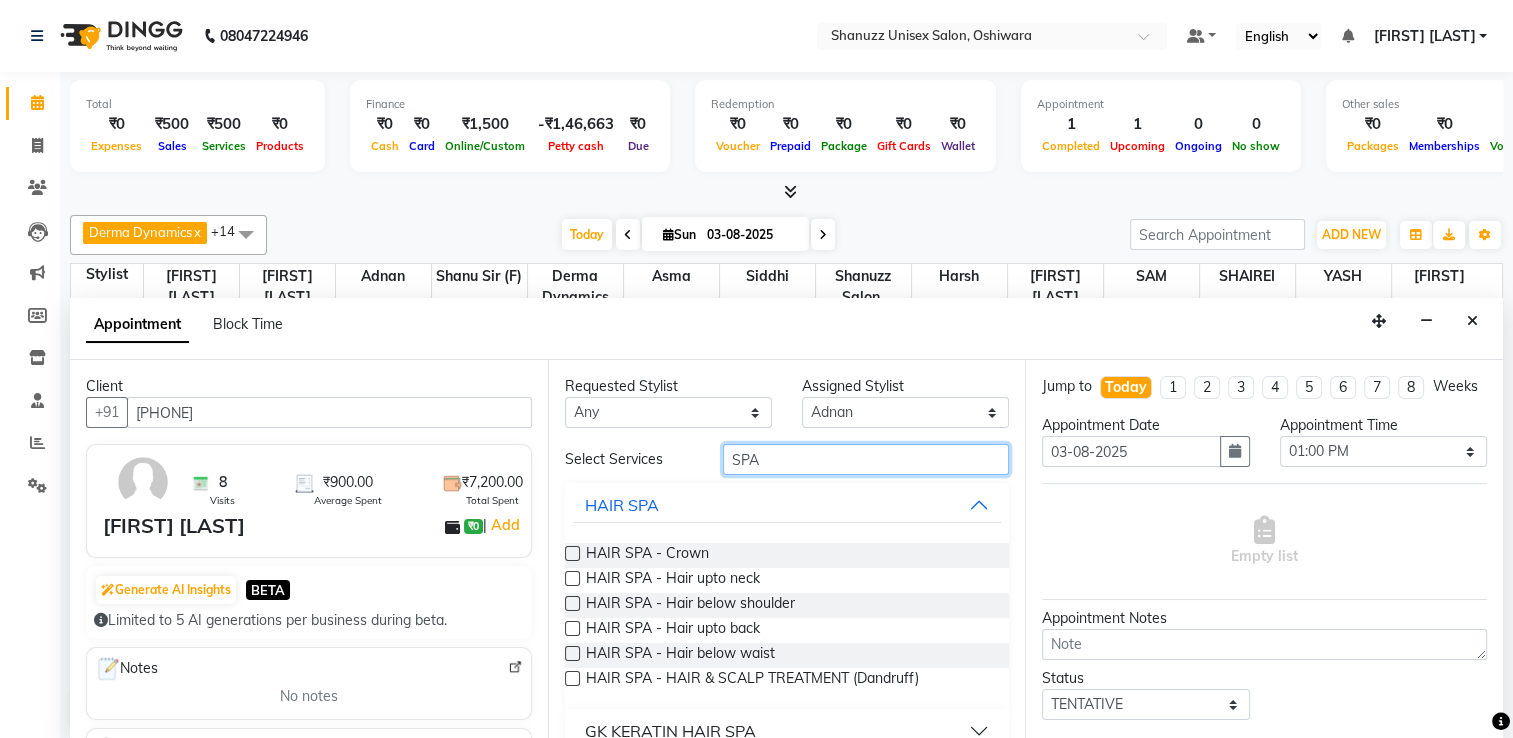 type on "SPA" 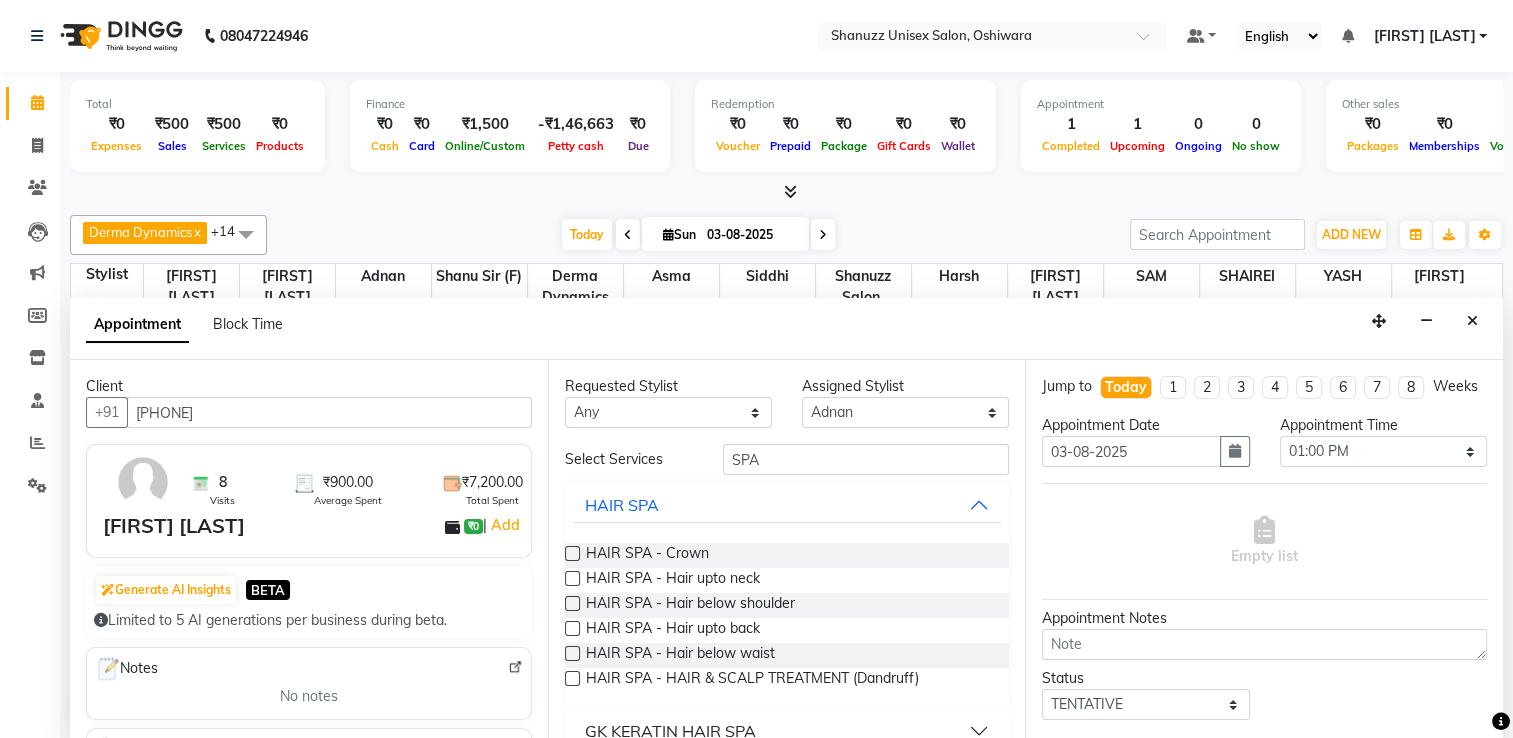 click at bounding box center [572, 553] 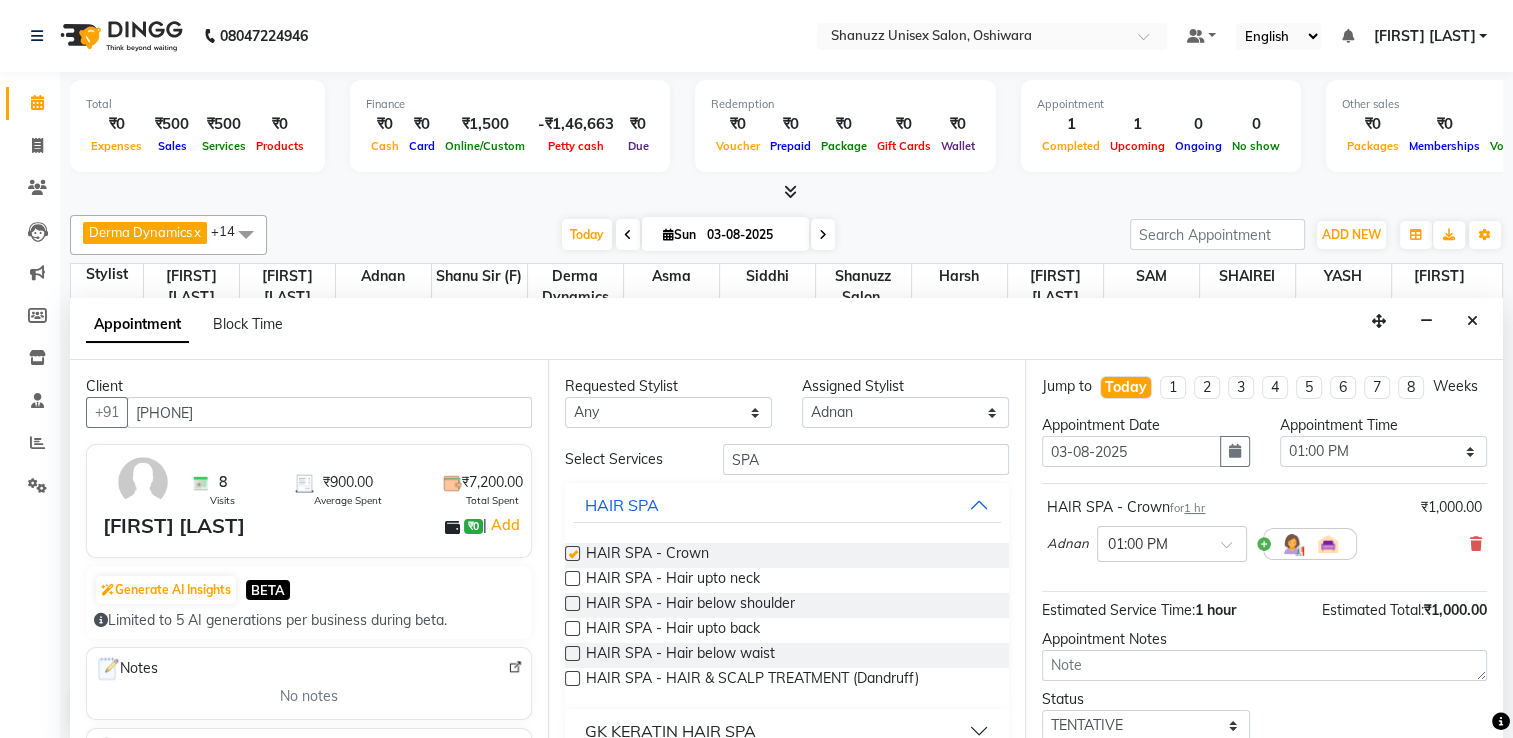 checkbox on "false" 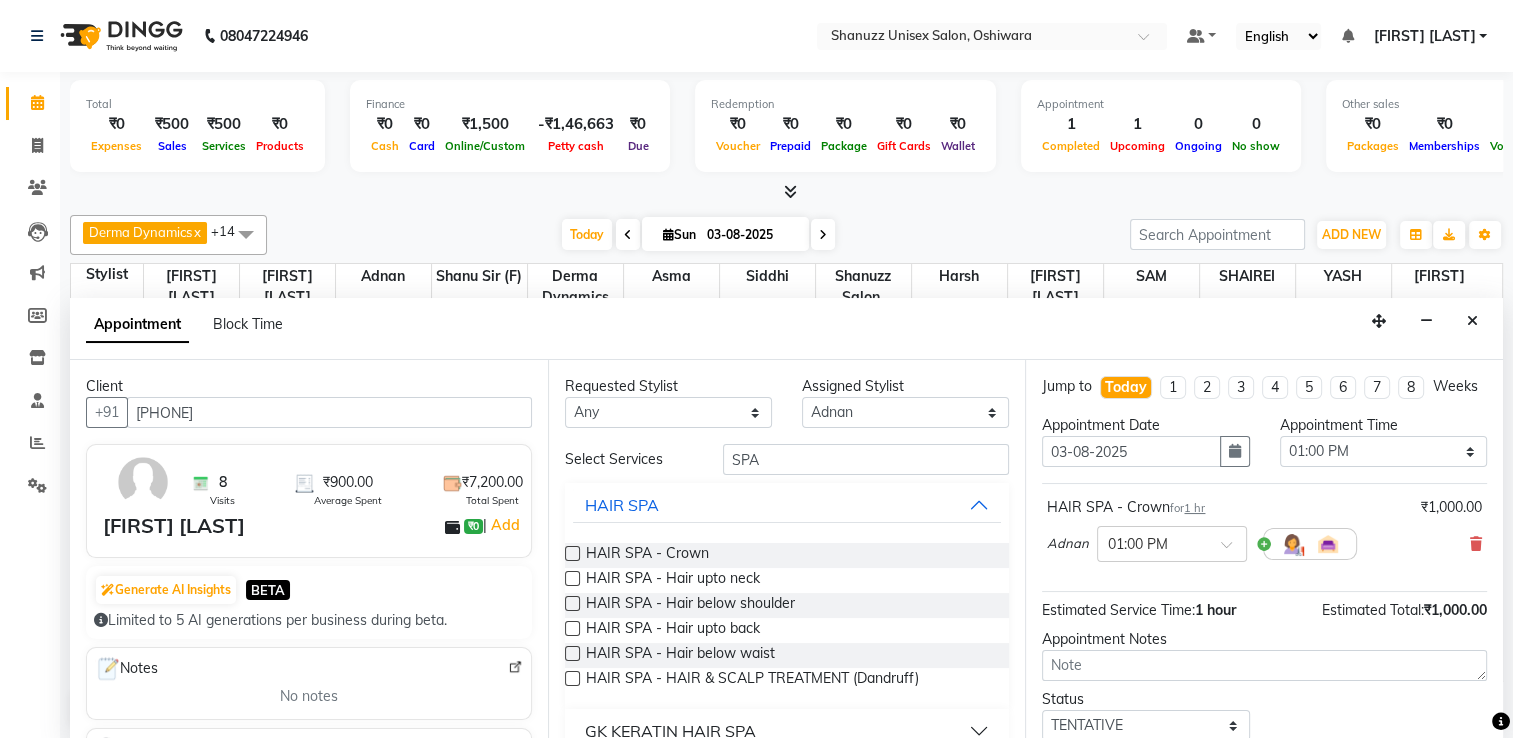 scroll, scrollTop: 144, scrollLeft: 0, axis: vertical 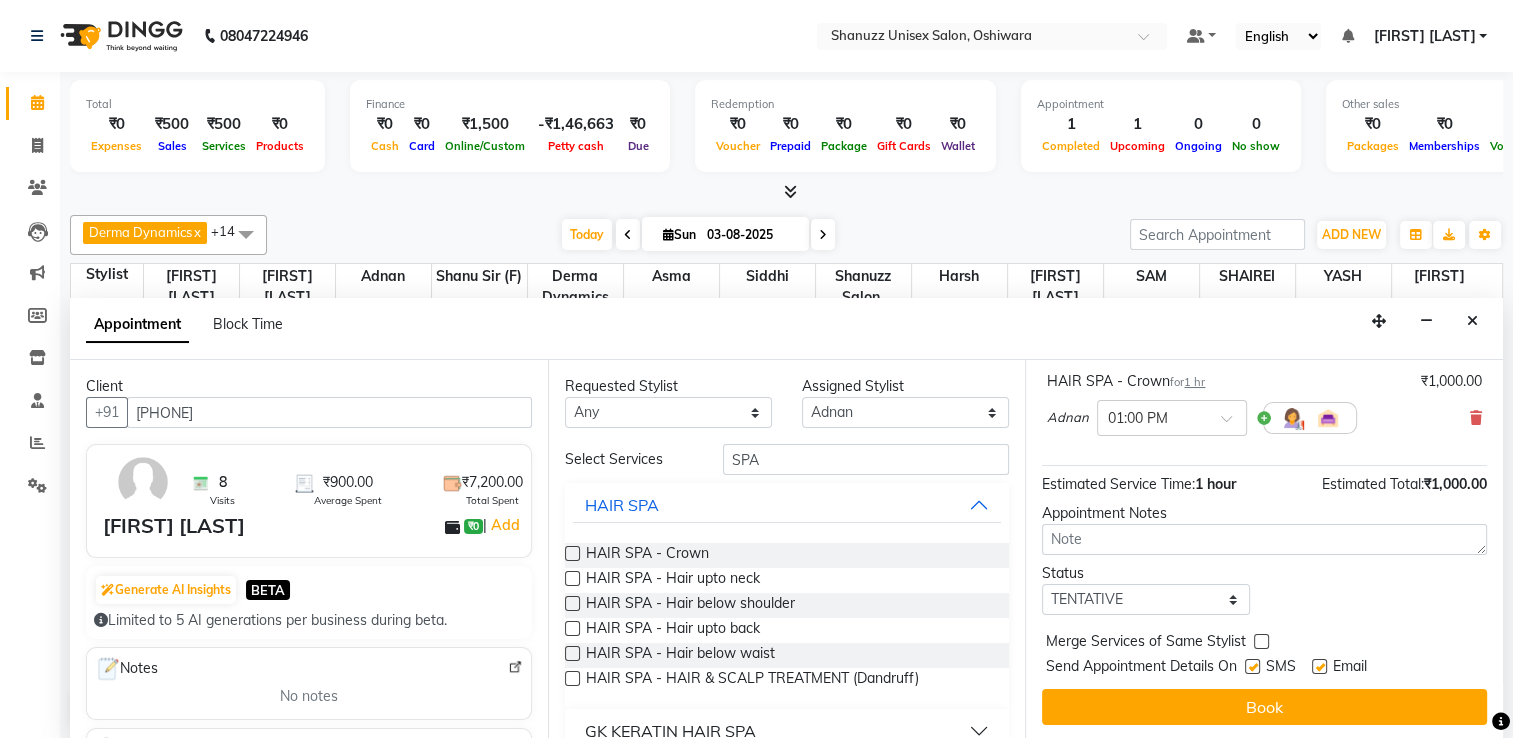 click at bounding box center [1252, 666] 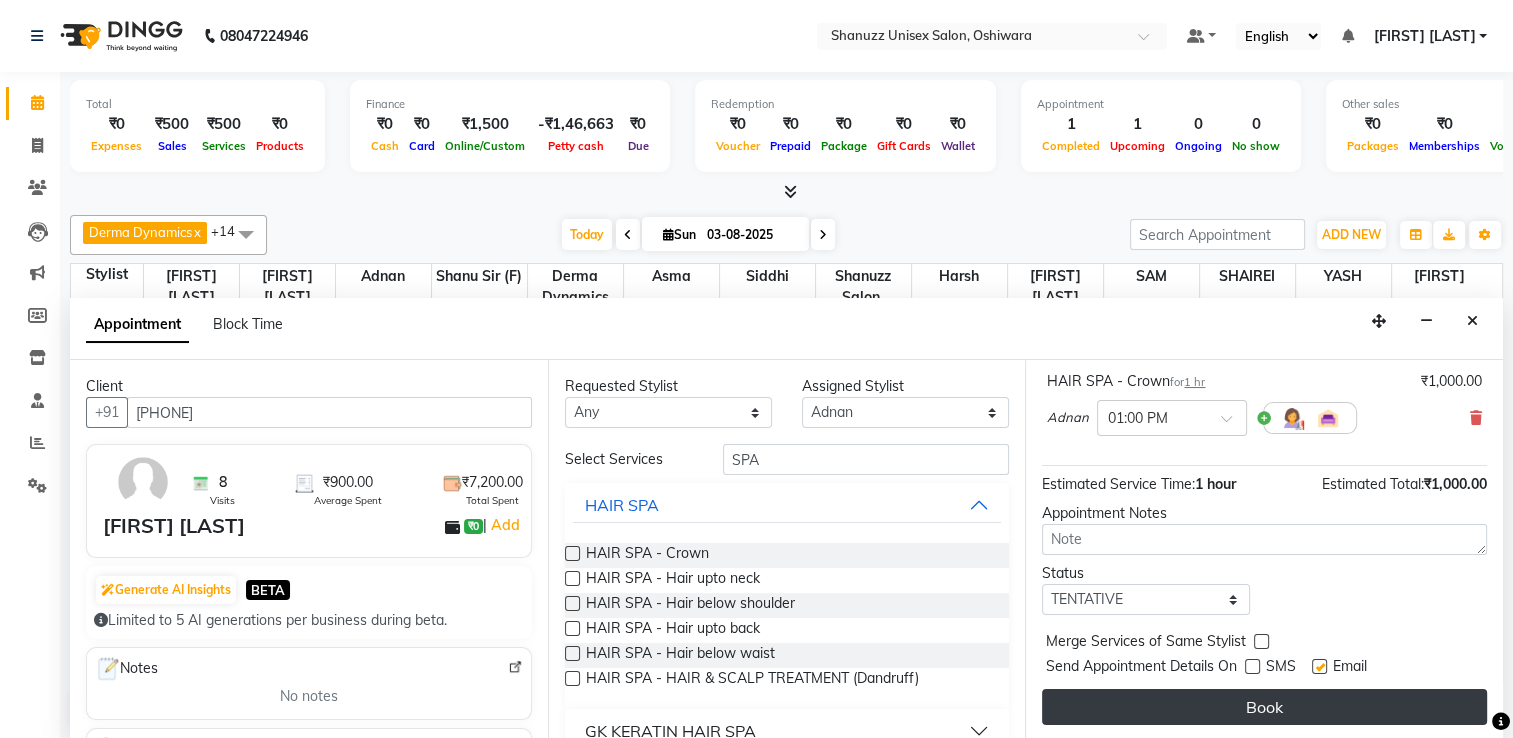 click on "Book" at bounding box center [1264, 707] 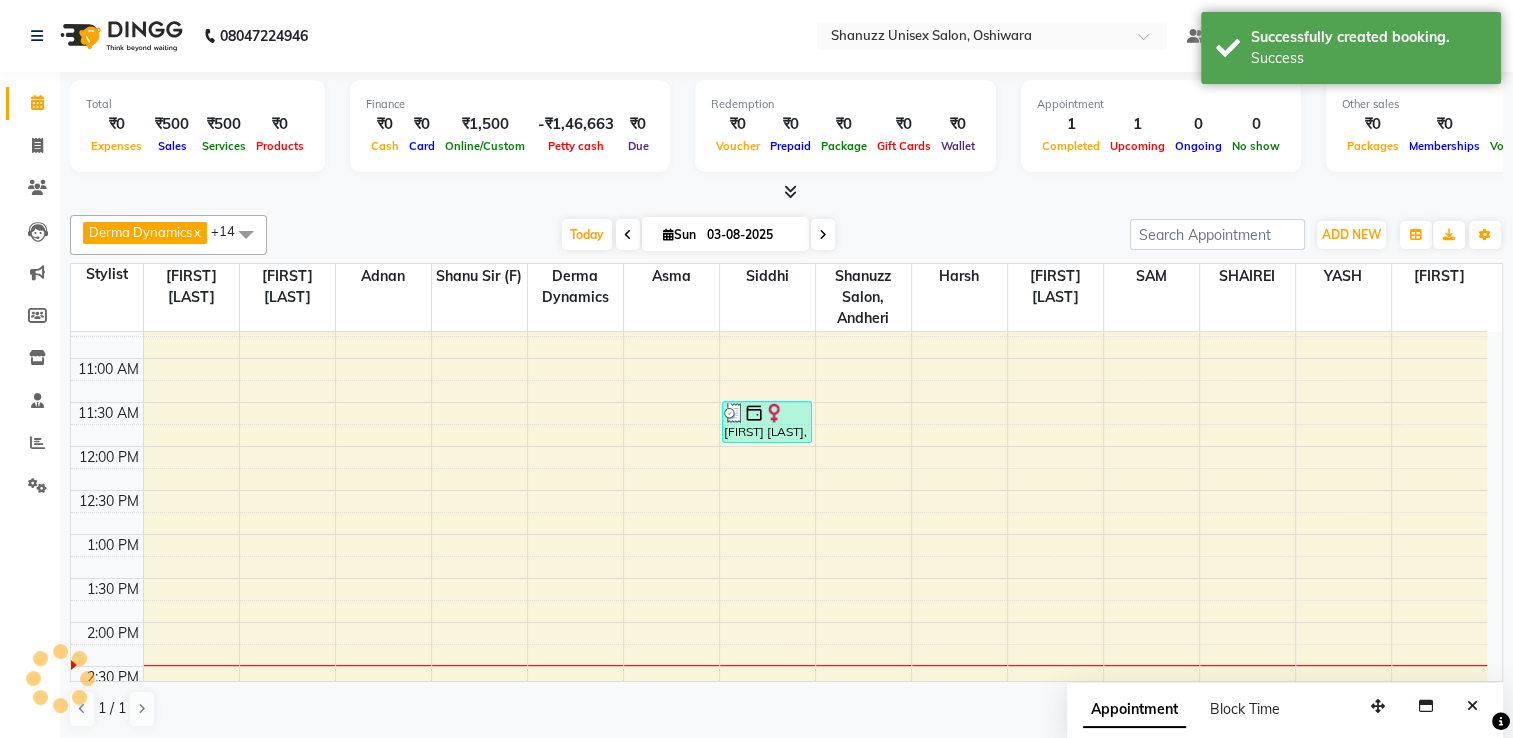 scroll, scrollTop: 0, scrollLeft: 0, axis: both 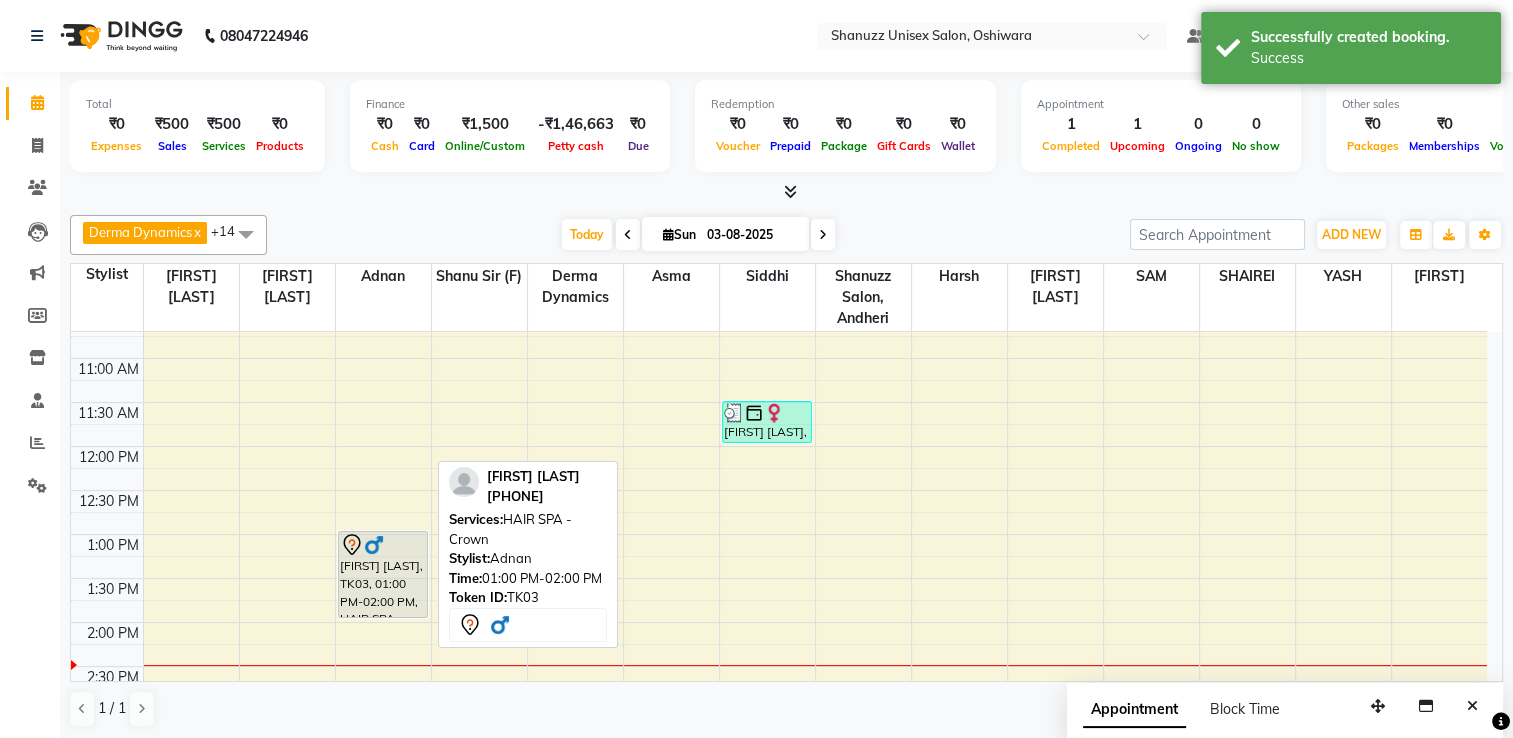 click on "[FIRST] [LAST], TK03, 01:00 PM-02:00 PM, HAIR SPA  - Crown" at bounding box center [383, 574] 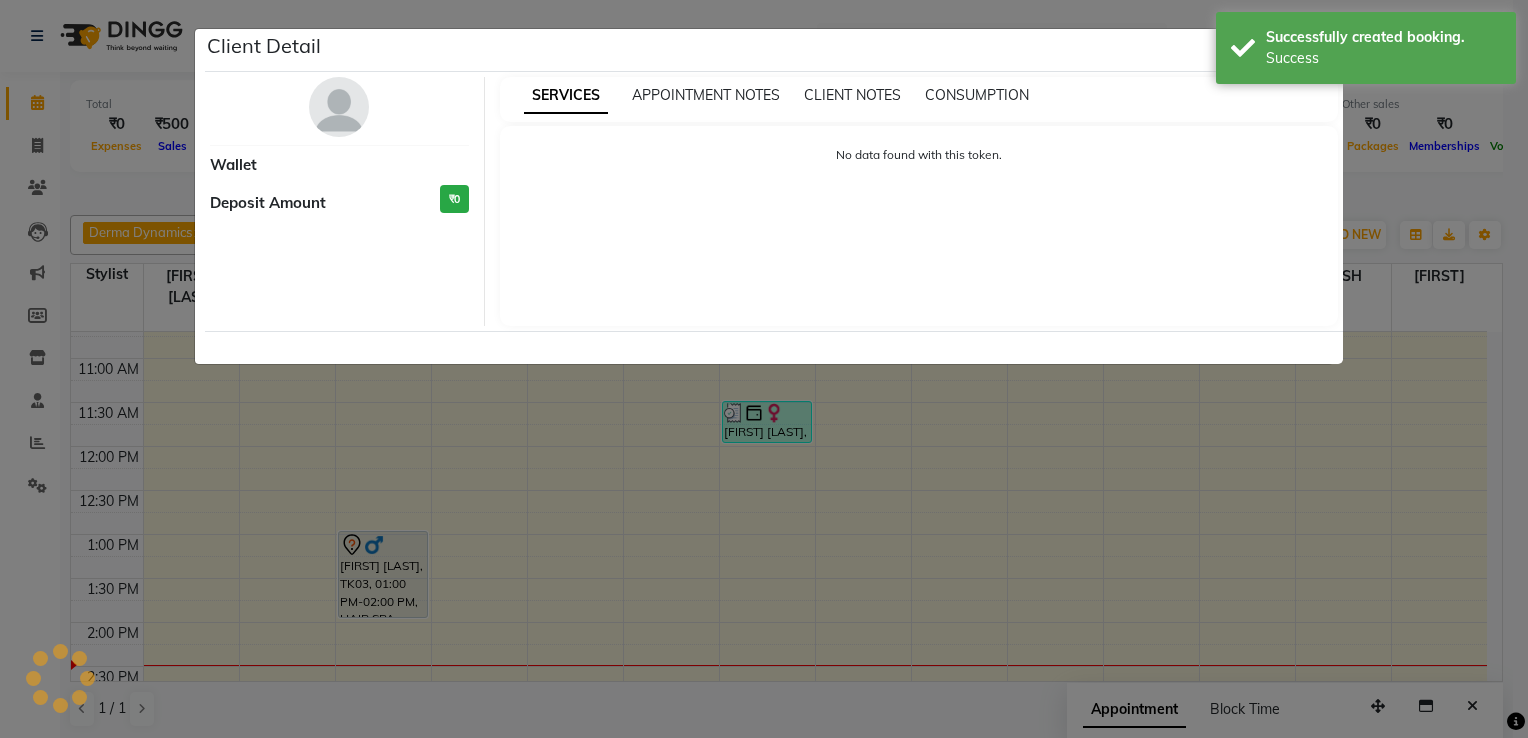 select on "7" 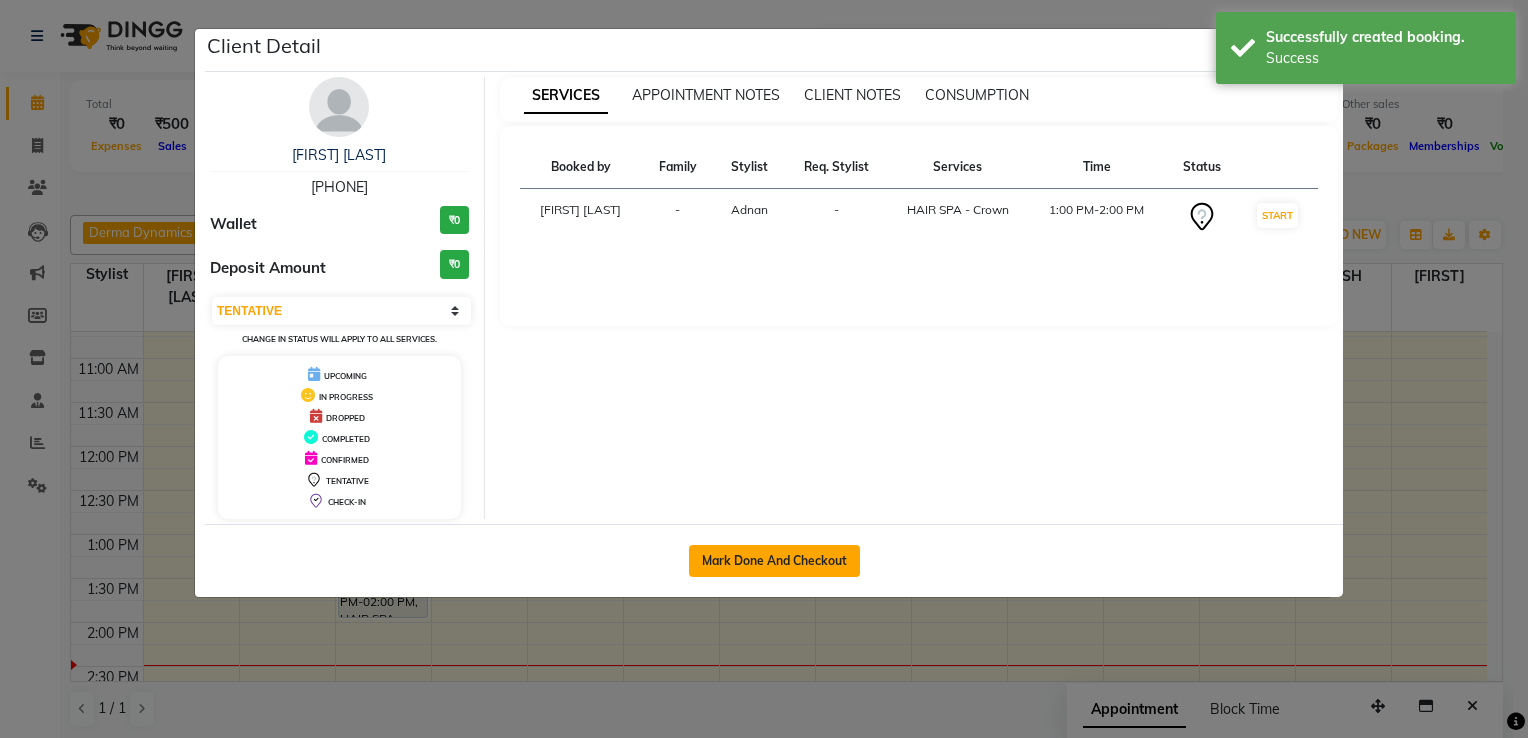 click on "Mark Done And Checkout" 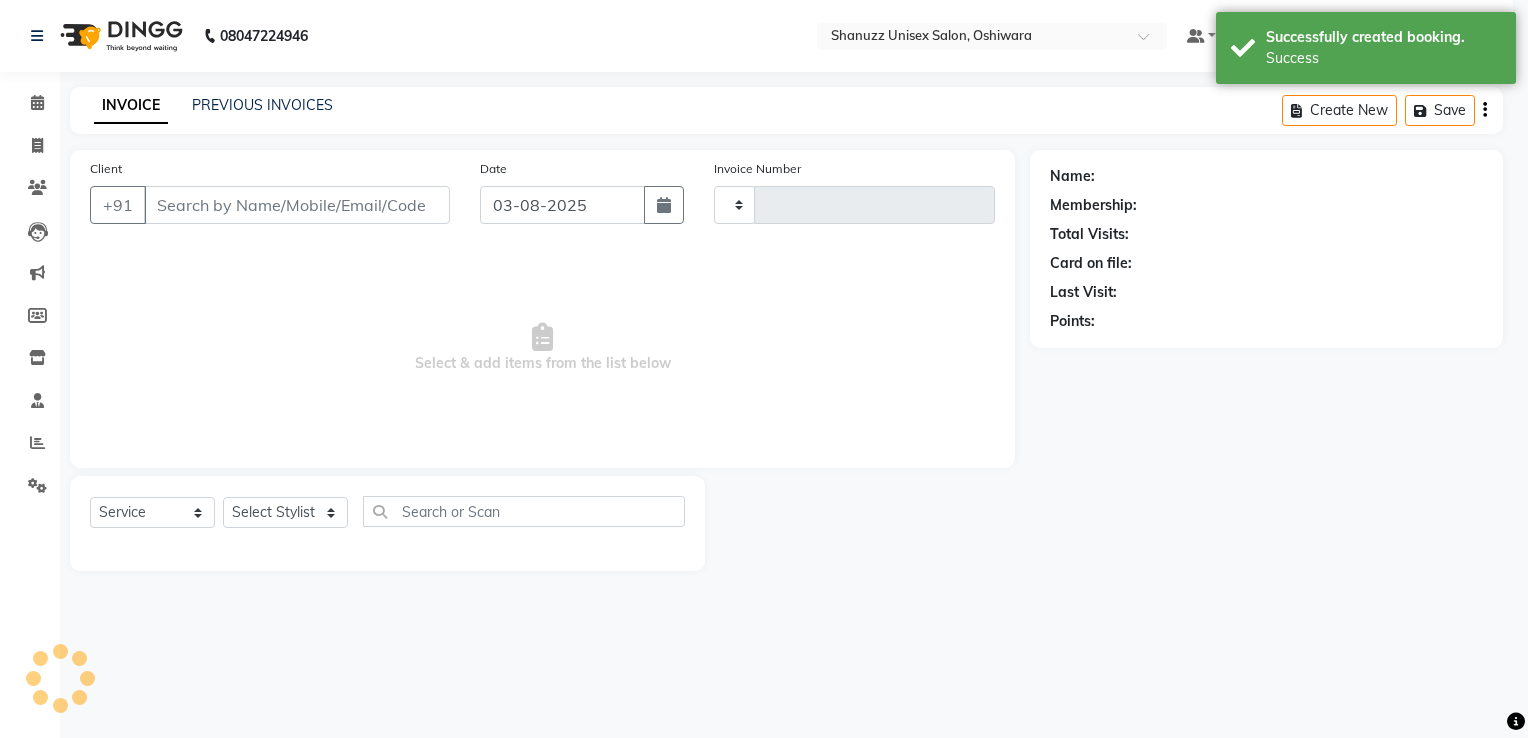 type on "1186" 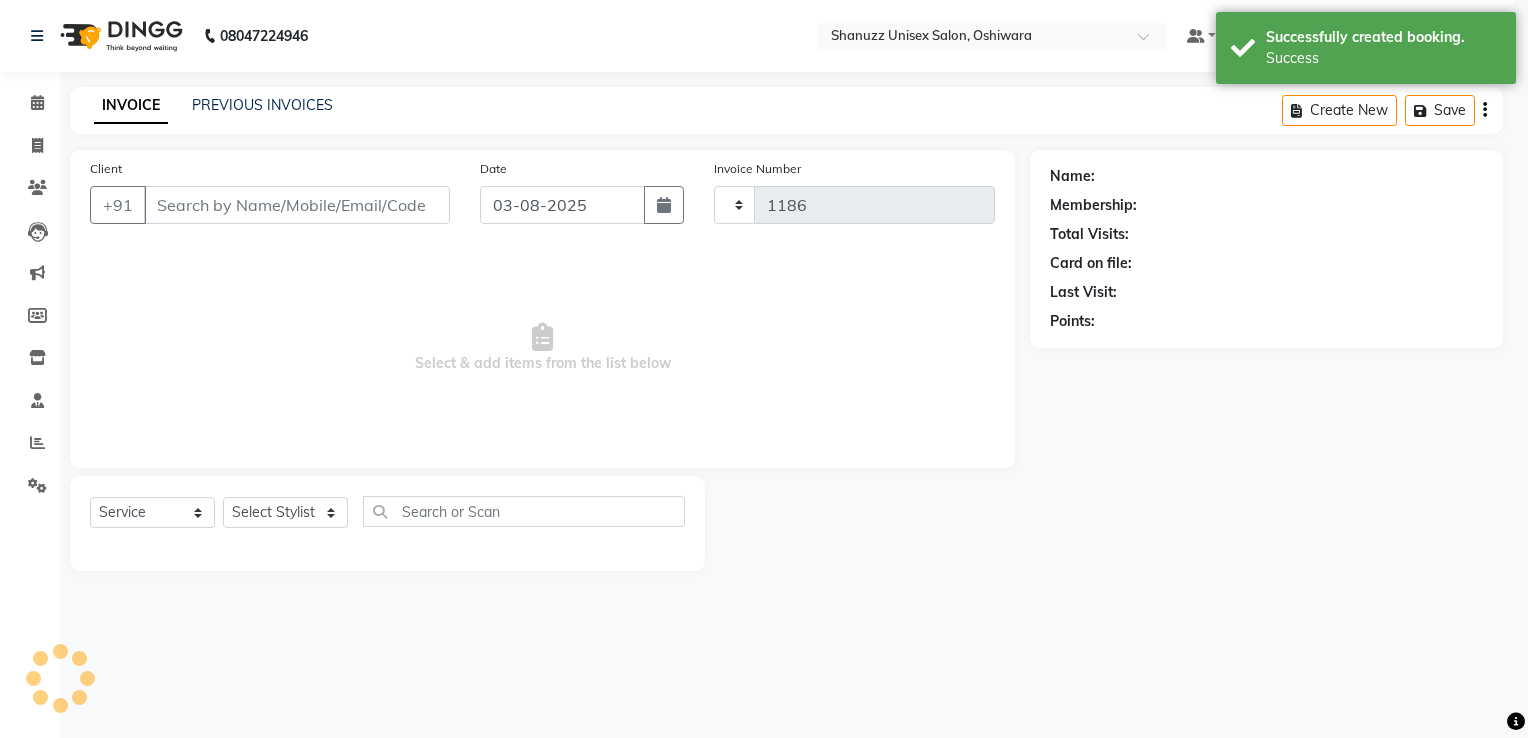 select on "7102" 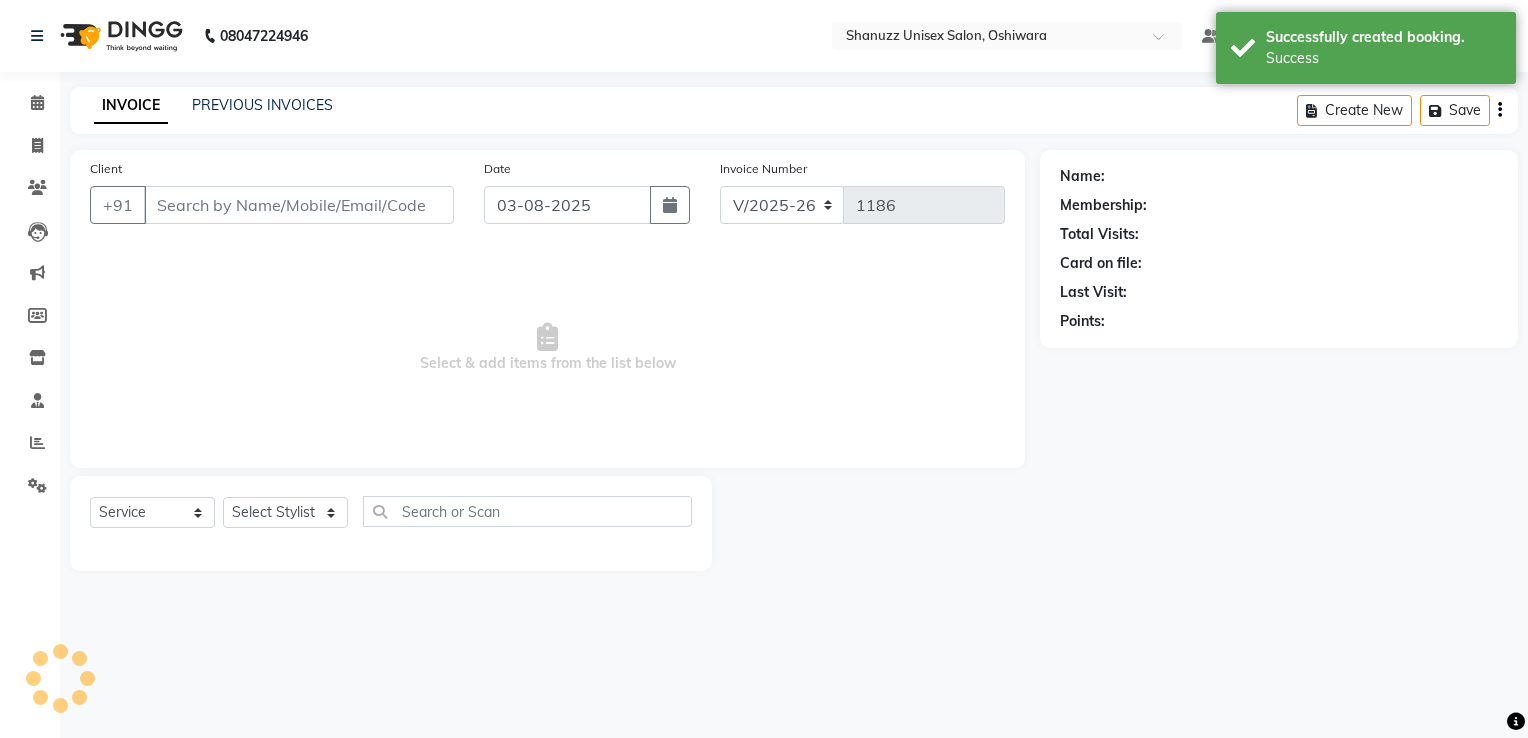 type on "[PHONE]" 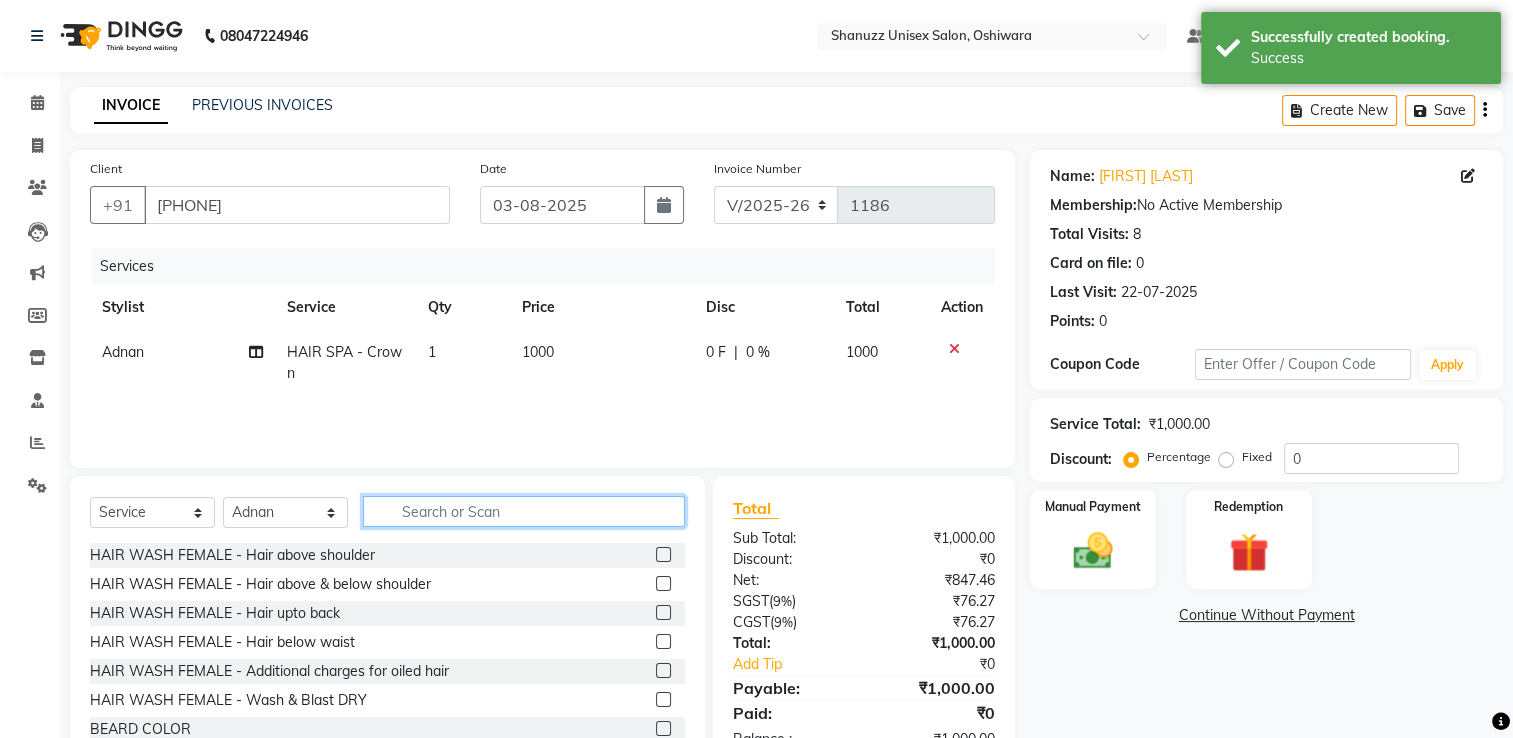 click 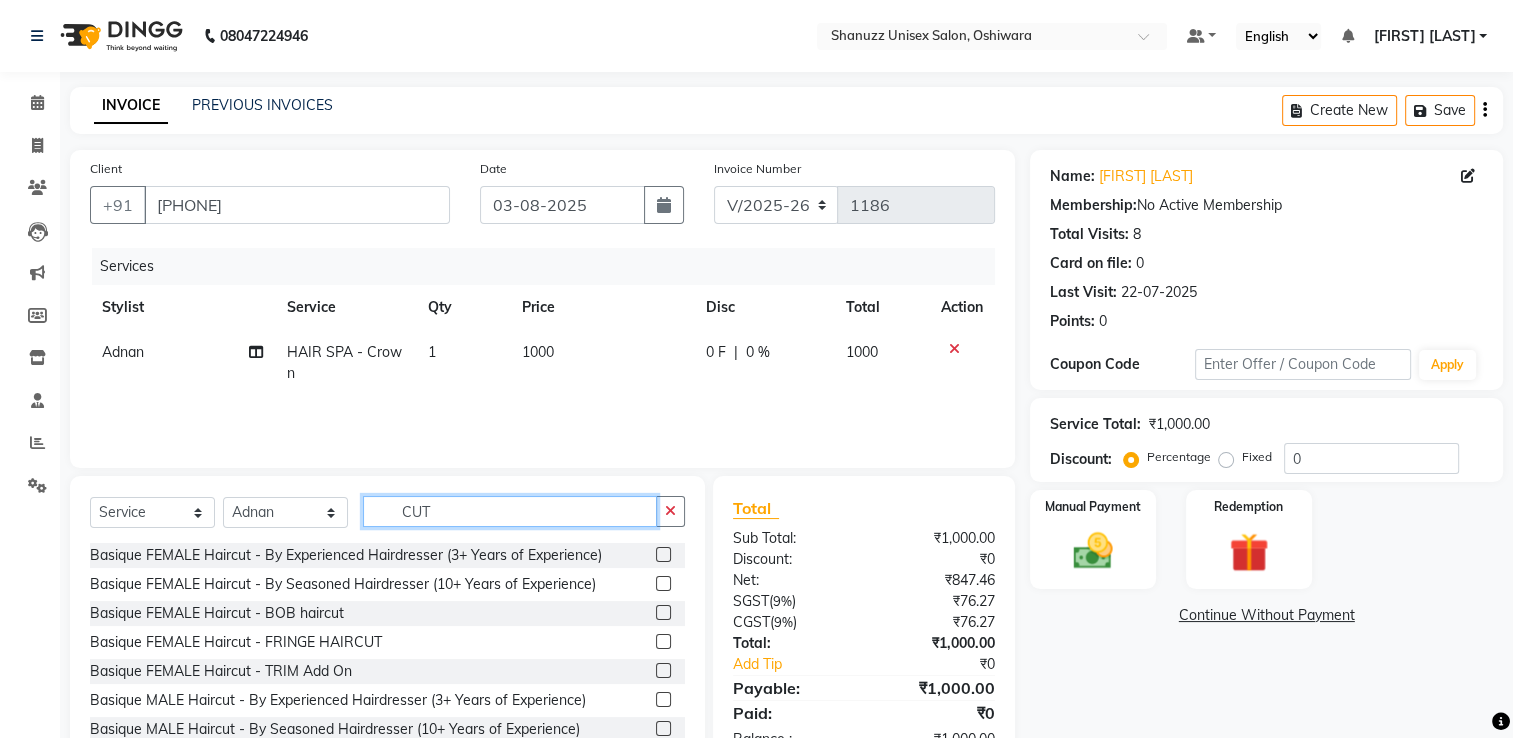 scroll, scrollTop: 60, scrollLeft: 0, axis: vertical 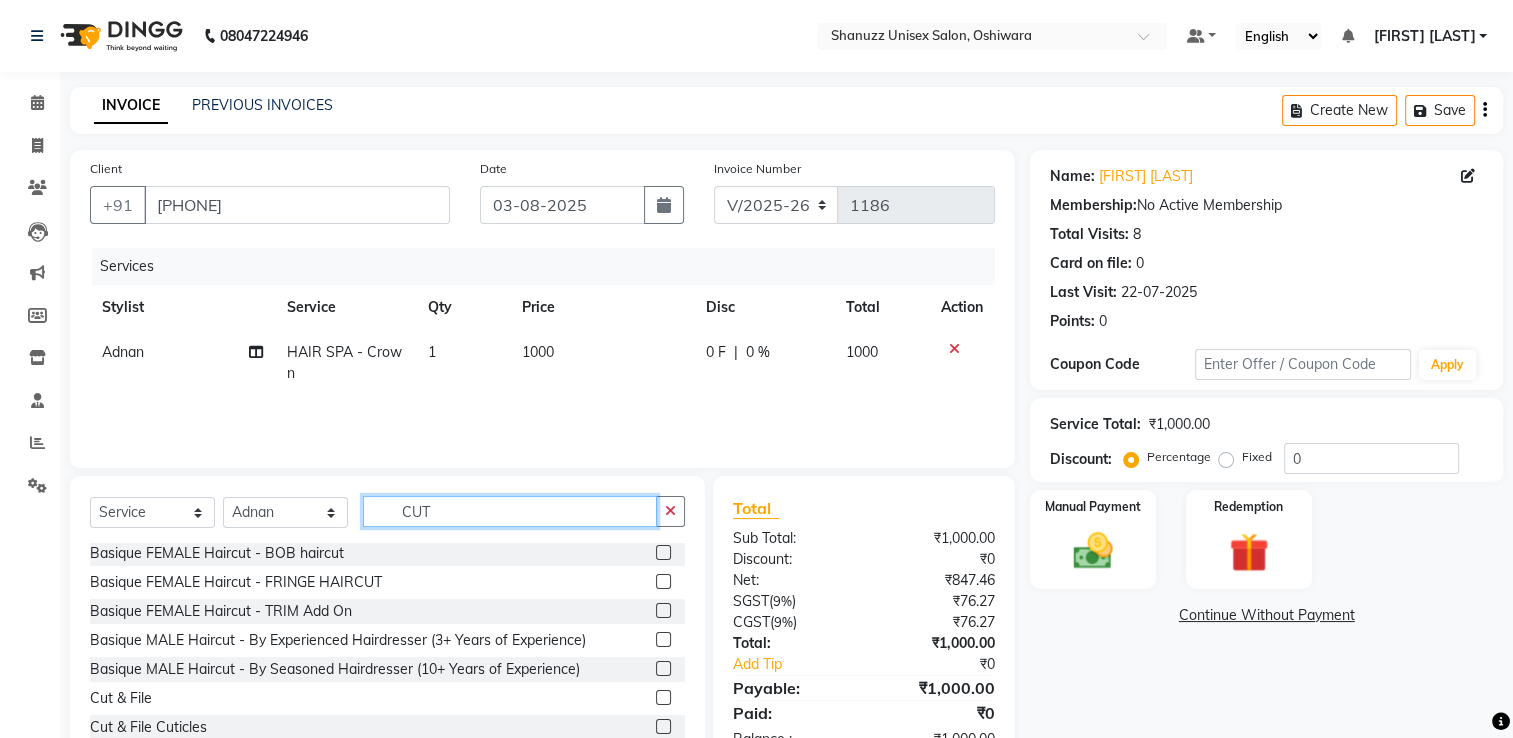type on "CUT" 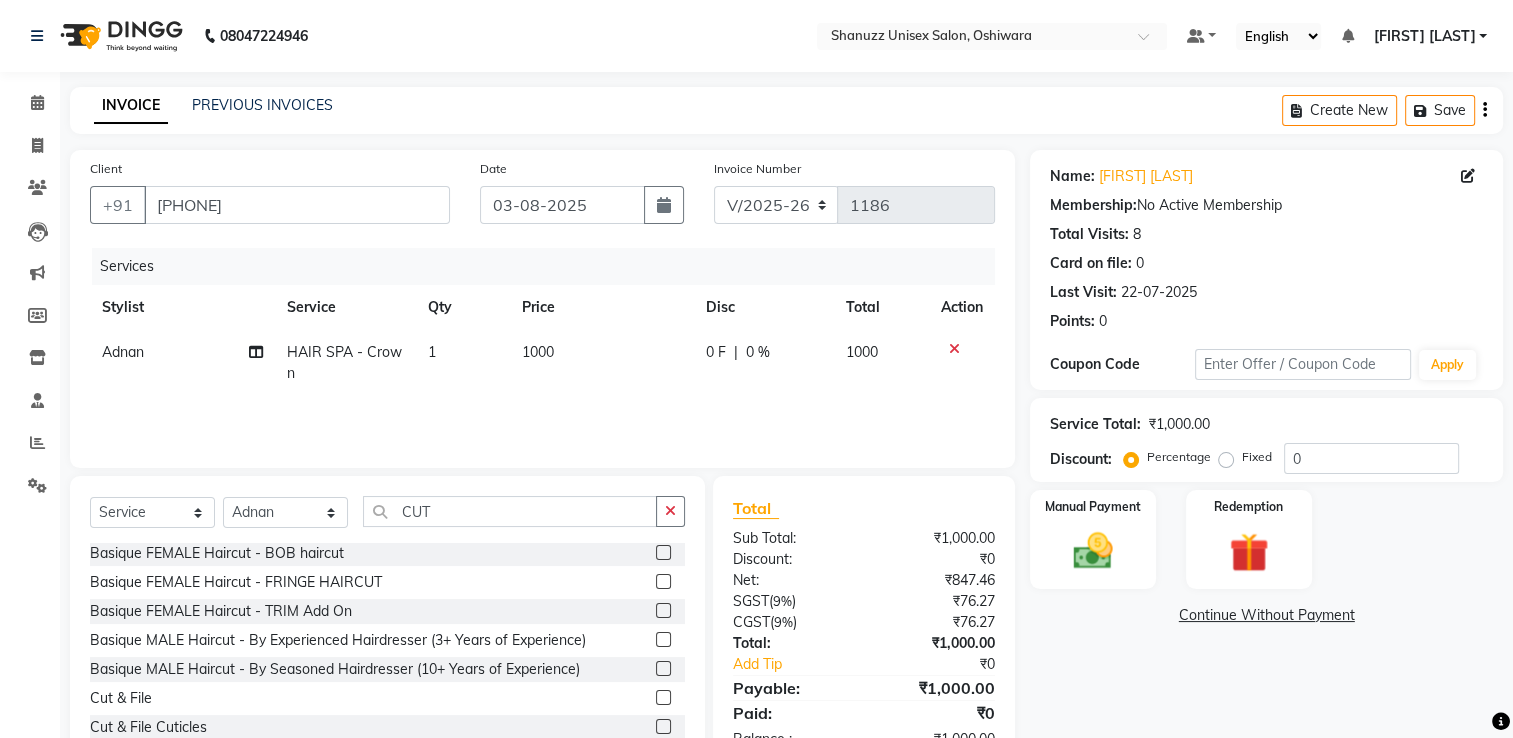 click 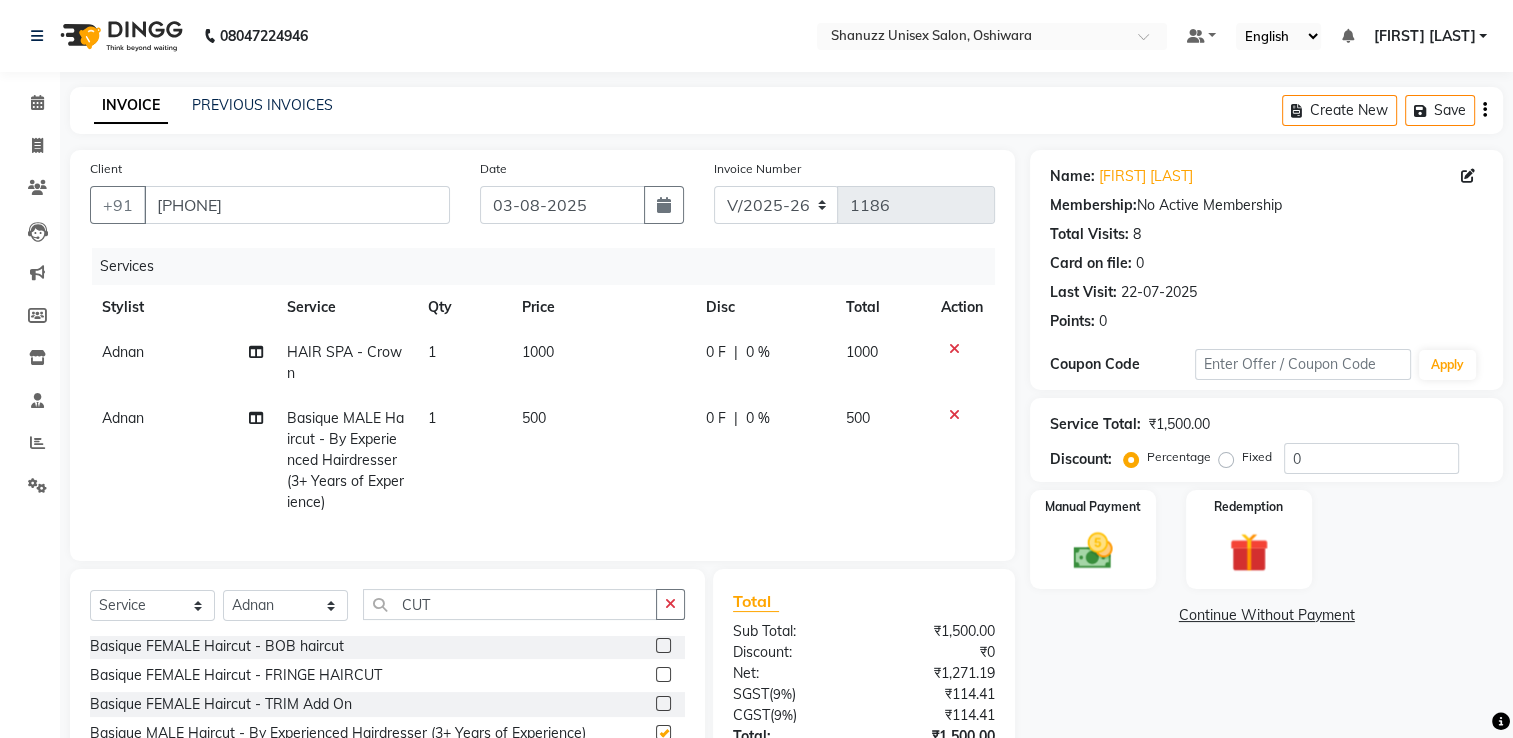 checkbox on "false" 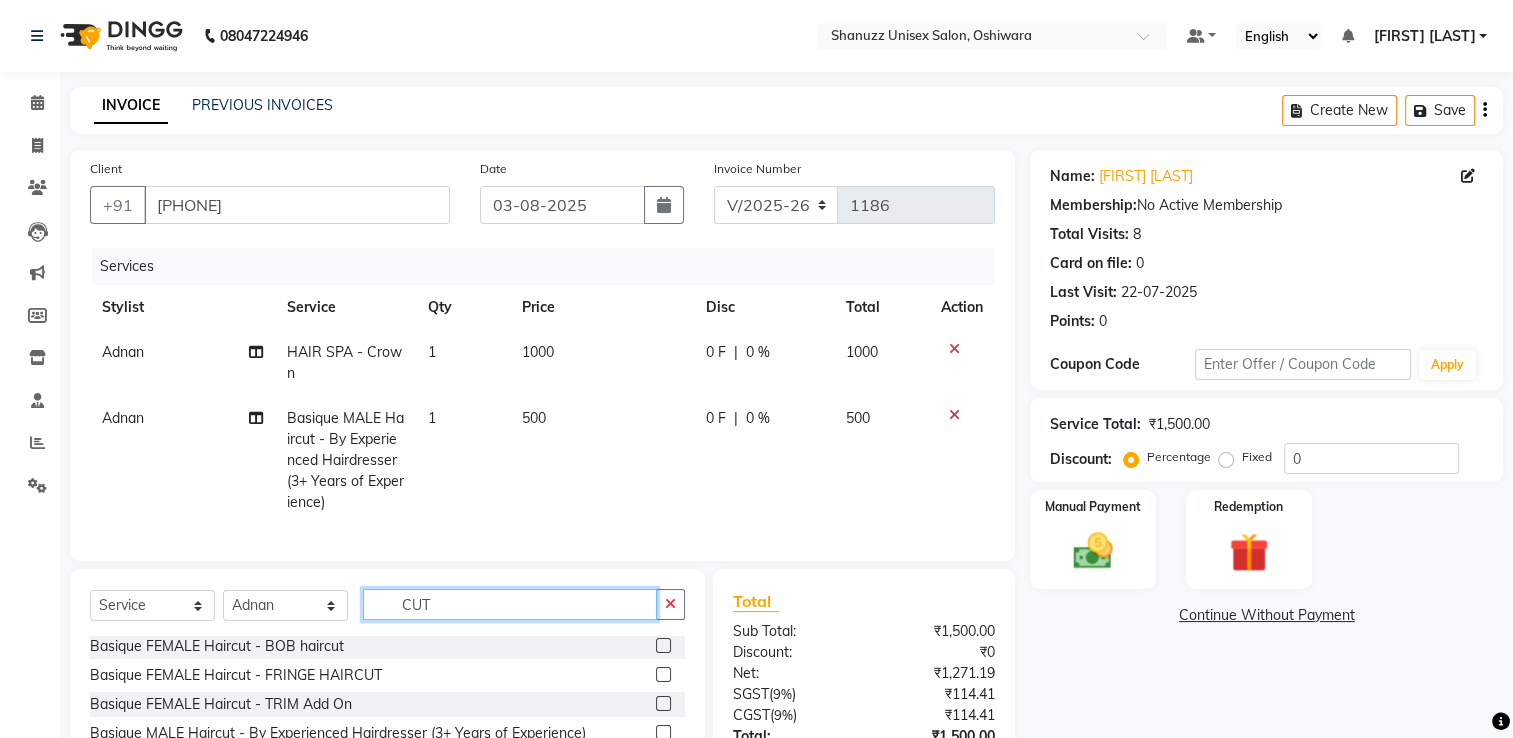 click on "CUT" 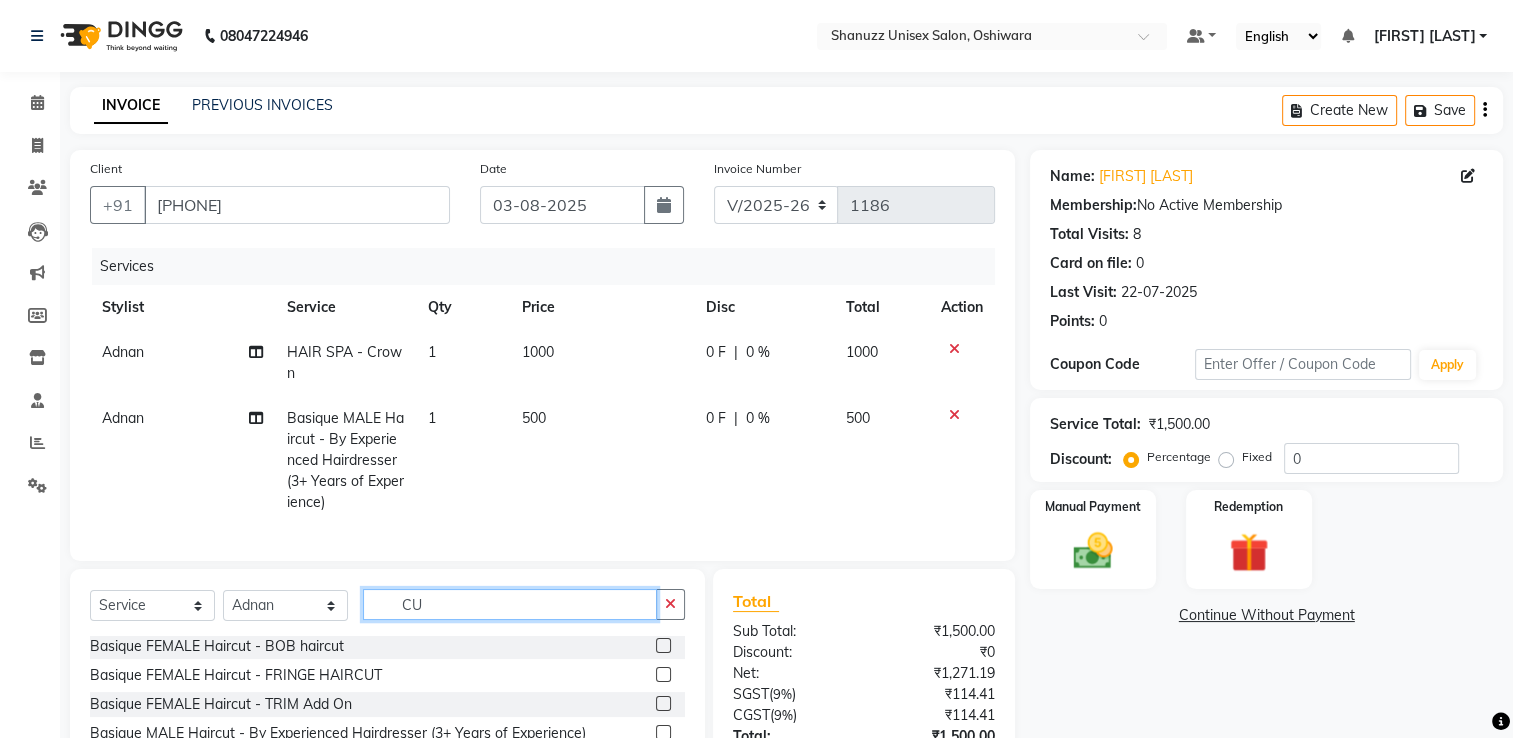 type on "C" 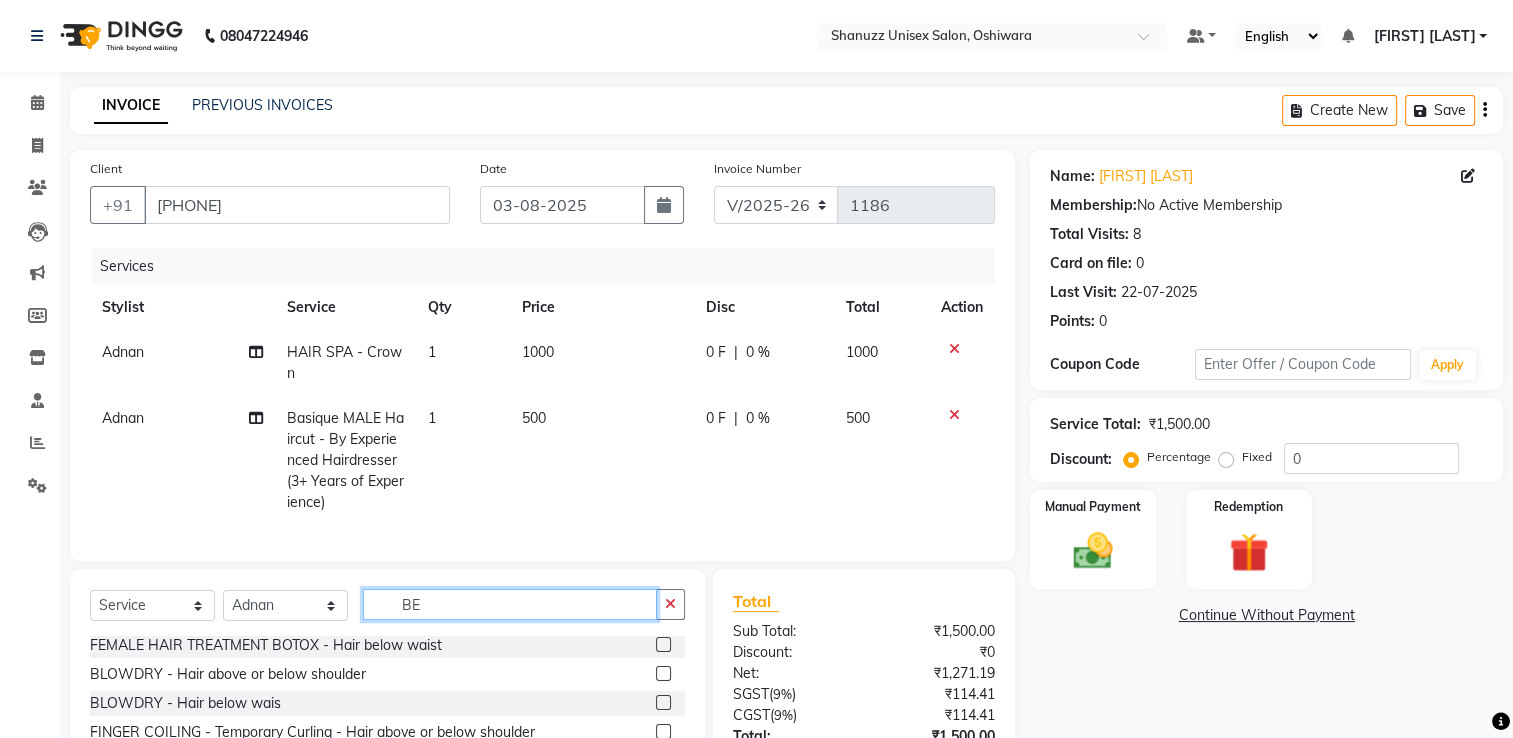 scroll, scrollTop: 0, scrollLeft: 0, axis: both 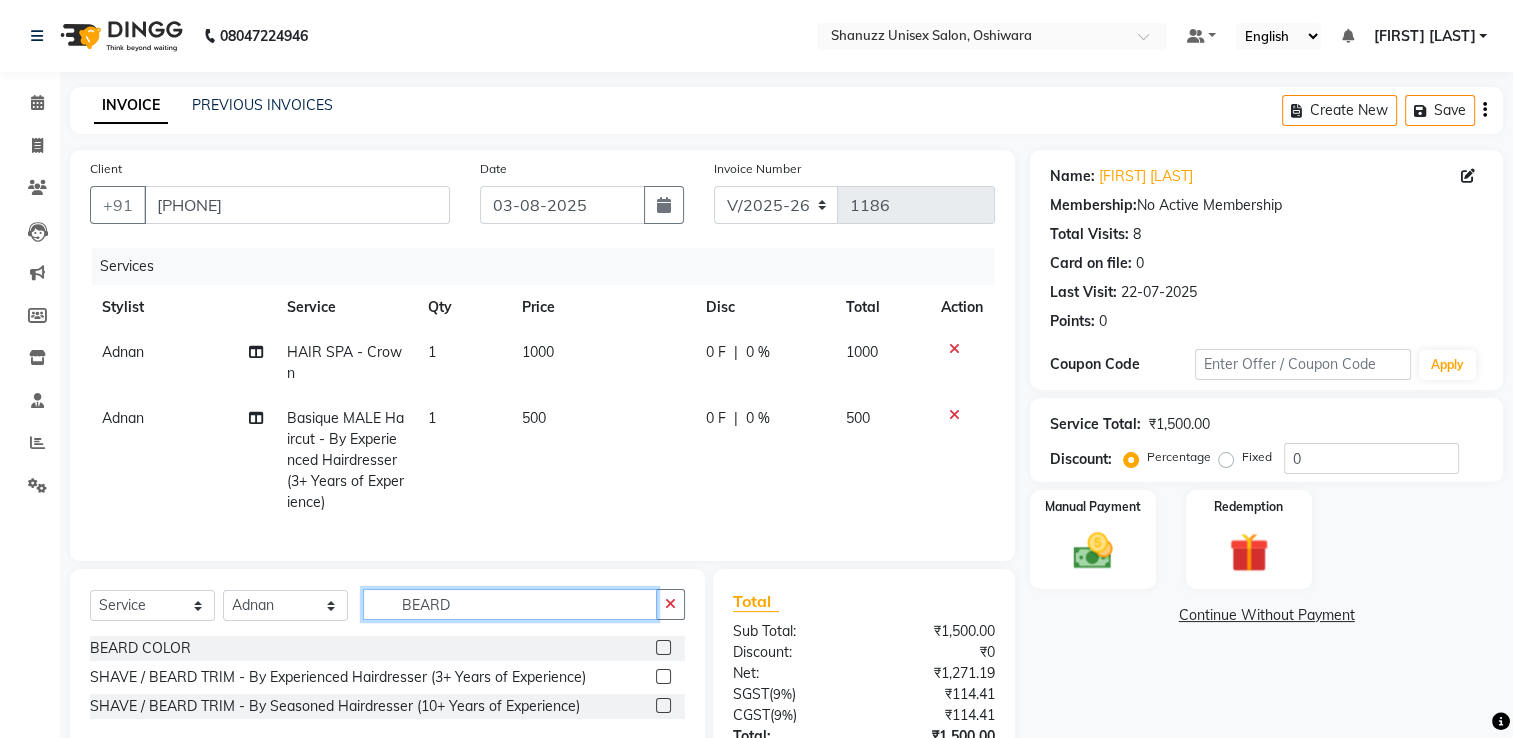 type on "BEARD" 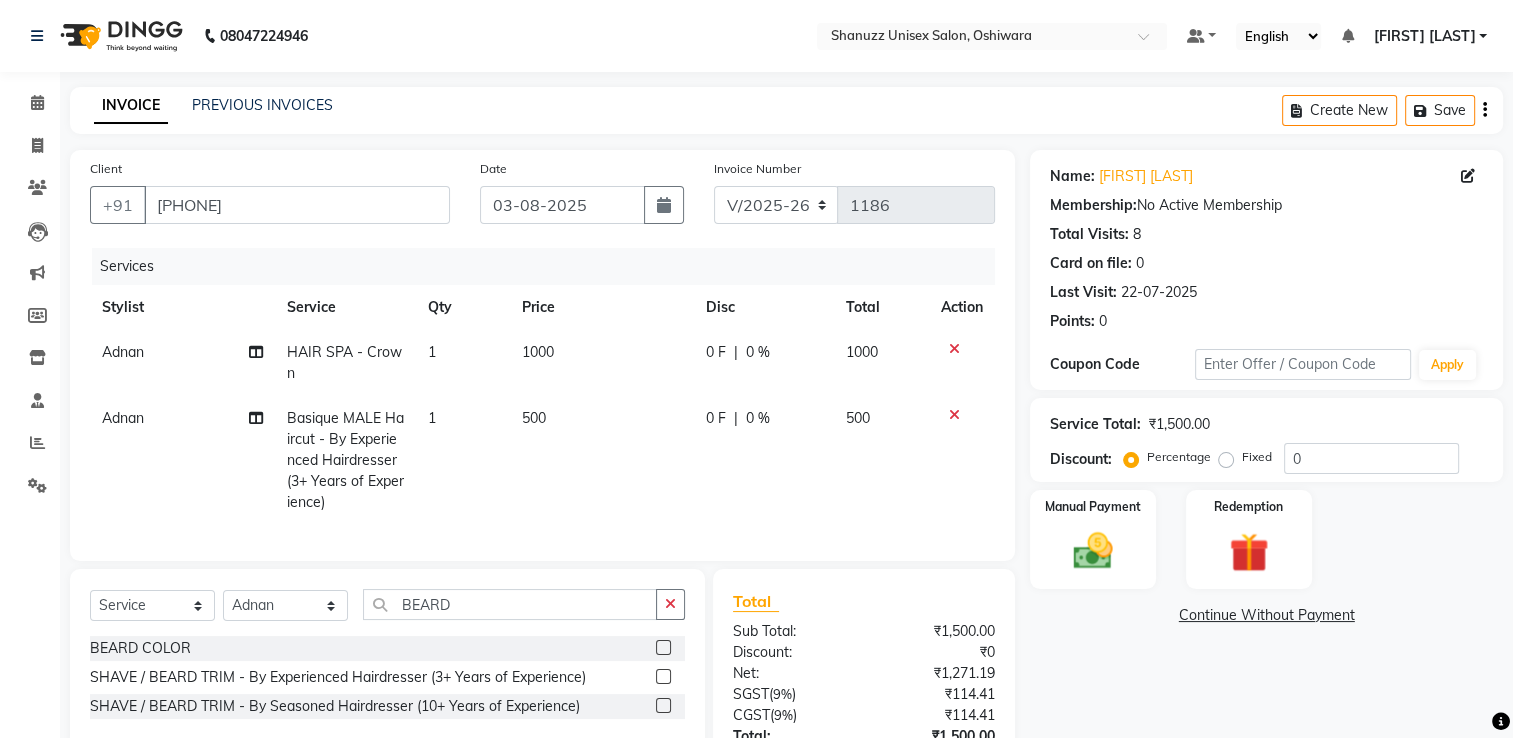 click 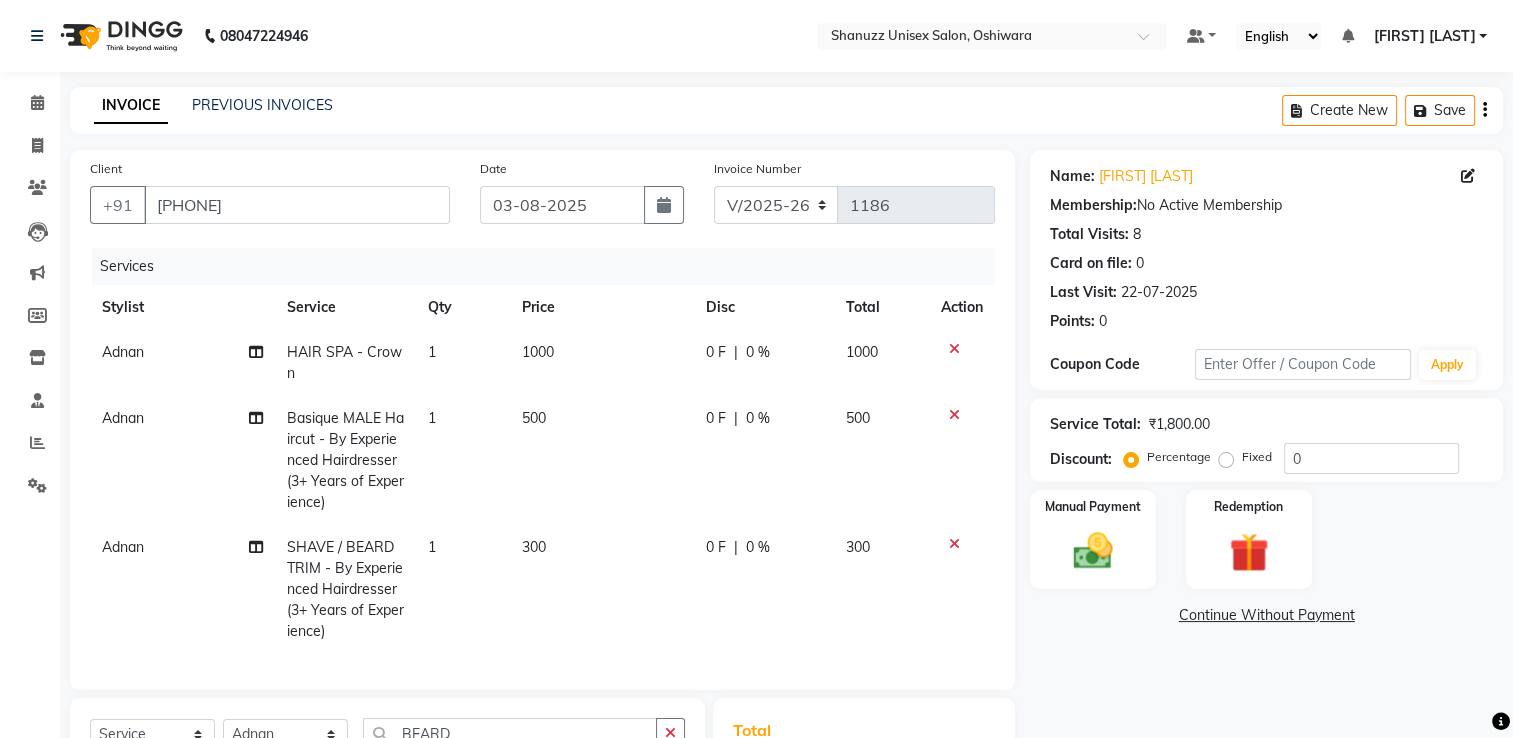 checkbox on "false" 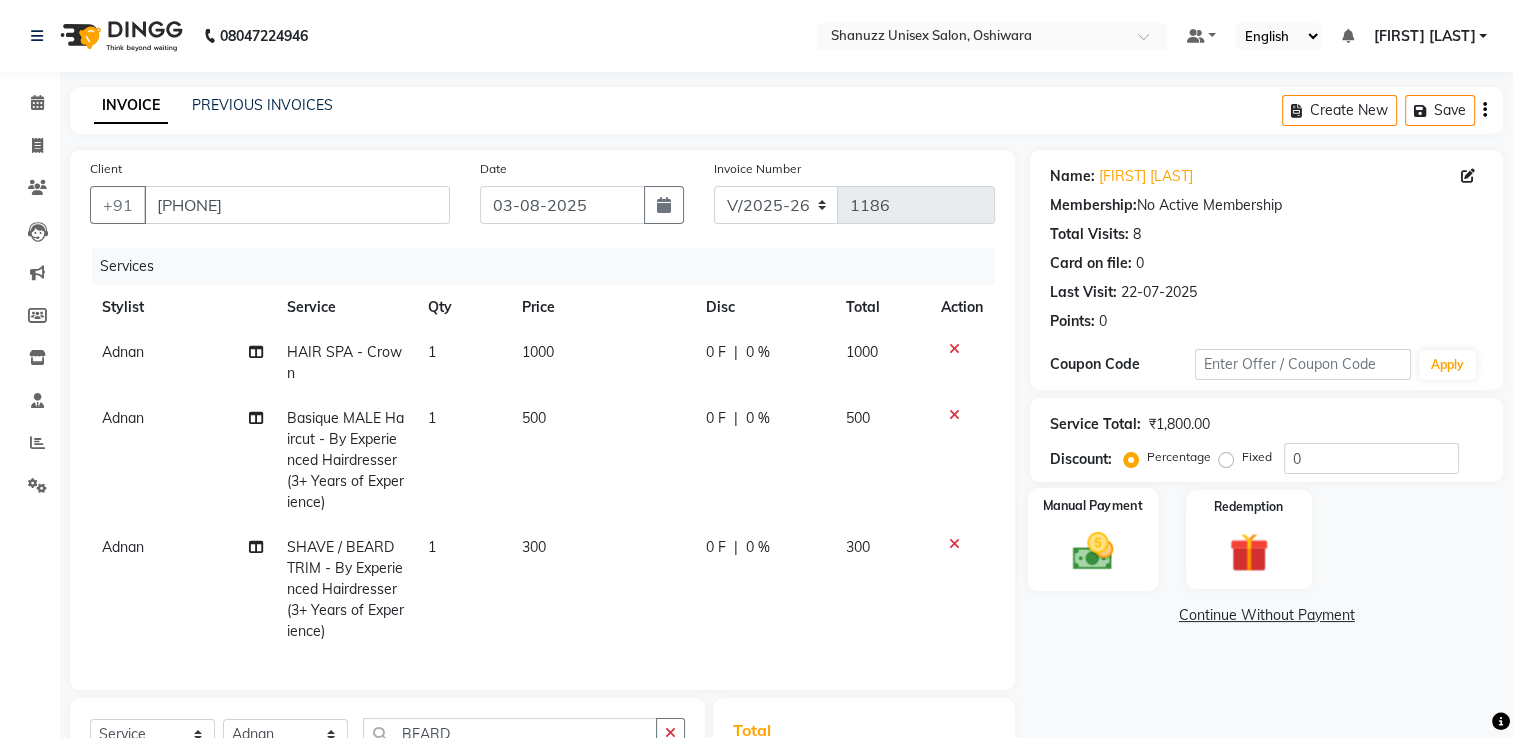 click on "Manual Payment" 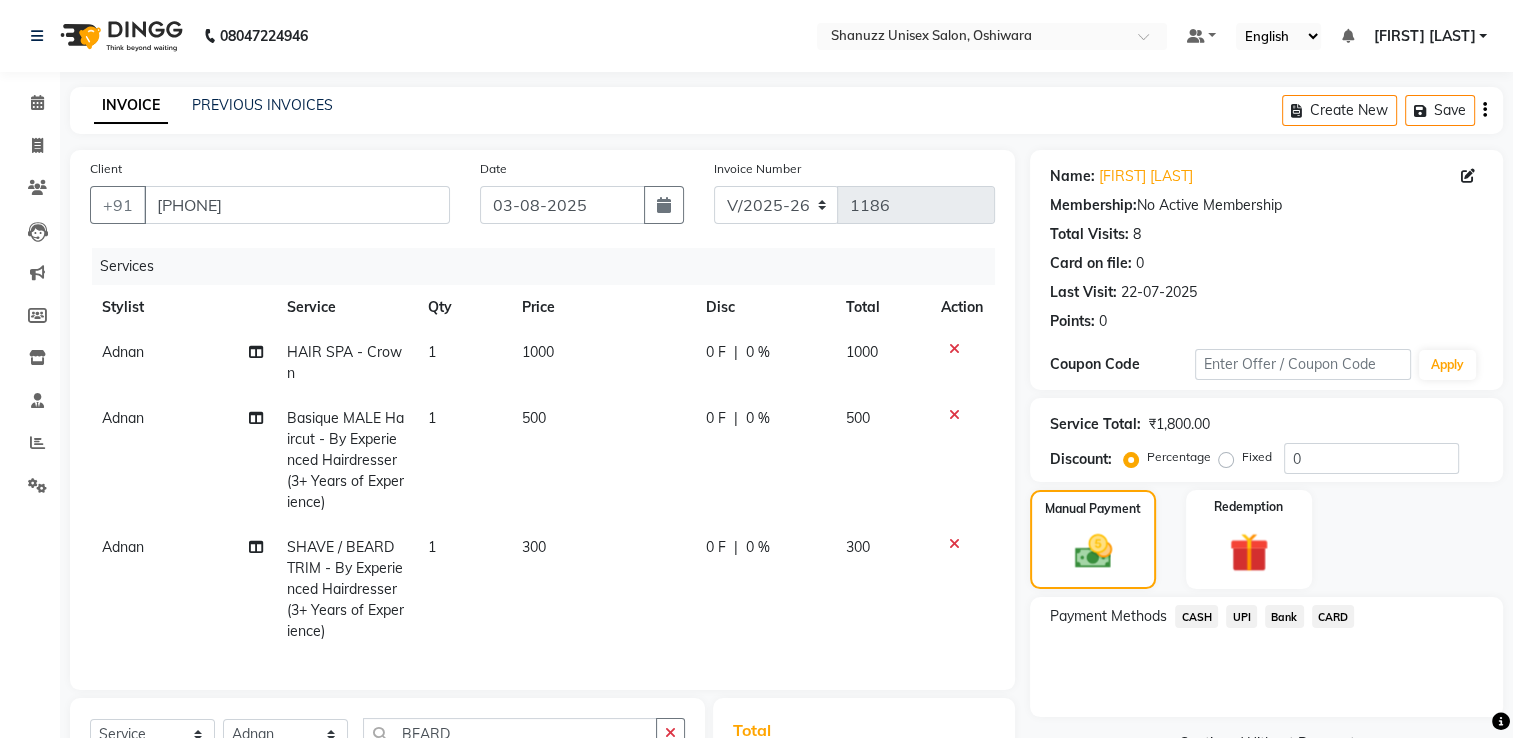click on "UPI" 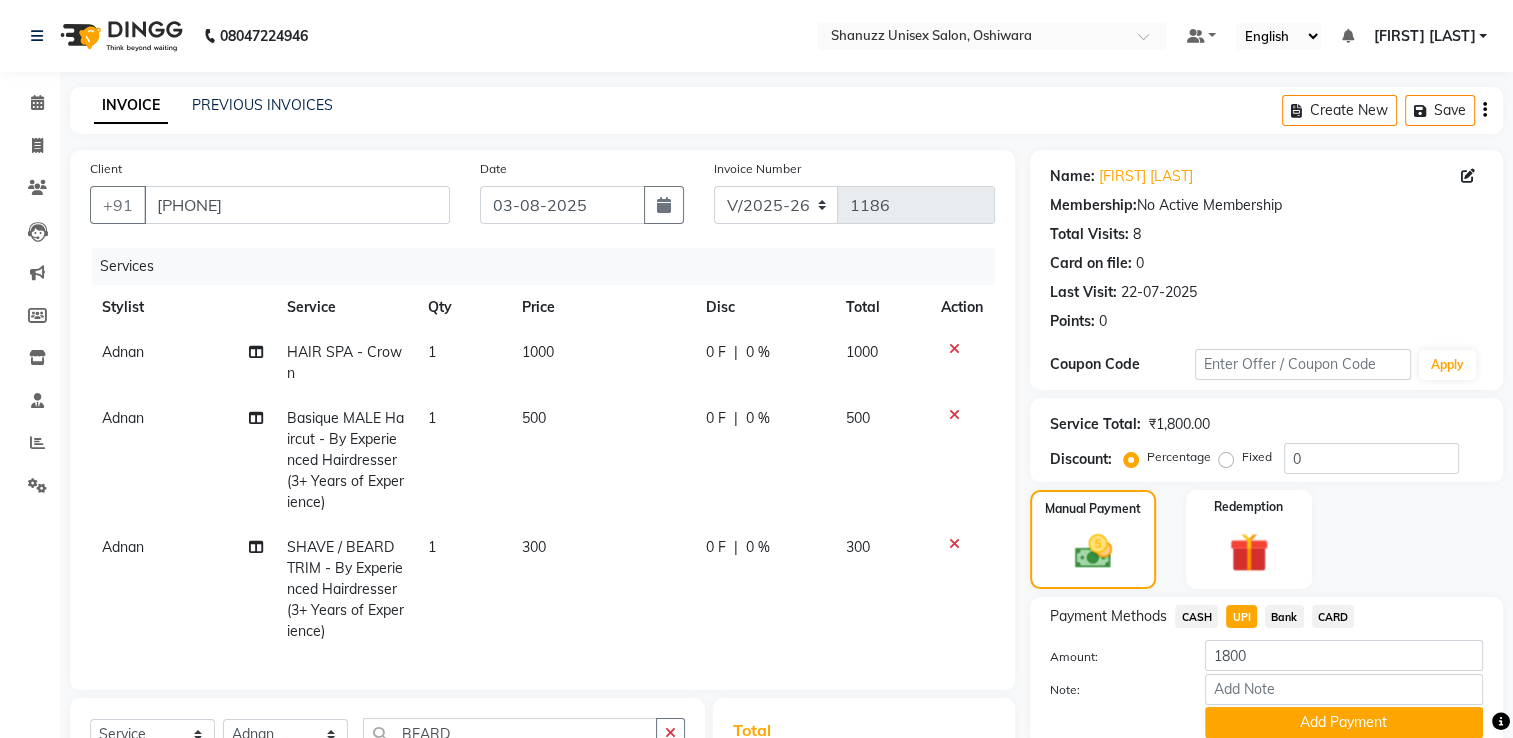scroll, scrollTop: 299, scrollLeft: 0, axis: vertical 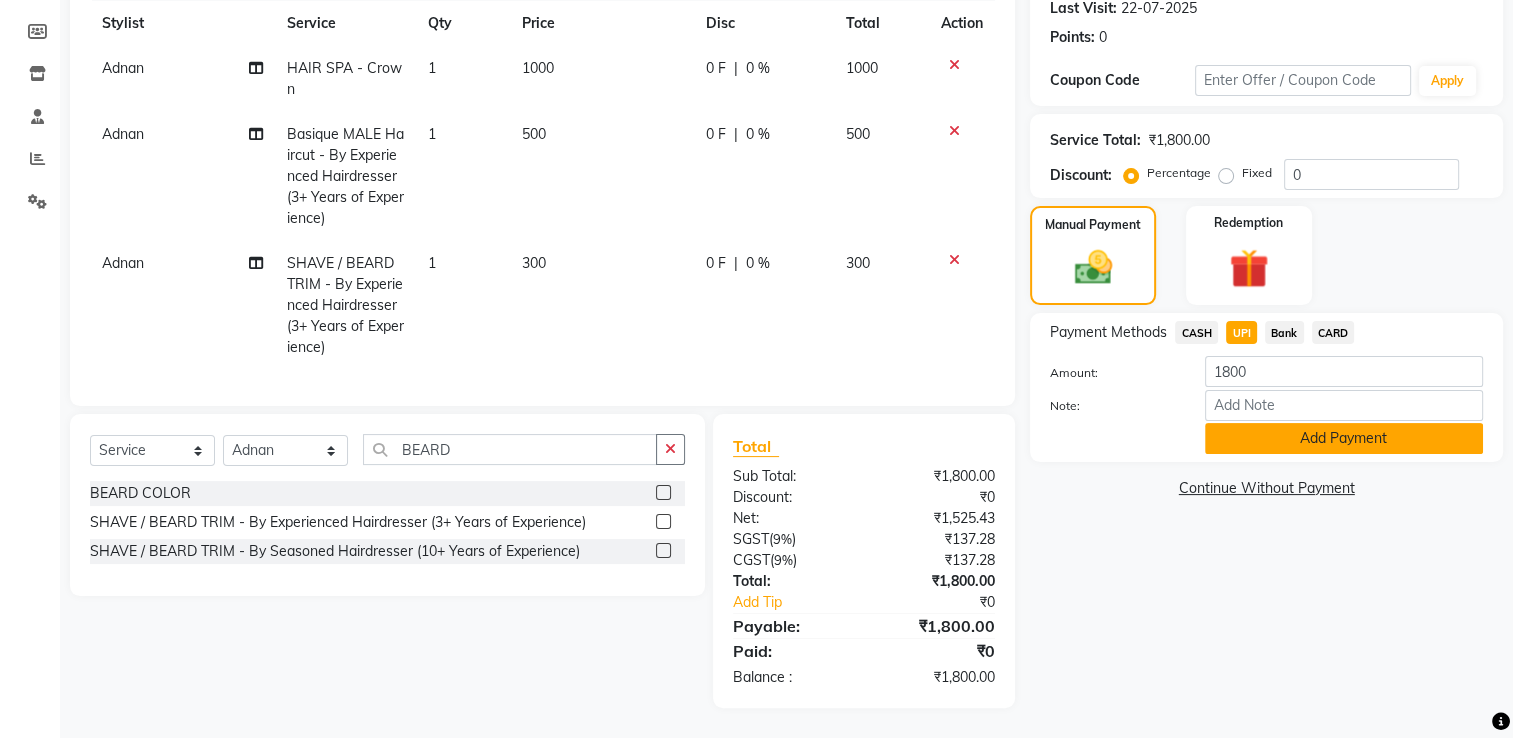 click on "Add Payment" 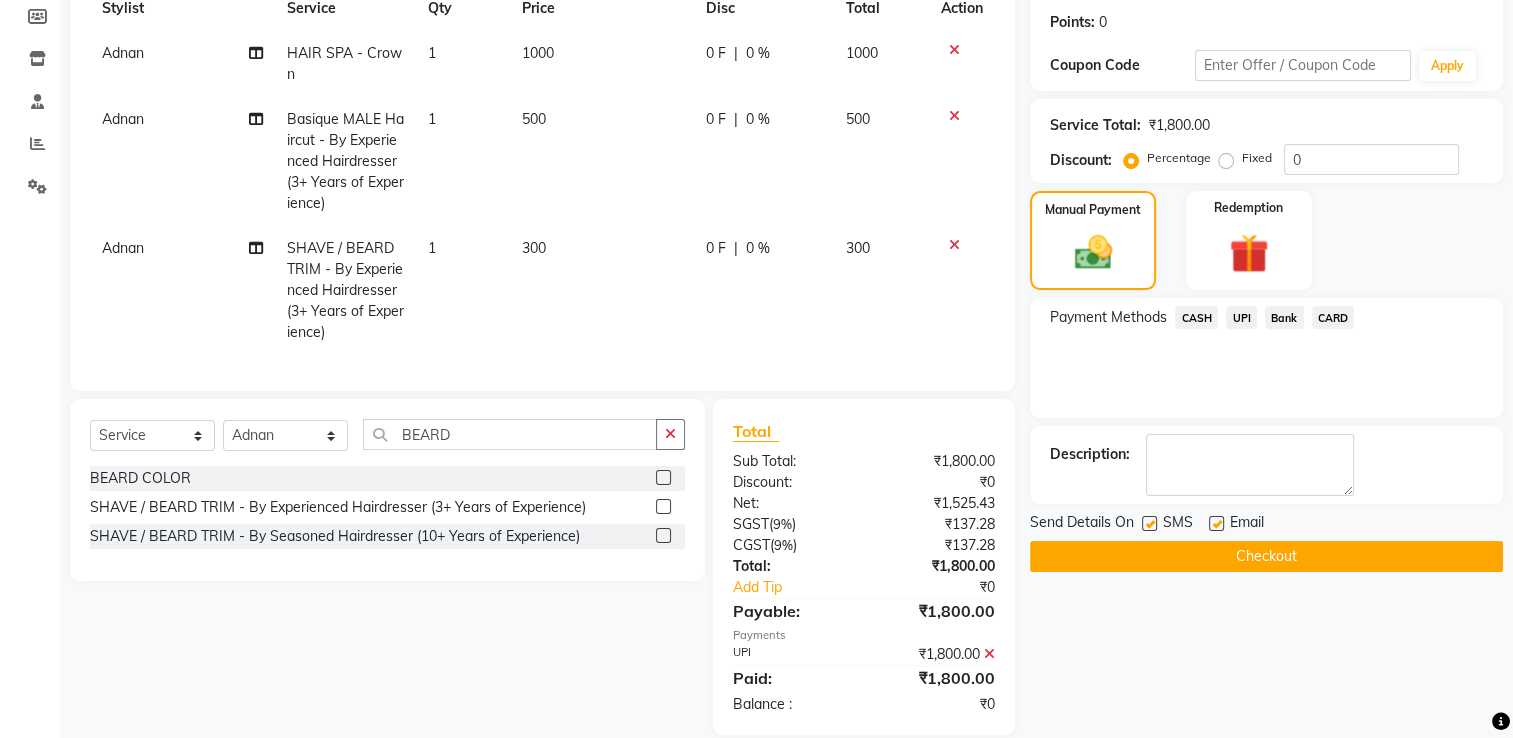 click on "SMS" 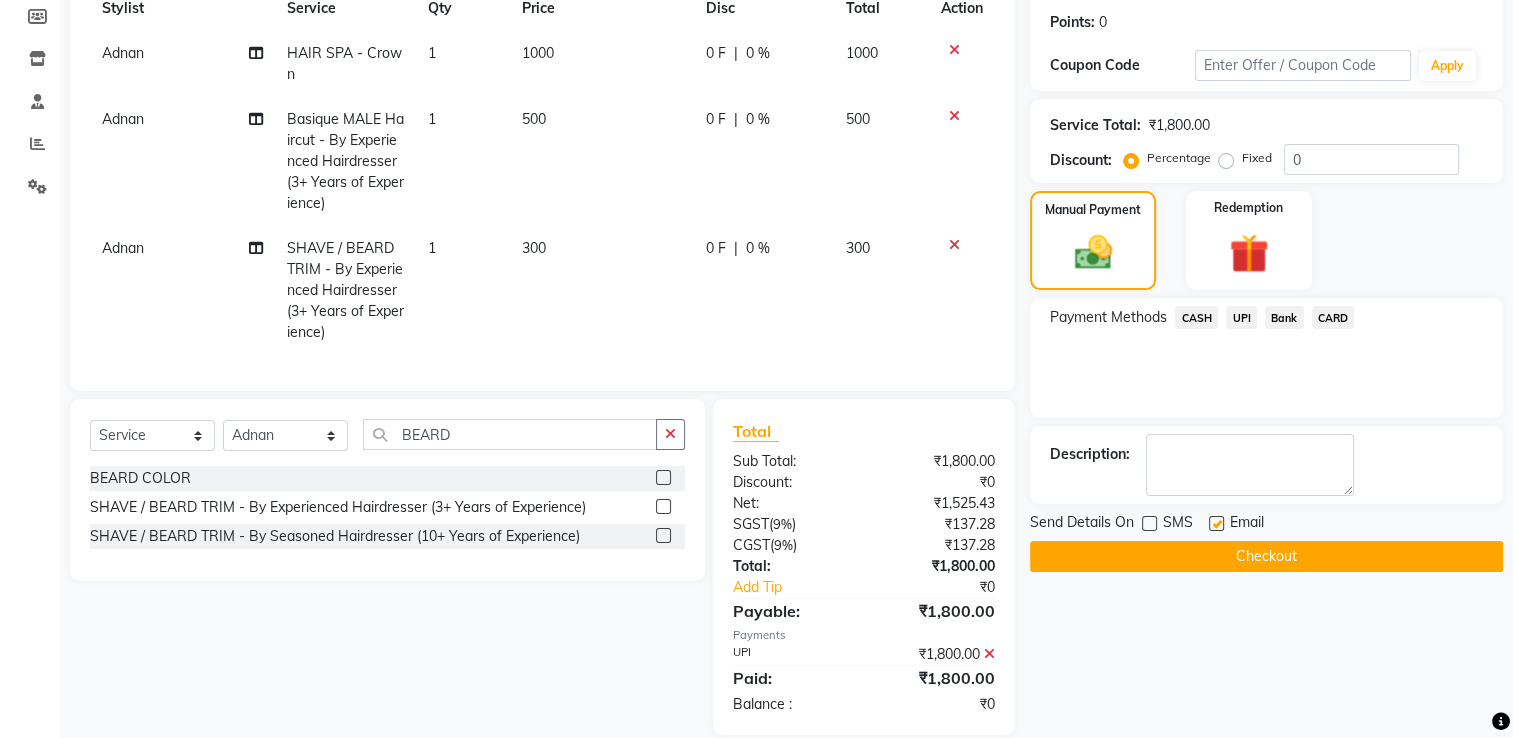click on "Checkout" 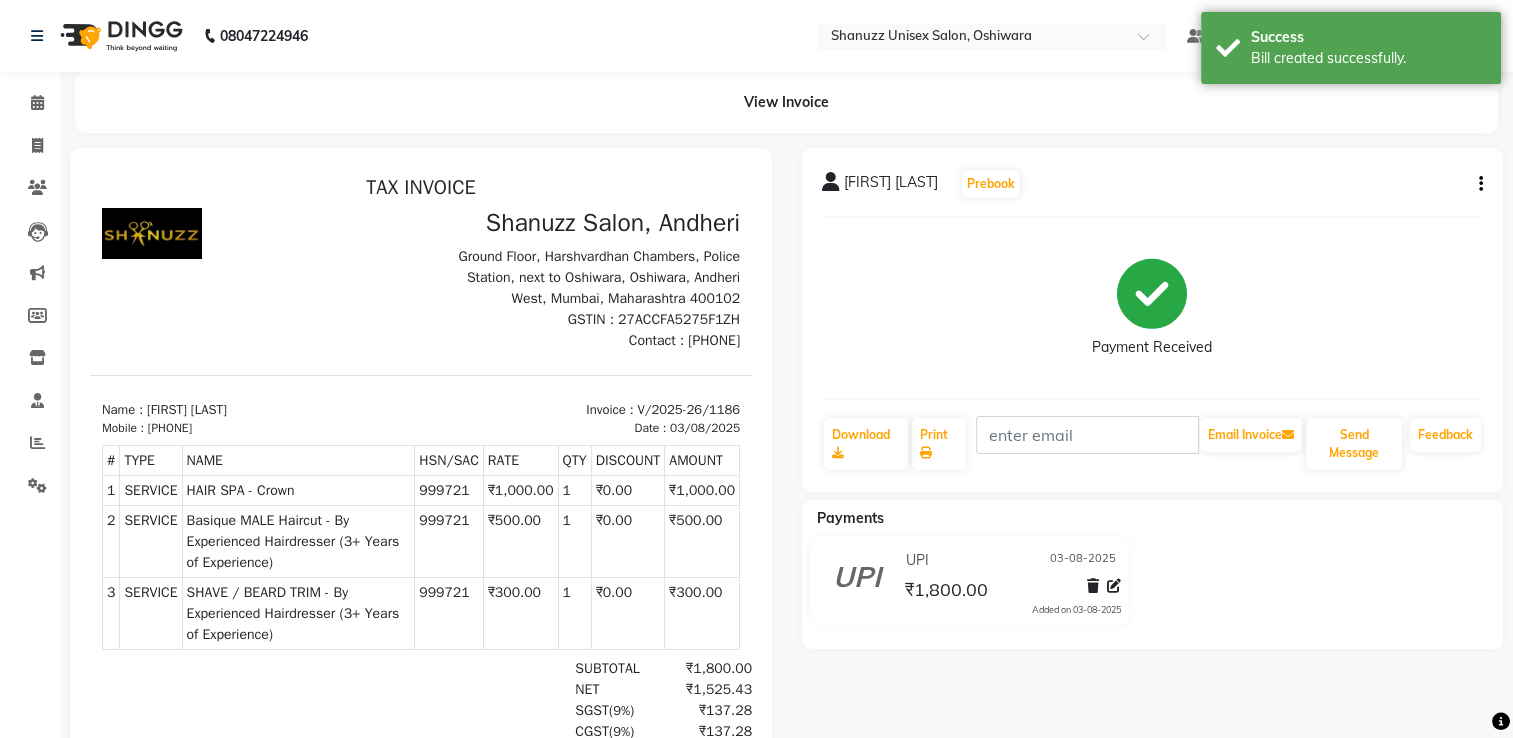 scroll, scrollTop: 0, scrollLeft: 0, axis: both 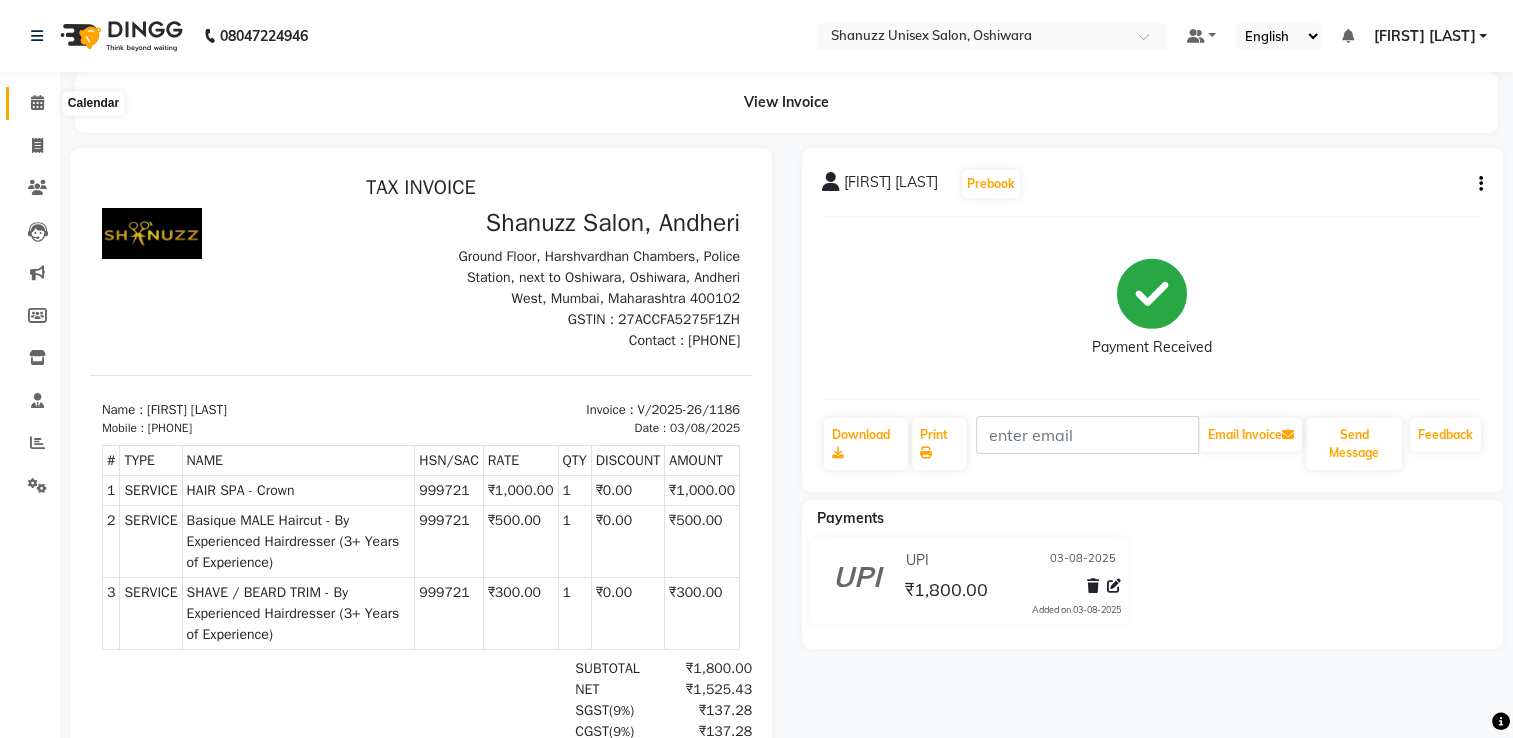 click 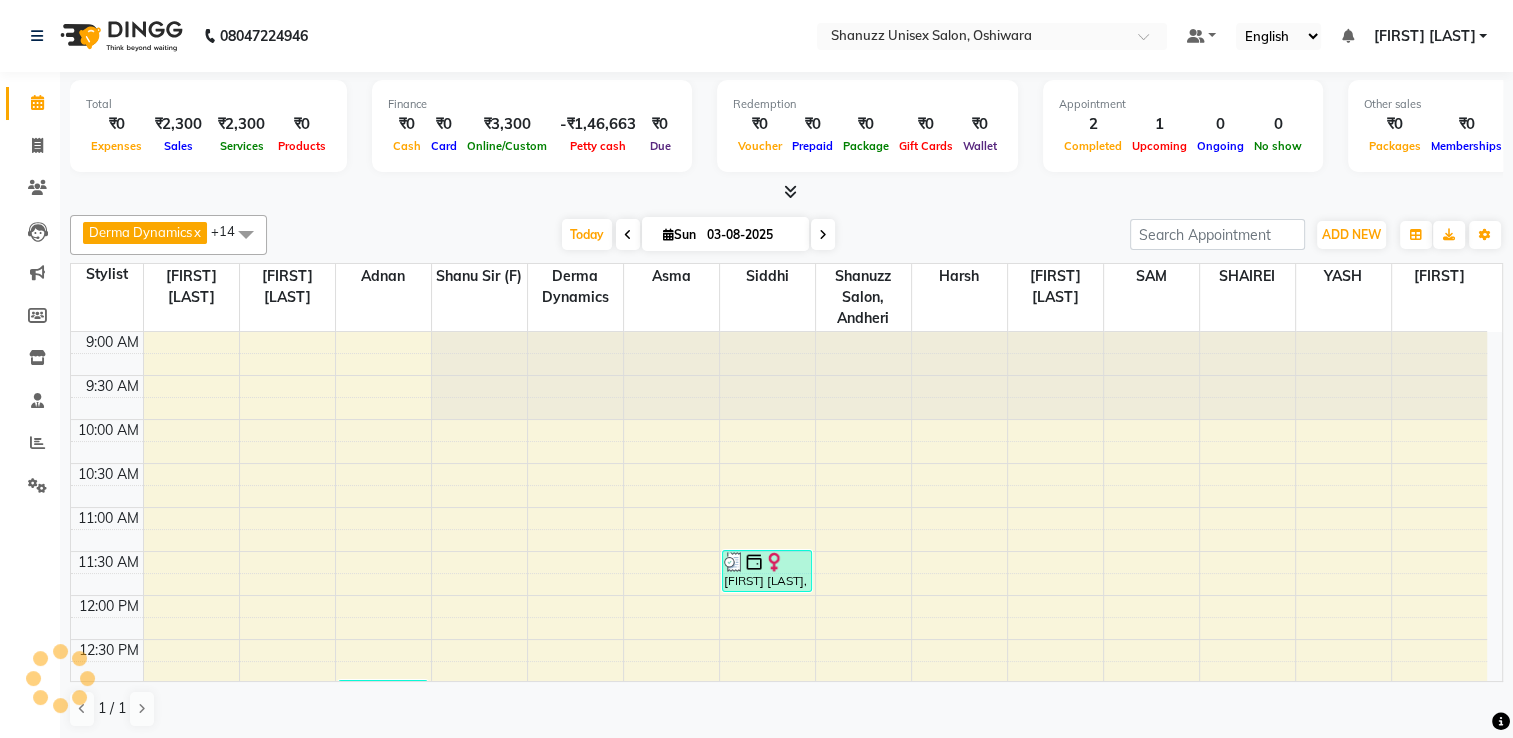scroll, scrollTop: 436, scrollLeft: 0, axis: vertical 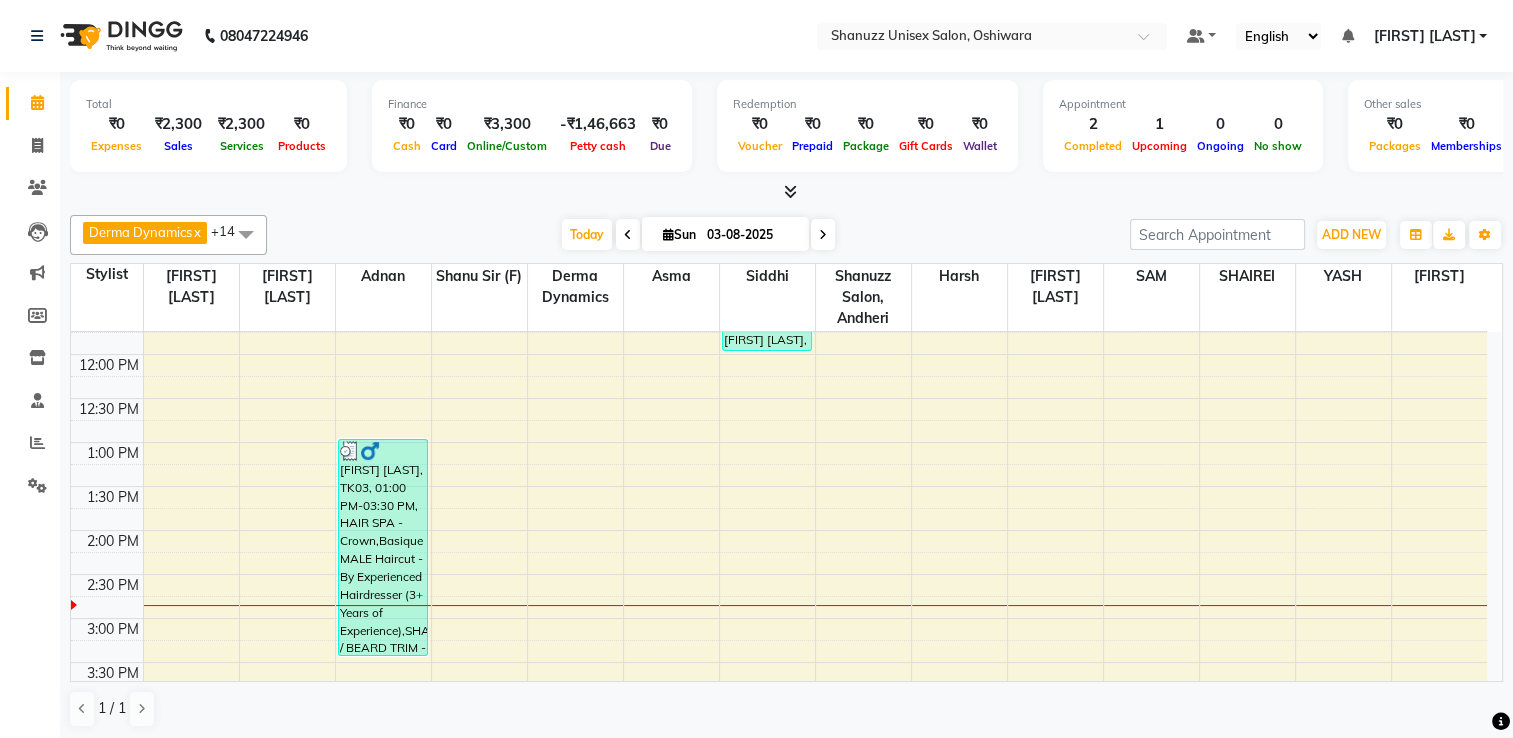 click on "Sun" at bounding box center (679, 234) 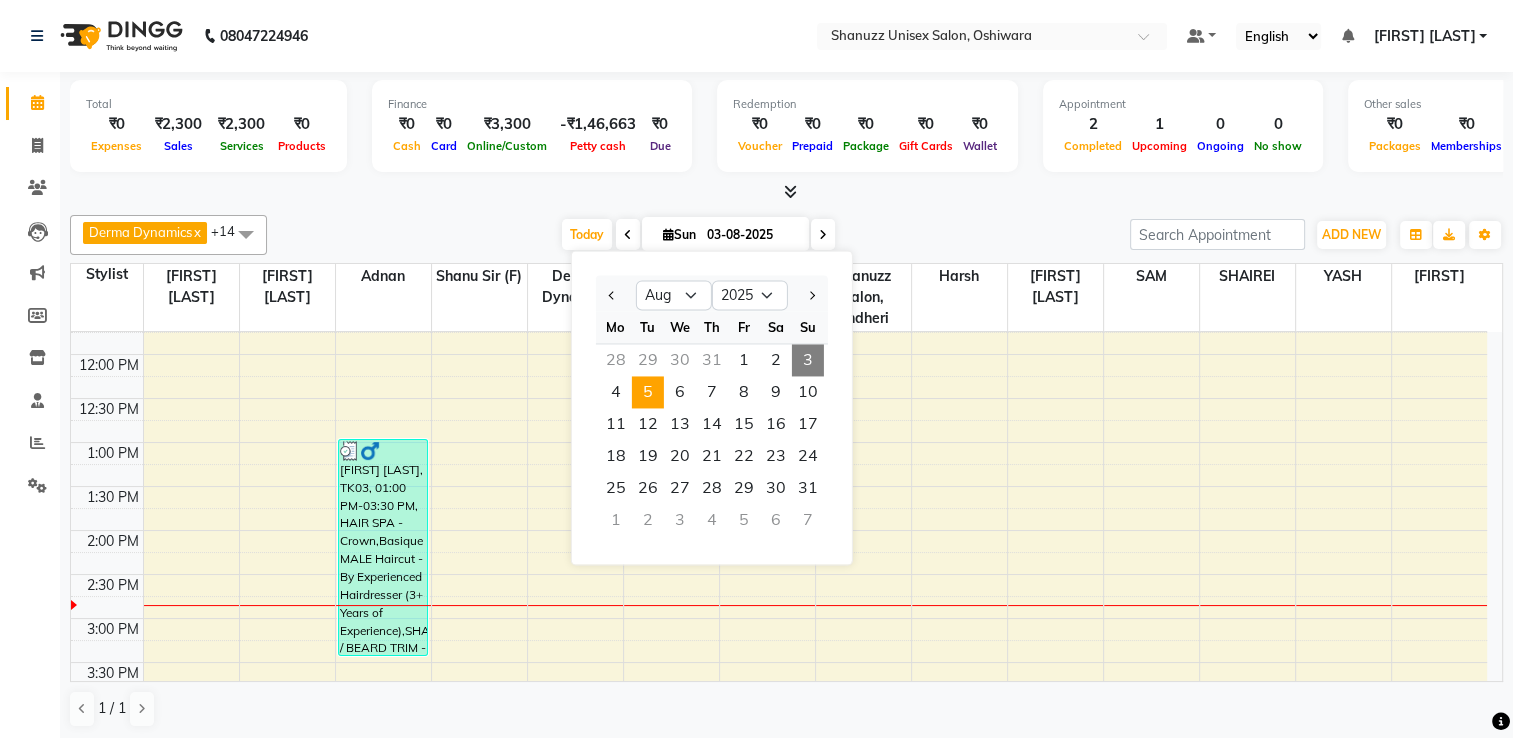 click on "5" at bounding box center (648, 392) 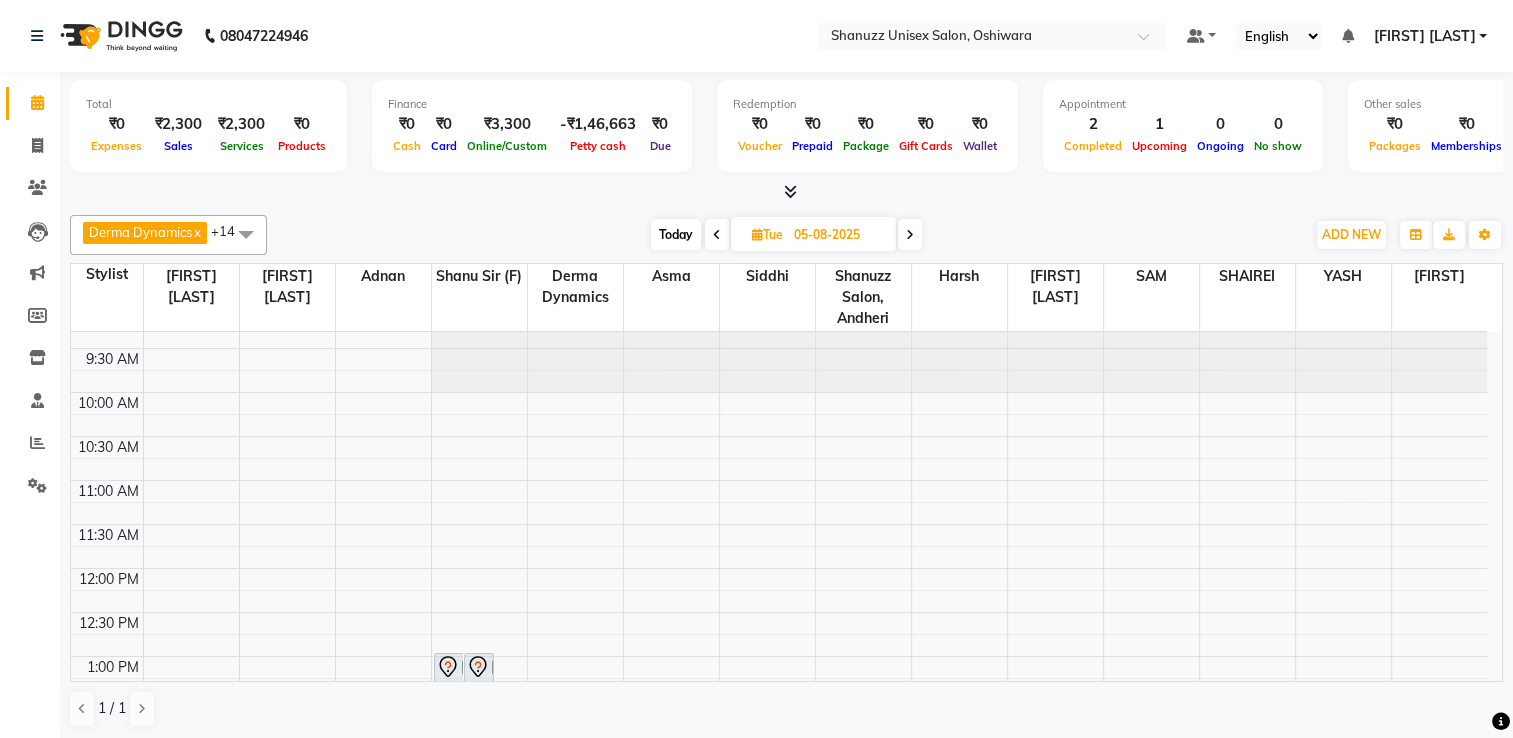 scroll, scrollTop: 20, scrollLeft: 0, axis: vertical 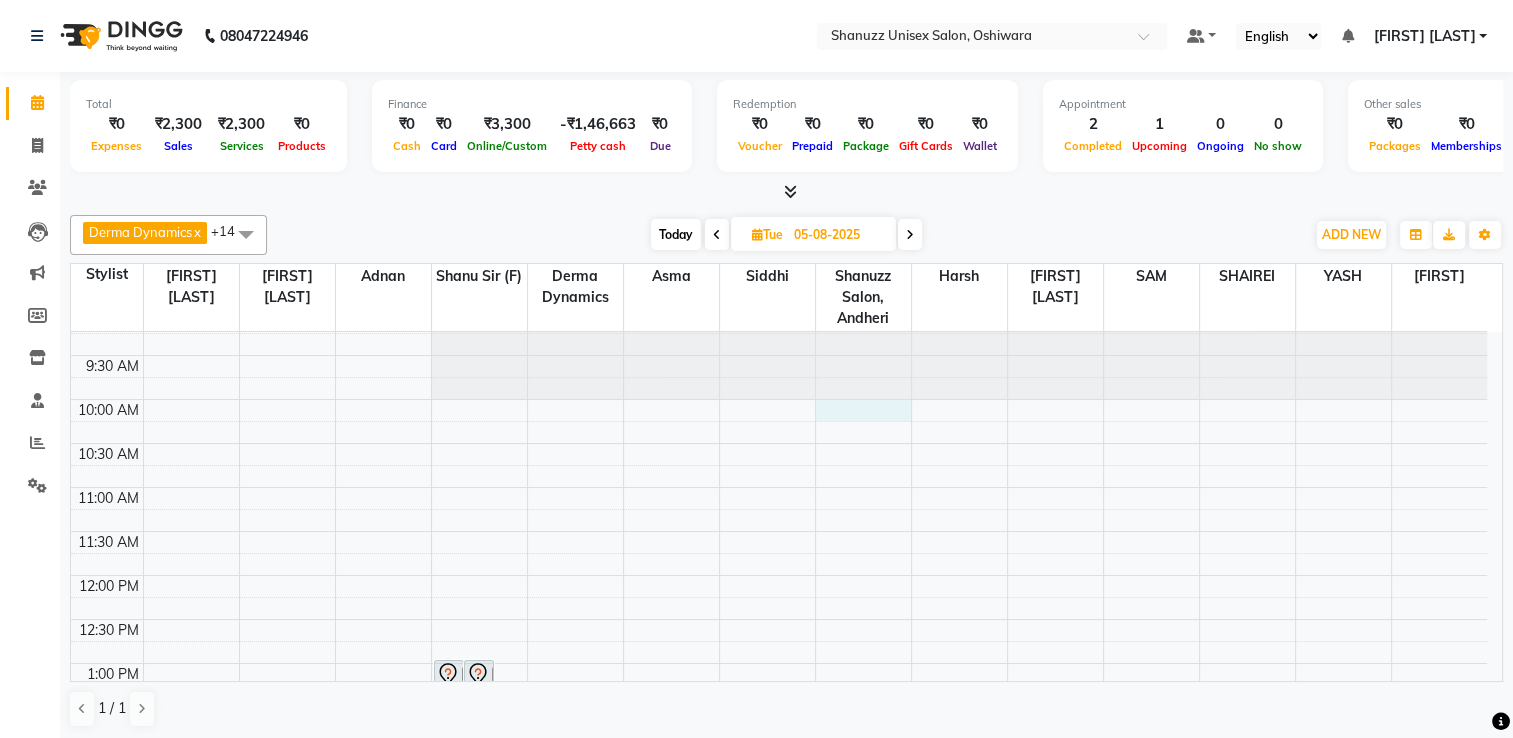 click on "9:00 AM 9:30 AM 10:00 AM 10:30 AM 11:00 AM 11:30 AM 12:00 PM 12:30 PM 1:00 PM 1:30 PM 2:00 PM 2:30 PM 3:00 PM 3:30 PM 4:00 PM 4:30 PM 5:00 PM 5:30 PM 6:00 PM 6:30 PM 7:00 PM 7:30 PM 8:00 PM 8:30 PM             [FIRST][LAST], 01:00 PM-02:00 PM, Basique FEMALE Haircut - By Shanuzz (18+ Years of Experience)             [FIRST] [LAST], 01:00 PM-02:00 PM, GLOBAL COLOR + HIGHLIGHTS  - Hair below waist             [FIRST] [LAST], 01:30 PM-02:00 PM, Basique MALE Haircut - By Shanuzz (18+ Years of Experience)             [FIRST] [LAST], 04:00 PM-05:30 PM, Basique MALE Haircut - By Shanuzz (18+ Years of Experience)             [FIRST] [LAST], 04:30 PM-06:00 PM, Basique MALE Haircut - By Shanuzz (18+ Years of Experience)             [FIRST] [LAST], 02:00 PM-03:00 PM, GLOBAL COLOR + HIGHLIGHTS  - Hair below waist             [FIRST] [LAST], 03:00 PM-04:00 PM, Basique FEMALE Haircut - By Shanuzz (18+ Years of Experience)" at bounding box center [779, 839] 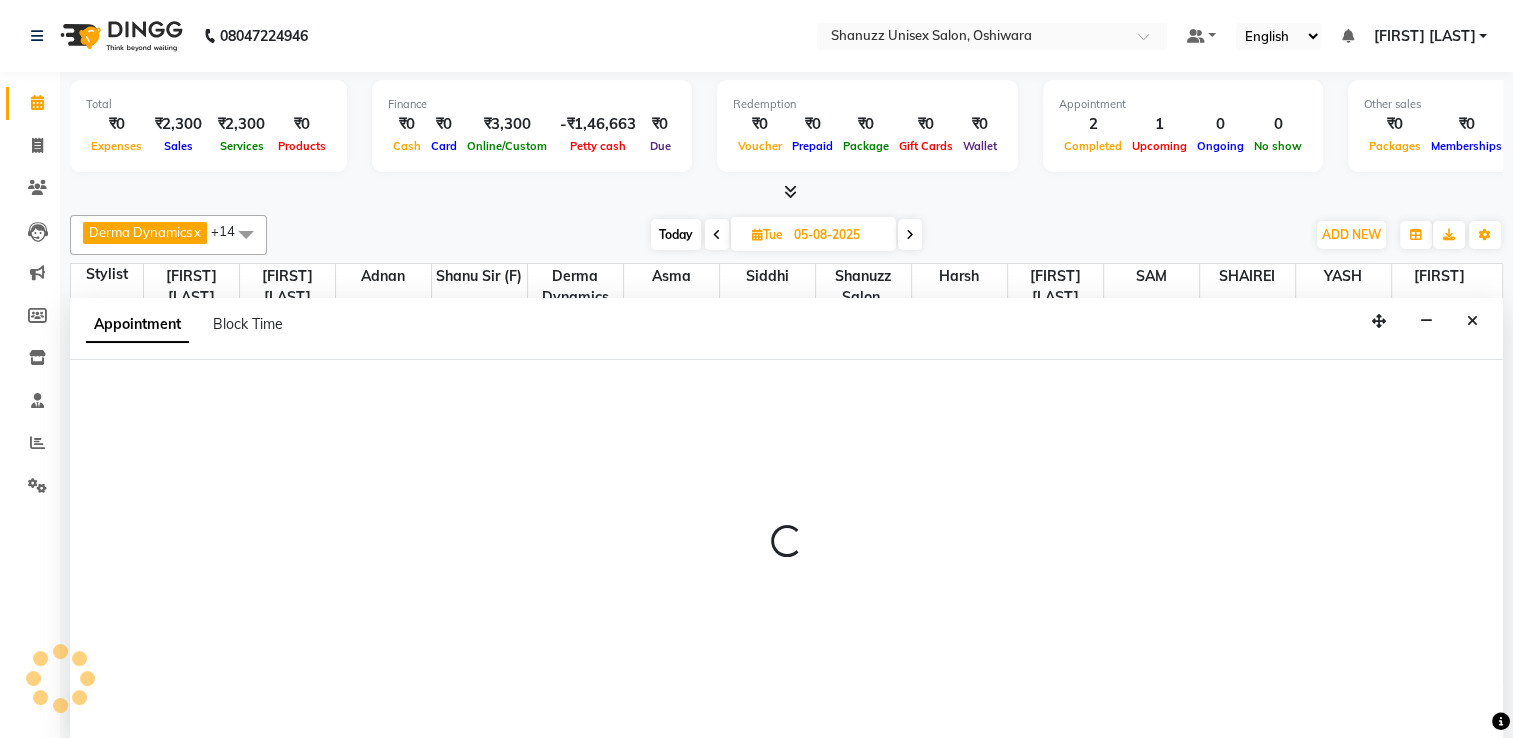 scroll, scrollTop: 0, scrollLeft: 0, axis: both 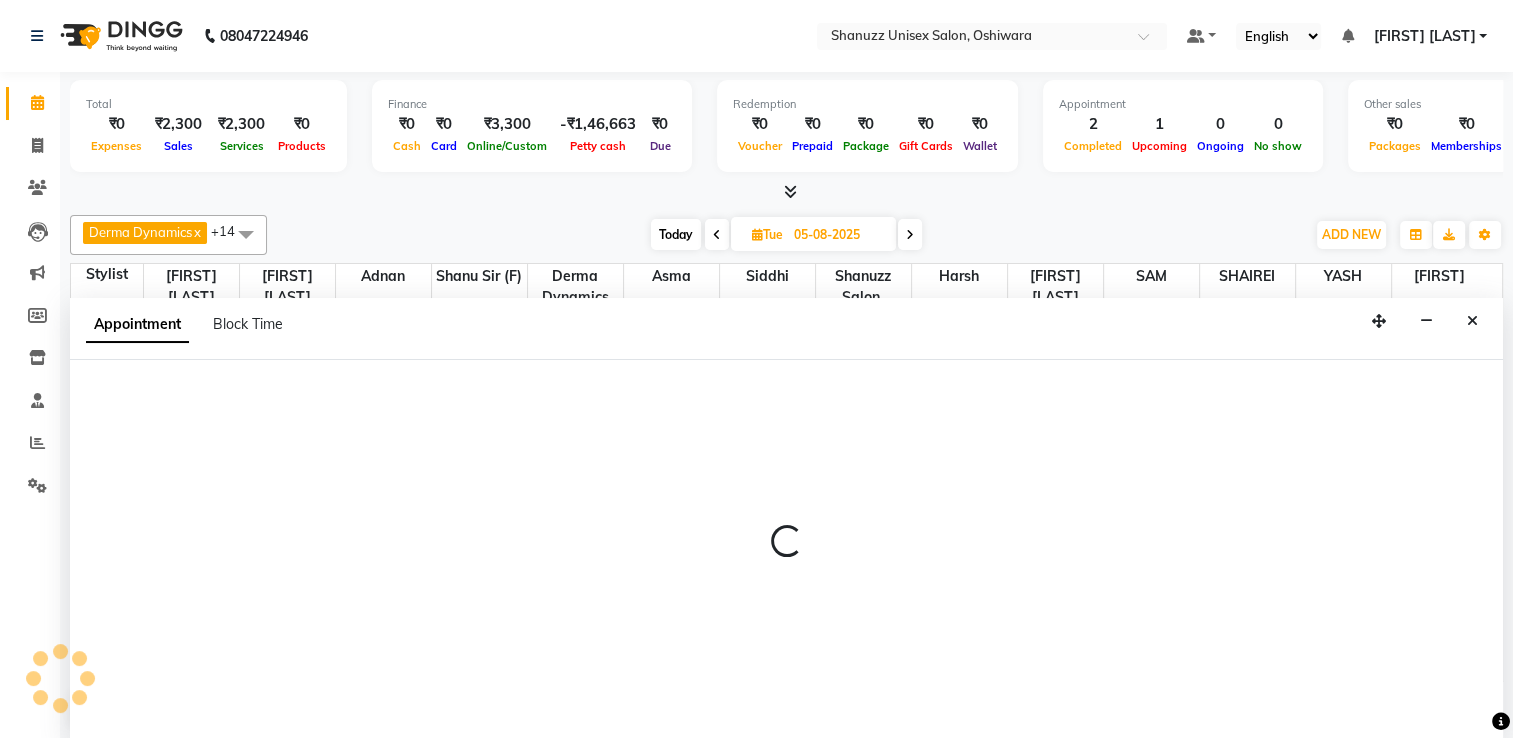 select on "70702" 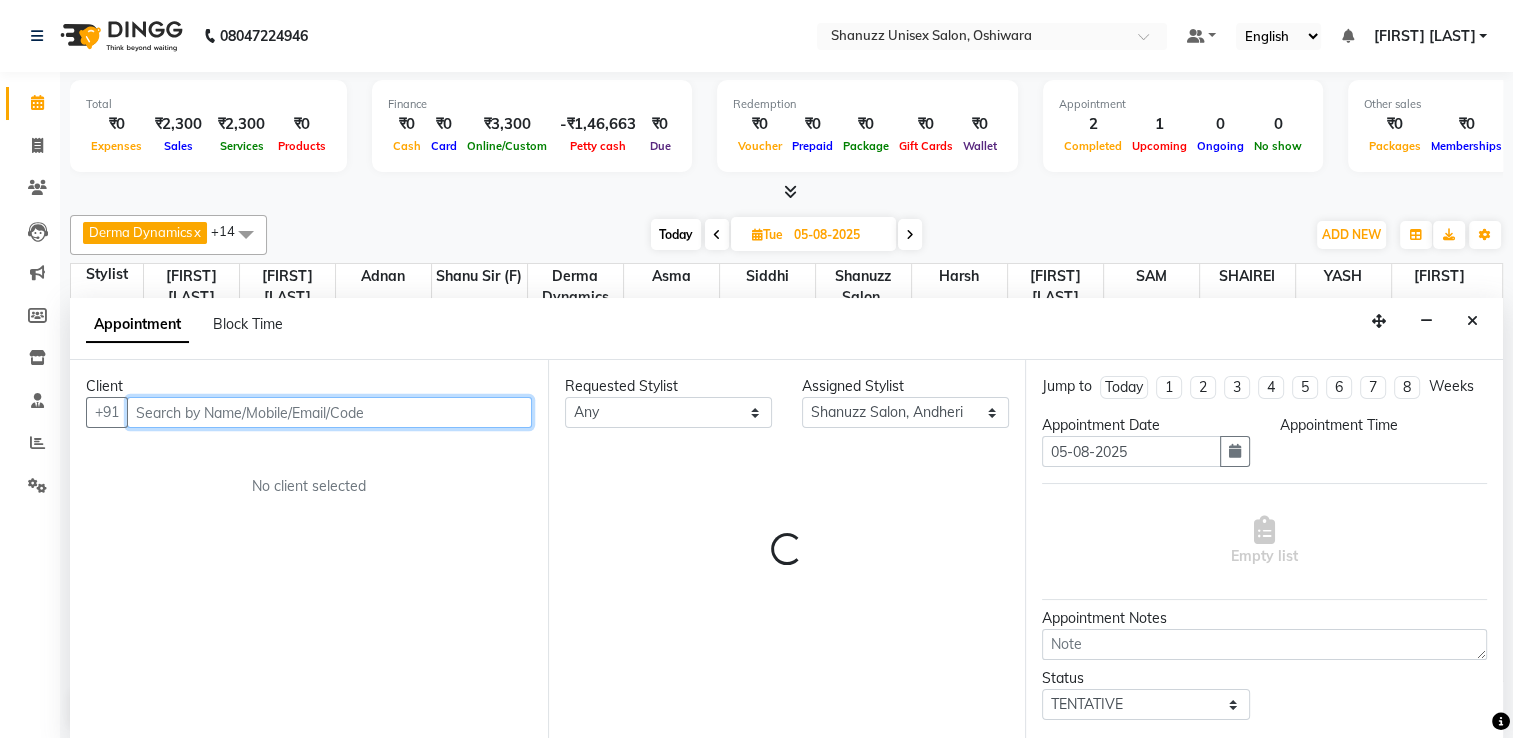 select on "600" 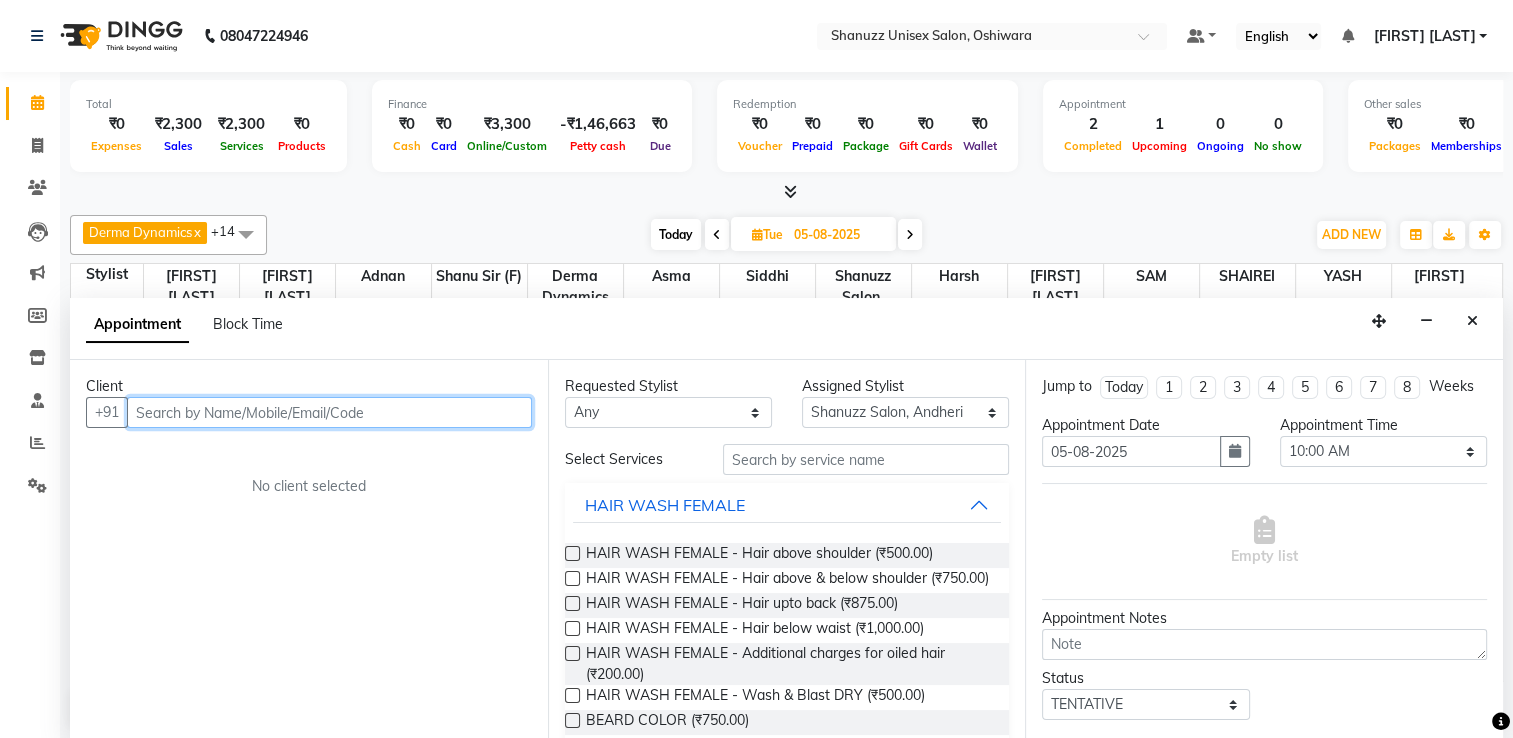 click at bounding box center [329, 412] 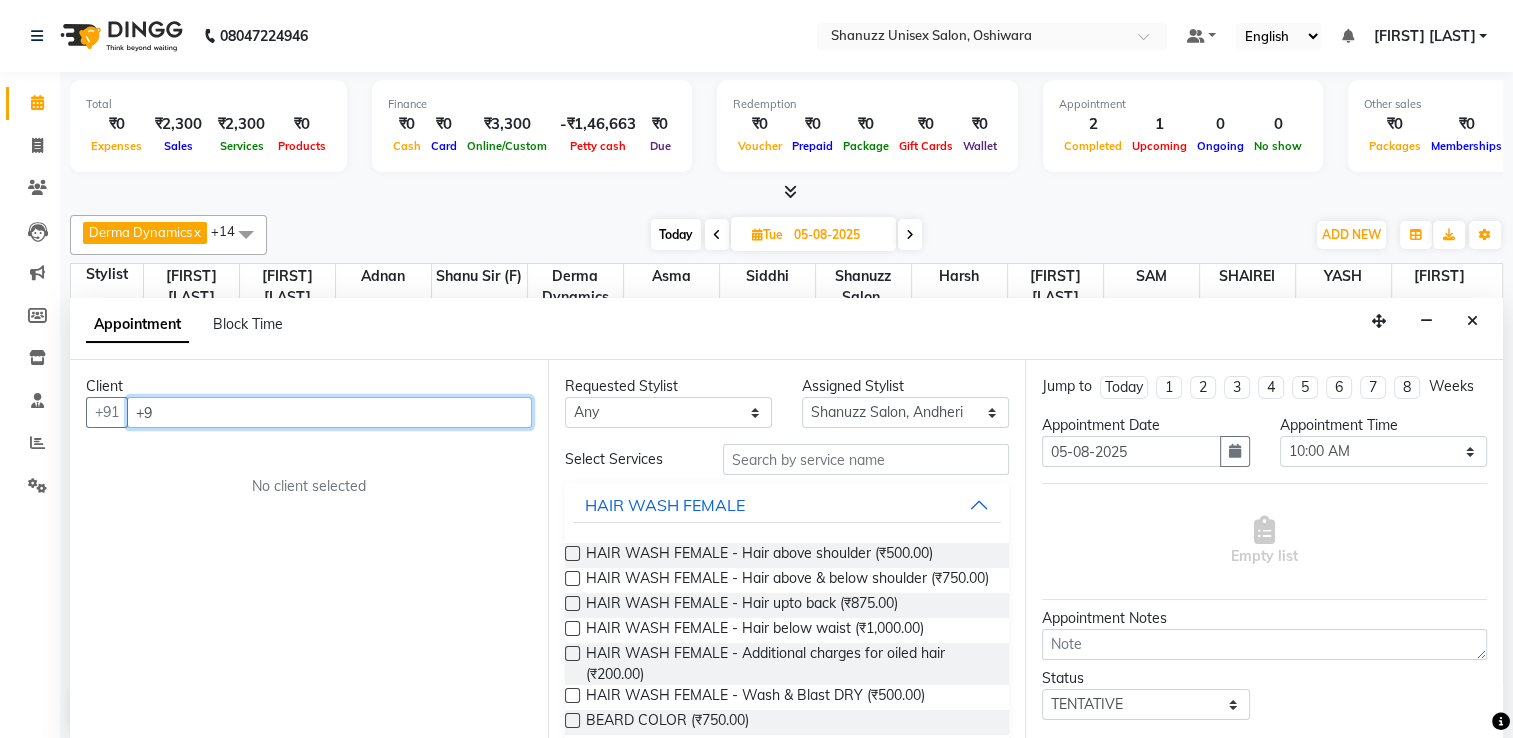 type on "+" 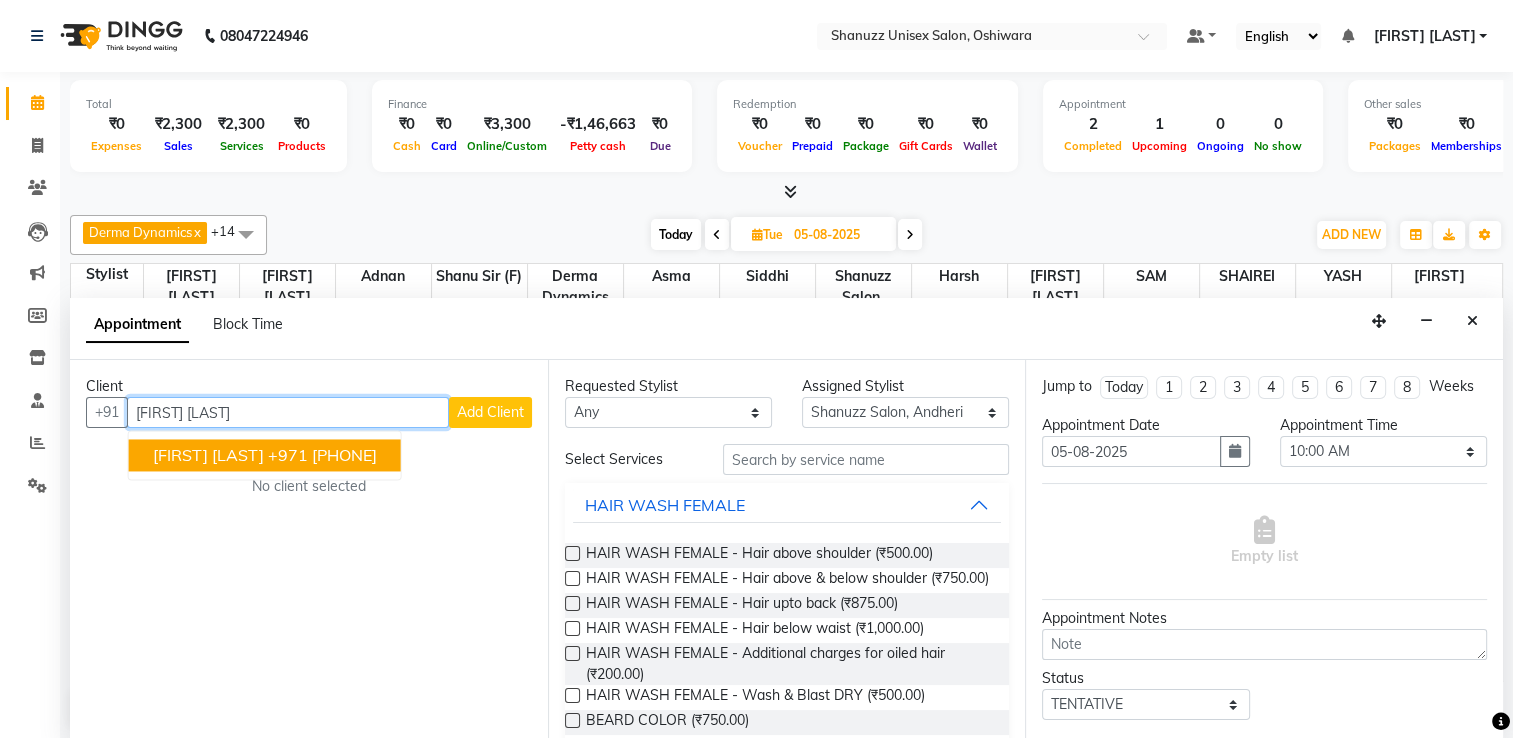 click on "[FIRST] [LAST]" at bounding box center [208, 455] 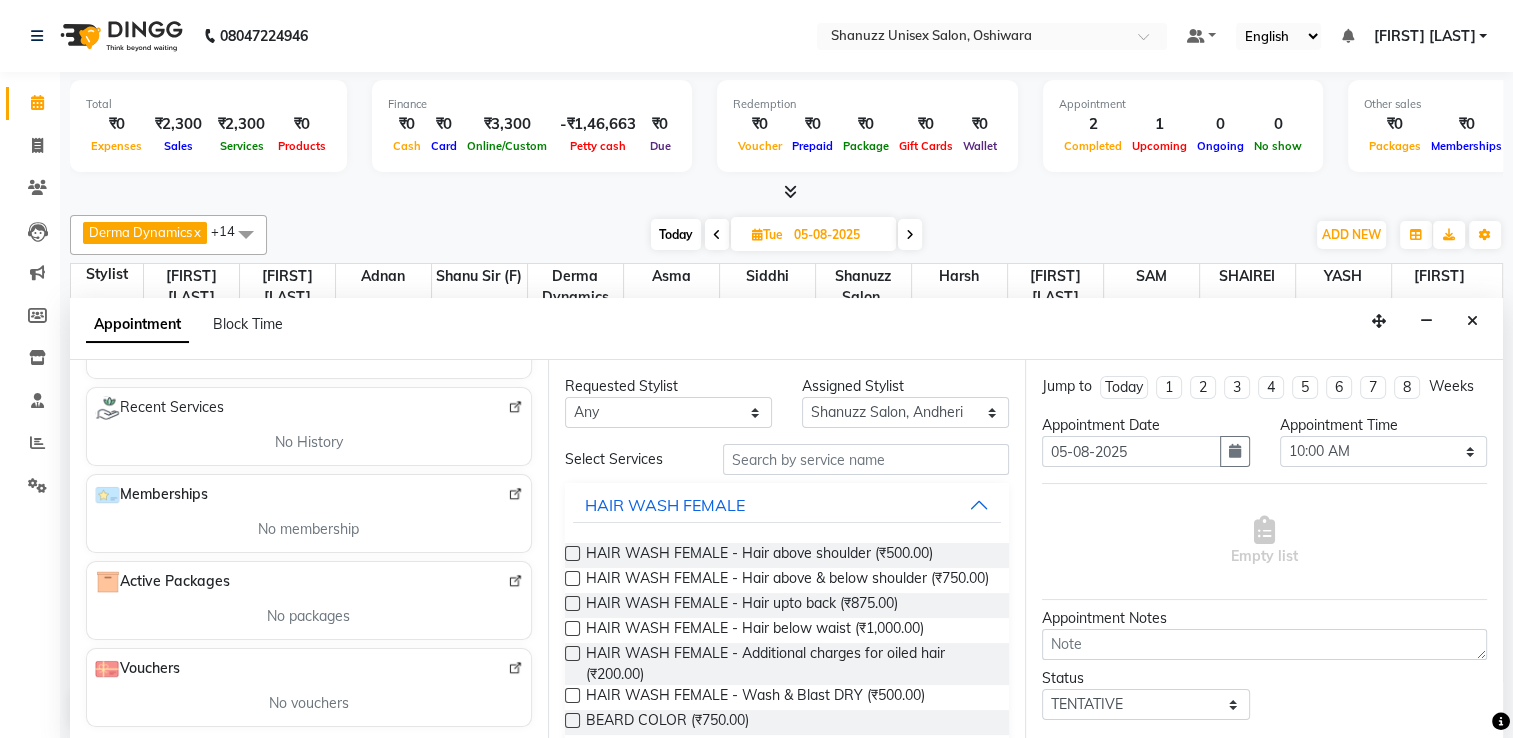 scroll, scrollTop: 0, scrollLeft: 0, axis: both 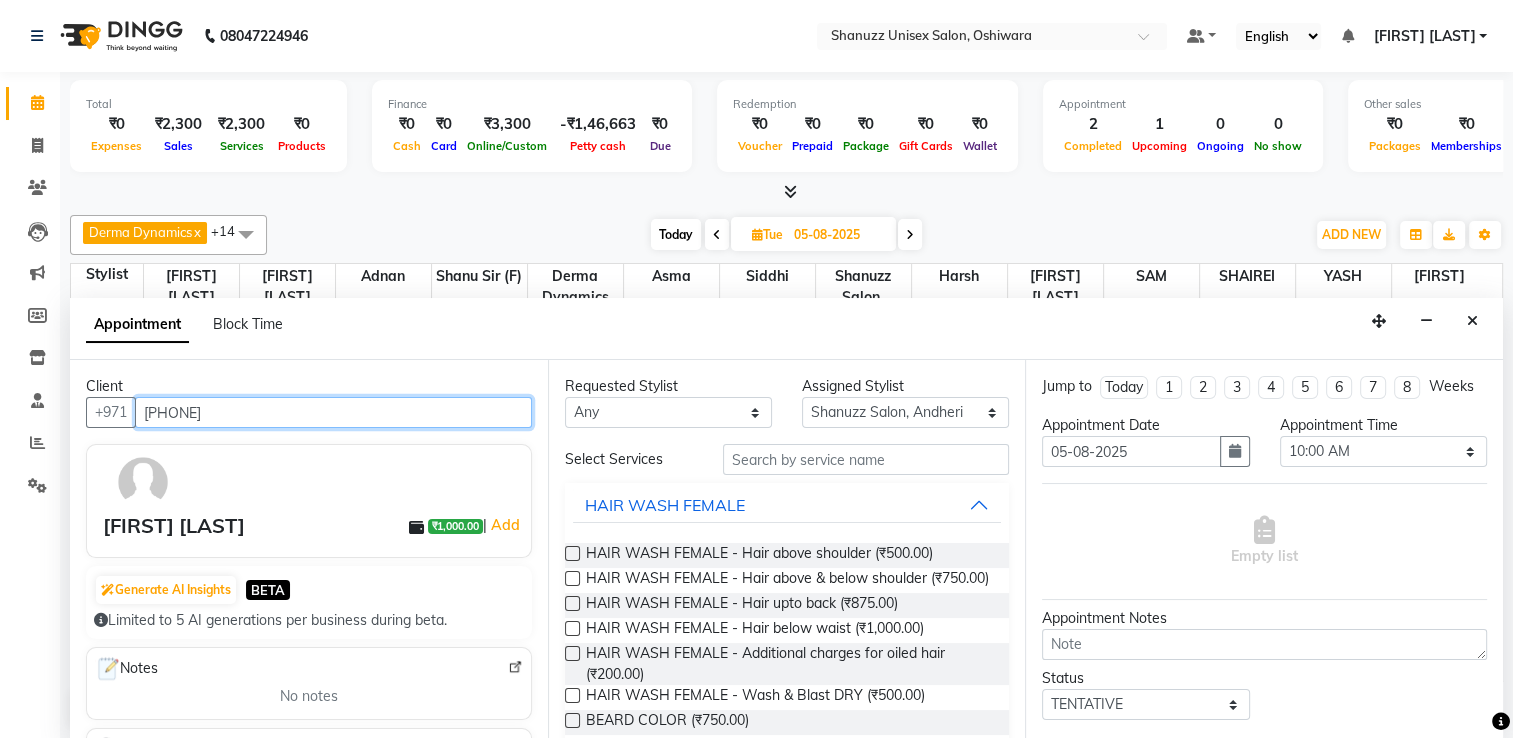 type on "[PHONE]" 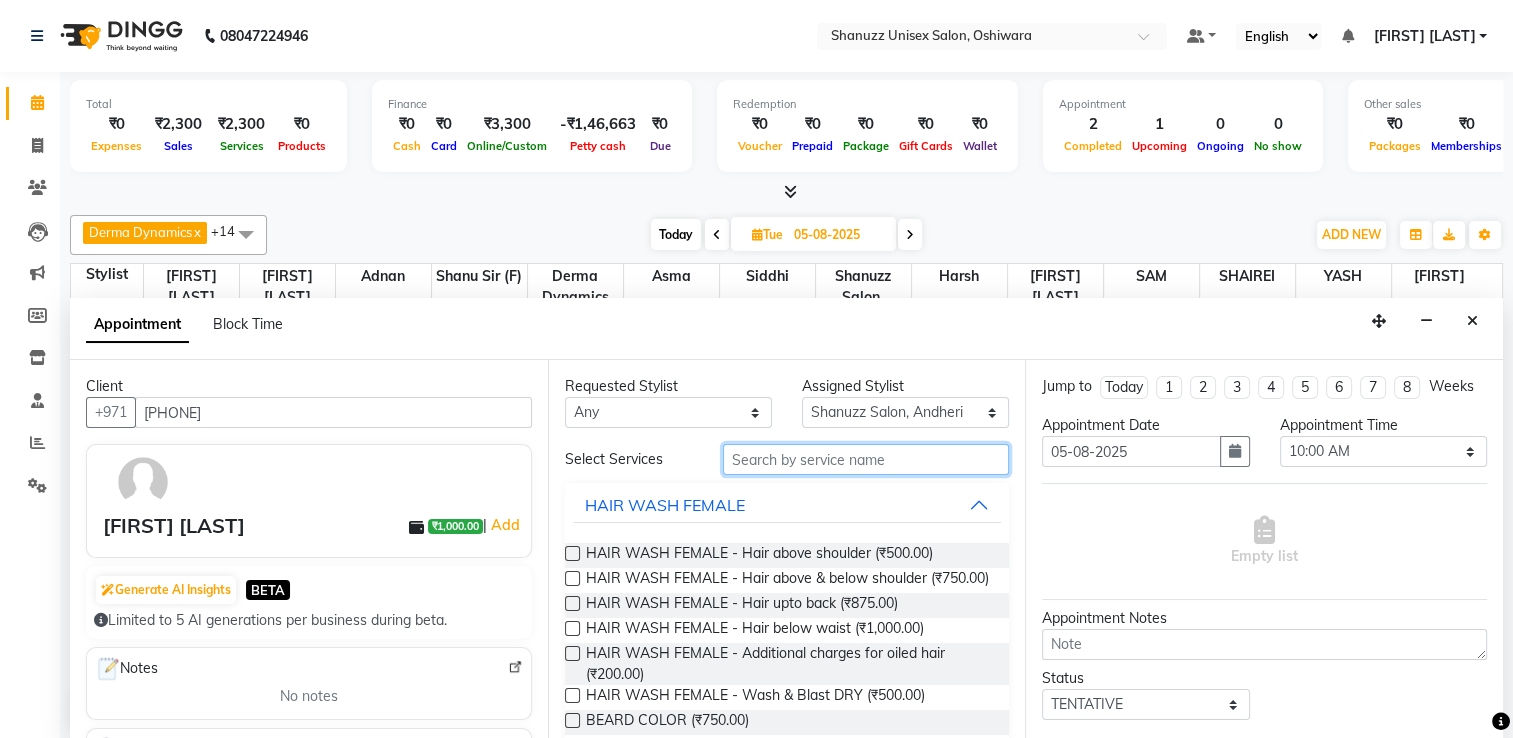 click at bounding box center [866, 459] 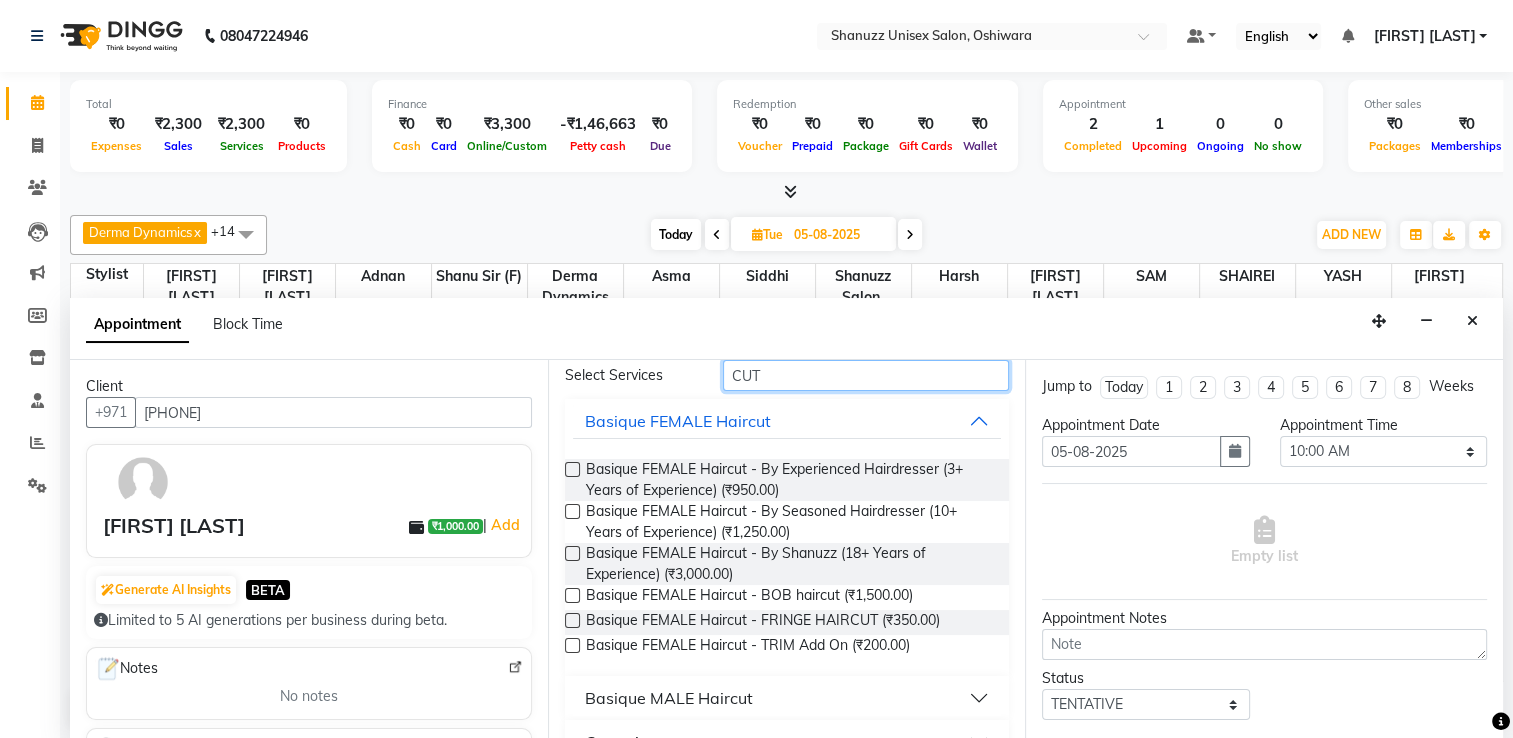 scroll, scrollTop: 122, scrollLeft: 0, axis: vertical 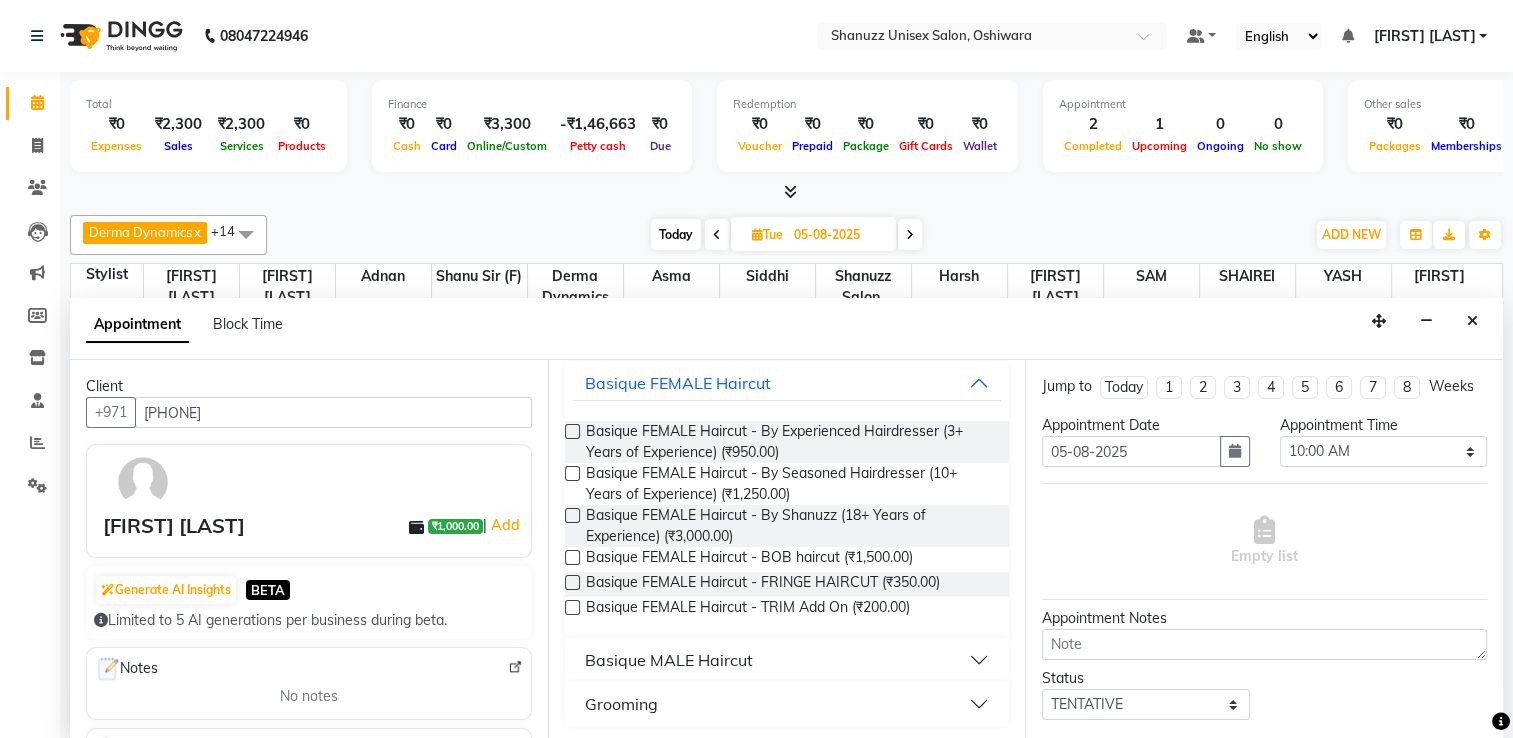 type on "CUT" 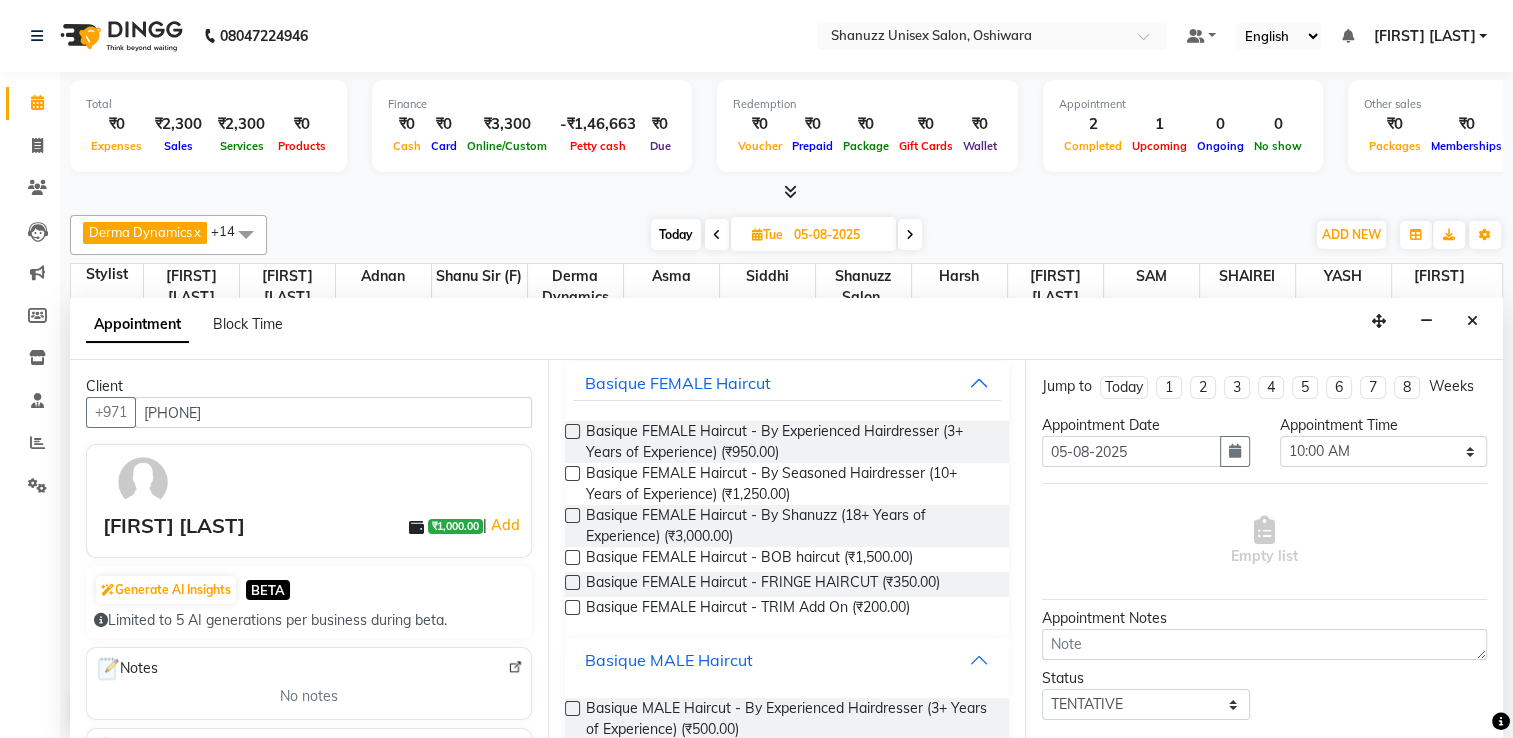 scroll, scrollTop: 280, scrollLeft: 0, axis: vertical 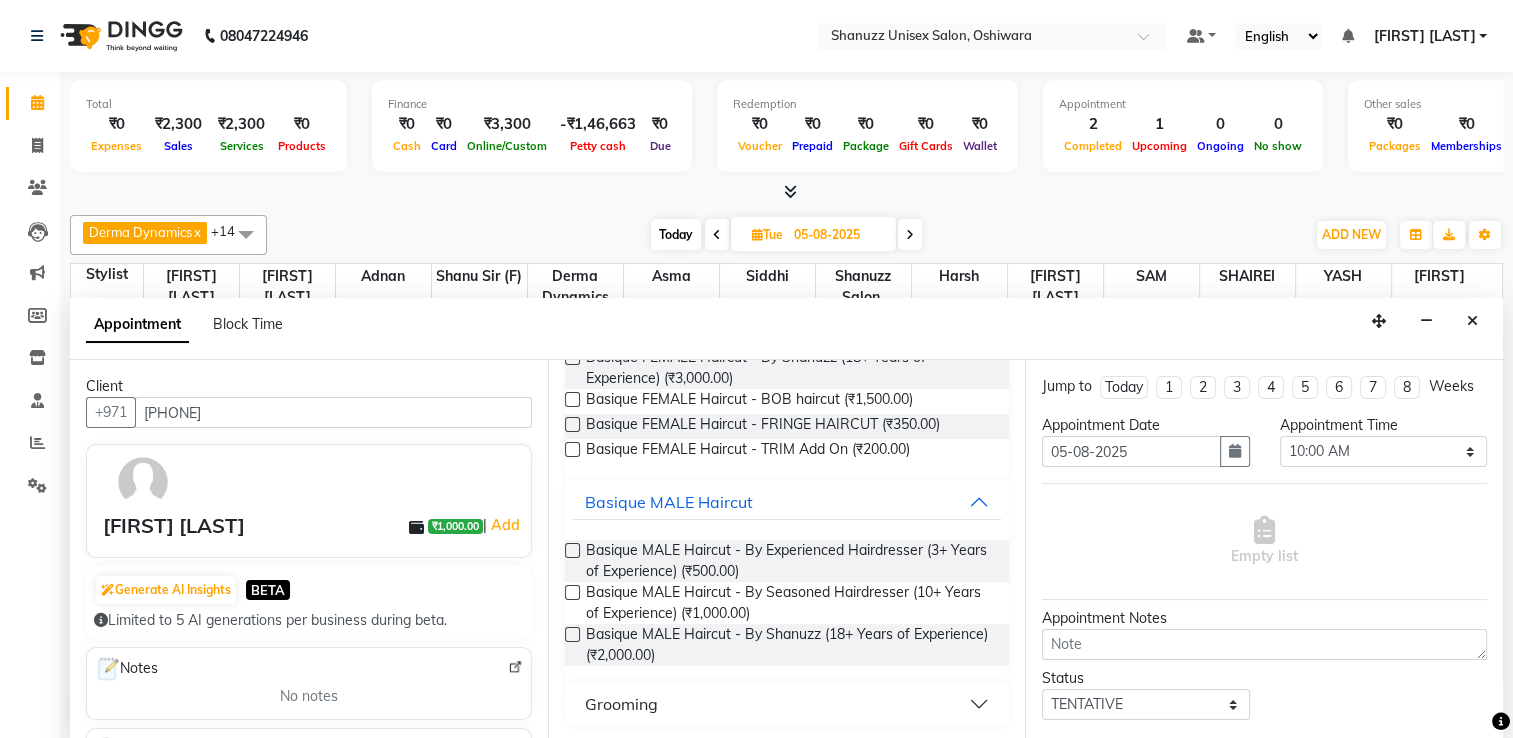 click at bounding box center [572, 592] 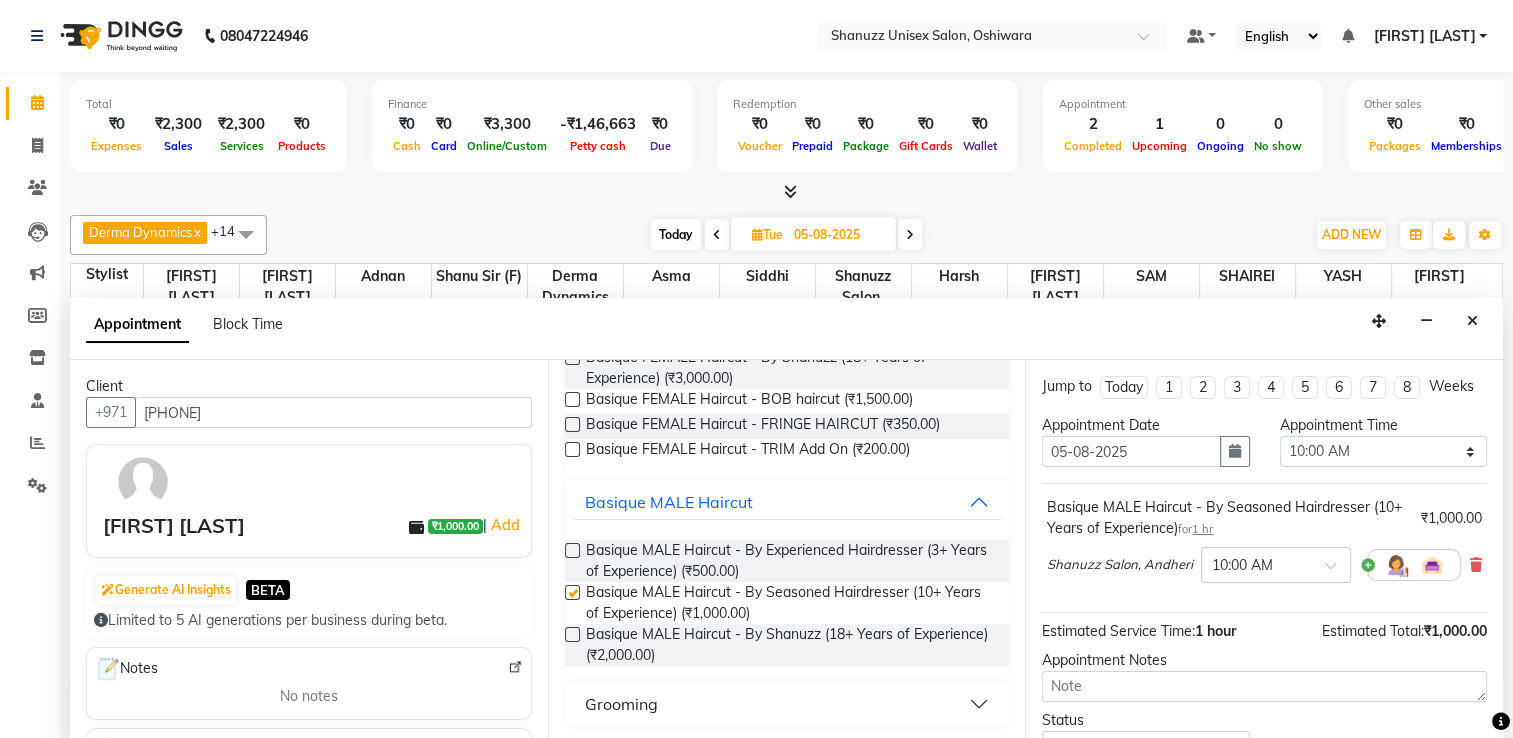checkbox on "false" 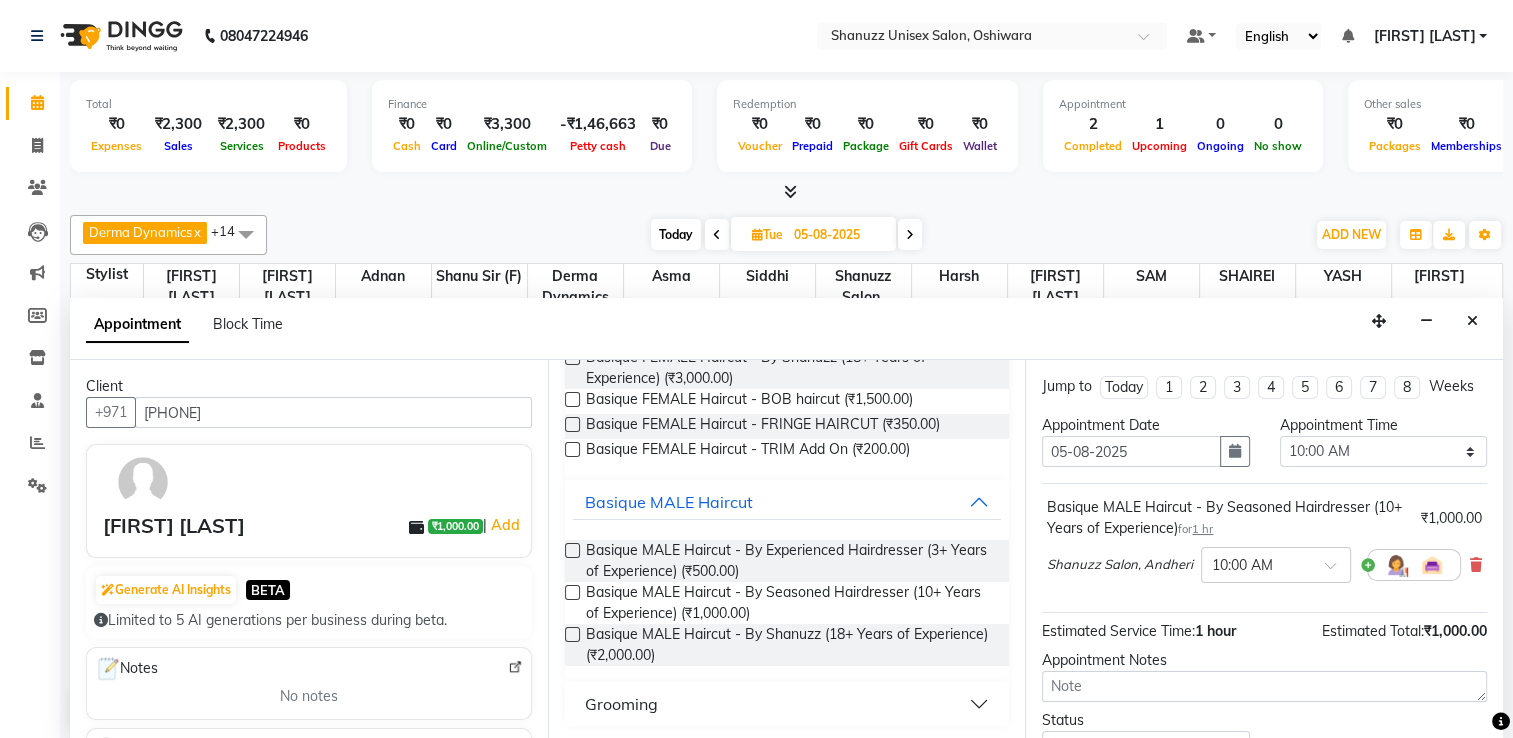 scroll, scrollTop: 168, scrollLeft: 0, axis: vertical 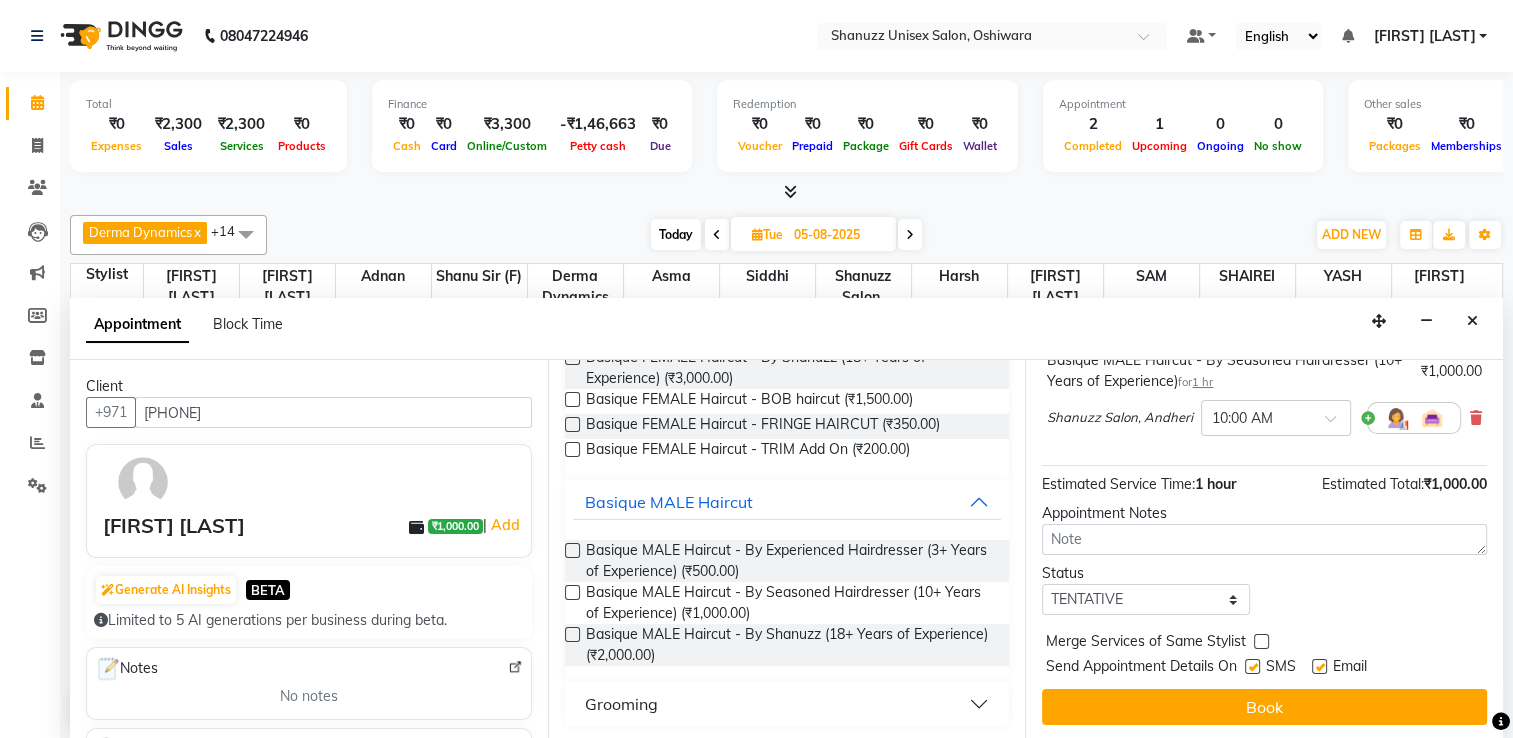click at bounding box center [1252, 666] 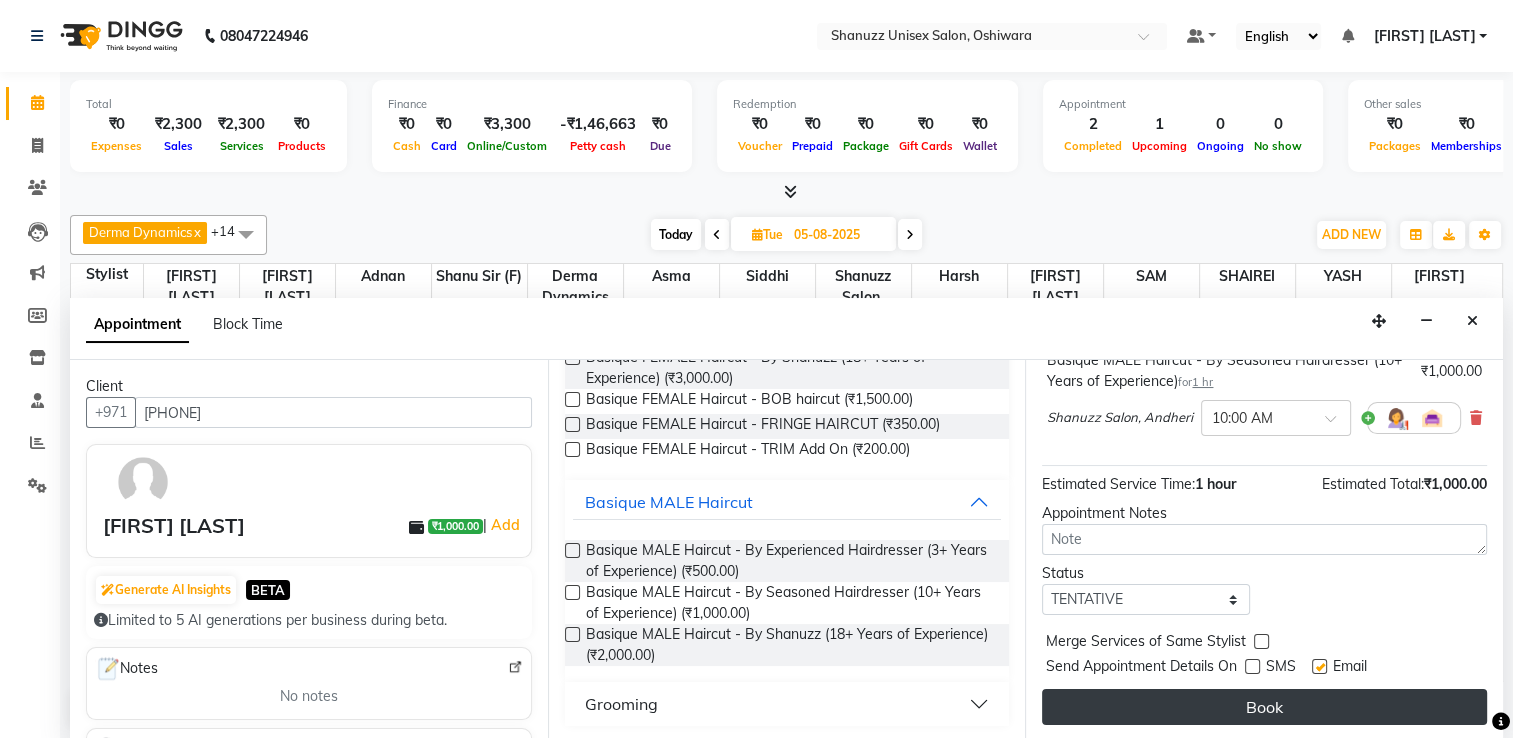click on "Book" at bounding box center [1264, 707] 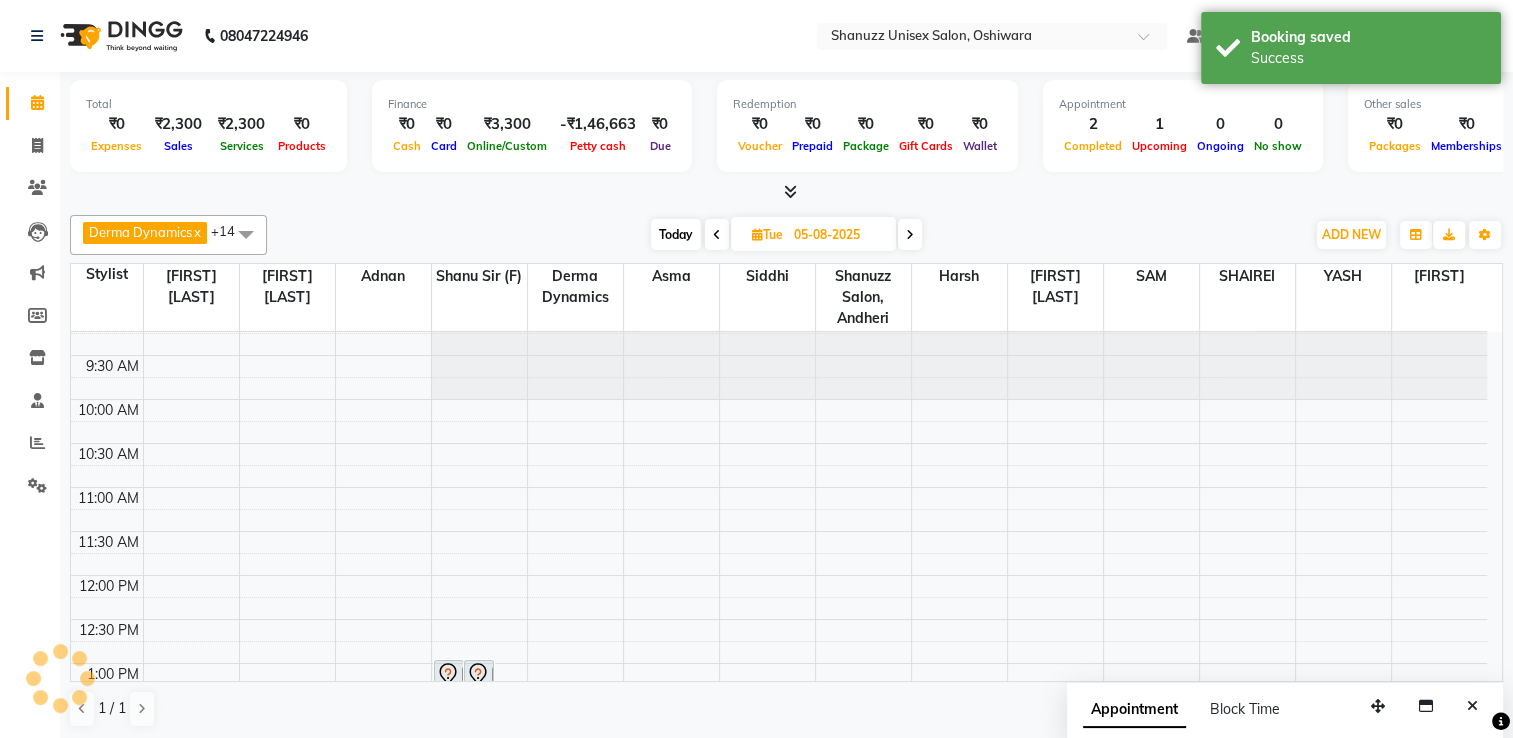 scroll, scrollTop: 0, scrollLeft: 0, axis: both 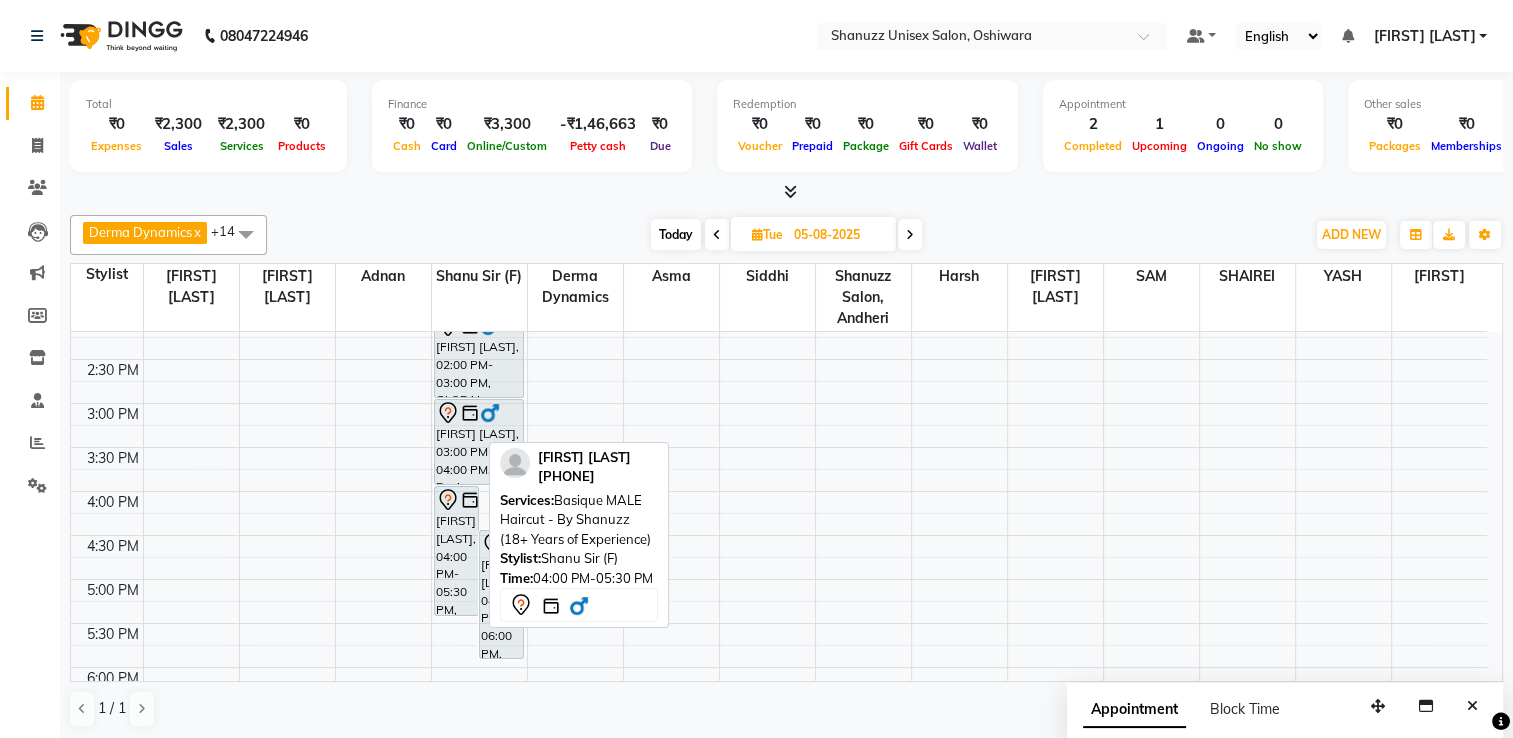 click on "[FIRST] [LAST], 04:00 PM-05:30 PM, Basique MALE Haircut - By Shanuzz (18+ Years of Experience)" at bounding box center [456, 551] 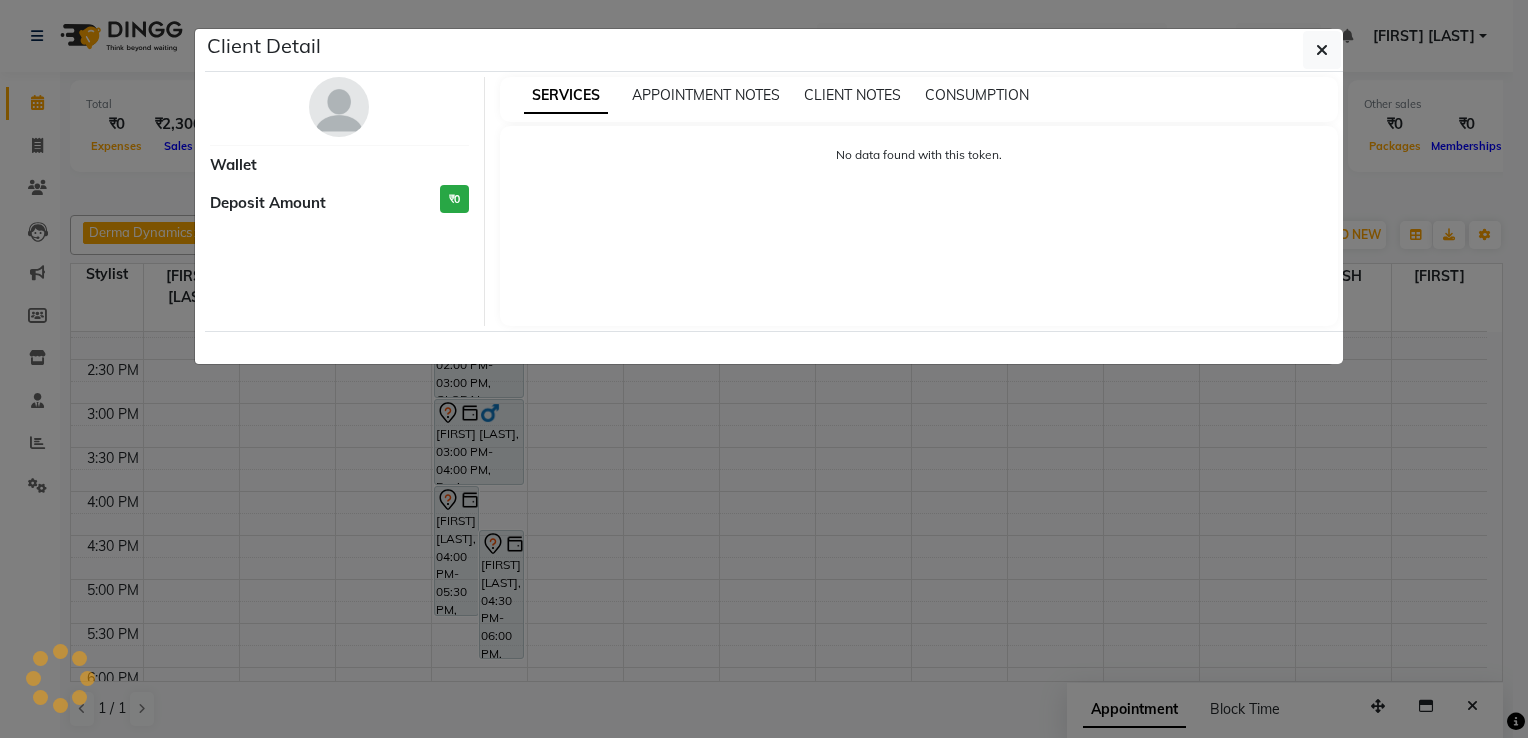select on "7" 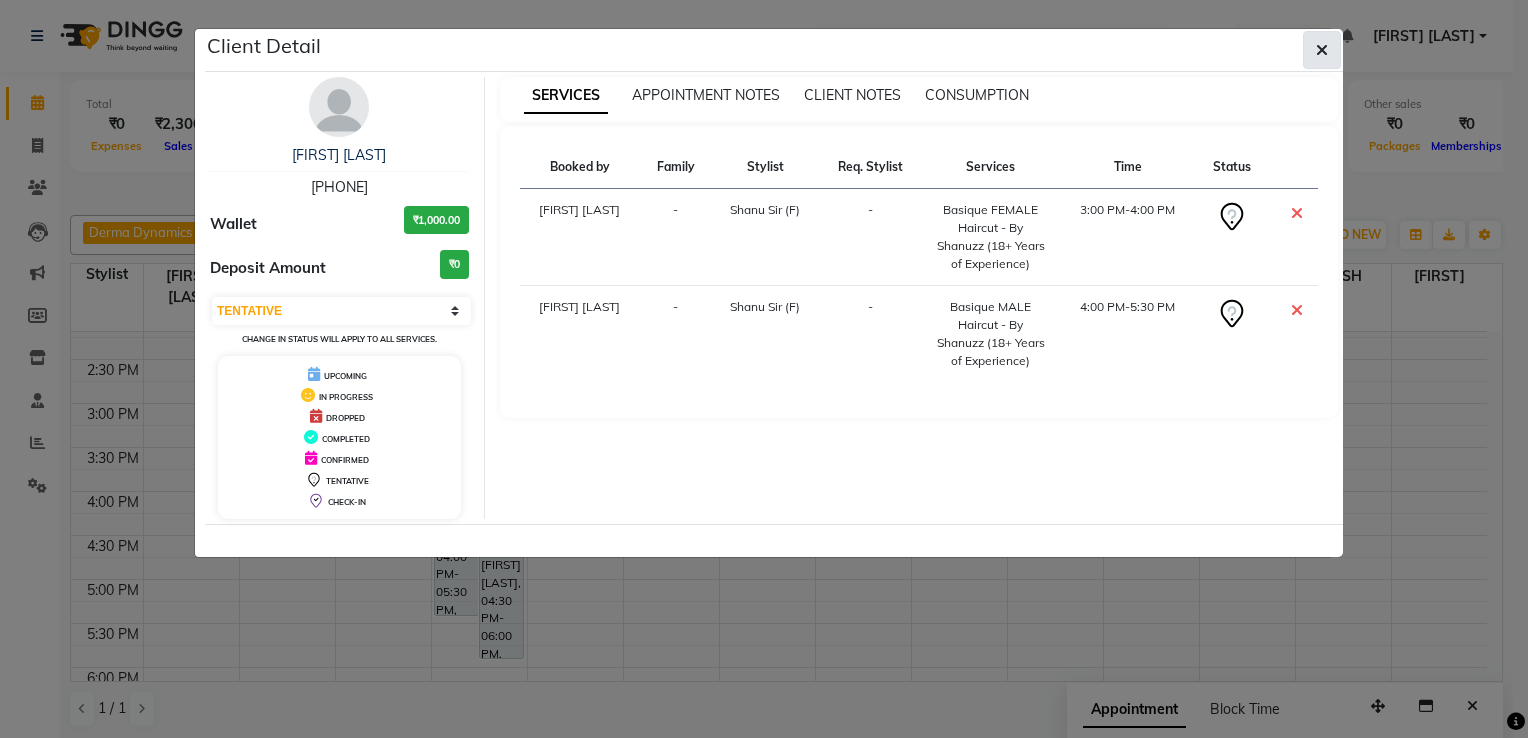 click 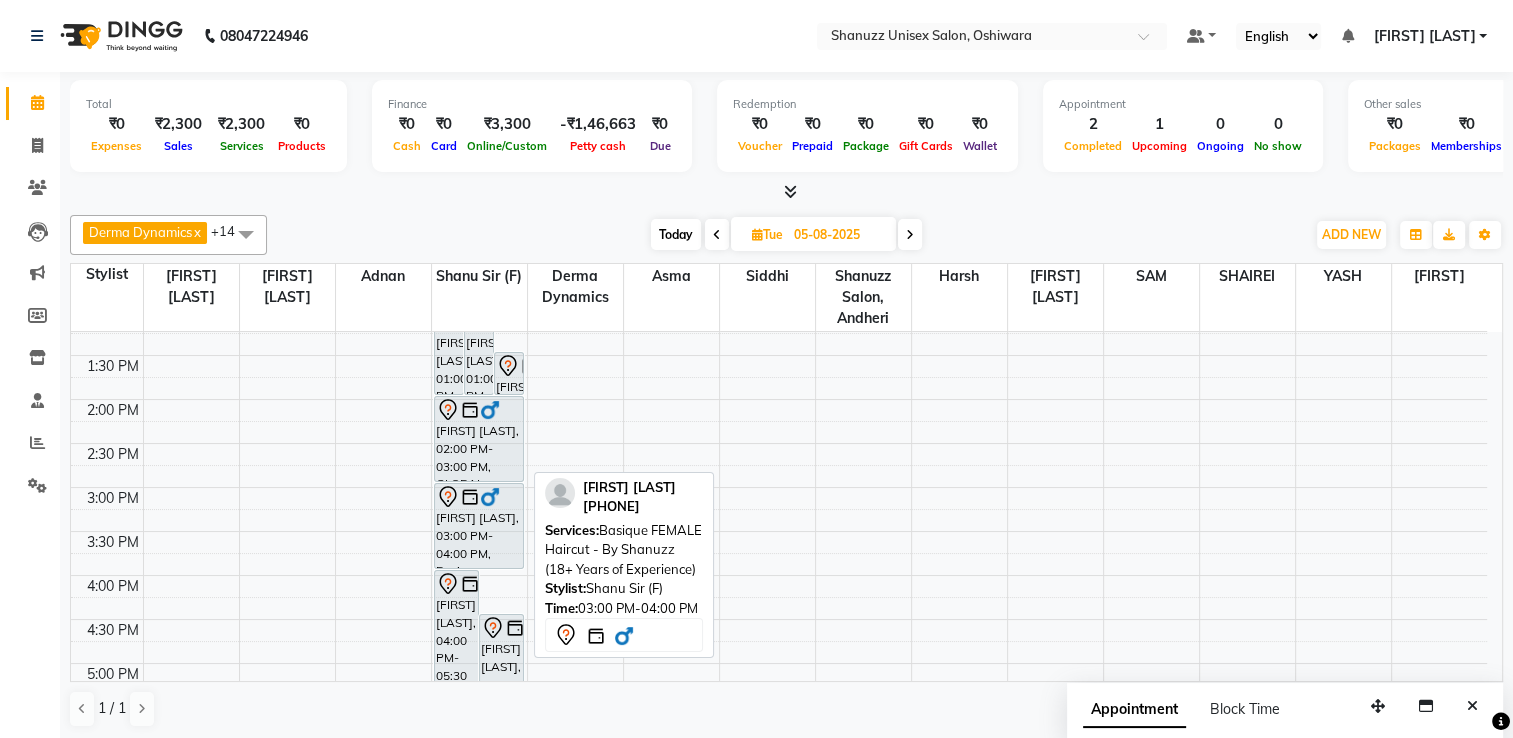 scroll, scrollTop: 376, scrollLeft: 0, axis: vertical 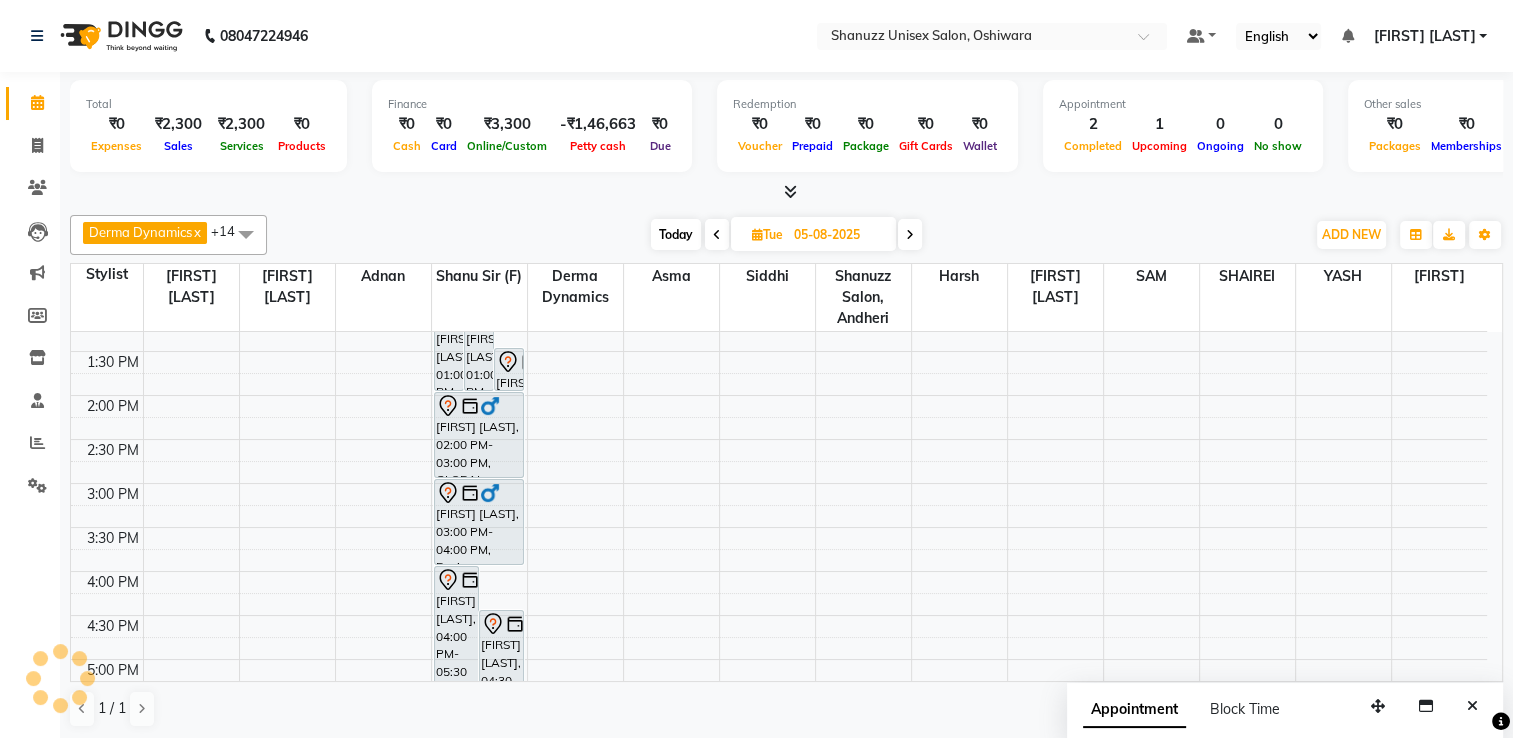 click on "05-08-2025" at bounding box center [838, 235] 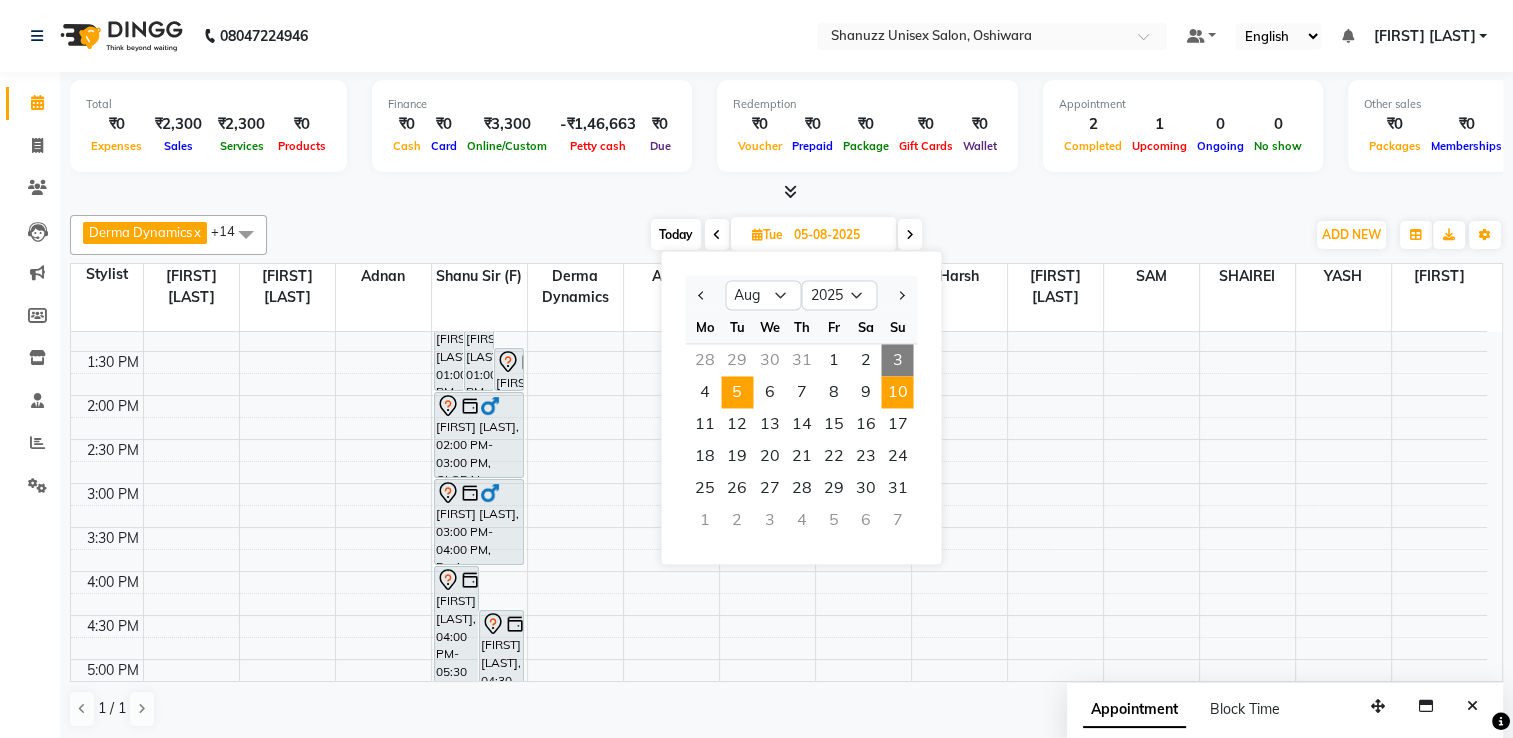 click on "10" at bounding box center (897, 392) 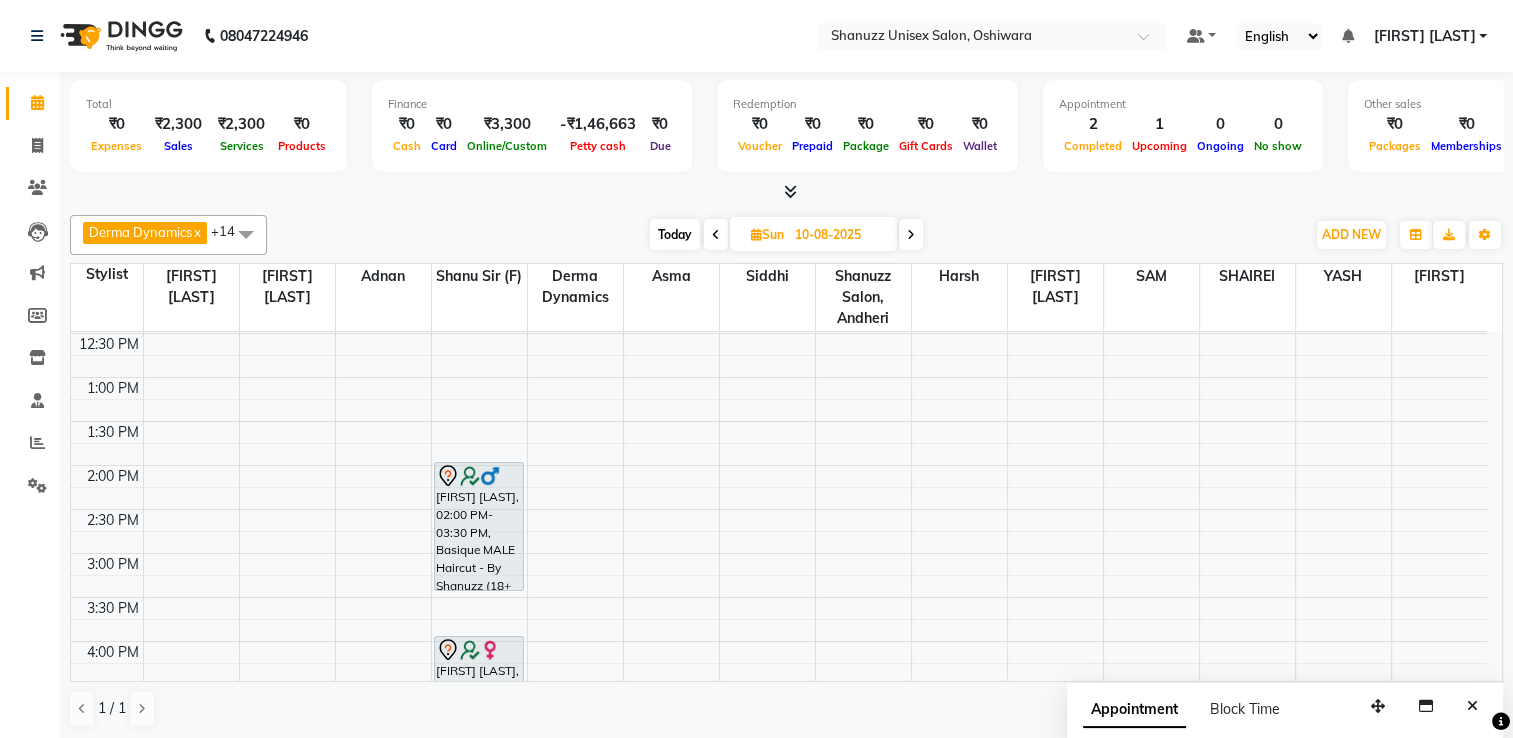 scroll, scrollTop: 304, scrollLeft: 0, axis: vertical 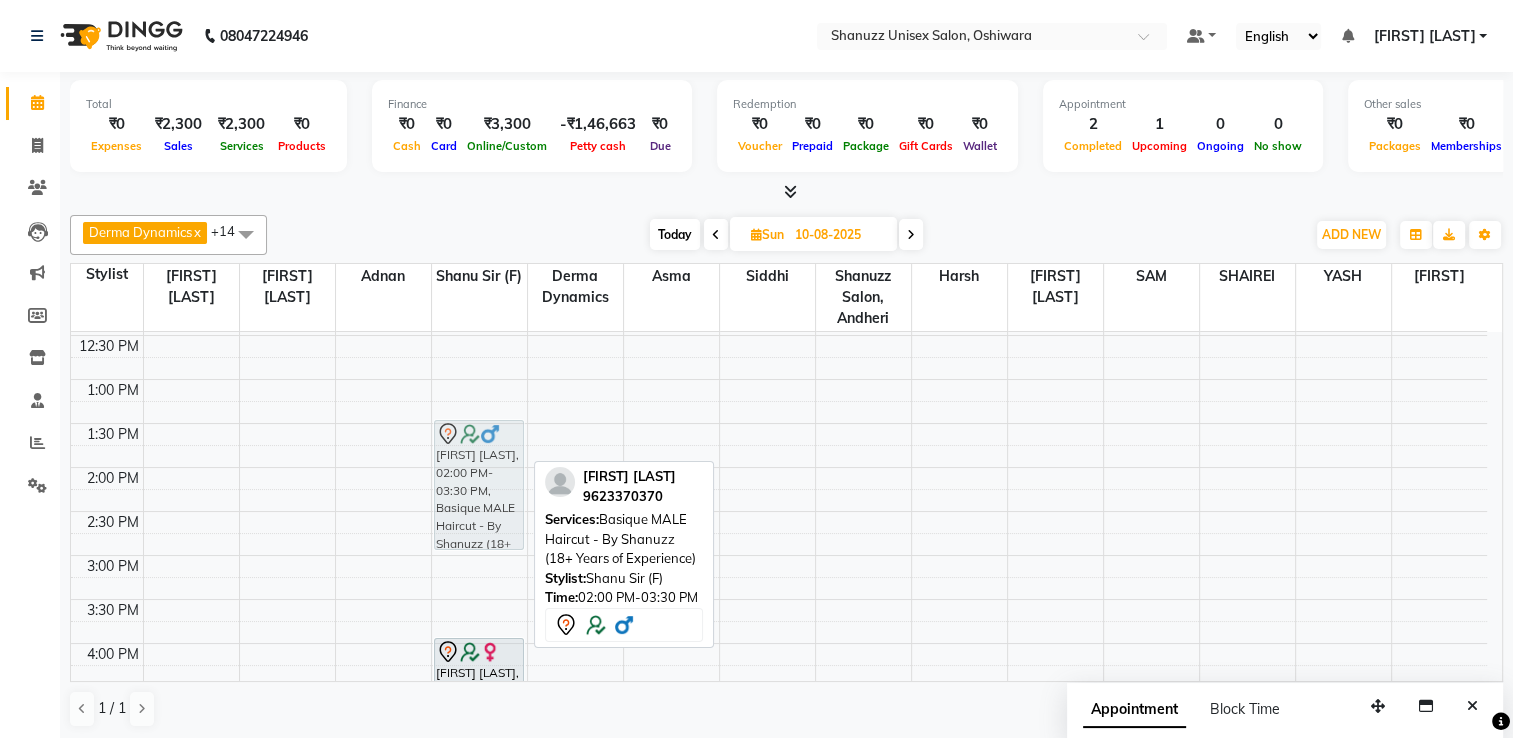 click on "[FIRST] [LAST], 02:00 PM-03:30 PM, Basique MALE Haircut - By Shanuzz (18+ Years of Experience)             [FIRST] [LAST], 04:00 PM-05:00 PM, Basique FEMALE Haircut - By Shanuzz (18+ Years of Experience)             [FIRST] [LAST], 02:00 PM-03:30 PM, Basique MALE Haircut - By Shanuzz (18+ Years of Experience)" at bounding box center (479, 555) 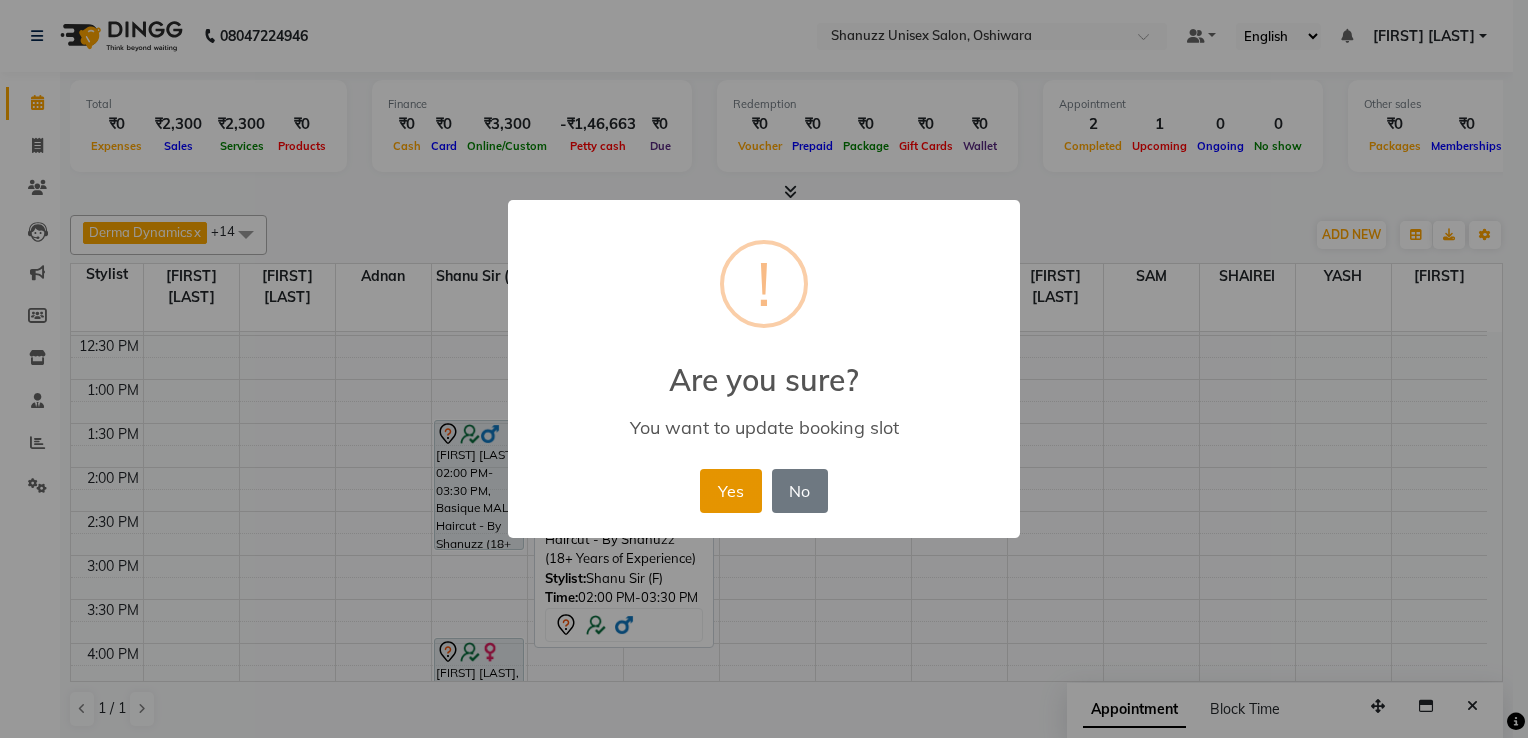 click on "Yes" at bounding box center [730, 491] 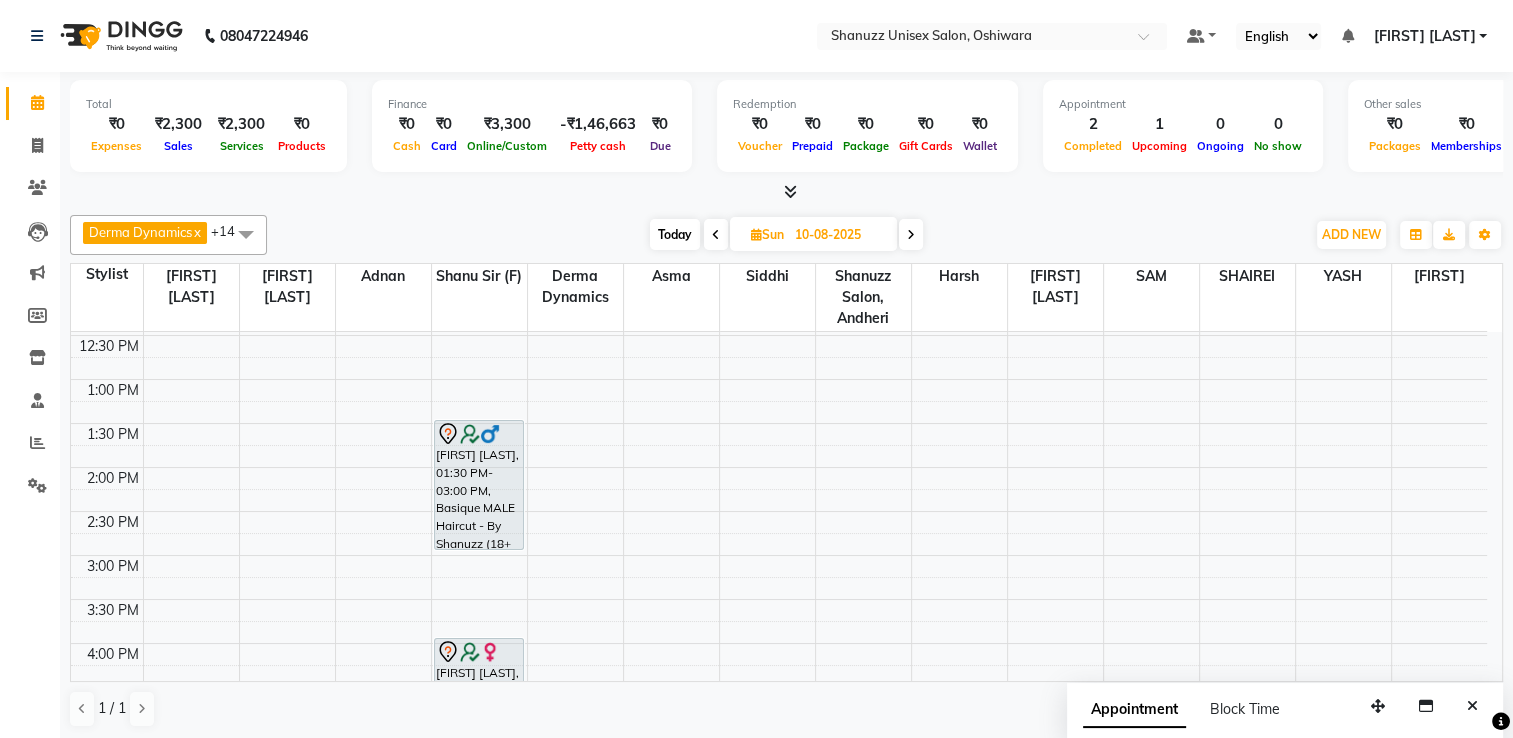 click on "Sun" at bounding box center (767, 234) 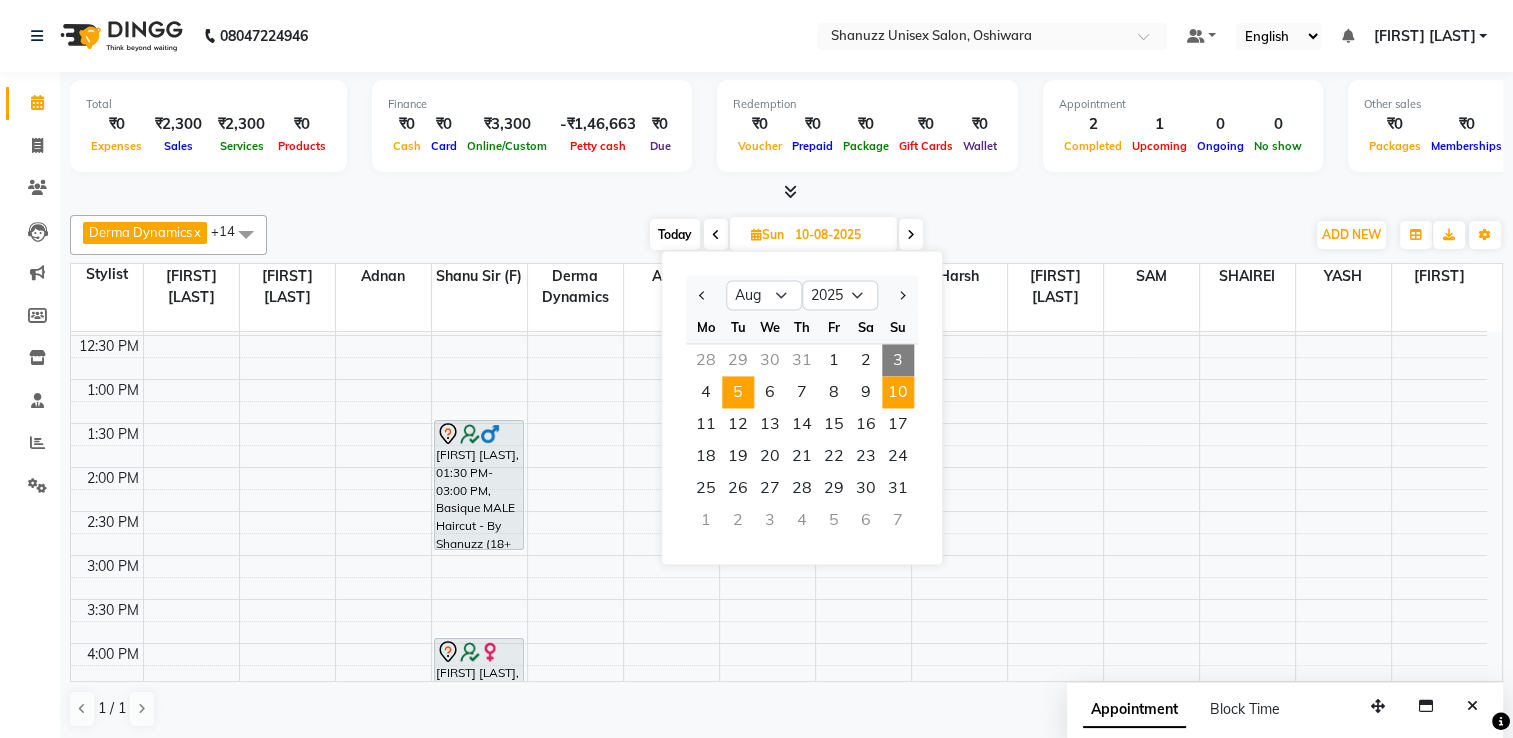 click on "5" at bounding box center (738, 392) 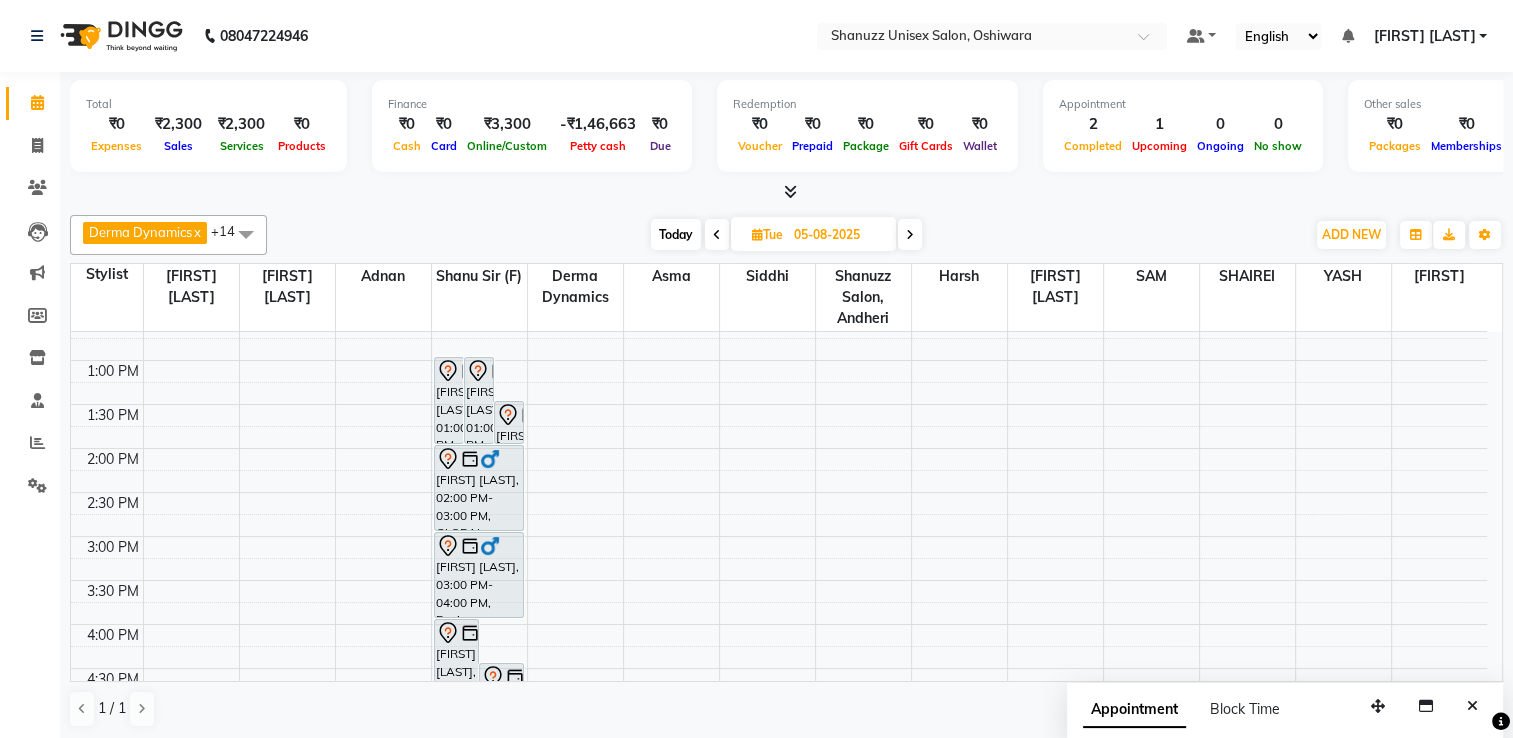scroll, scrollTop: 322, scrollLeft: 0, axis: vertical 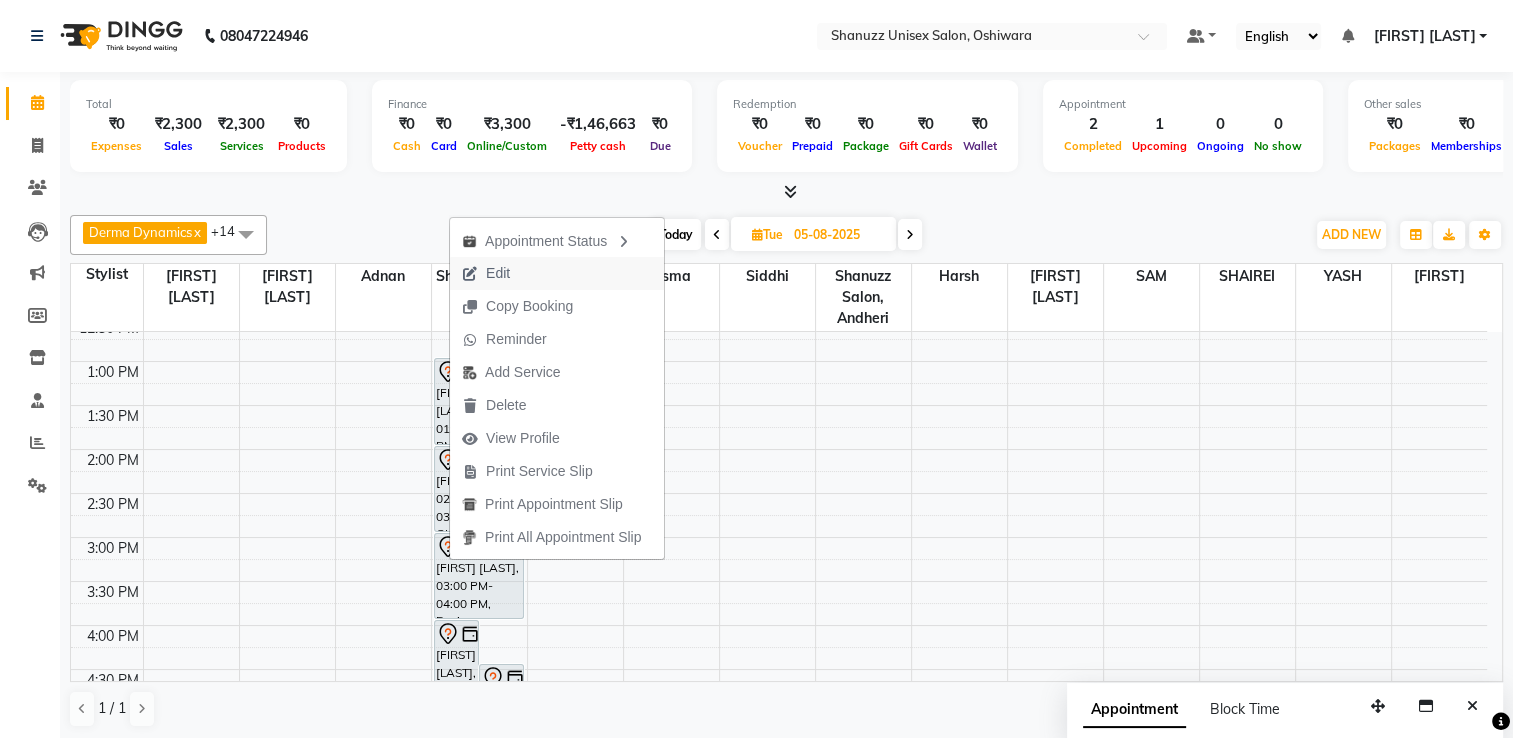 click at bounding box center [470, 274] 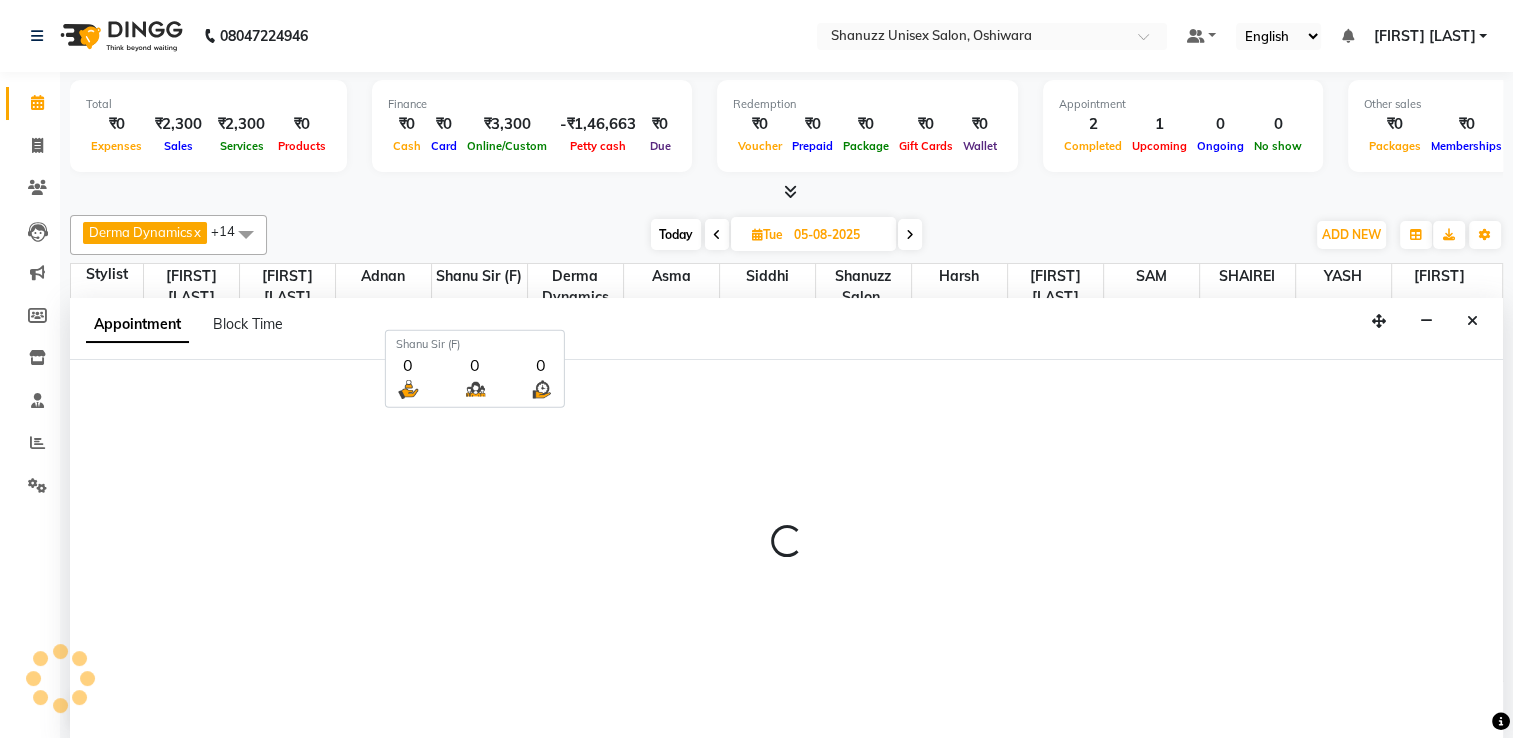 scroll, scrollTop: 0, scrollLeft: 0, axis: both 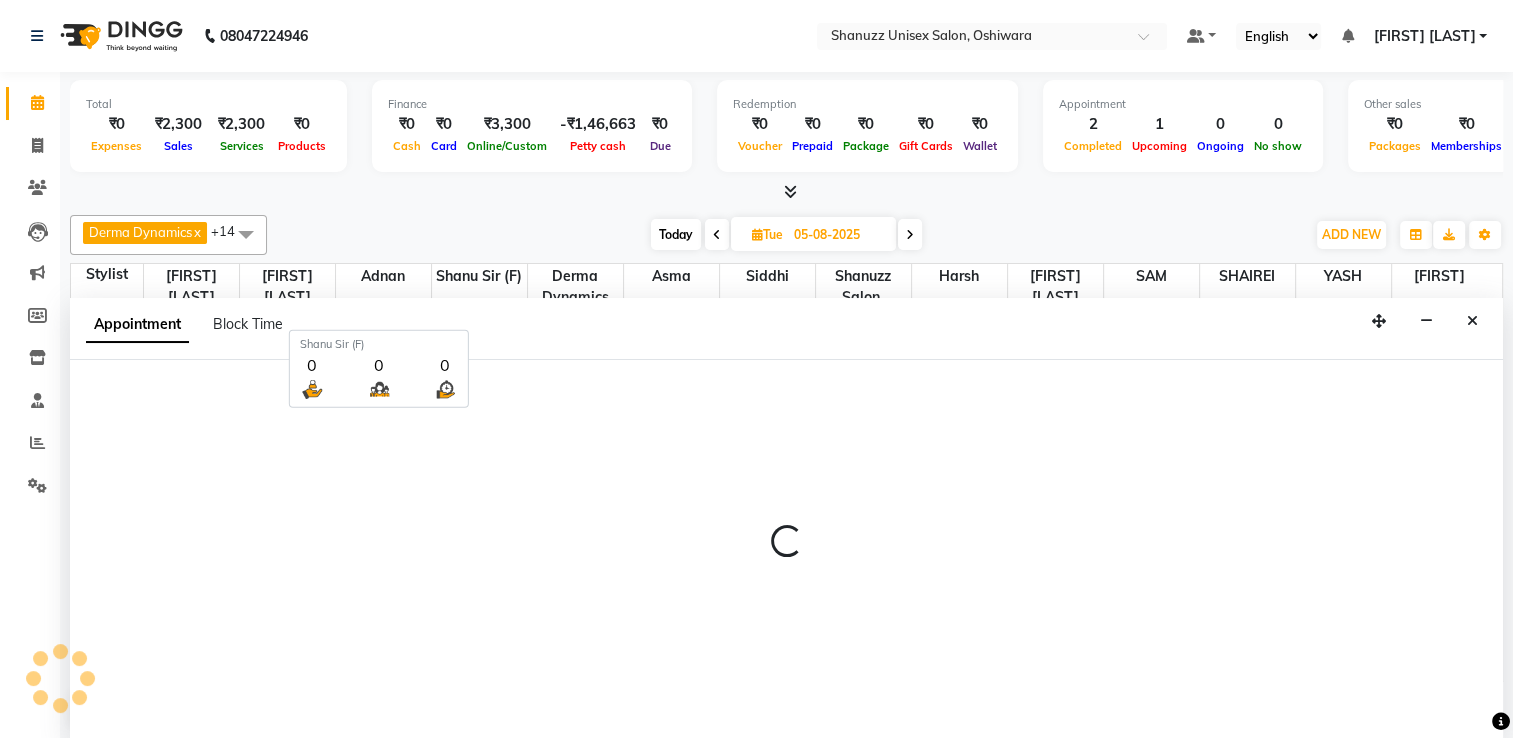 select on "tentative" 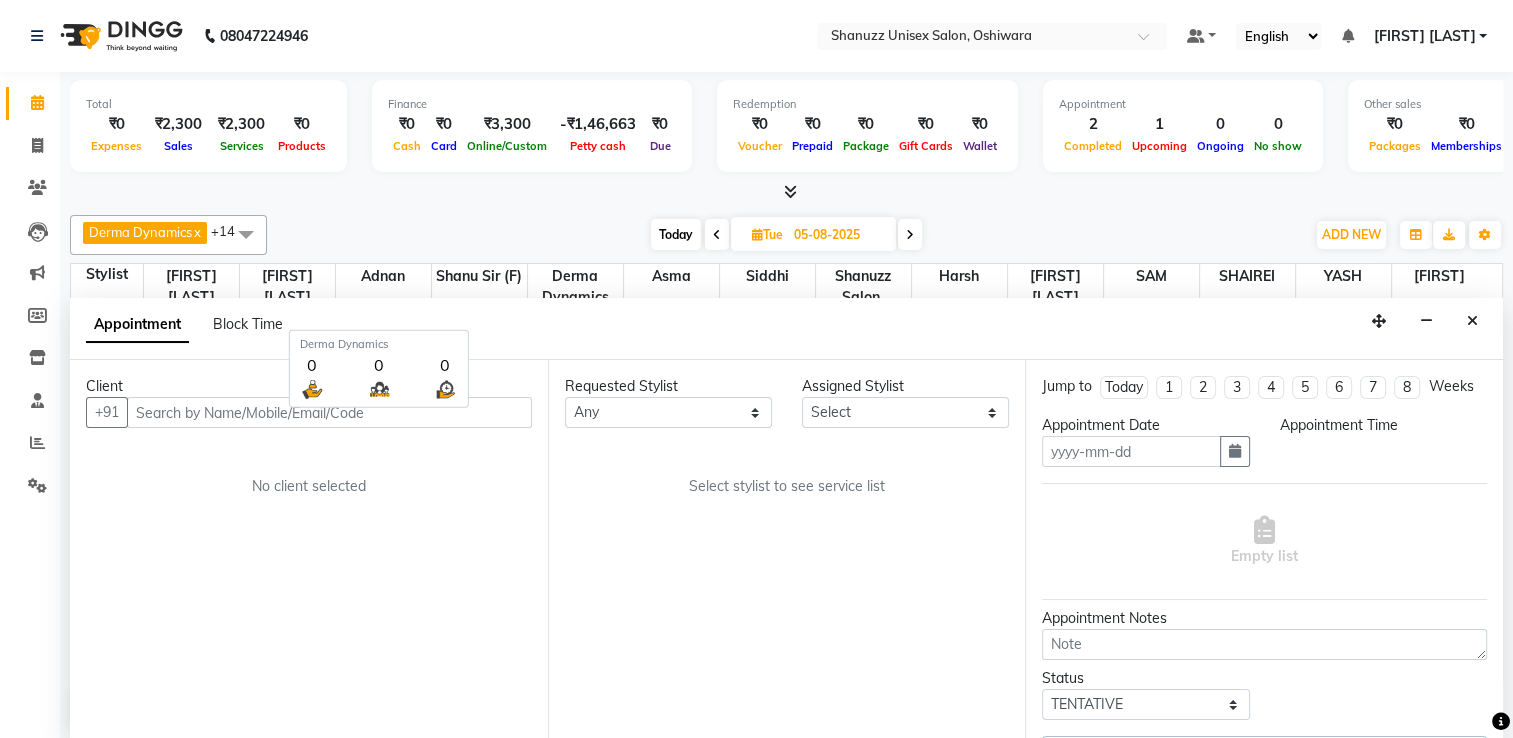 type on "05-08-2025" 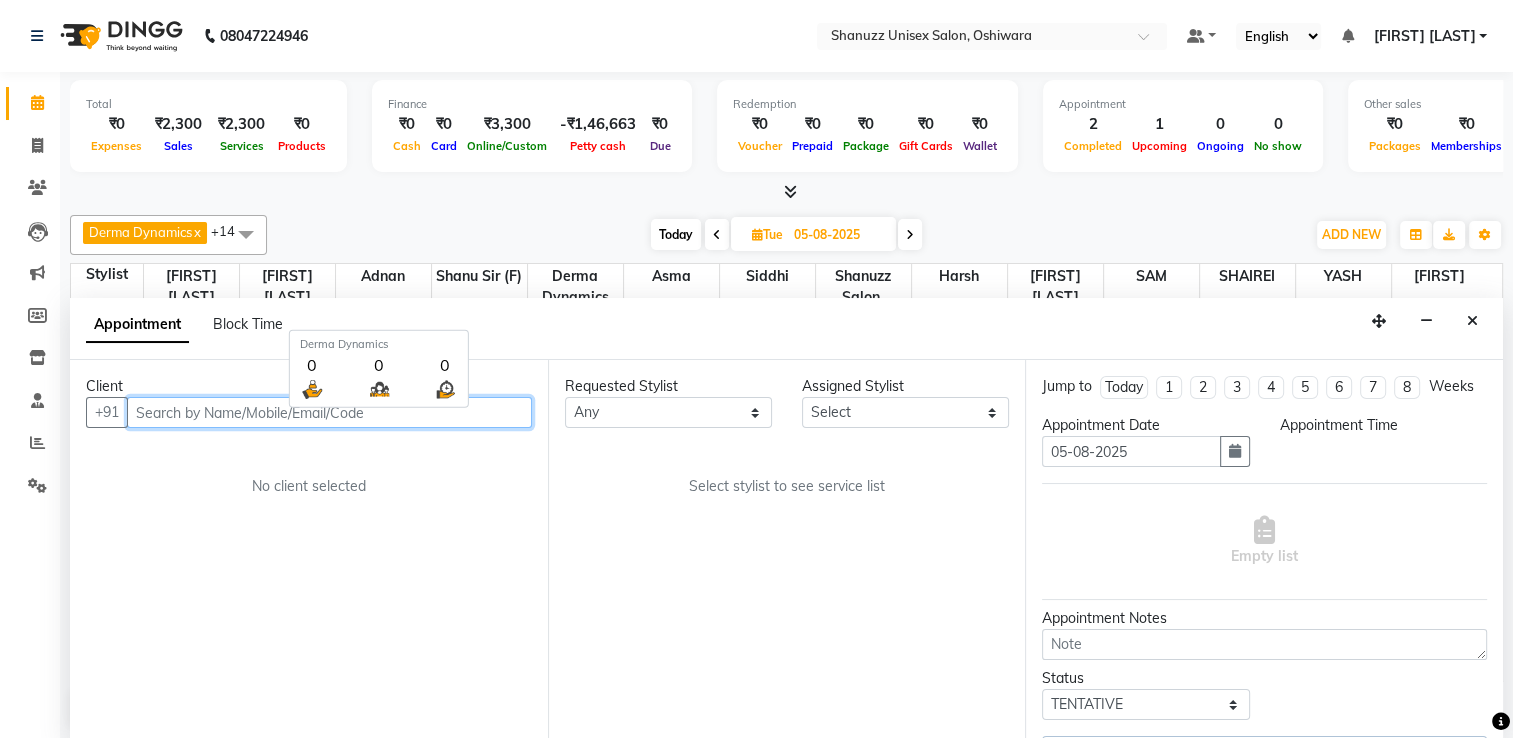 scroll, scrollTop: 0, scrollLeft: 0, axis: both 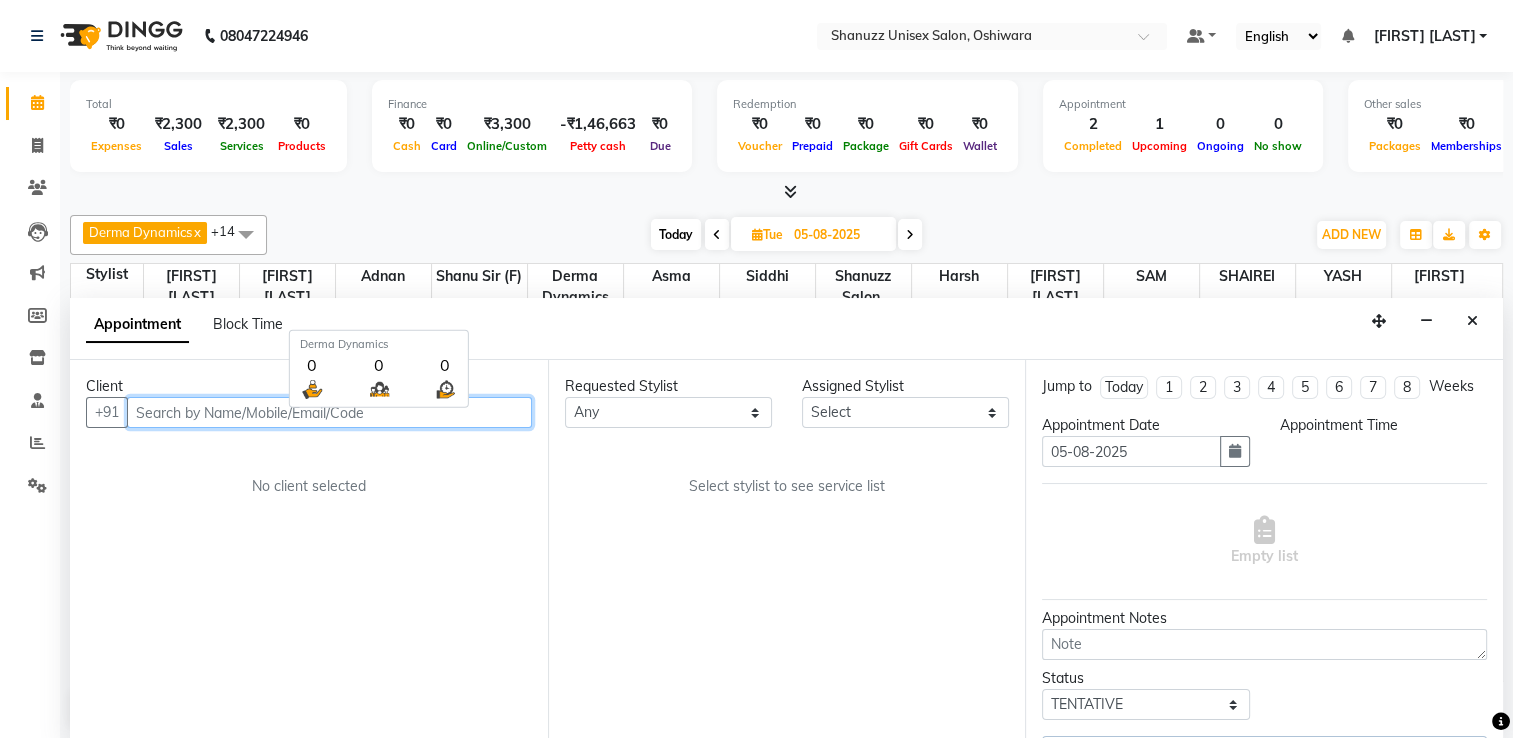 select on "59304" 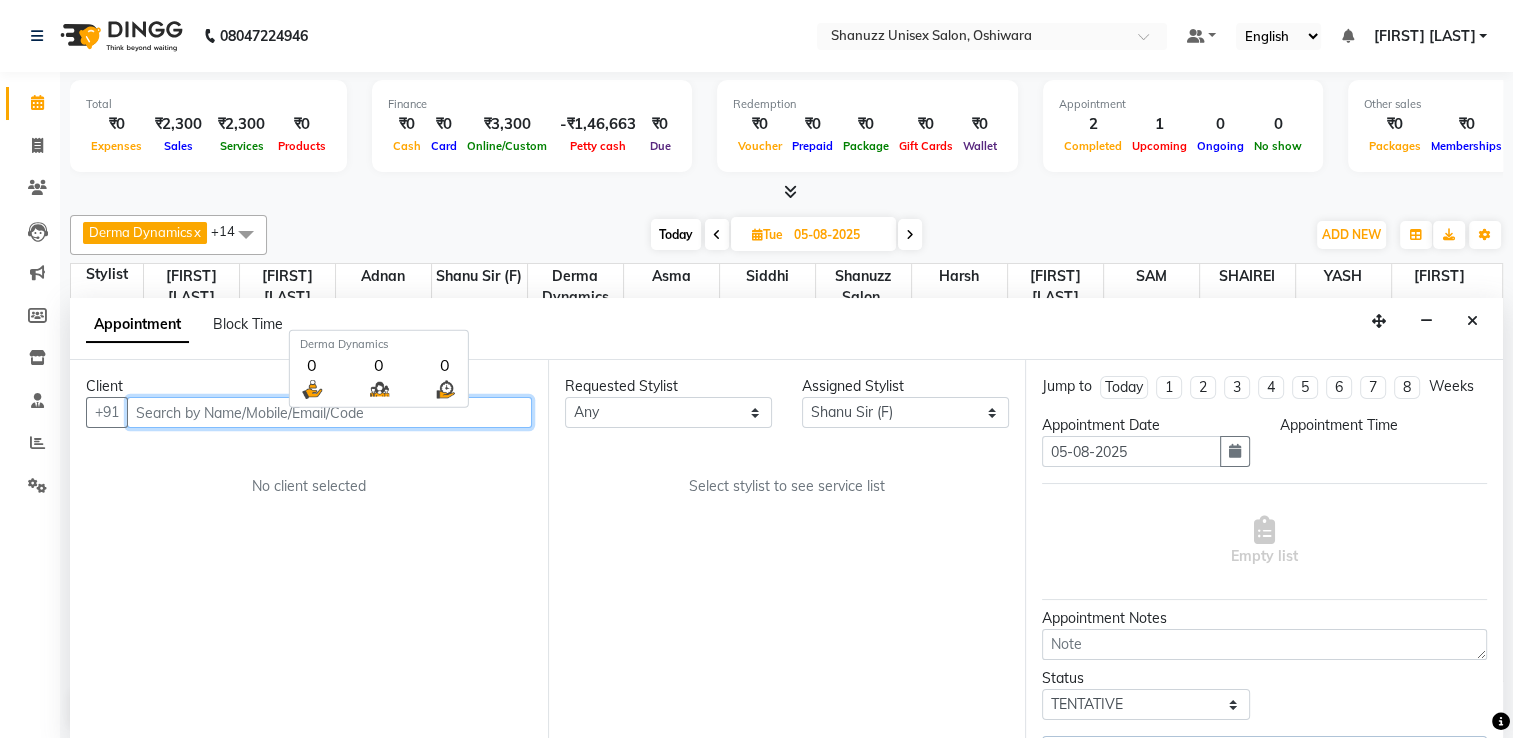 select on "900" 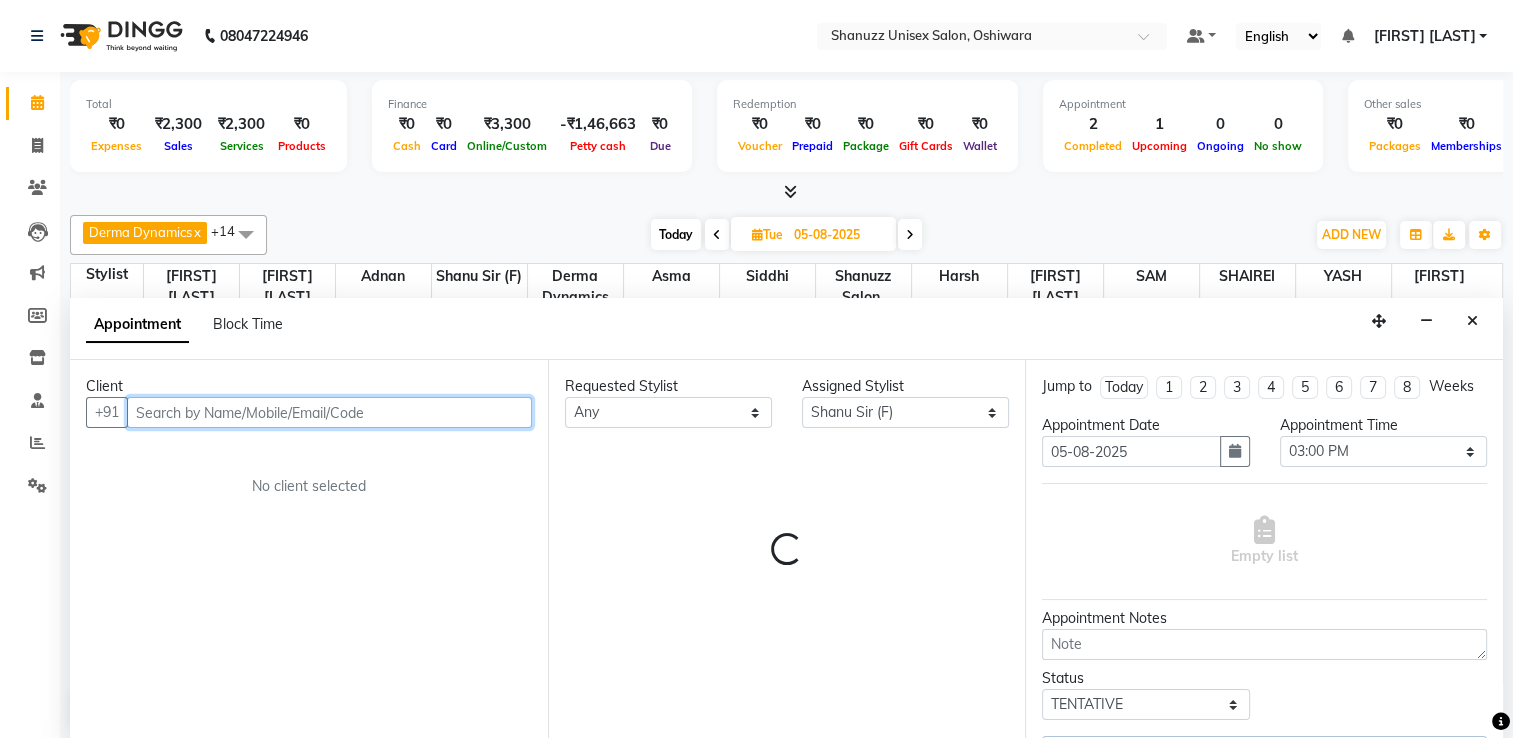 scroll, scrollTop: 524, scrollLeft: 0, axis: vertical 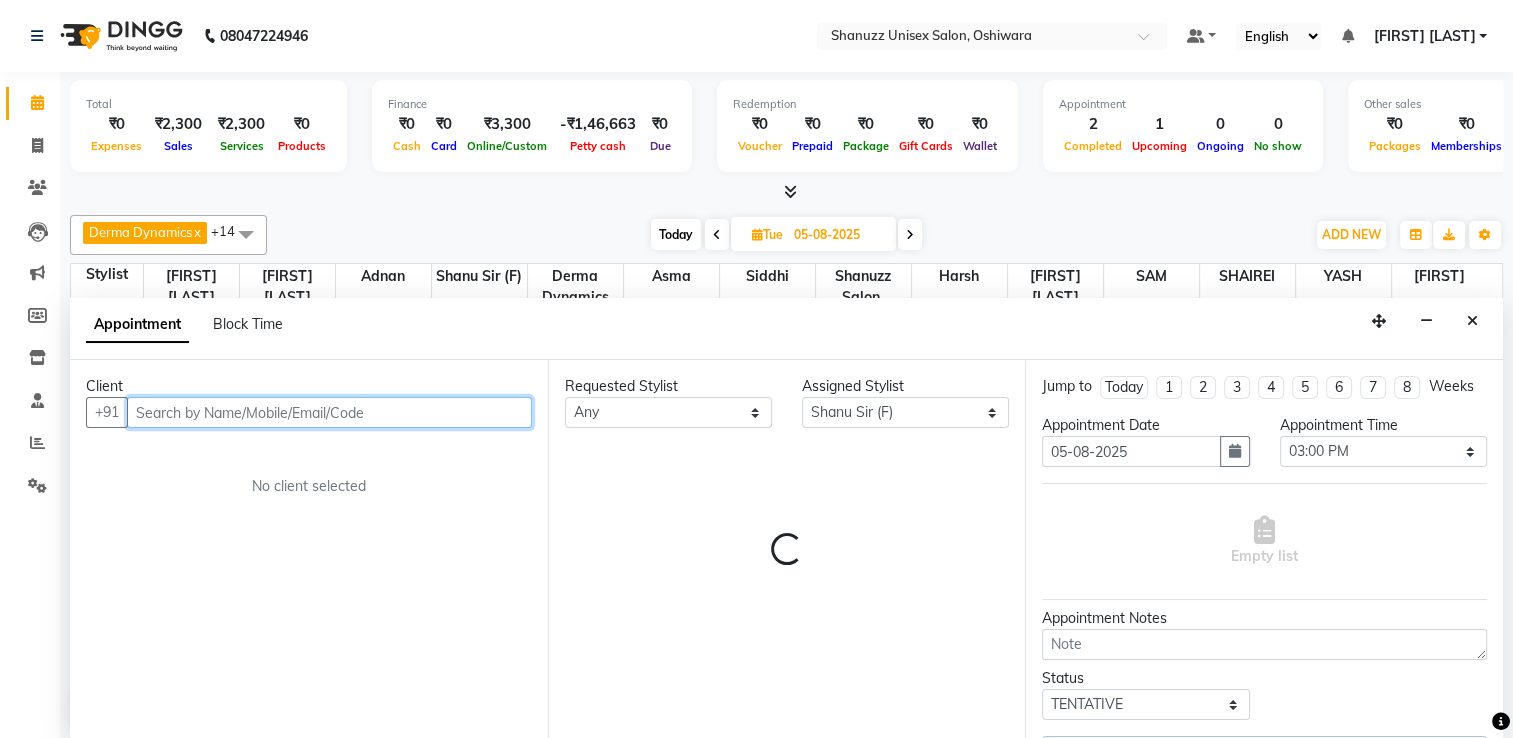 select on "3563" 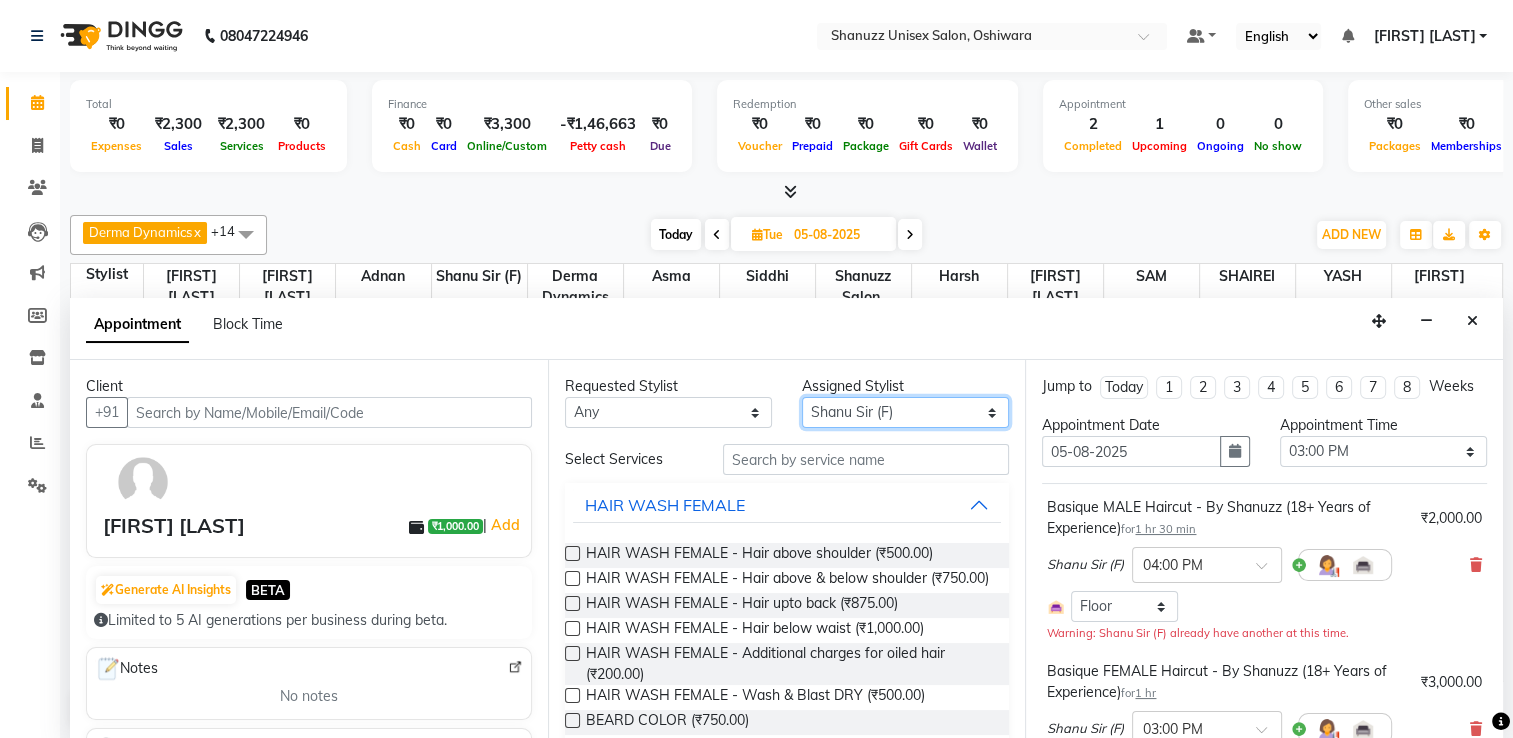 click on "Select [FIRST]  [FIRST] [LAST] [FIRST] [FIRST] [FIRST] [FIRST]  [FIRST] [FIRST] [FIRST] [FIRST] [FIRST] [FIRST] [FIRST] [FIRST] [FIRST] [FIRST] [FIRST] [FIRST] [FIRST] [FIRST] [FIRST] [FIRST]" at bounding box center (905, 412) 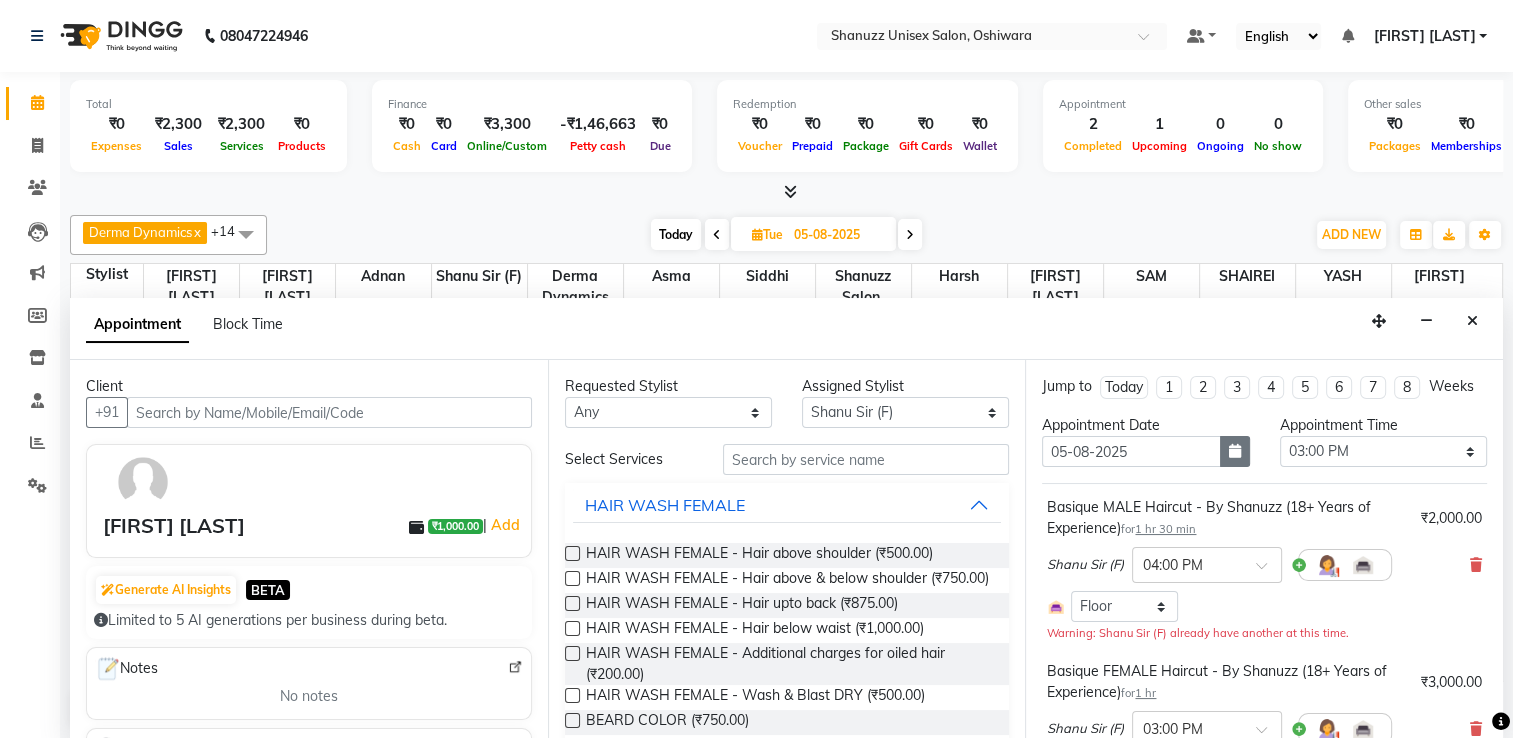 click at bounding box center [1235, 451] 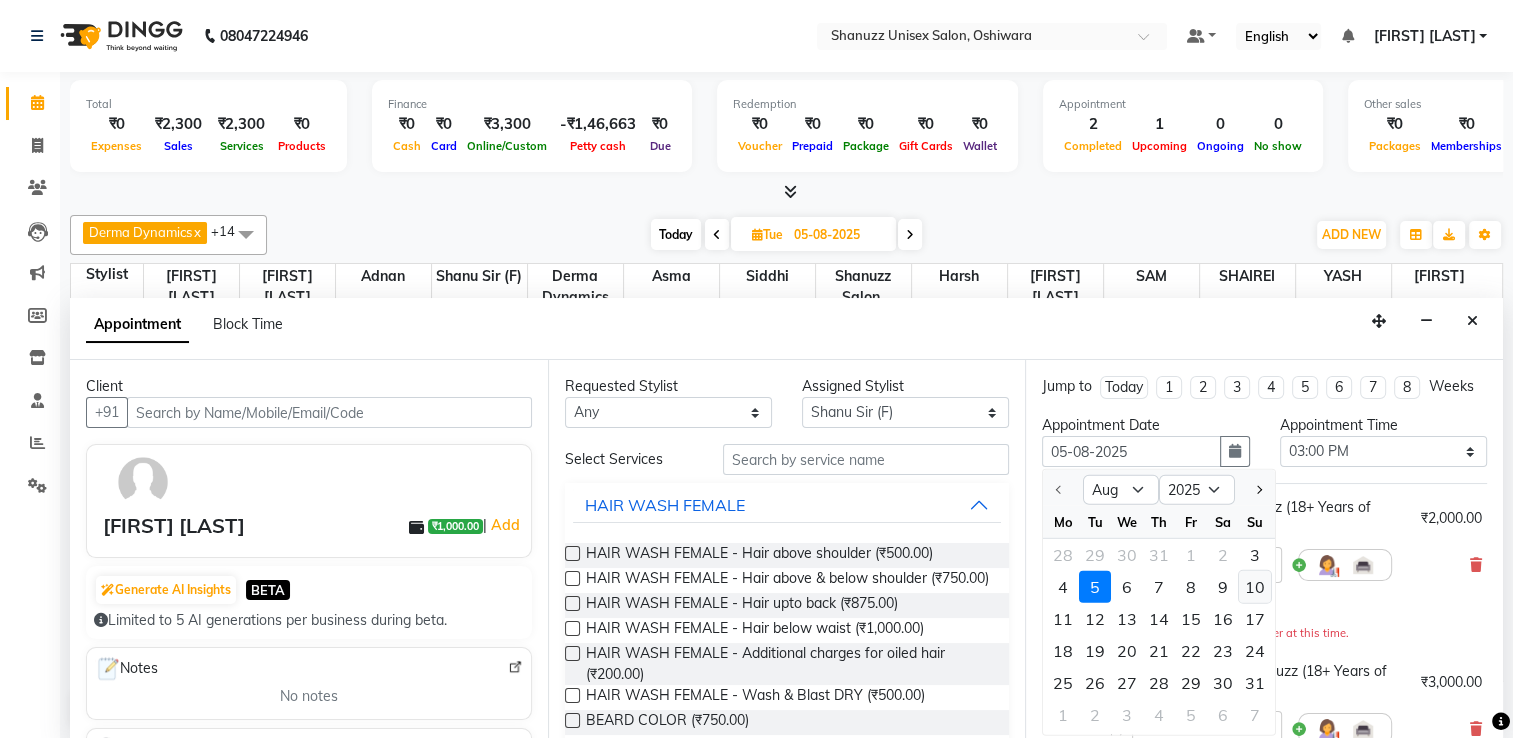 click on "10" at bounding box center [1255, 587] 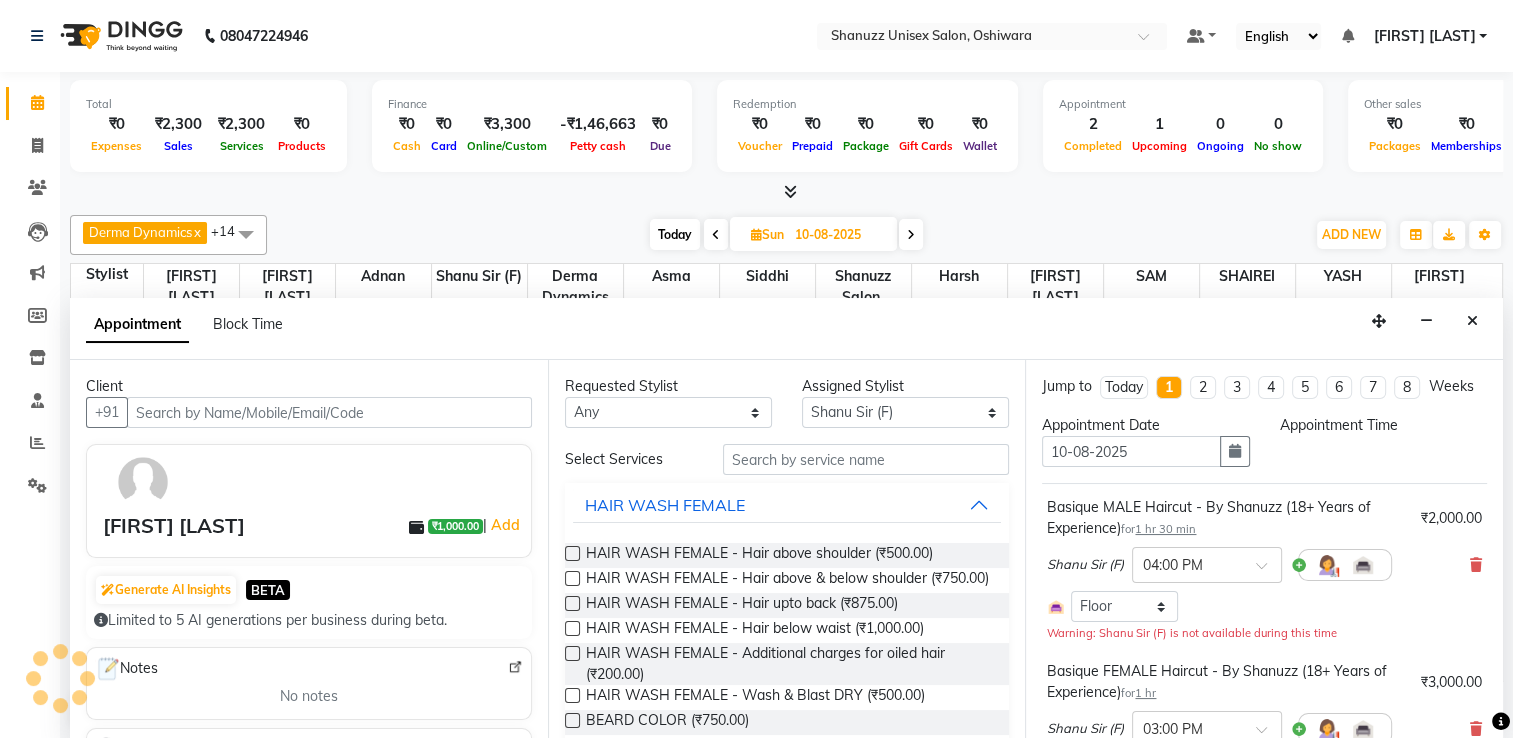 scroll, scrollTop: 524, scrollLeft: 0, axis: vertical 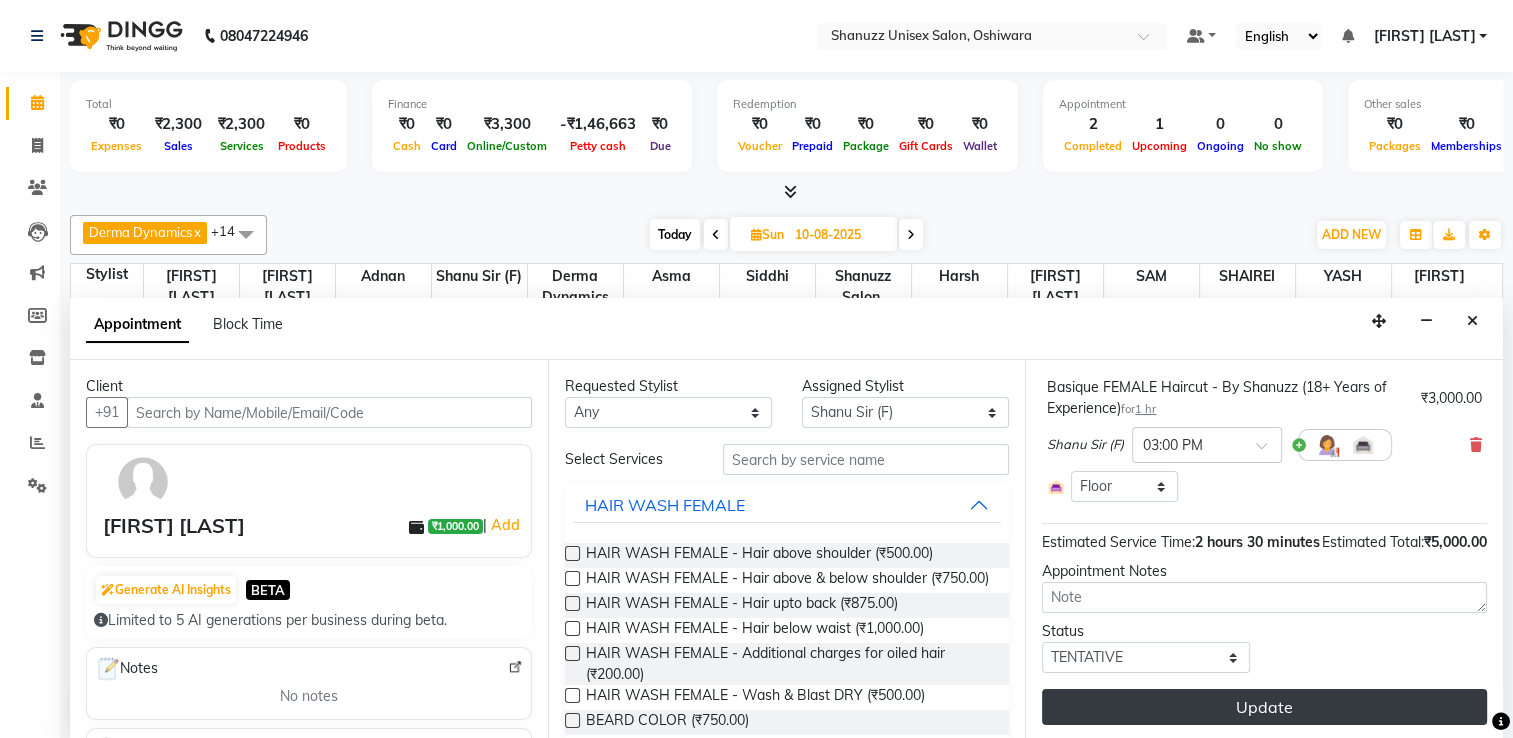 click on "Update" at bounding box center [1264, 707] 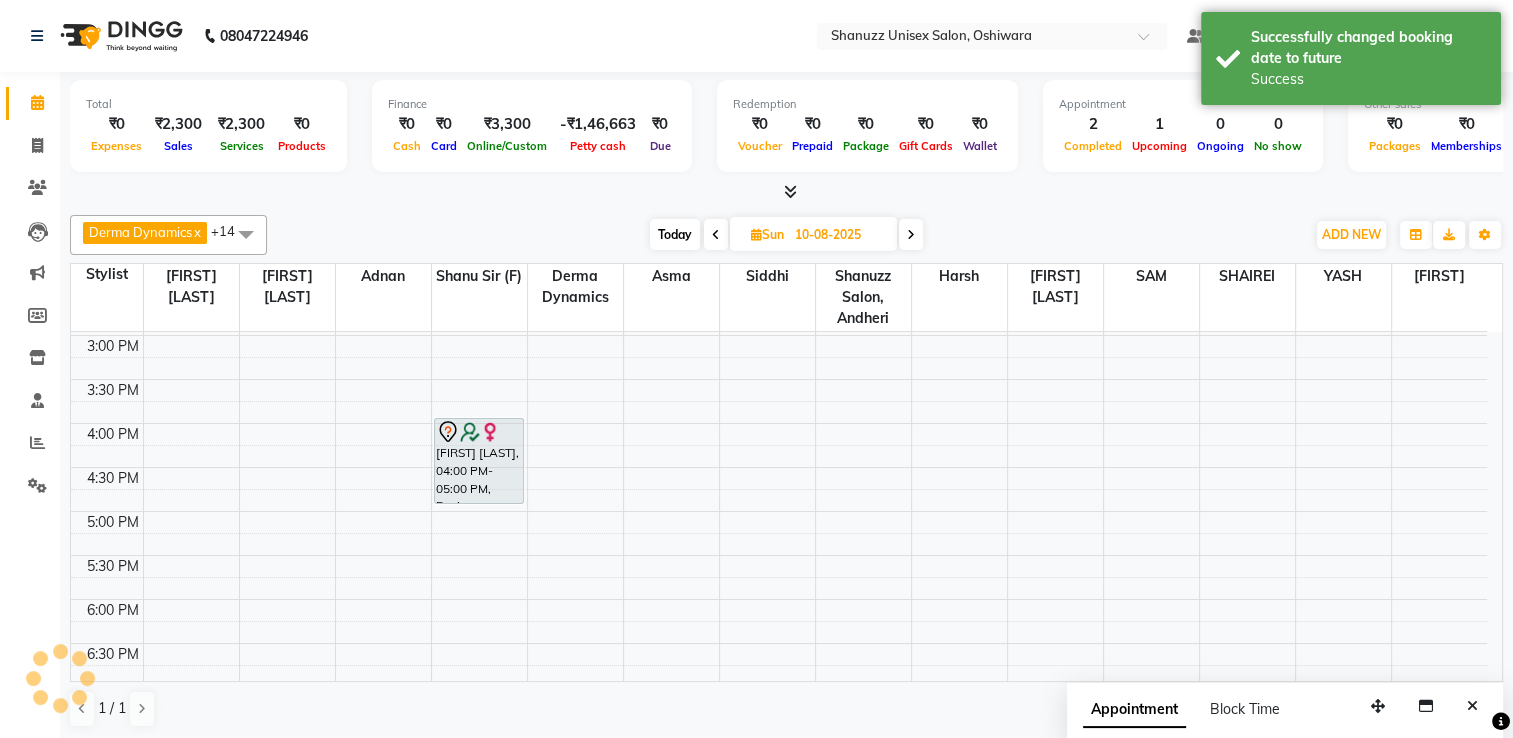 scroll, scrollTop: 0, scrollLeft: 0, axis: both 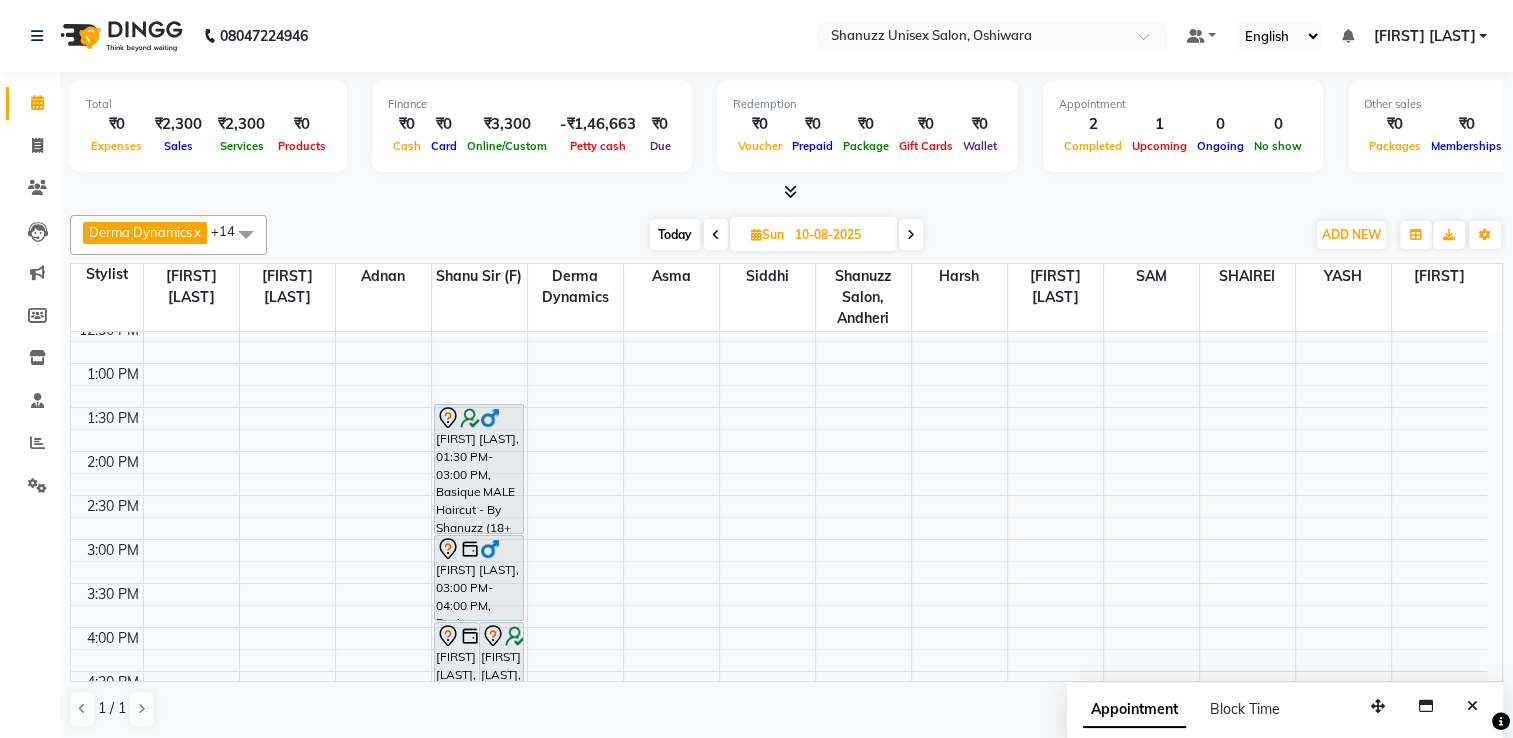 click on "Today" at bounding box center (675, 234) 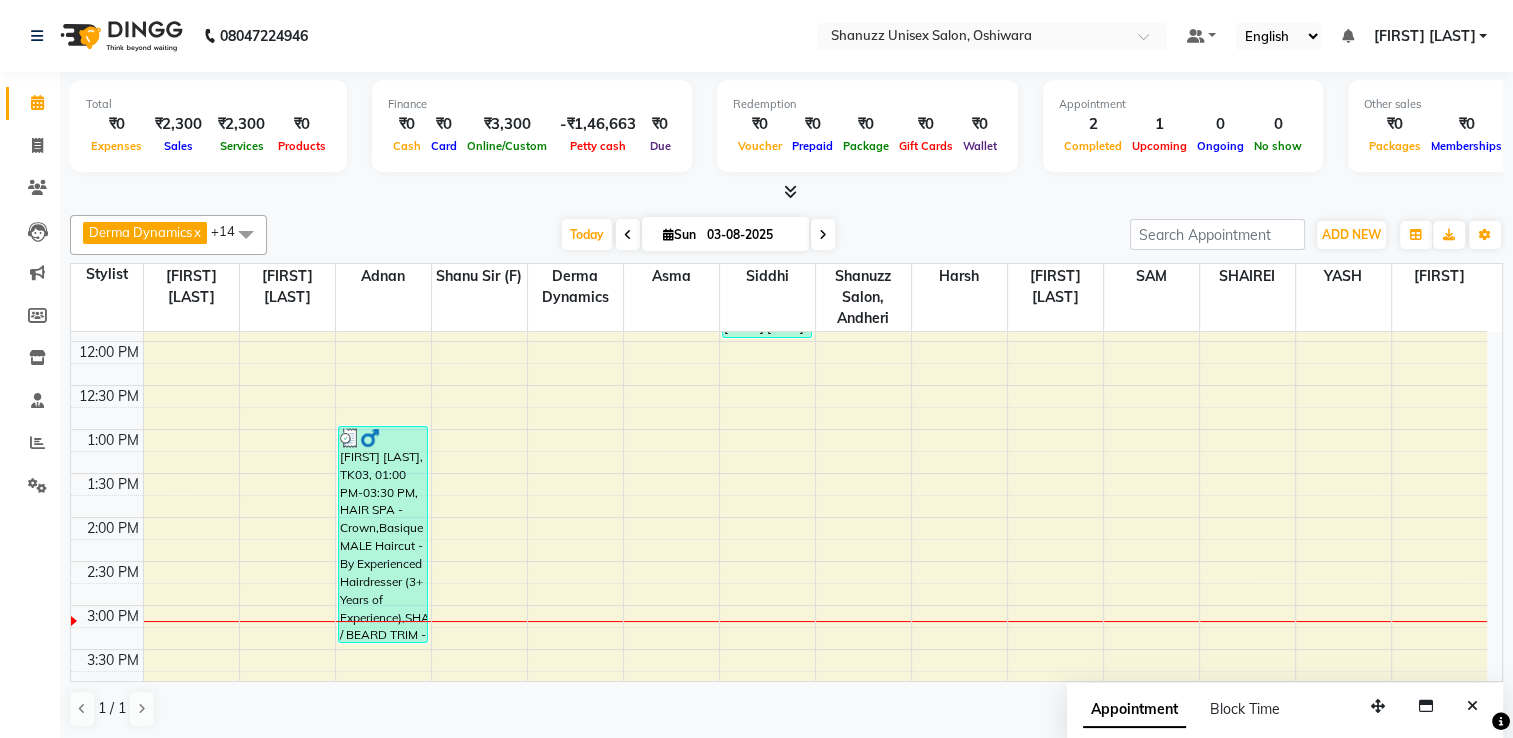 scroll, scrollTop: 250, scrollLeft: 0, axis: vertical 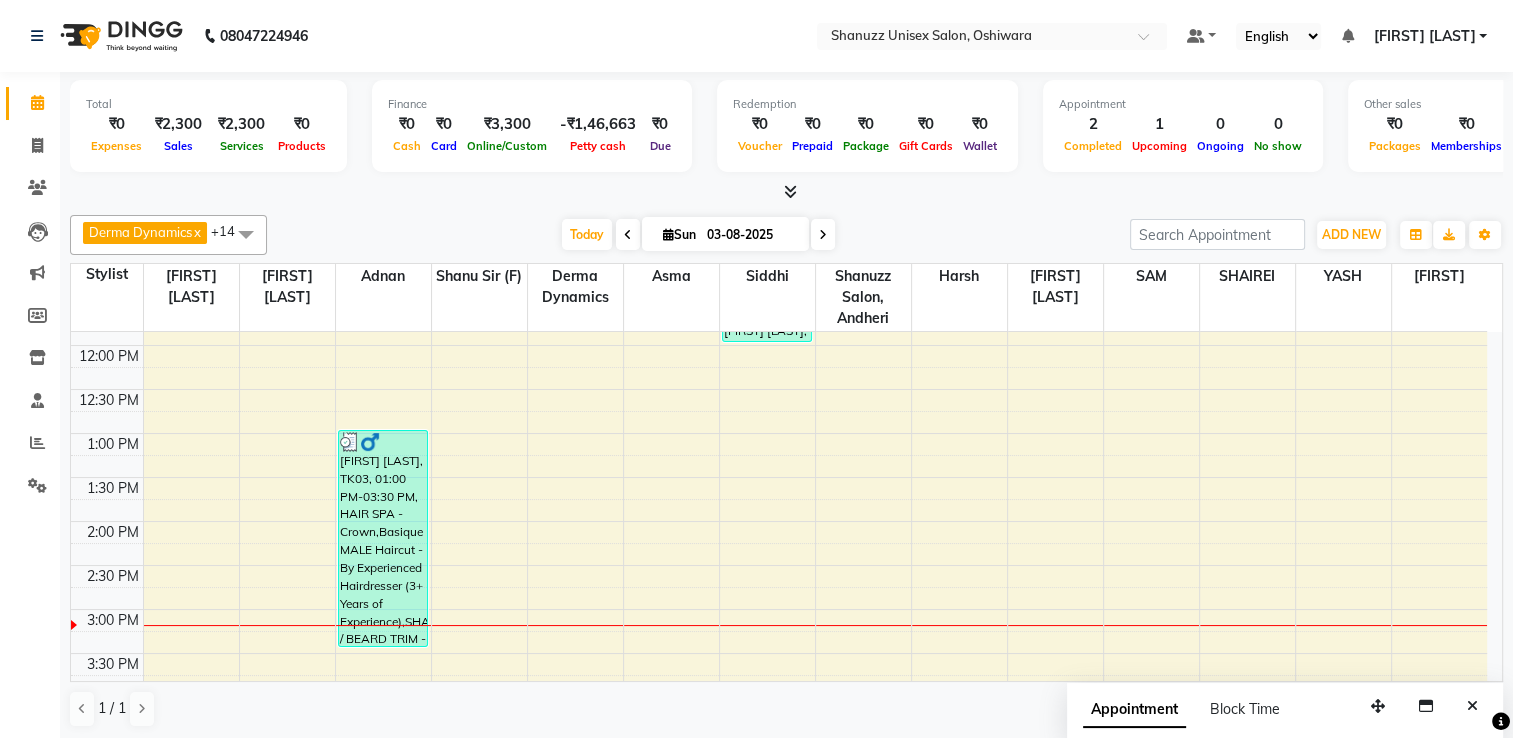click on "Sun" at bounding box center (679, 234) 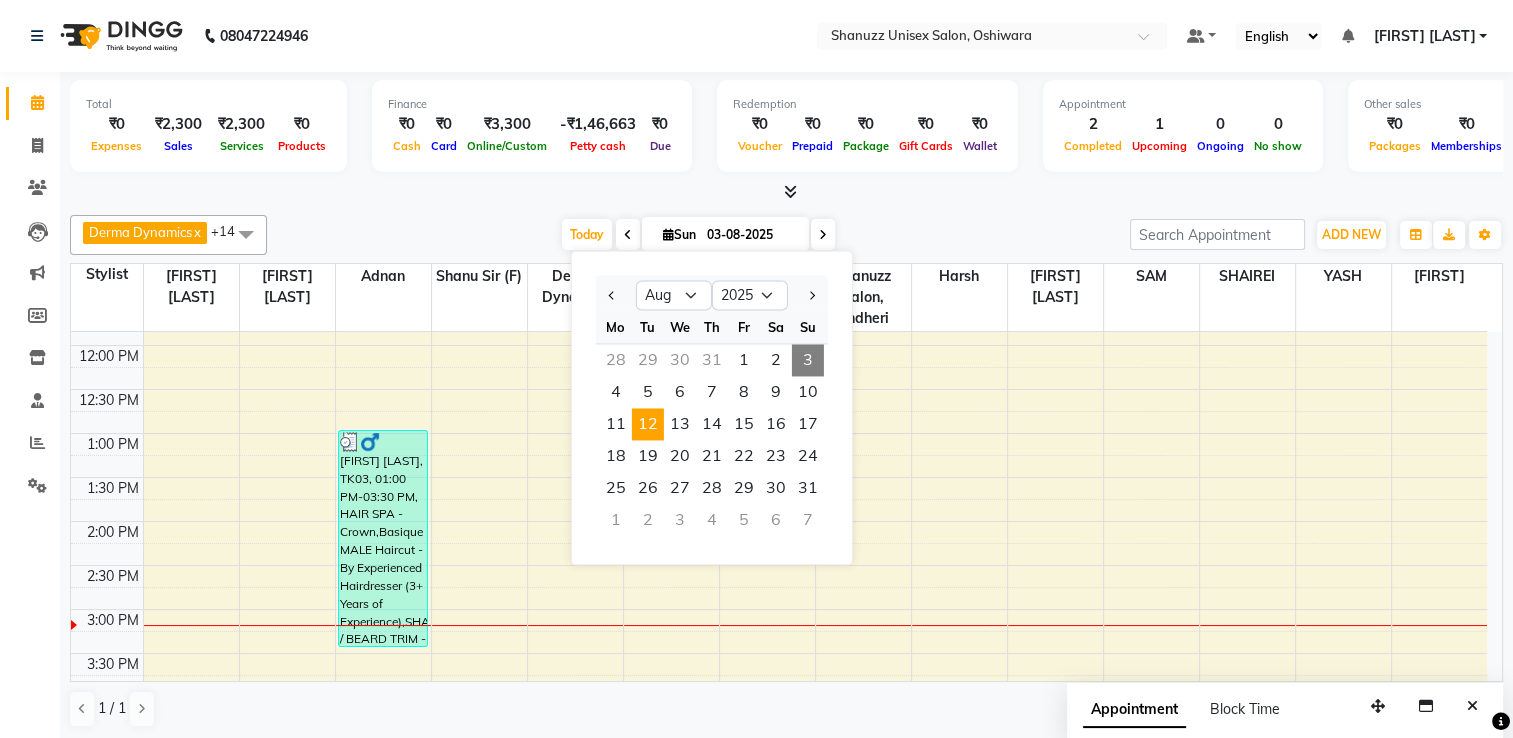 click on "12" at bounding box center (648, 424) 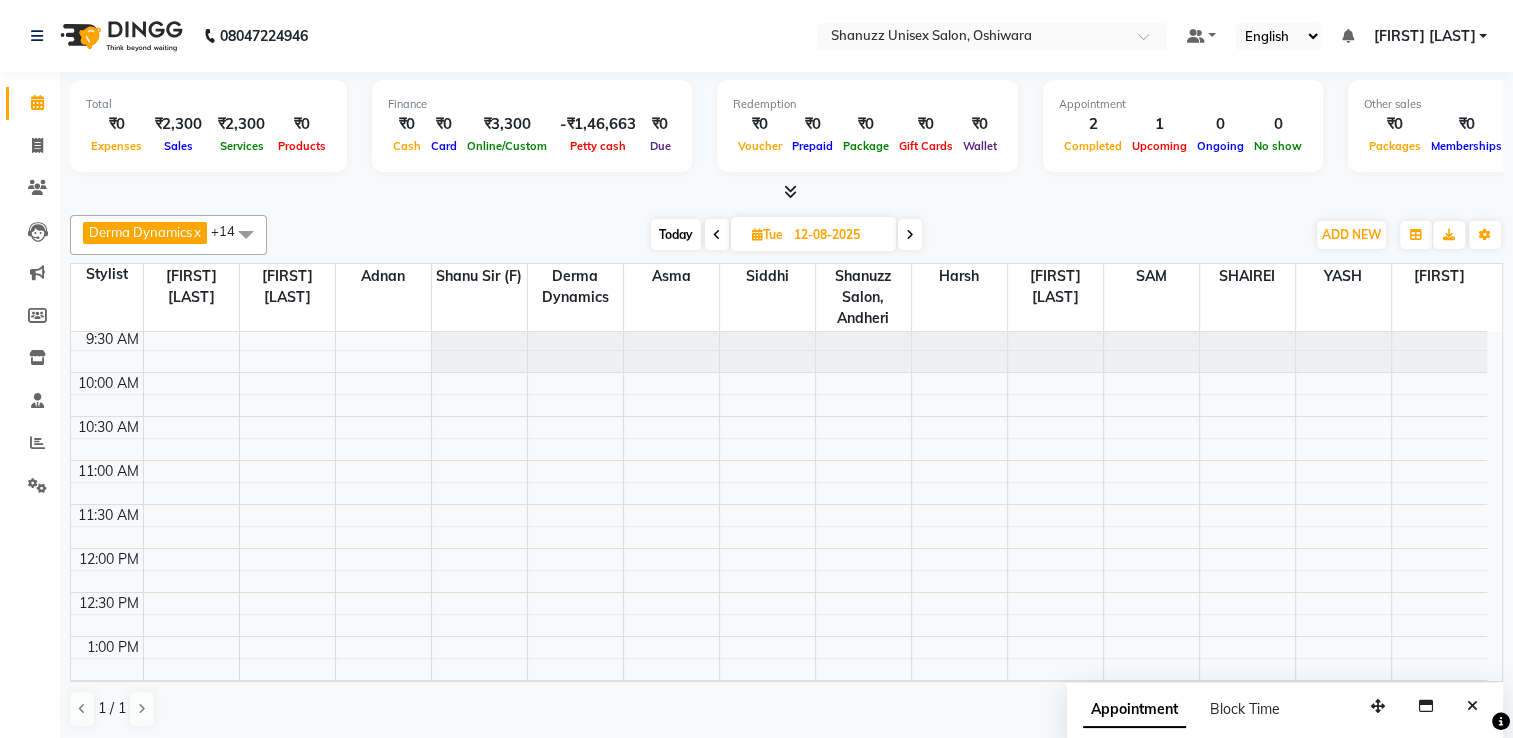 scroll, scrollTop: 0, scrollLeft: 0, axis: both 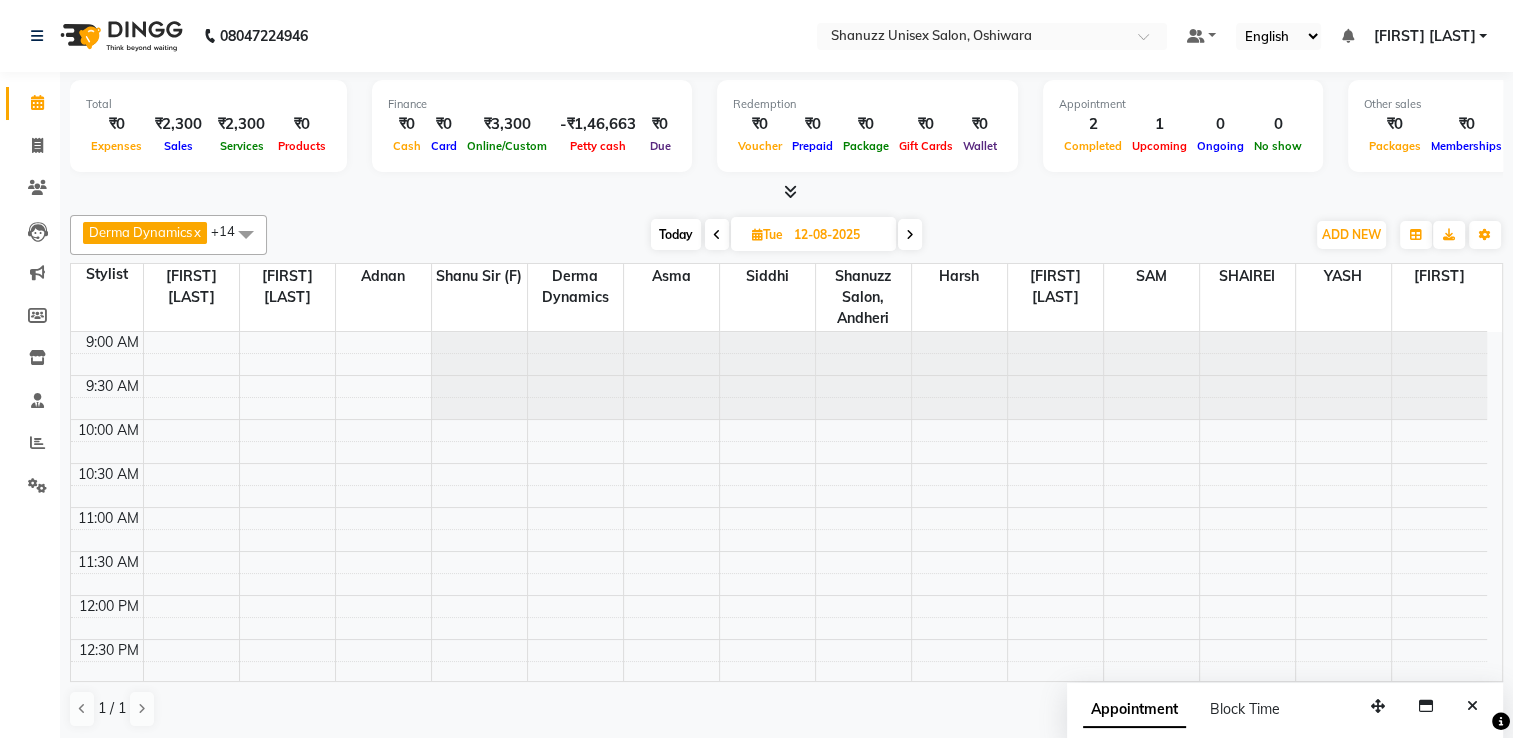 click at bounding box center (757, 234) 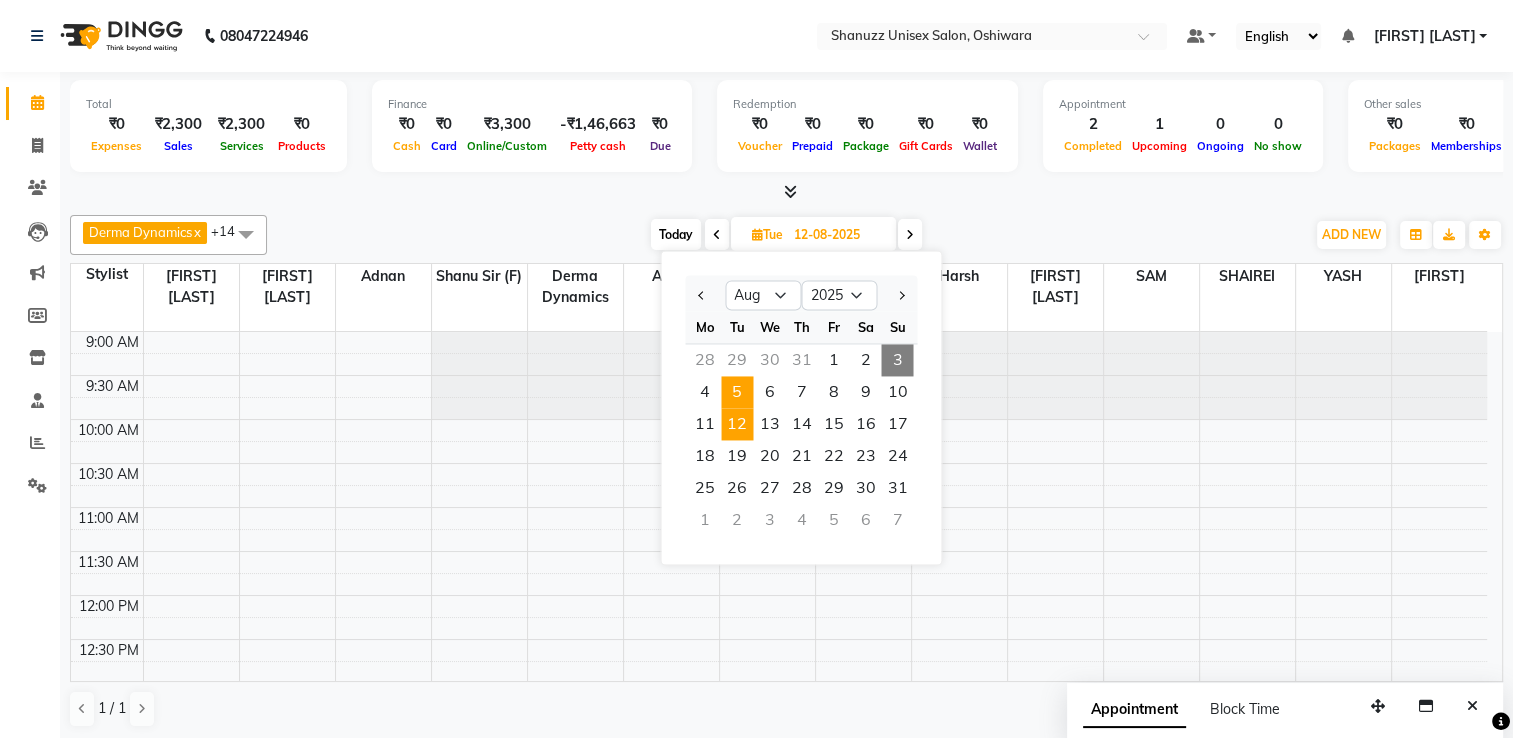 click on "5" at bounding box center [737, 392] 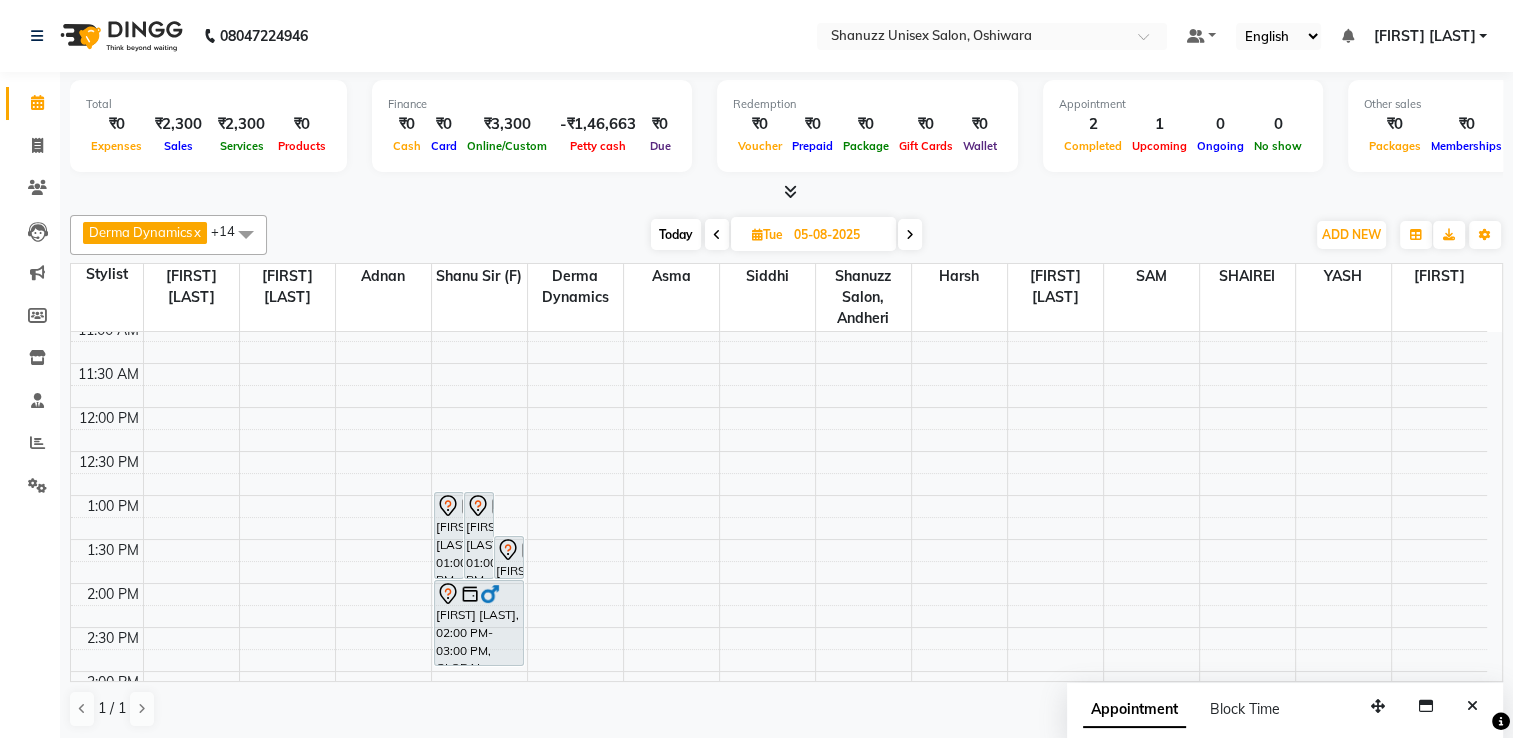 scroll, scrollTop: 188, scrollLeft: 0, axis: vertical 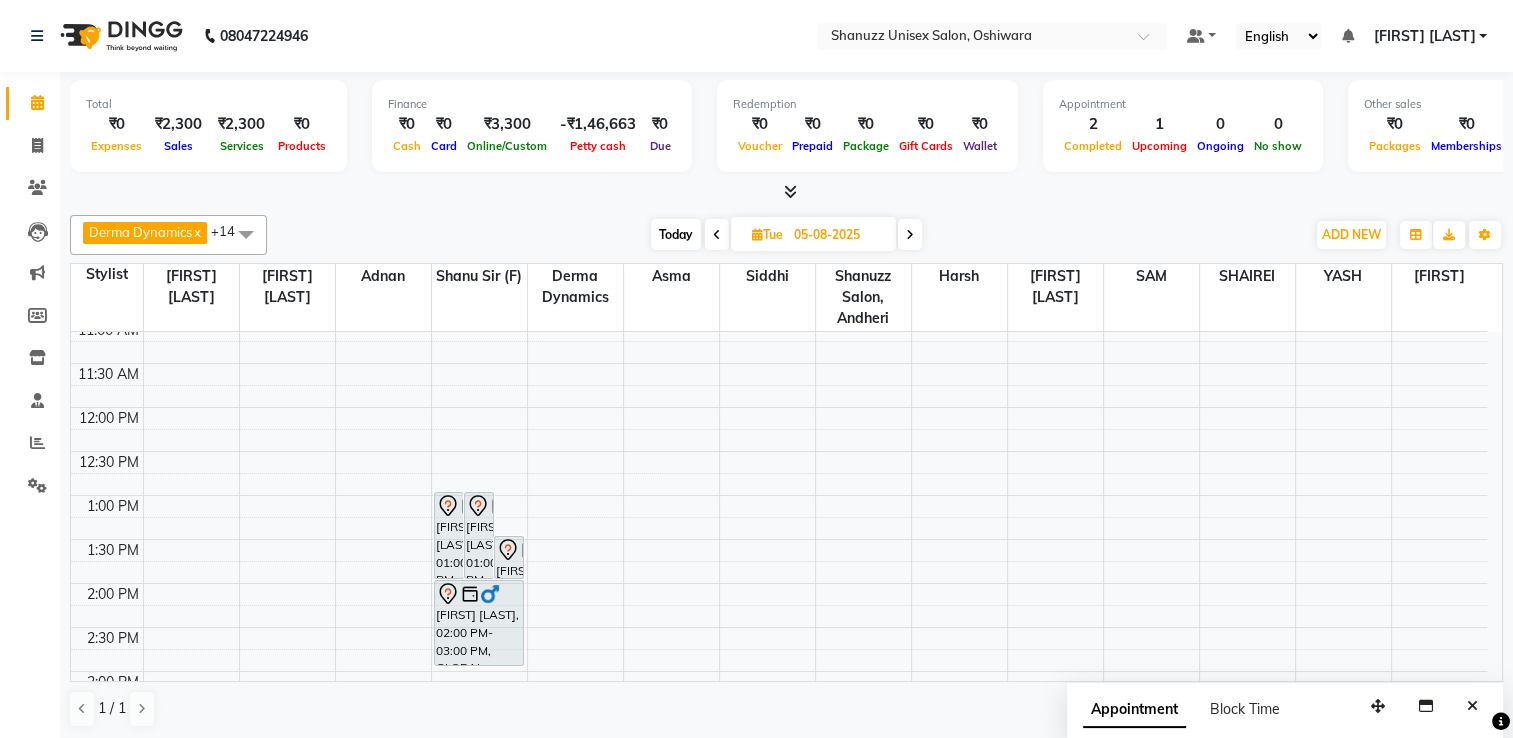 click on "[DAY] [DATE]" at bounding box center [813, 234] 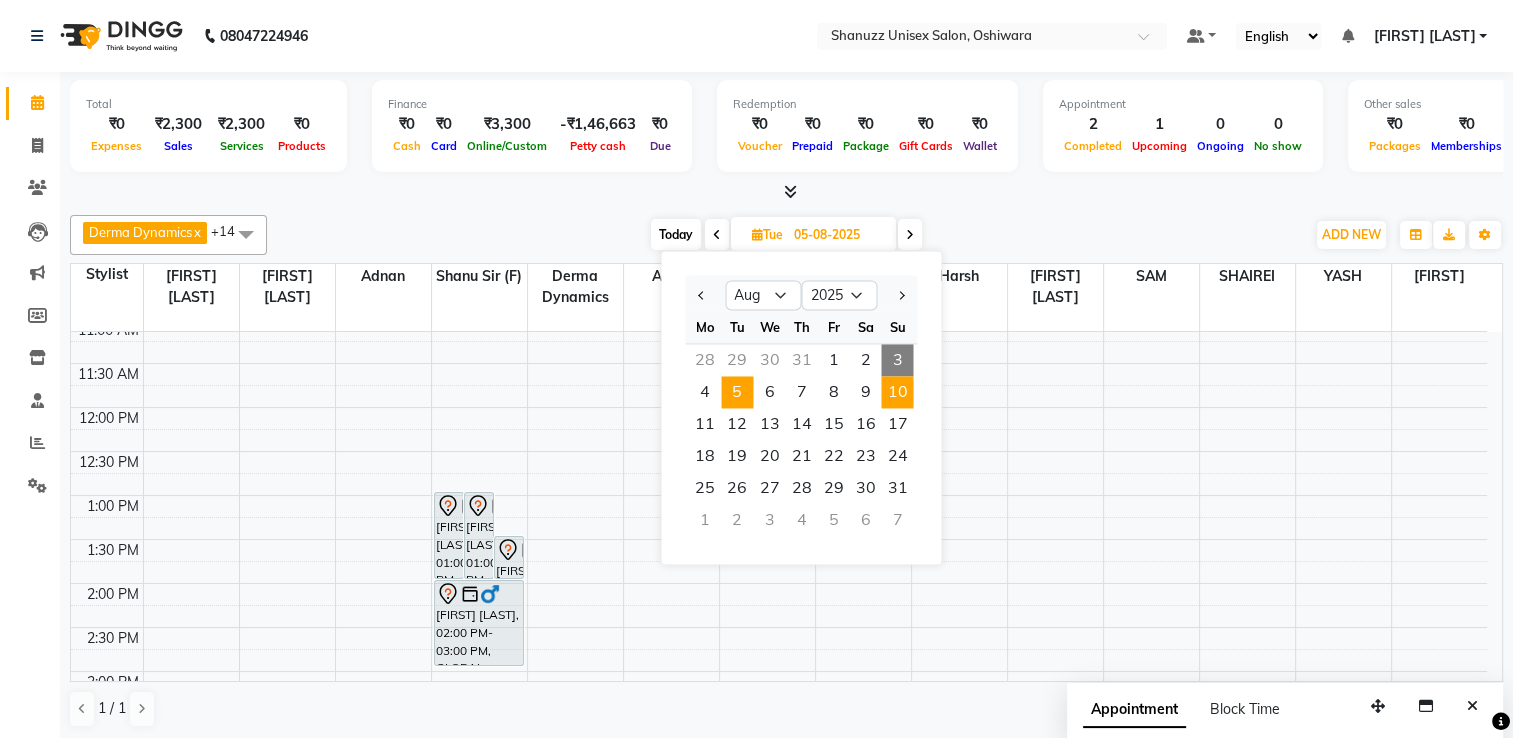 click on "10" at bounding box center (897, 392) 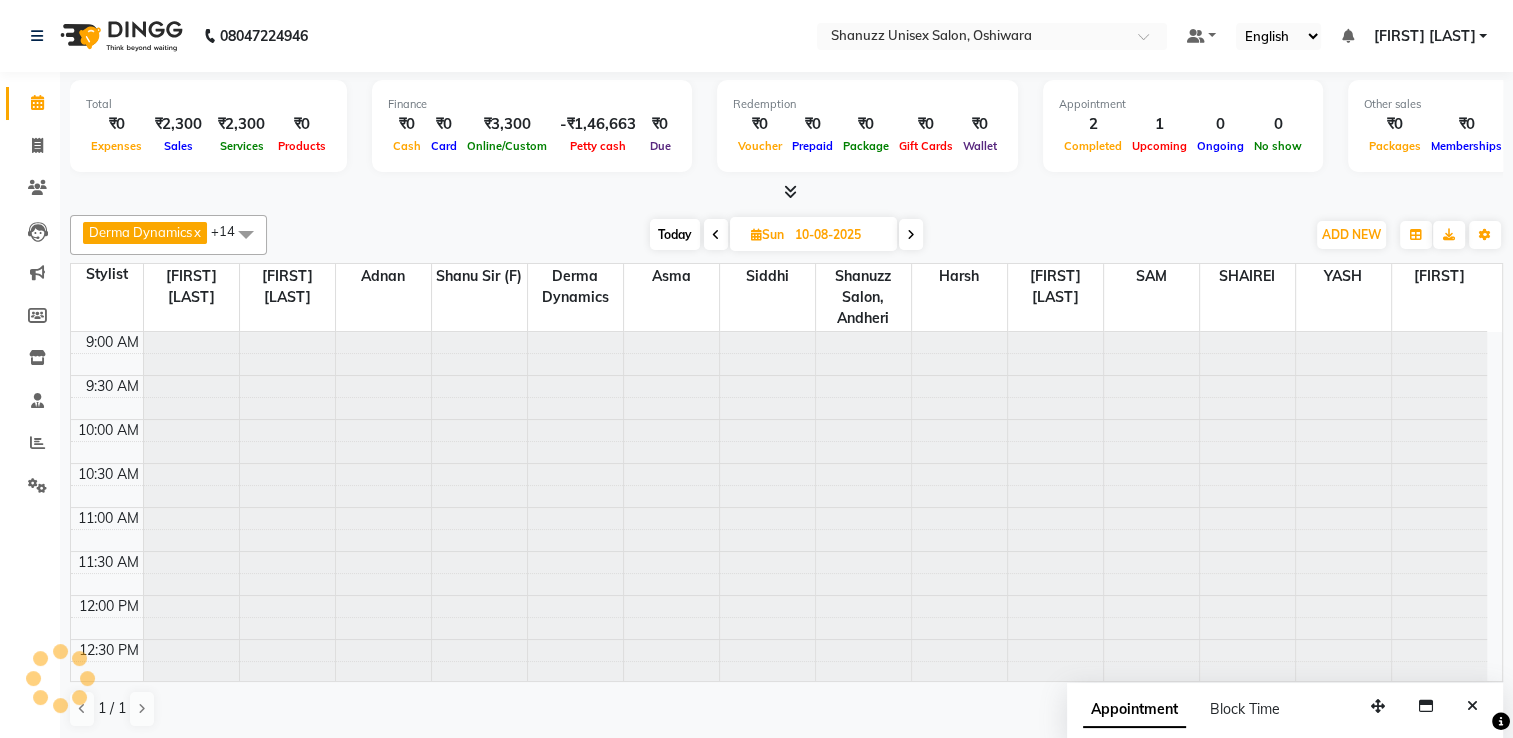 scroll, scrollTop: 524, scrollLeft: 0, axis: vertical 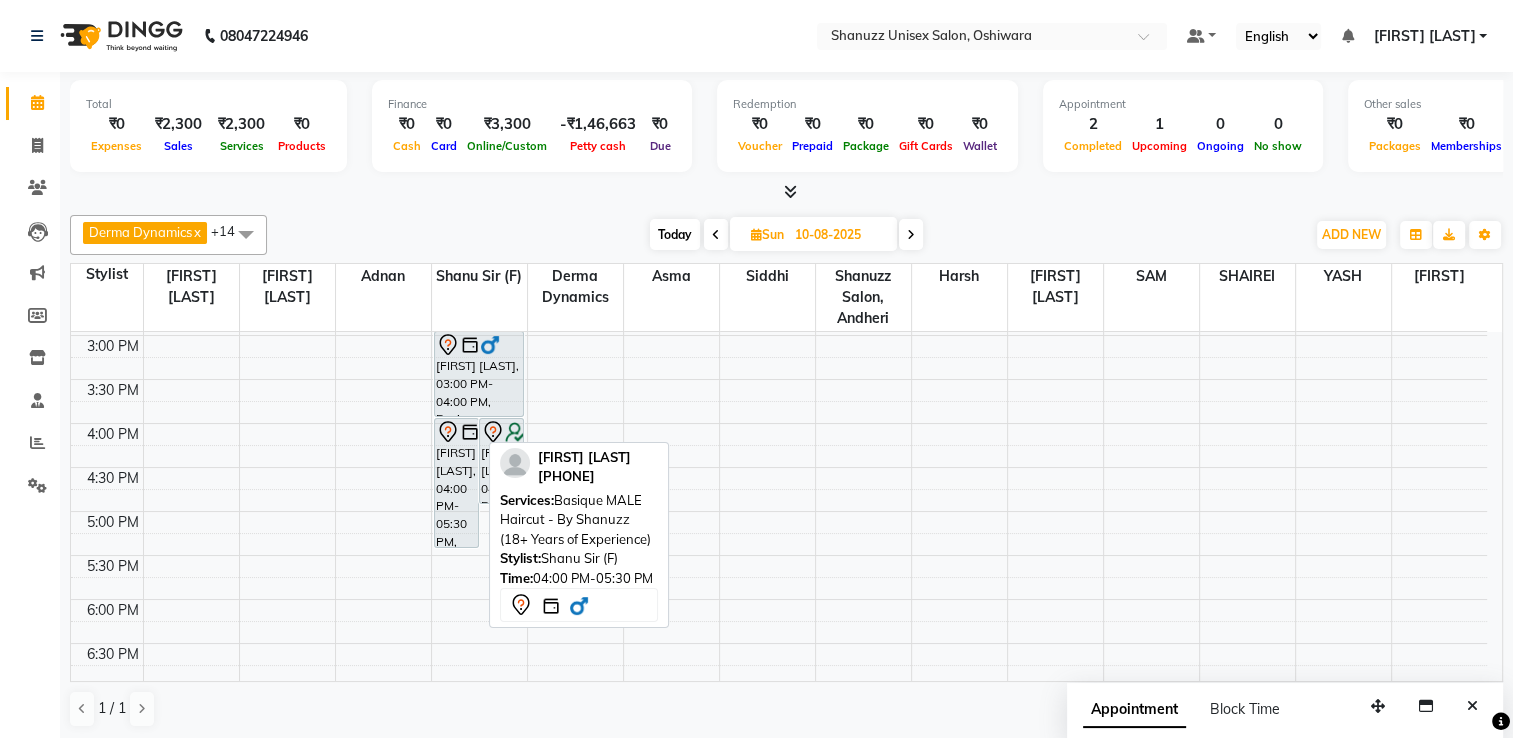 click on "[FIRST] [LAST], 04:00 PM-05:30 PM, Basique MALE Haircut - By Shanuzz (18+ Years of Experience)" at bounding box center [456, 483] 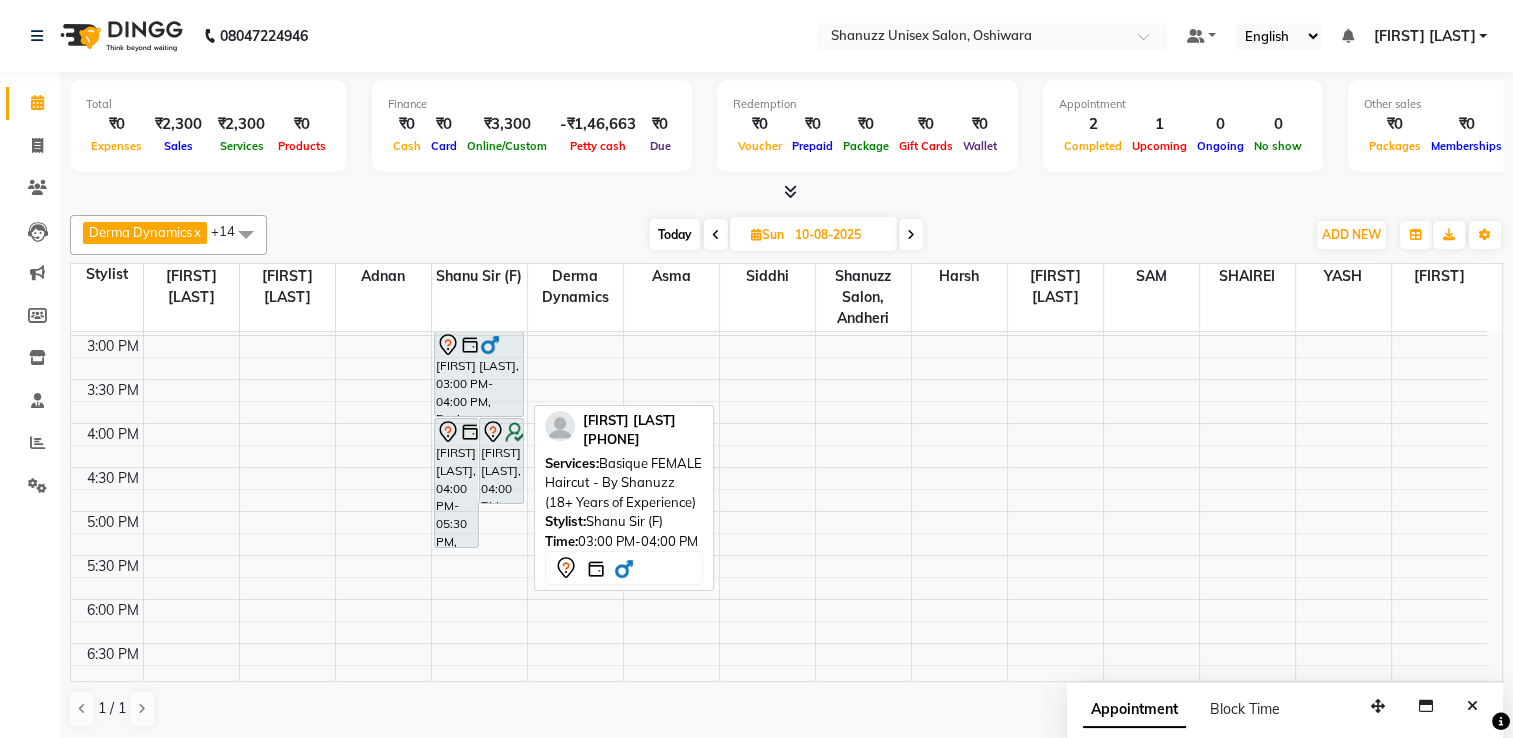 click on "[FIRST] [LAST], 03:00 PM-04:00 PM, Basique FEMALE Haircut - By Shanuzz (18+ Years of Experience)" at bounding box center [479, 374] 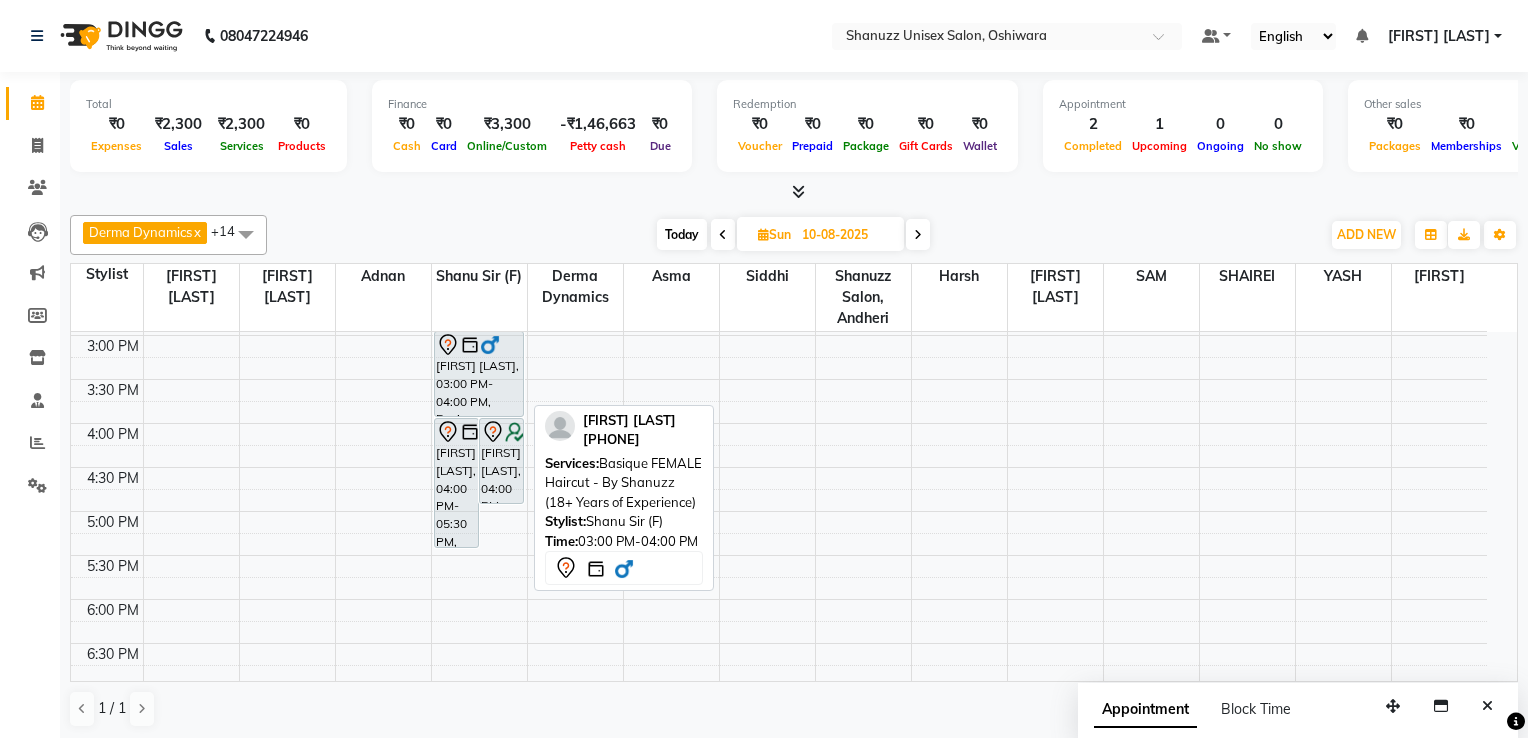 select on "7" 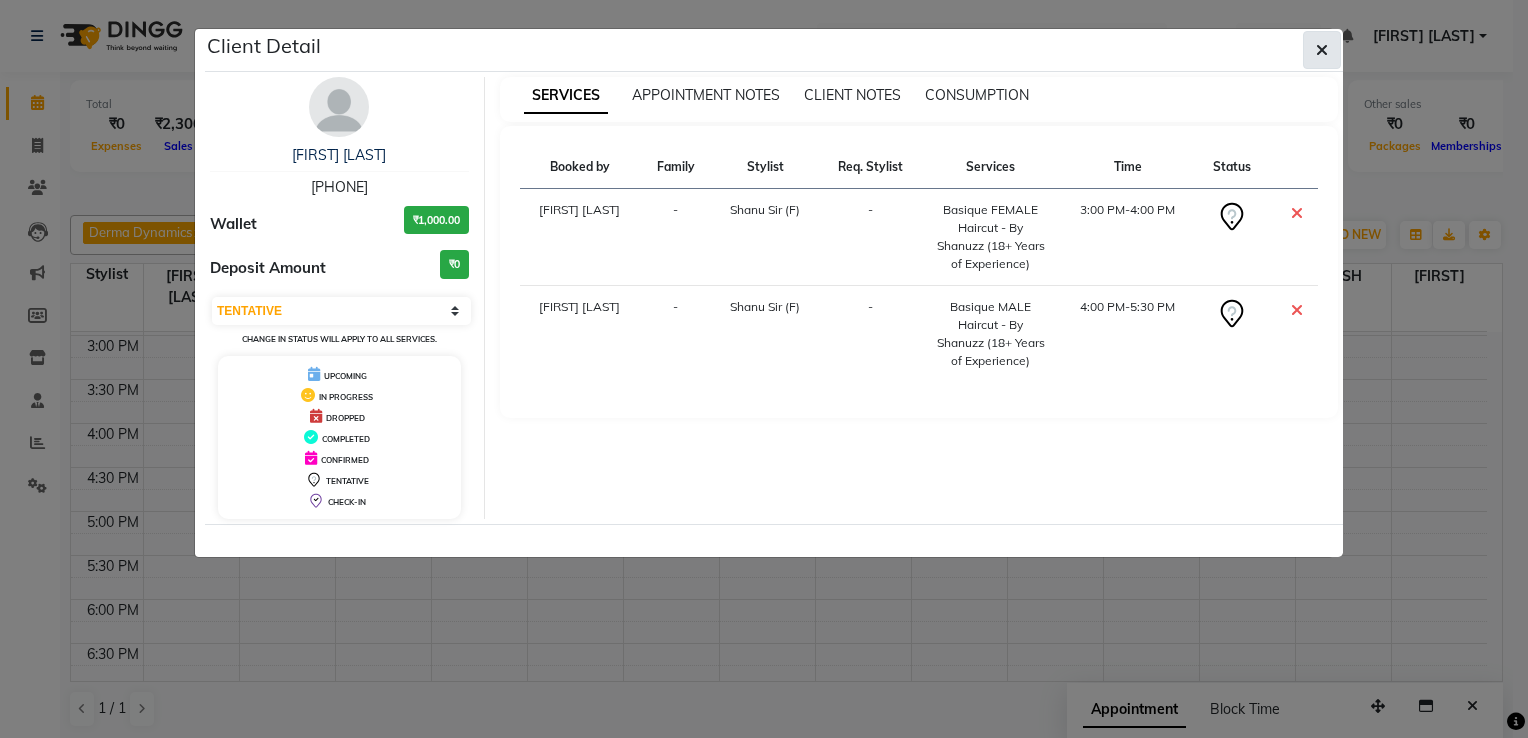 click 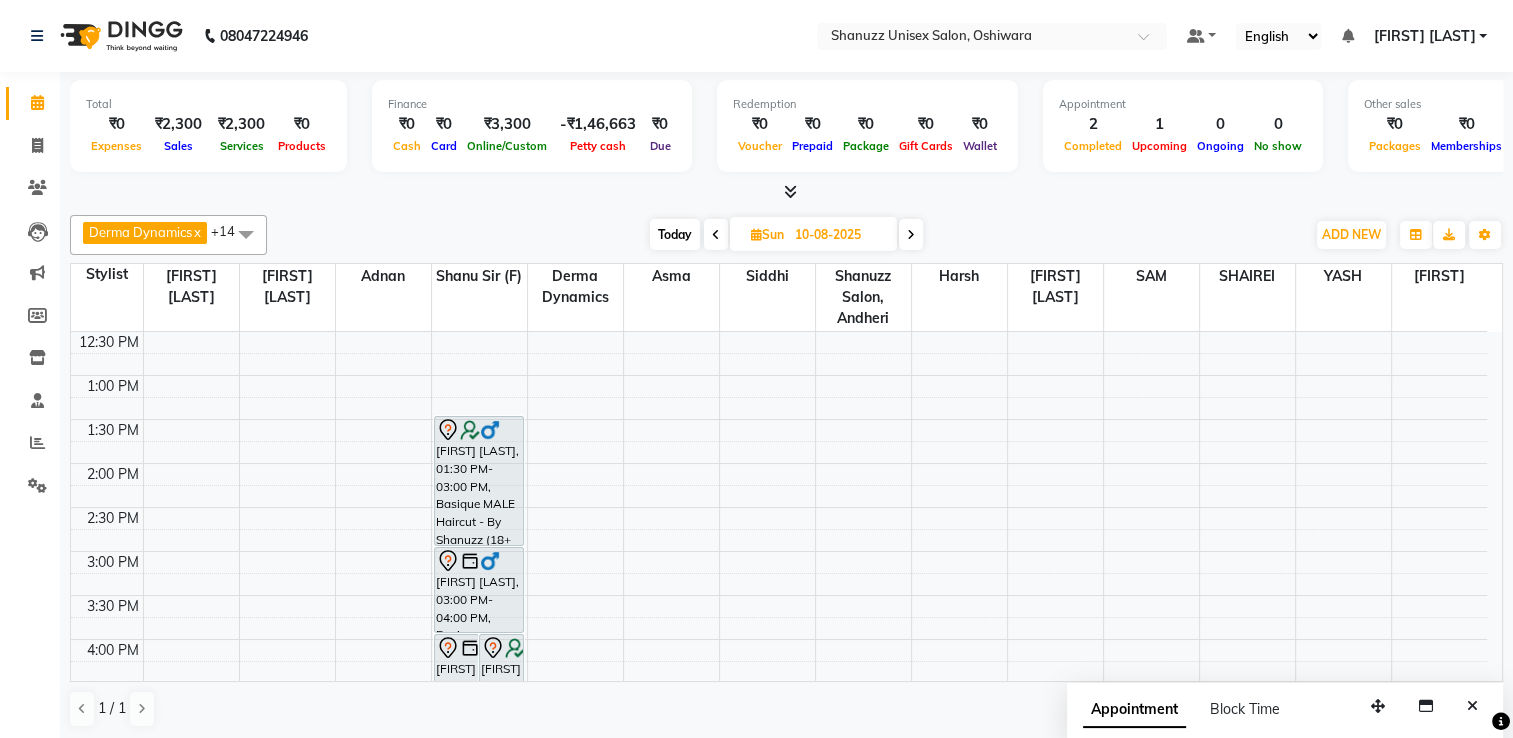 scroll, scrollTop: 308, scrollLeft: 0, axis: vertical 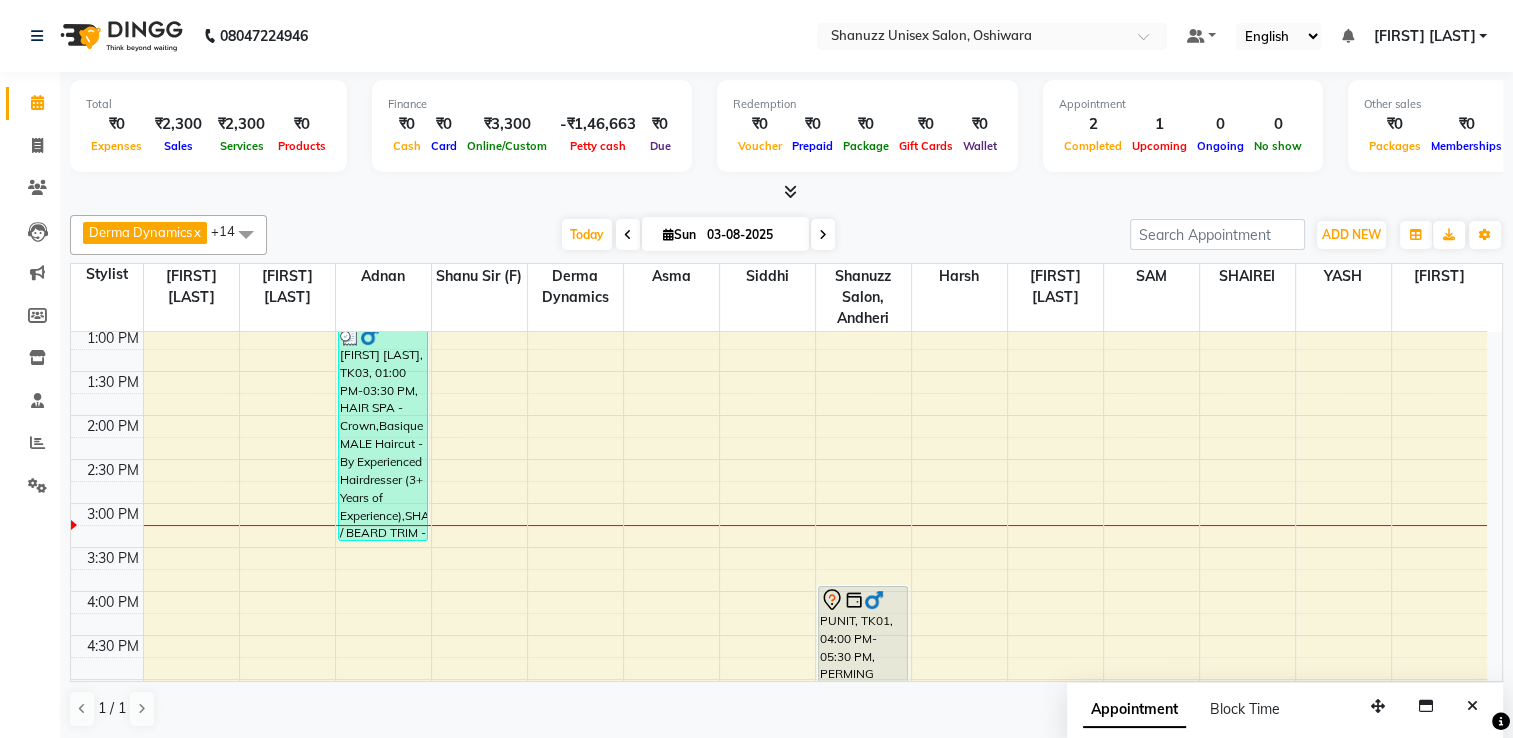 click on "9:00 AM 9:30 AM 10:00 AM 10:30 AM 11:00 AM 11:30 AM 12:00 PM 12:30 PM 1:00 PM 1:30 PM 2:00 PM 2:30 PM 3:00 PM 3:30 PM 4:00 PM 4:30 PM 5:00 PM 5:30 PM 6:00 PM 6:30 PM 7:00 PM 7:30 PM 8:00 PM 8:30 PM     [FIRST] [LAST], TK03, 01:00 PM-03:30 PM, HAIR SPA  - Crown,Basique MALE Haircut - By Experienced Hairdresser (3+ Years of Experience),SHAVE / BEARD TRIM - By Experienced Hairdresser (3+ Years of Experience)     [FIRST] [LAST], TK02, 11:30 AM-12:00 PM, Basique FEMALE Haircut - TRIM Add On             [FIRST], TK01, 04:00 PM-05:30 PM, PERMING" at bounding box center (779, 503) 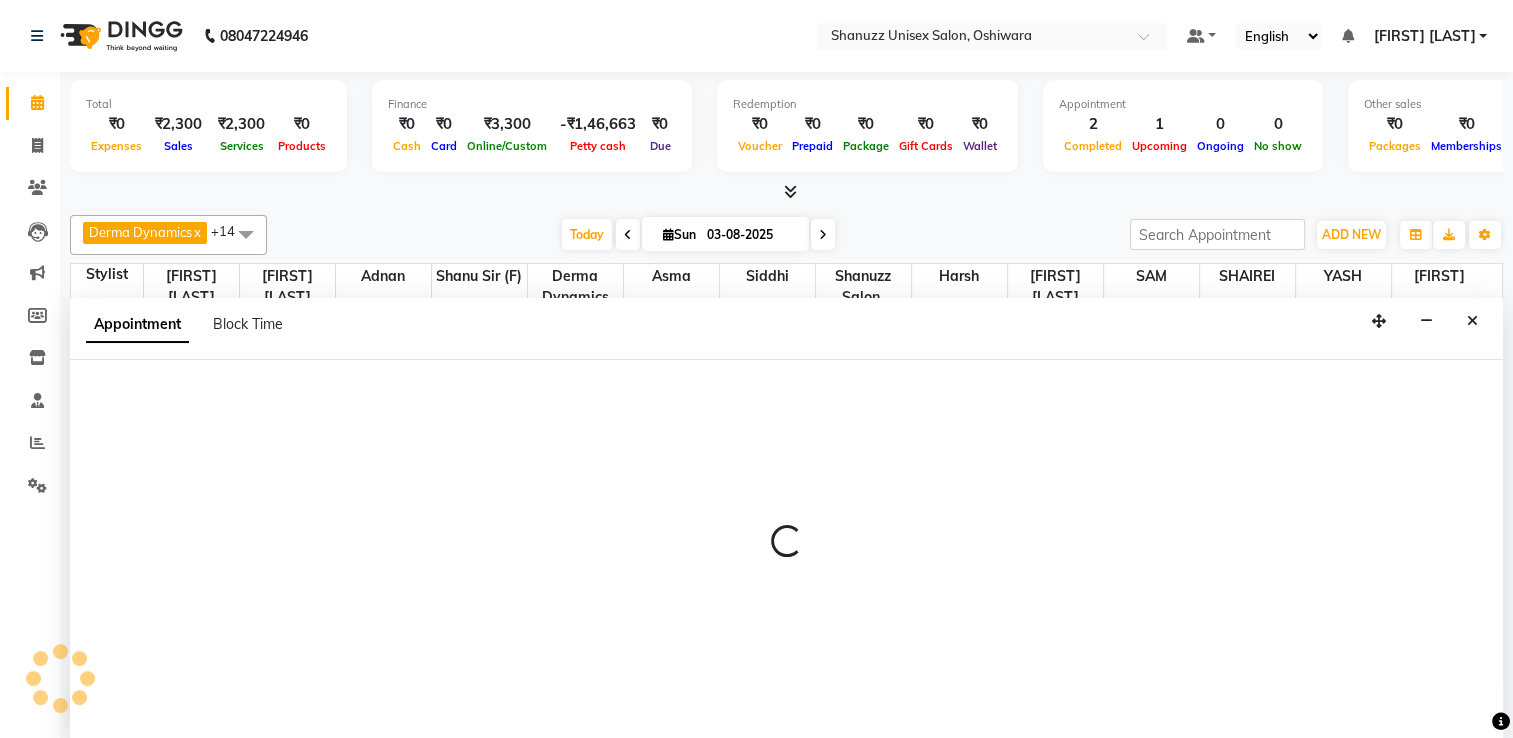scroll, scrollTop: 0, scrollLeft: 0, axis: both 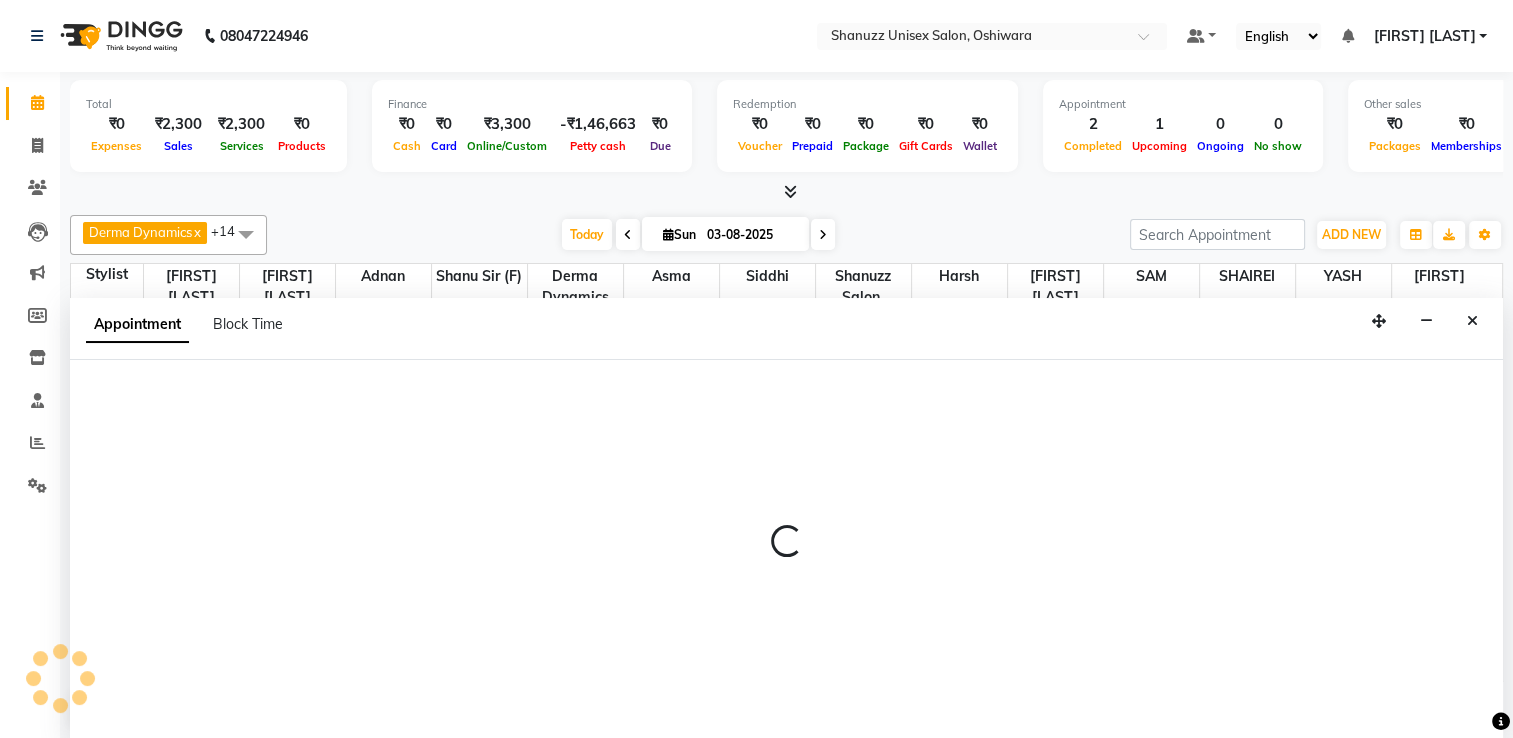 select on "59304" 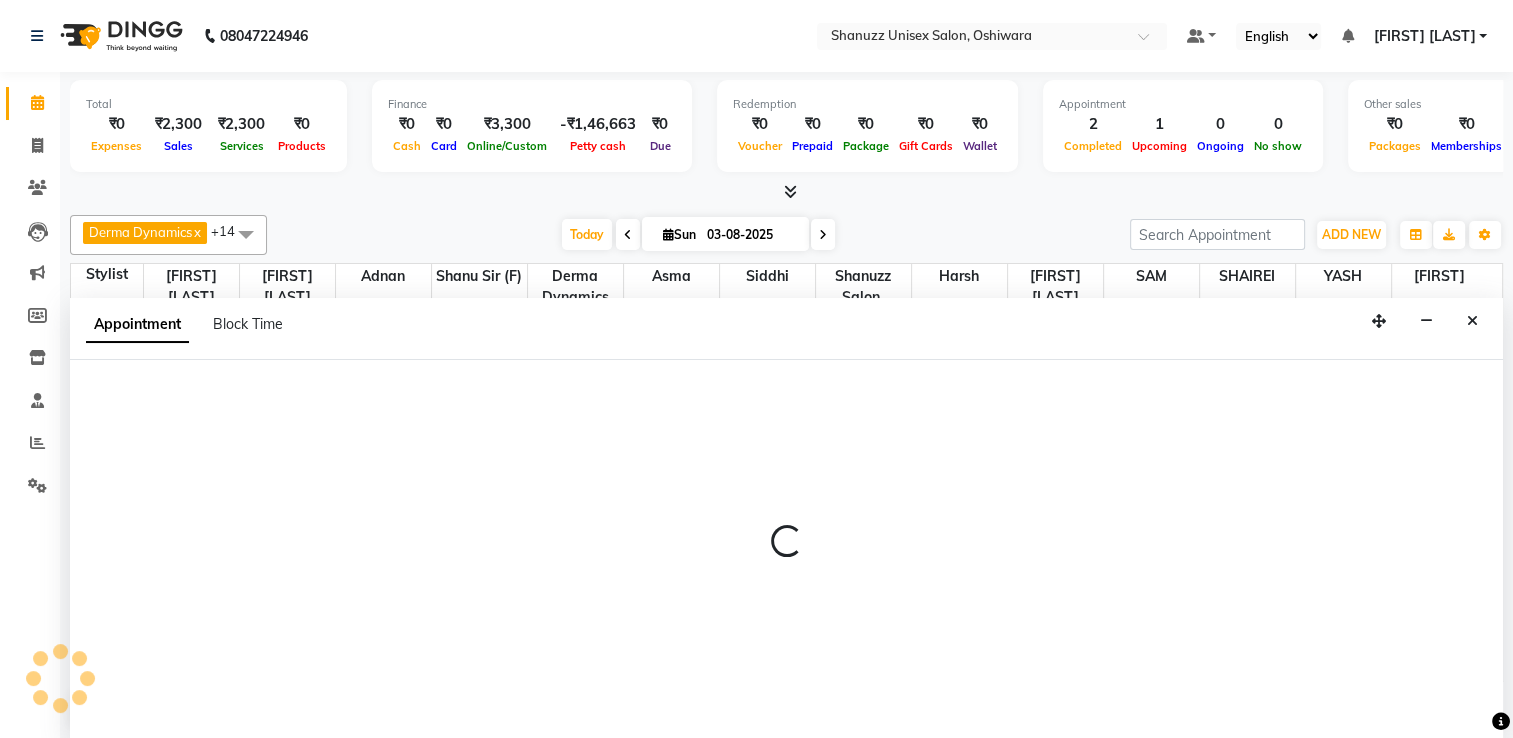 select on "tentative" 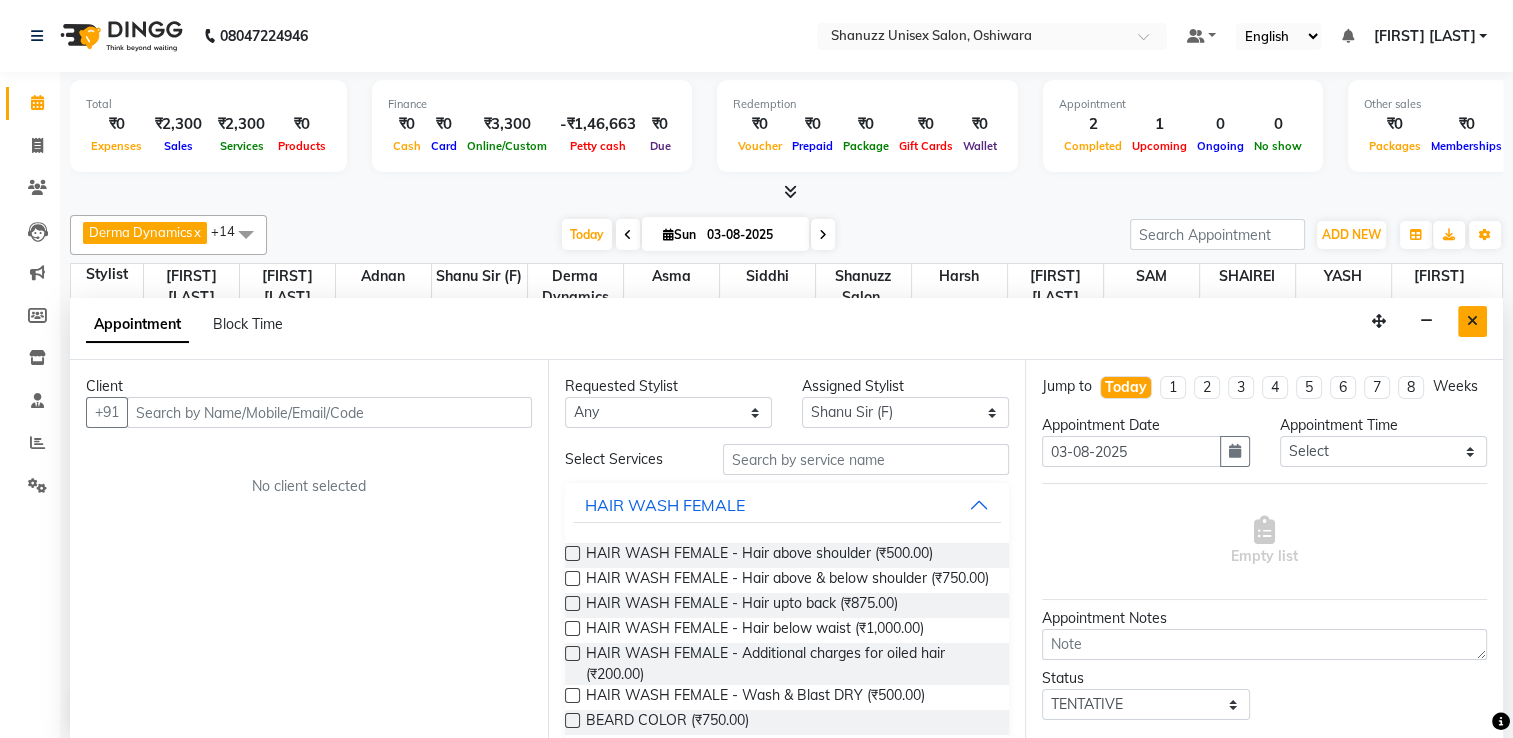 click at bounding box center (1472, 321) 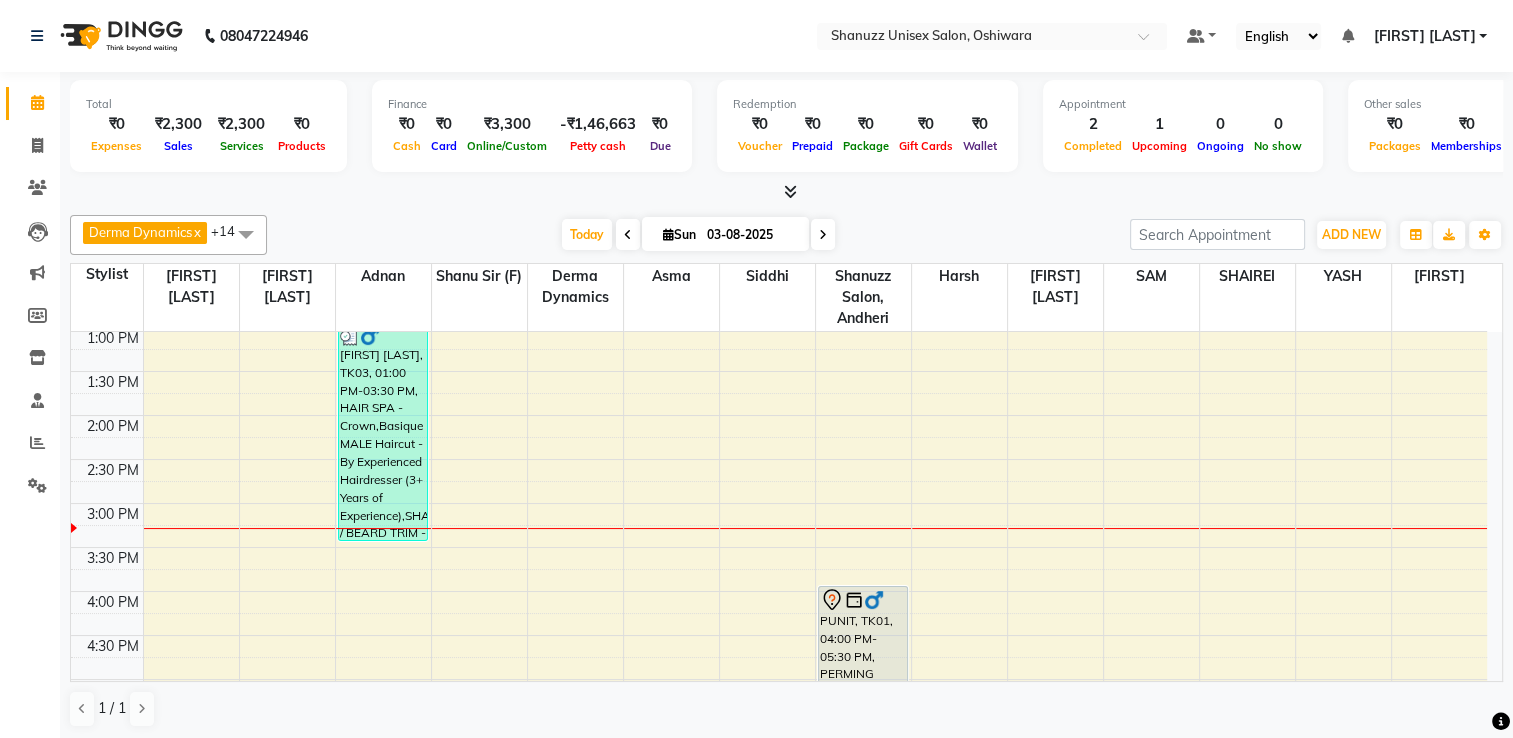 click on "Sun 03-08-2025" at bounding box center [725, 234] 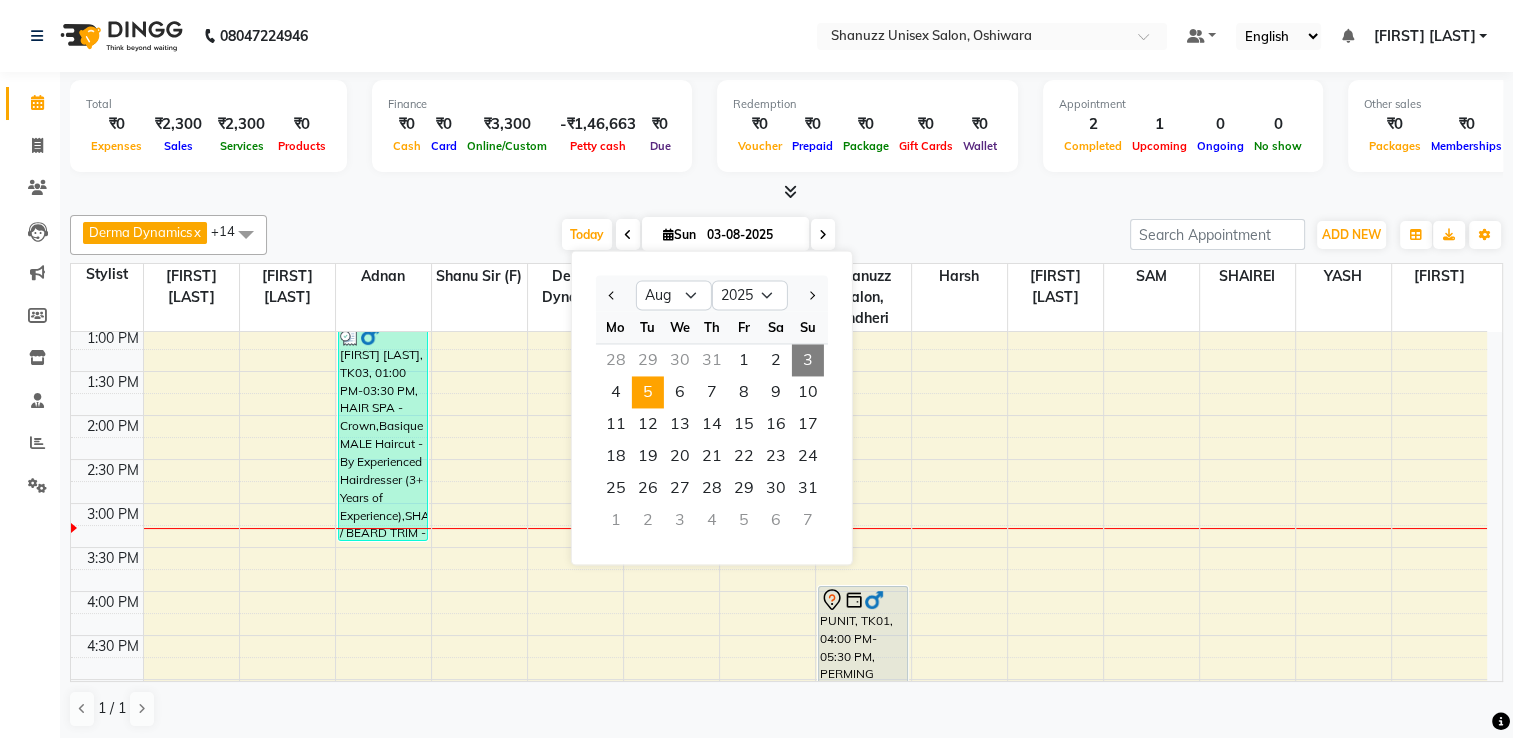 click on "5" at bounding box center [648, 392] 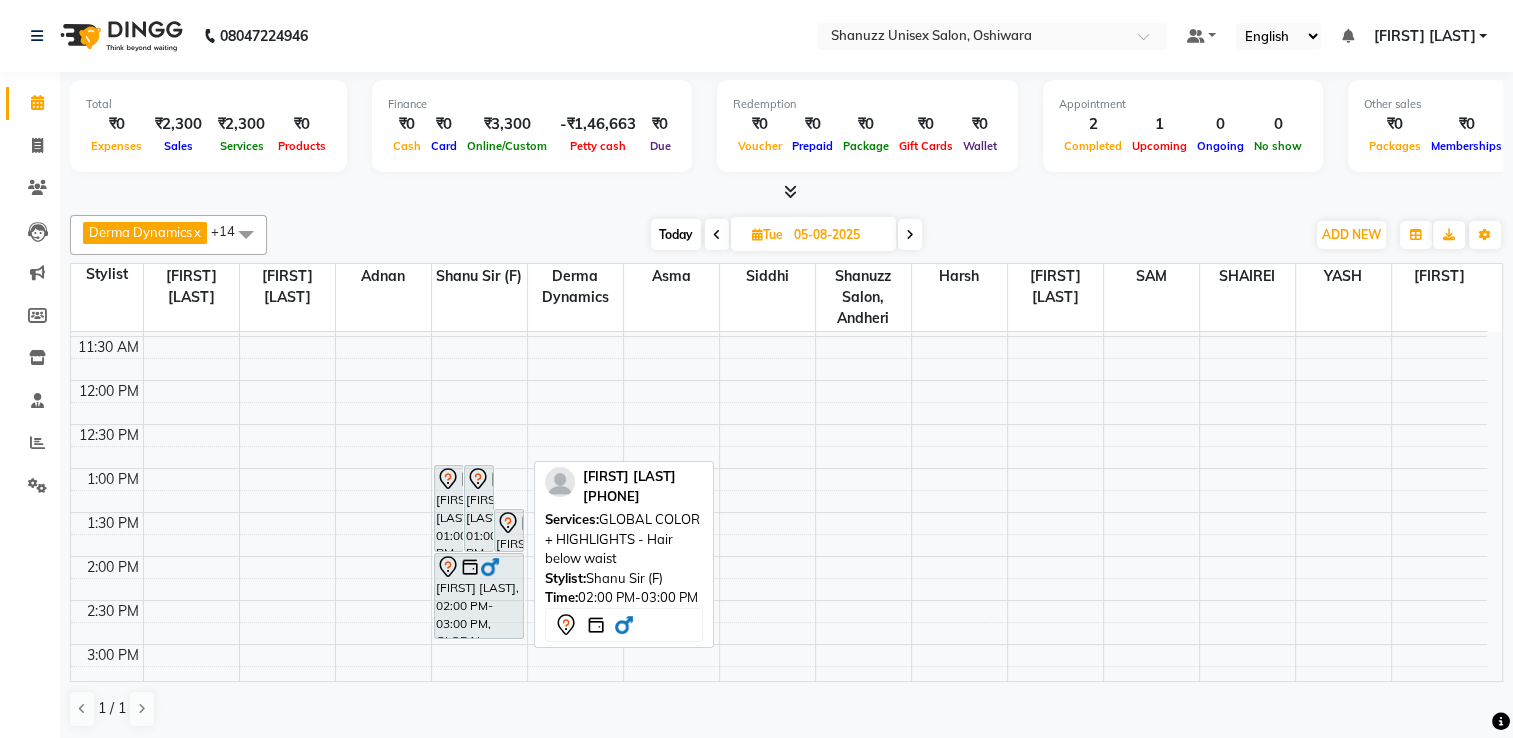 scroll, scrollTop: 211, scrollLeft: 0, axis: vertical 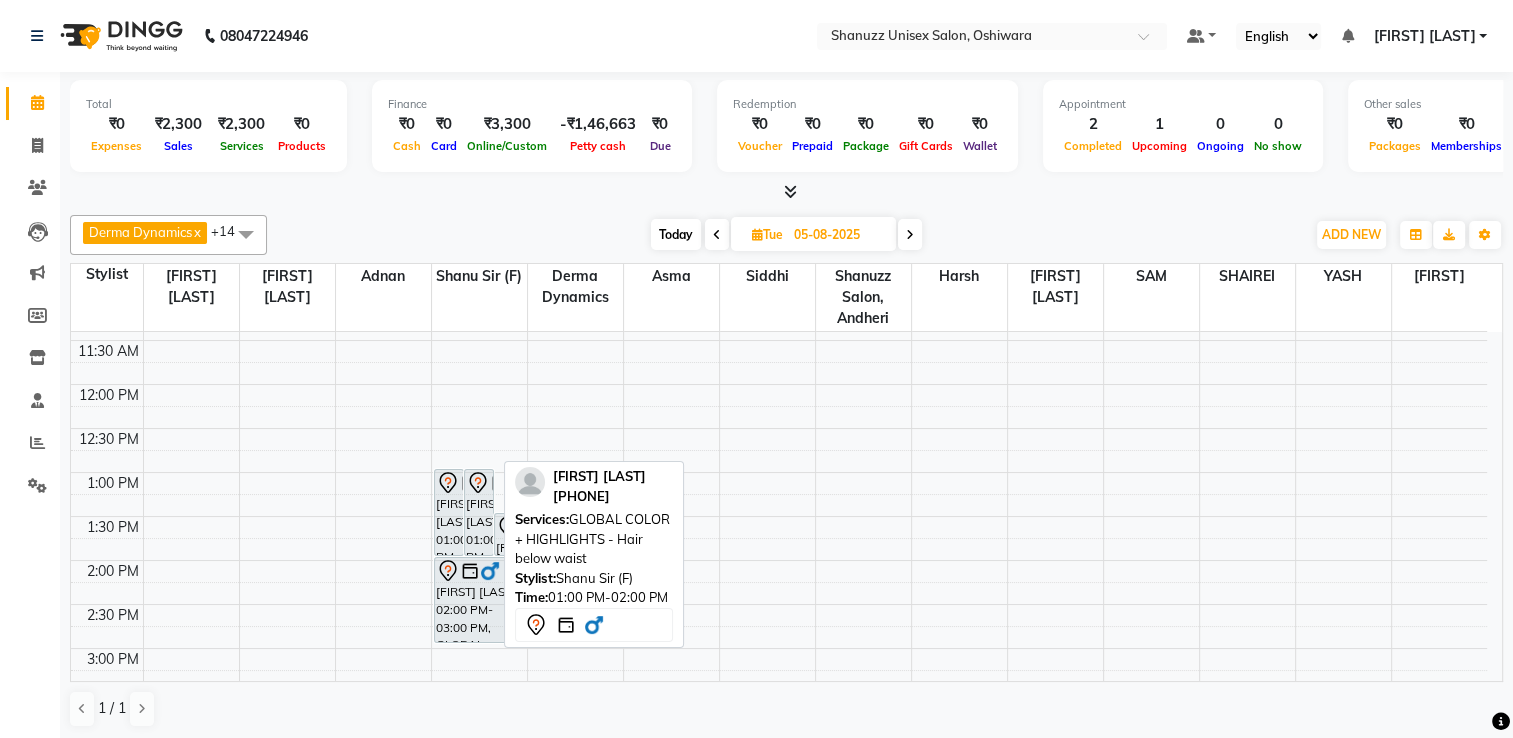 click on "[FIRST] [LAST], 01:00 PM-02:00 PM, GLOBAL COLOR + HIGHLIGHTS  - Hair below waist" at bounding box center (479, 512) 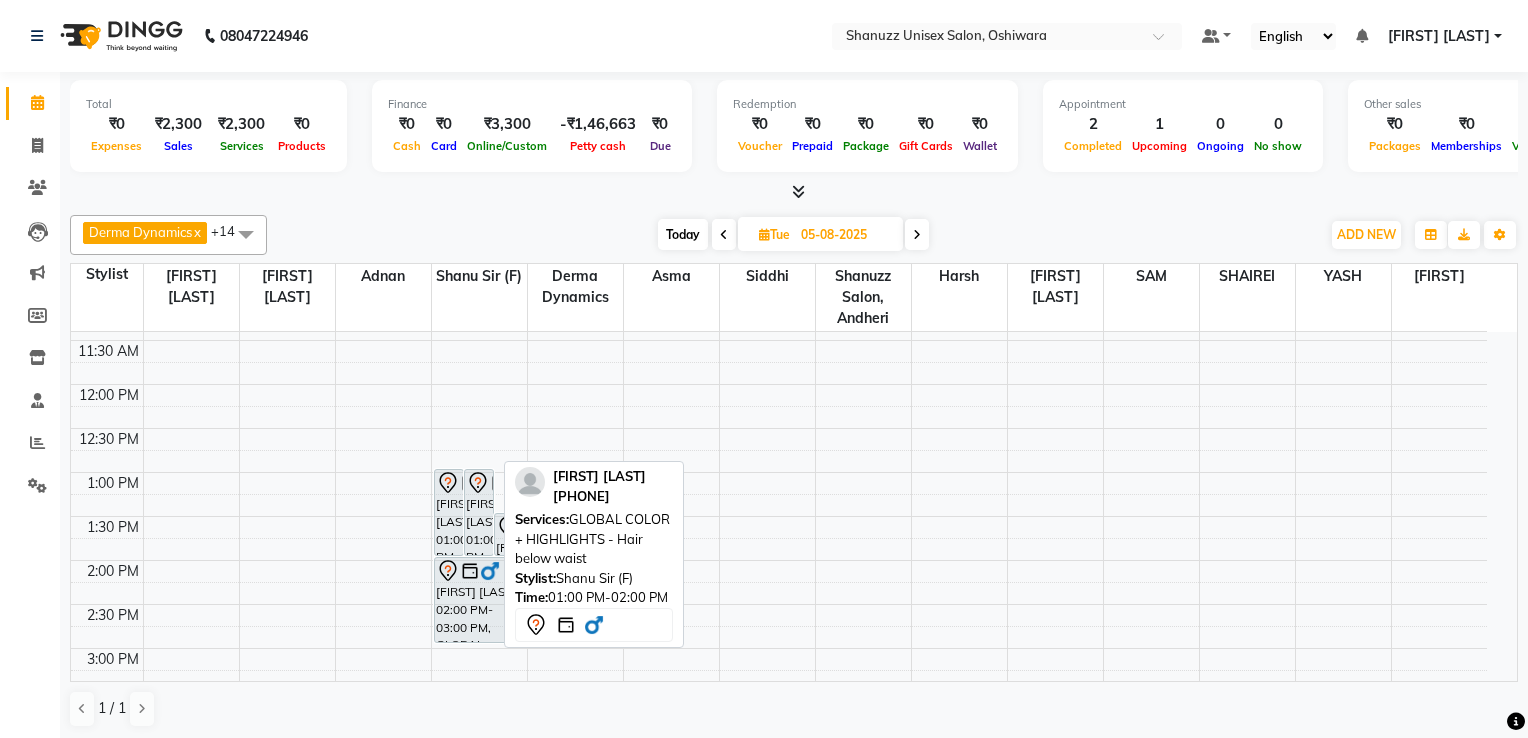 select on "7" 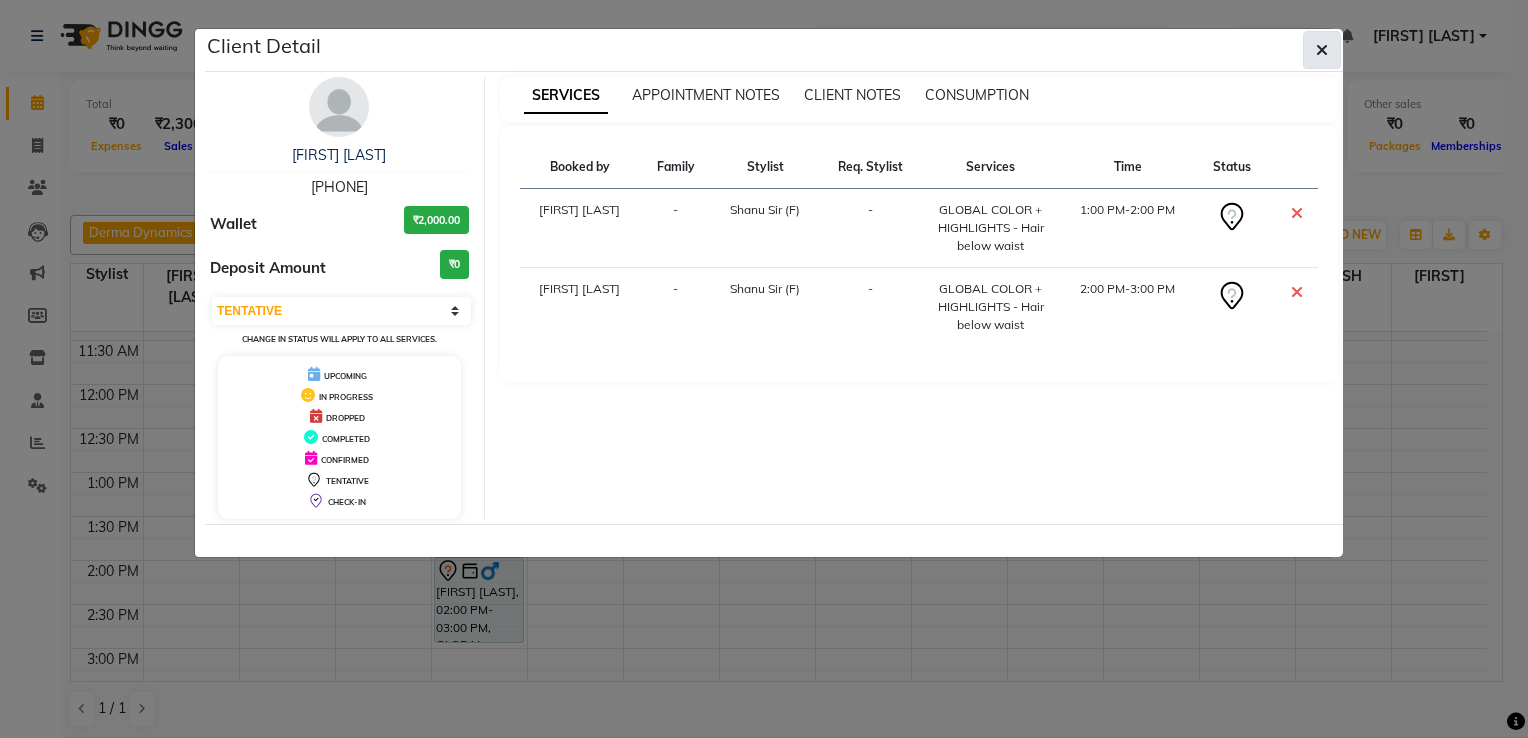 click 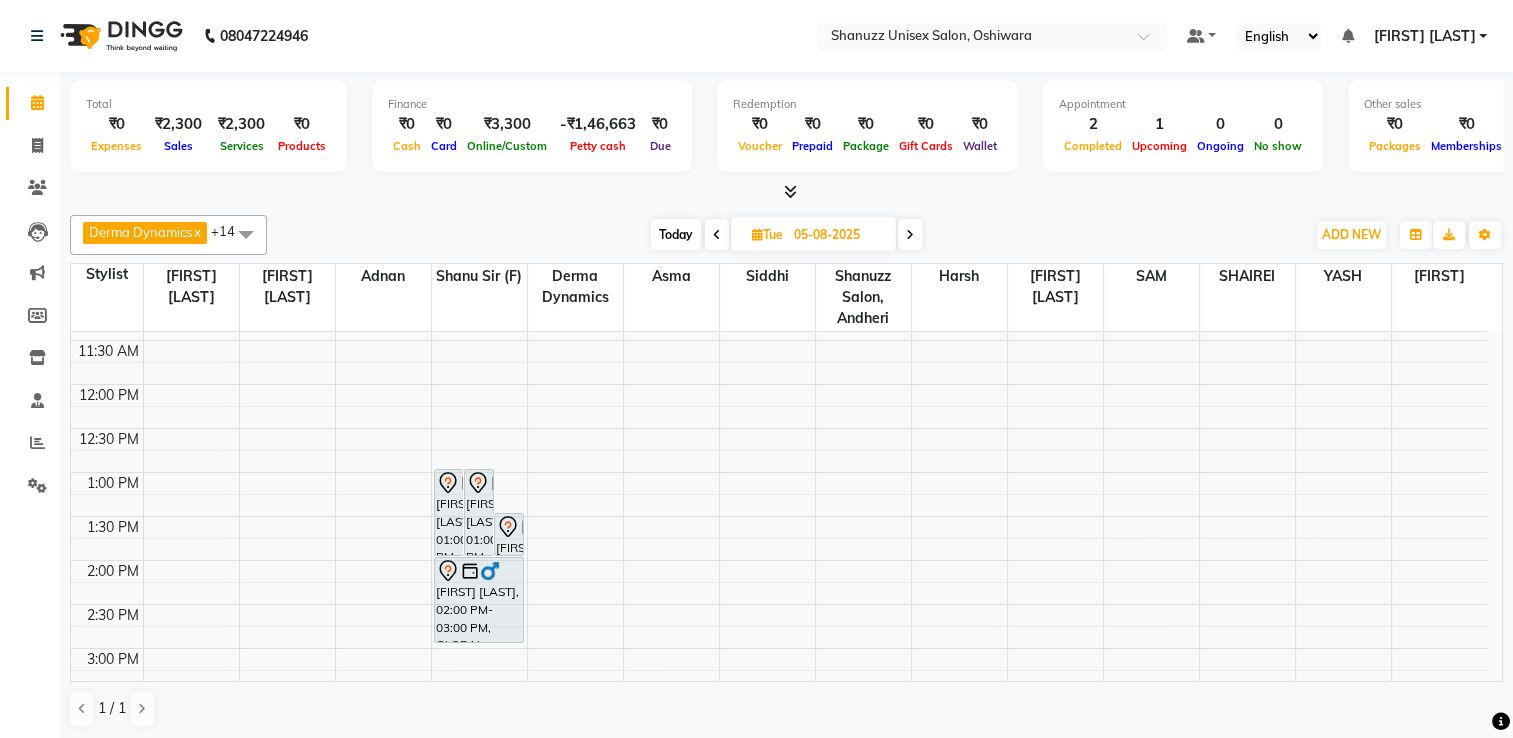 click on "[DAY] [DATE]" at bounding box center (813, 234) 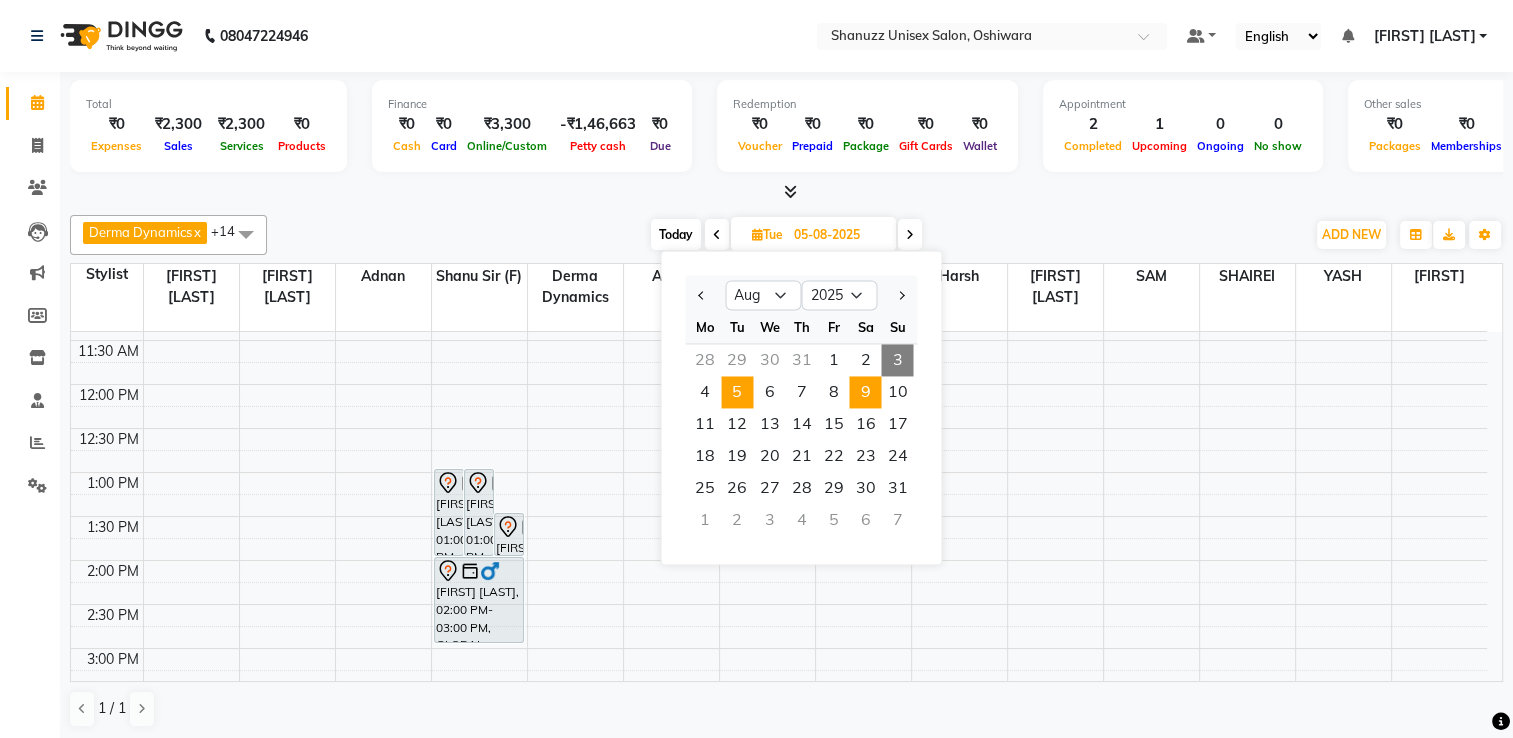 click on "9" at bounding box center (865, 392) 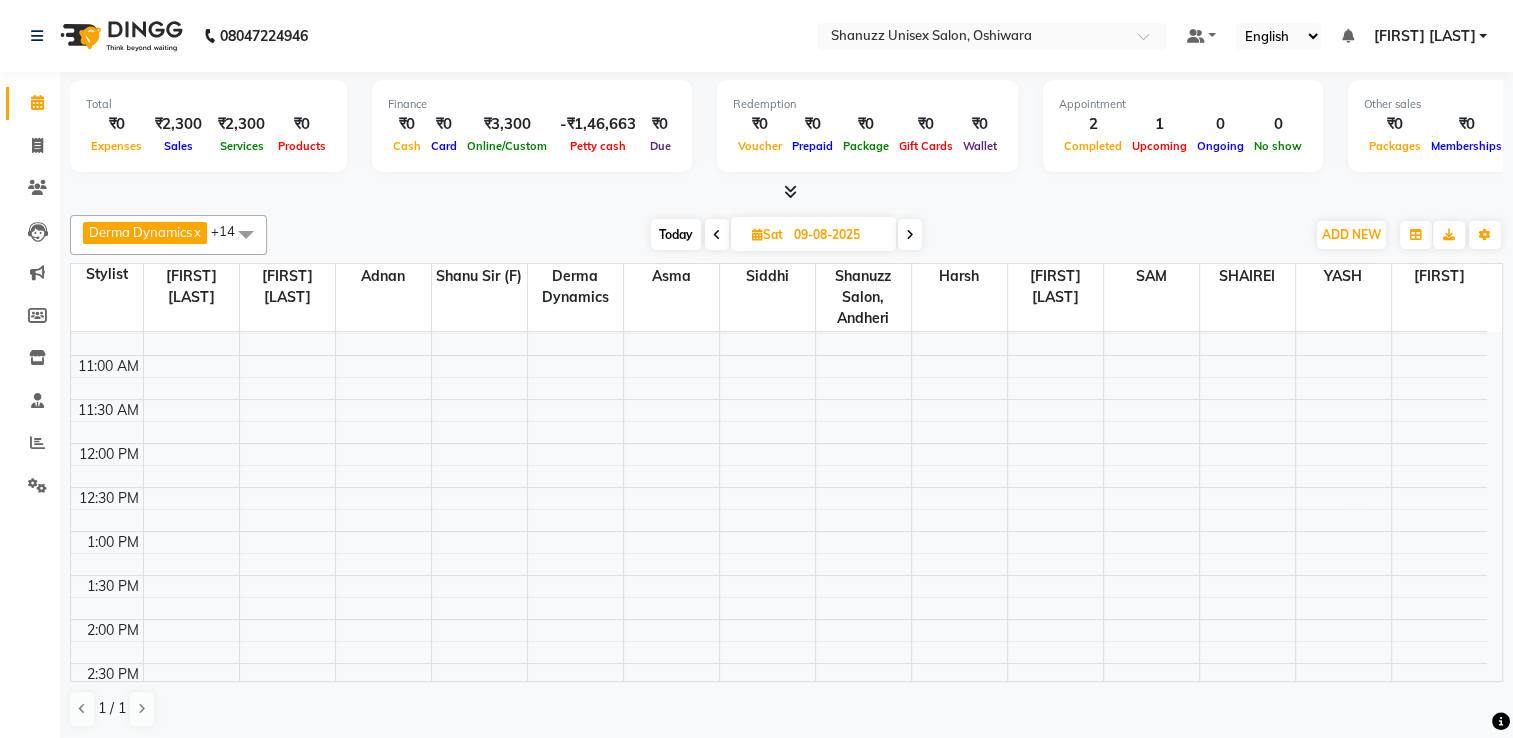 scroll, scrollTop: 0, scrollLeft: 0, axis: both 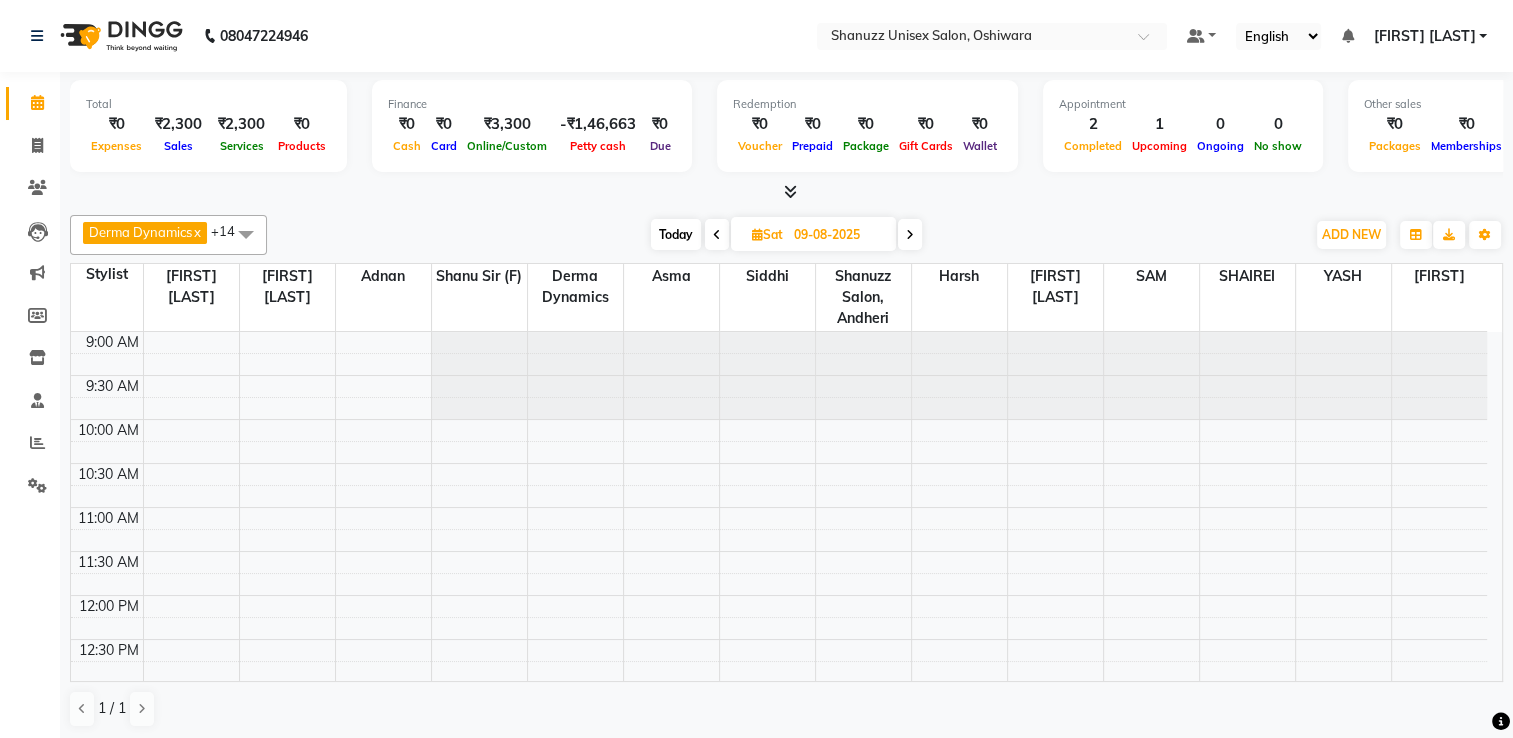 click at bounding box center (910, 235) 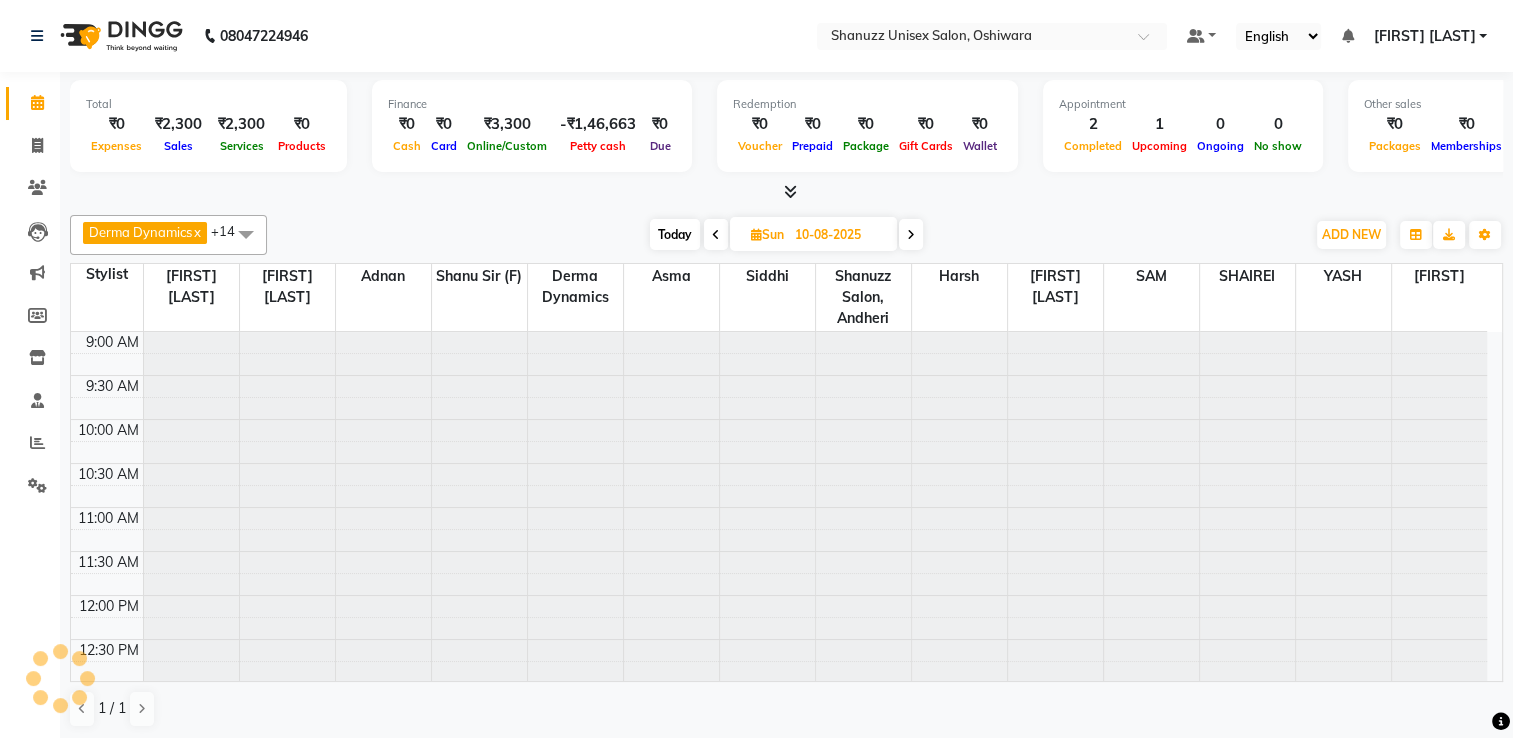 scroll, scrollTop: 524, scrollLeft: 0, axis: vertical 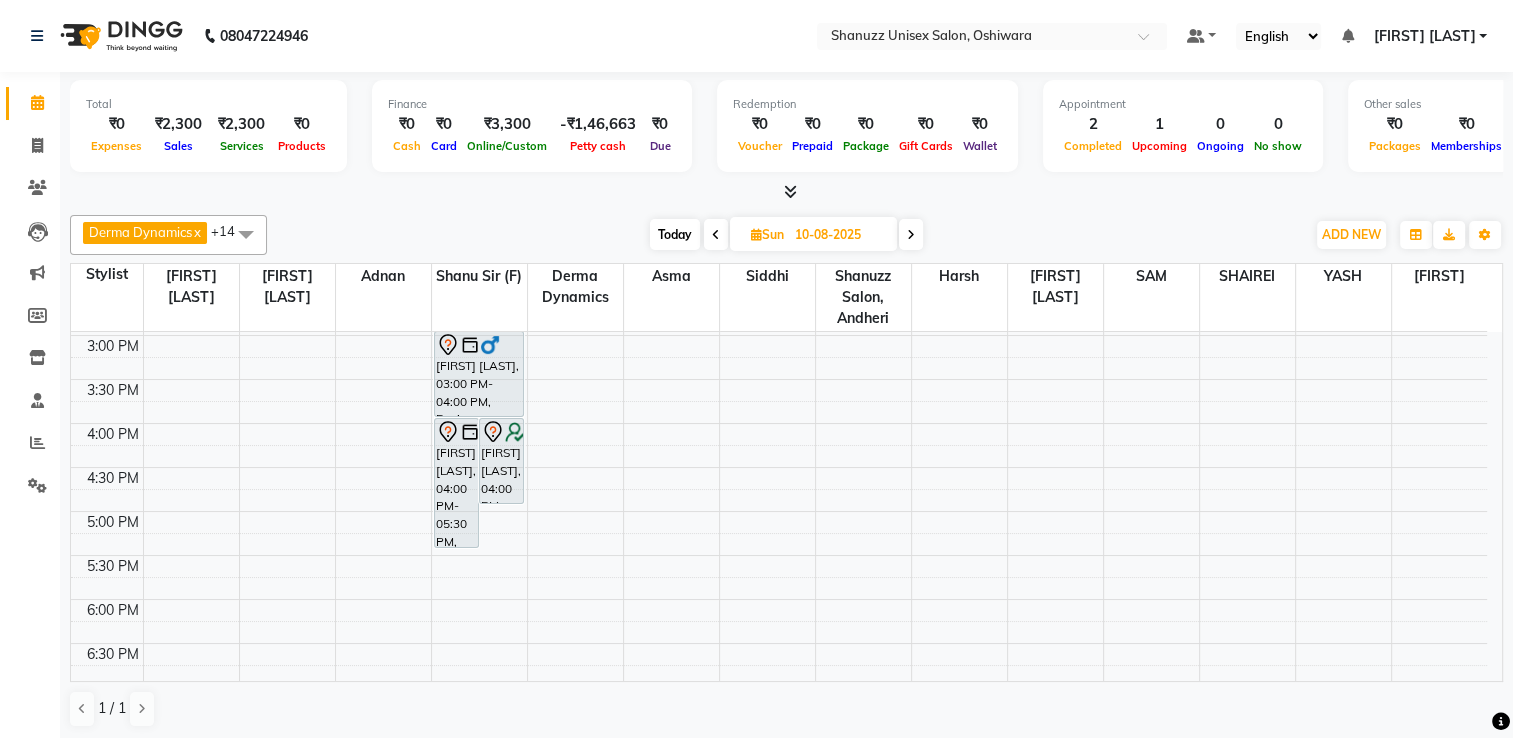 click at bounding box center (716, 235) 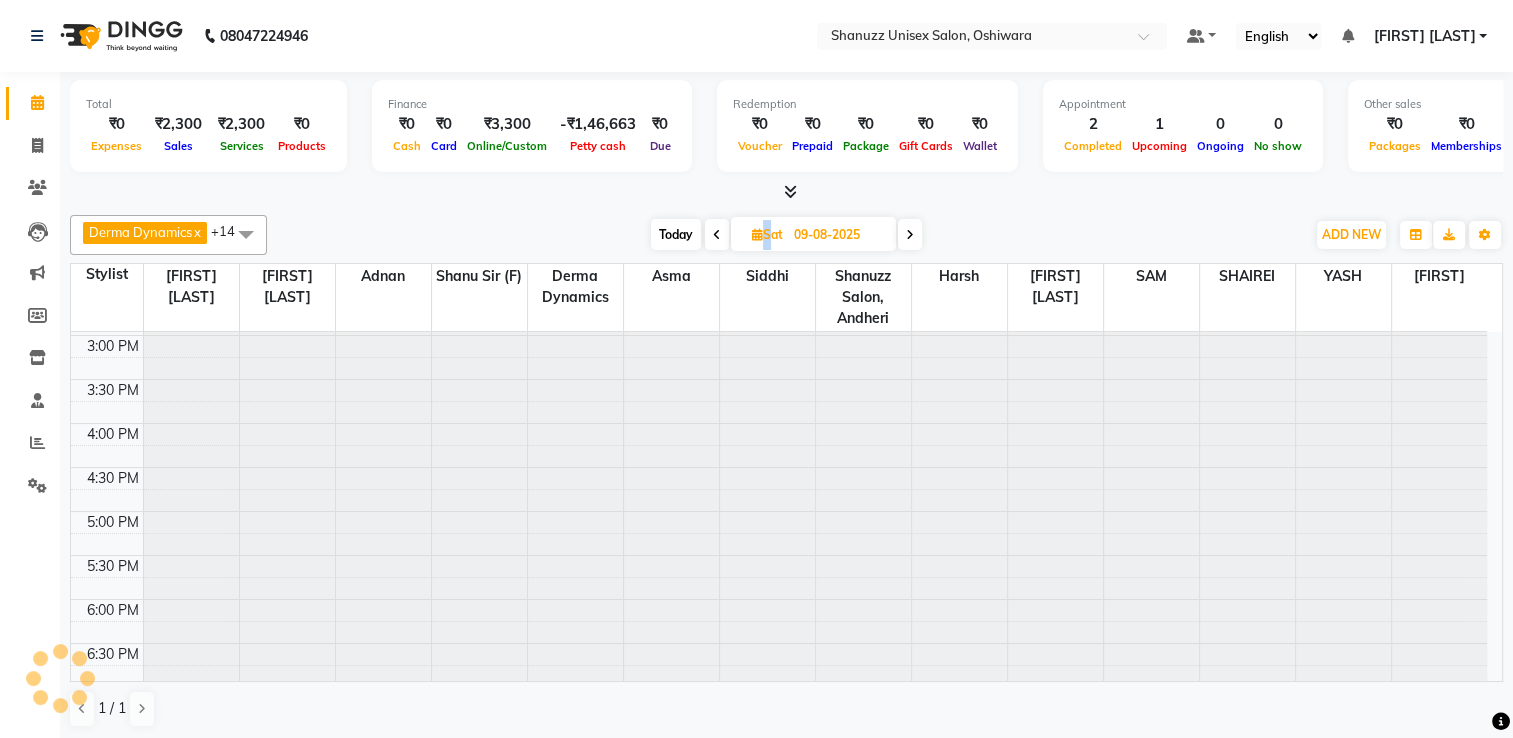 click at bounding box center (717, 235) 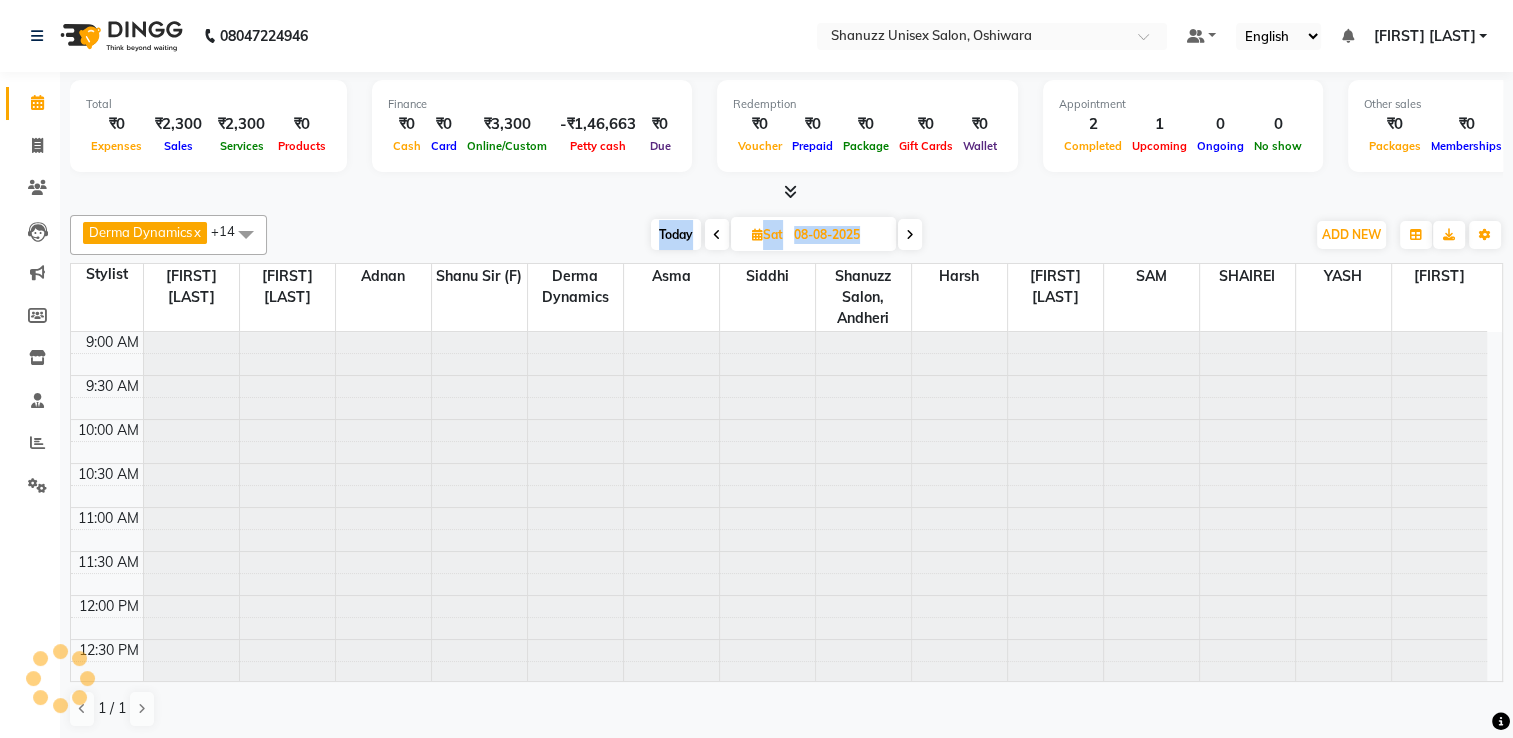 click at bounding box center [717, 235] 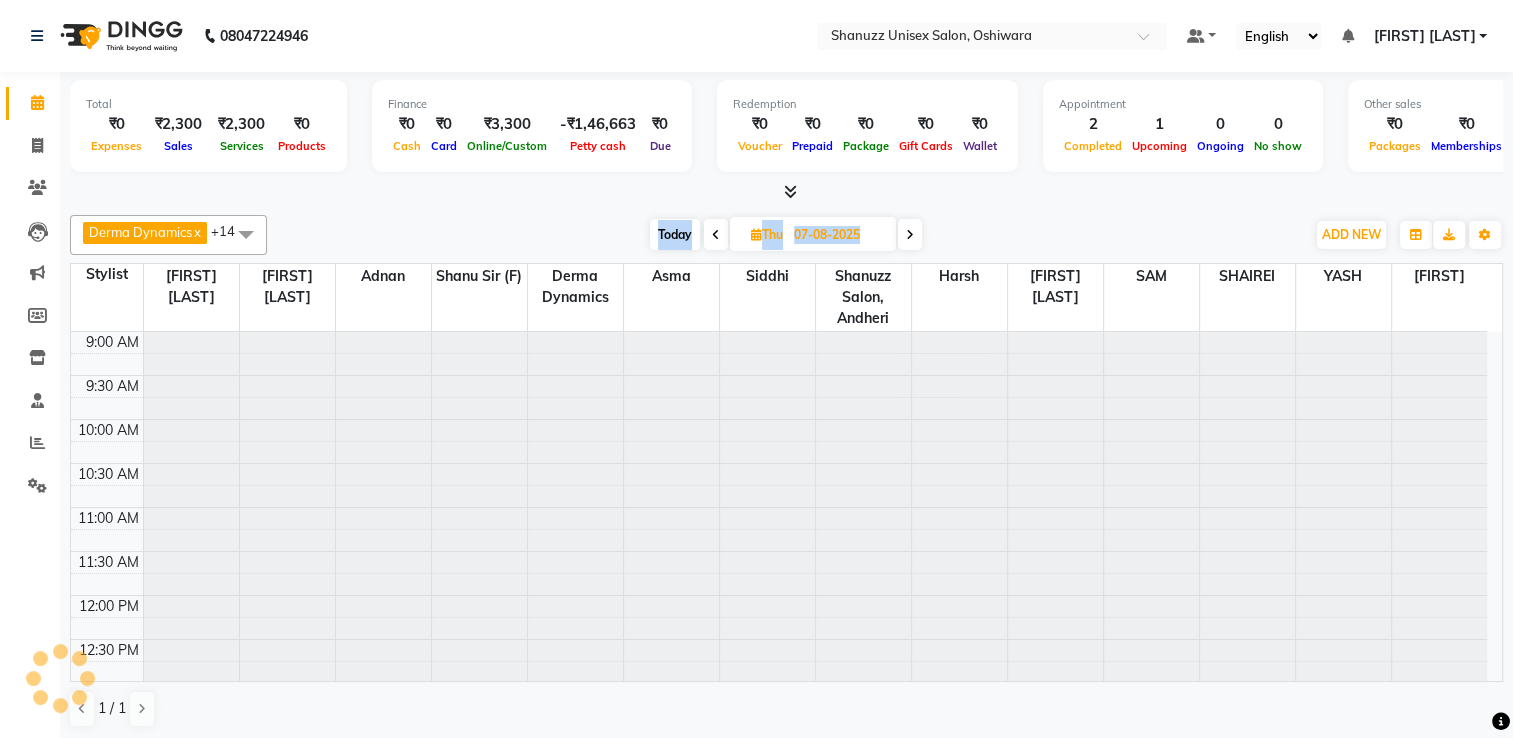 scroll, scrollTop: 524, scrollLeft: 0, axis: vertical 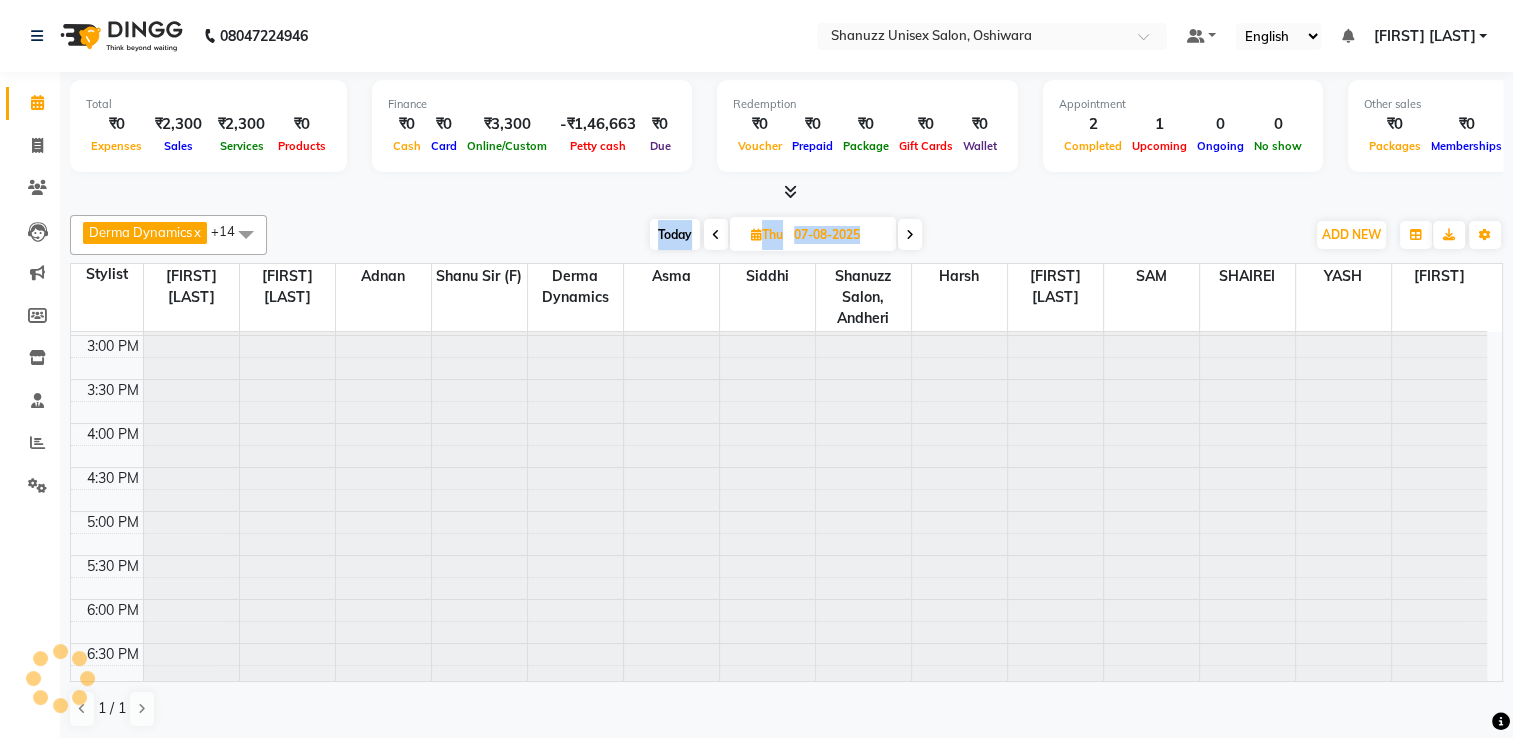 click at bounding box center (716, 235) 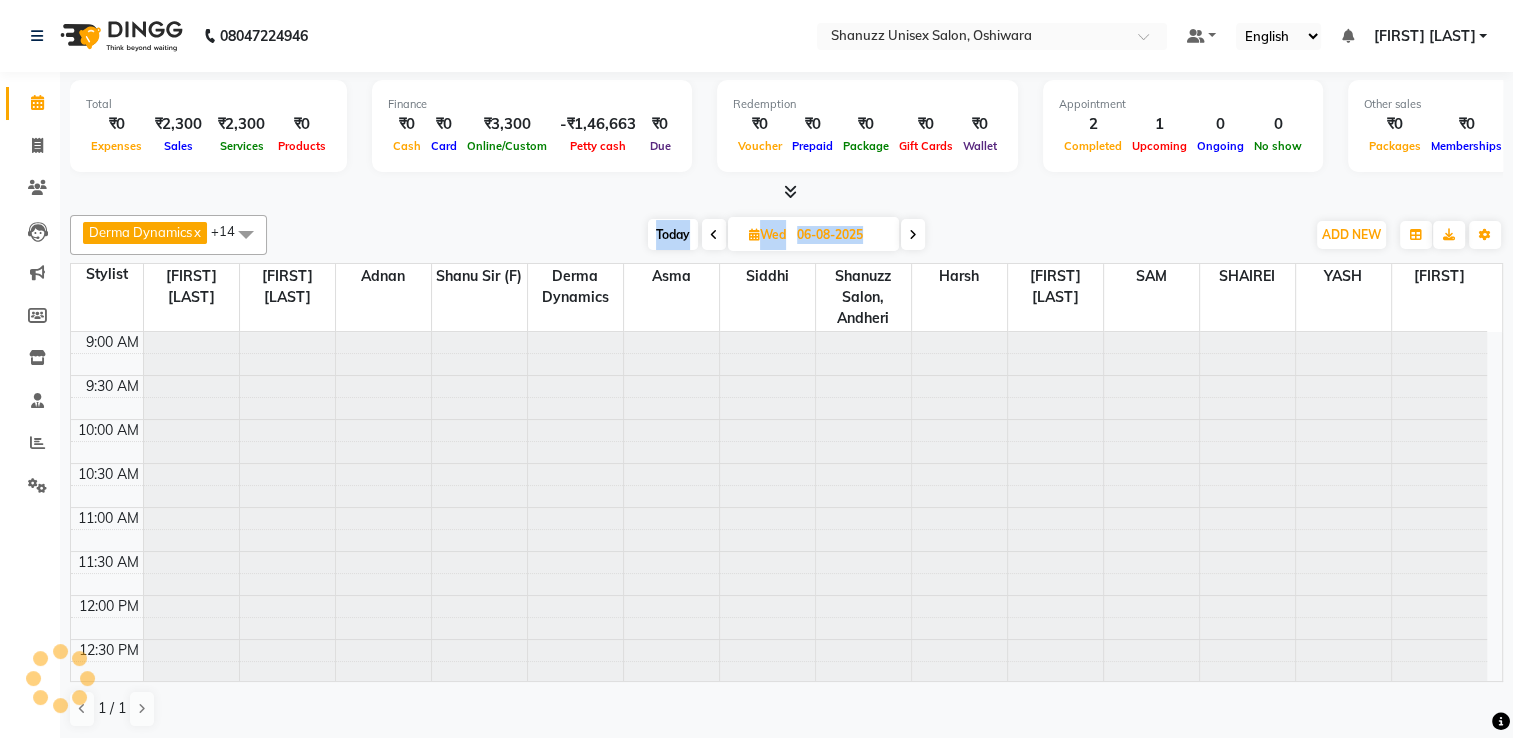scroll, scrollTop: 524, scrollLeft: 0, axis: vertical 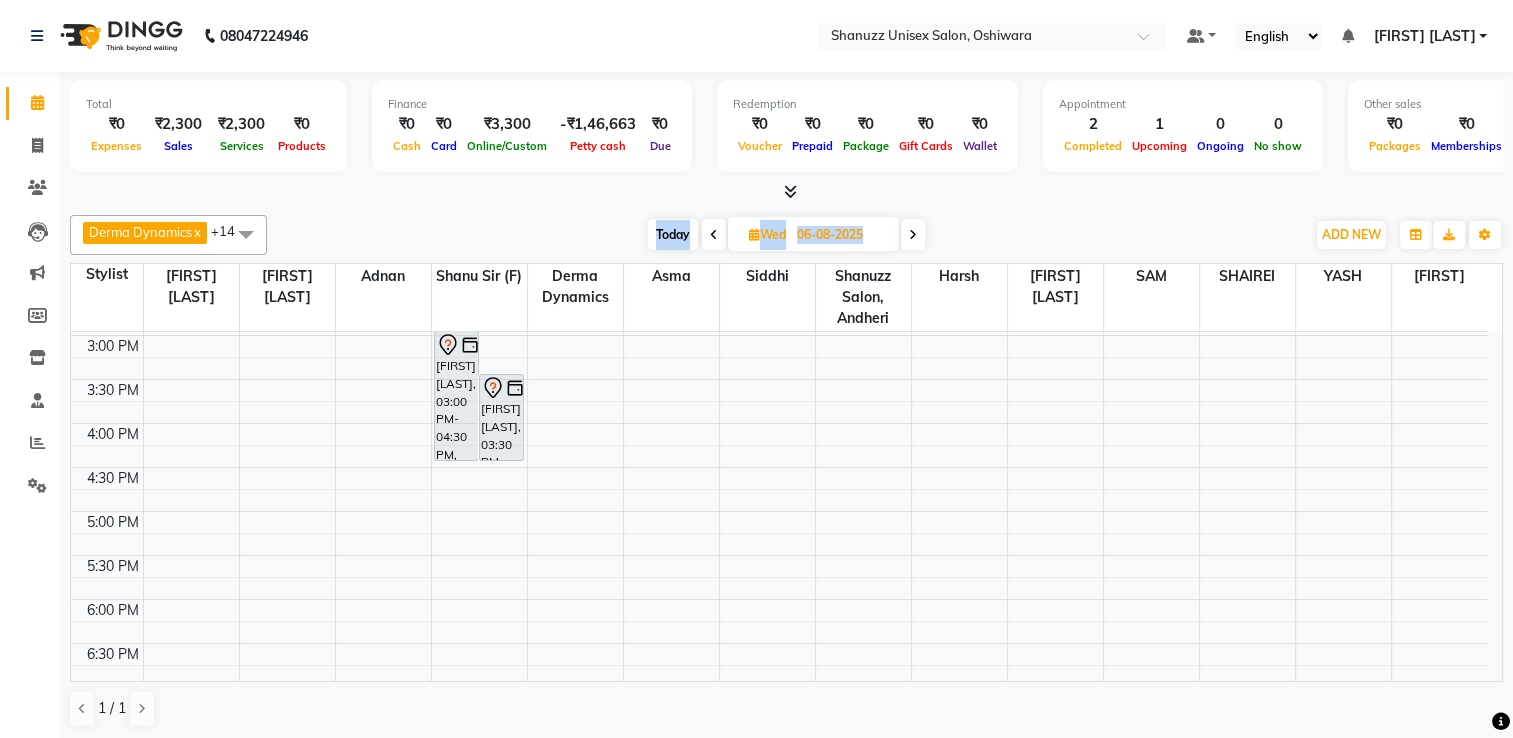 click at bounding box center [714, 235] 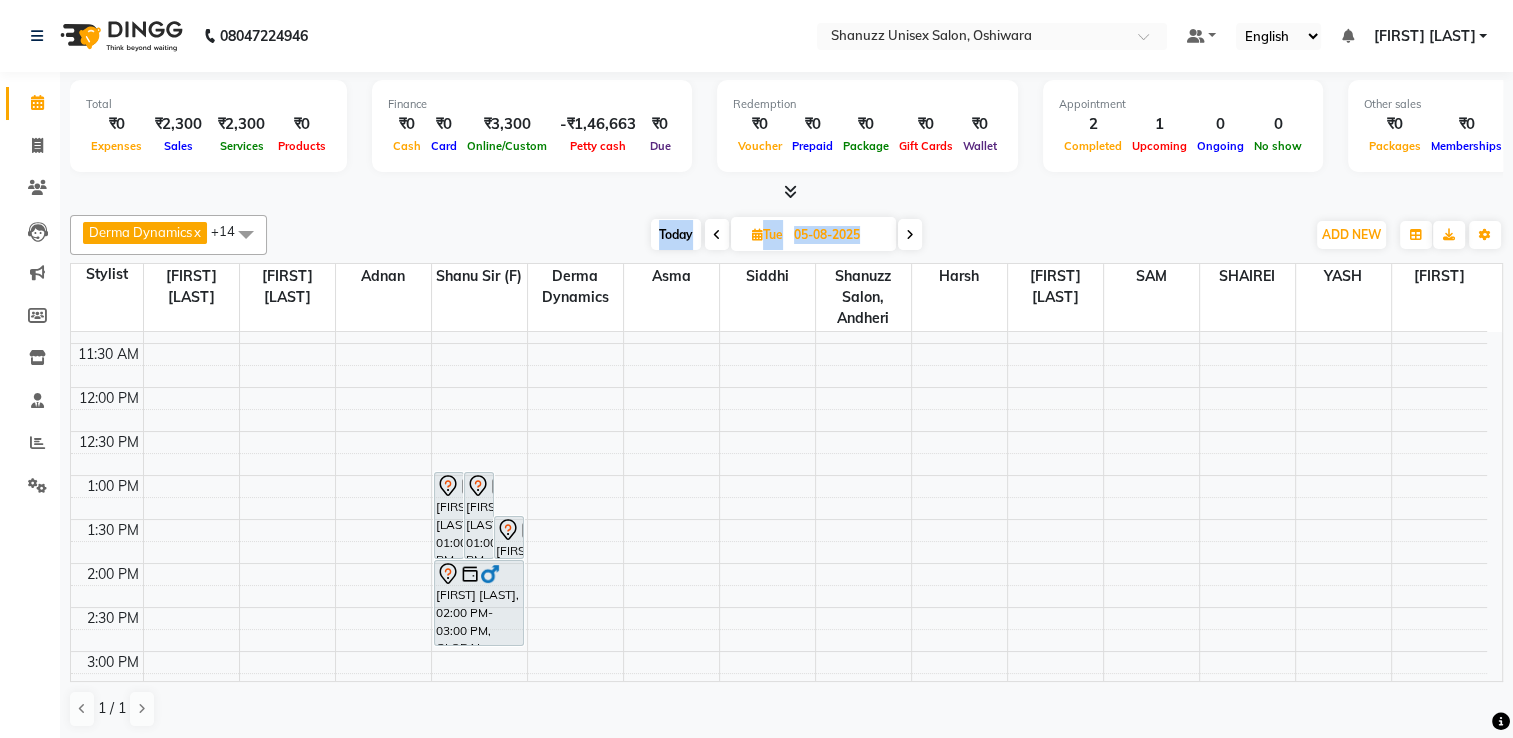scroll, scrollTop: 172, scrollLeft: 0, axis: vertical 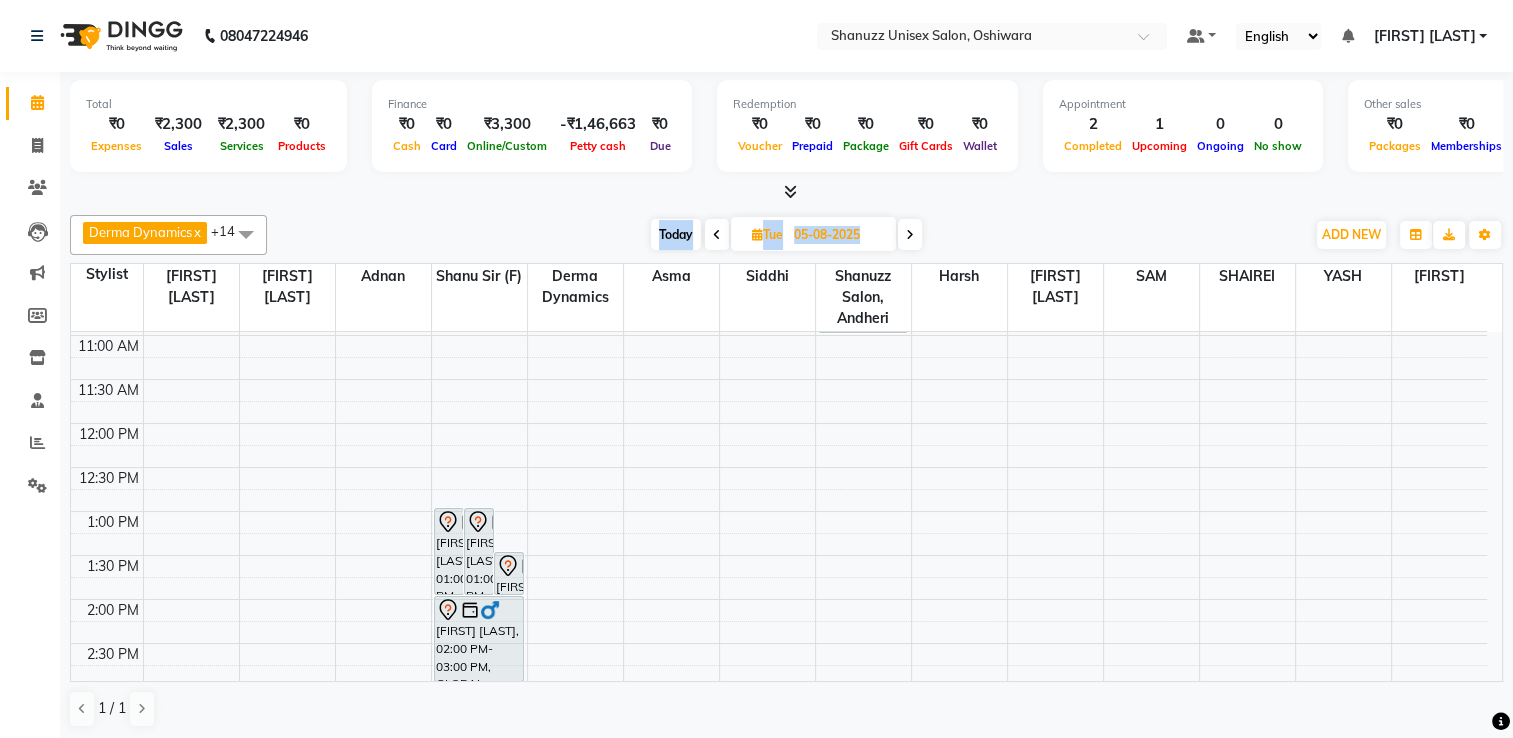 click on "Tue" at bounding box center (767, 234) 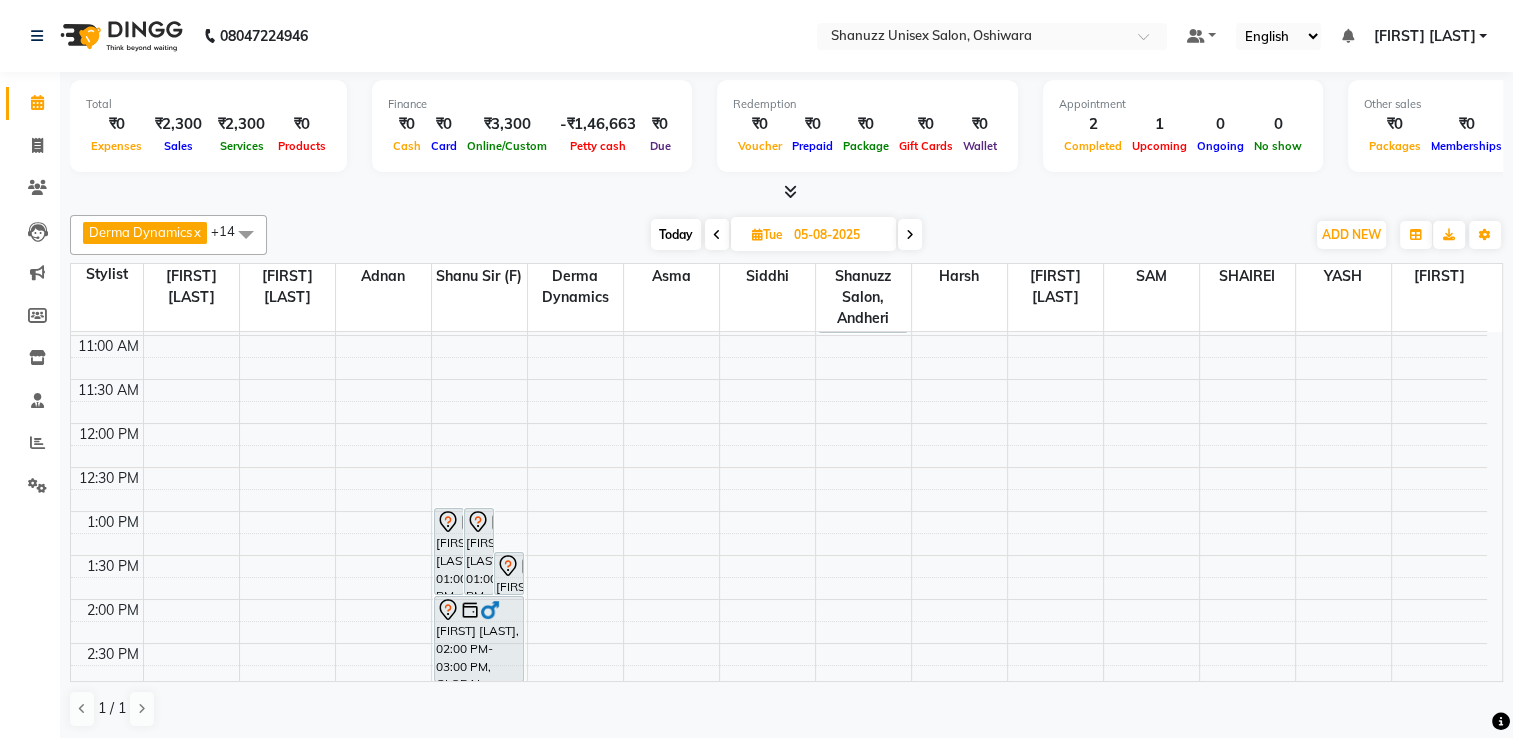 select on "8" 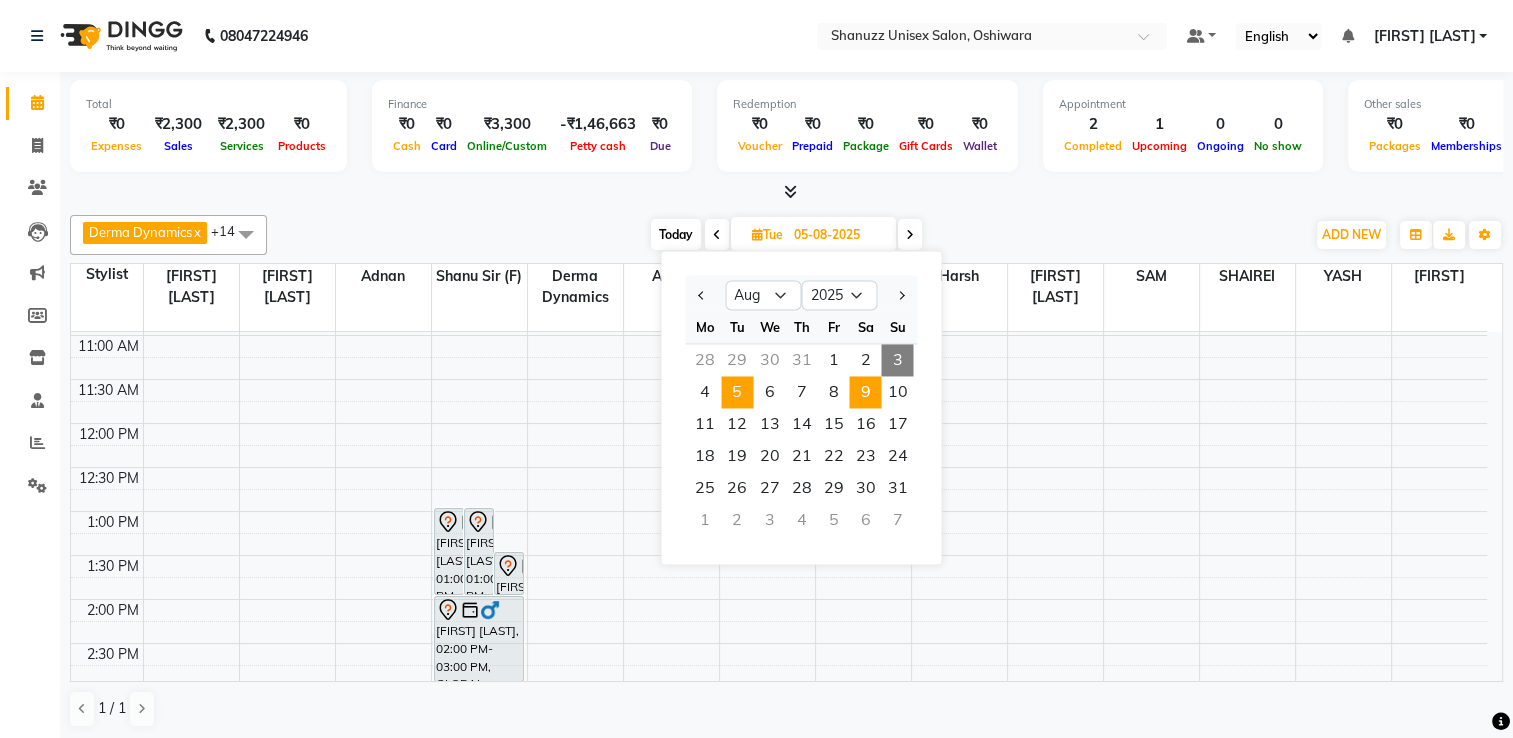click on "9" at bounding box center [865, 392] 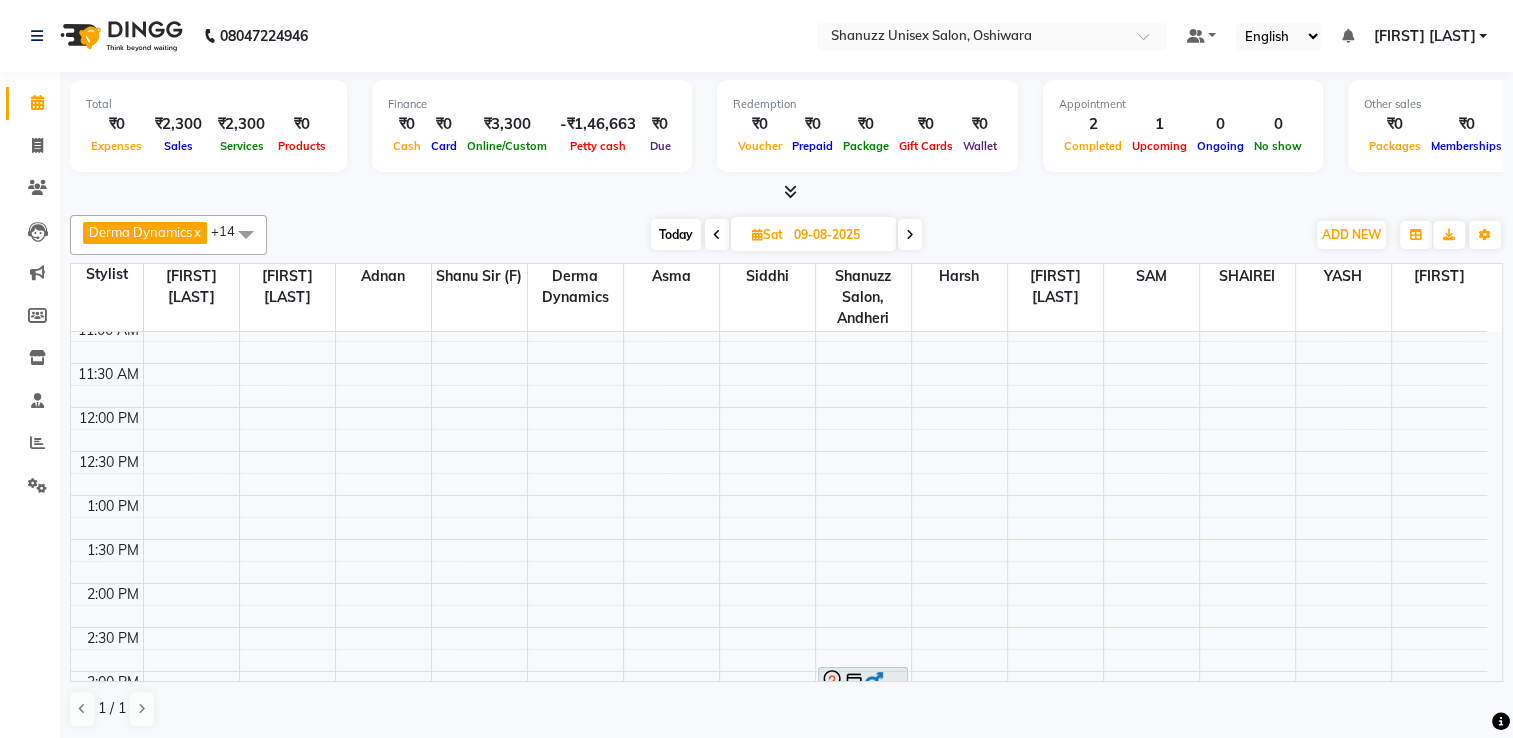 scroll, scrollTop: 0, scrollLeft: 0, axis: both 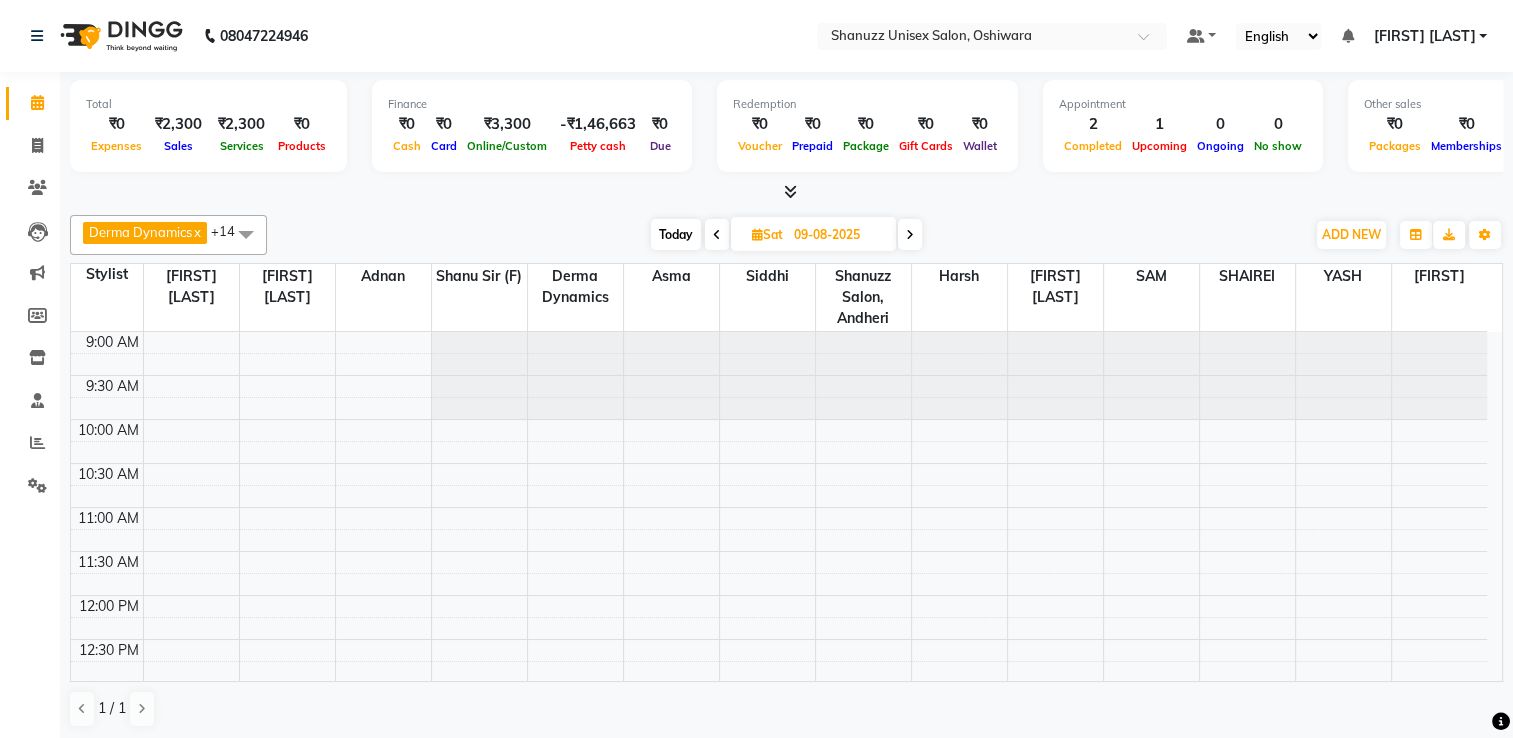 click at bounding box center (910, 235) 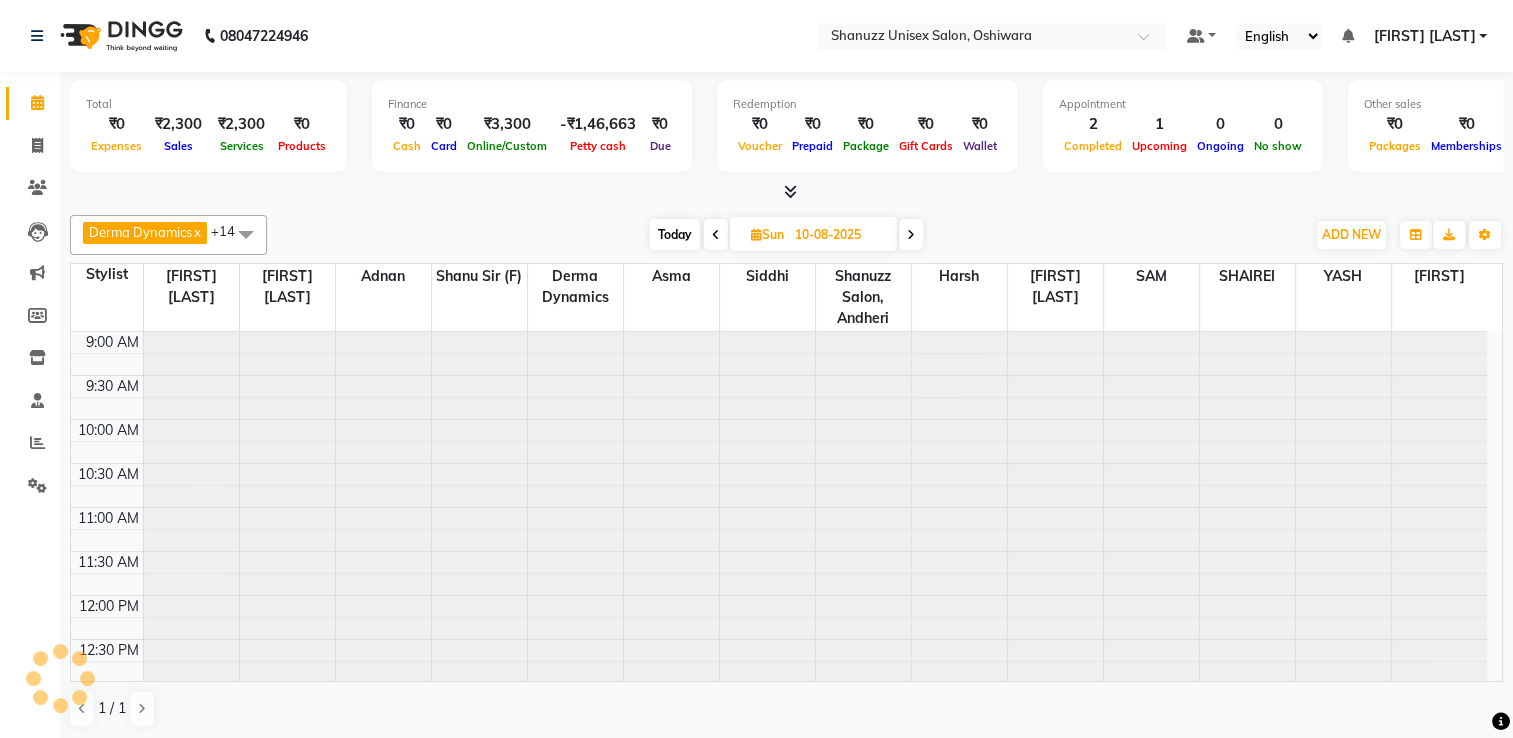 scroll, scrollTop: 0, scrollLeft: 0, axis: both 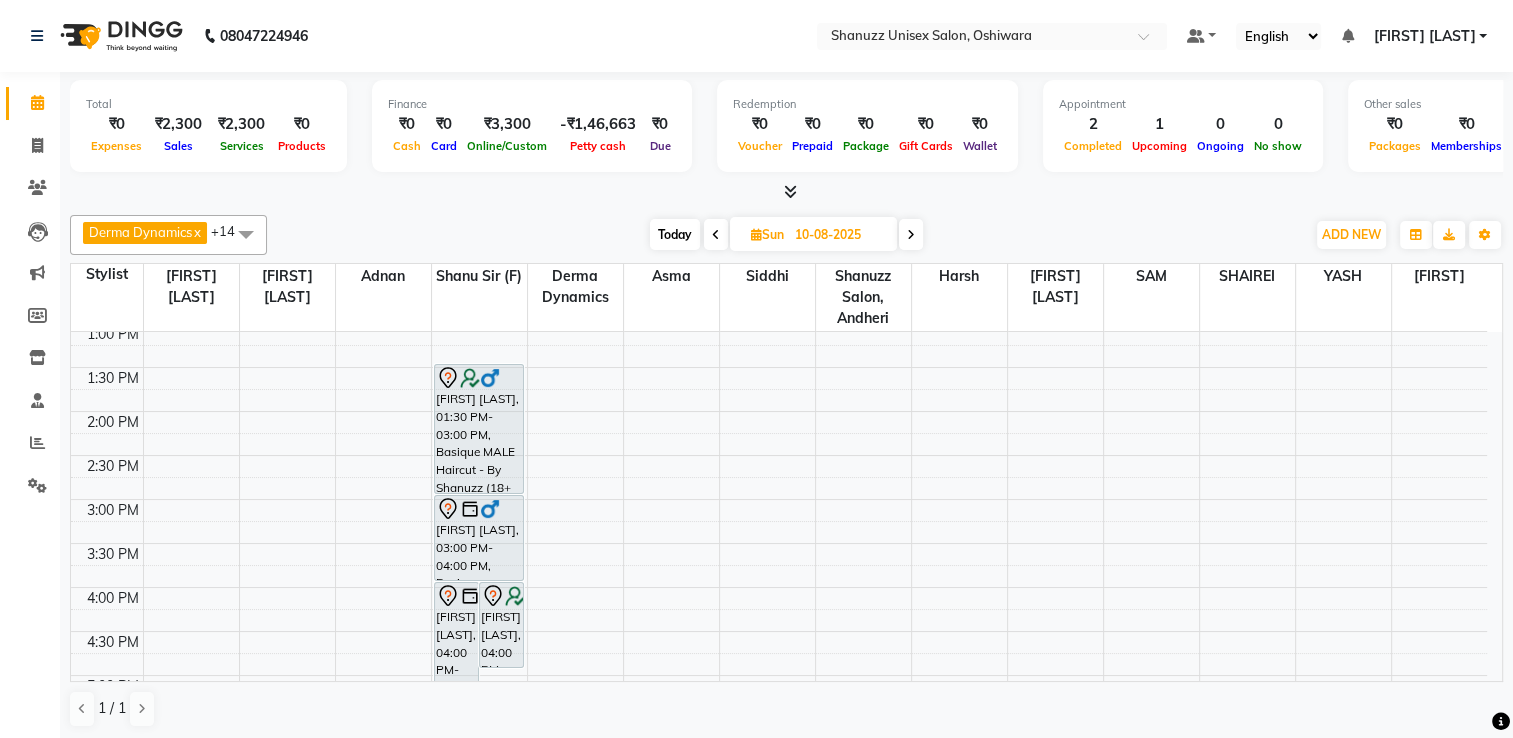 click at bounding box center (716, 235) 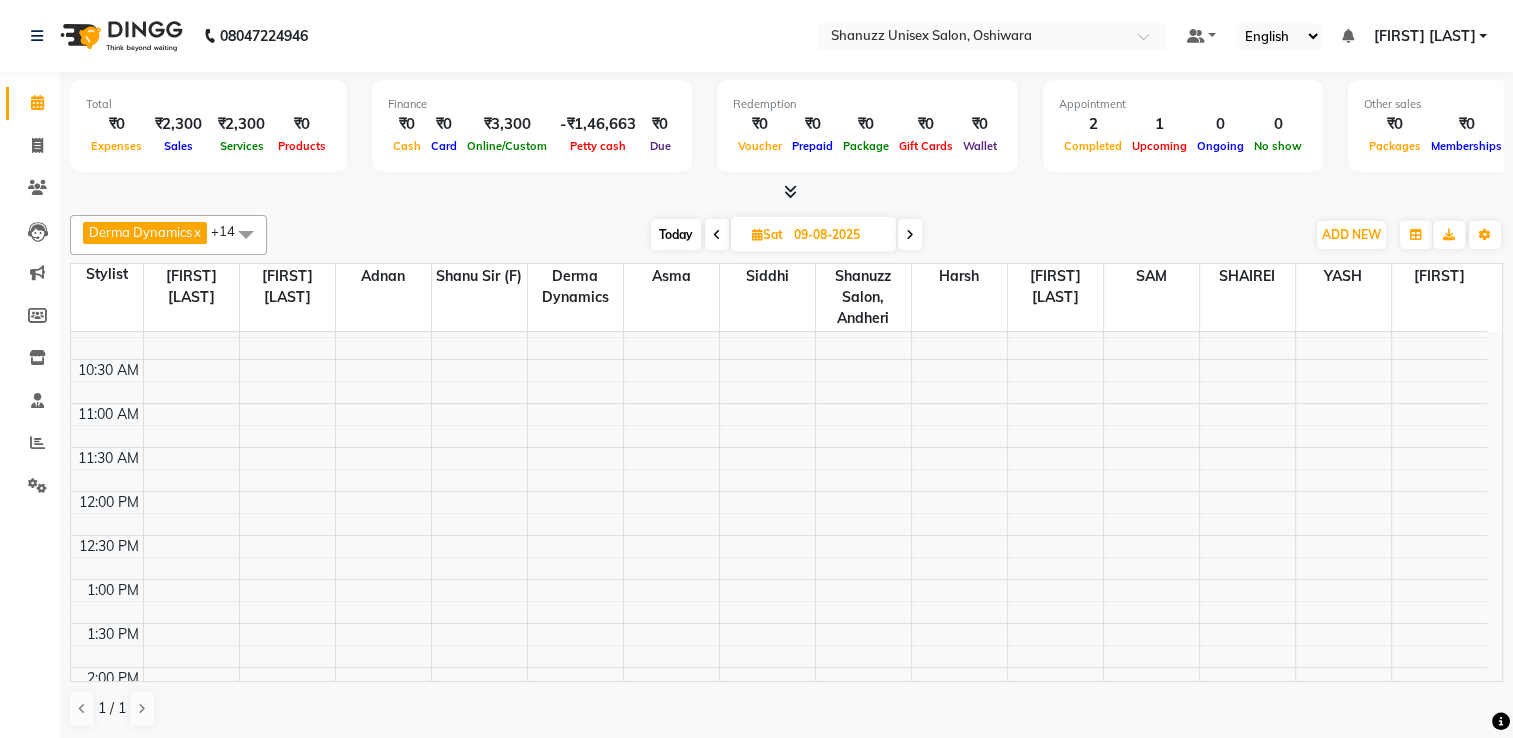 scroll, scrollTop: 103, scrollLeft: 0, axis: vertical 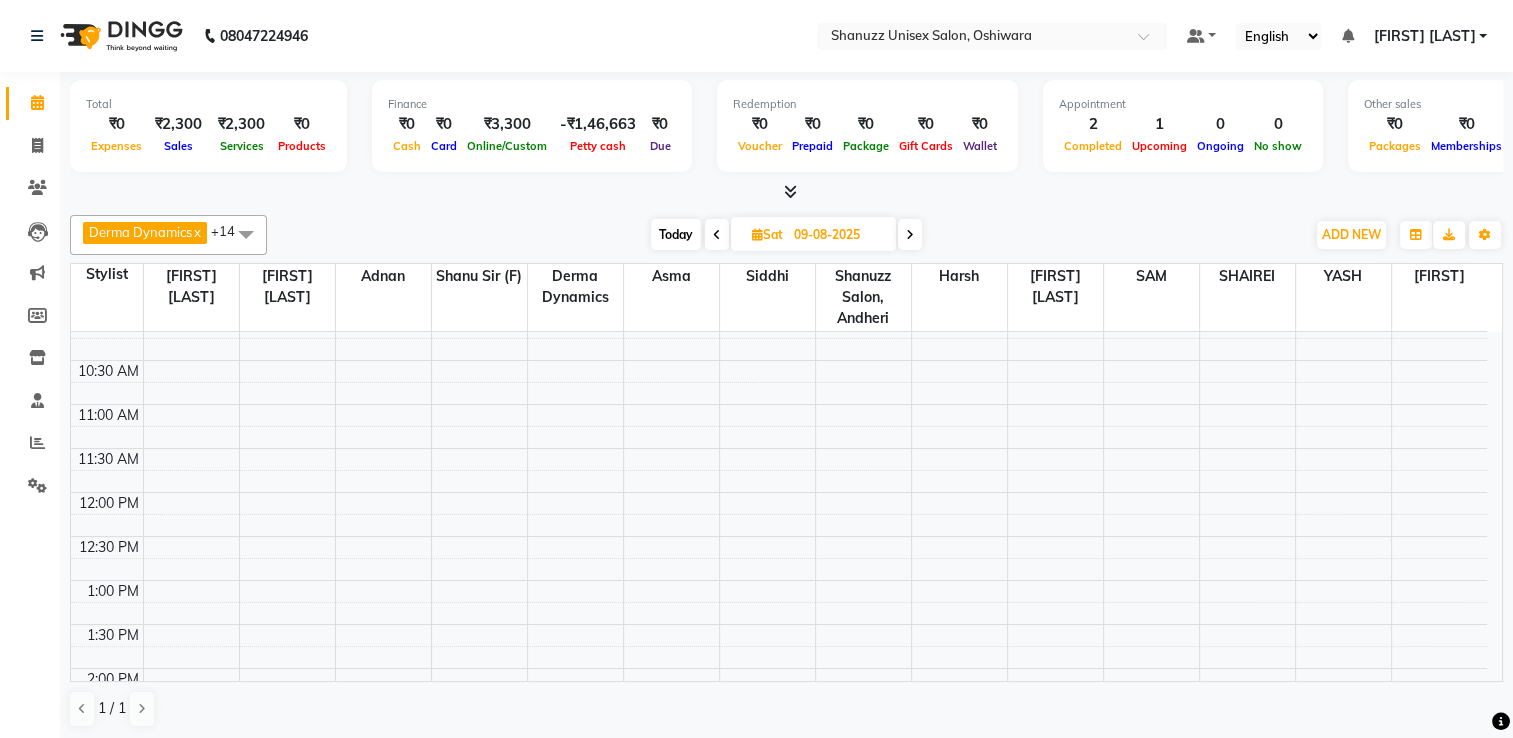click on "Today" at bounding box center [676, 234] 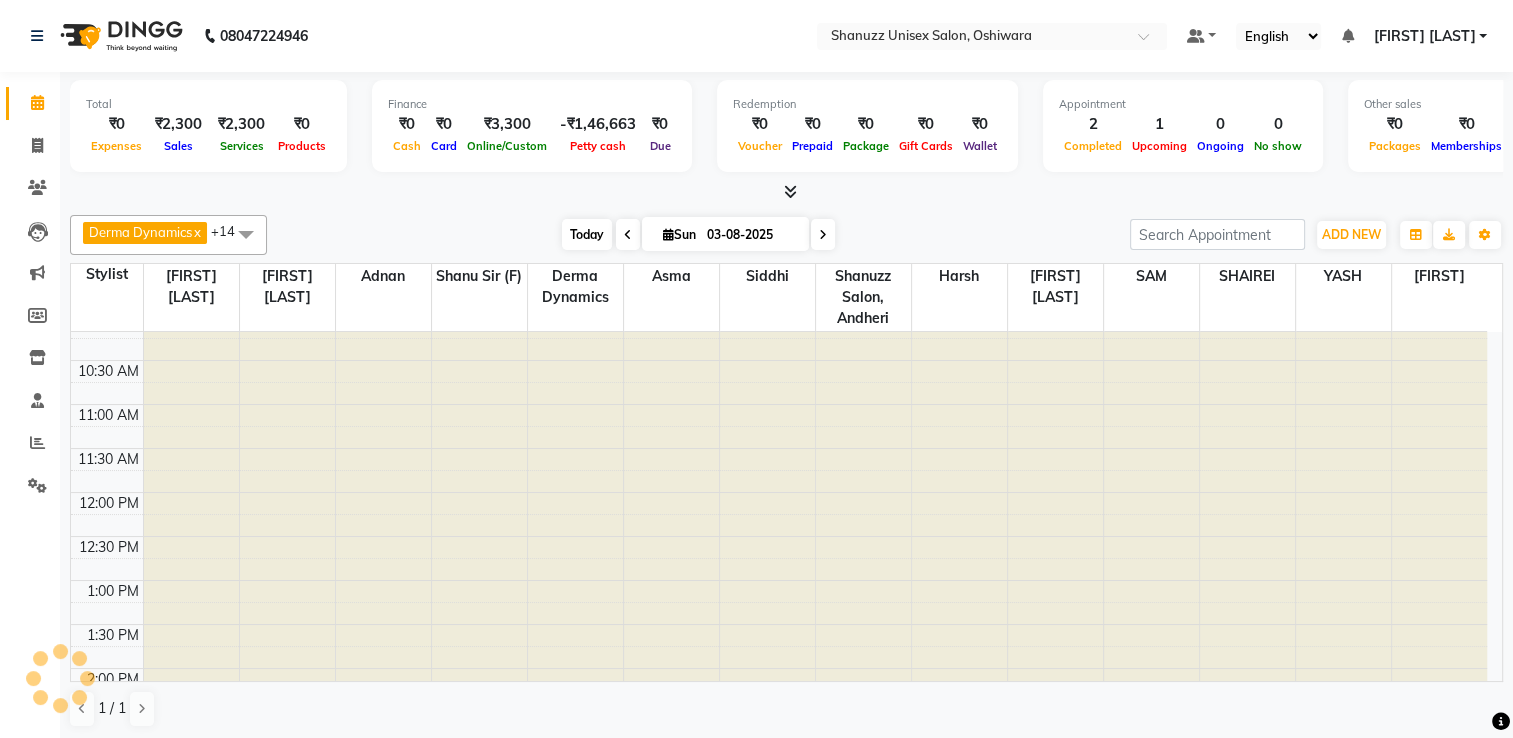 scroll, scrollTop: 524, scrollLeft: 0, axis: vertical 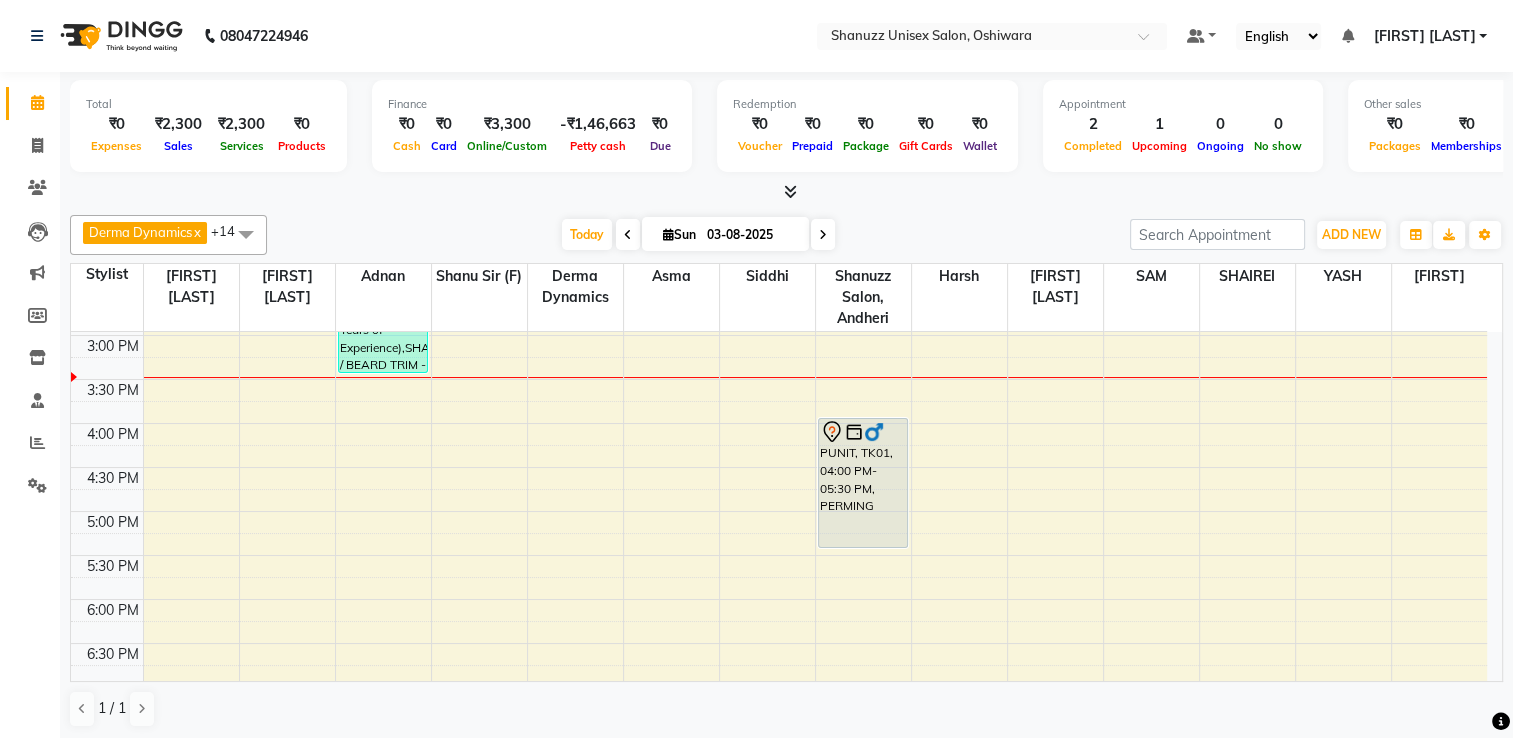 click at bounding box center (823, 235) 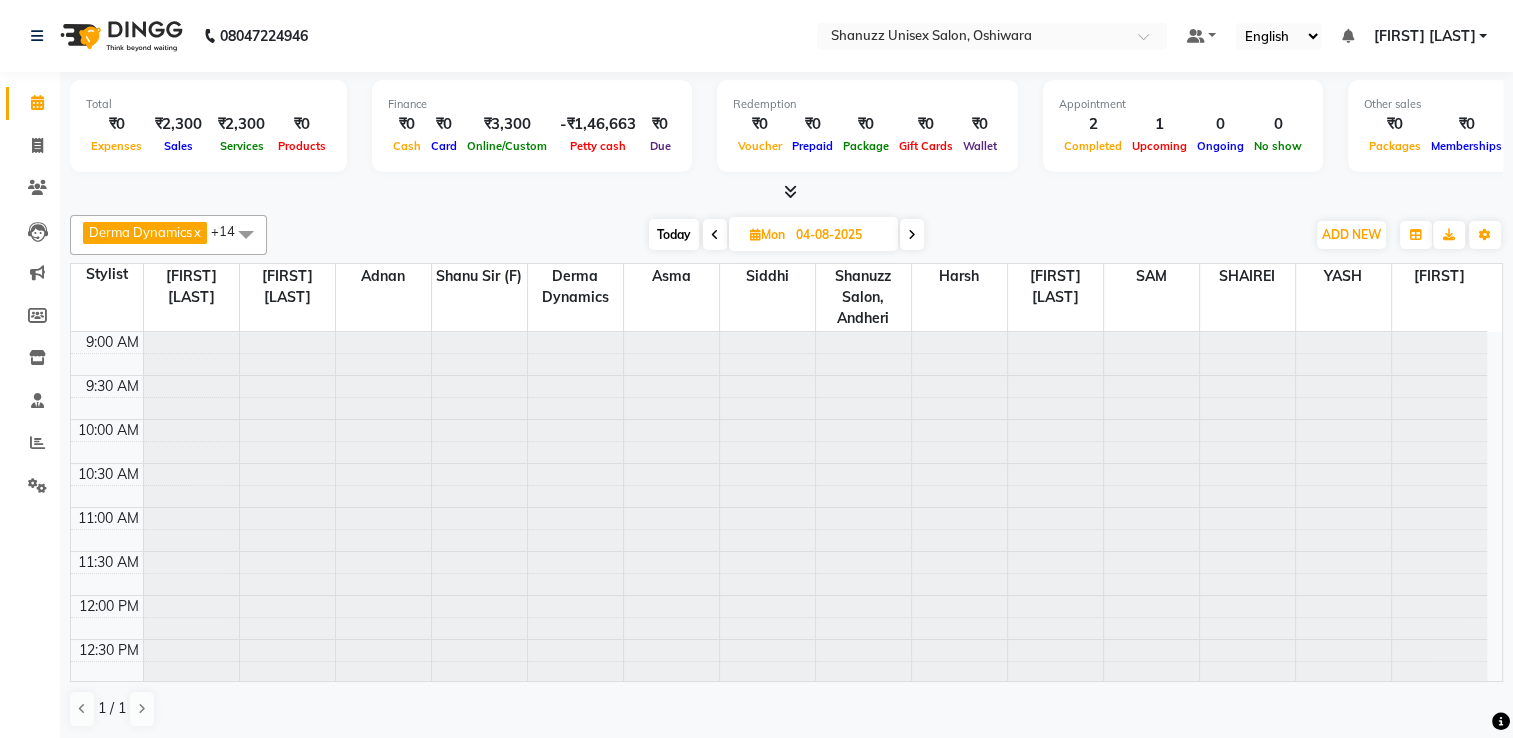 scroll, scrollTop: 524, scrollLeft: 0, axis: vertical 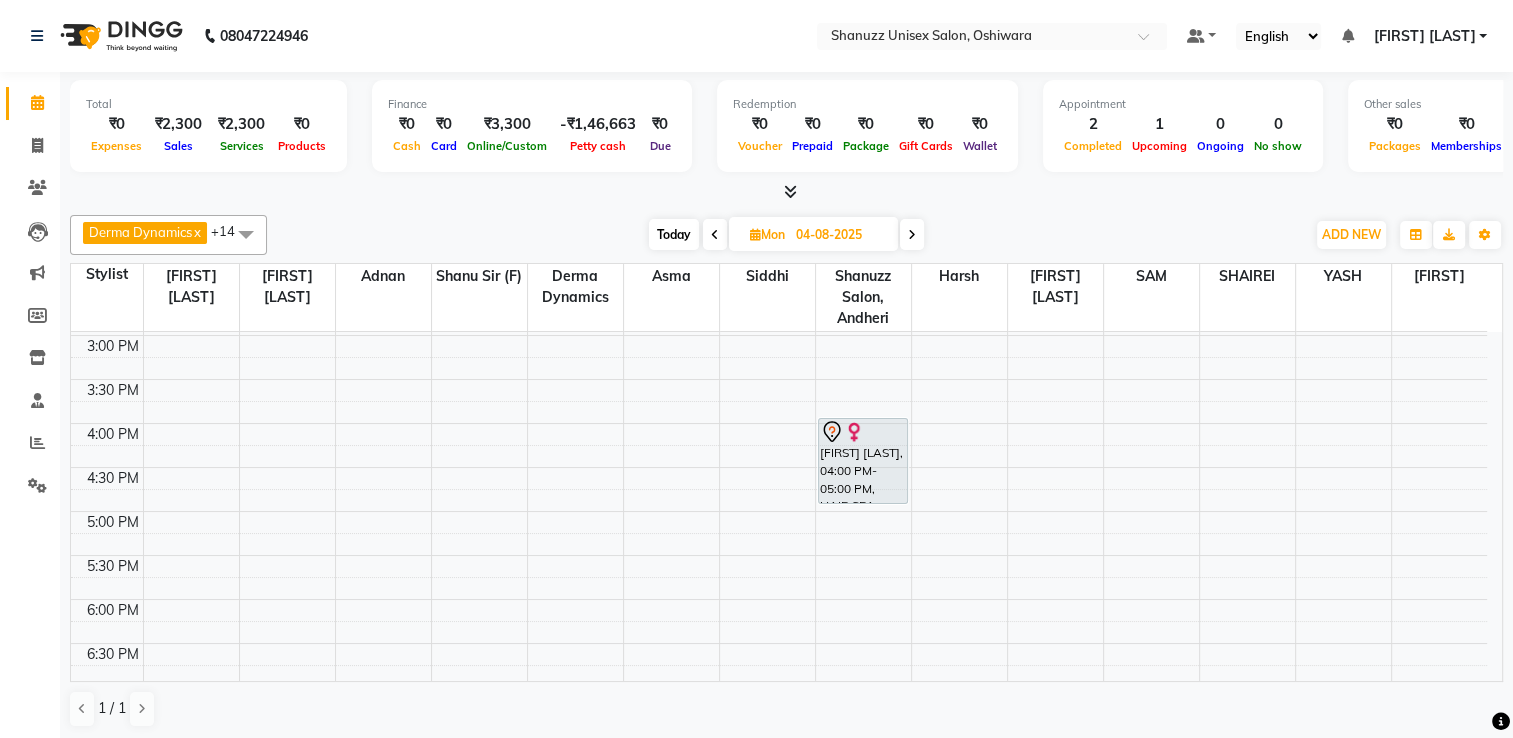click at bounding box center [912, 234] 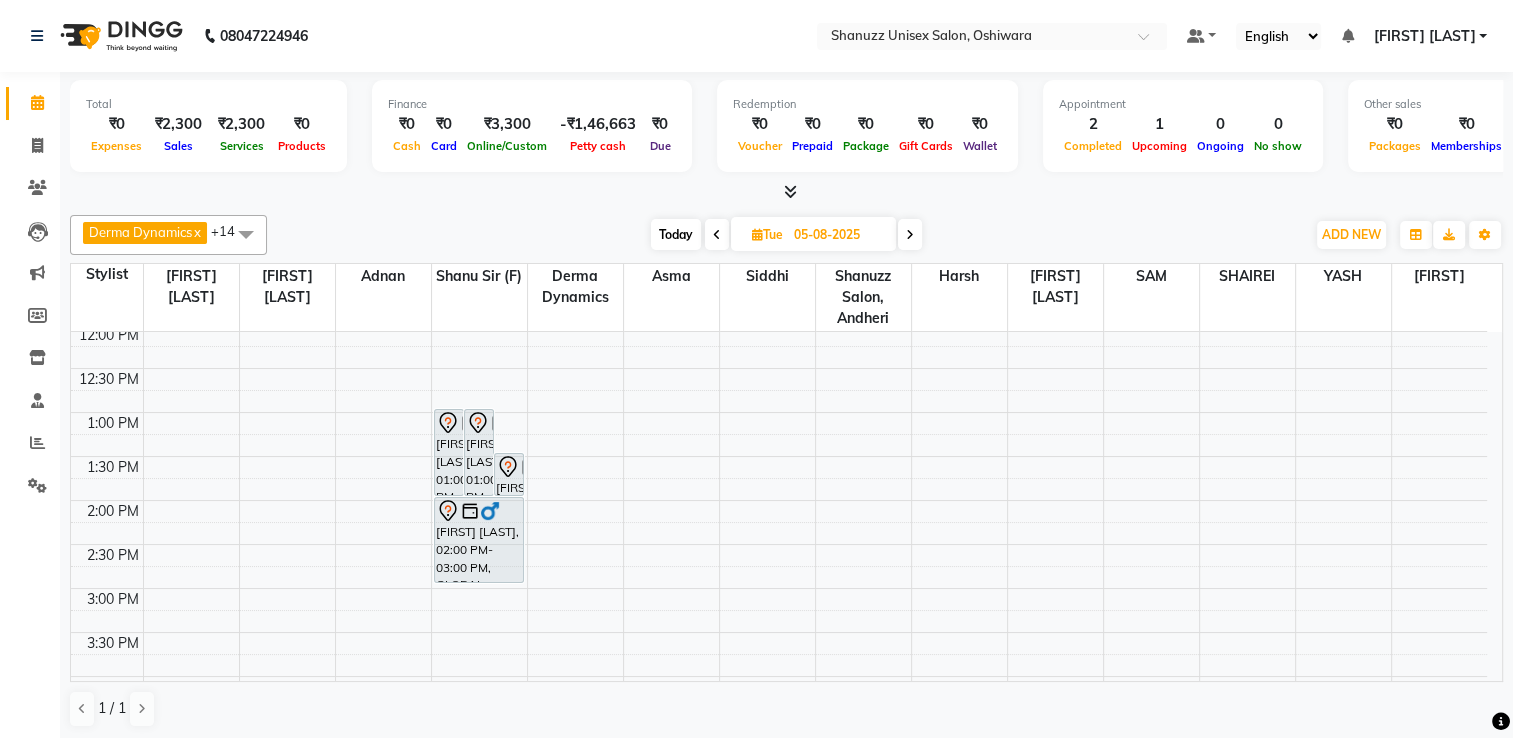 scroll, scrollTop: 268, scrollLeft: 0, axis: vertical 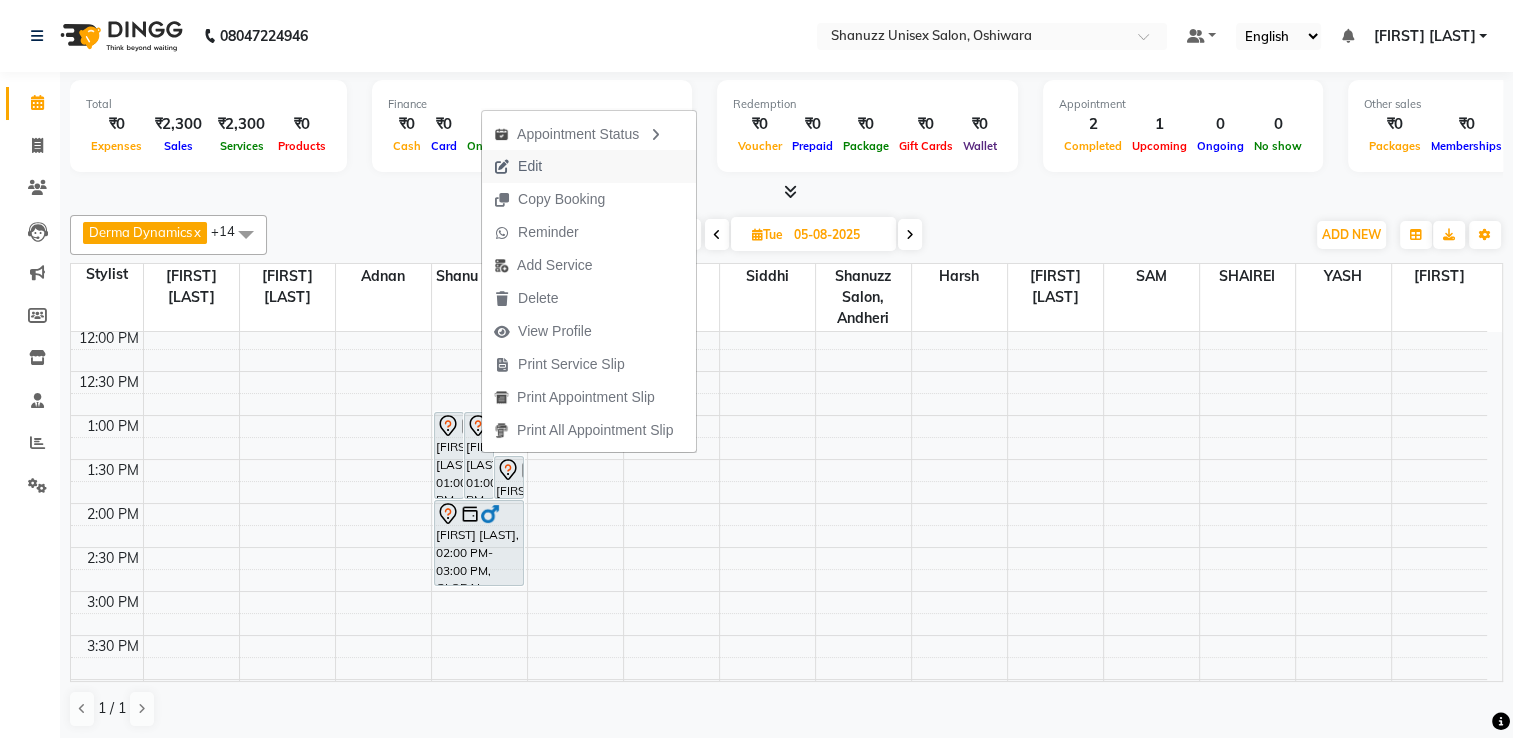 click on "Edit" at bounding box center [518, 166] 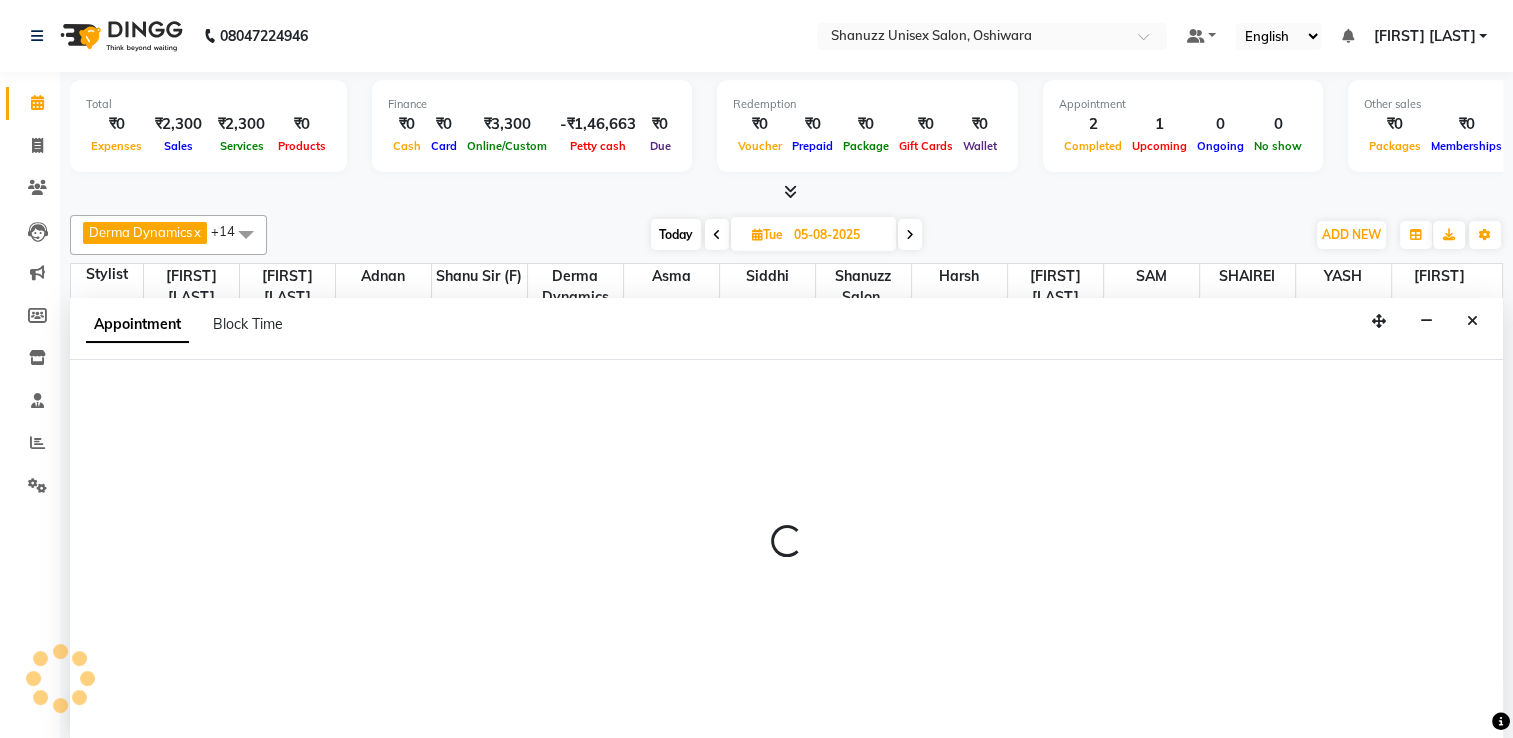 scroll, scrollTop: 0, scrollLeft: 0, axis: both 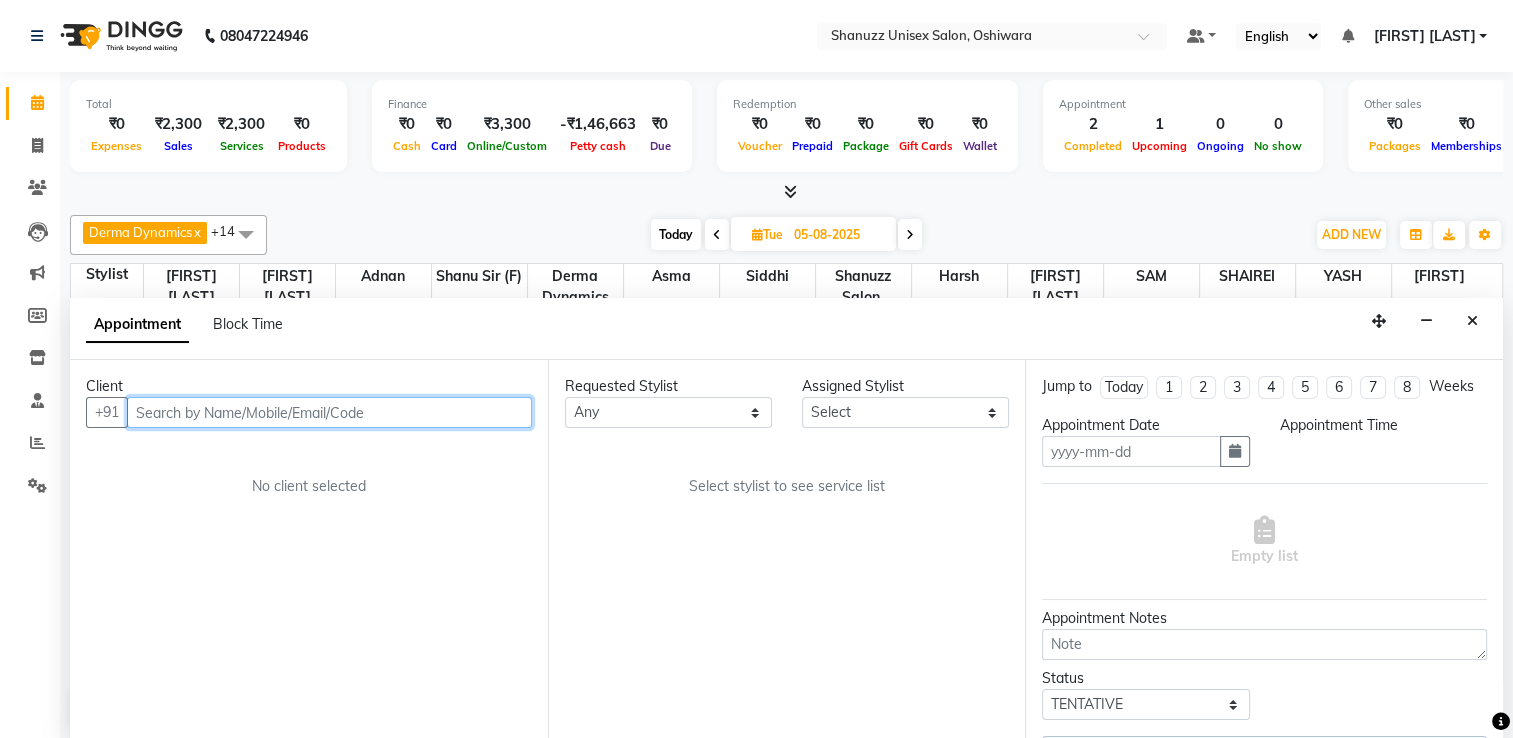 type on "05-08-2025" 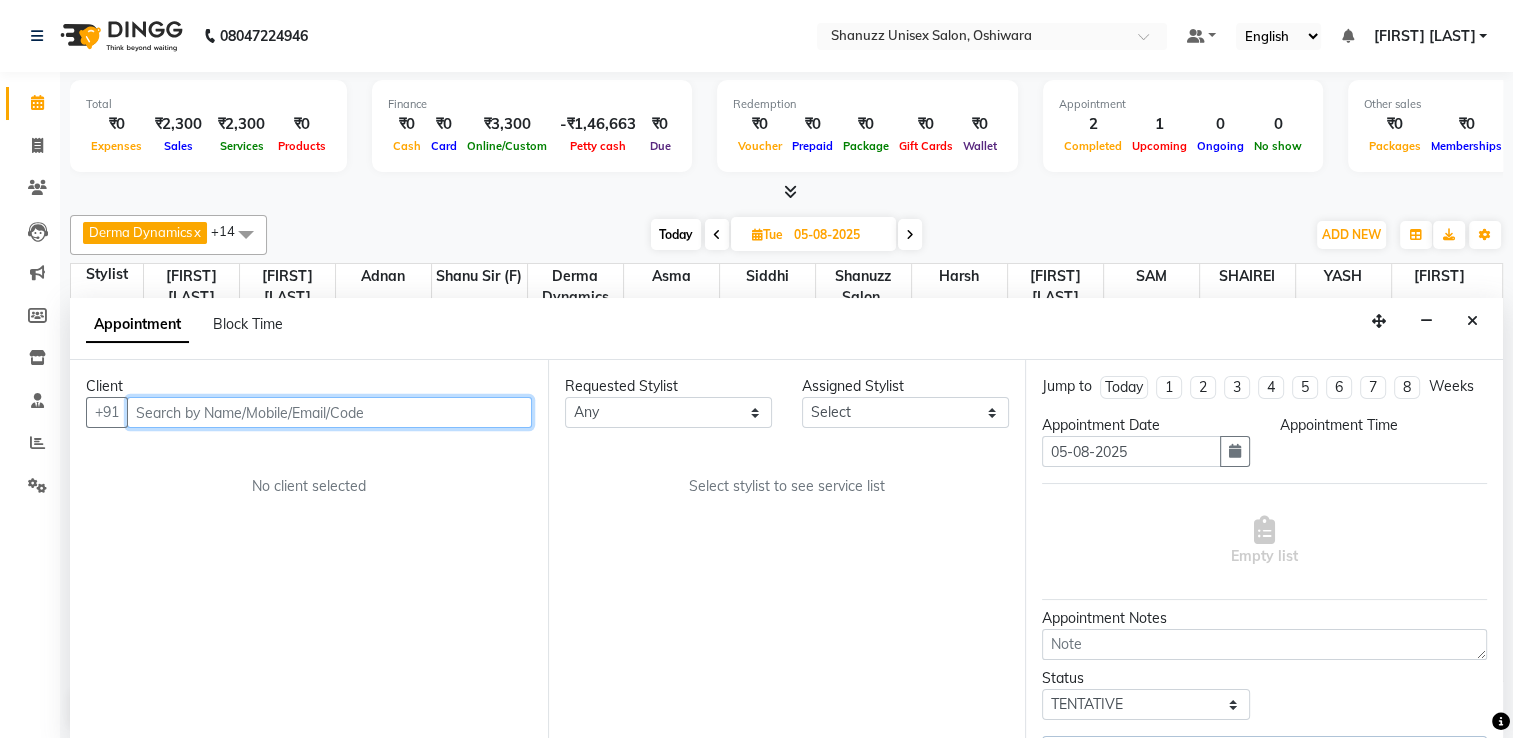 scroll, scrollTop: 524, scrollLeft: 0, axis: vertical 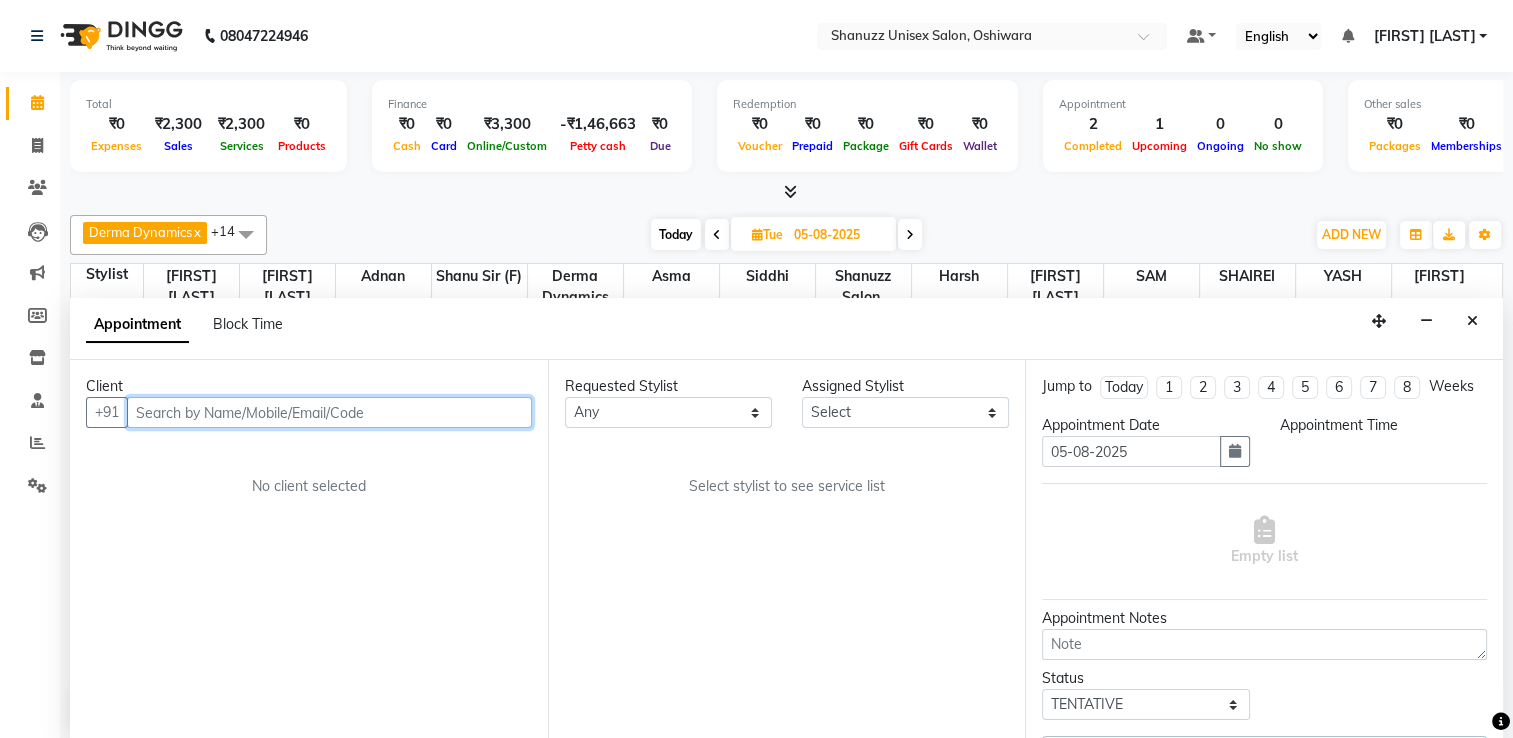 select on "59304" 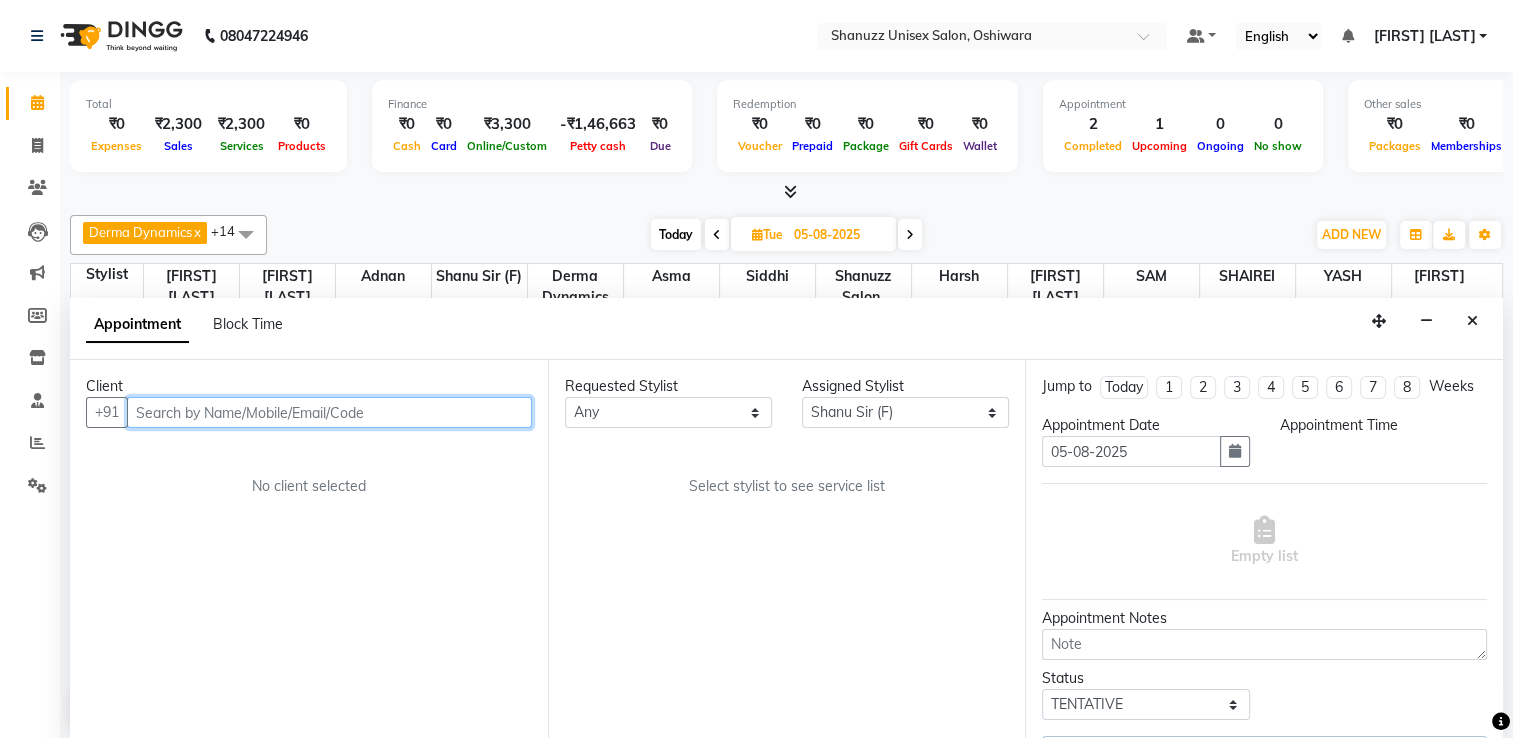 select on "780" 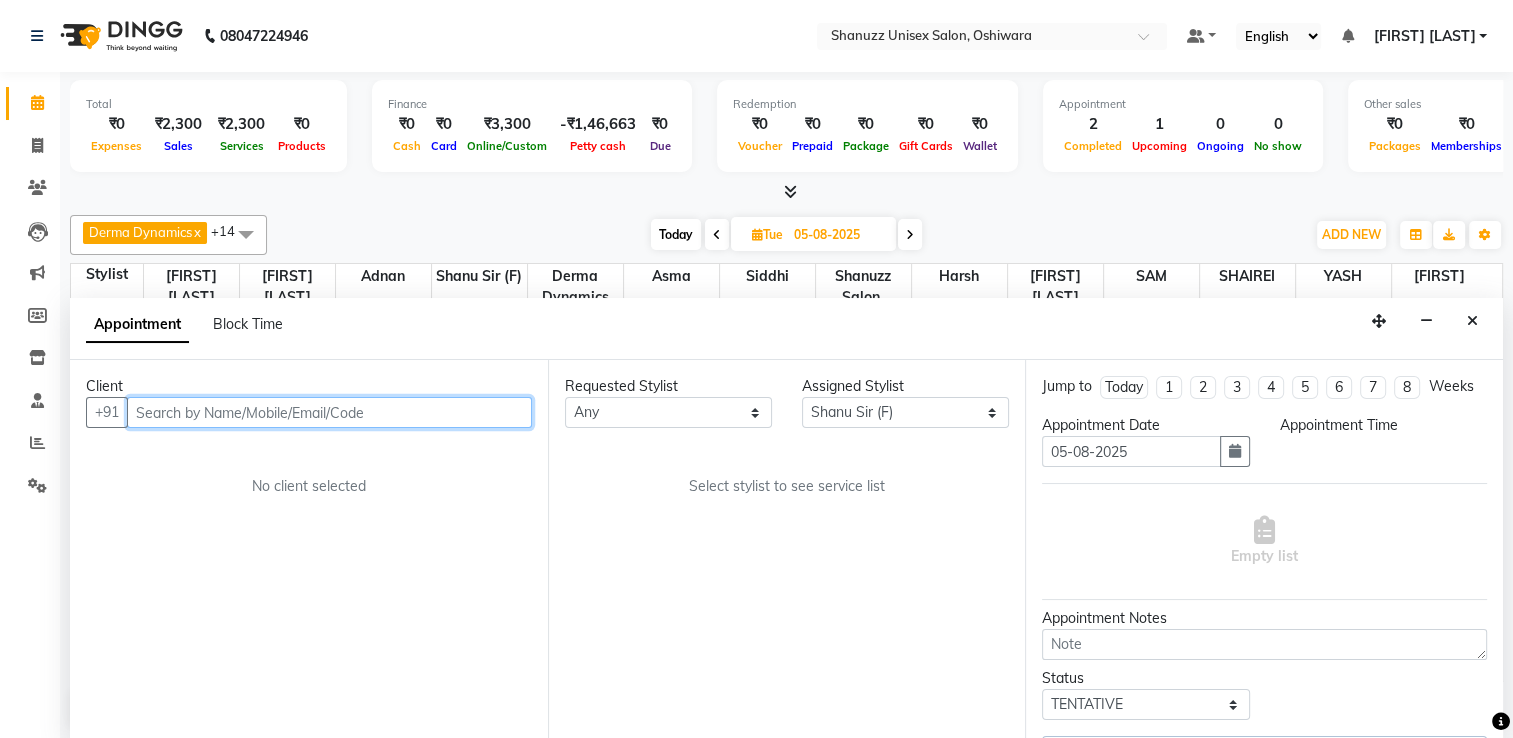 select on "3563" 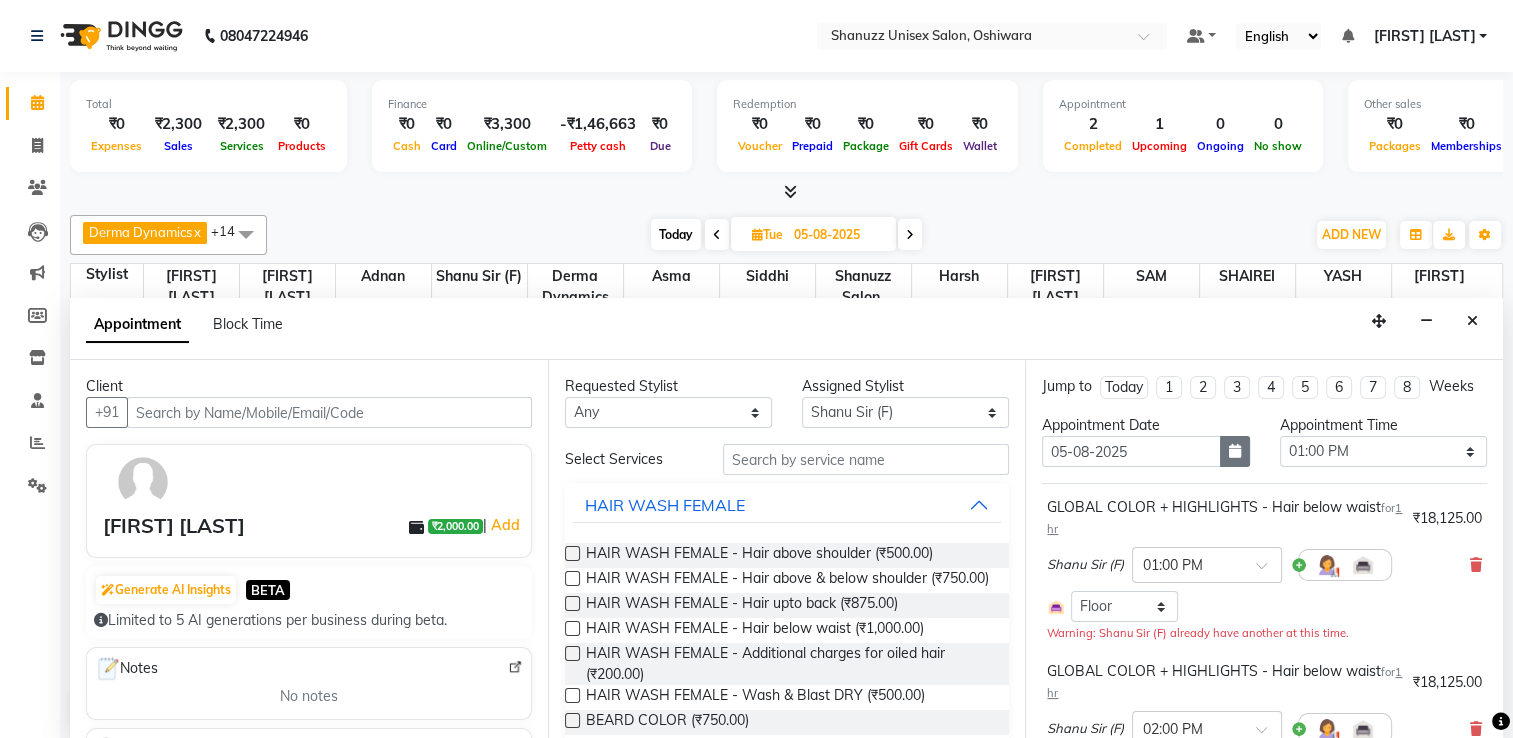click at bounding box center (1235, 451) 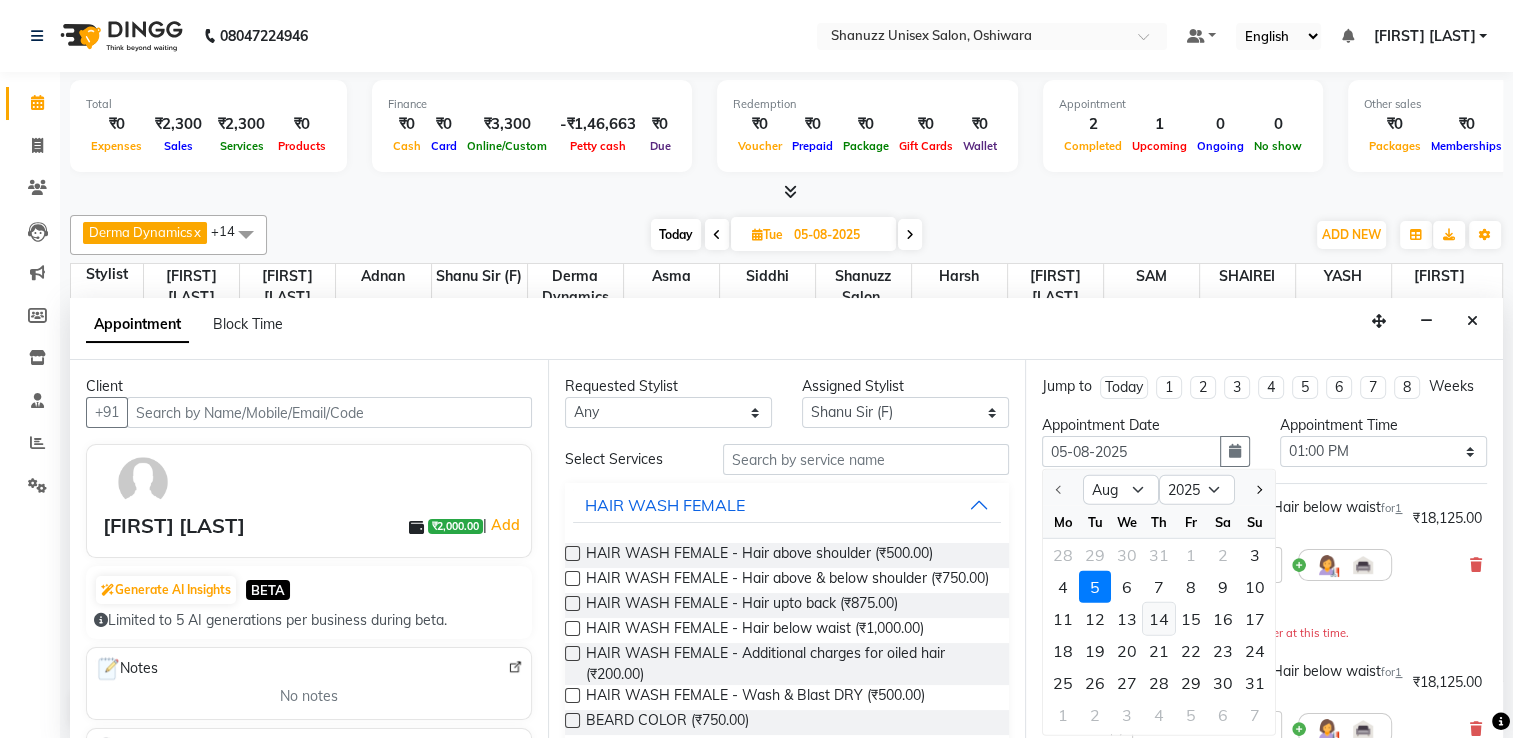 click on "14" at bounding box center [1159, 619] 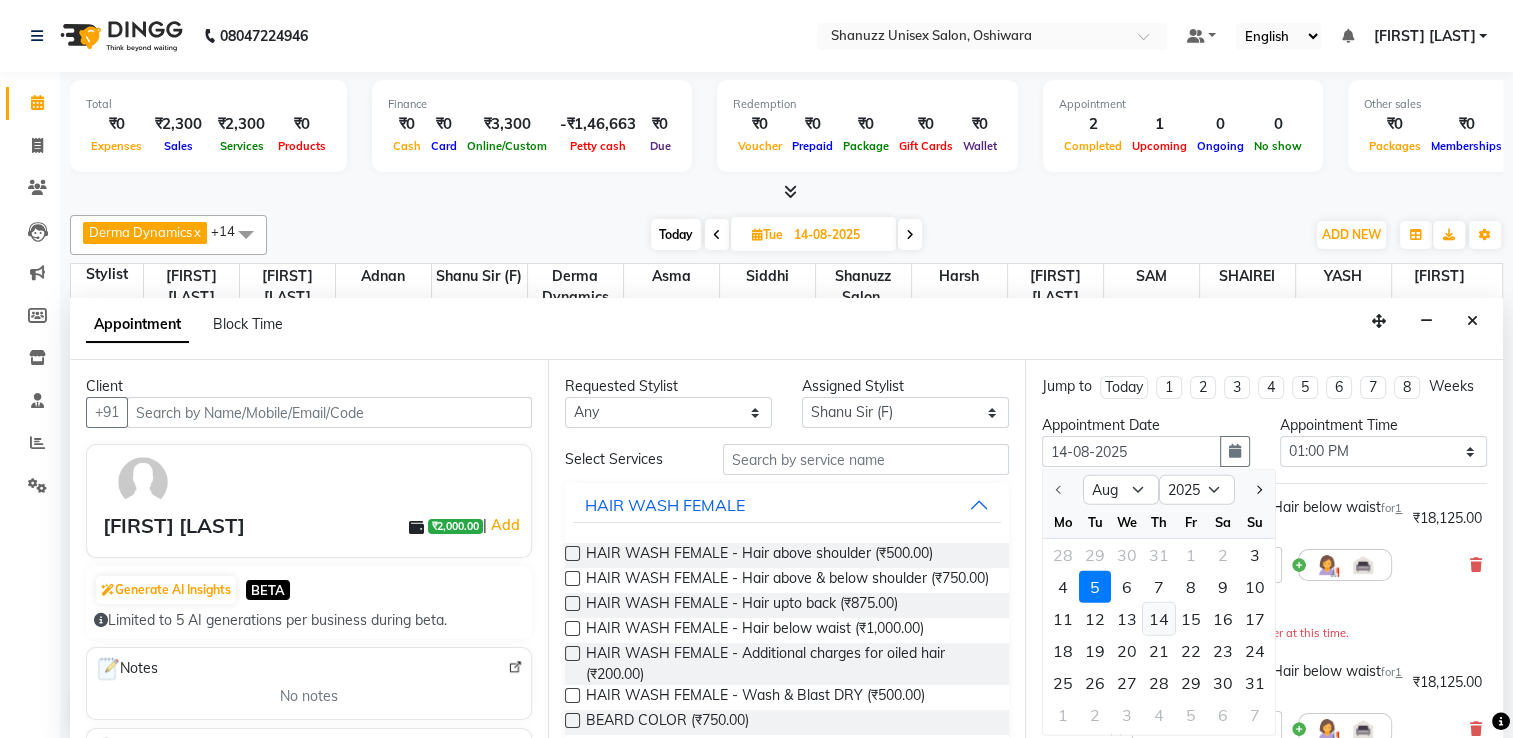 select on "780" 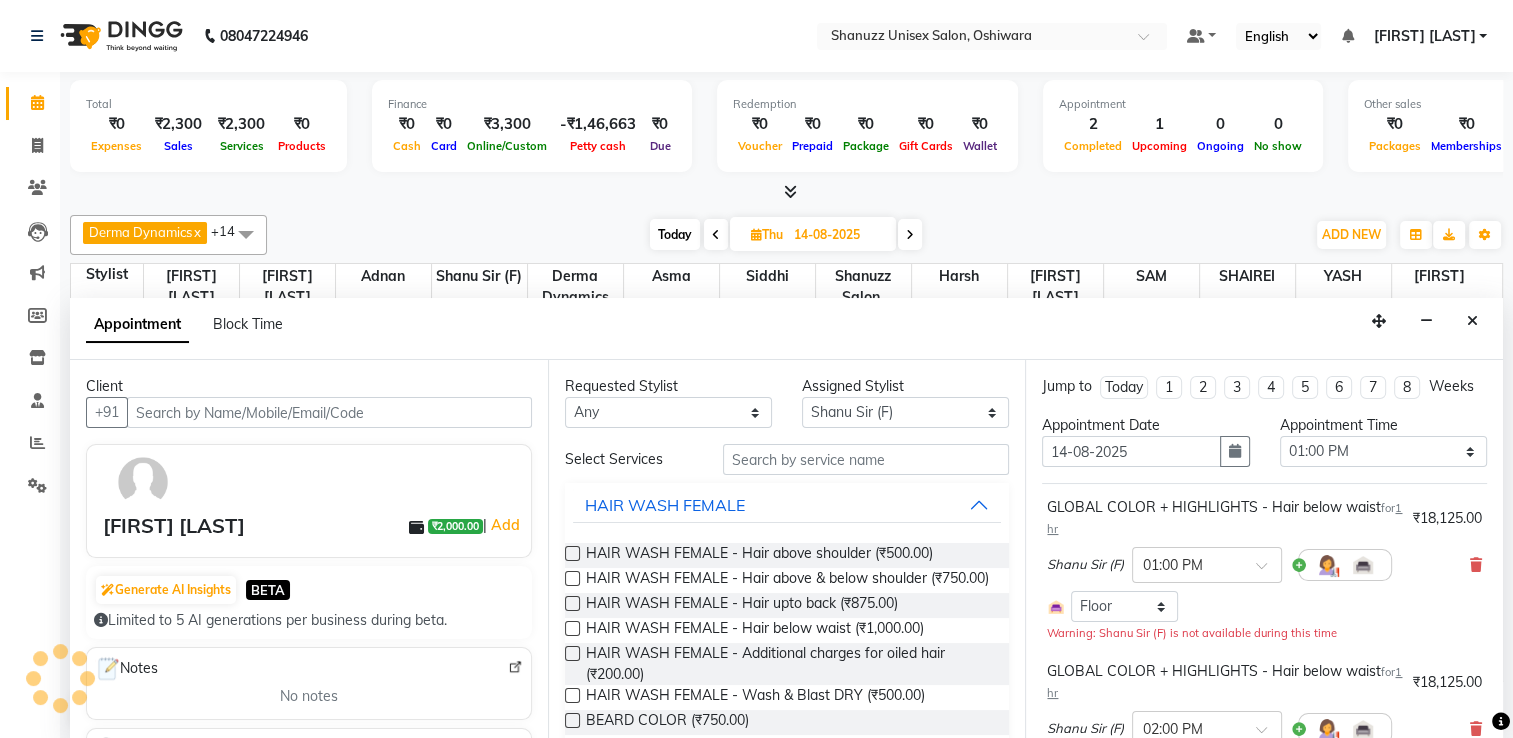scroll, scrollTop: 524, scrollLeft: 0, axis: vertical 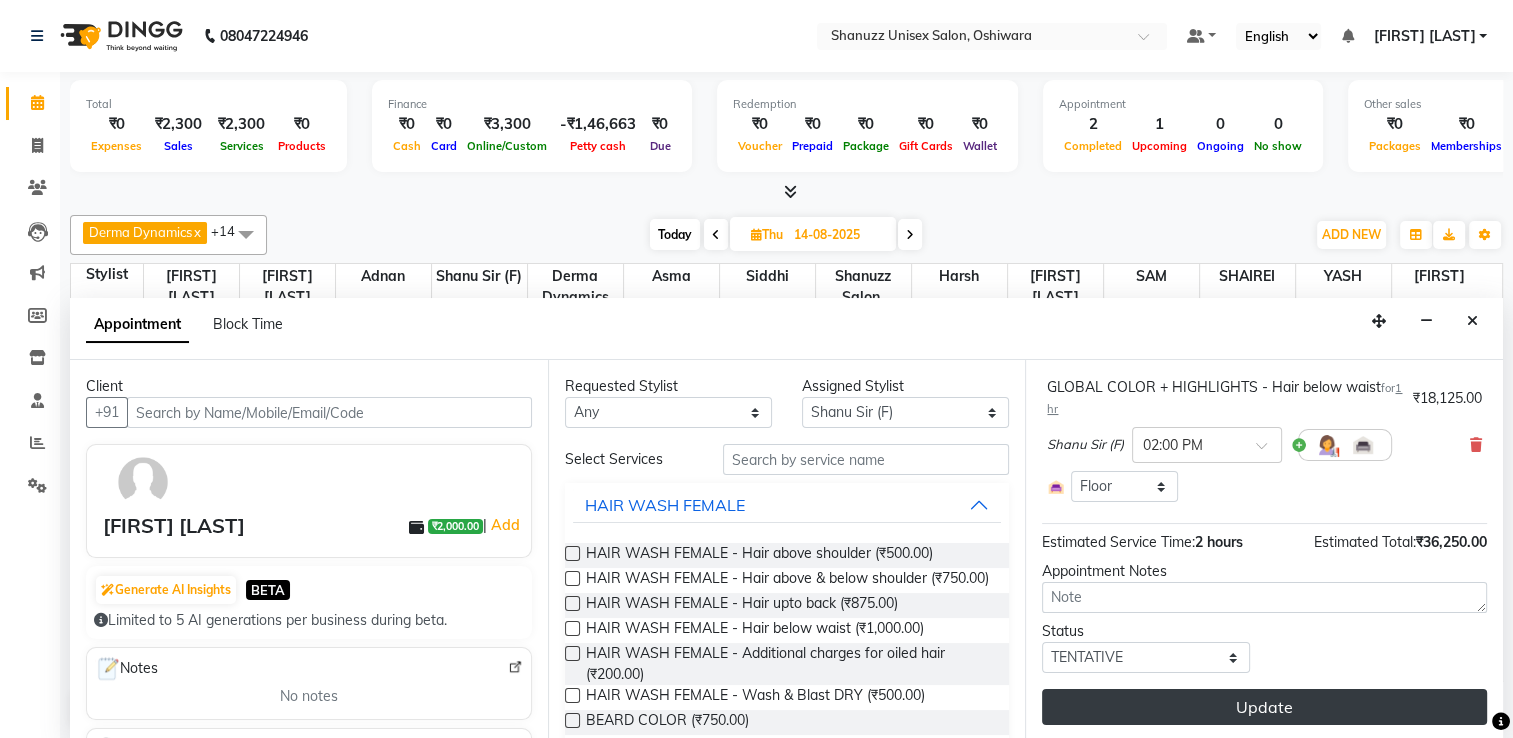 click on "Update" at bounding box center (1264, 707) 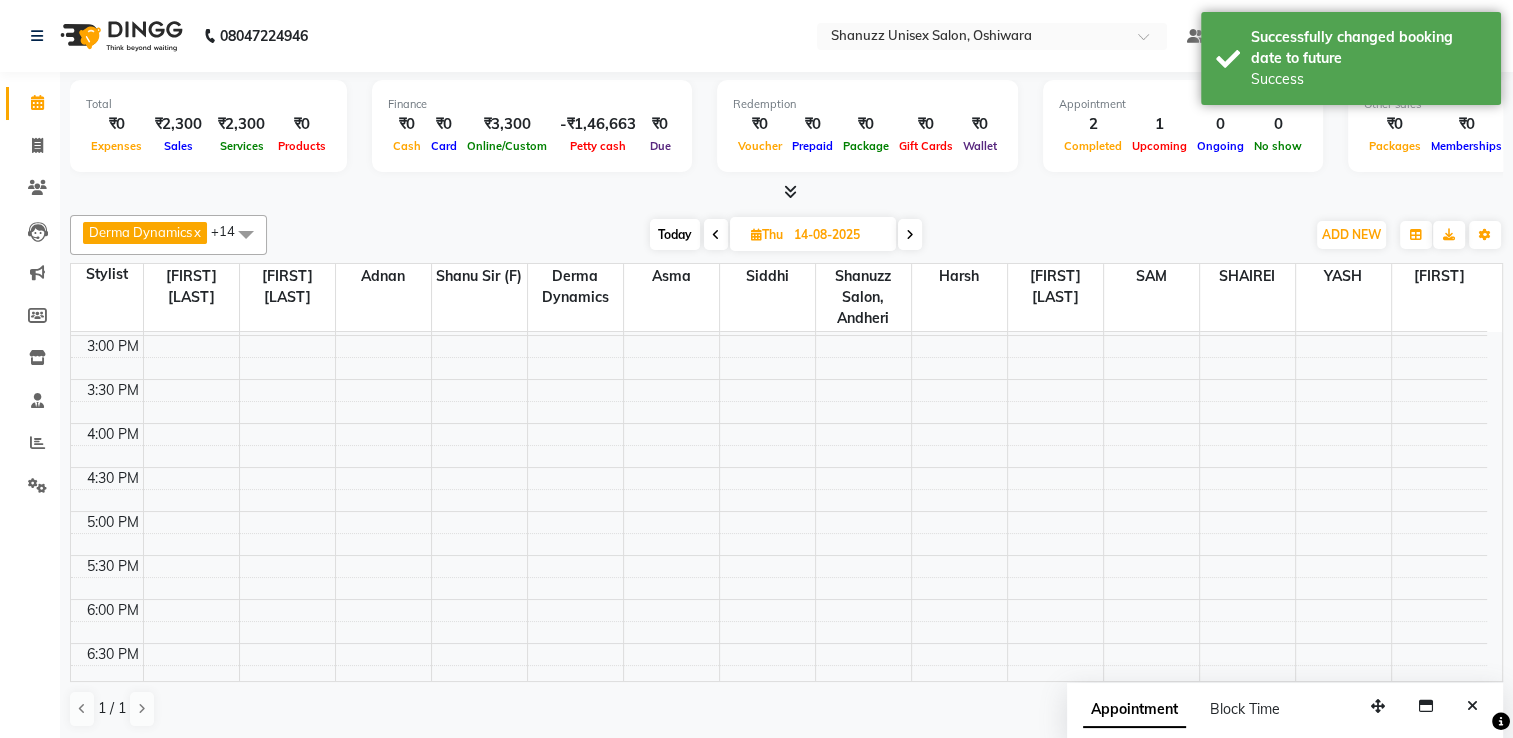 scroll, scrollTop: 0, scrollLeft: 0, axis: both 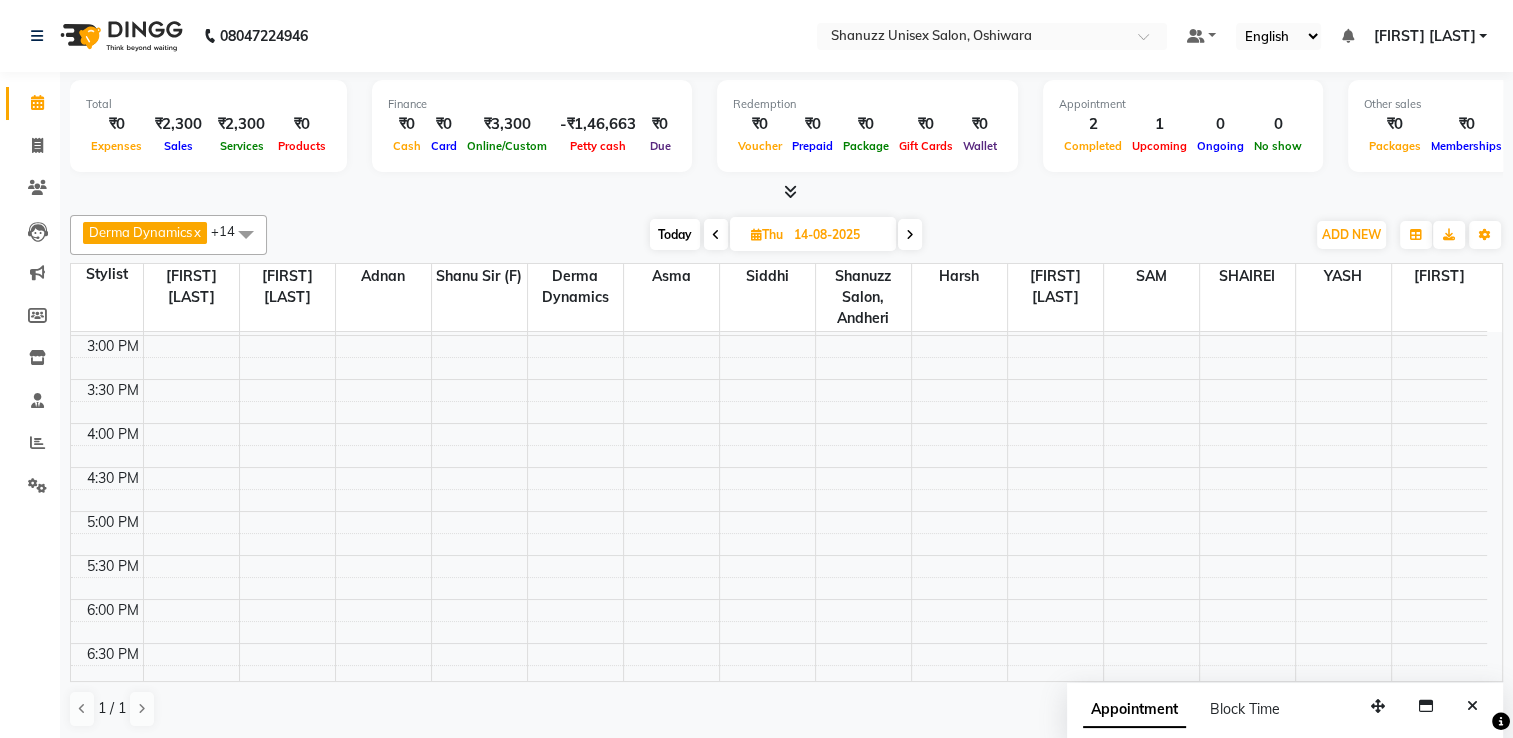 click on "Today" at bounding box center (675, 234) 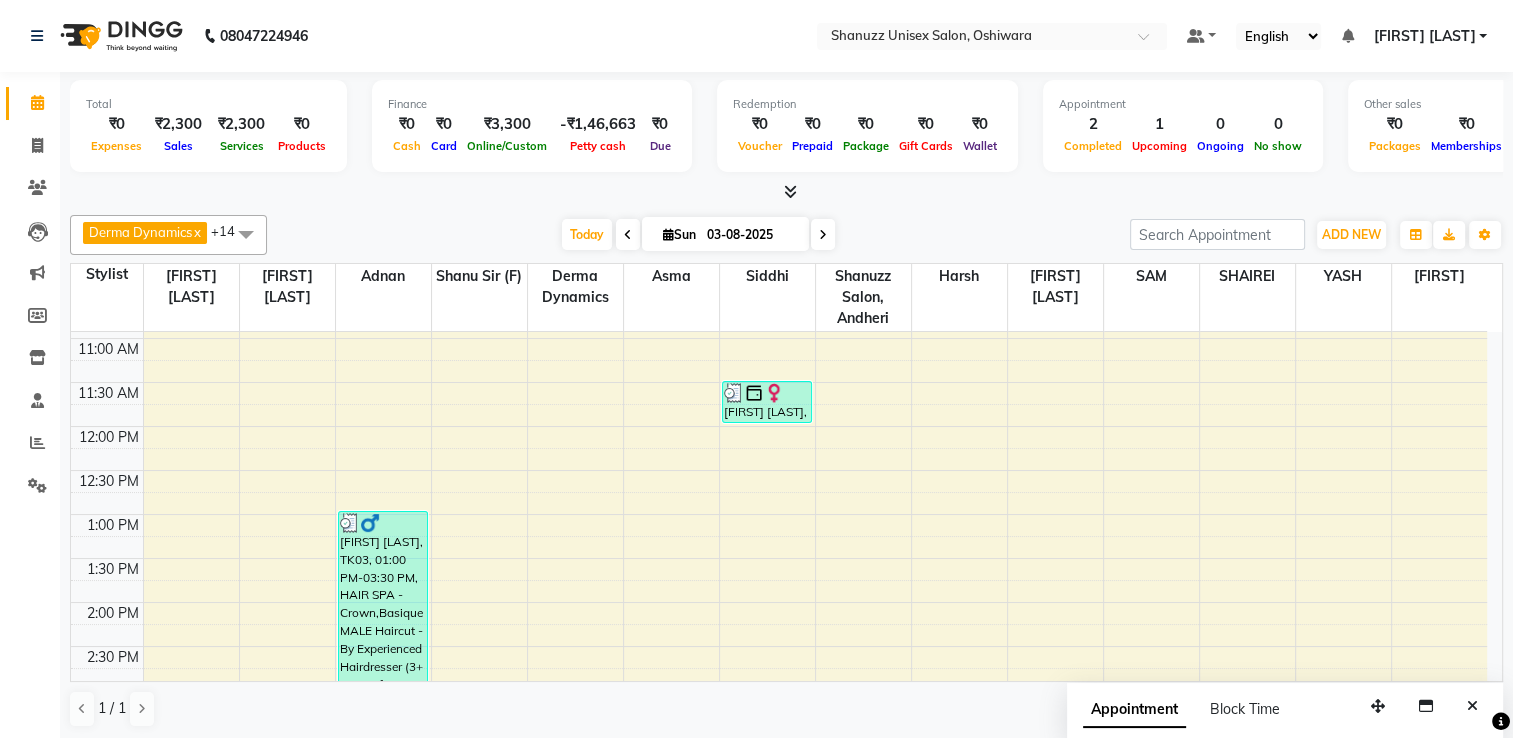 scroll, scrollTop: 96, scrollLeft: 0, axis: vertical 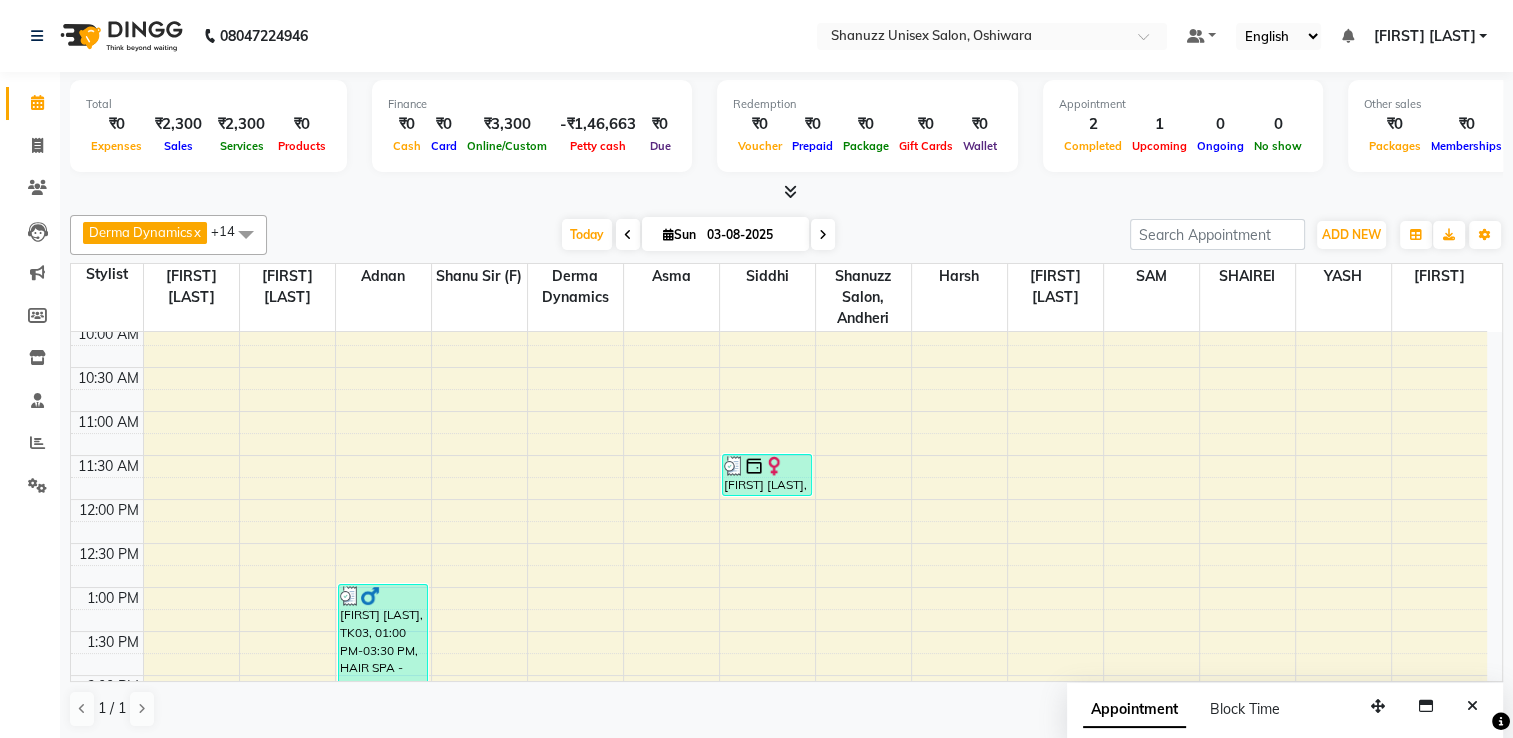 click on "03-08-2025" at bounding box center [751, 235] 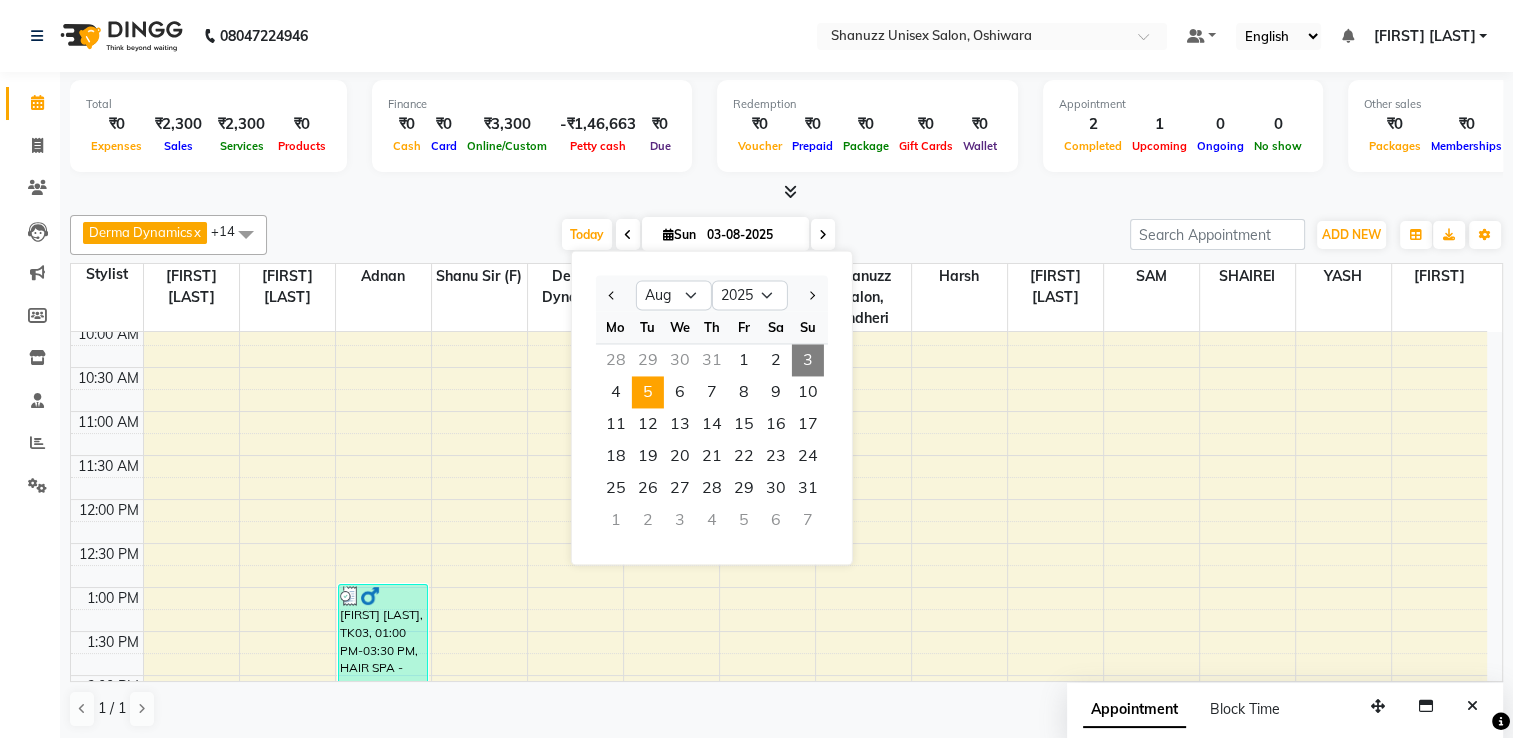 click on "5" at bounding box center (648, 392) 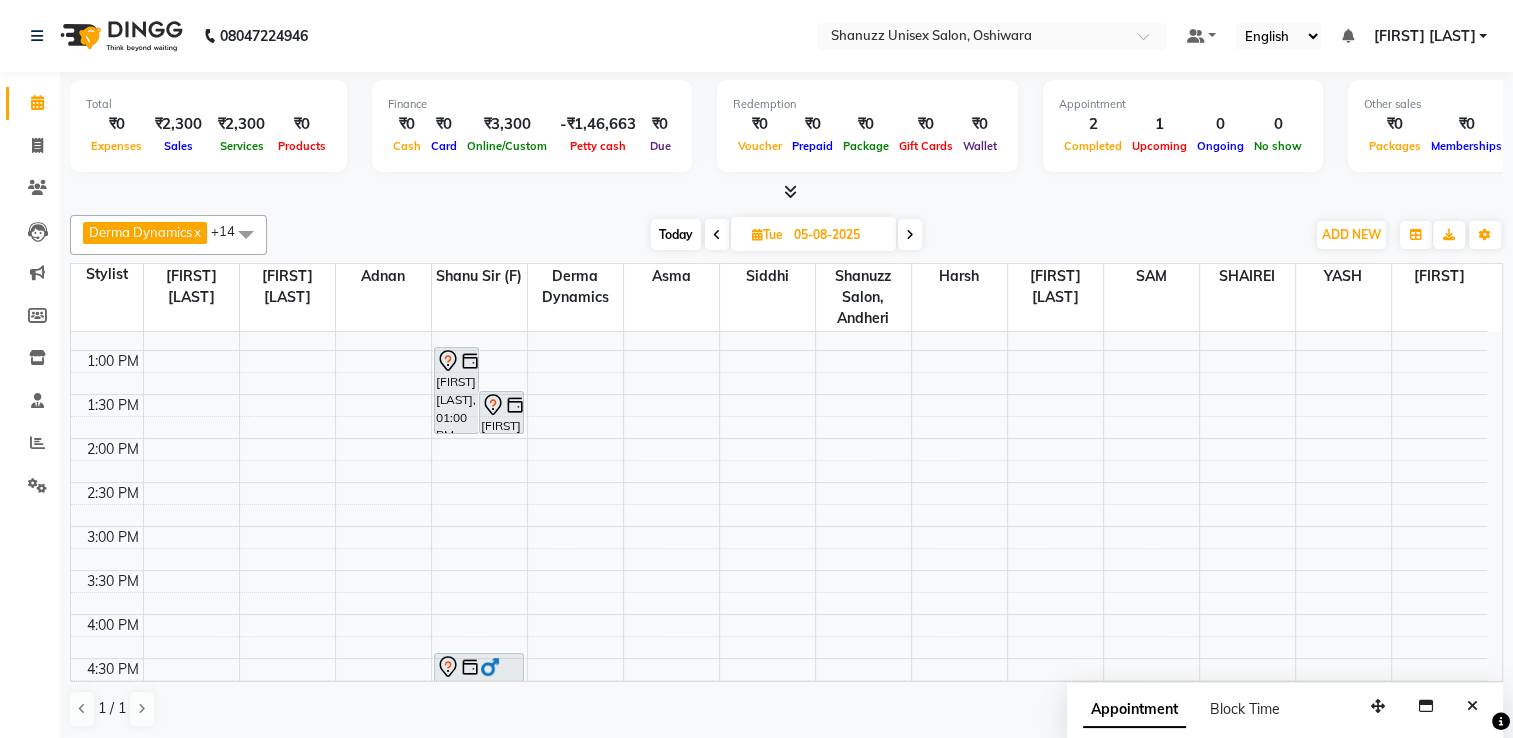 scroll, scrollTop: 316, scrollLeft: 0, axis: vertical 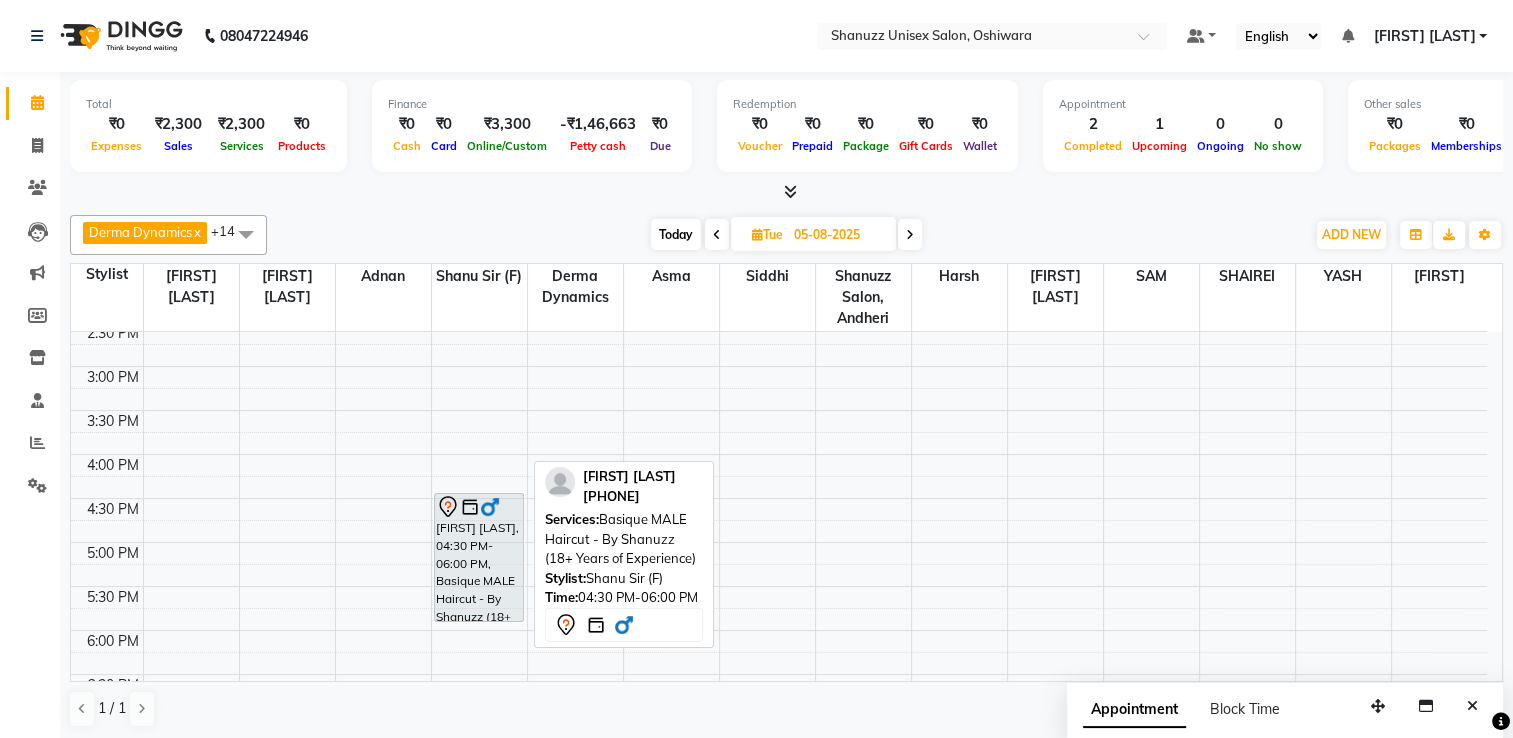 click on "[FIRST] [LAST], 04:30 PM-06:00 PM, Basique MALE Haircut - By Shanuzz (18+ Years of Experience)" at bounding box center [479, 557] 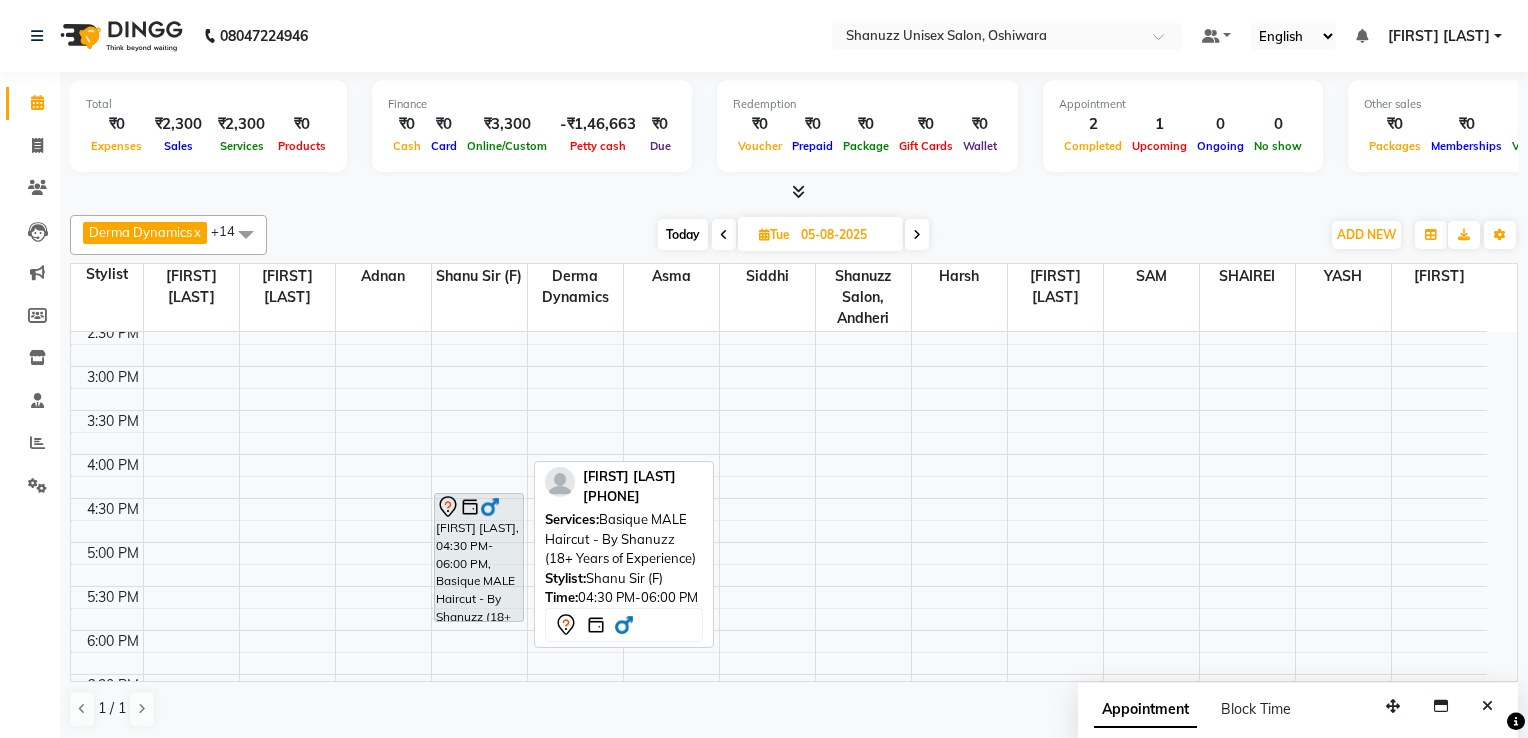 select on "7" 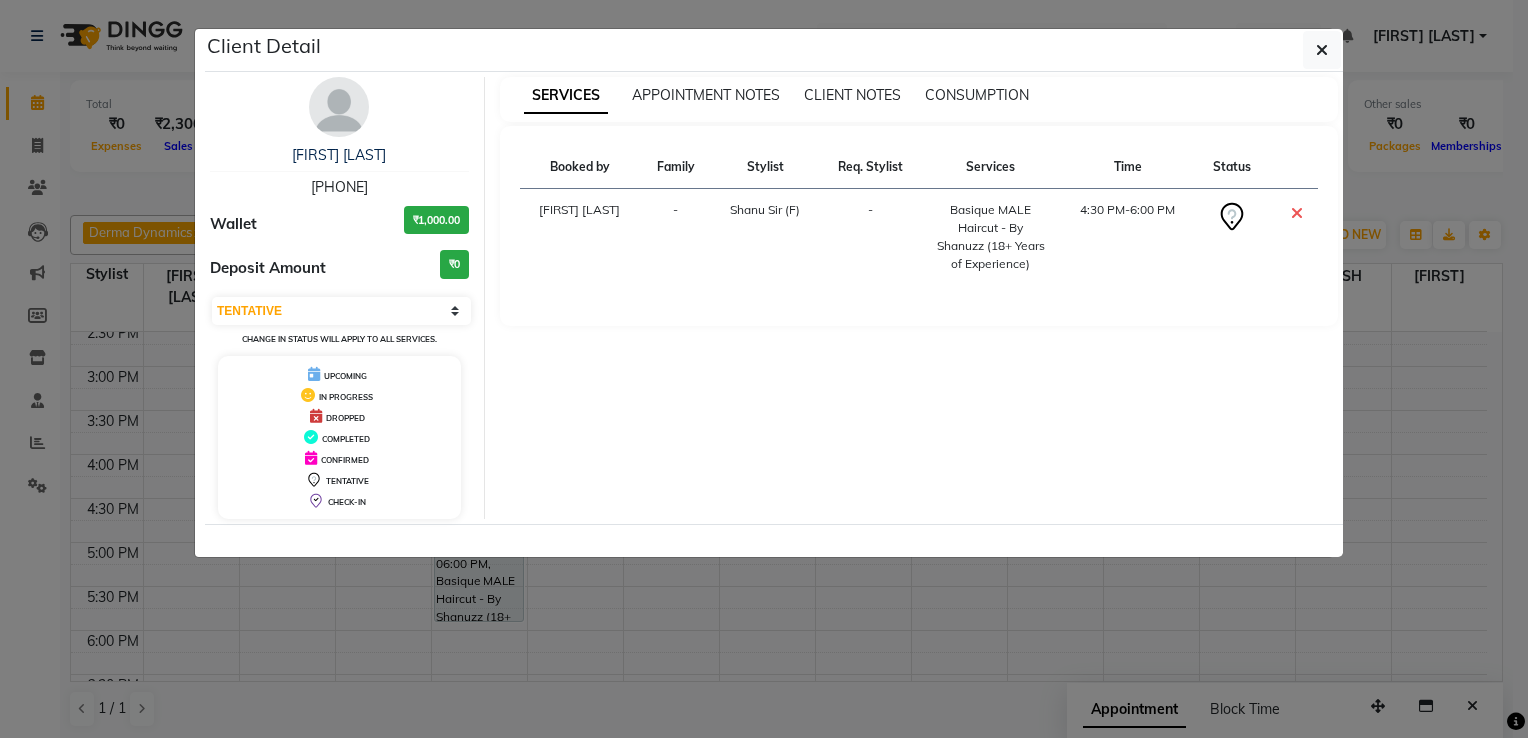 click on "Client Detail  [FIRST] [LAST]   [PHONE] Wallet ₹1,000.00 Deposit Amount  ₹0  Select CONFIRMED TENTATIVE Change in status will apply to all services. UPCOMING IN PROGRESS DROPPED COMPLETED CONFIRMED TENTATIVE CHECK-IN SERVICES APPOINTMENT NOTES CLIENT NOTES CONSUMPTION Booked by Family Stylist Req. Stylist Services Time Status  [FIRST] [LAST]  - Shanu Sir (F) -  Basique MALE Haircut - By Shanuzz (18+ Years of Experience)   4:30 PM-6:00 PM" 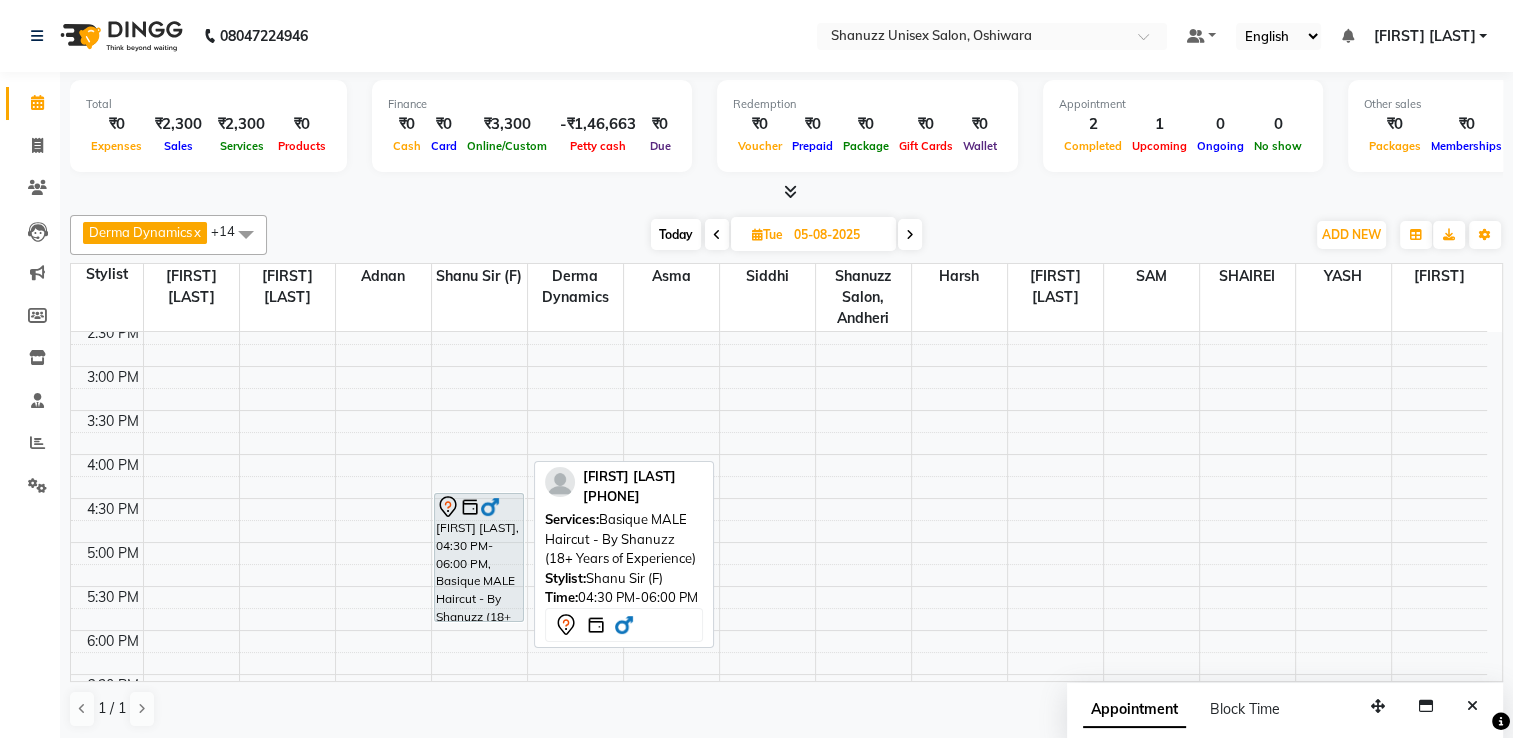 click on "[FIRST] [LAST], 04:30 PM-06:00 PM, Basique MALE Haircut - By Shanuzz (18+ Years of Experience)" at bounding box center [479, 557] 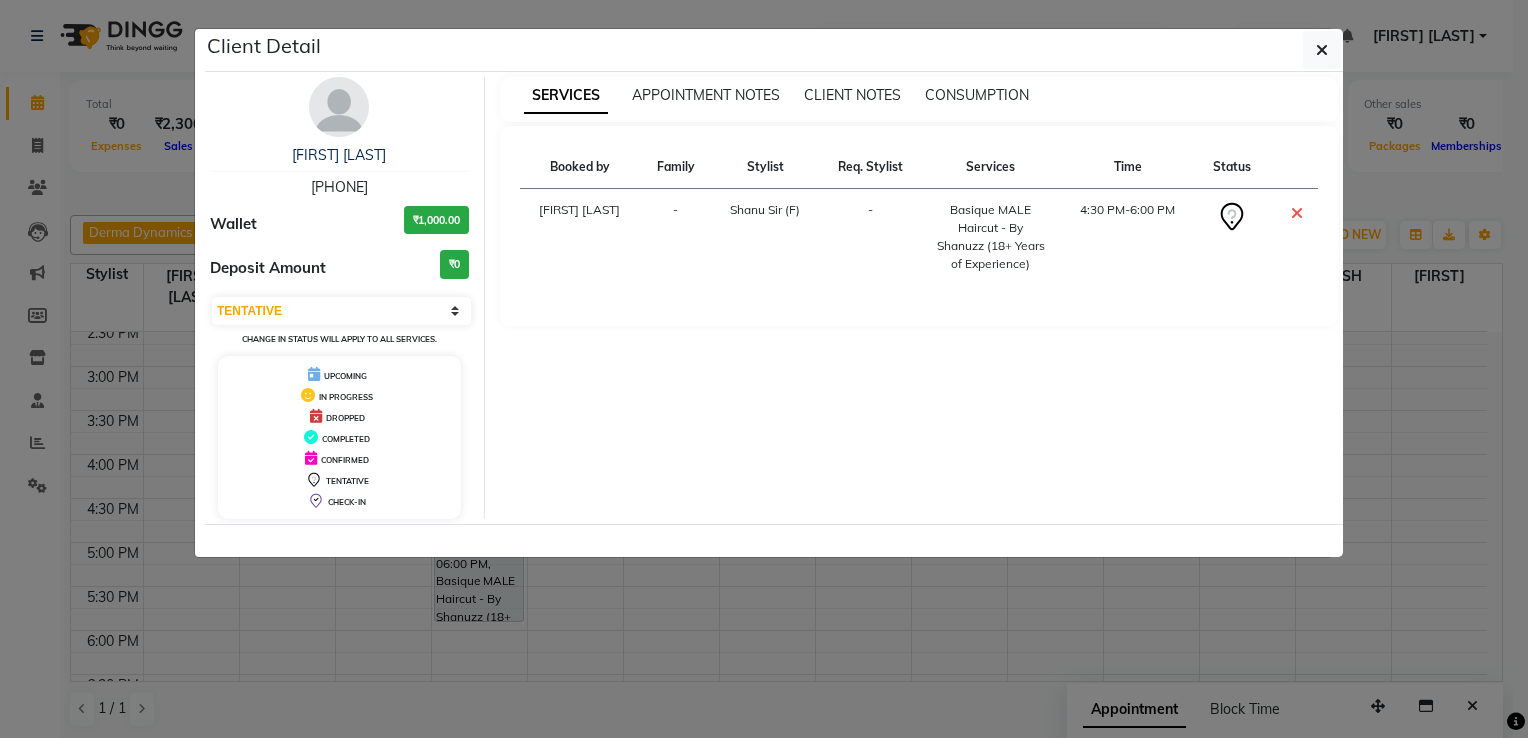 click on "Client Detail  [FIRST] [LAST]   [PHONE] Wallet ₹1,000.00 Deposit Amount  ₹0  Select CONFIRMED TENTATIVE Change in status will apply to all services. UPCOMING IN PROGRESS DROPPED COMPLETED CONFIRMED TENTATIVE CHECK-IN SERVICES APPOINTMENT NOTES CLIENT NOTES CONSUMPTION Booked by Family Stylist Req. Stylist Services Time Status  [FIRST] [LAST]  - Shanu Sir (F) -  Basique MALE Haircut - By Shanuzz (18+ Years of Experience)   4:30 PM-6:00 PM" 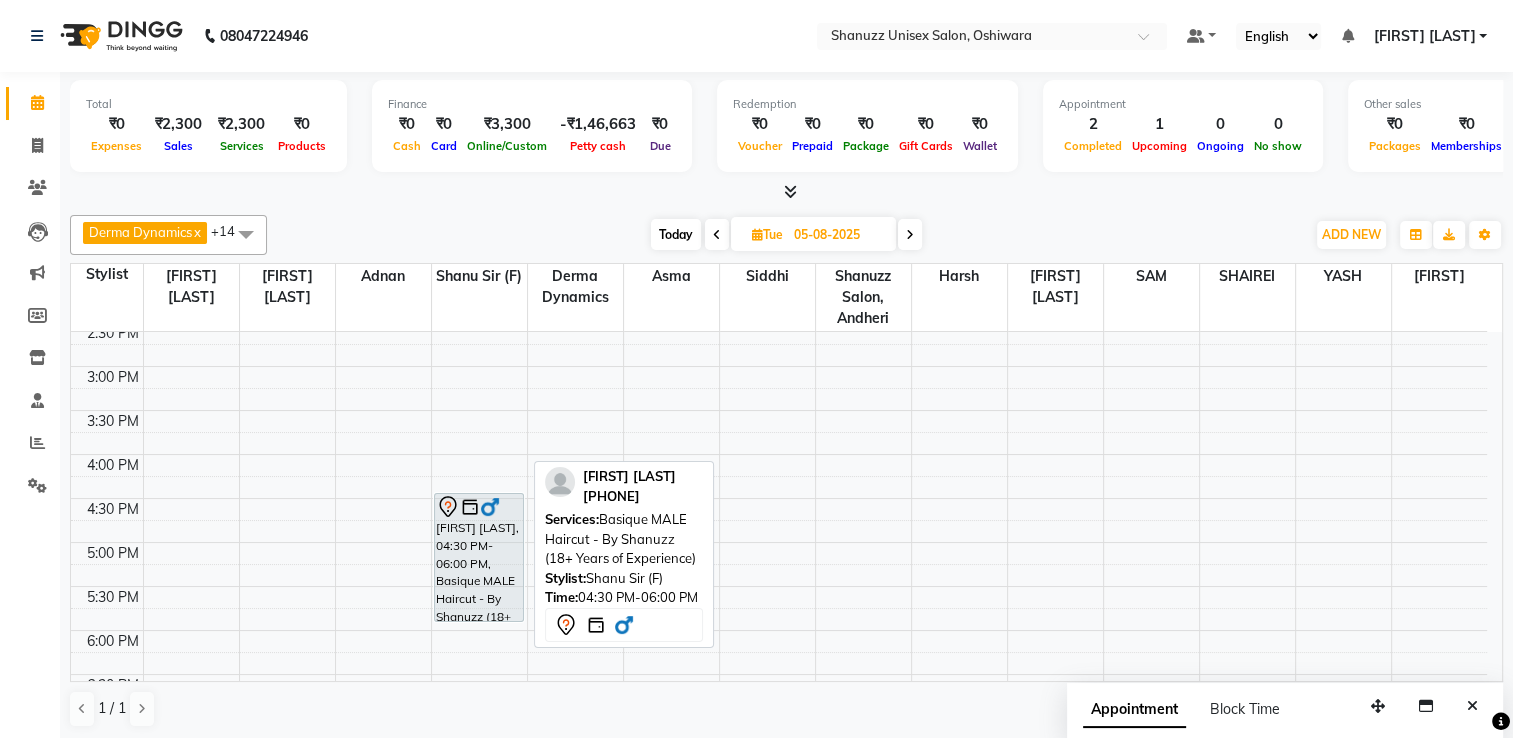 click at bounding box center [470, 507] 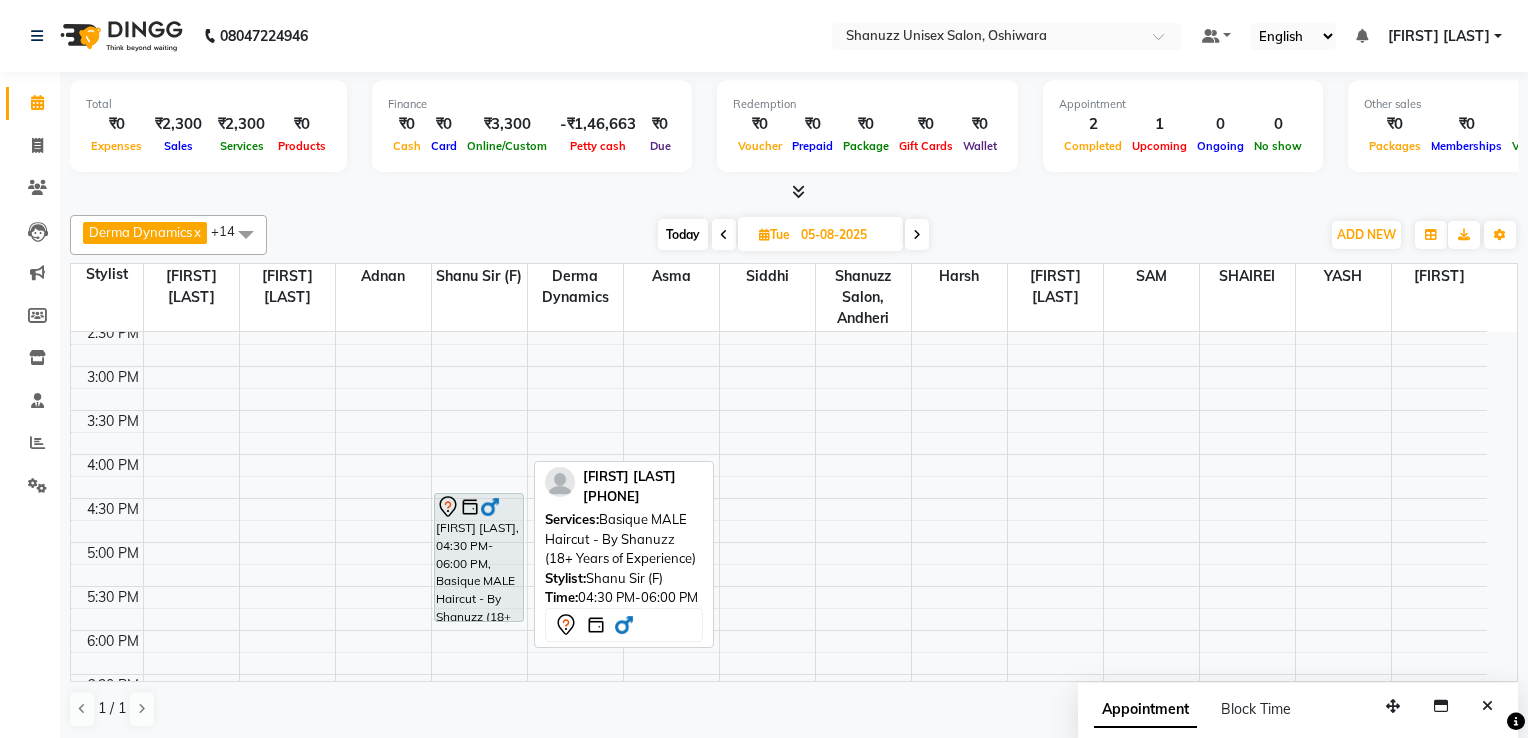 select on "7" 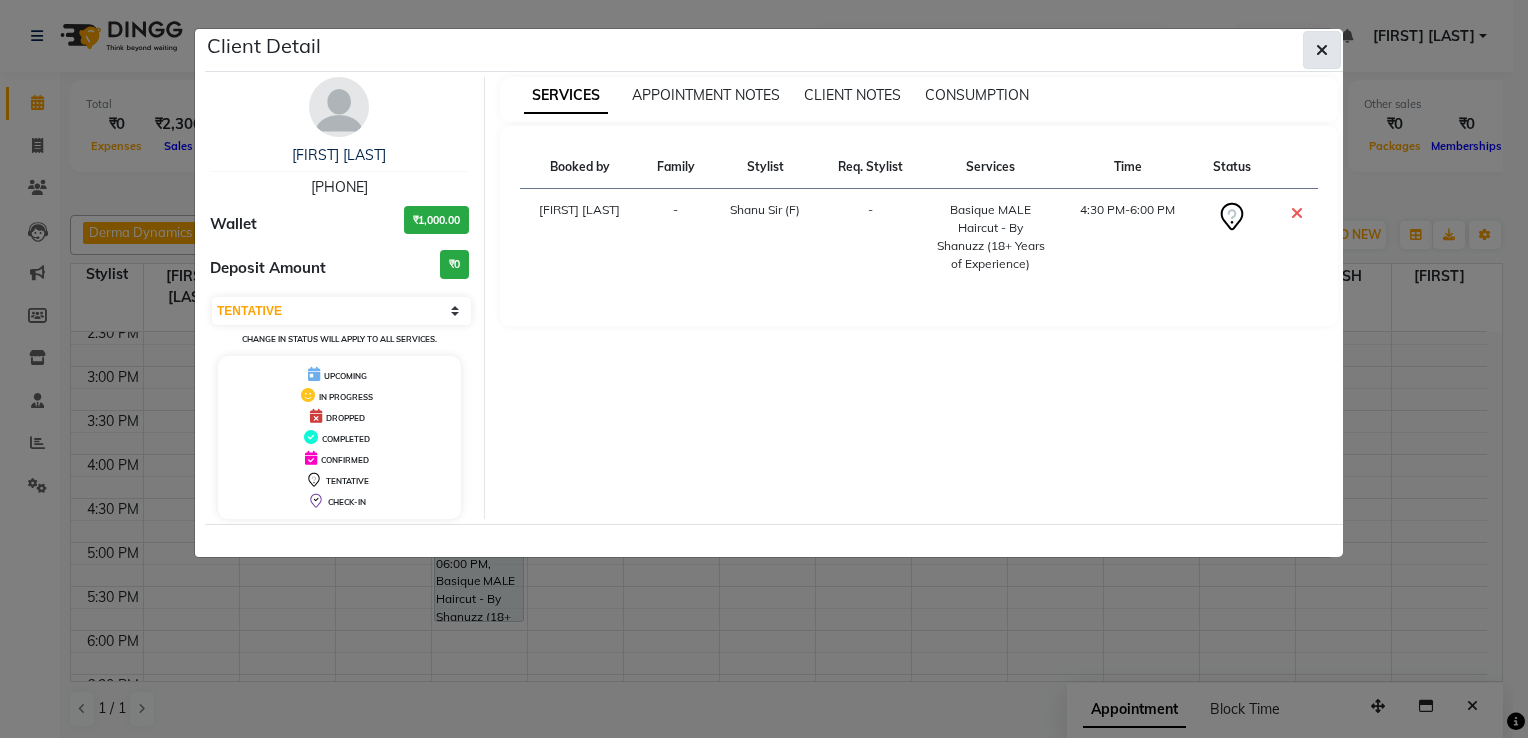 click 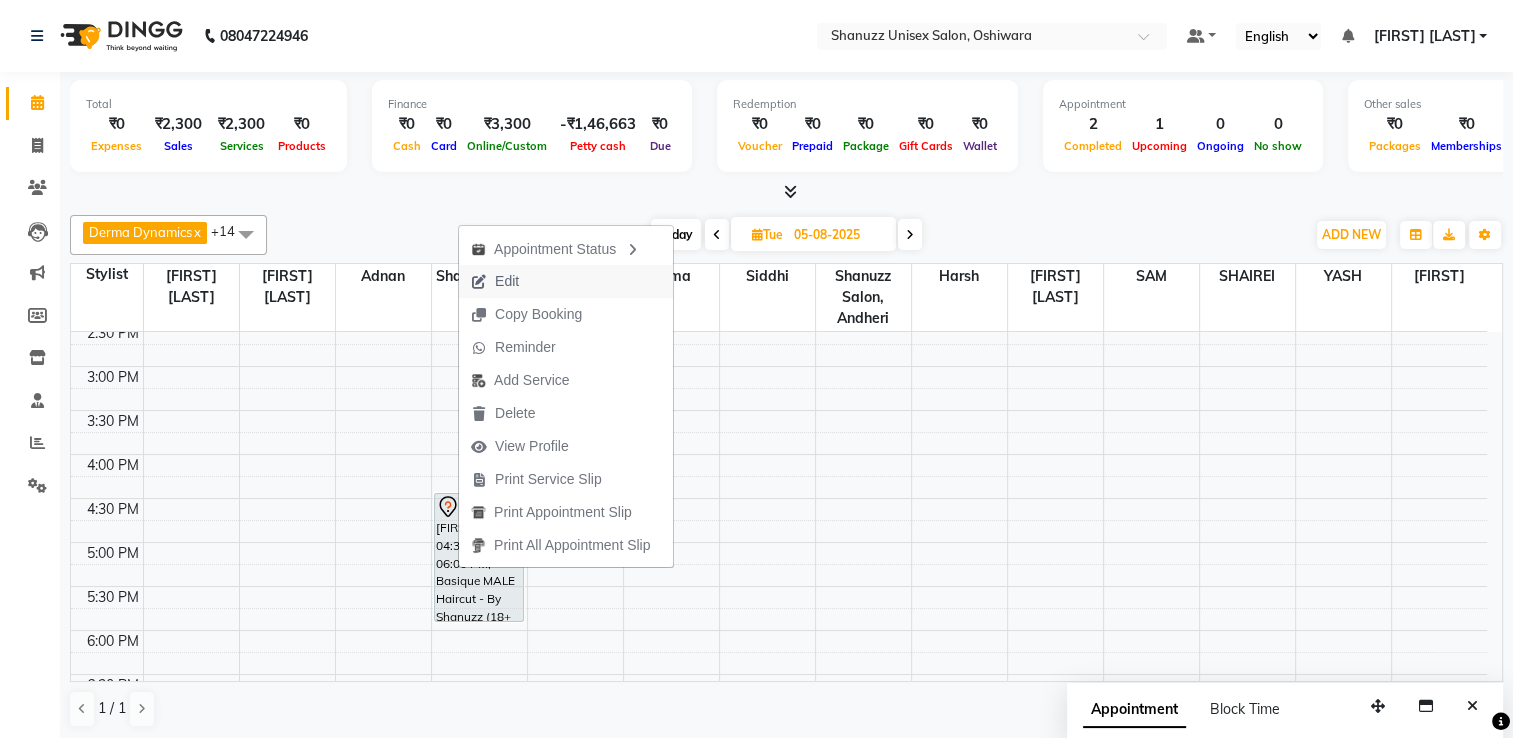 click at bounding box center (479, 282) 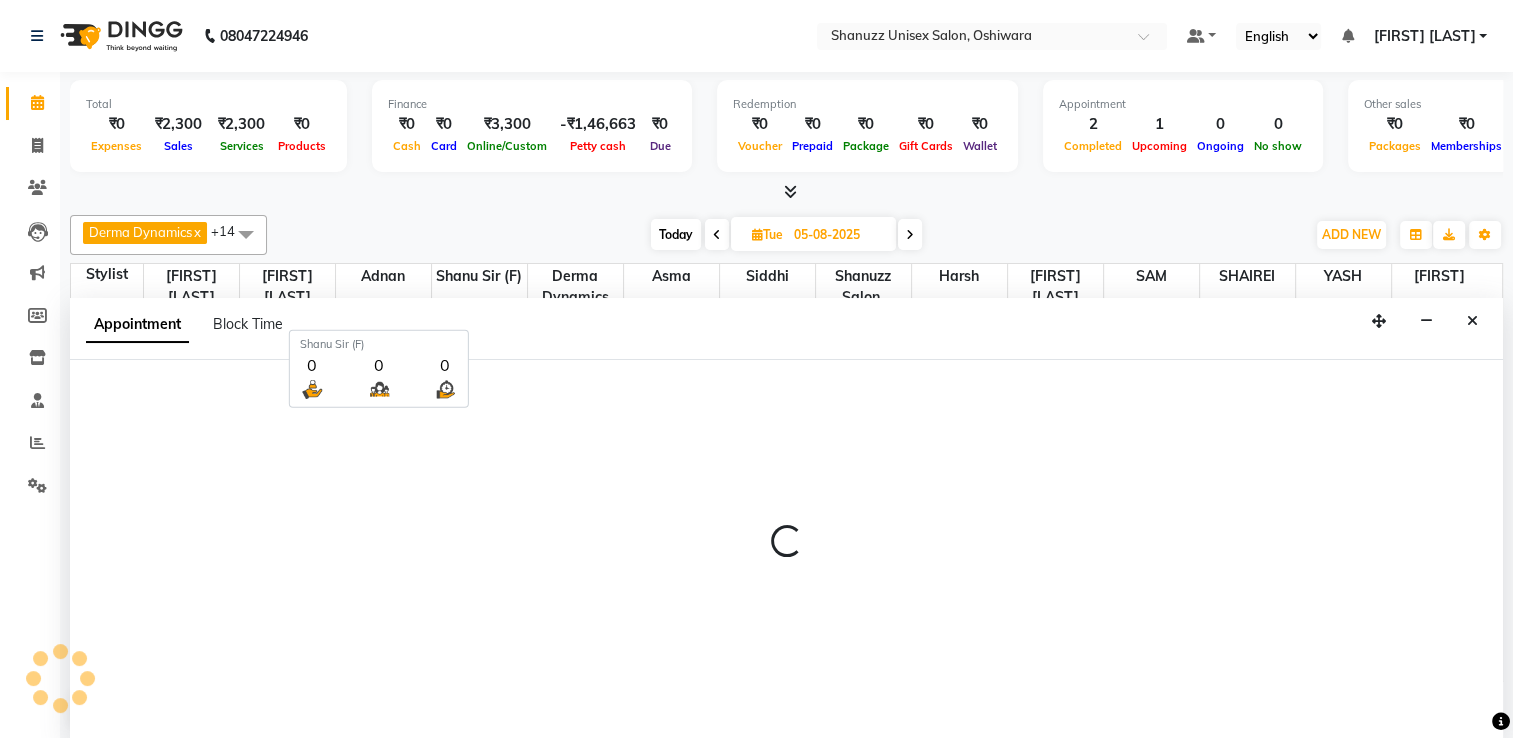 scroll, scrollTop: 0, scrollLeft: 0, axis: both 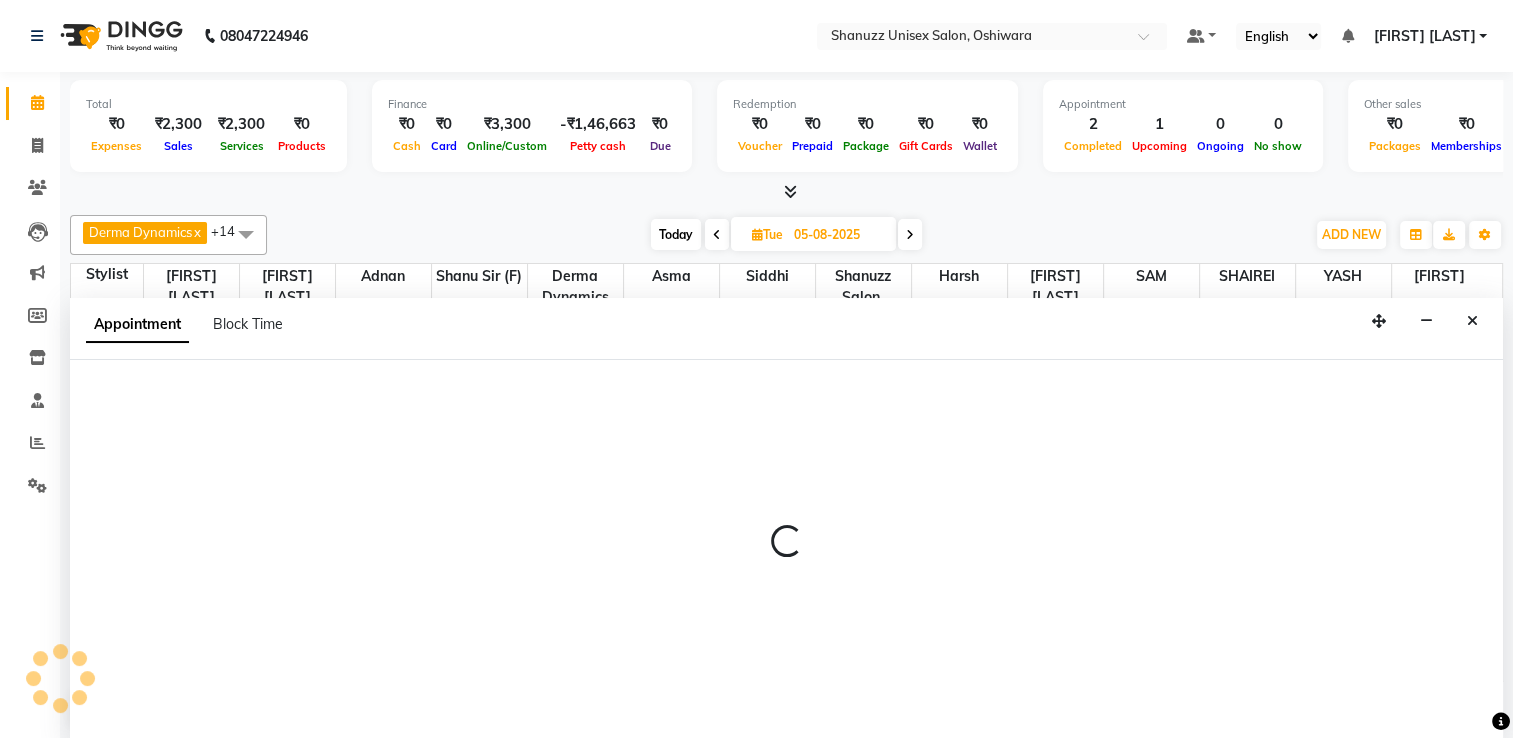 select on "59304" 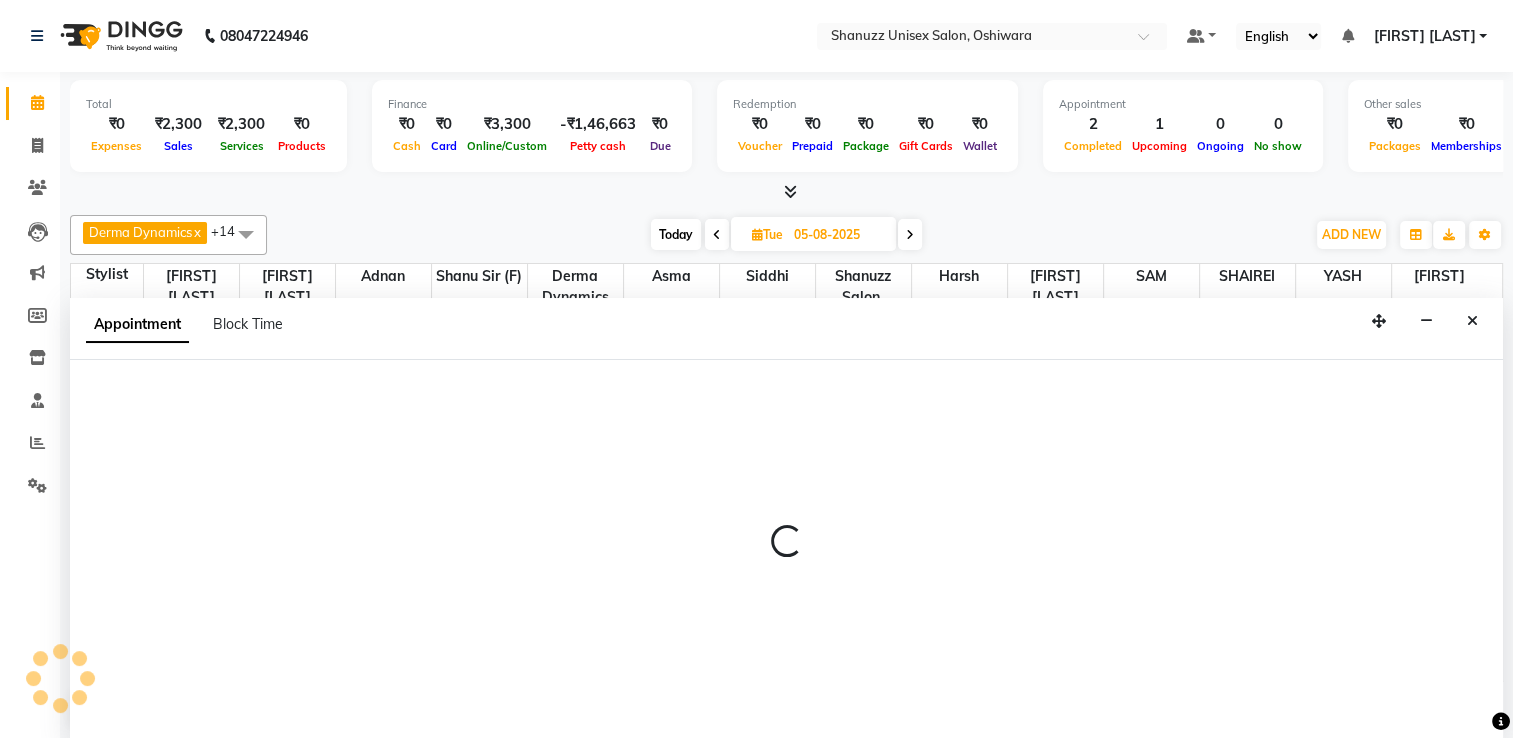 select on "tentative" 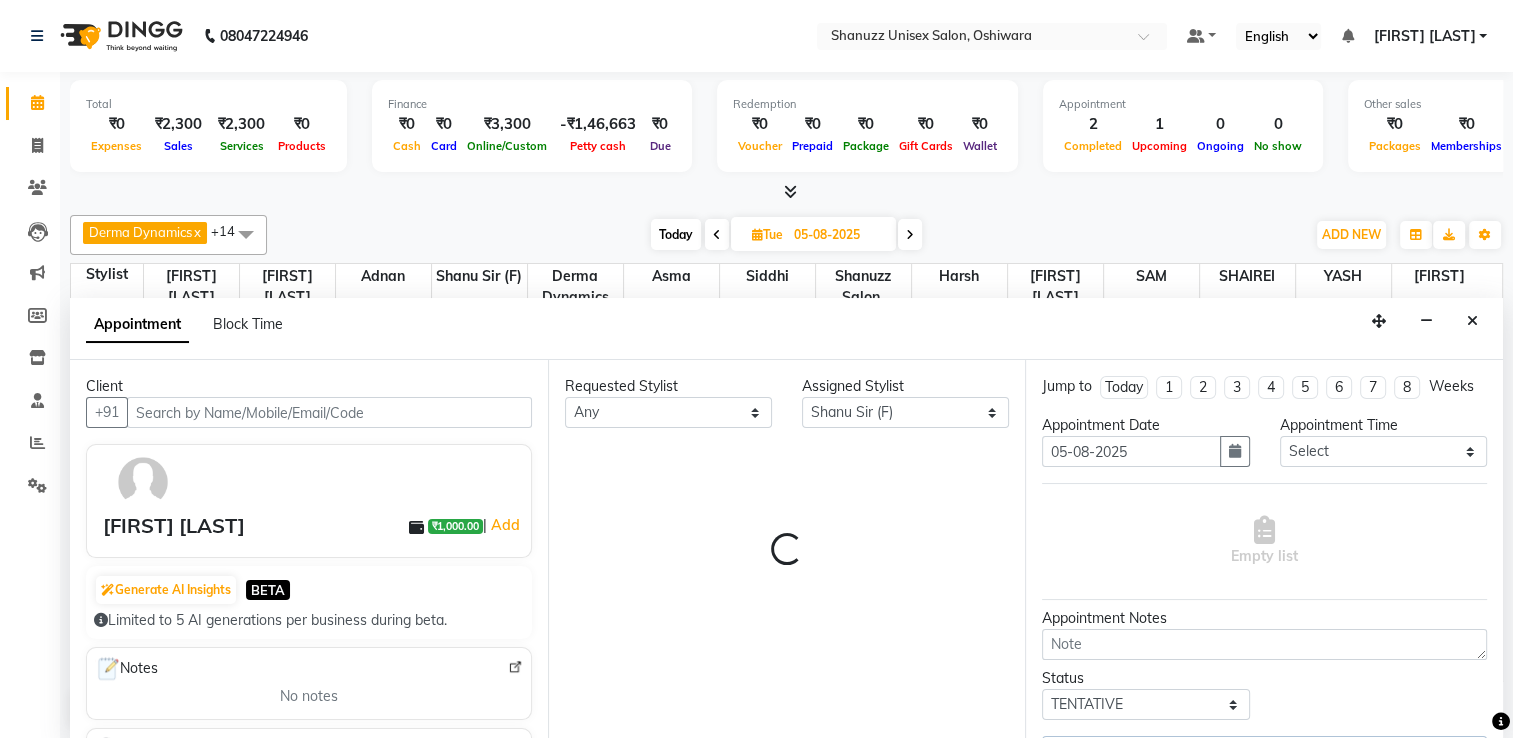 scroll, scrollTop: 524, scrollLeft: 0, axis: vertical 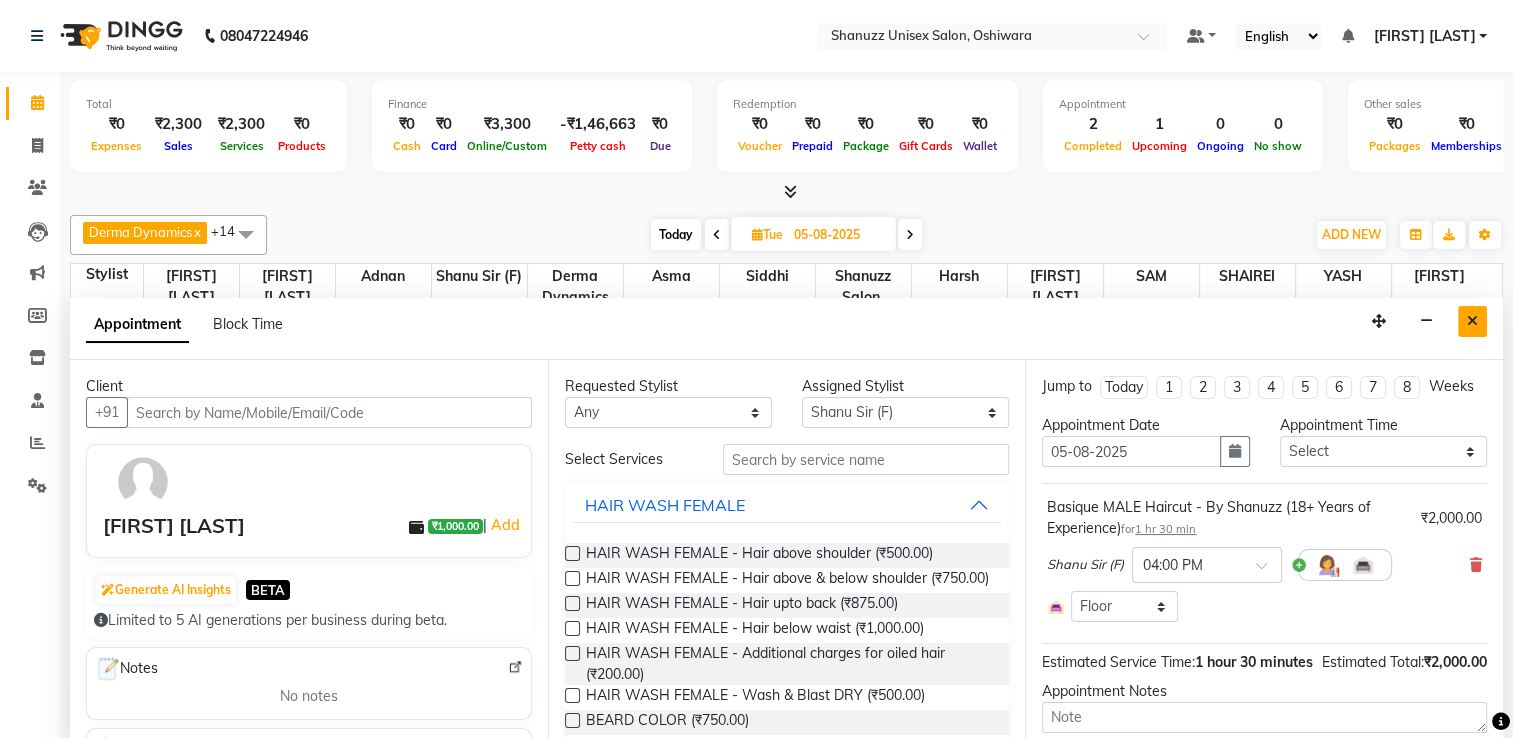 click at bounding box center (1472, 321) 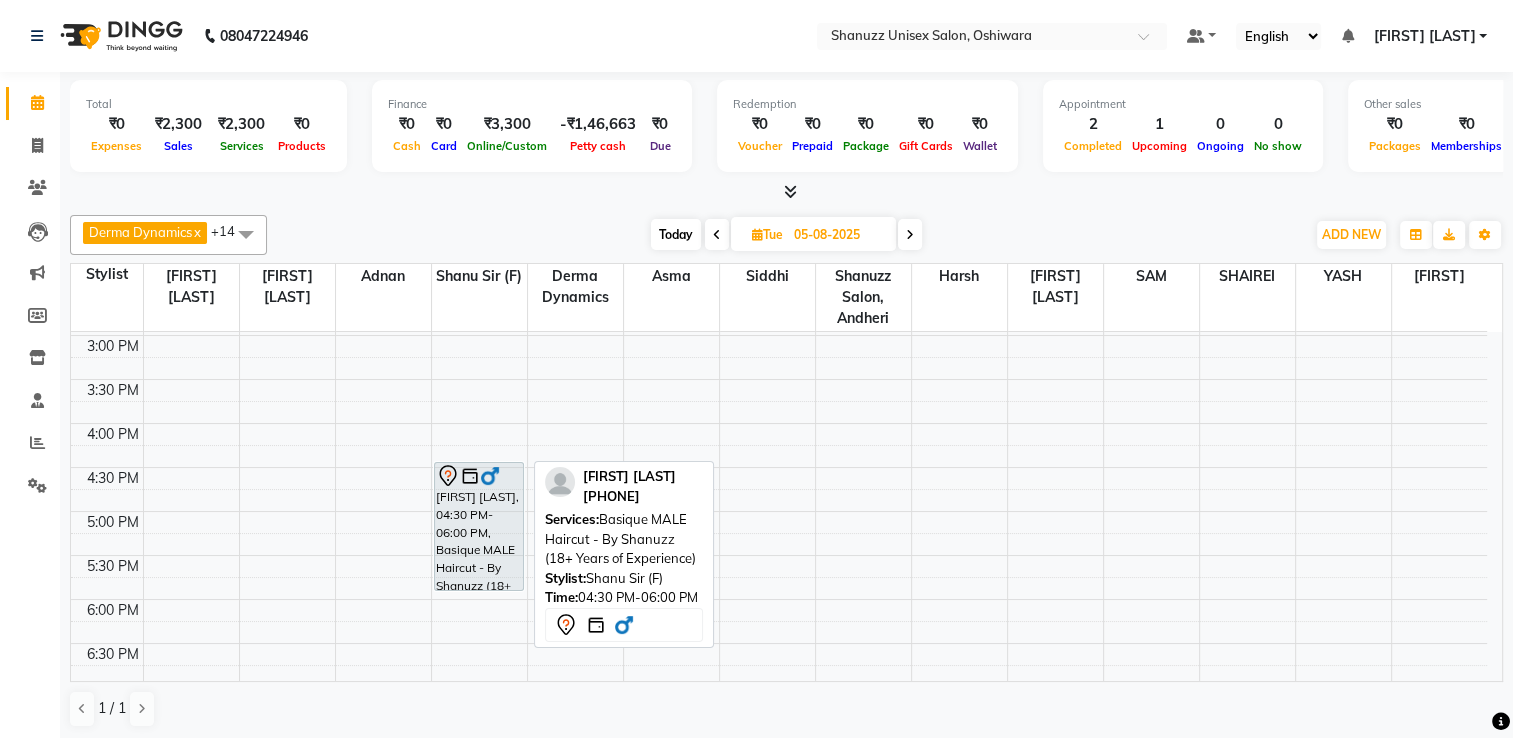click on "[FIRST] [LAST], 04:30 PM-06:00 PM, Basique MALE Haircut - By Shanuzz (18+ Years of Experience)" at bounding box center (479, 526) 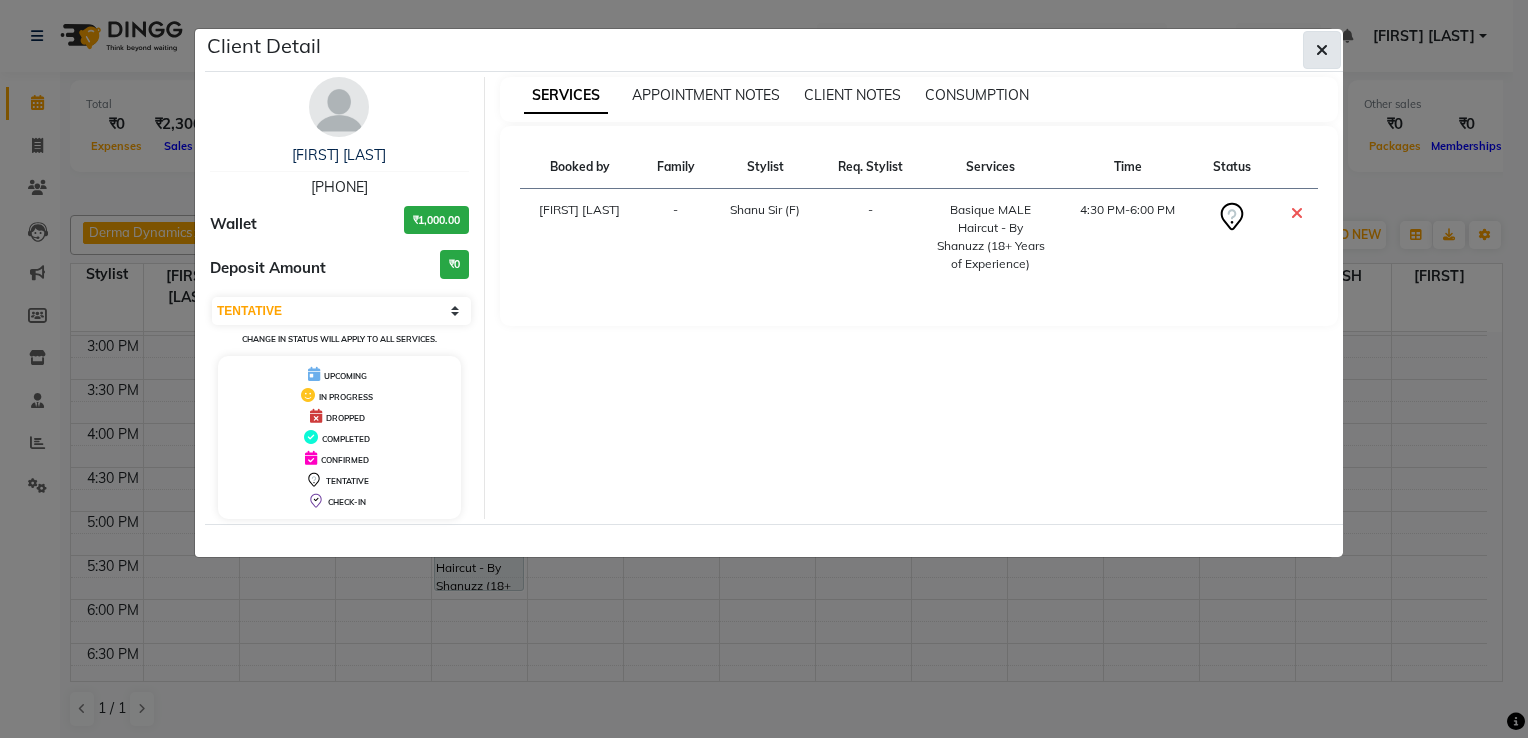 click 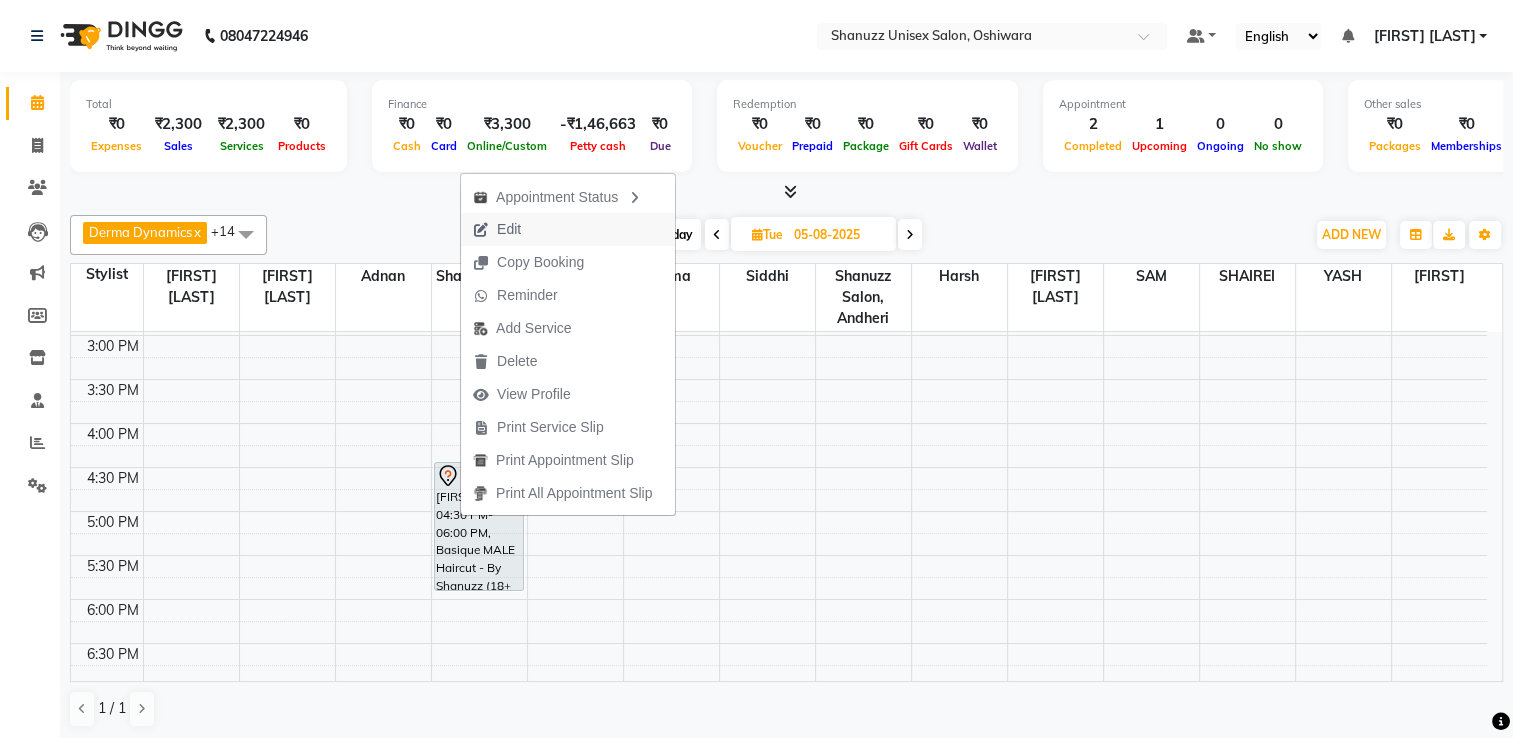 click on "Edit" at bounding box center (497, 229) 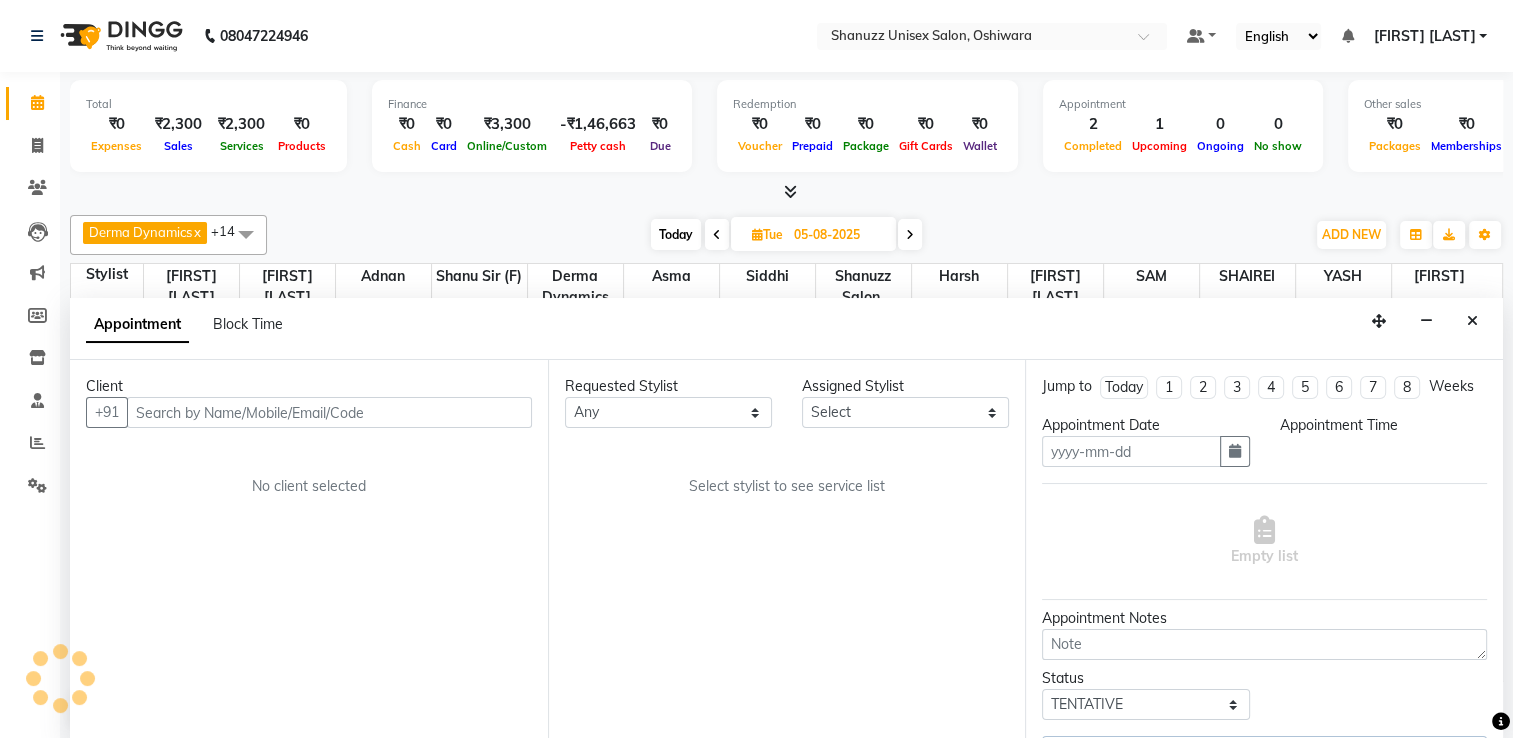 type on "05-08-2025" 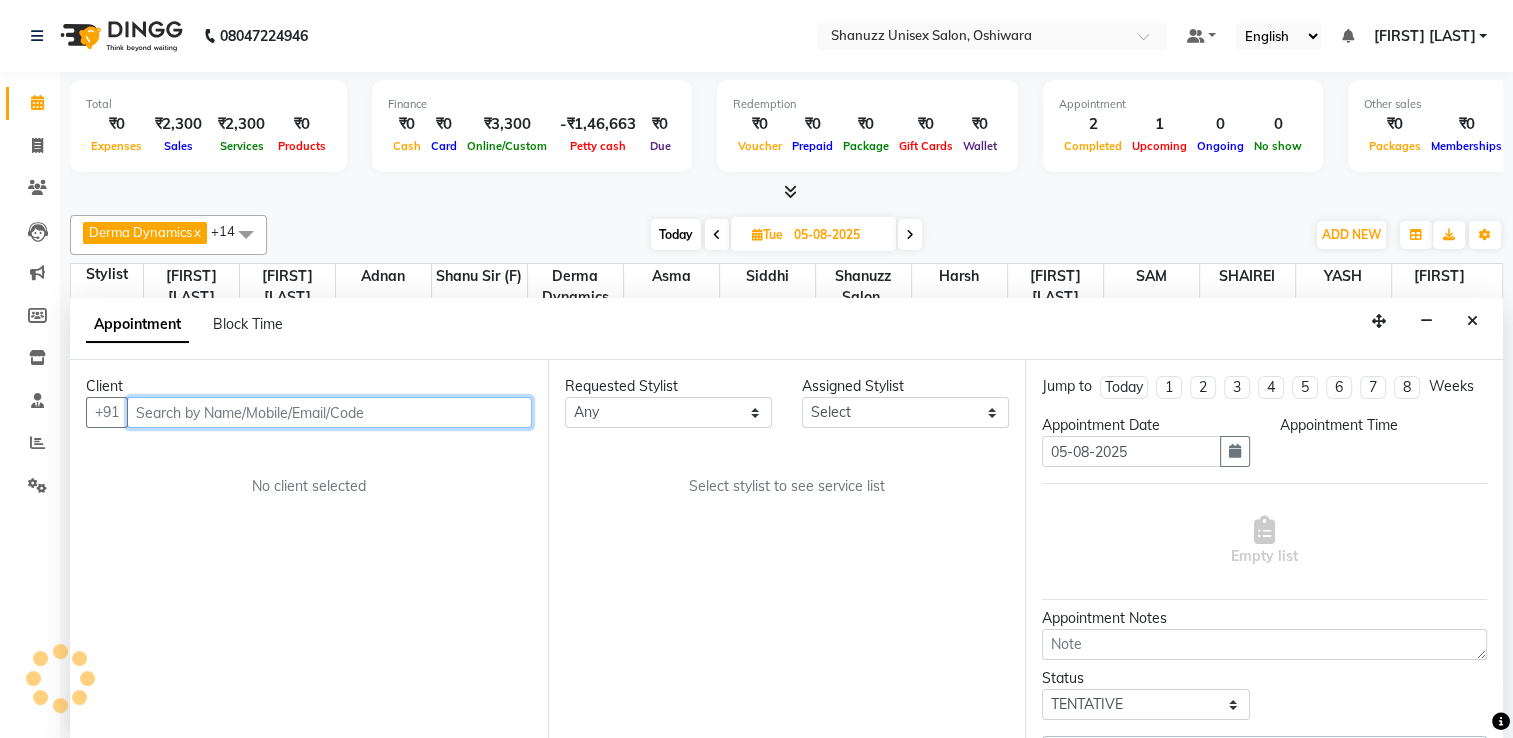 select on "59304" 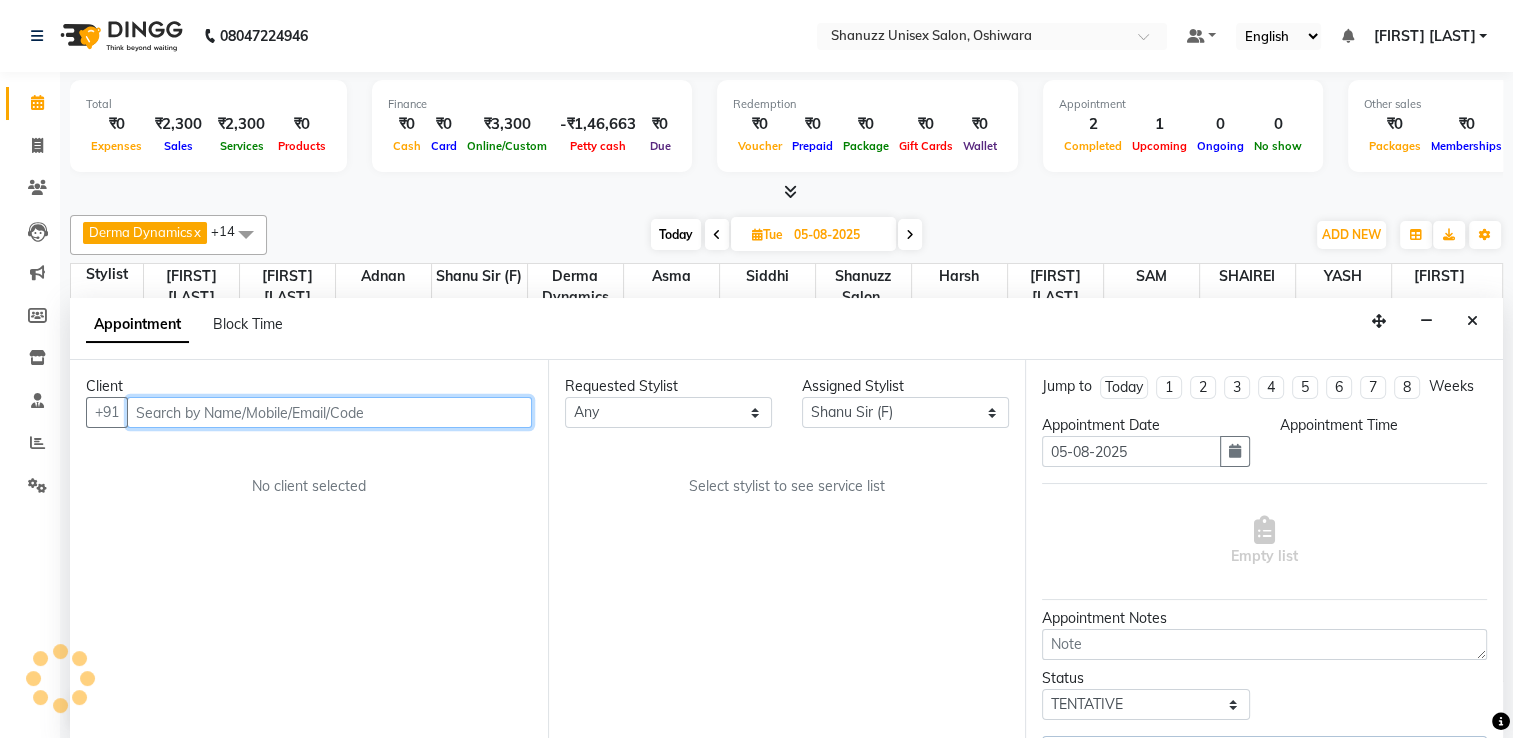 scroll, scrollTop: 524, scrollLeft: 0, axis: vertical 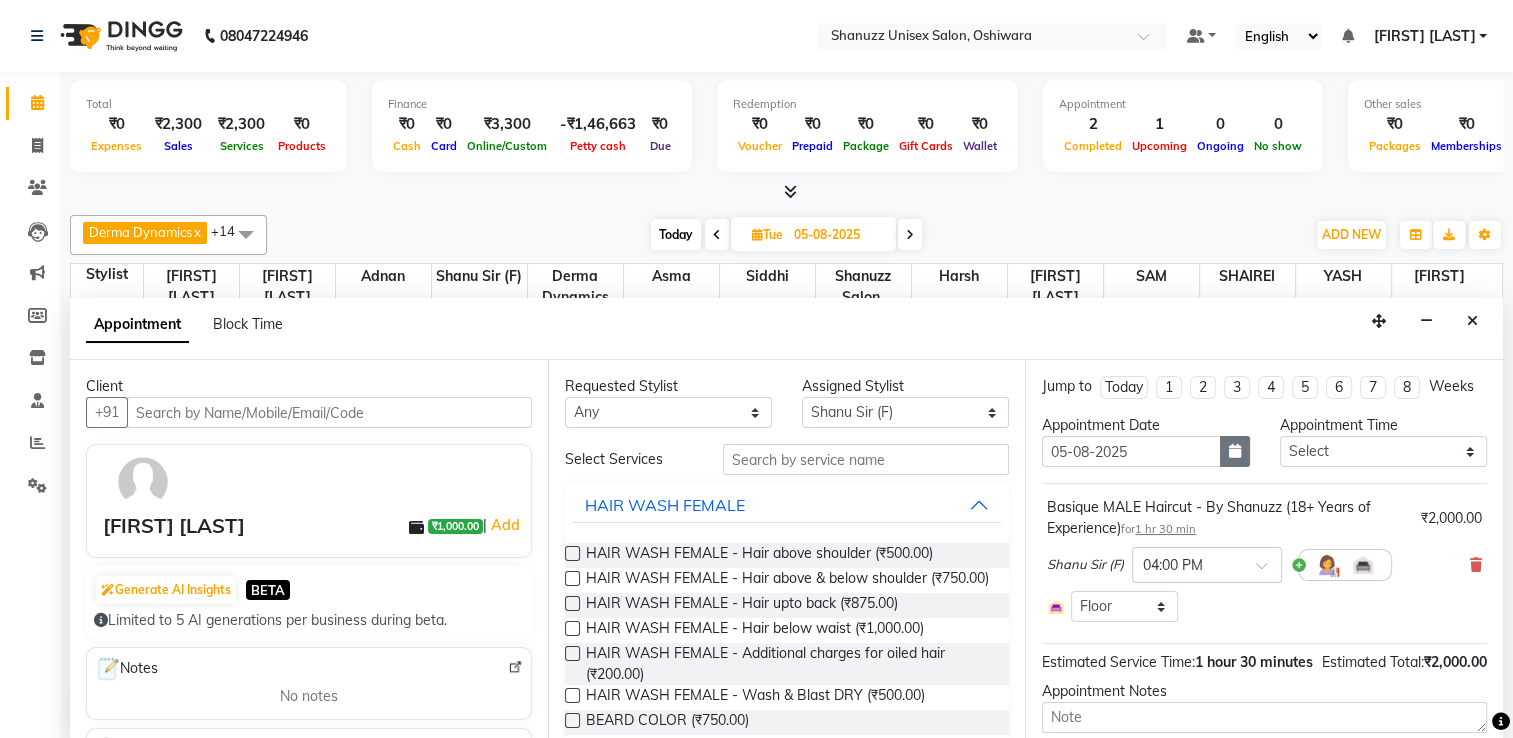 click at bounding box center [1235, 451] 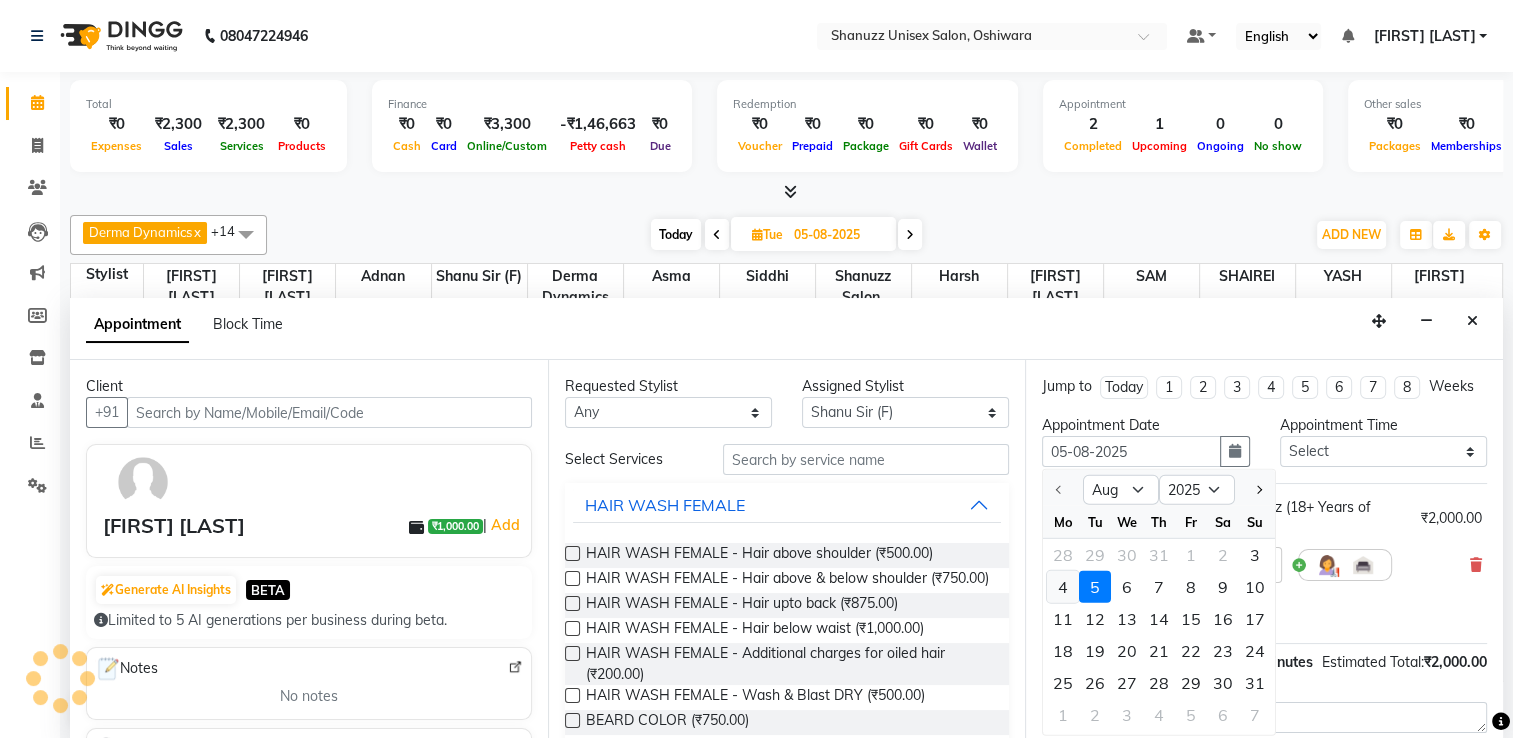 click on "4" at bounding box center [1063, 587] 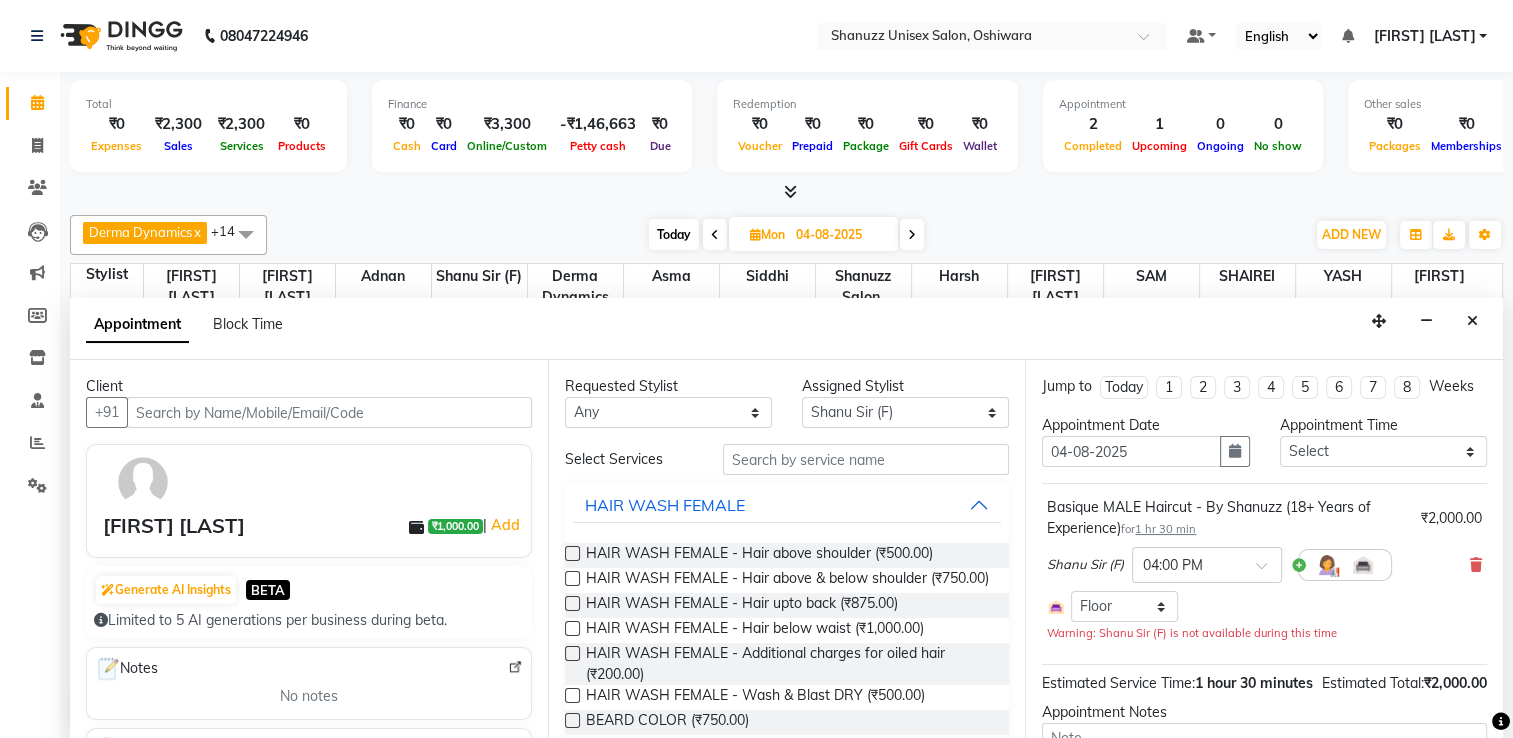 scroll, scrollTop: 524, scrollLeft: 0, axis: vertical 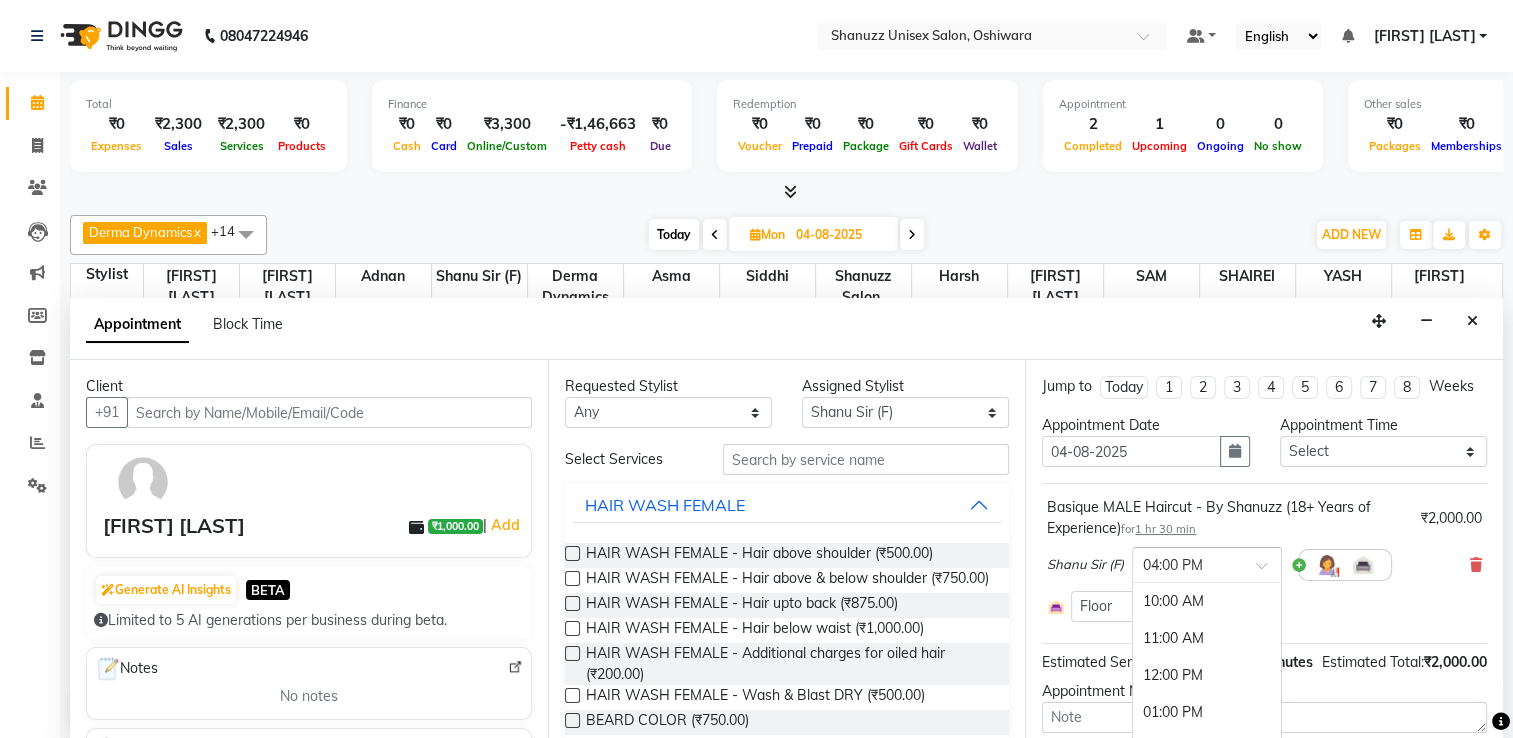 click at bounding box center (1187, 563) 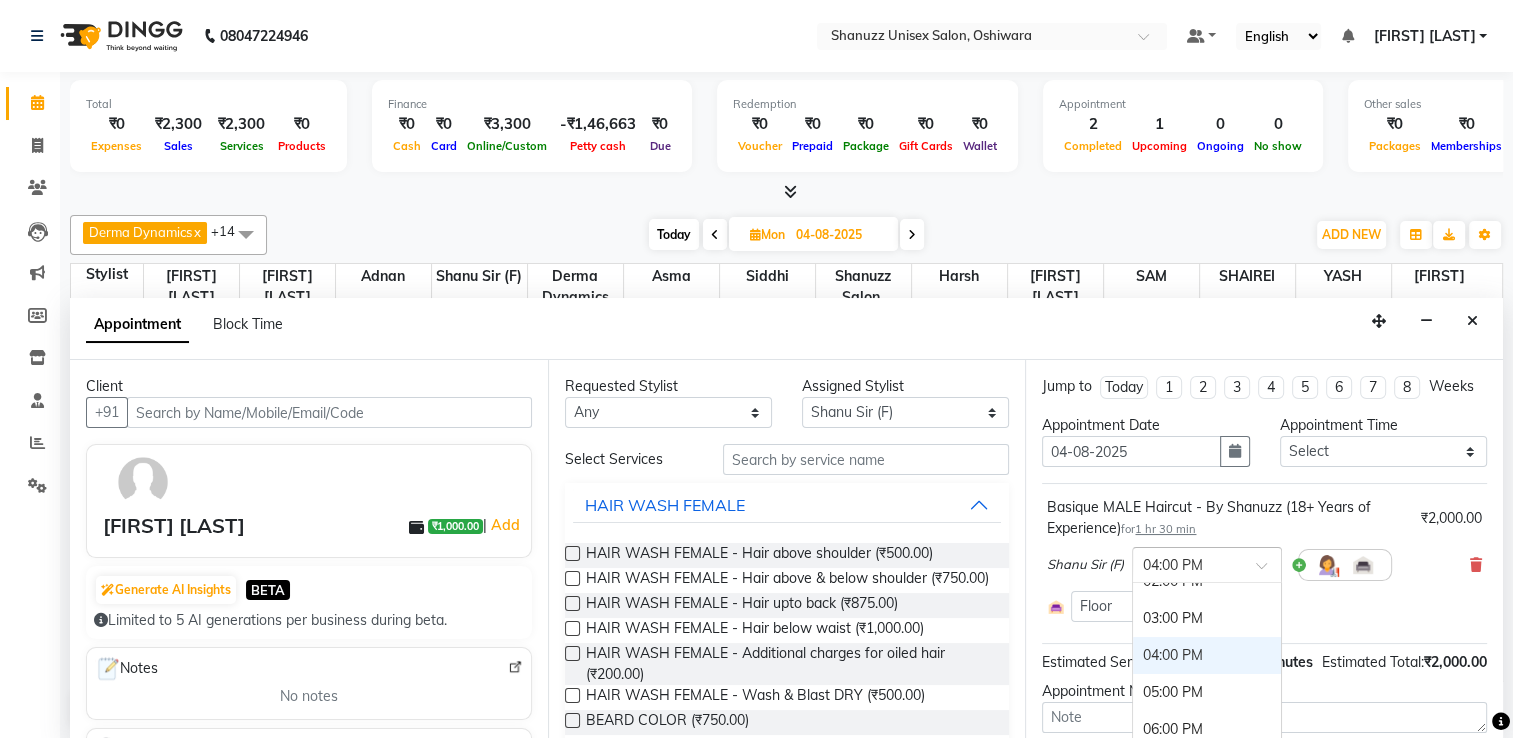 scroll, scrollTop: 0, scrollLeft: 0, axis: both 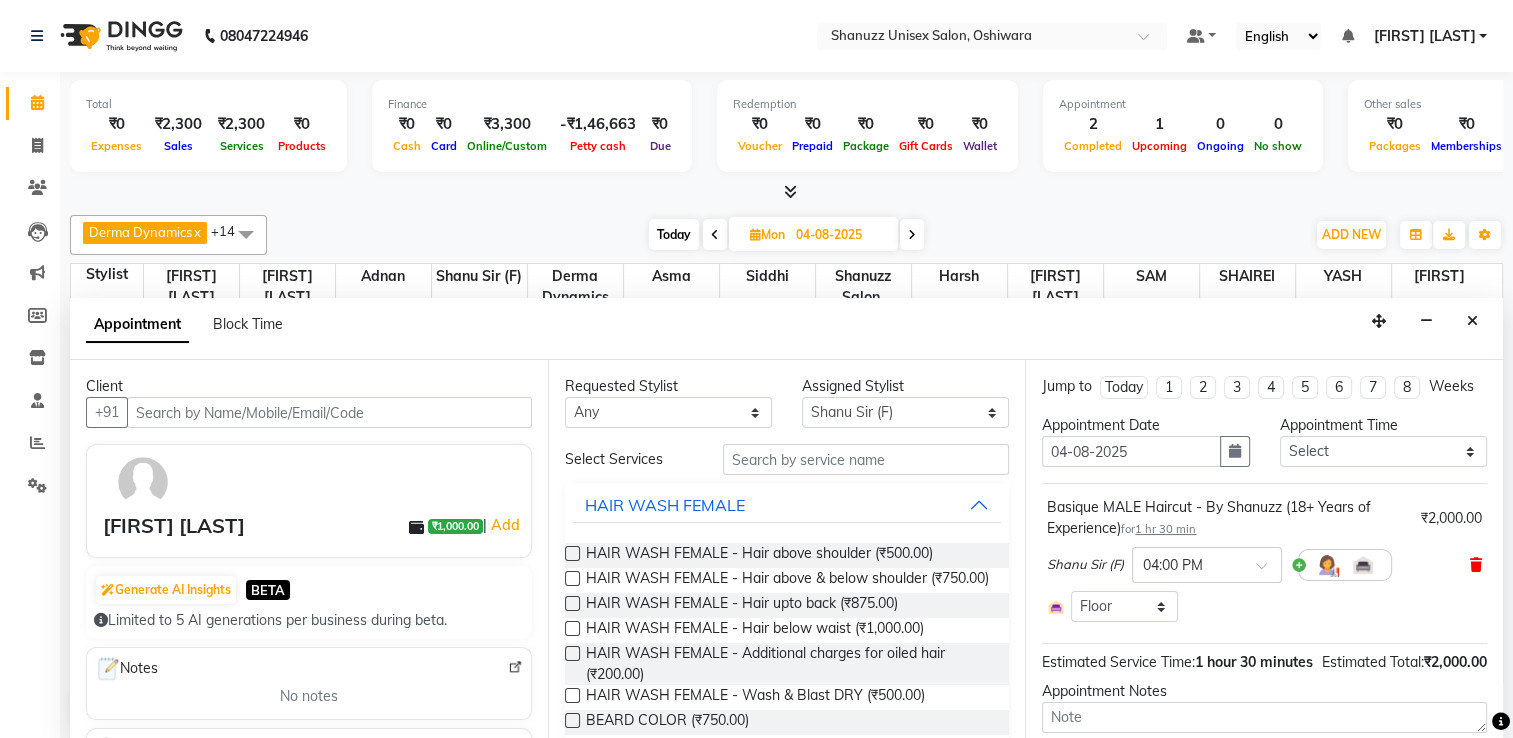 click at bounding box center [1476, 565] 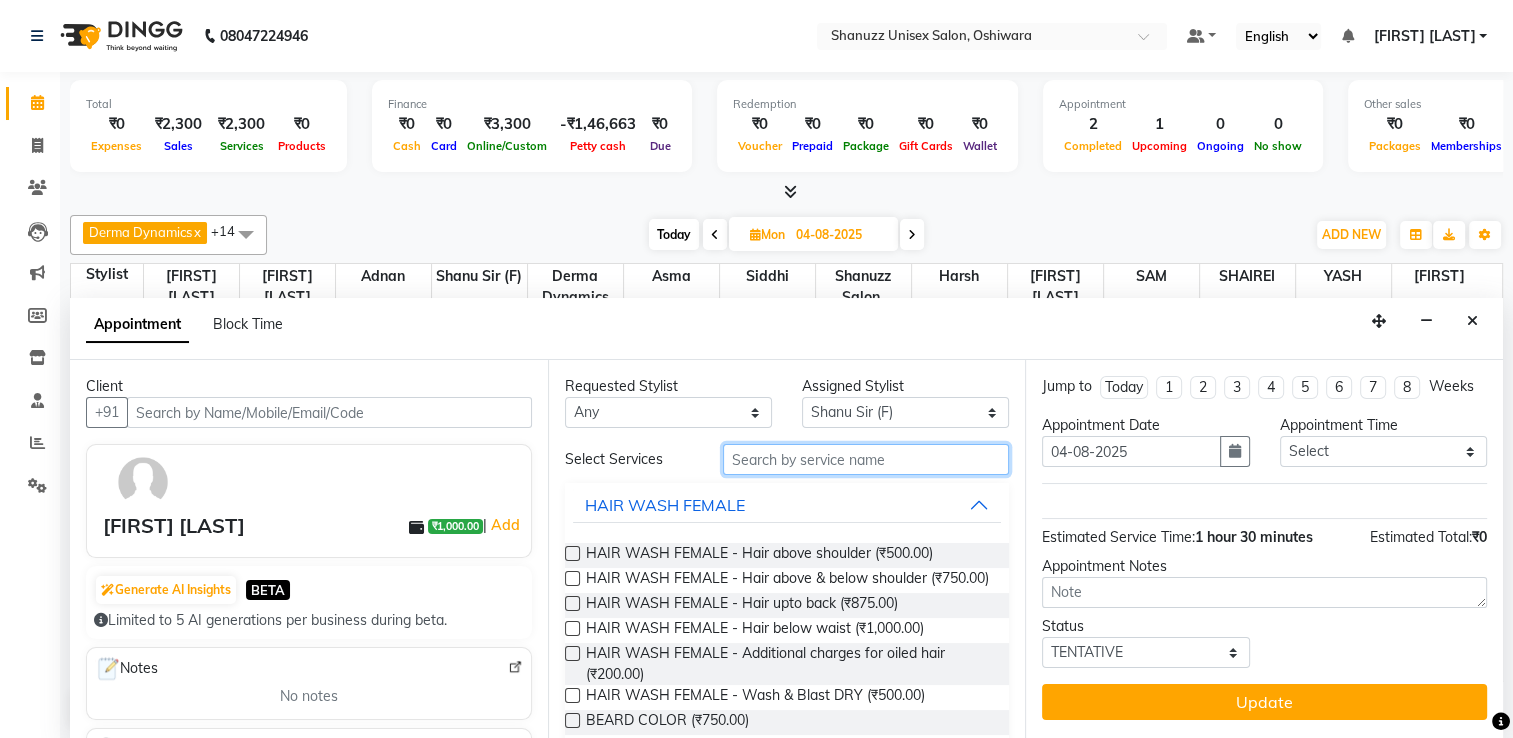 click at bounding box center [866, 459] 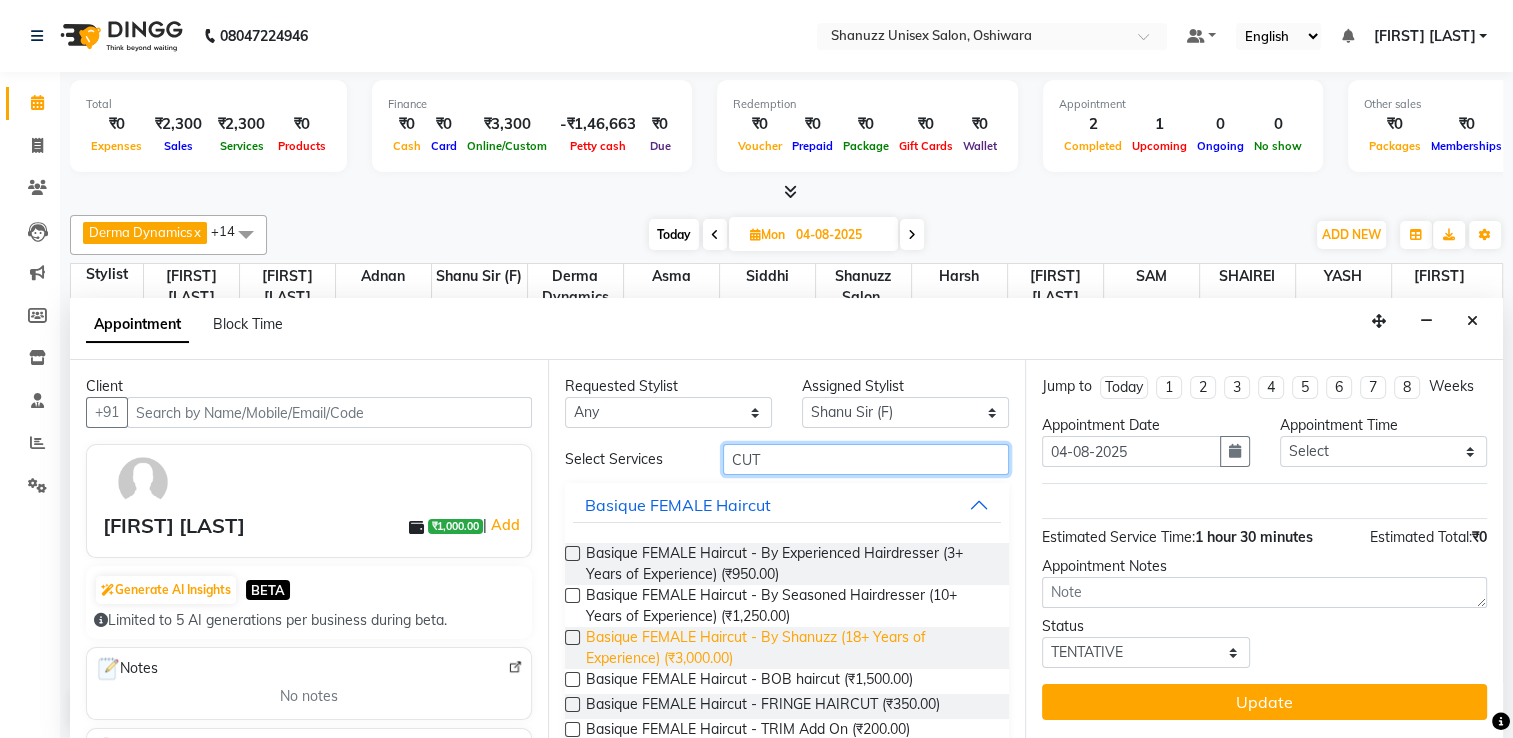 scroll, scrollTop: 122, scrollLeft: 0, axis: vertical 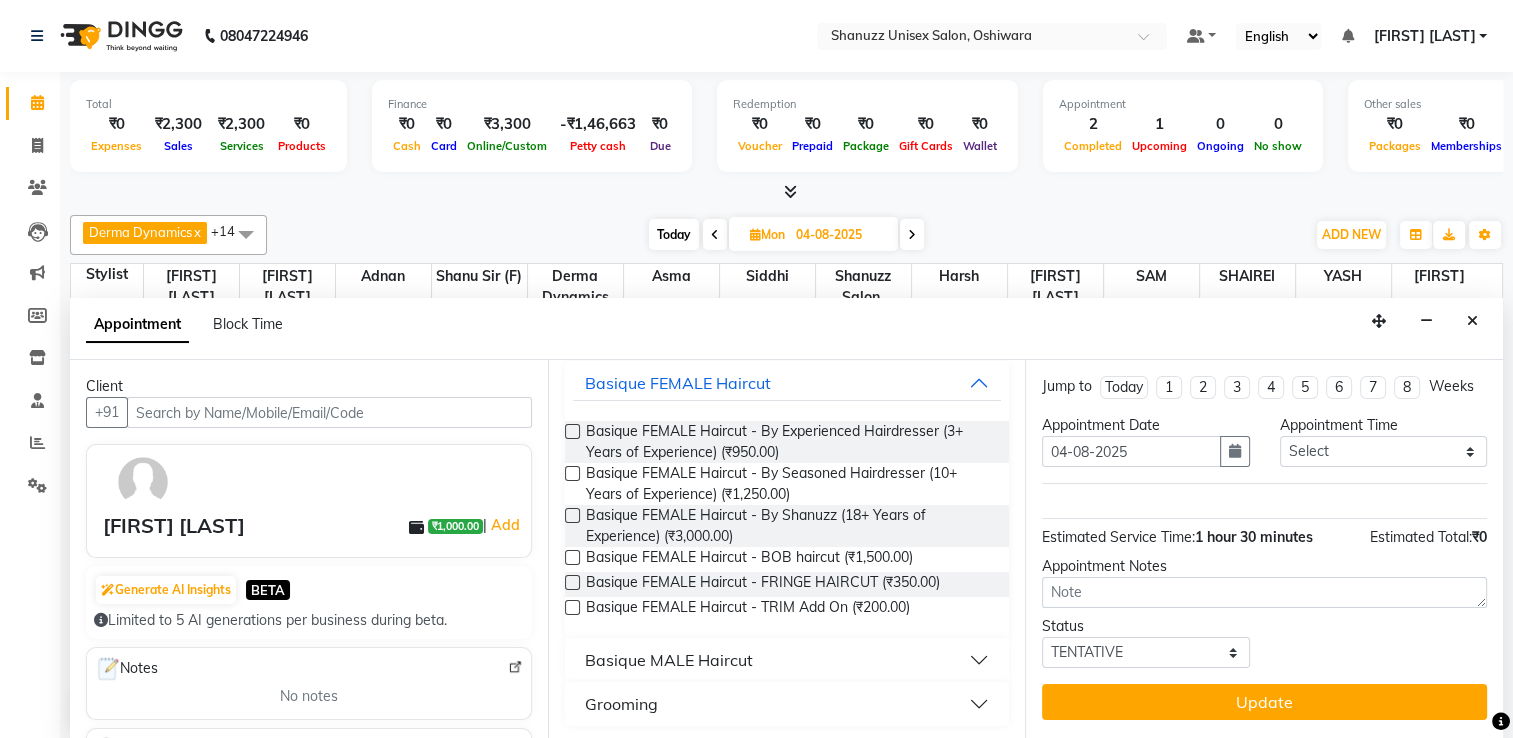 type on "CUT" 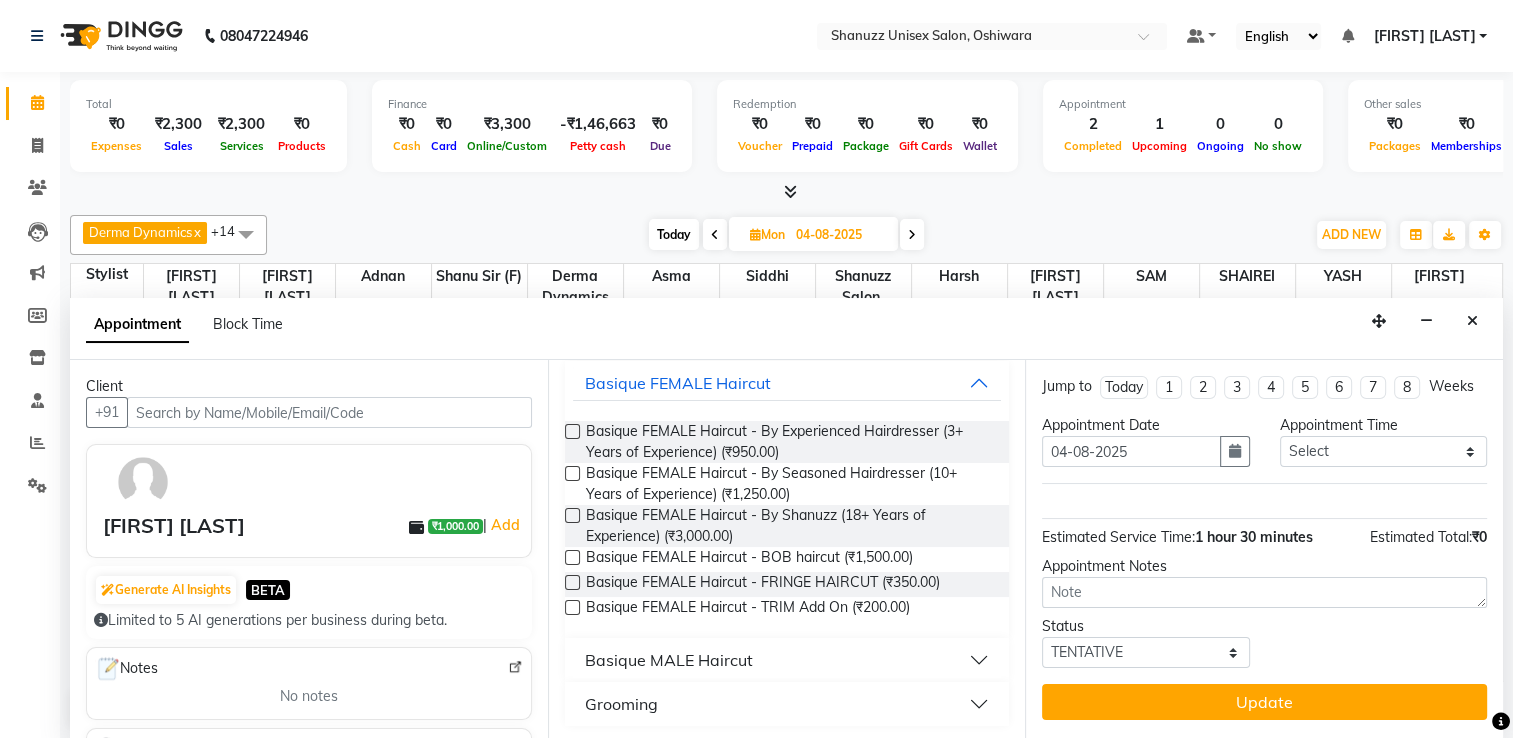click on "Basique MALE Haircut" at bounding box center [669, 660] 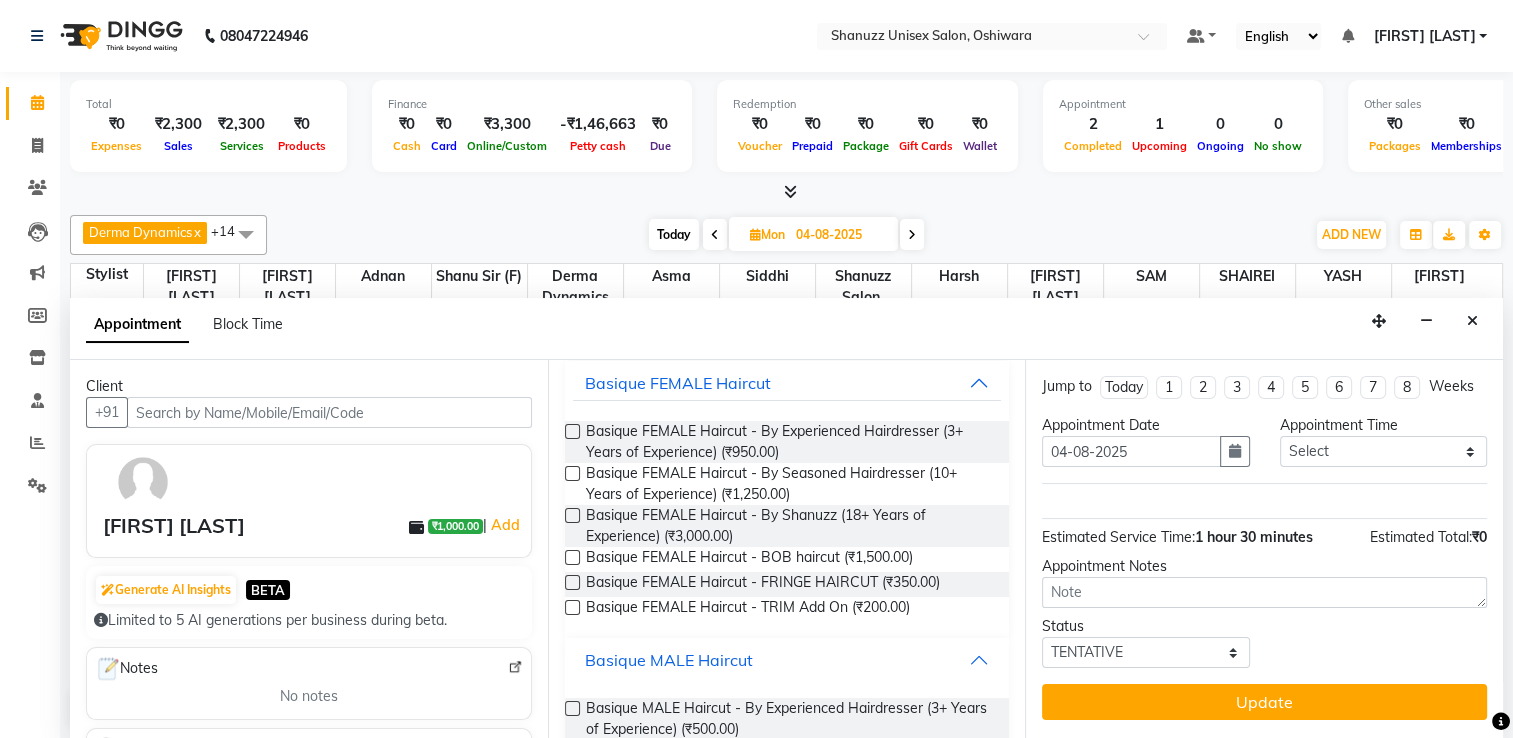 scroll, scrollTop: 280, scrollLeft: 0, axis: vertical 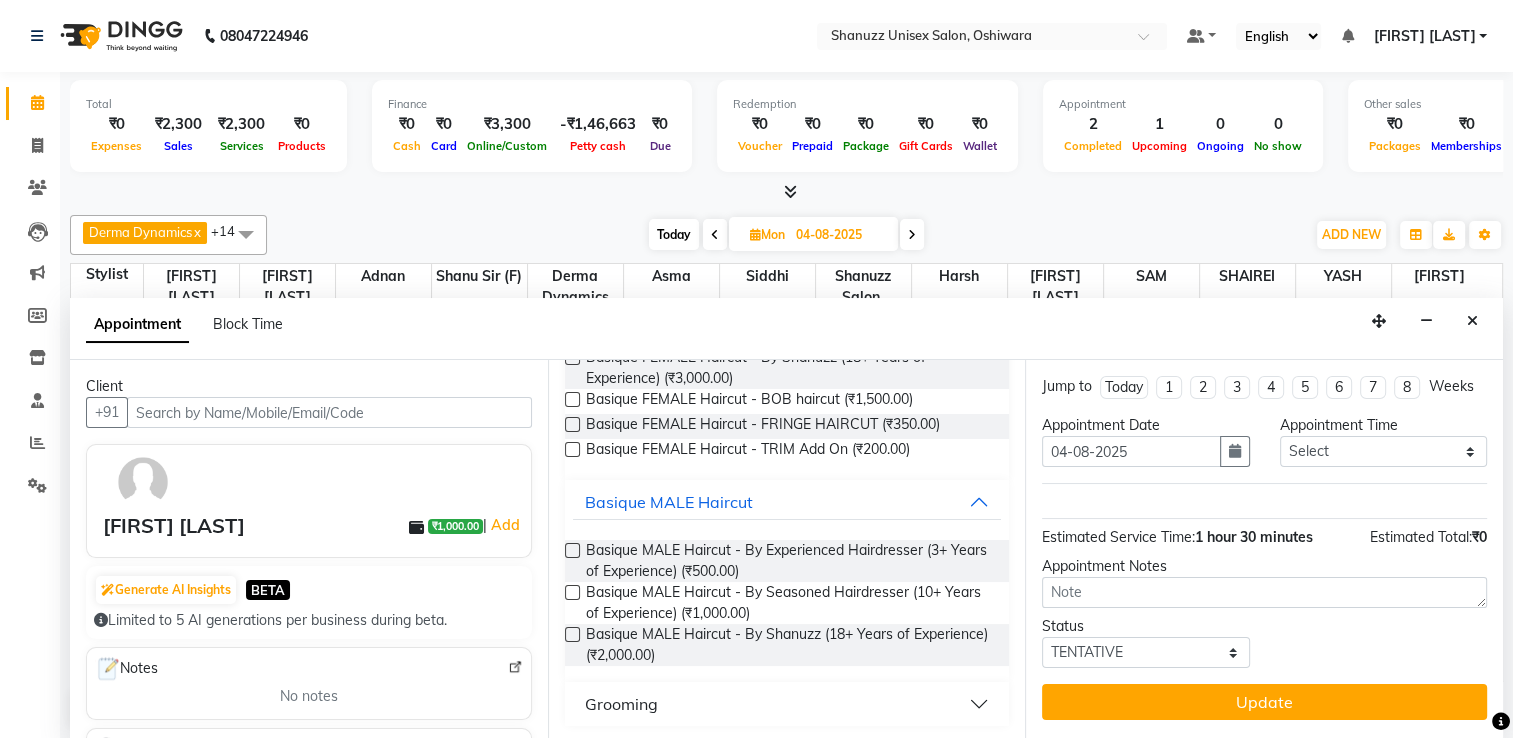 click at bounding box center (572, 592) 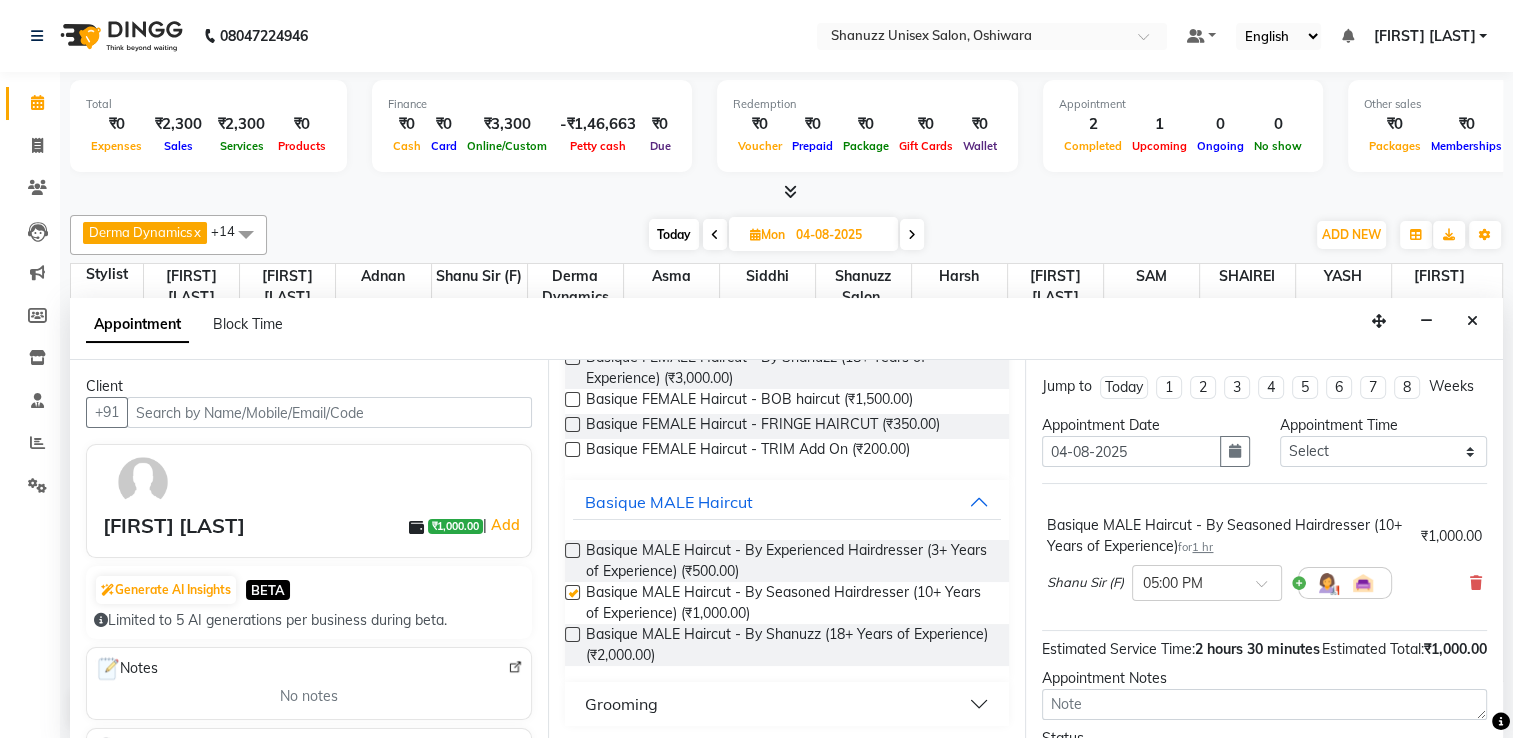 checkbox on "false" 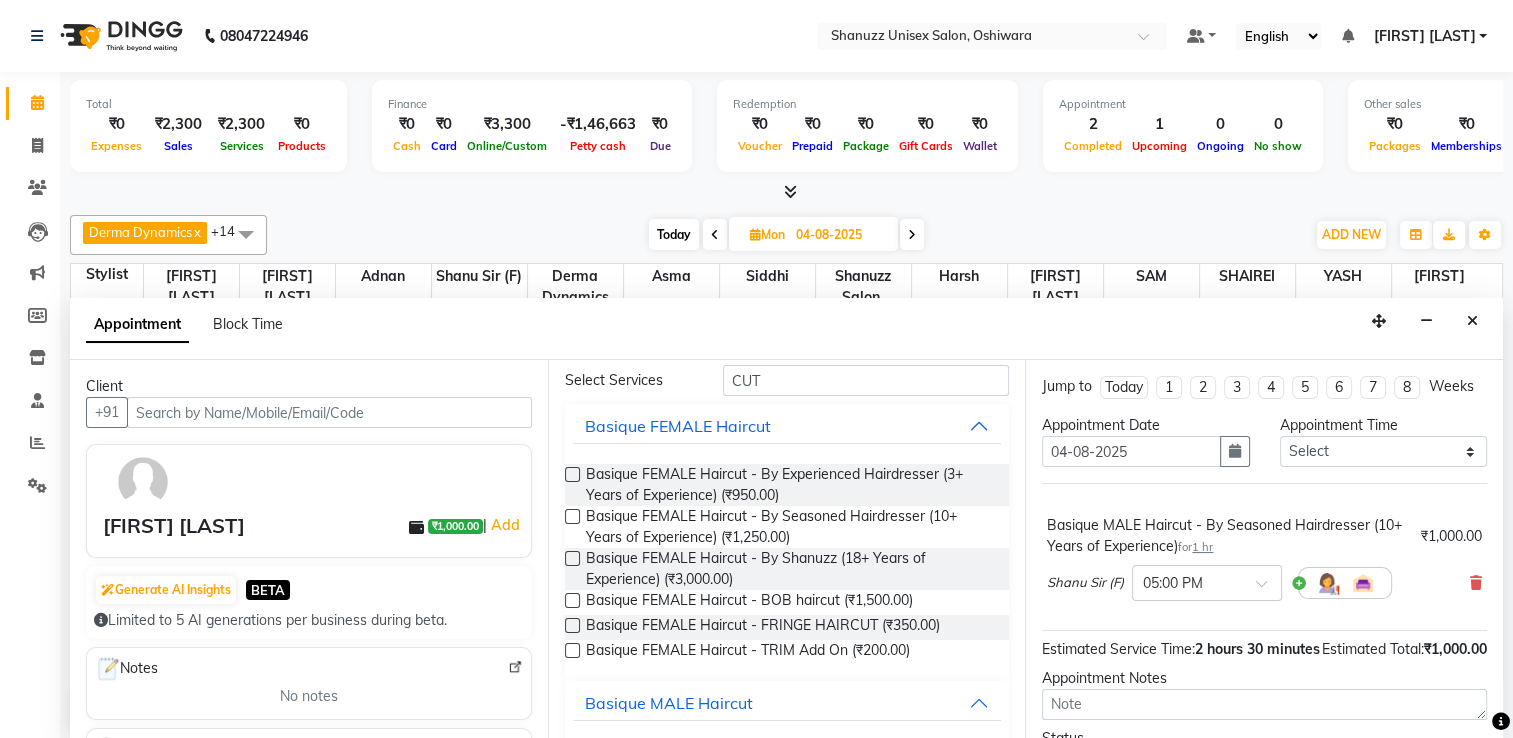 scroll, scrollTop: 72, scrollLeft: 0, axis: vertical 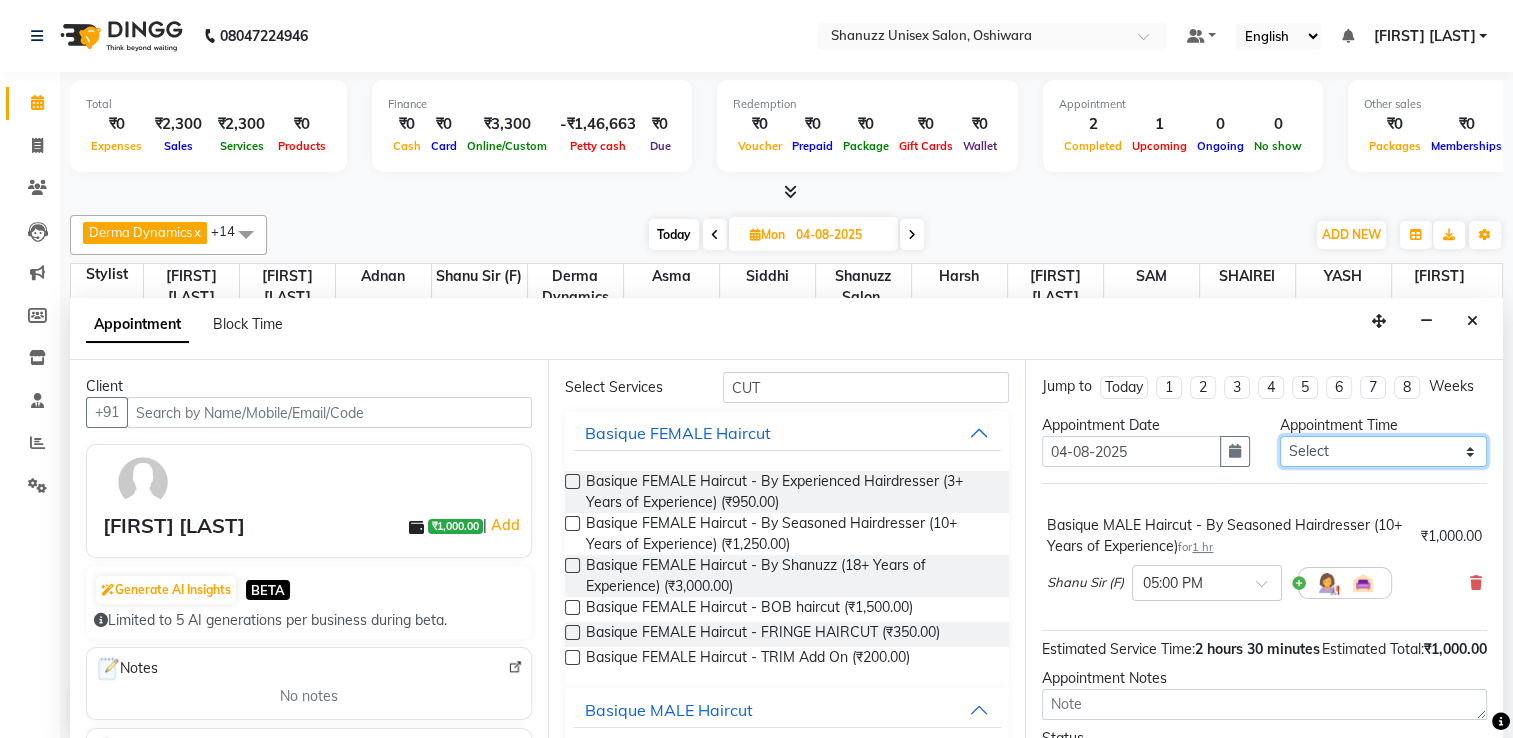 click on "Select 10:00 AM 11:00 AM 12:00 PM 01:00 PM 02:00 PM 03:00 PM 04:00 PM 05:00 PM 06:00 PM 07:00 PM 08:00 PM" at bounding box center [1383, 451] 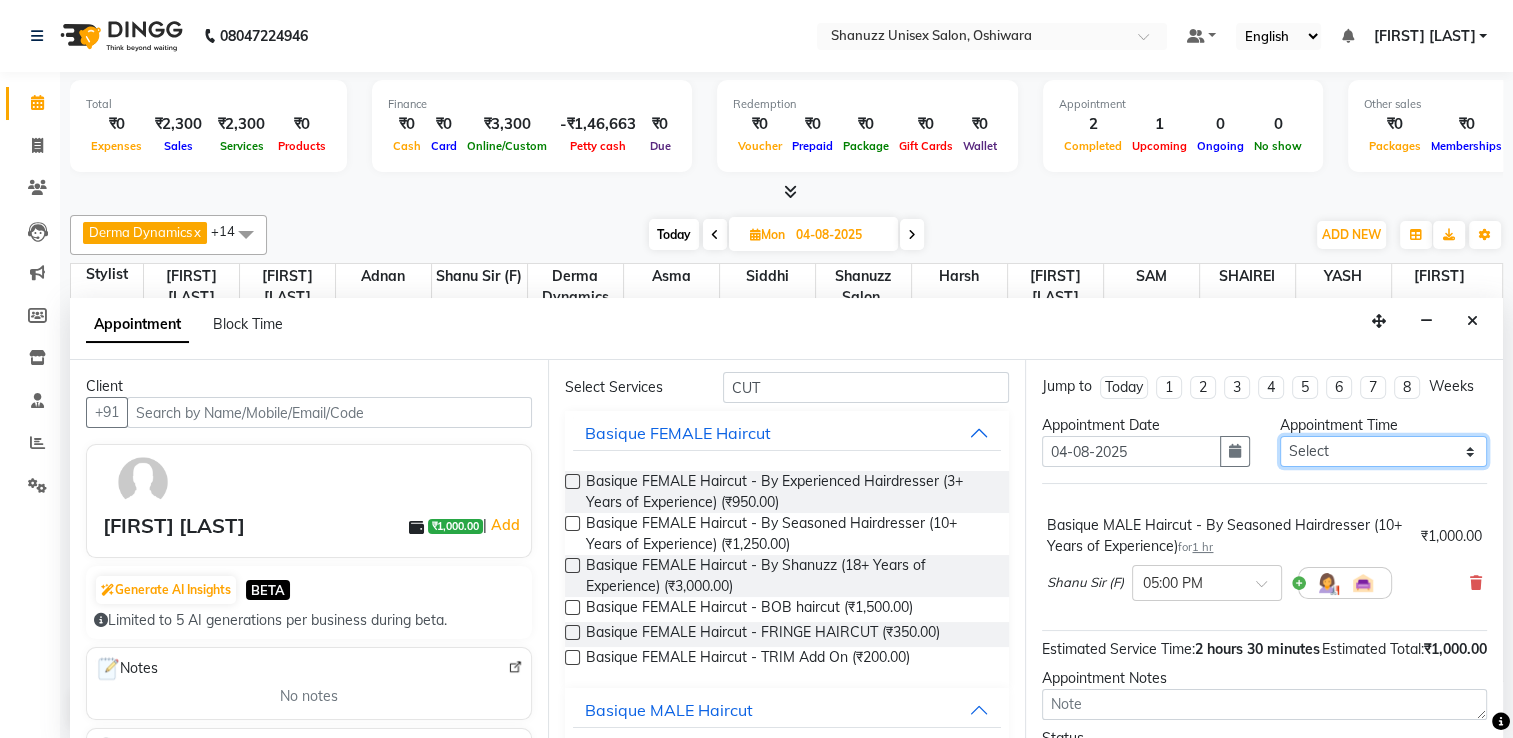 select on "780" 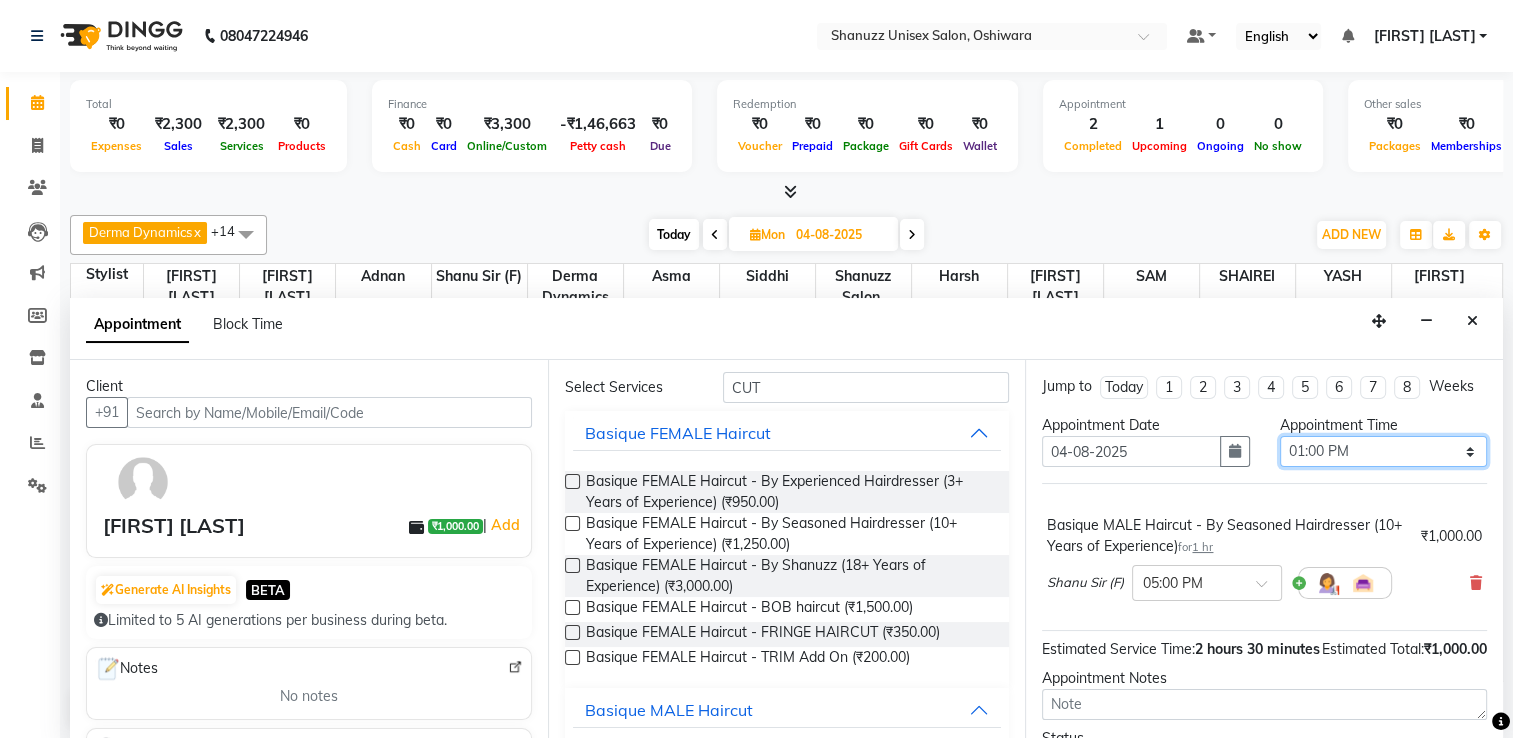 click on "Select 10:00 AM 11:00 AM 12:00 PM 01:00 PM 02:00 PM 03:00 PM 04:00 PM 05:00 PM 06:00 PM 07:00 PM 08:00 PM" at bounding box center (1383, 451) 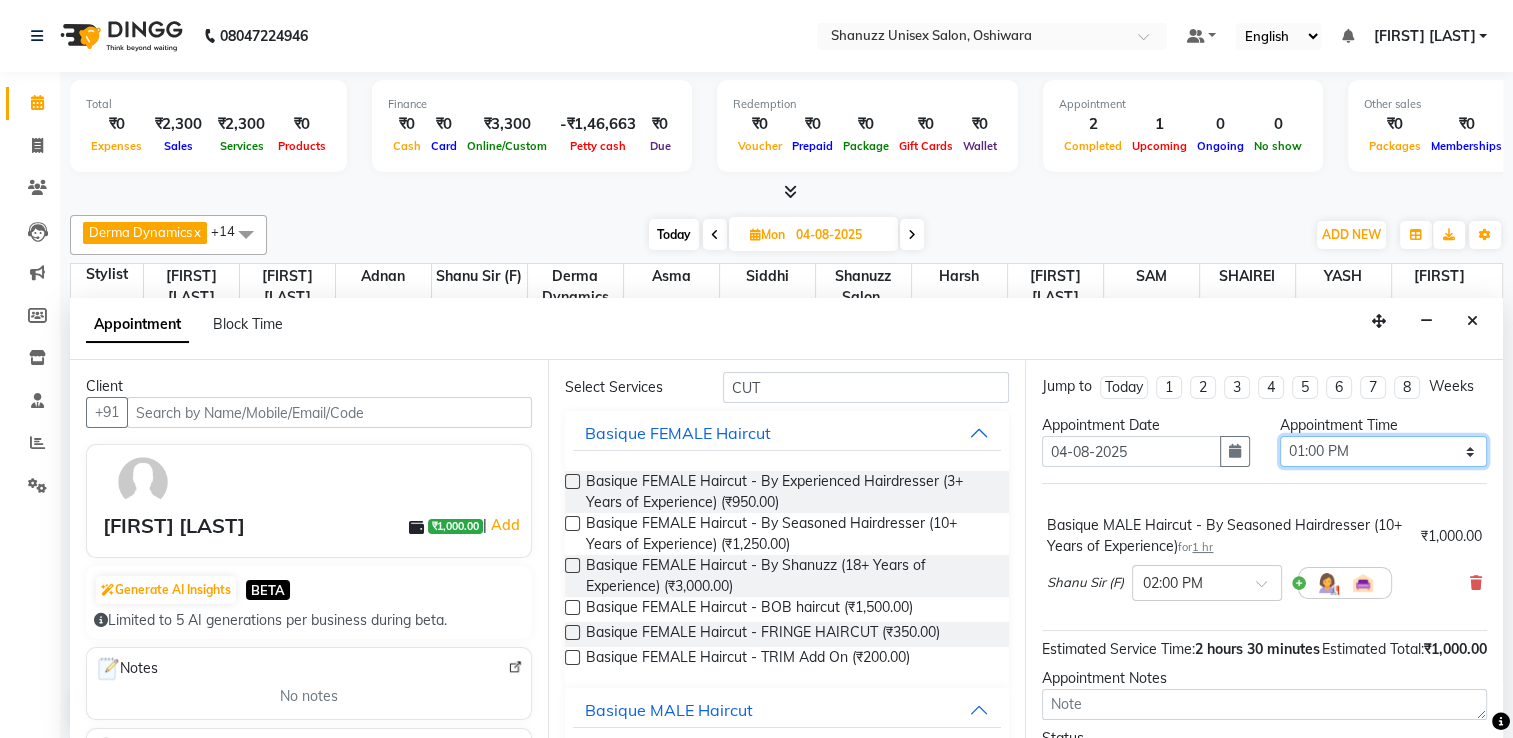 scroll, scrollTop: 146, scrollLeft: 0, axis: vertical 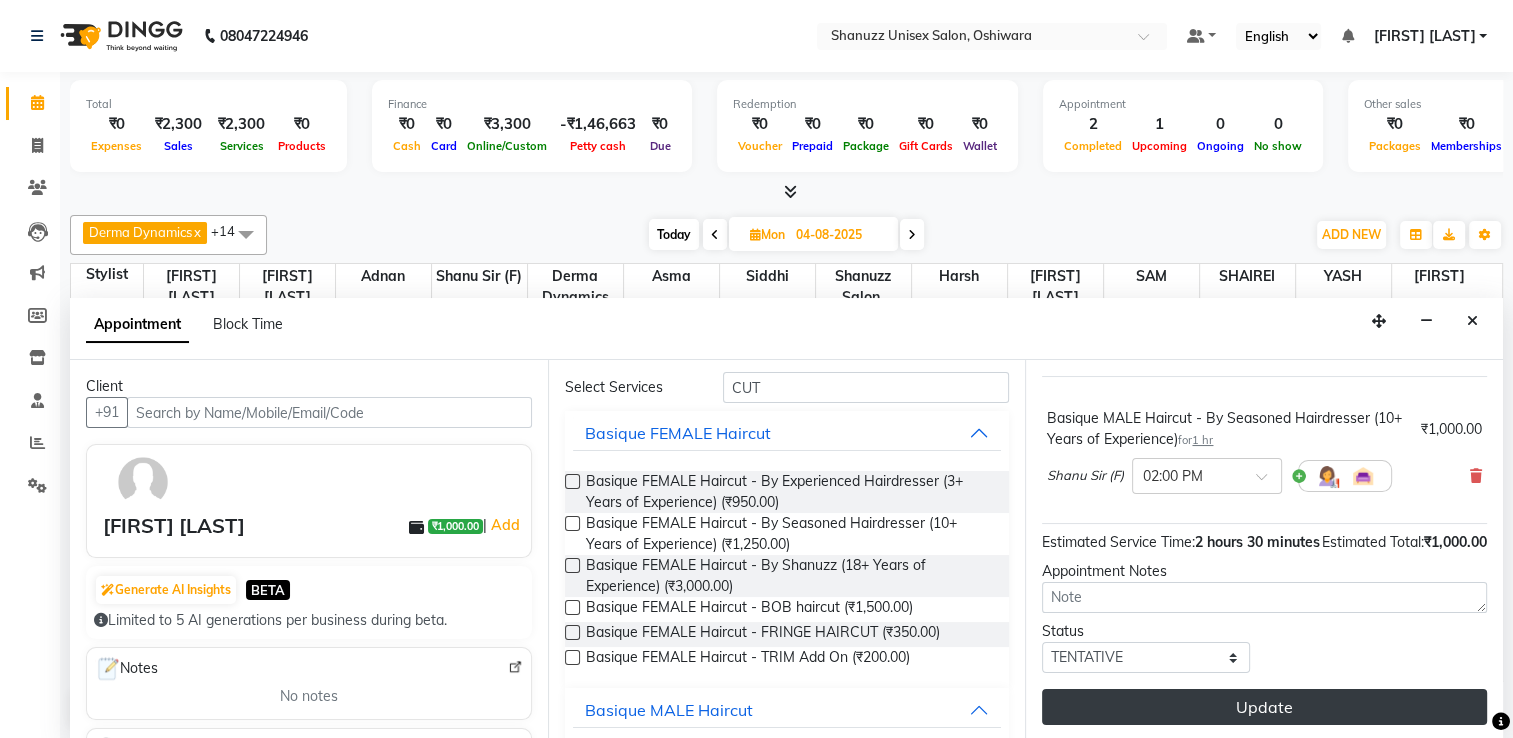 click on "Update" at bounding box center [1264, 707] 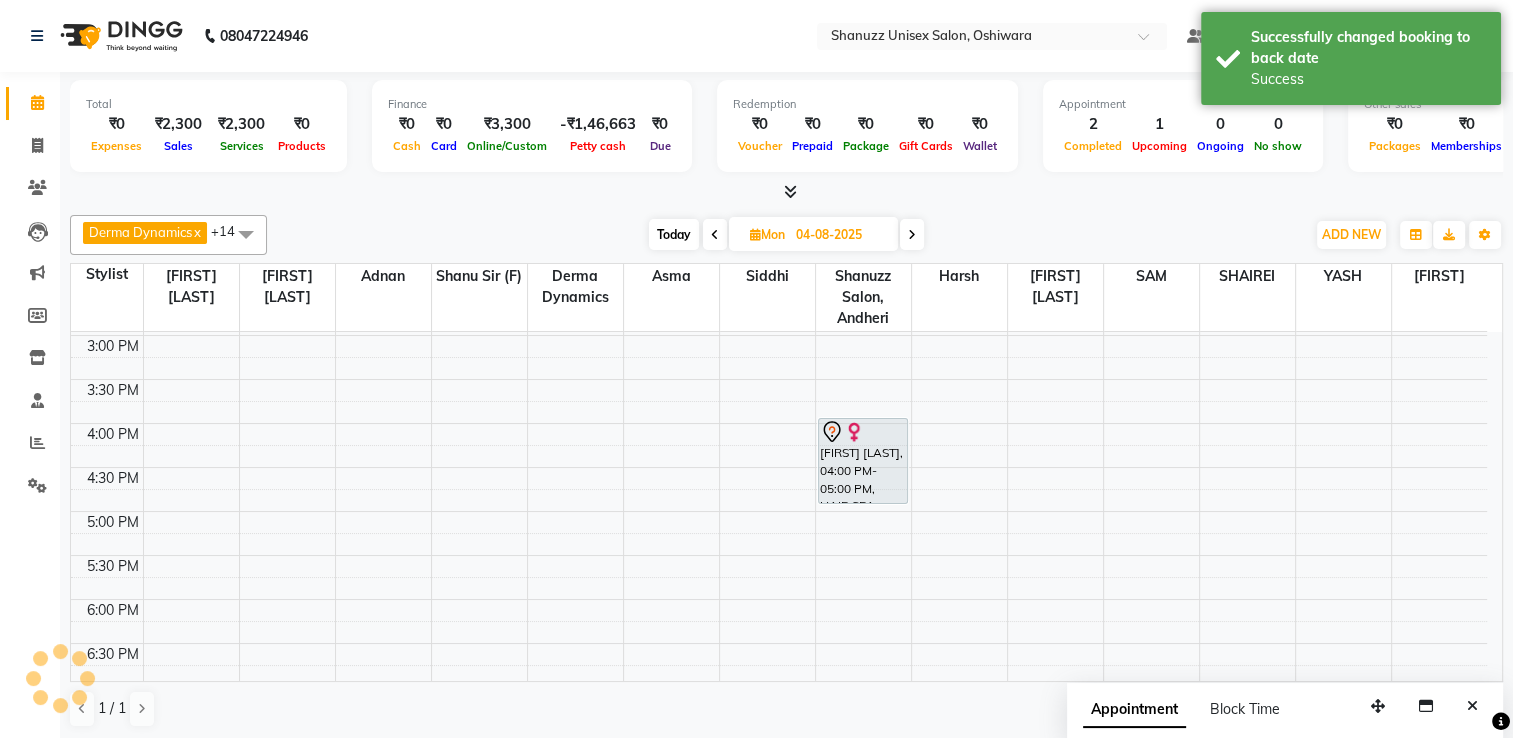 scroll, scrollTop: 0, scrollLeft: 0, axis: both 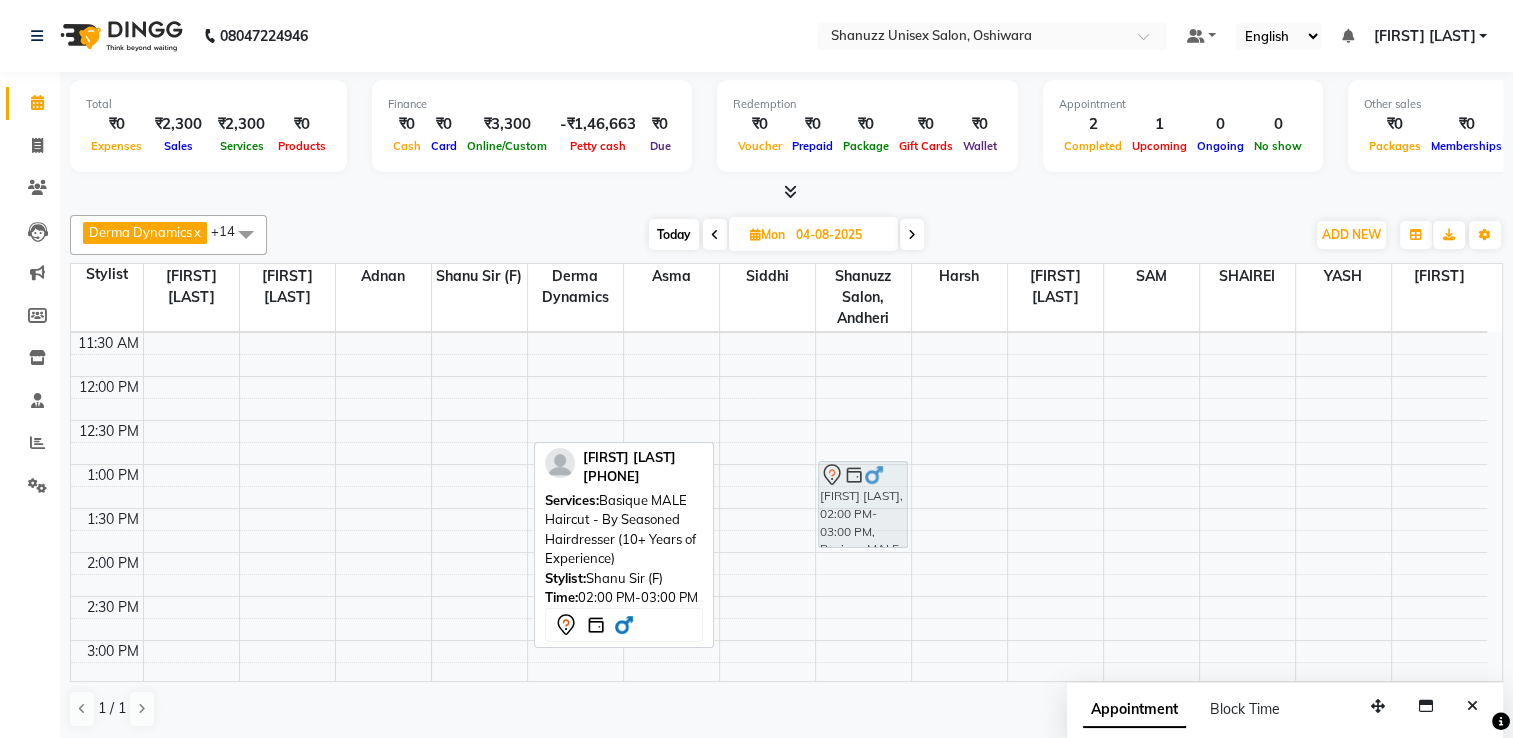 drag, startPoint x: 480, startPoint y: 621, endPoint x: 860, endPoint y: 496, distance: 400.03125 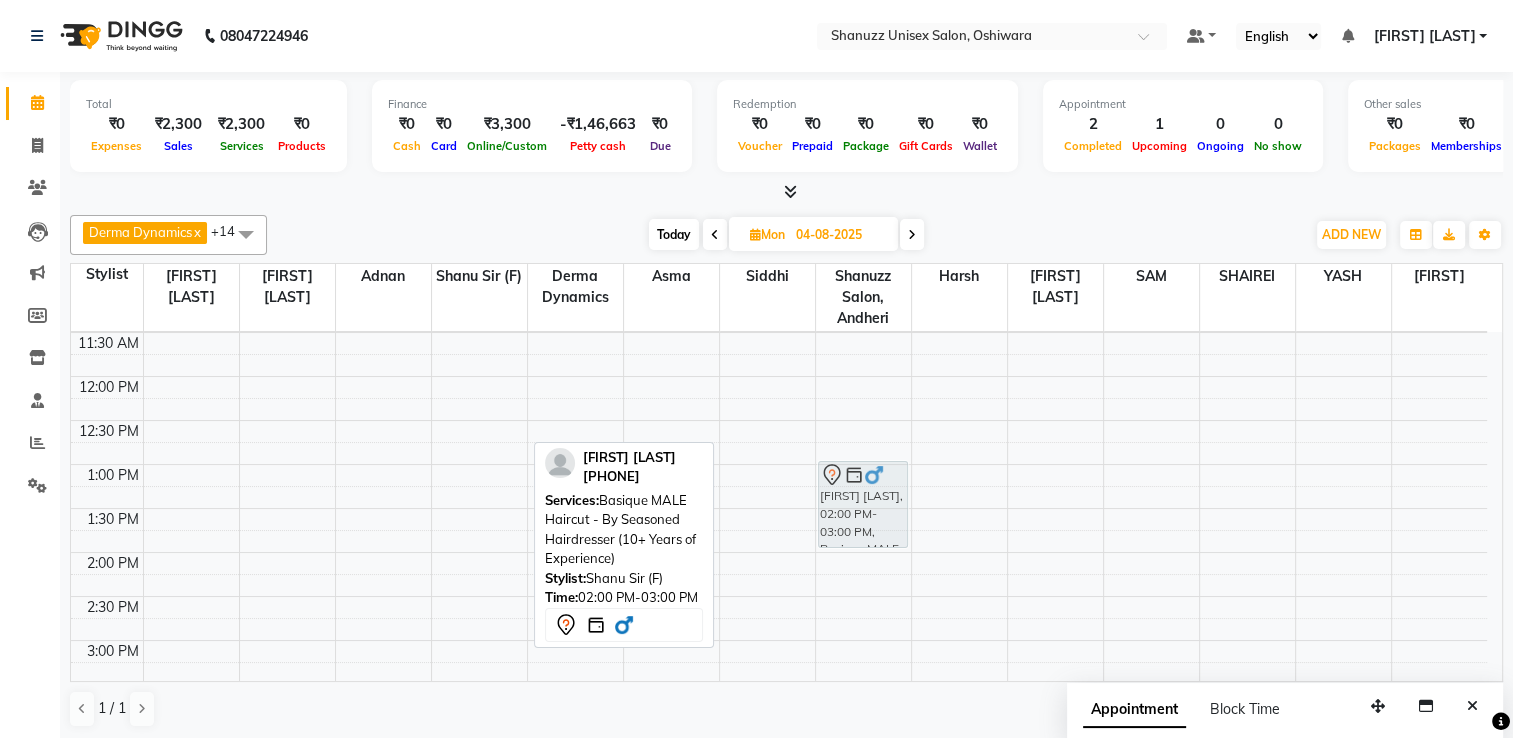 click on "[FIRST] [LAST], 02:00 PM-03:00 PM, Basique MALE Haircut - By Seasoned Hairdresser (10+ Years of Experience)             [FIRST] [LAST], 04:00 PM-05:00 PM, HAIR SPA  - Hair upto neck             [FIRST] [LAST], 02:00 PM-03:00 PM, Basique MALE Haircut - By Seasoned Hairdresser (10+ Years of Experience)" at bounding box center (779, 640) 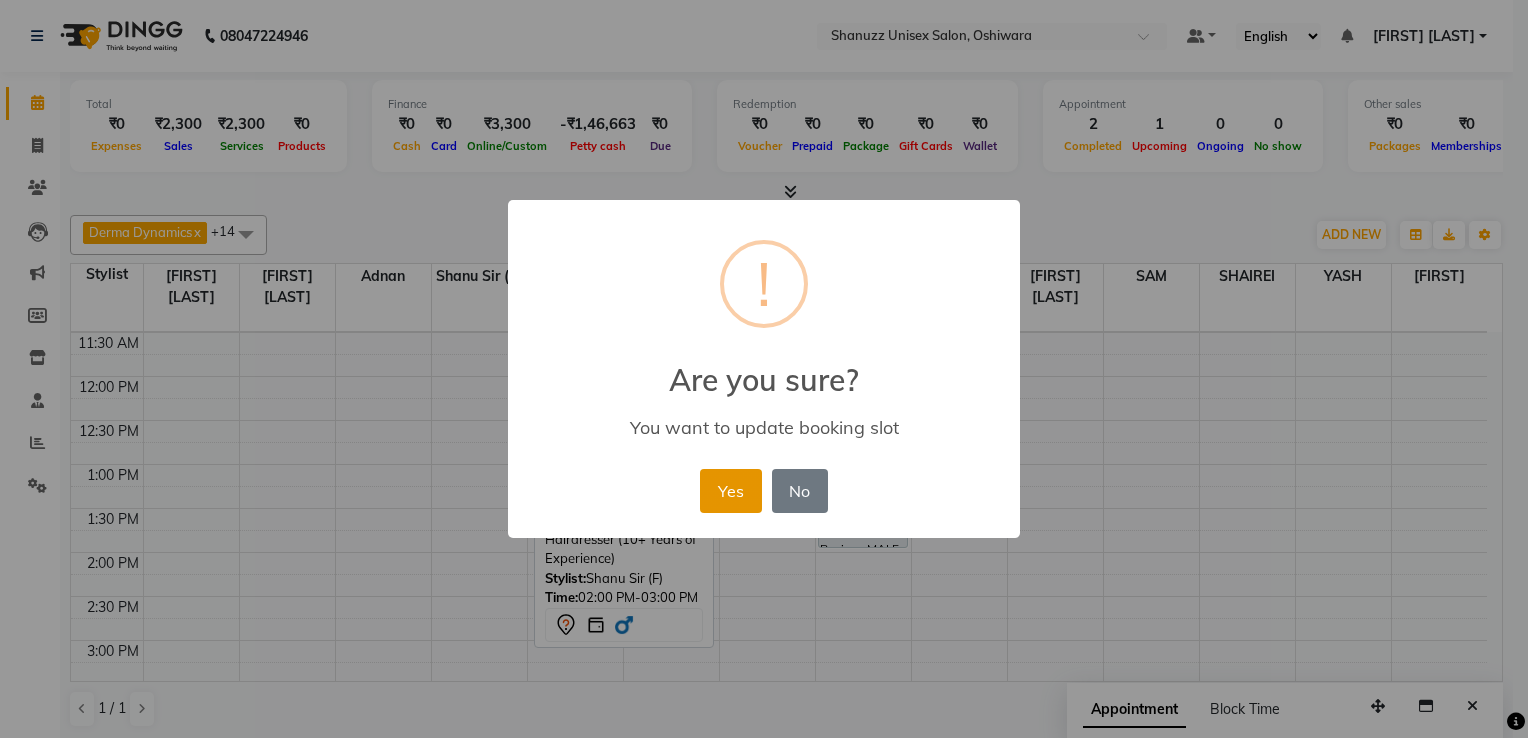 click on "Yes" at bounding box center (730, 491) 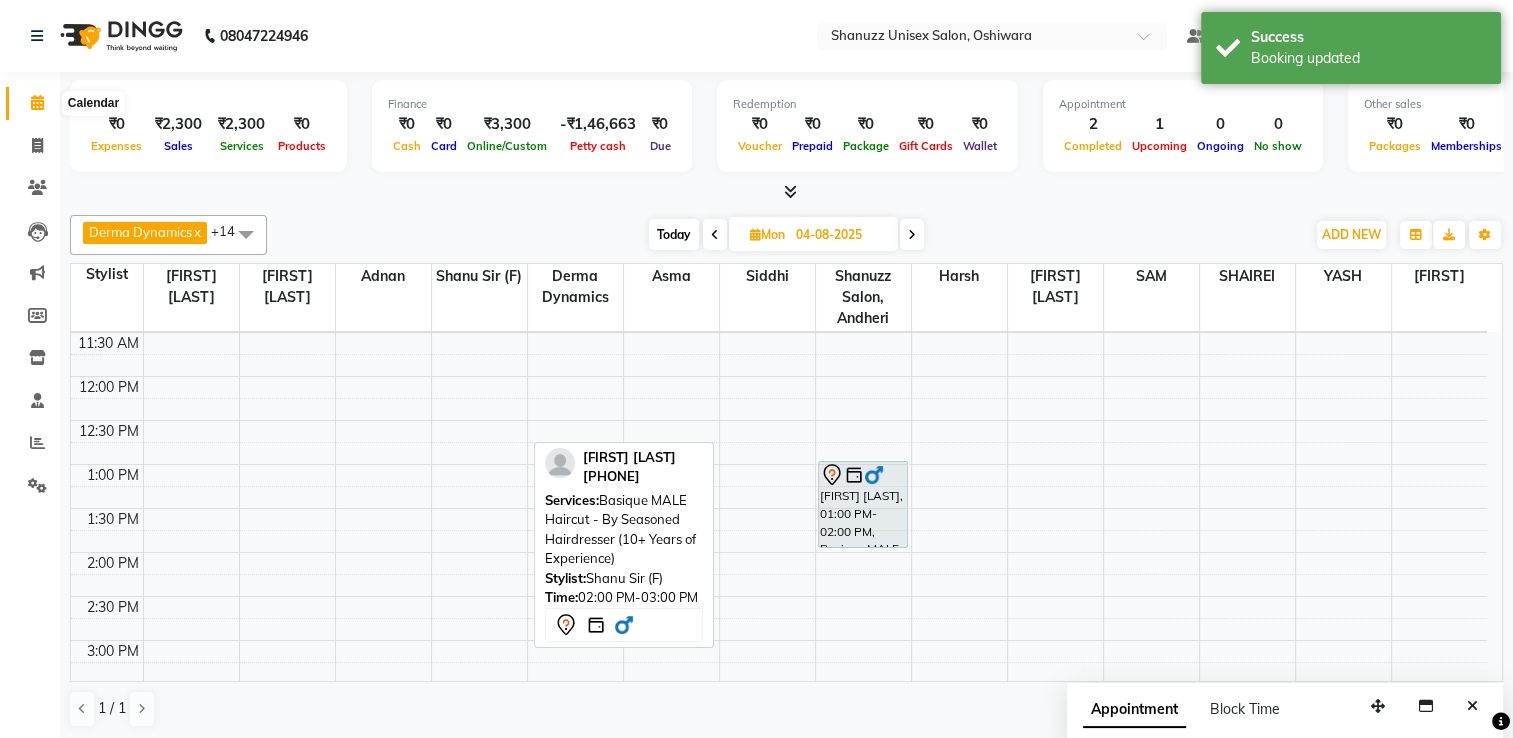 click 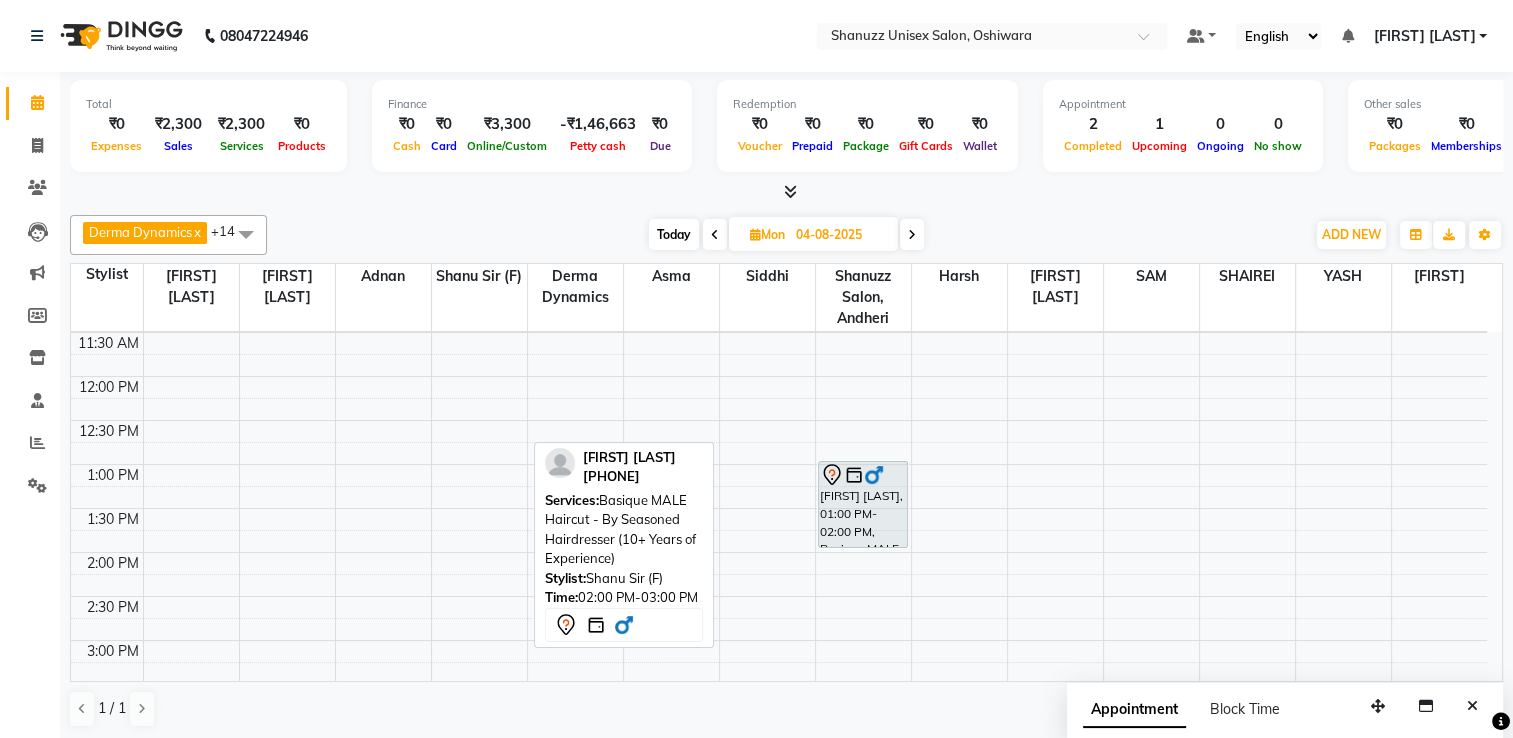 click on "04-08-2025" at bounding box center [840, 235] 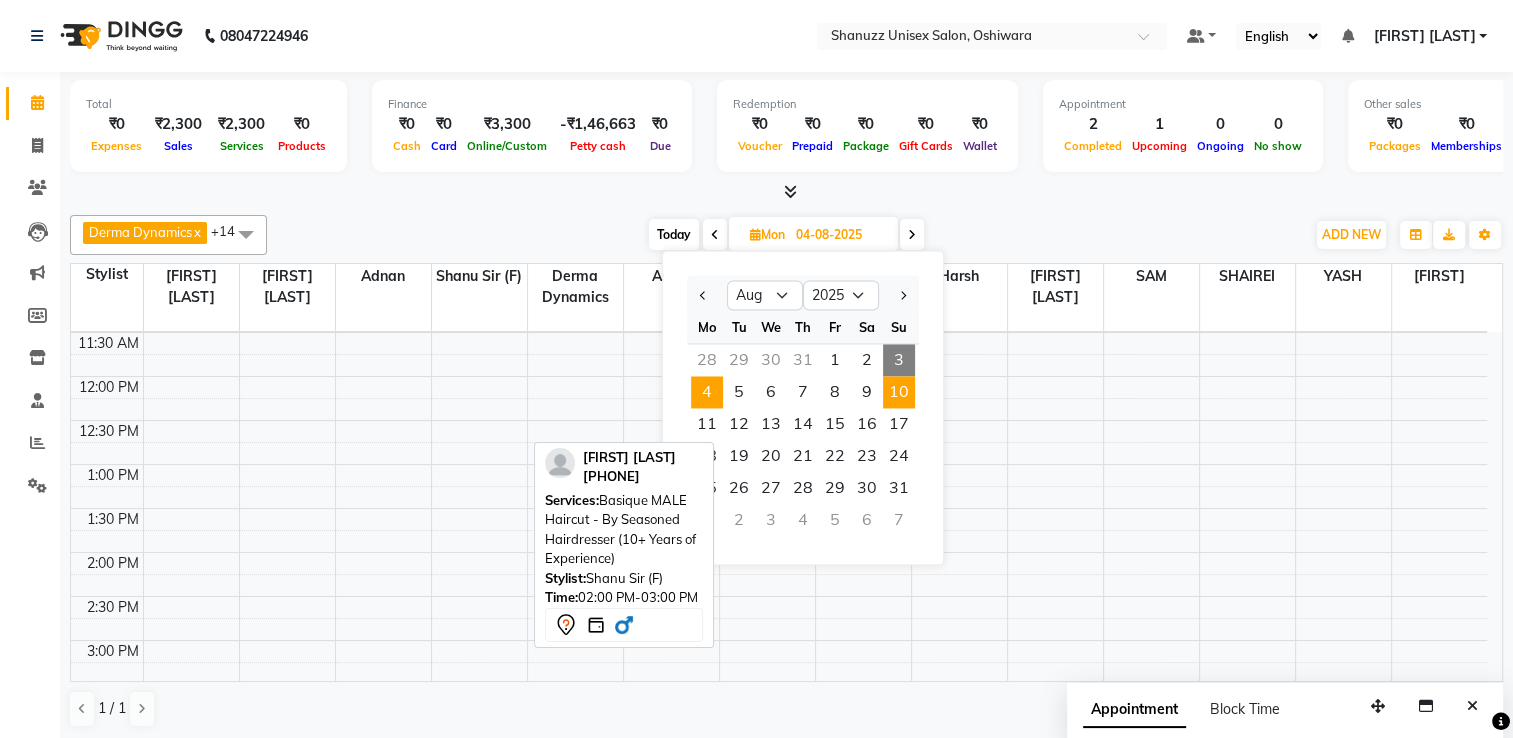 click on "10" at bounding box center [899, 392] 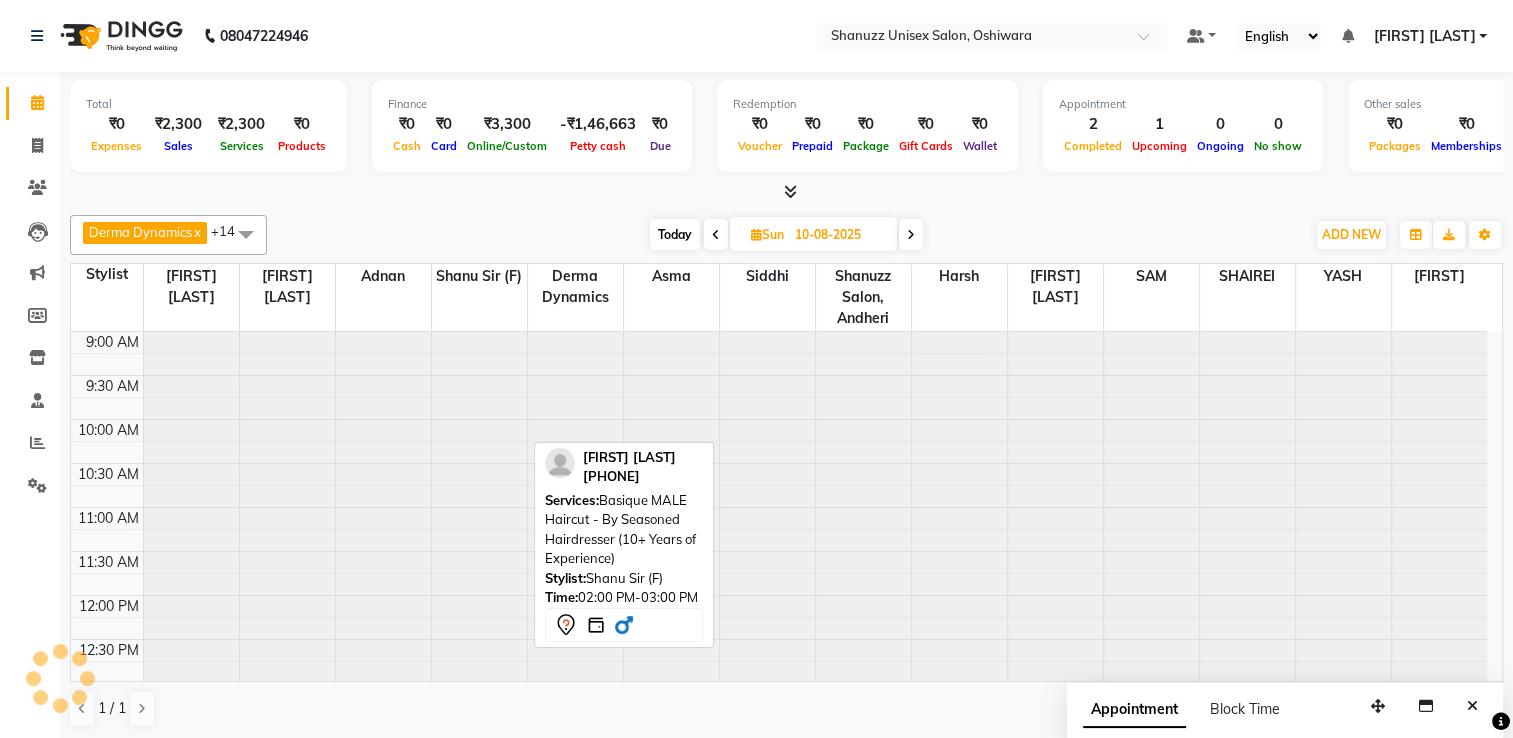 scroll, scrollTop: 524, scrollLeft: 0, axis: vertical 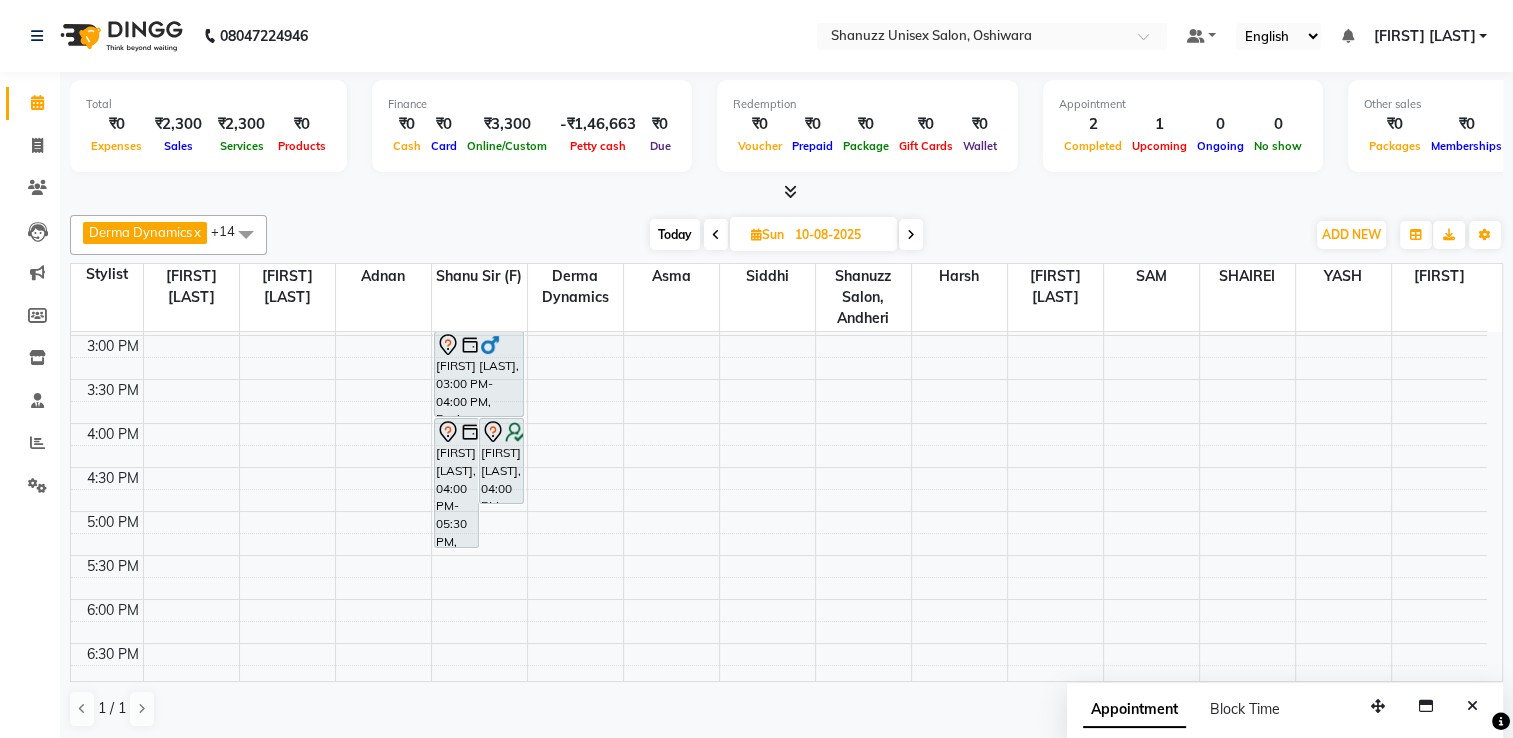 click on "[DAY] [DATE]" at bounding box center [813, 234] 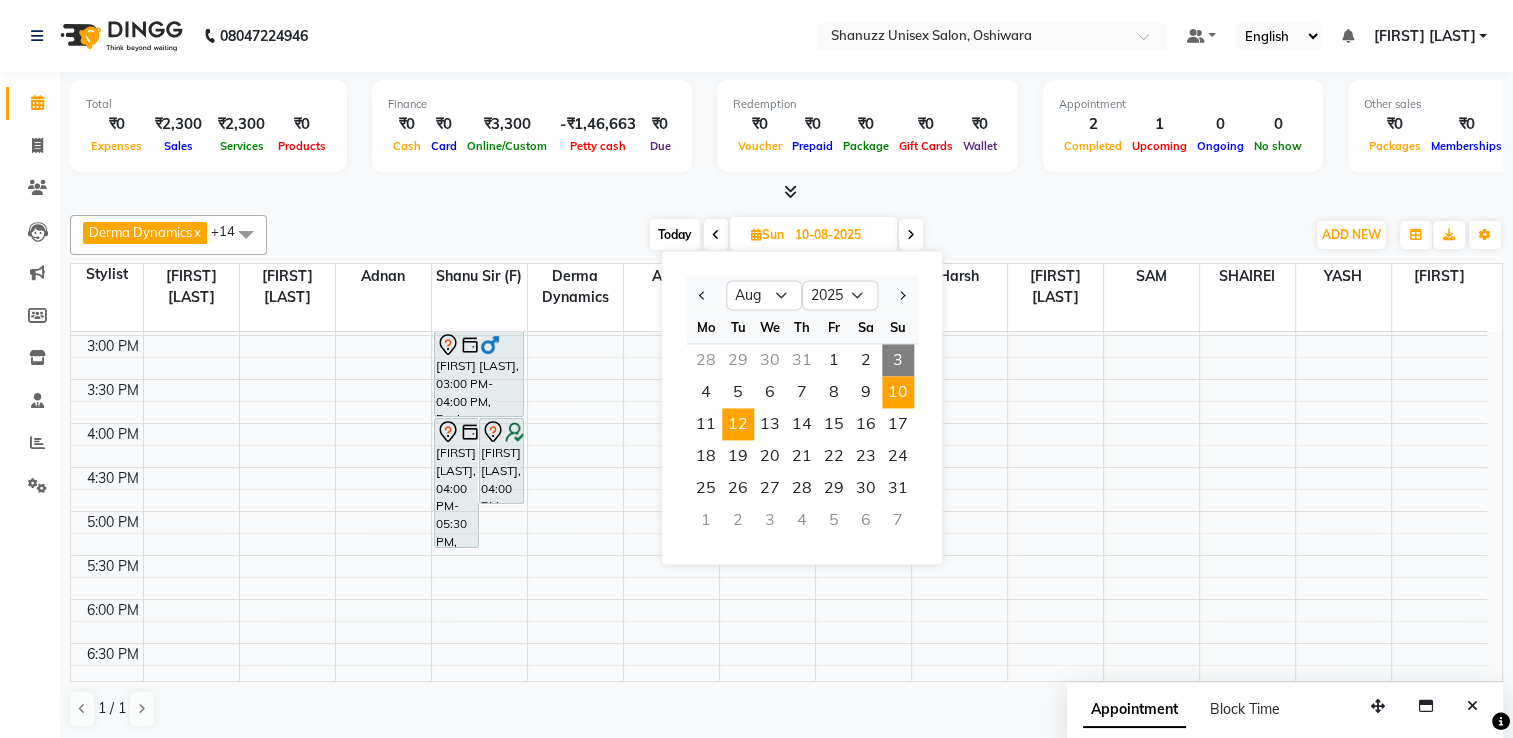 click on "12" at bounding box center [738, 424] 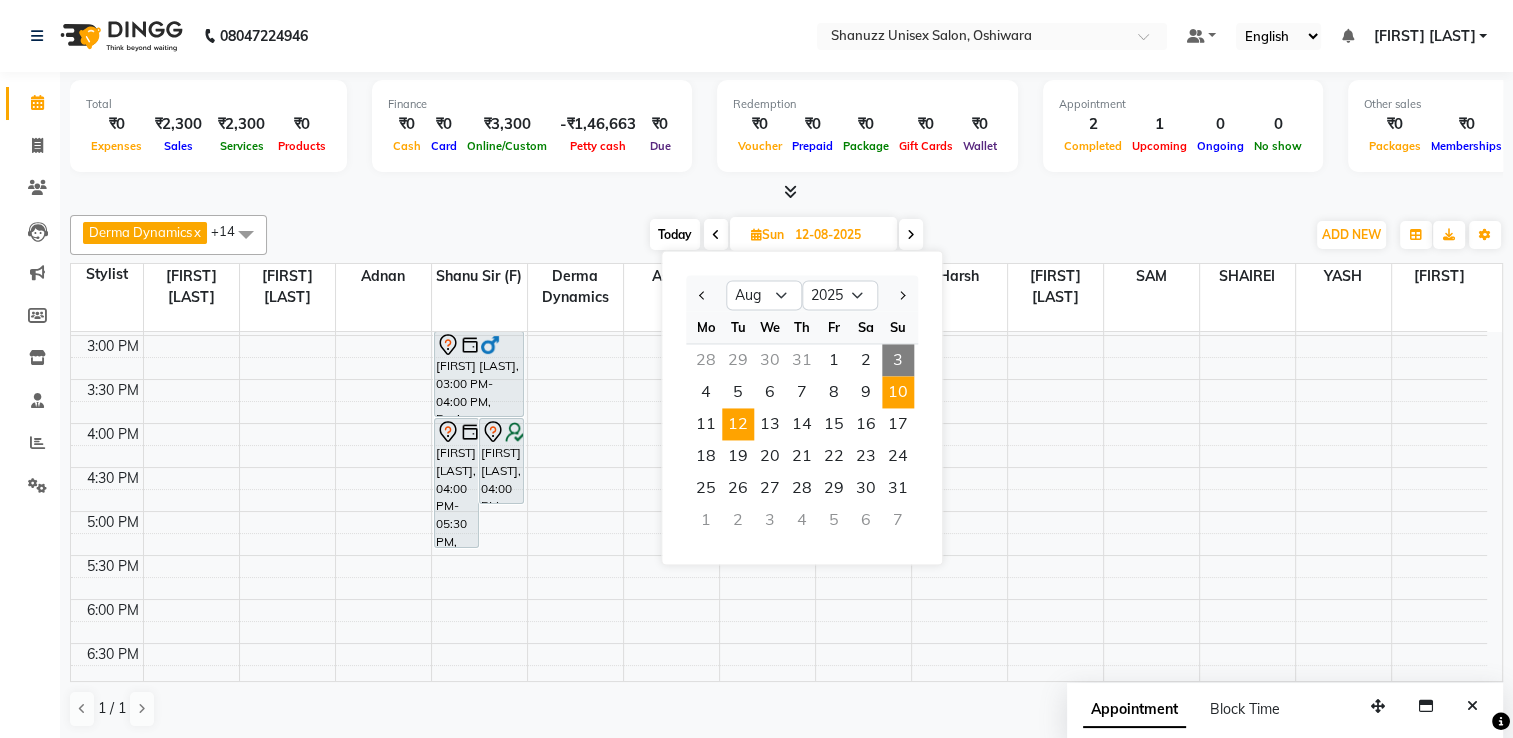 scroll, scrollTop: 524, scrollLeft: 0, axis: vertical 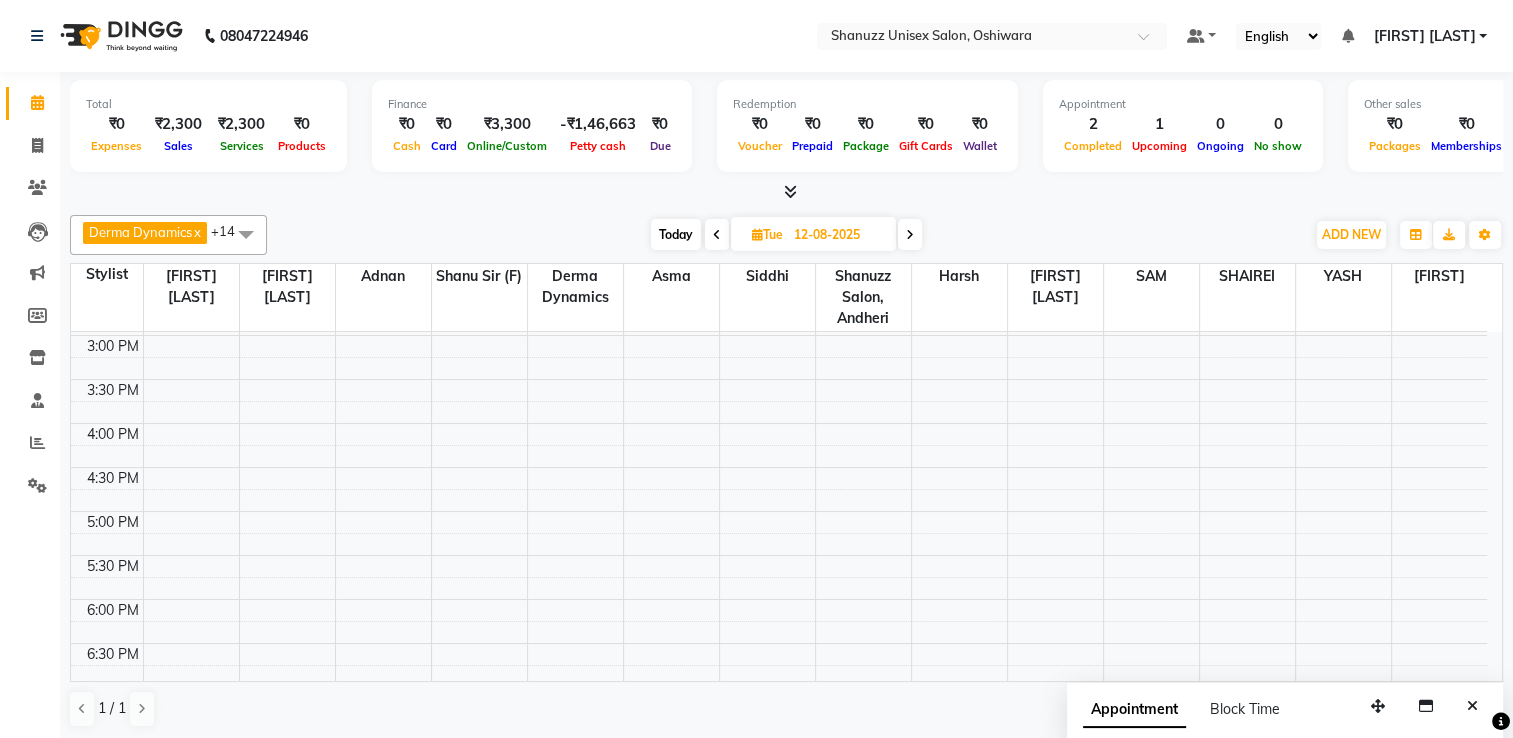 click on "12-08-2025" at bounding box center [838, 235] 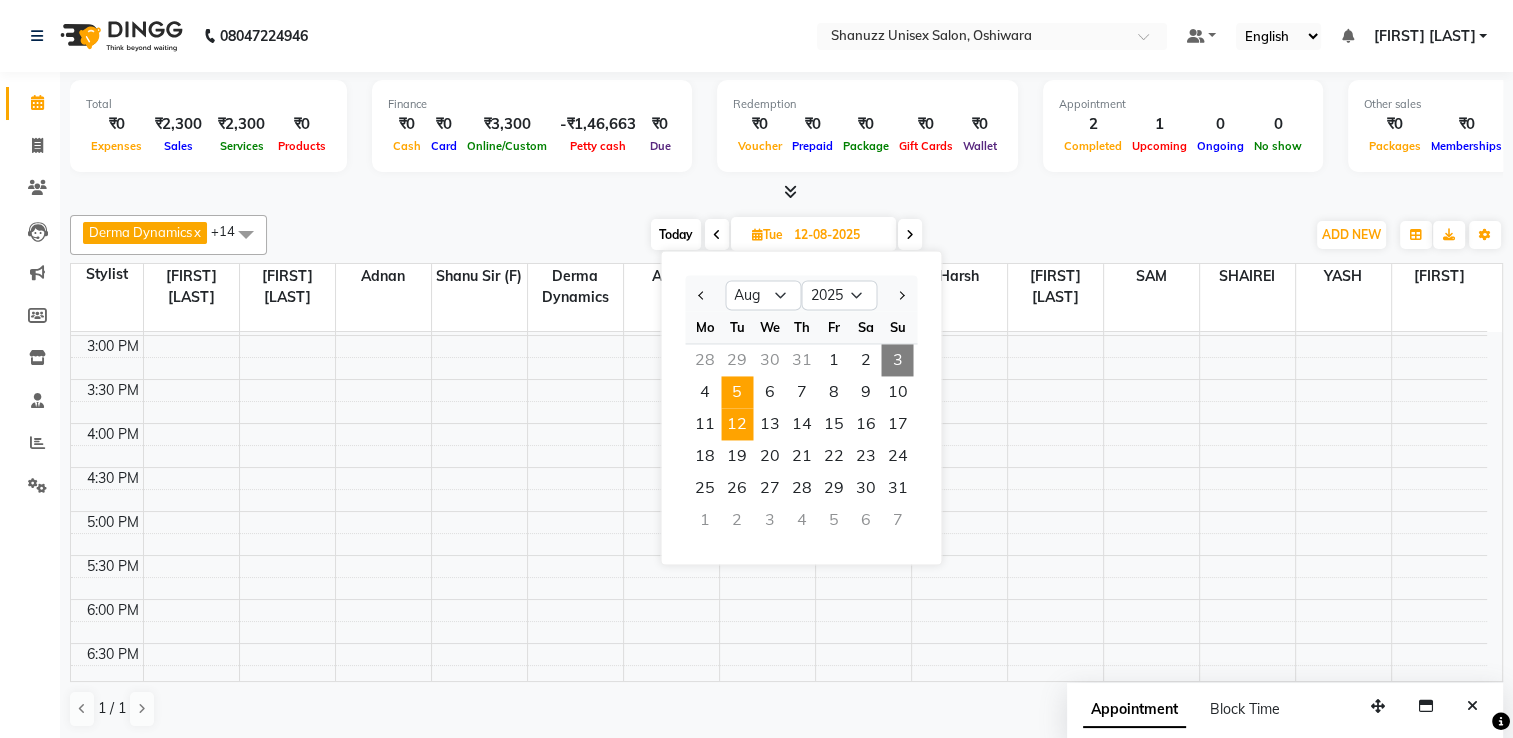 click on "5" at bounding box center (737, 392) 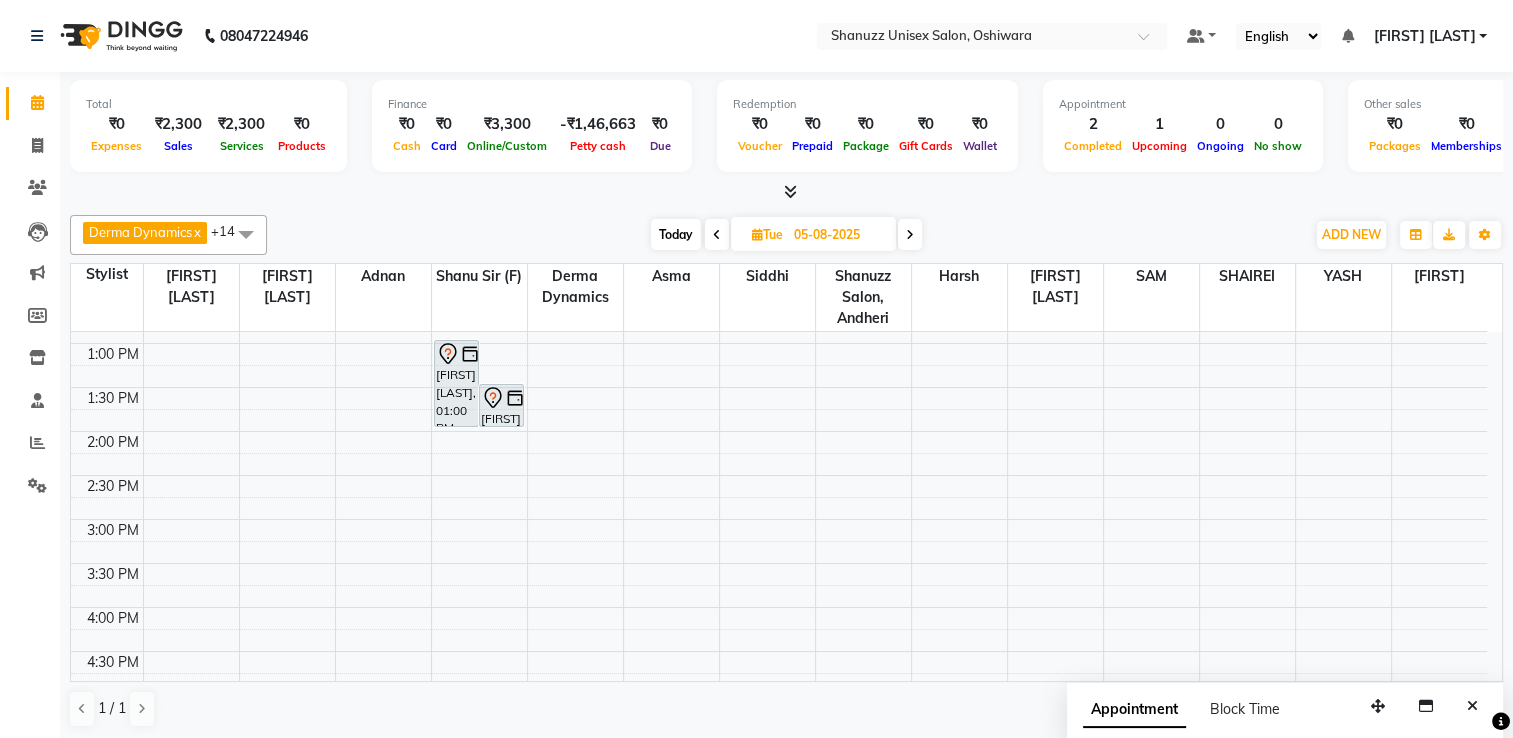 scroll, scrollTop: 323, scrollLeft: 0, axis: vertical 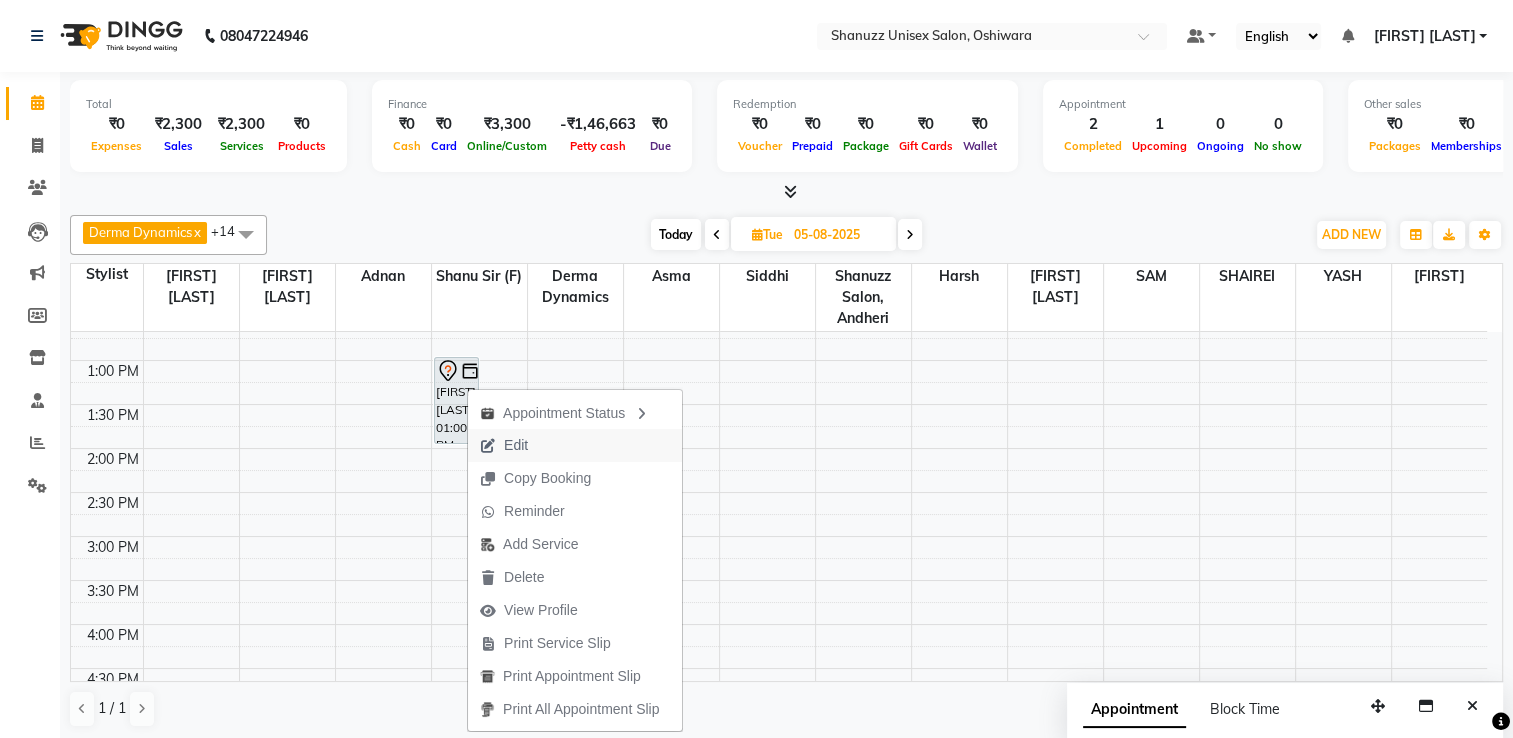 click on "Edit" at bounding box center (504, 445) 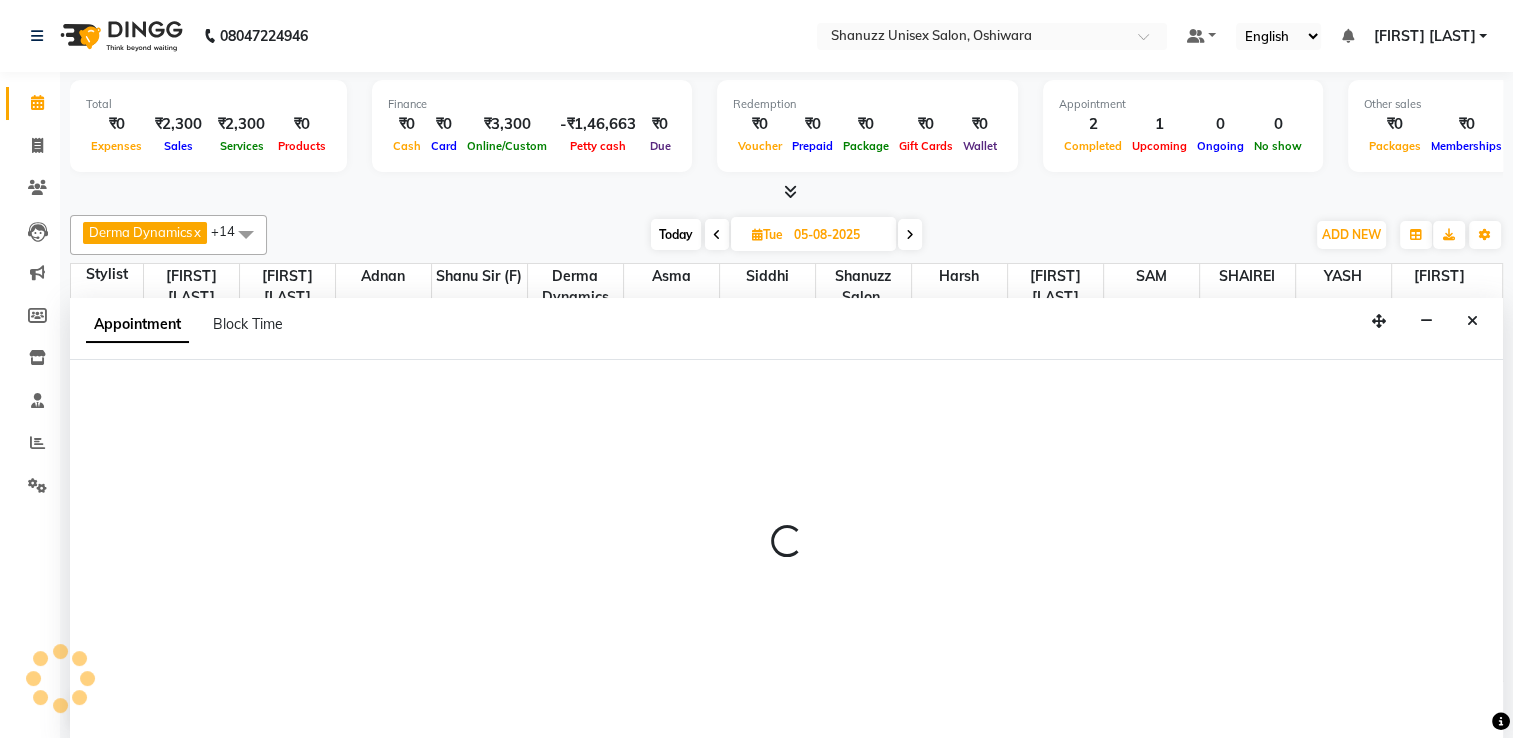 scroll, scrollTop: 0, scrollLeft: 0, axis: both 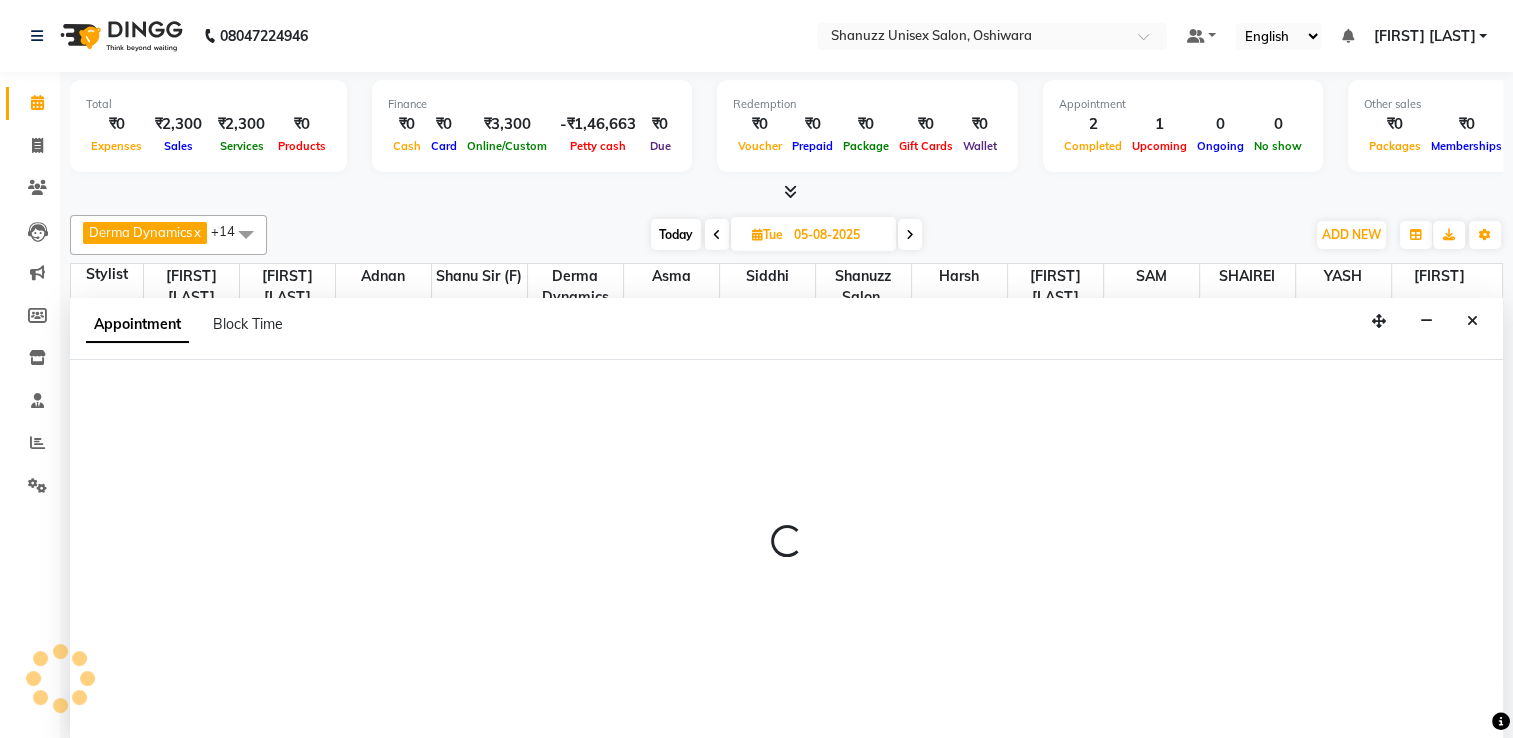 select on "59304" 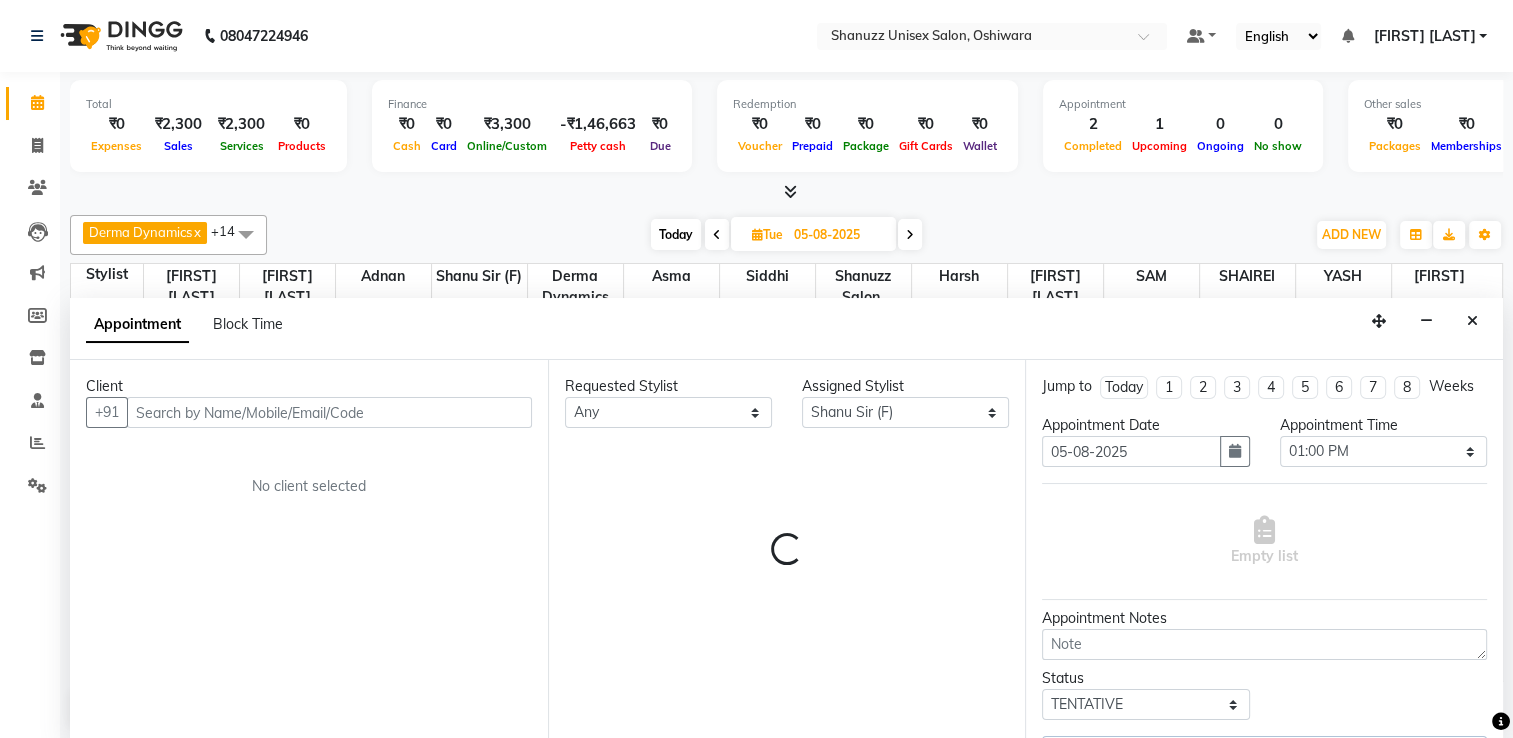 scroll, scrollTop: 524, scrollLeft: 0, axis: vertical 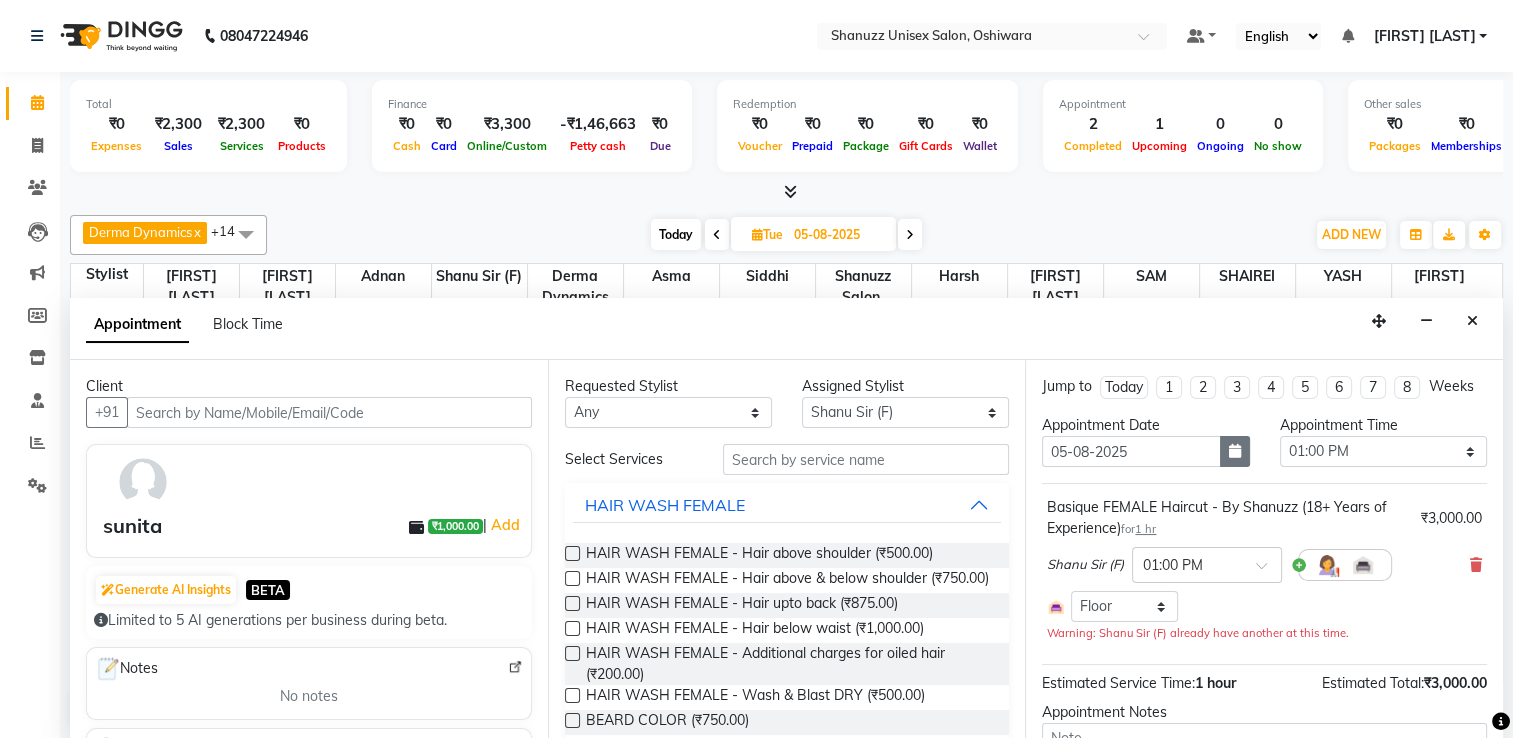 click at bounding box center (1235, 451) 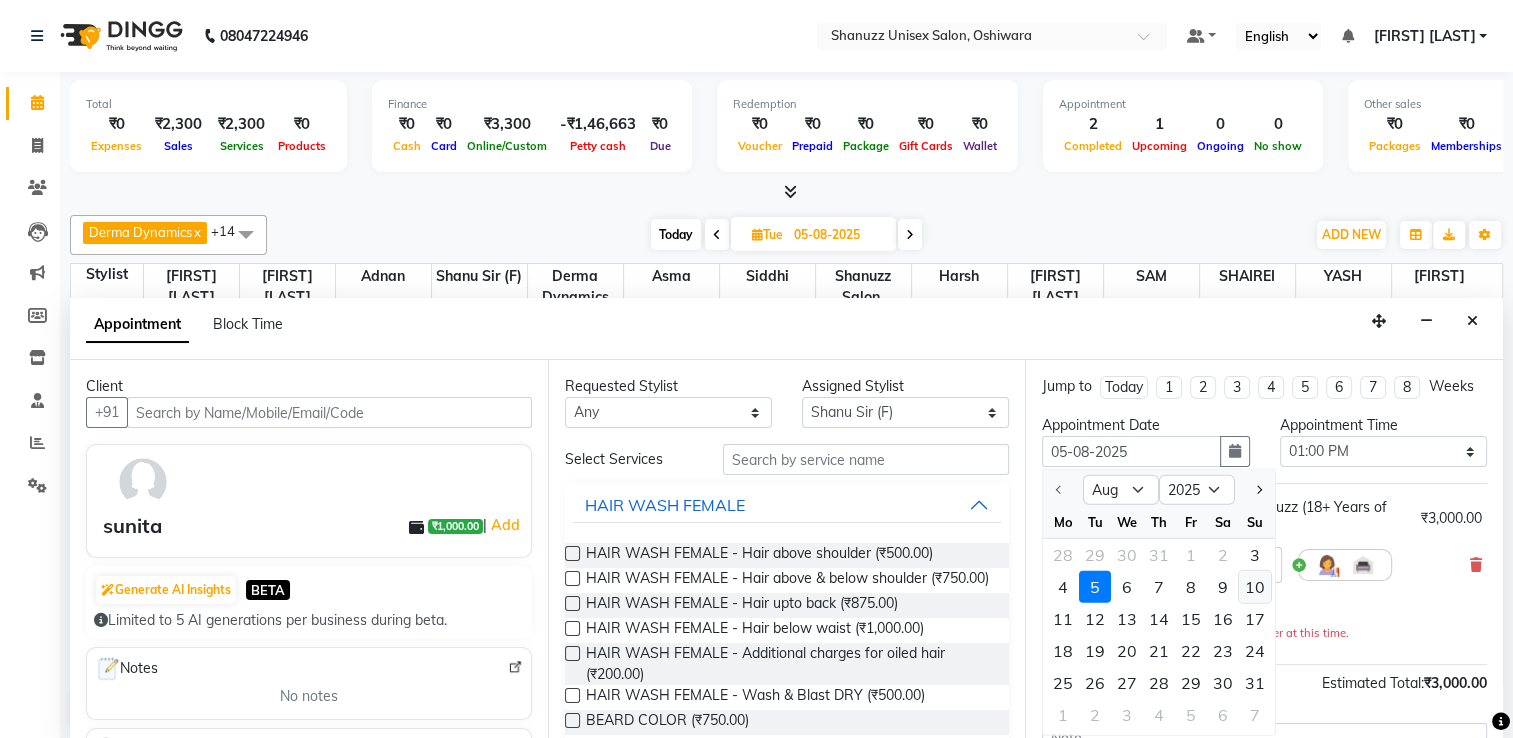 click on "10" at bounding box center (1255, 587) 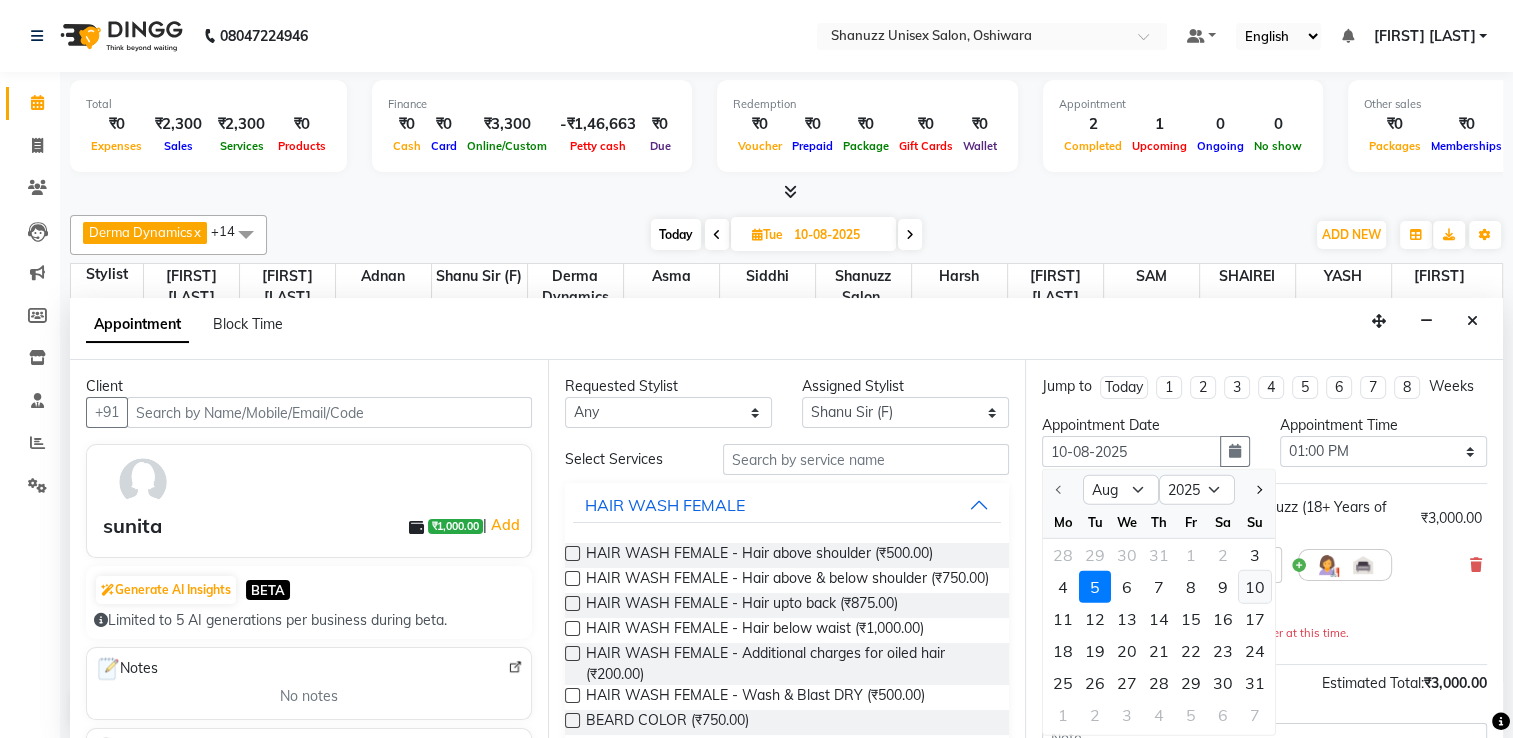 scroll, scrollTop: 524, scrollLeft: 0, axis: vertical 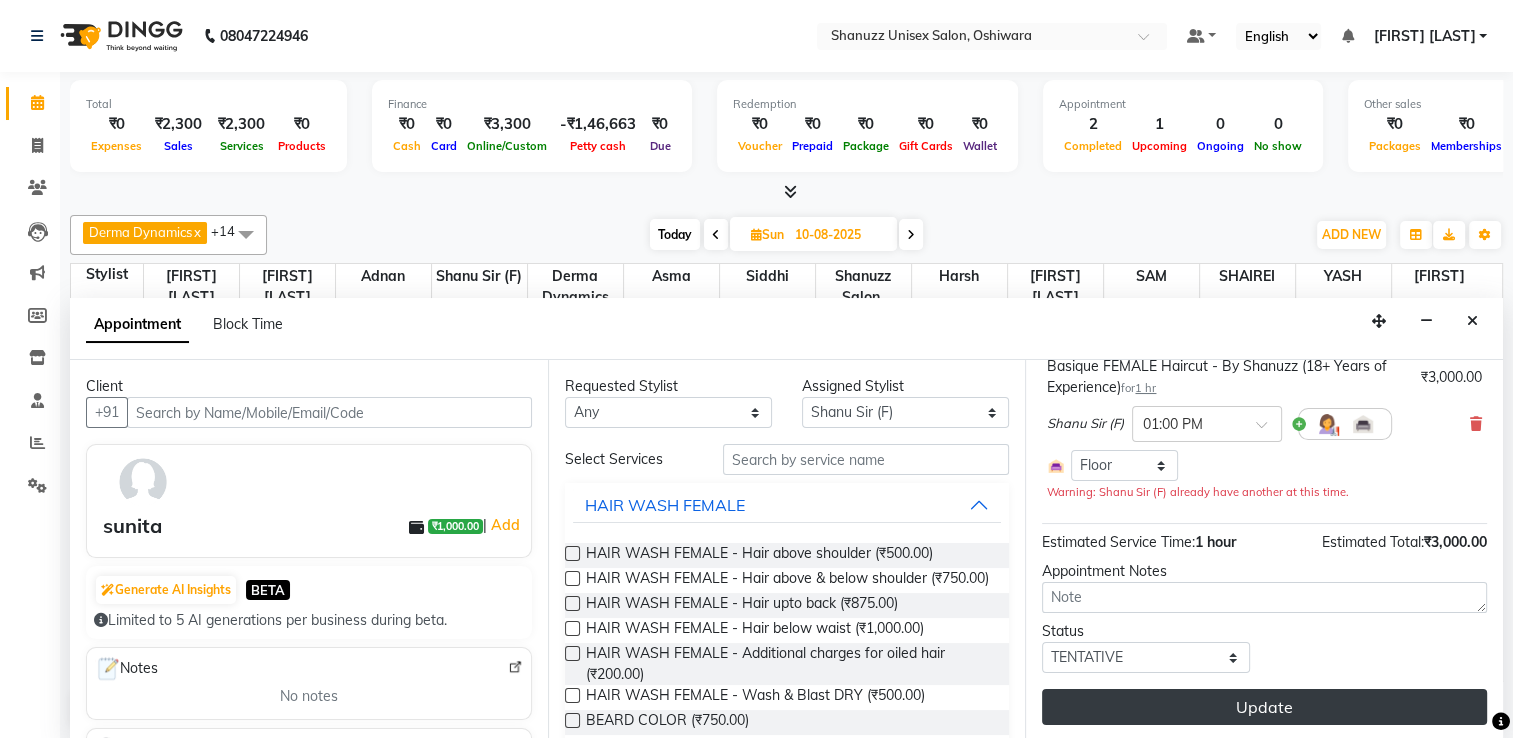 click on "Update" at bounding box center (1264, 707) 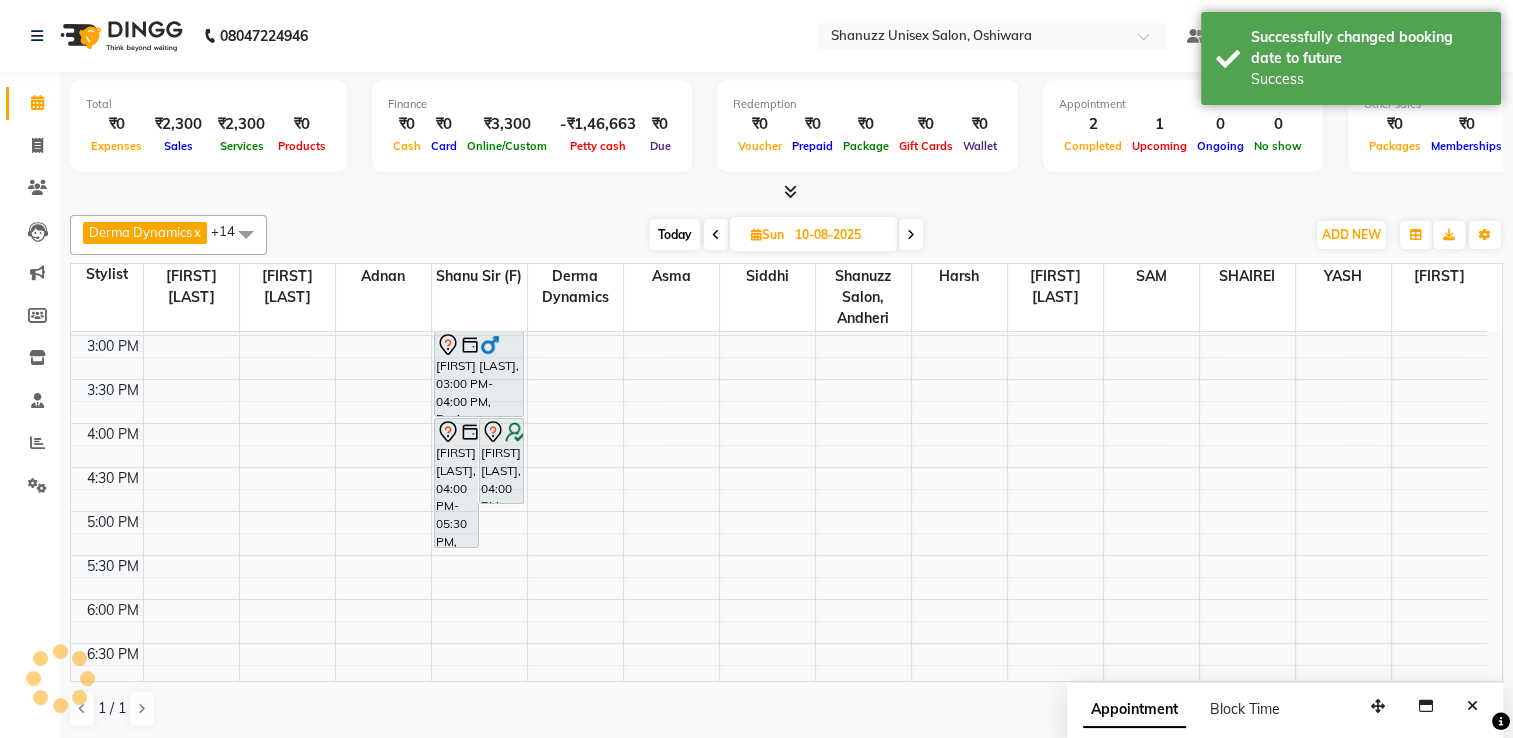 scroll, scrollTop: 0, scrollLeft: 0, axis: both 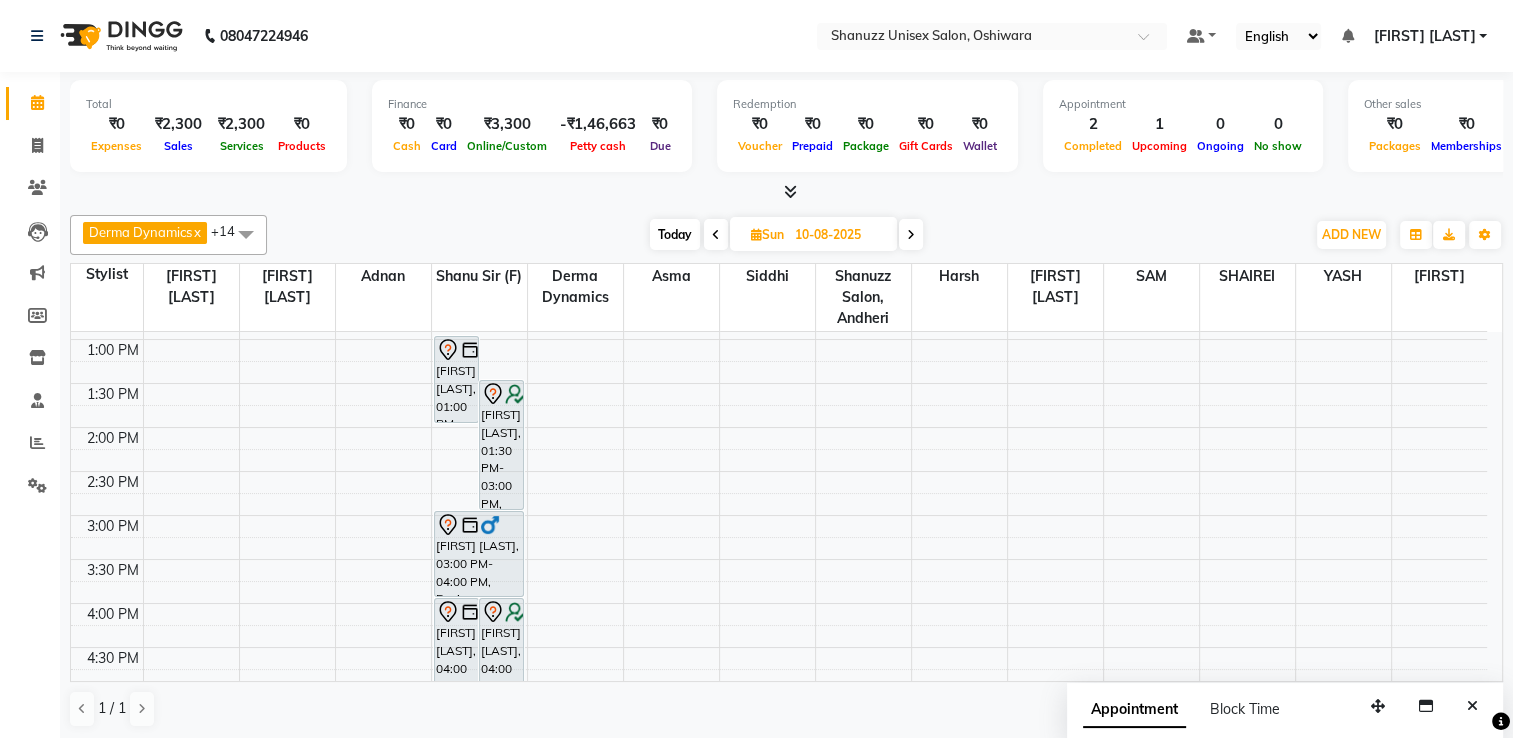 click on "[DAY] [DATE]" at bounding box center (813, 234) 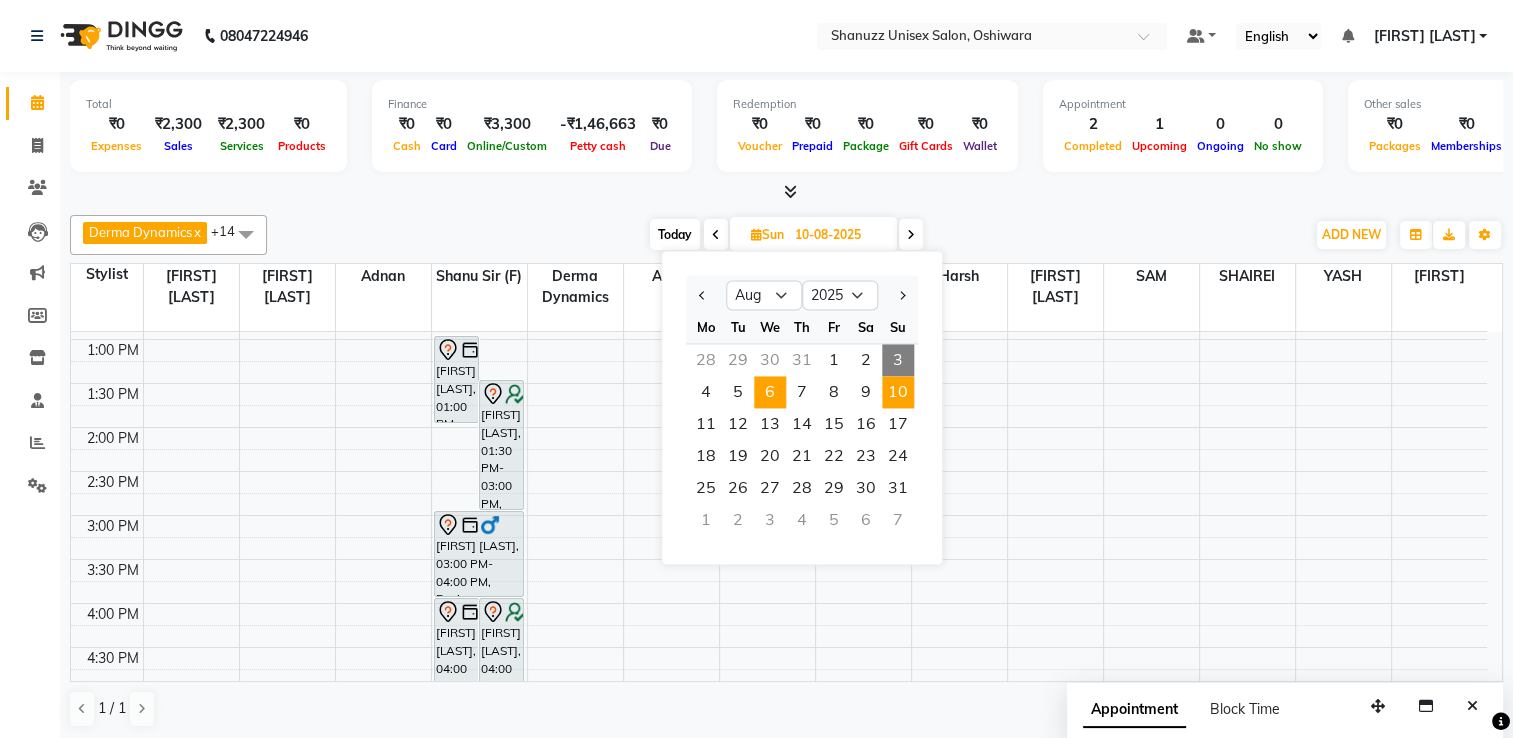 click on "6" at bounding box center (770, 392) 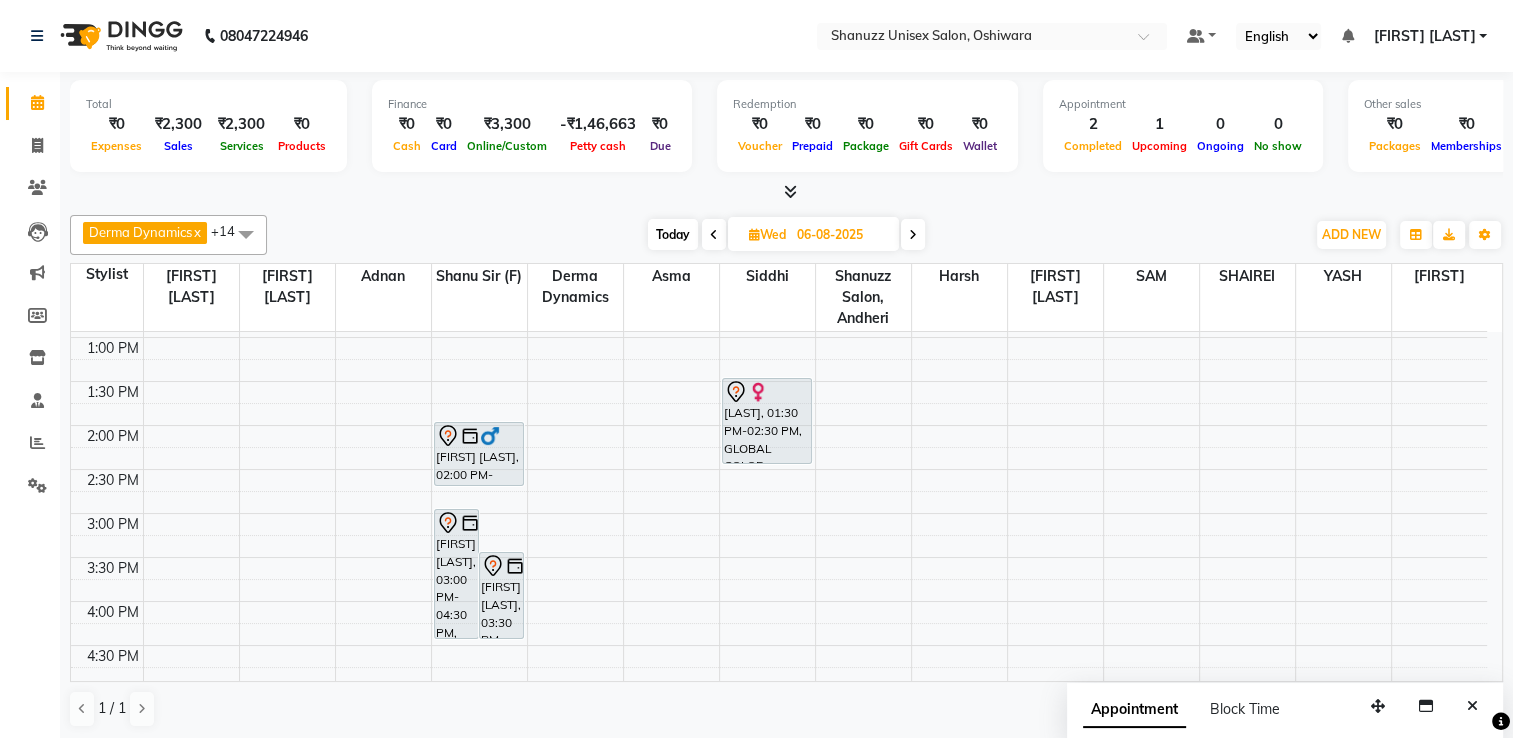 scroll, scrollTop: 341, scrollLeft: 0, axis: vertical 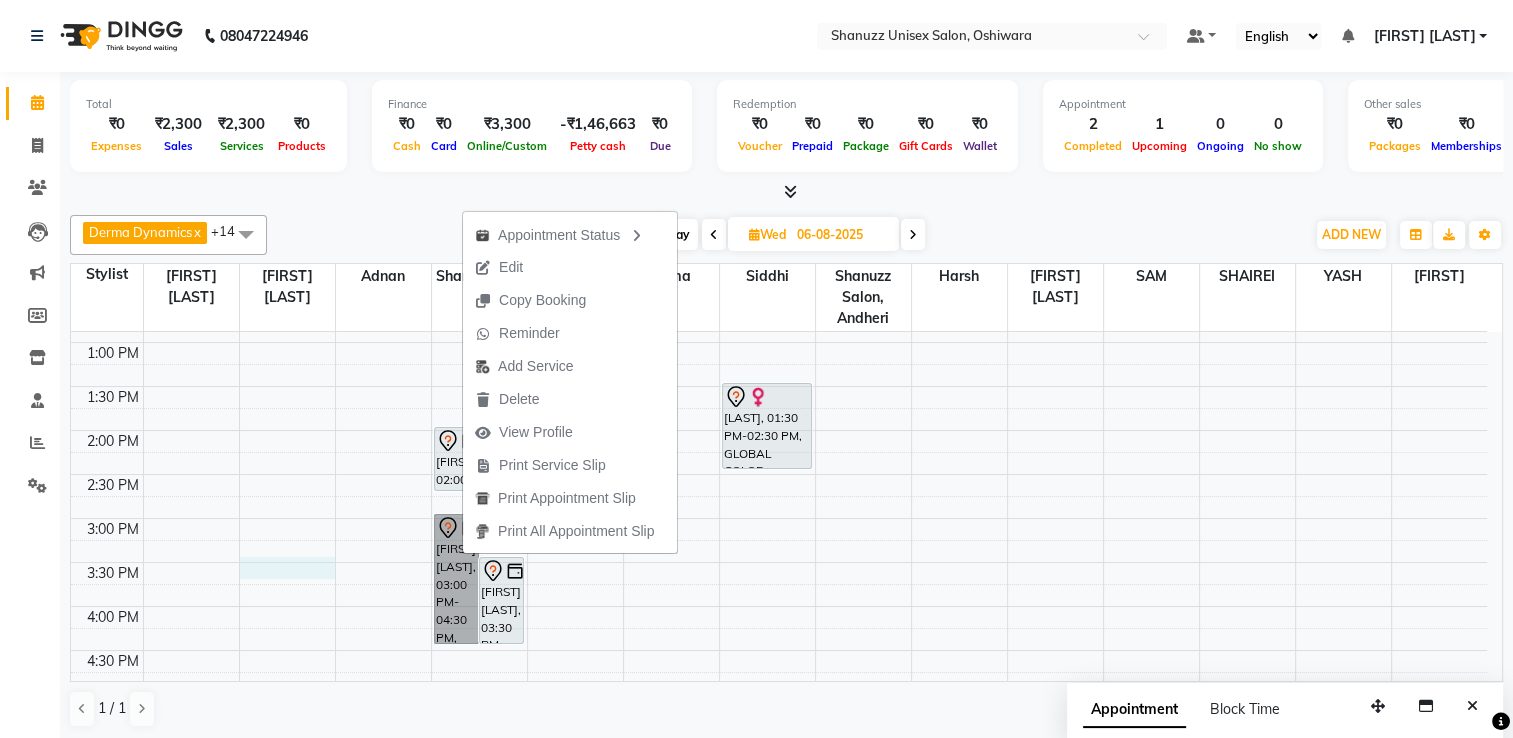 click on "9:00 AM 9:30 AM 10:00 AM 10:30 AM 11:00 AM 11:30 AM 12:00 PM 12:30 PM 1:00 PM 1:30 PM 2:00 PM 2:30 PM 3:00 PM 3:30 PM 4:00 PM 4:30 PM 5:00 PM 5:30 PM 6:00 PM 6:30 PM 7:00 PM 7:30 PM 8:00 PM 8:30 PM             [FIRST] [LAST], 03:00 PM-04:30 PM, Basique MALE Haircut - By Shanuzz (18+ Years of Experience)             [FIRST] [LAST], 03:30 PM-04:30 PM, Basique FEMALE Haircut - By Shanuzz (18+ Years of Experience)             [FIRST] [LAST], 02:00 PM-02:45 PM, Basique MALE Haircut - By Shanuzz (18+ Years of Experience)             [LAST], 01:30 PM-02:30 PM, GLOBAL COLOR + HIGHLIGHTS  - Hair below waist" at bounding box center [779, 518] 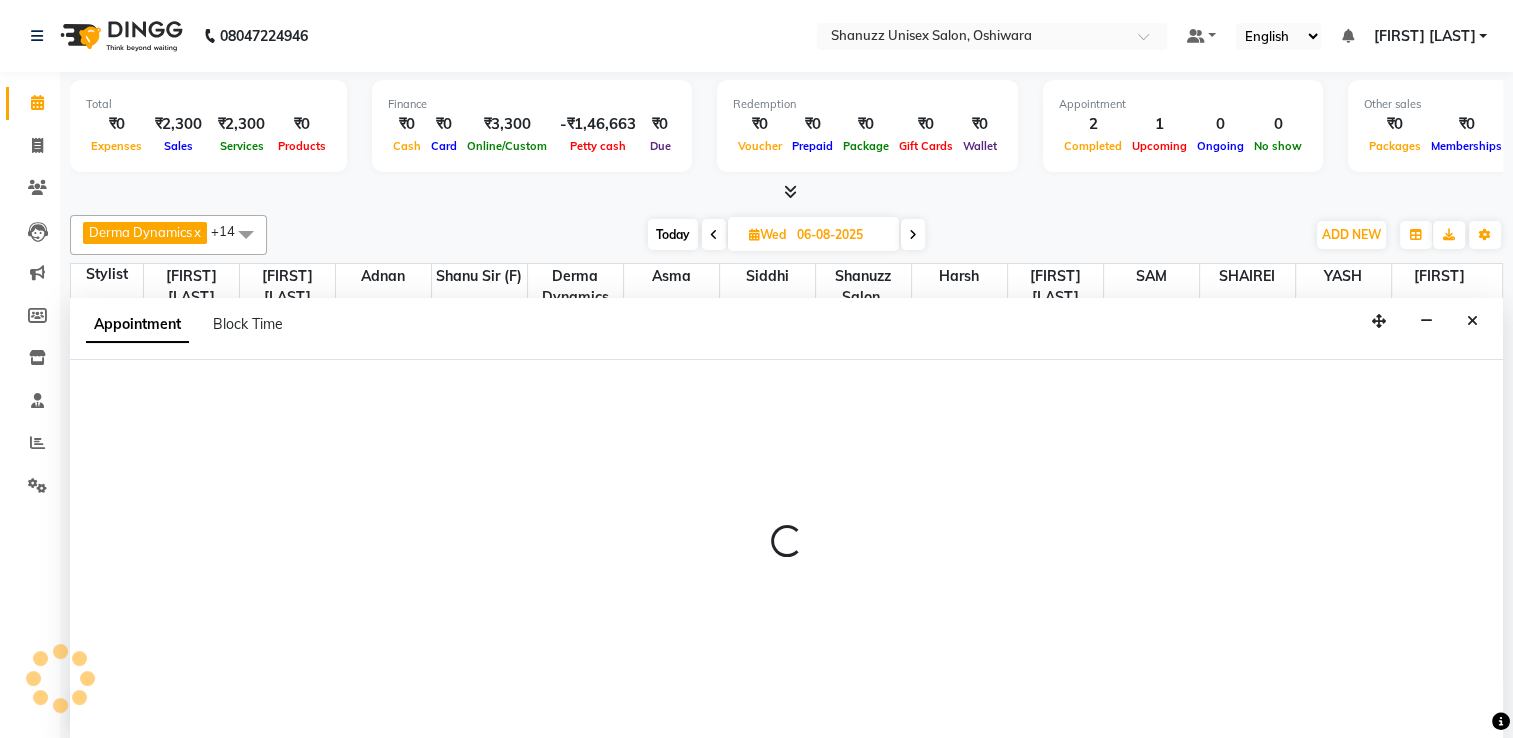 scroll, scrollTop: 0, scrollLeft: 0, axis: both 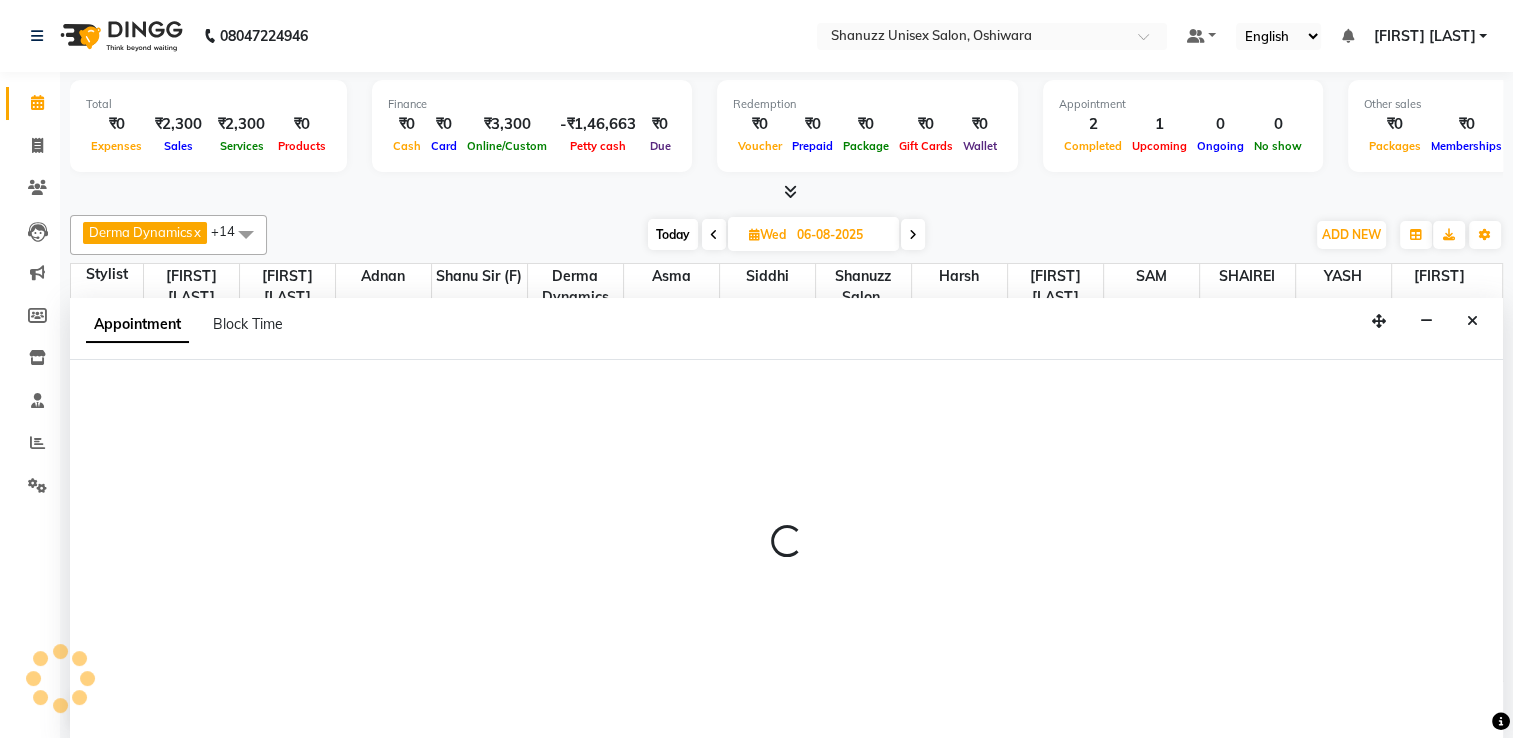 select on "59235" 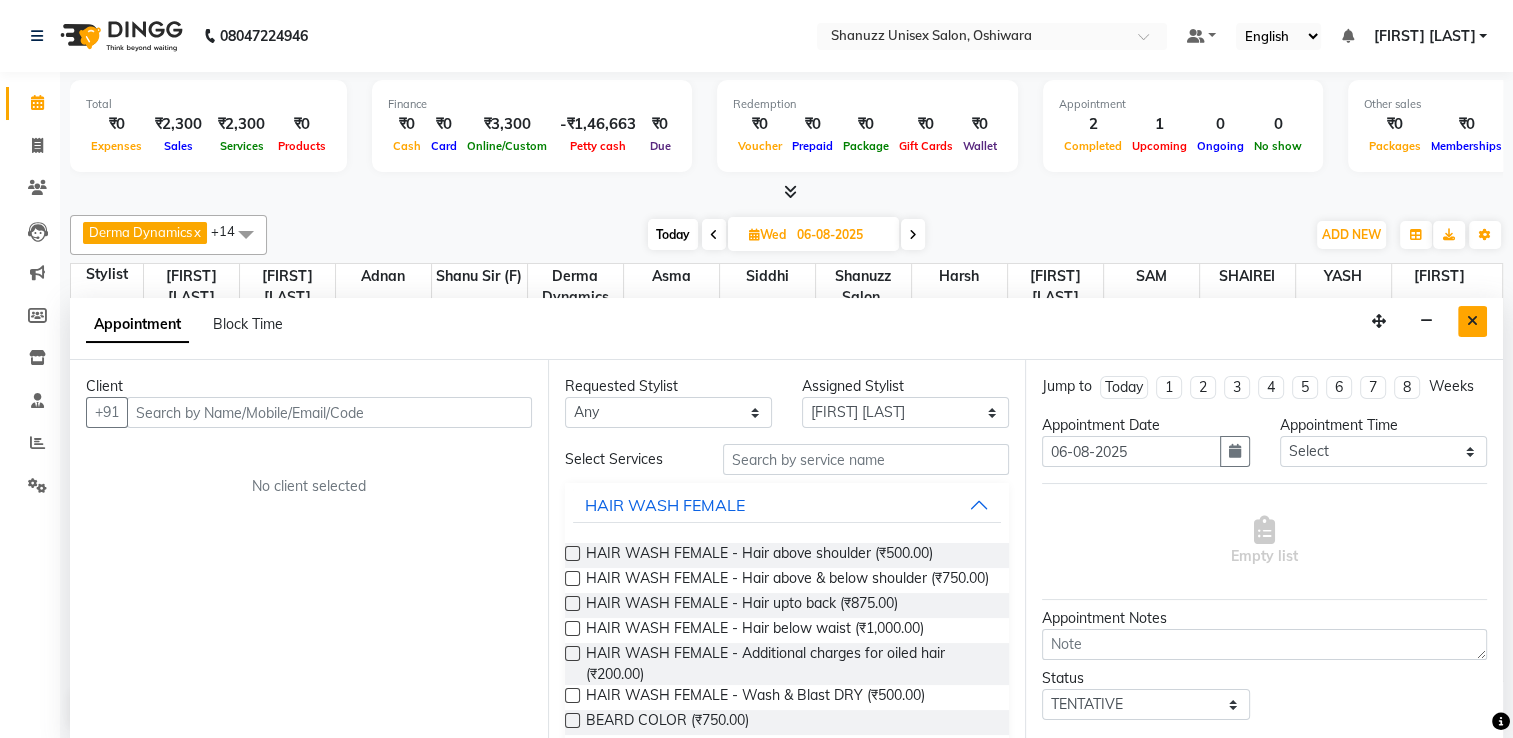 click at bounding box center [1472, 321] 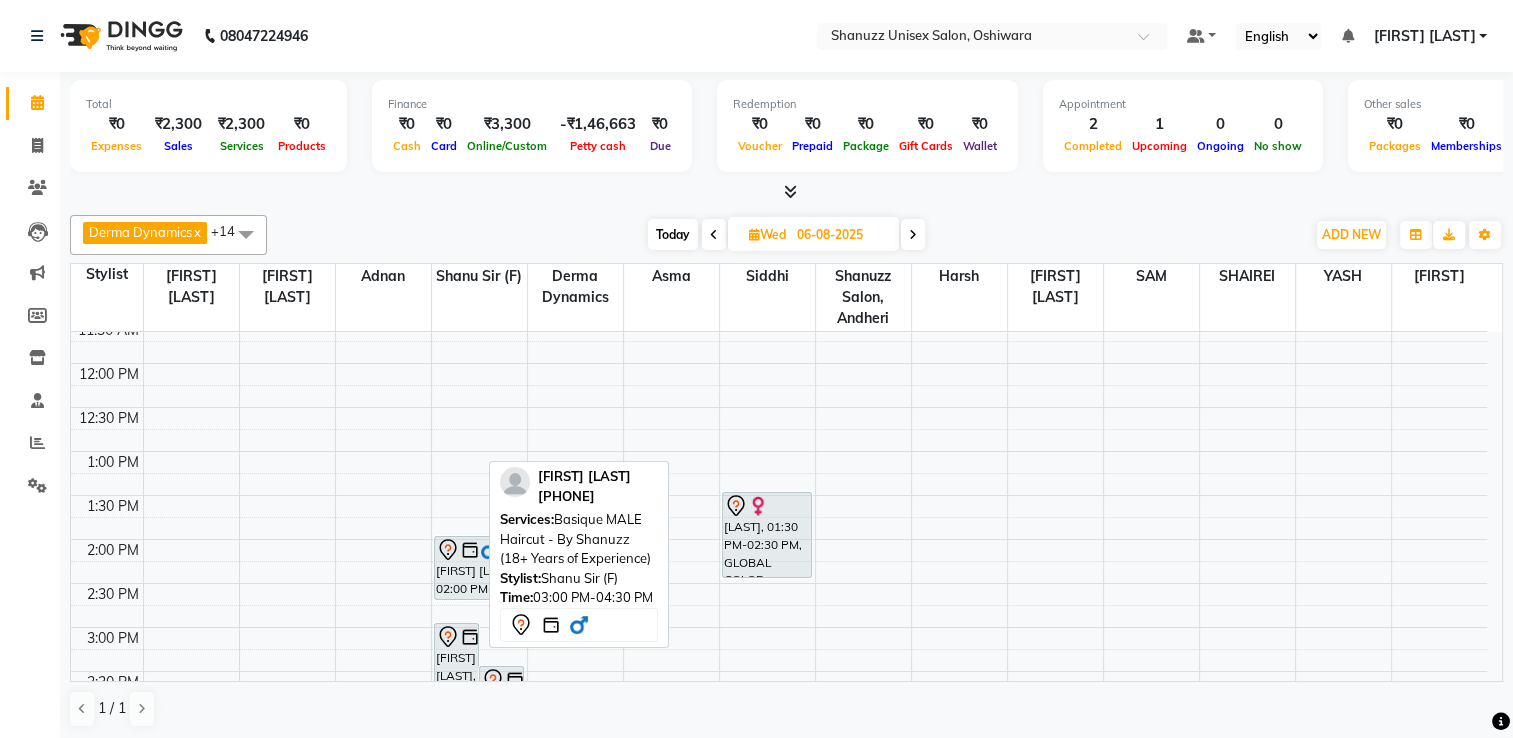 scroll, scrollTop: 233, scrollLeft: 0, axis: vertical 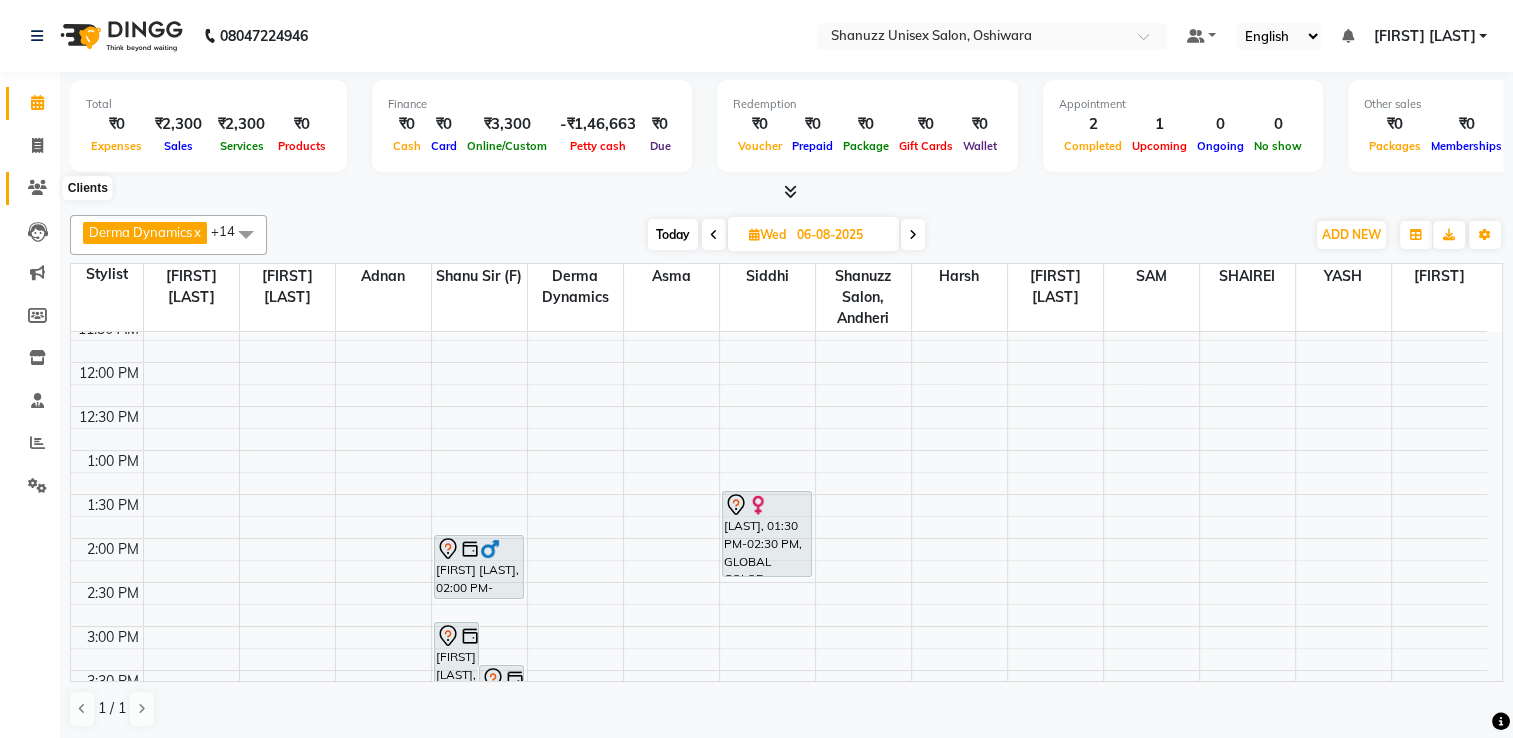 click 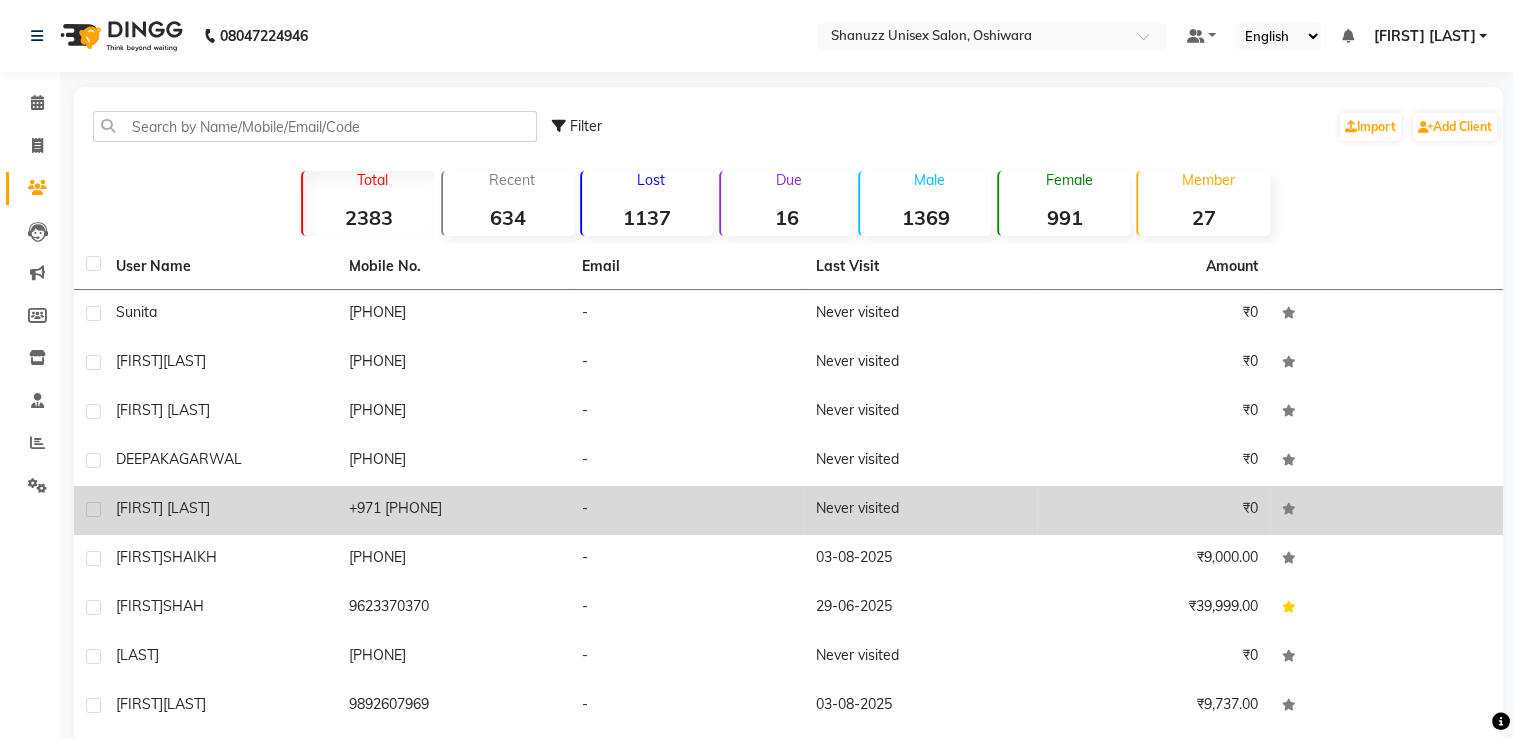 click on "[FIRST] [LAST]" 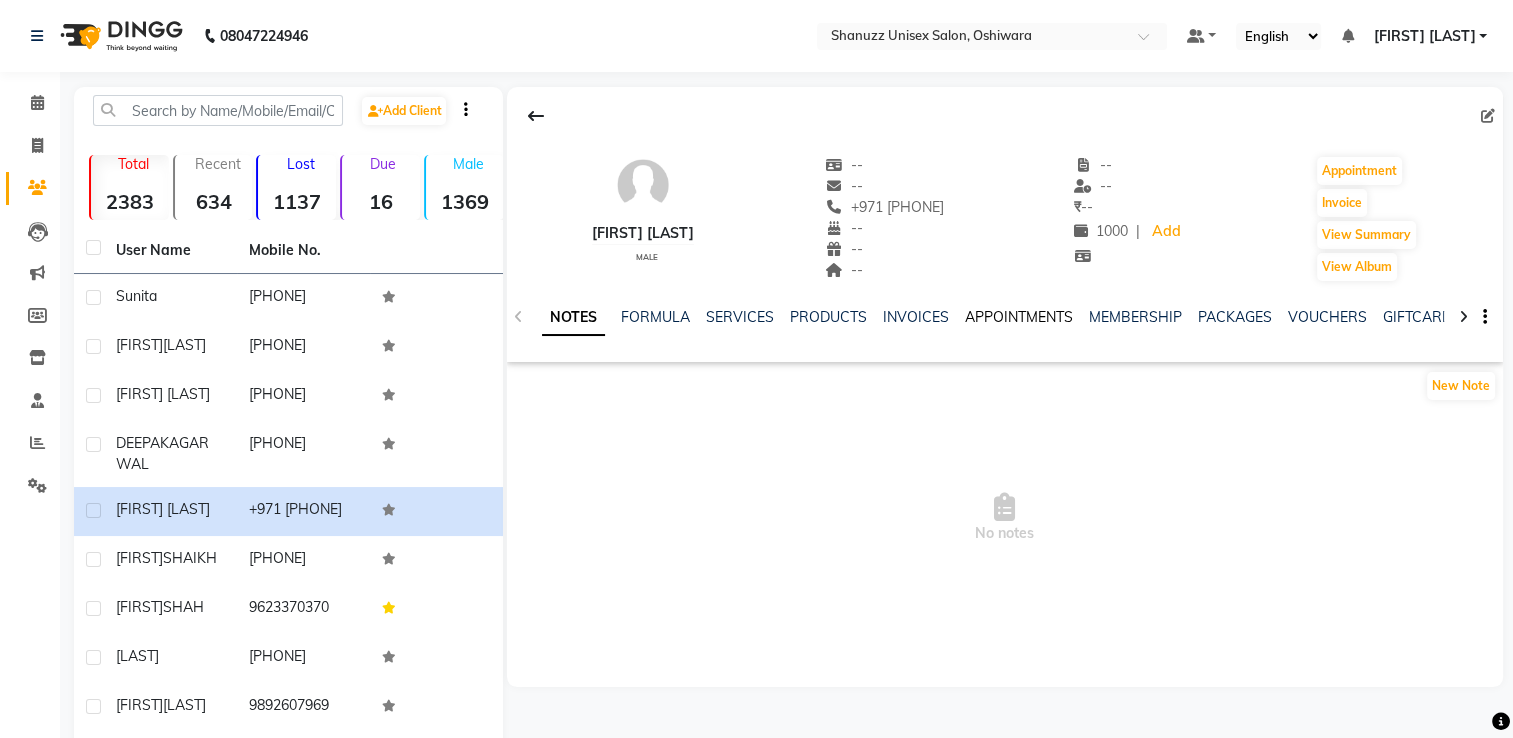 click on "APPOINTMENTS" 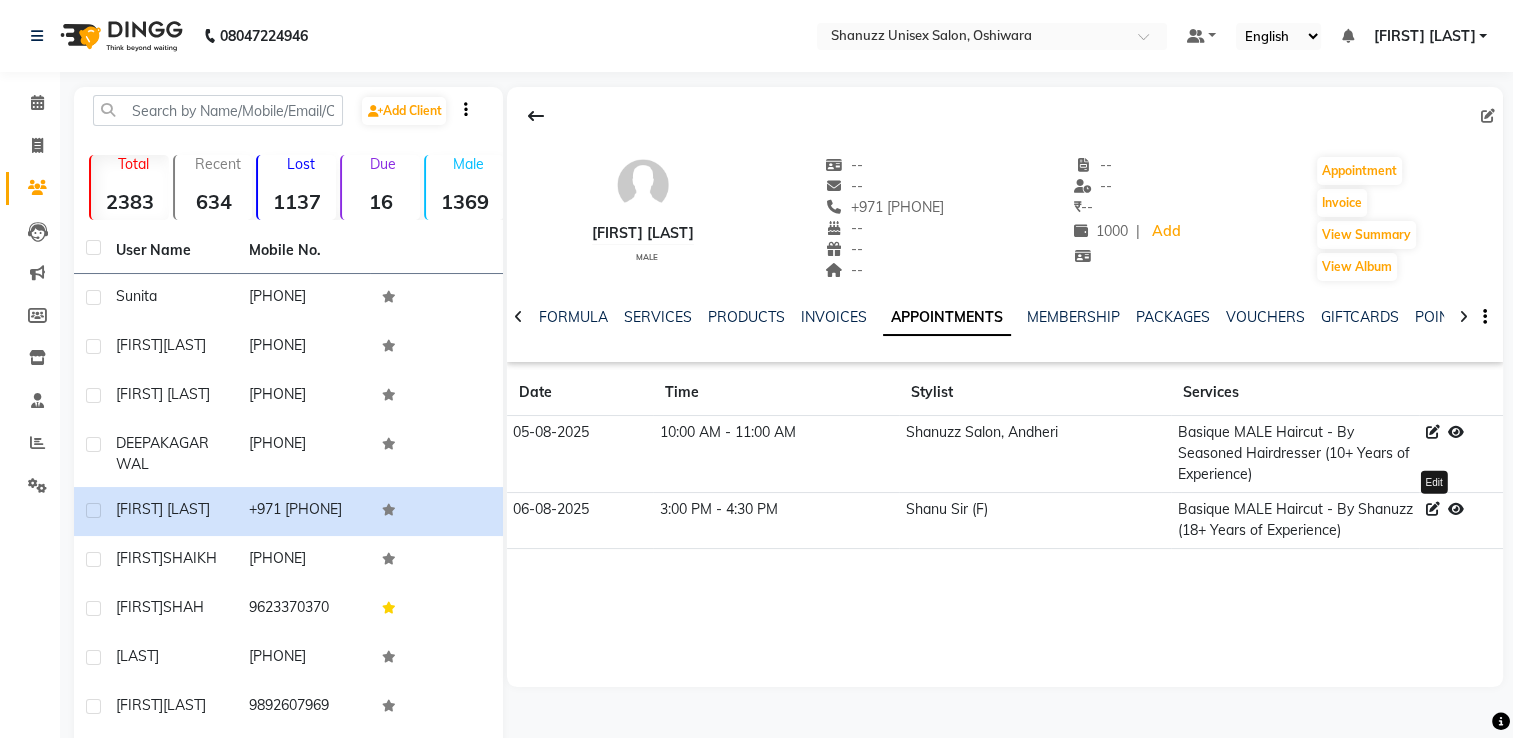 click 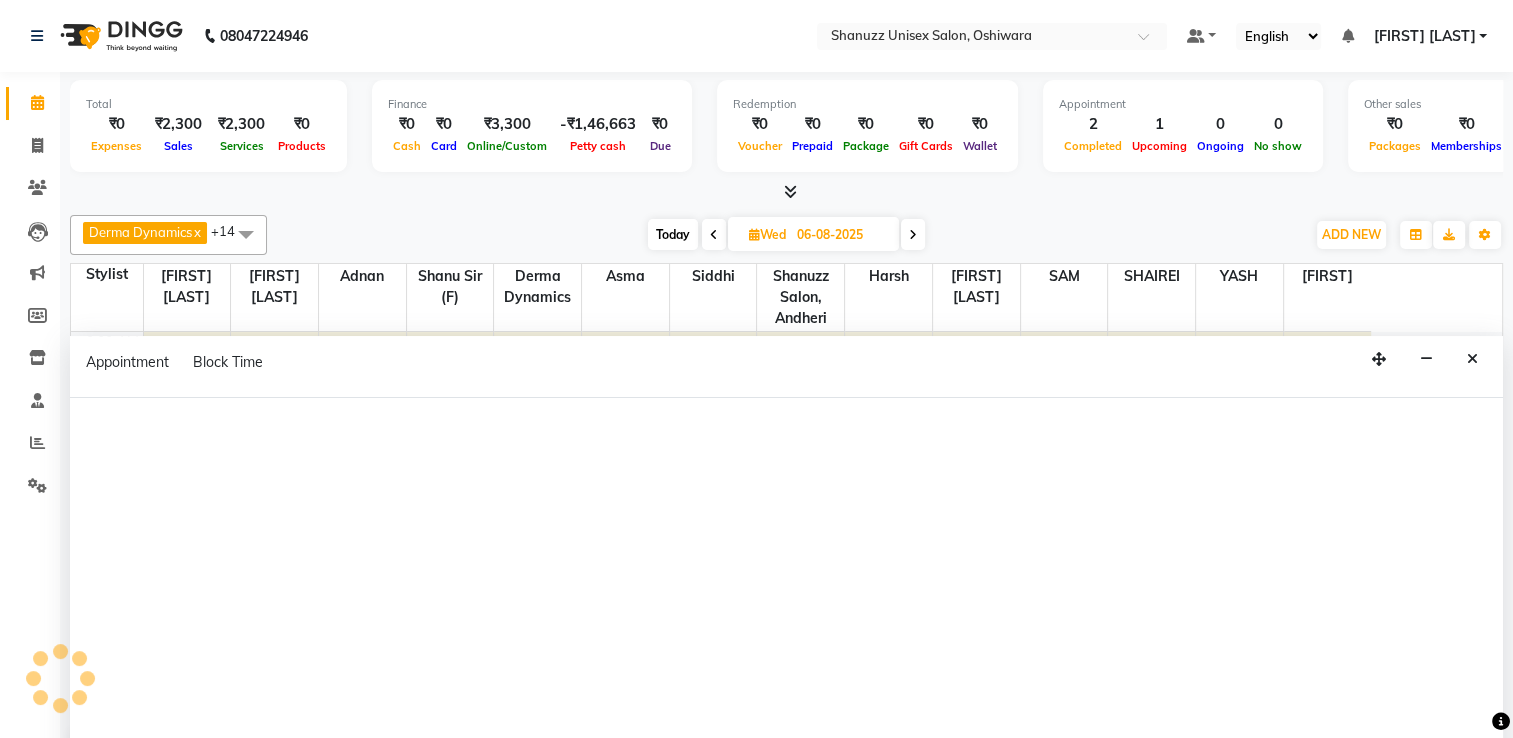 scroll, scrollTop: 0, scrollLeft: 0, axis: both 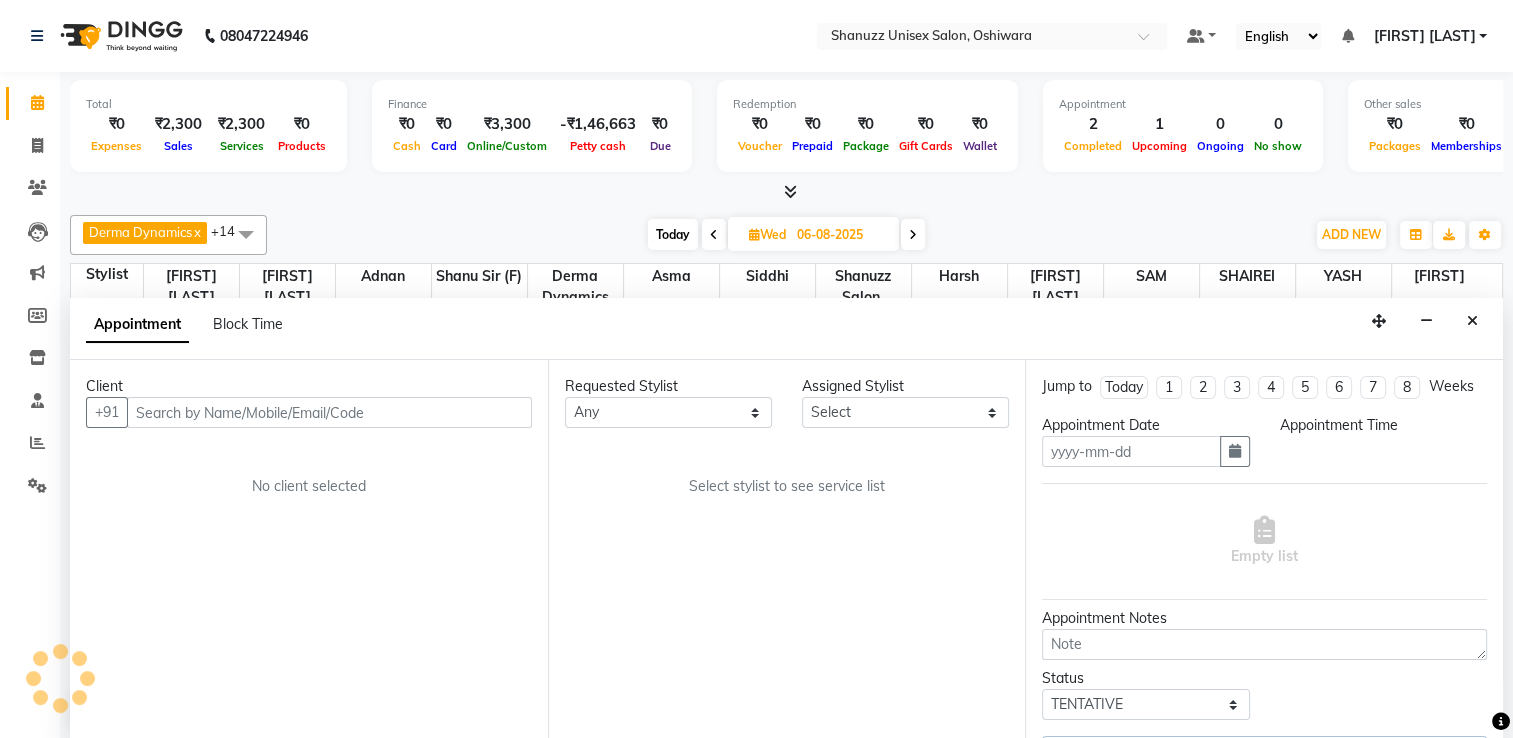 type on "06-08-2025" 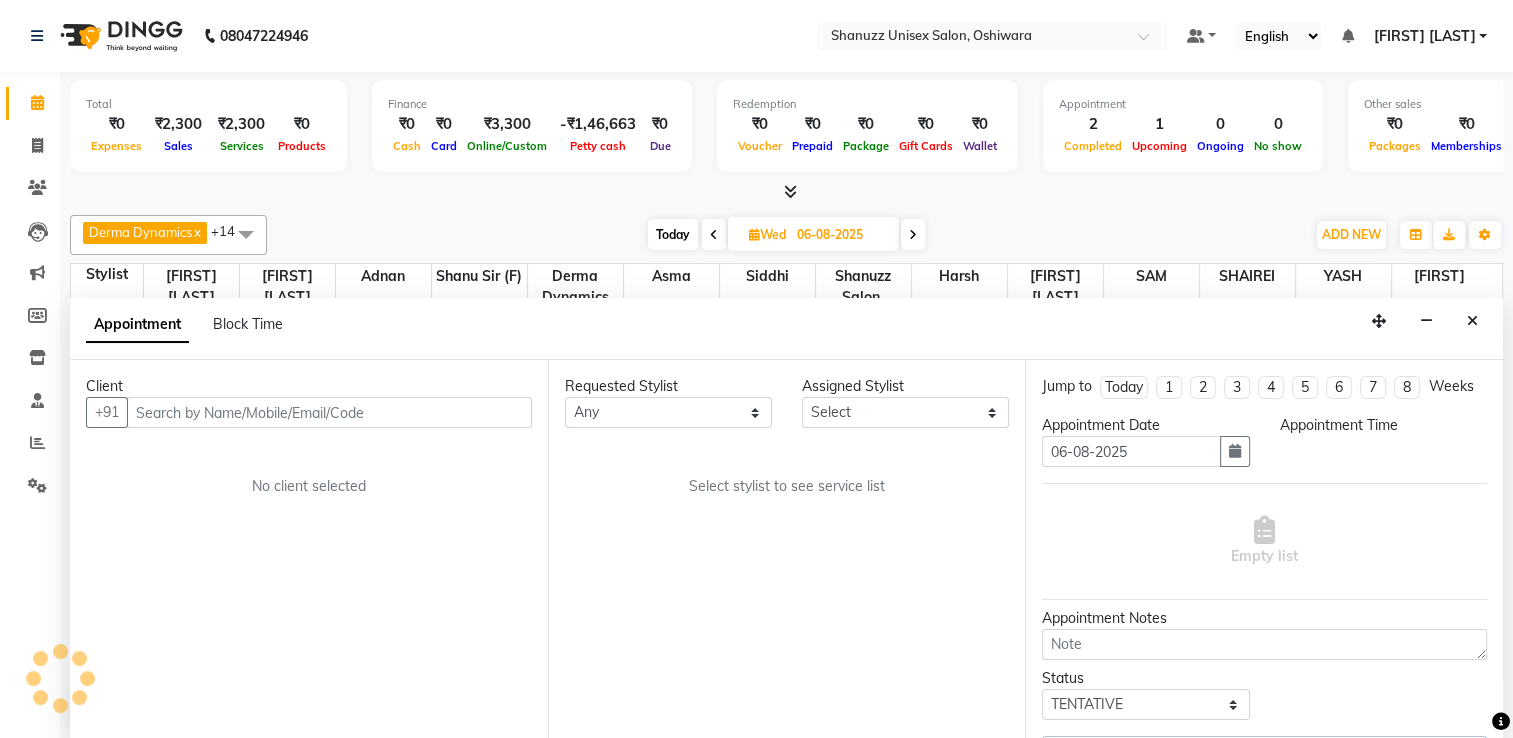 select on "900" 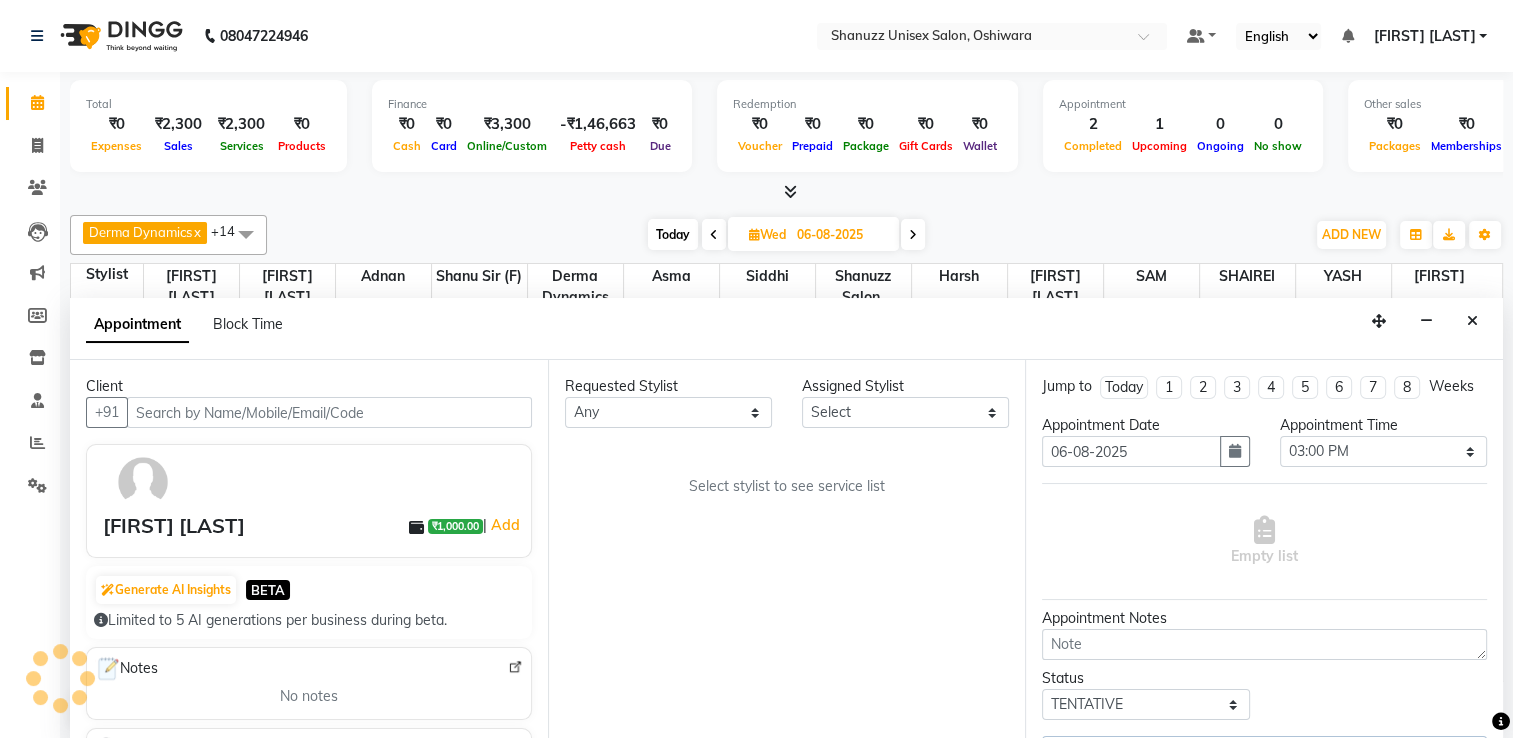 scroll, scrollTop: 0, scrollLeft: 0, axis: both 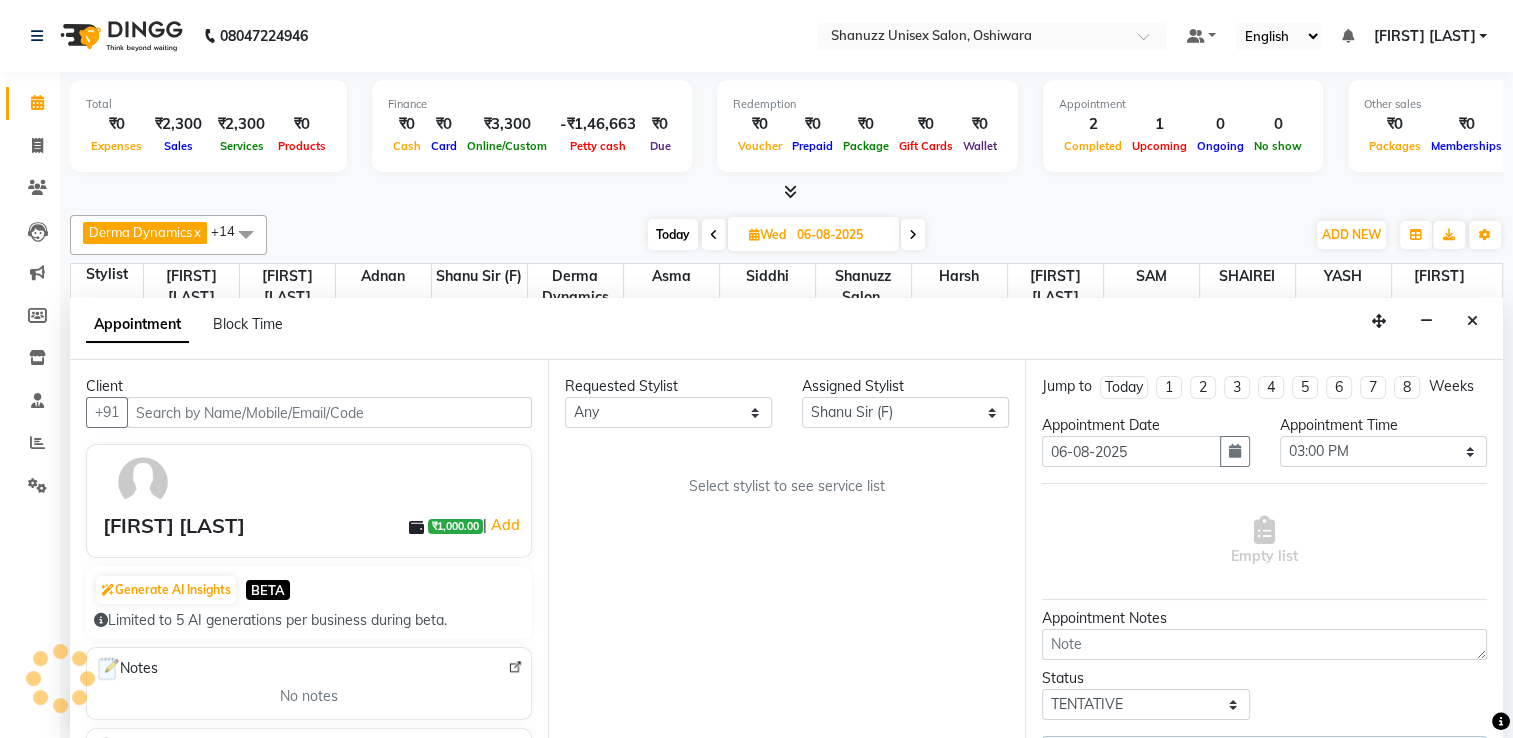 select on "3563" 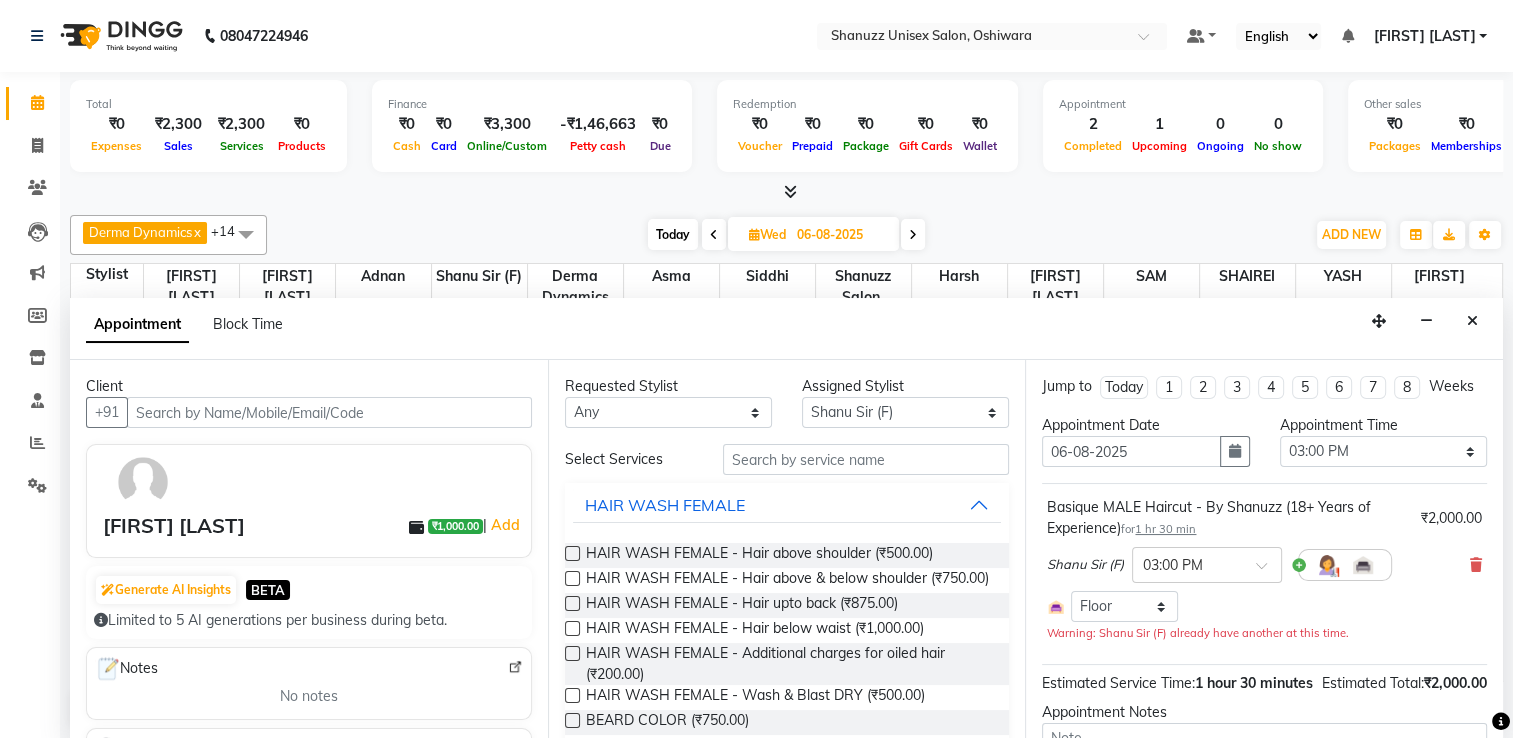 scroll, scrollTop: 180, scrollLeft: 0, axis: vertical 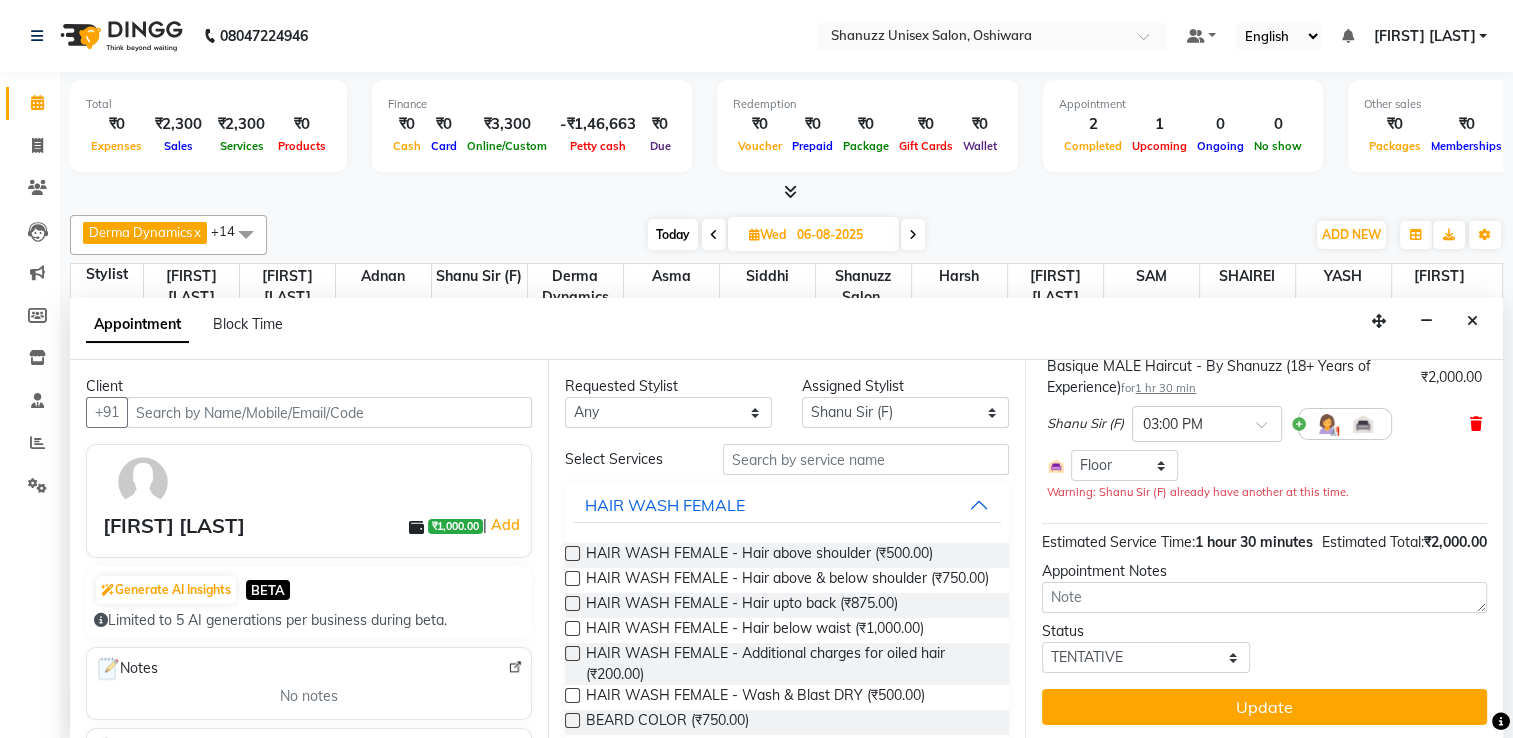 click at bounding box center [1476, 424] 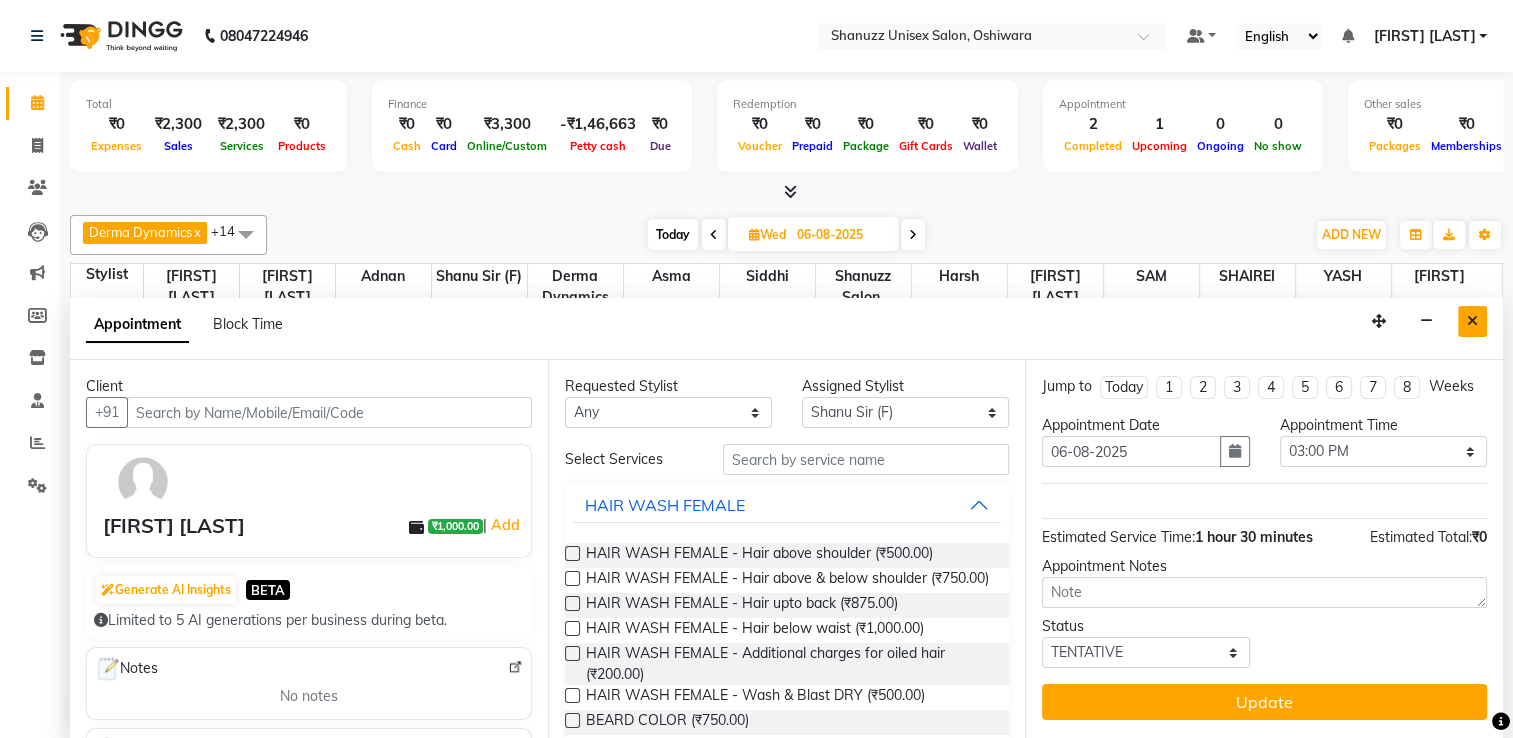 click at bounding box center [1472, 321] 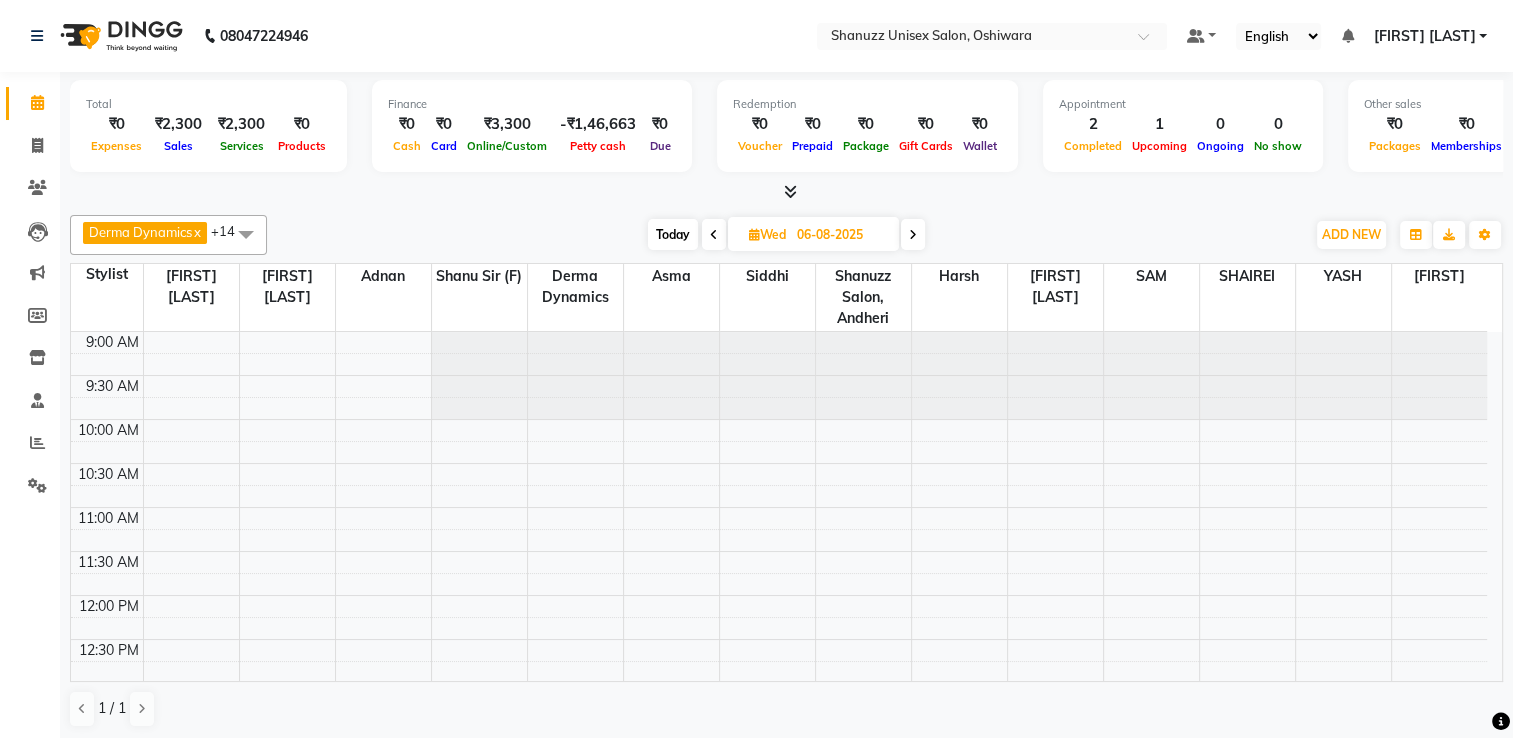 scroll, scrollTop: 0, scrollLeft: 0, axis: both 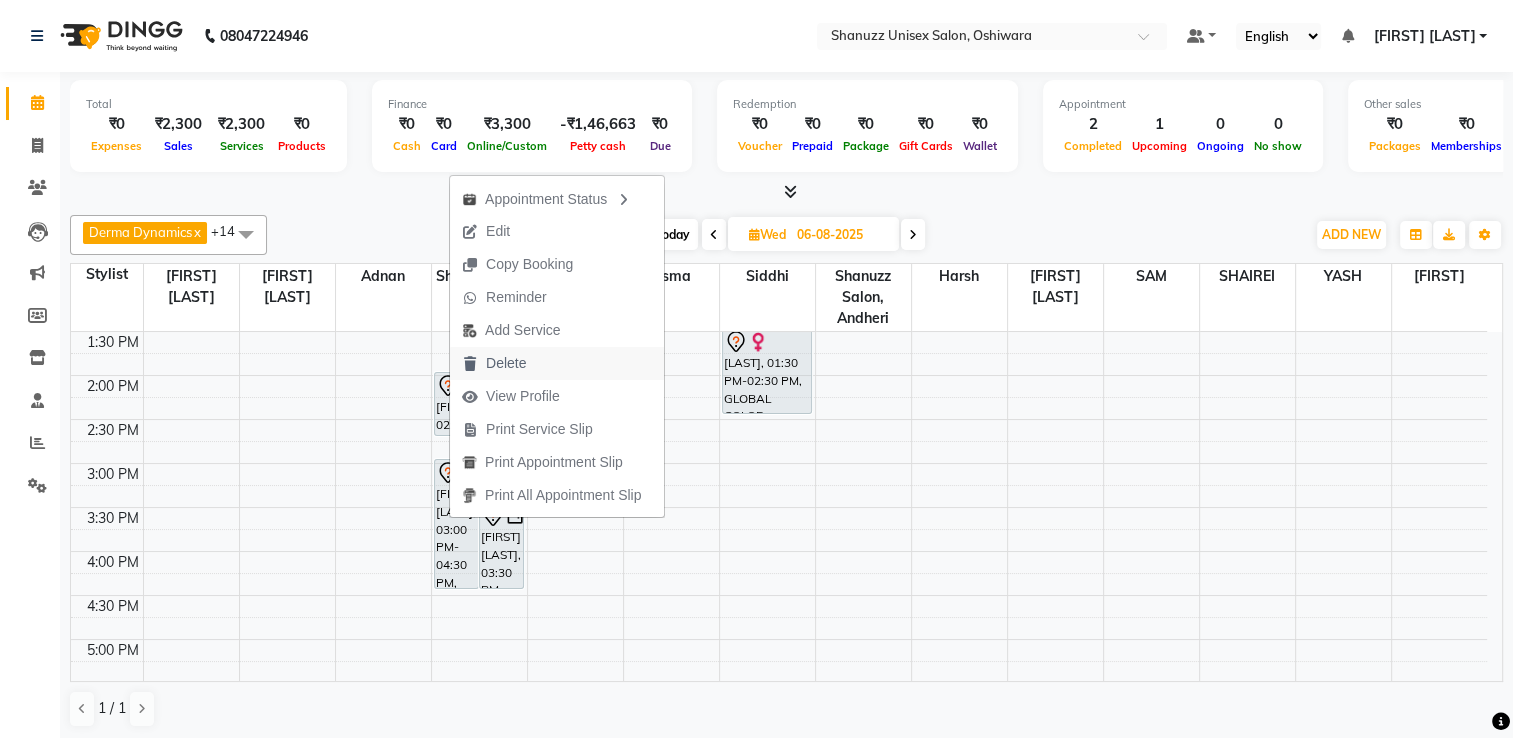 click on "Delete" at bounding box center (506, 363) 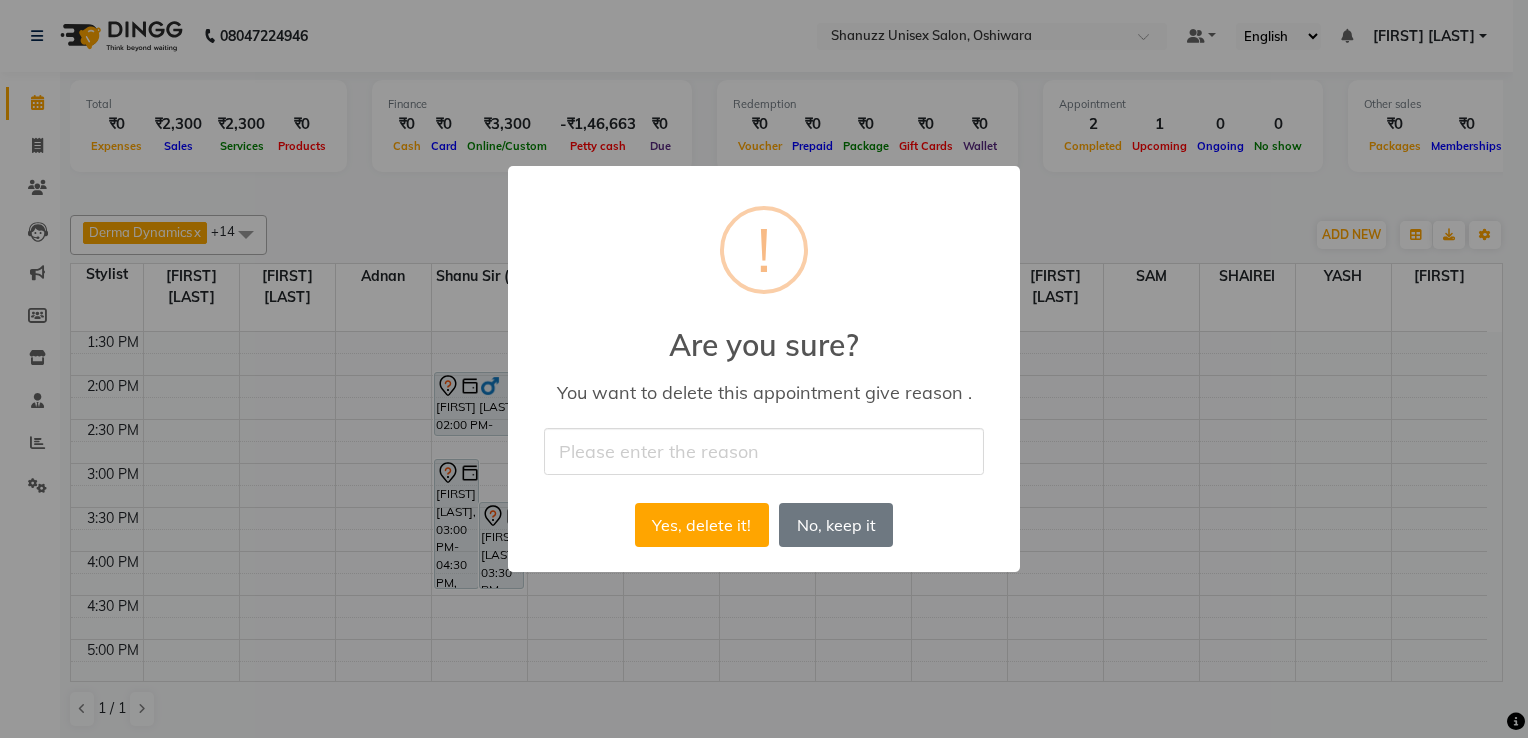 click at bounding box center (764, 451) 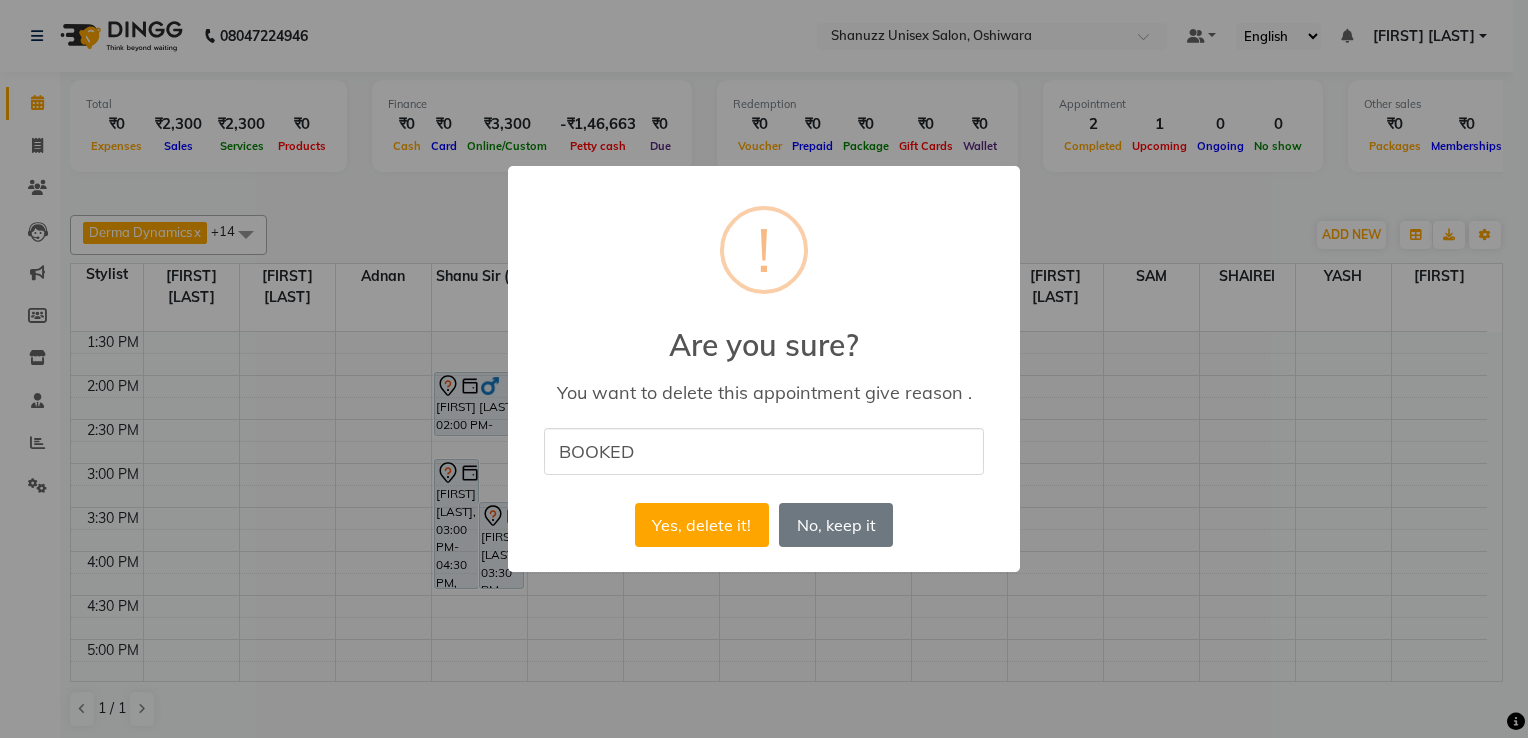 type on "BOOKED TWICE" 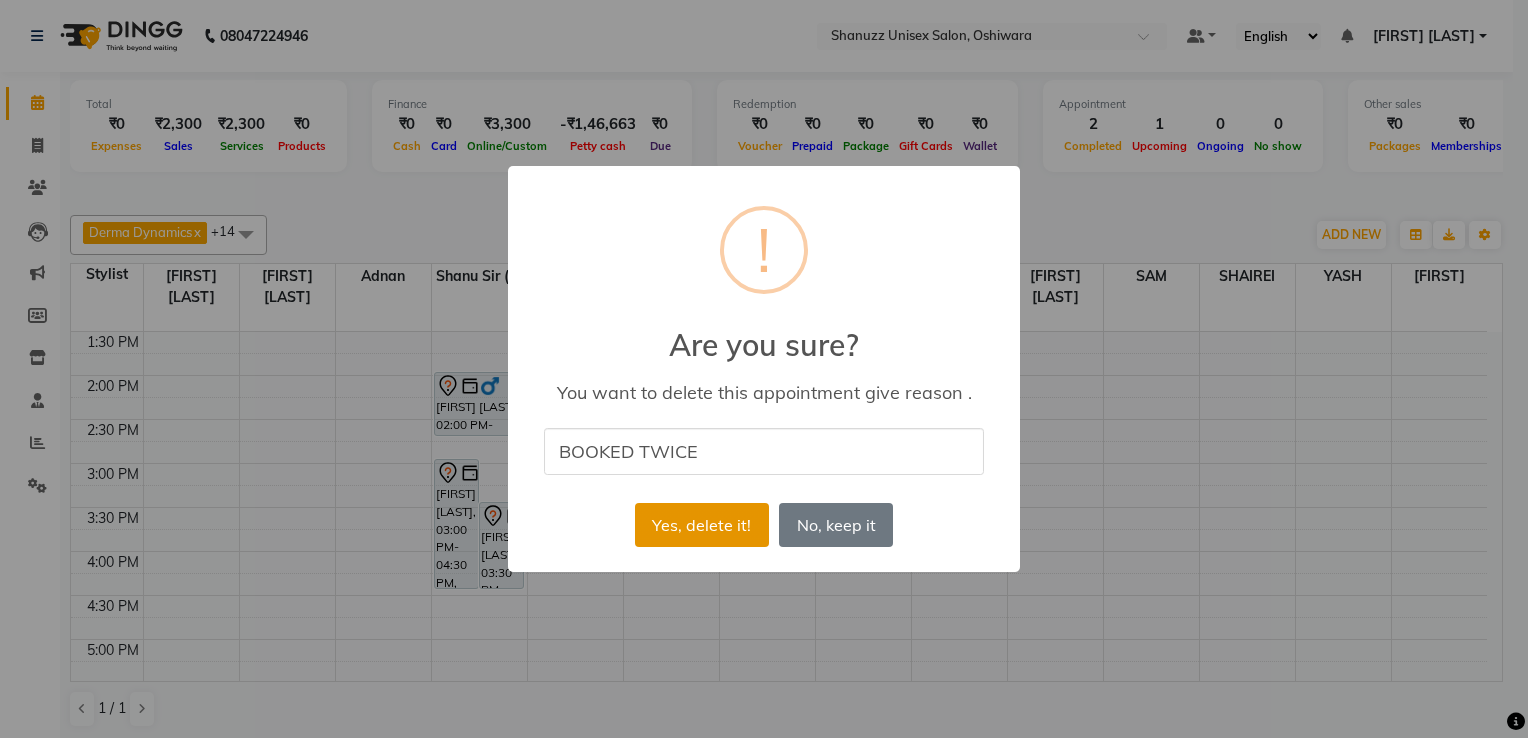 click on "Yes, delete it!" at bounding box center [702, 525] 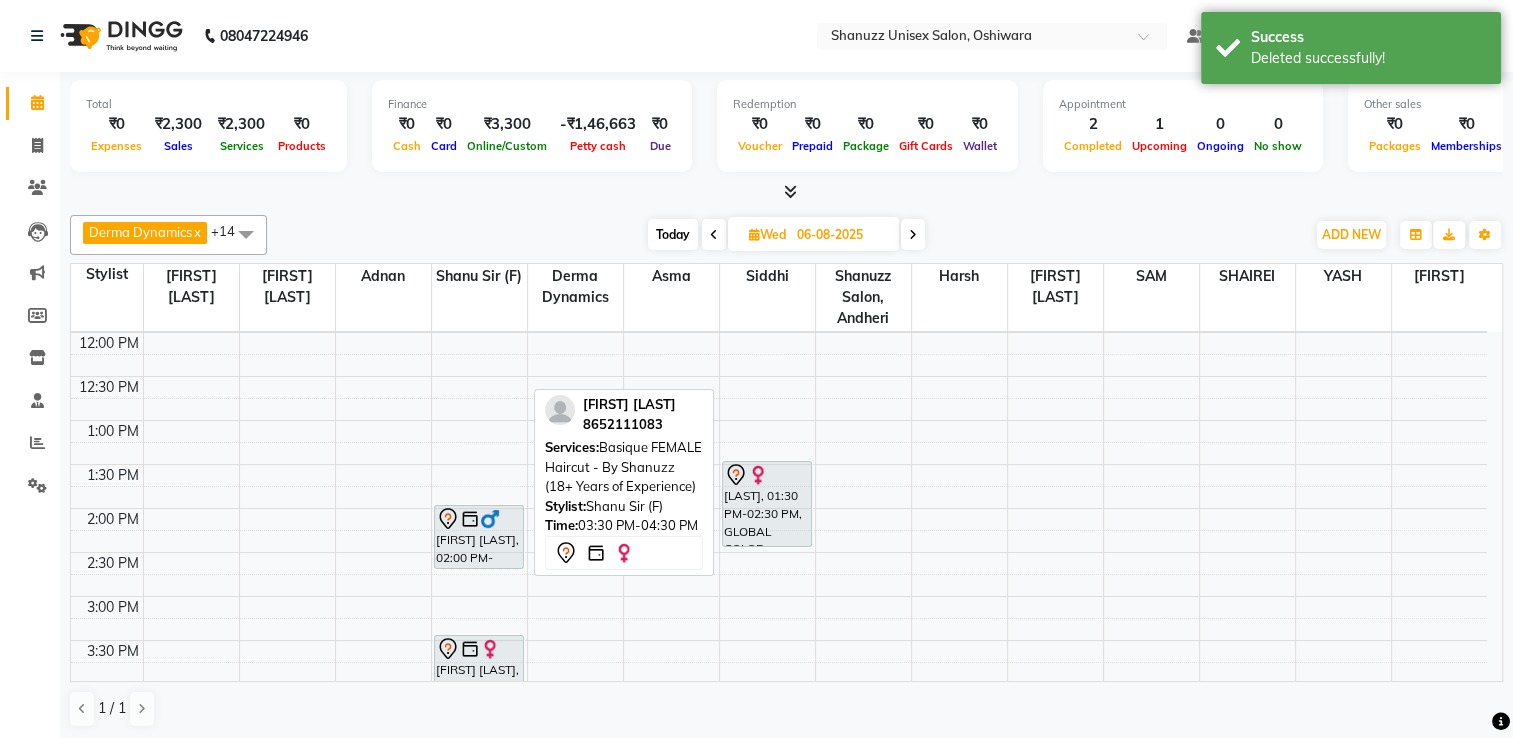 scroll, scrollTop: 262, scrollLeft: 0, axis: vertical 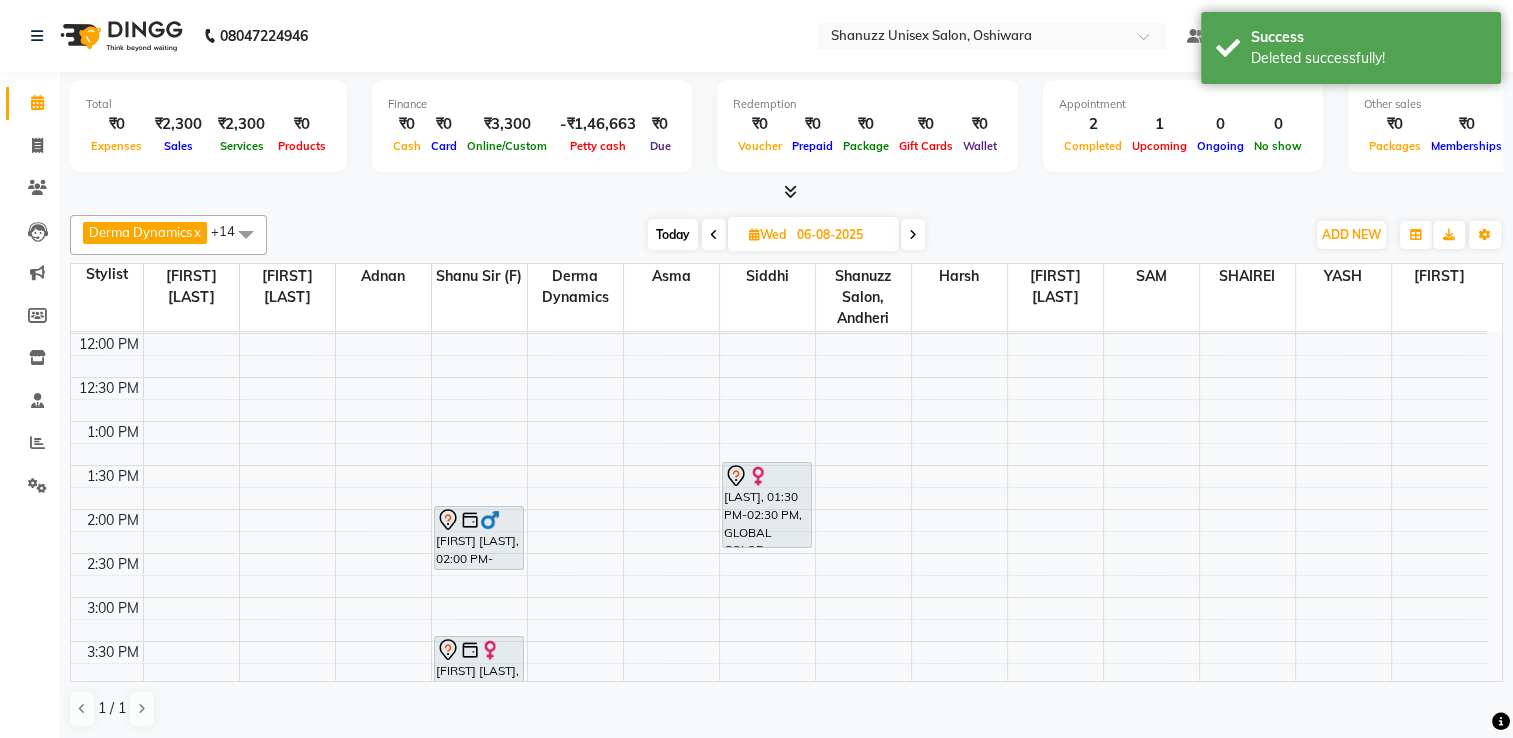 click on "Today" at bounding box center (673, 234) 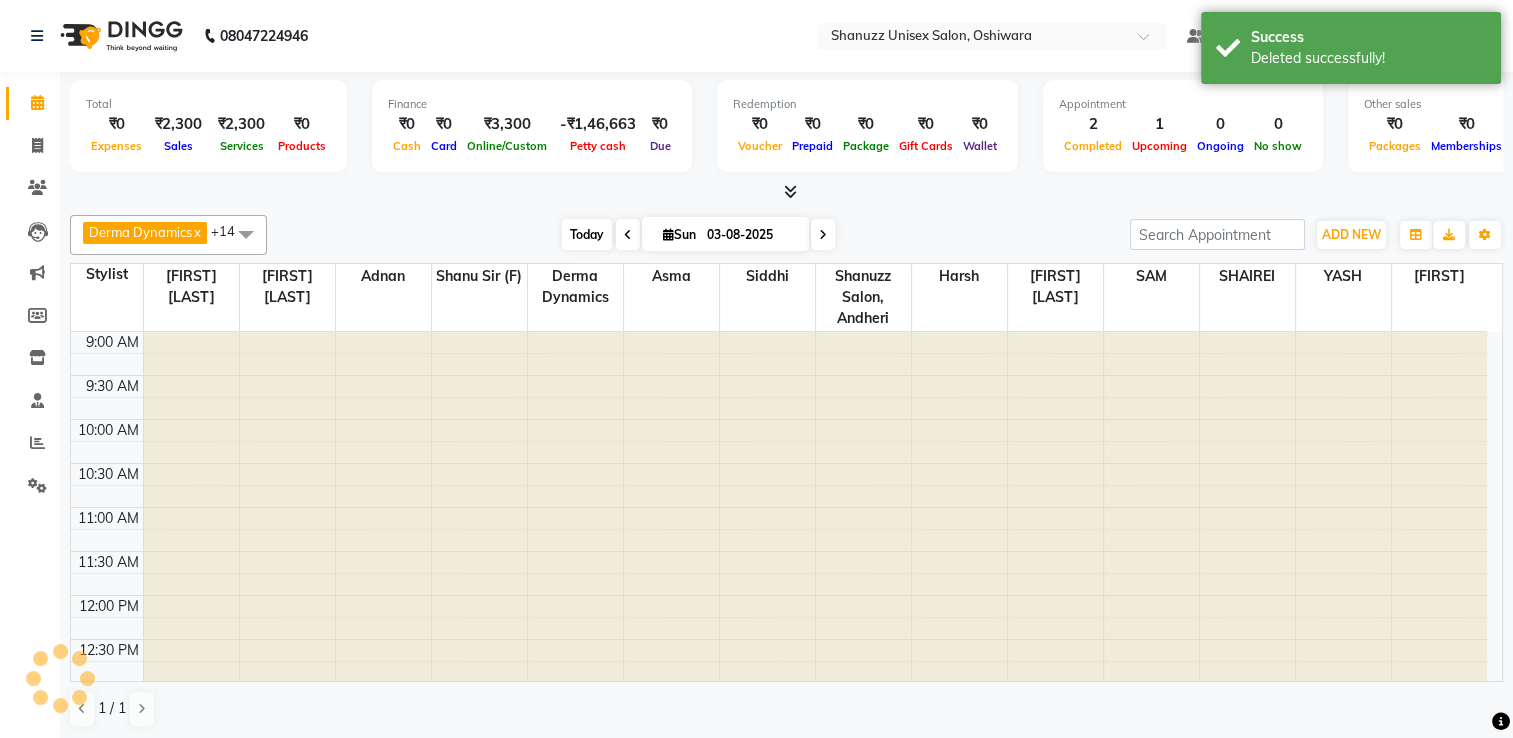 scroll, scrollTop: 524, scrollLeft: 0, axis: vertical 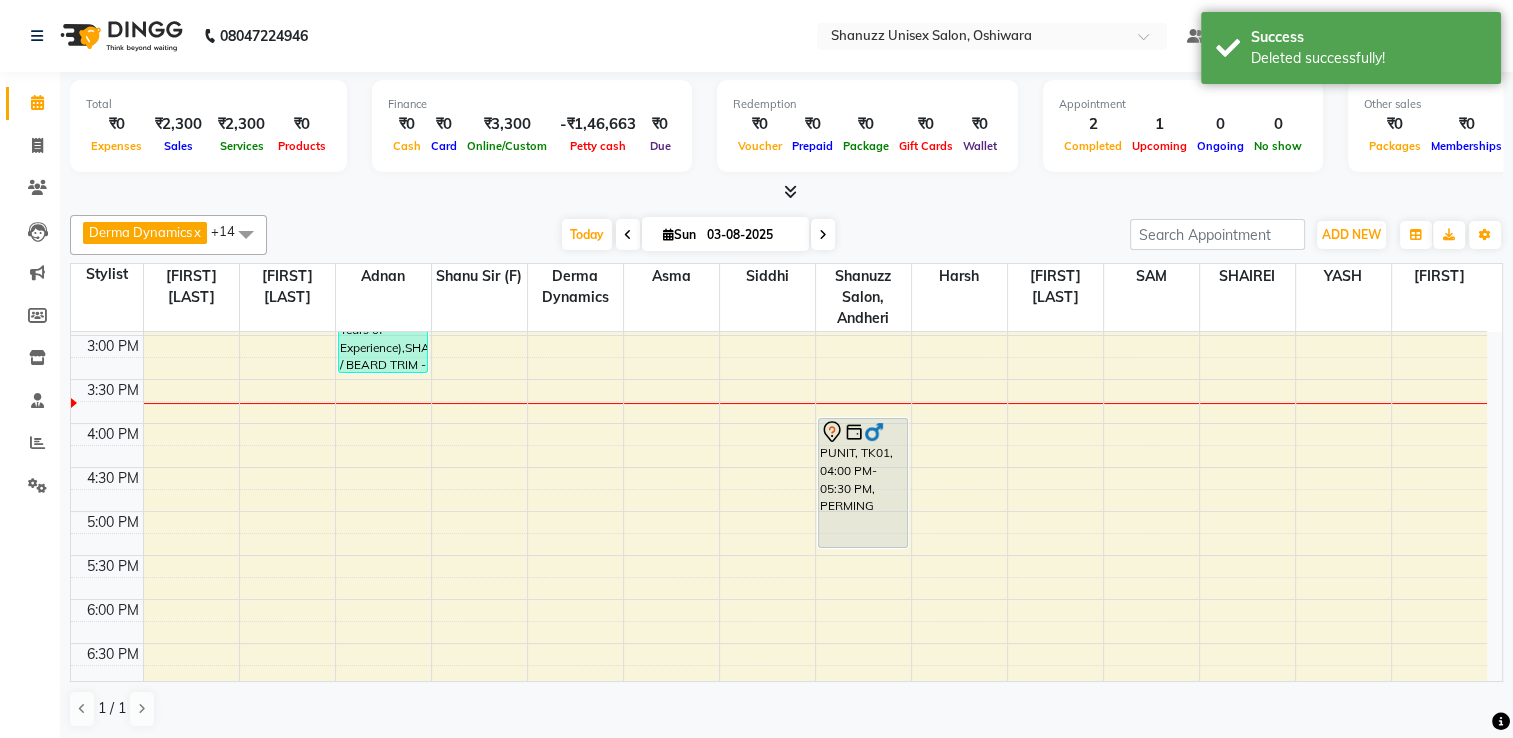 click on "Sun" at bounding box center (679, 234) 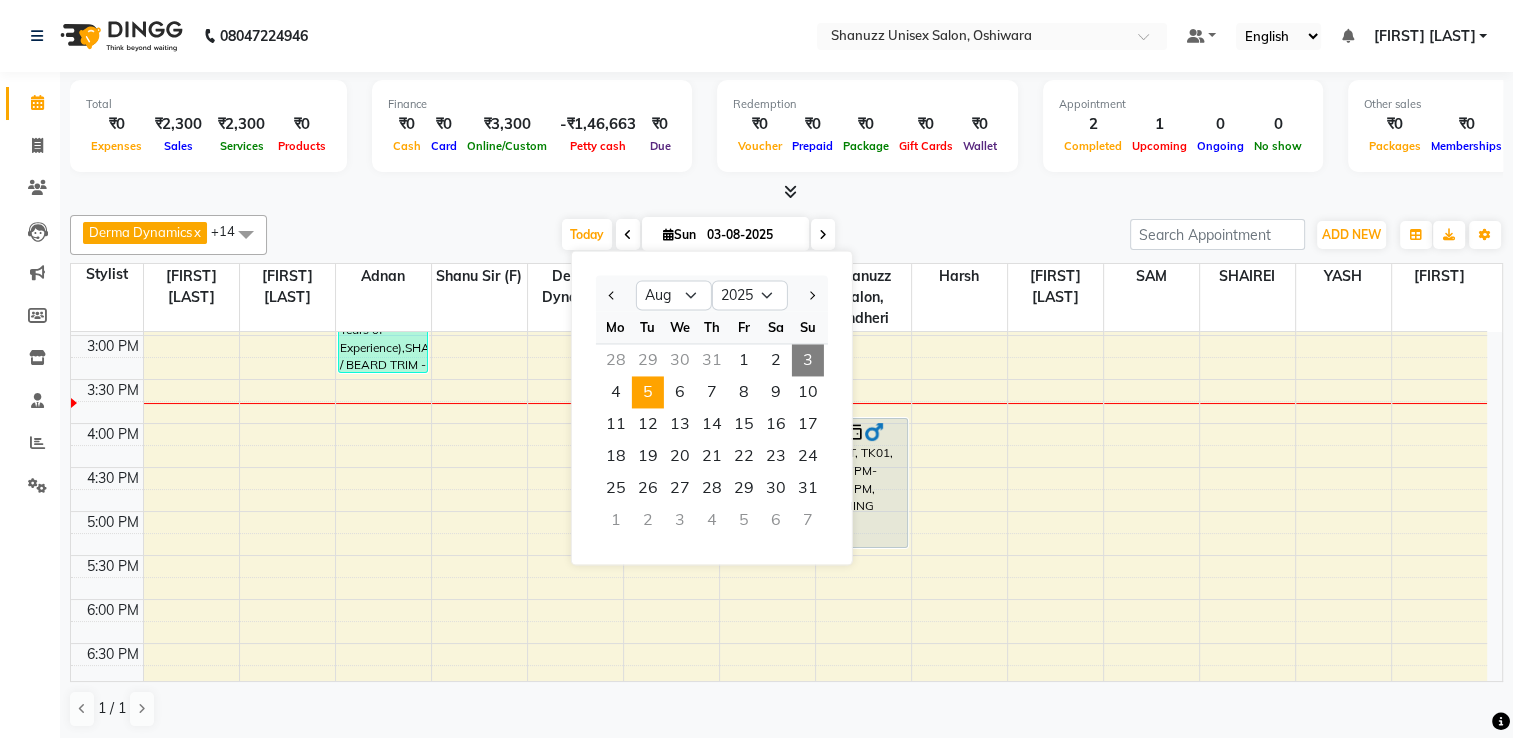 click on "5" at bounding box center (648, 392) 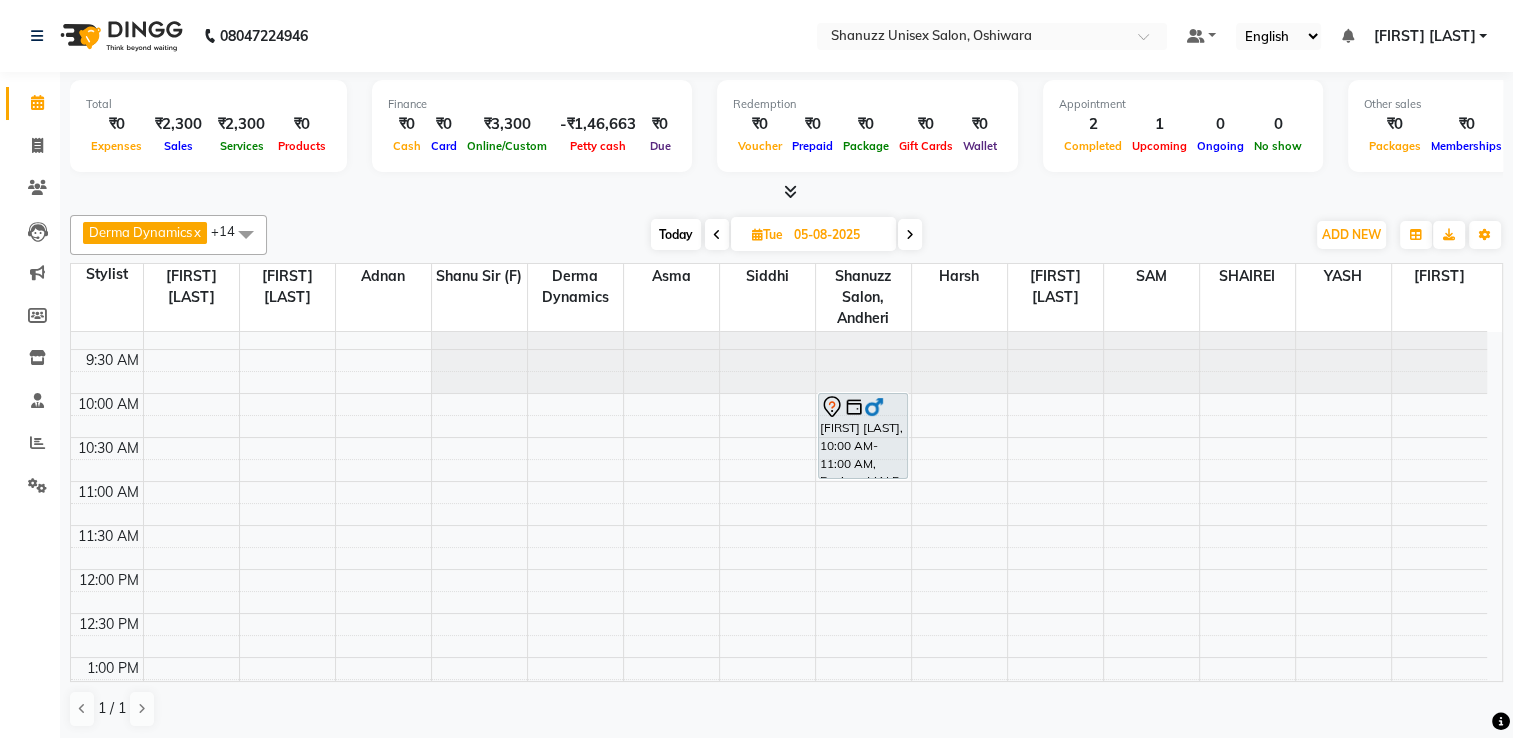 scroll, scrollTop: 27, scrollLeft: 0, axis: vertical 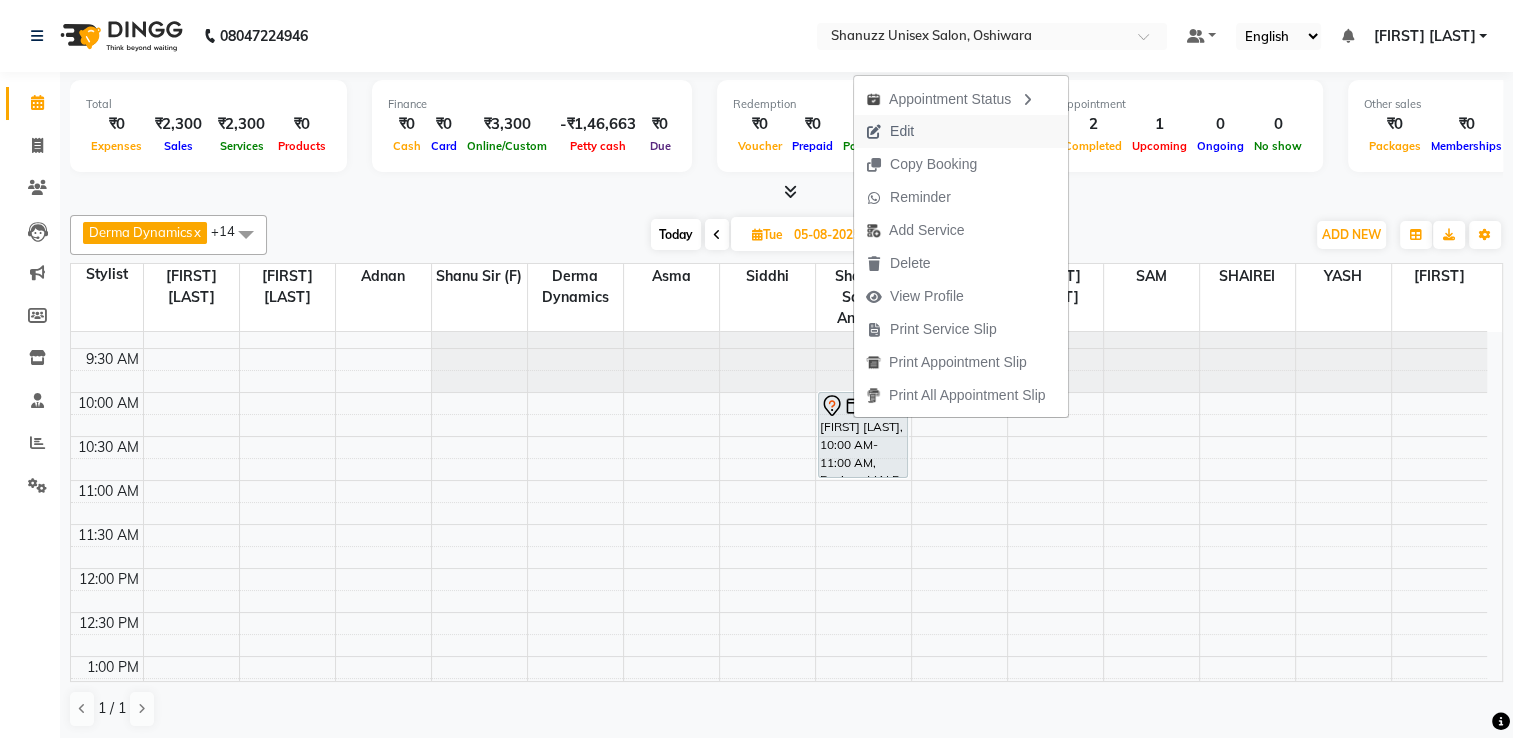 click on "Edit" at bounding box center (890, 131) 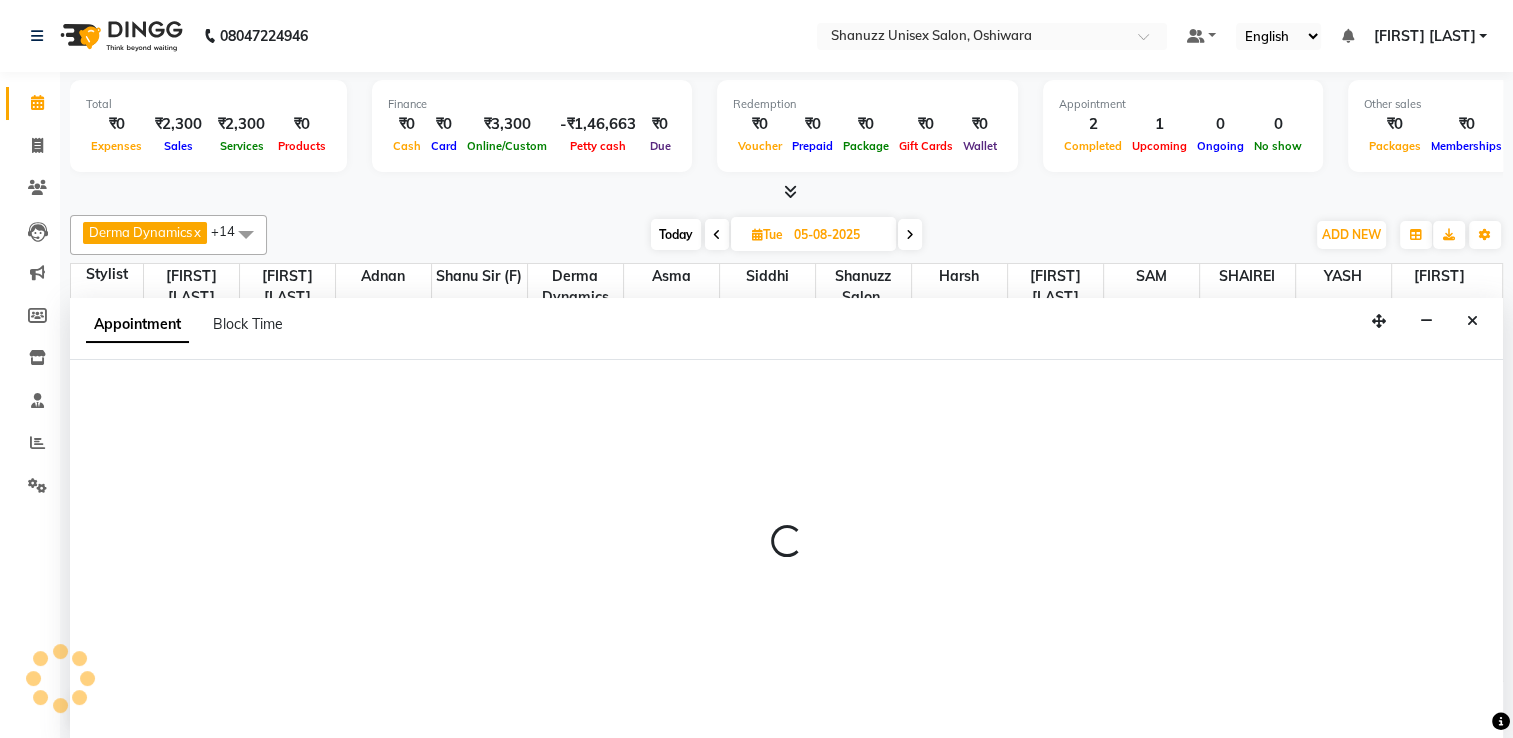 scroll, scrollTop: 0, scrollLeft: 0, axis: both 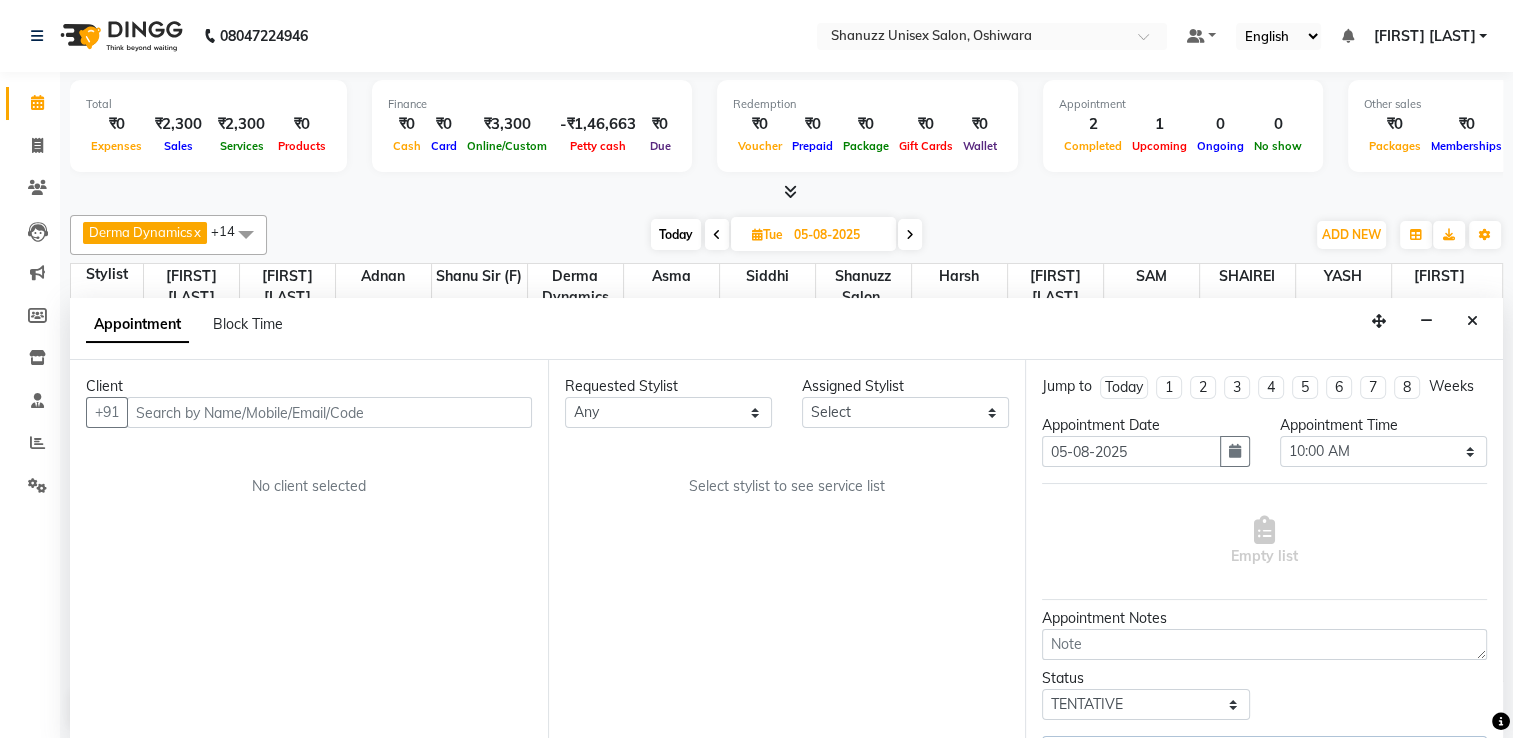 select on "70702" 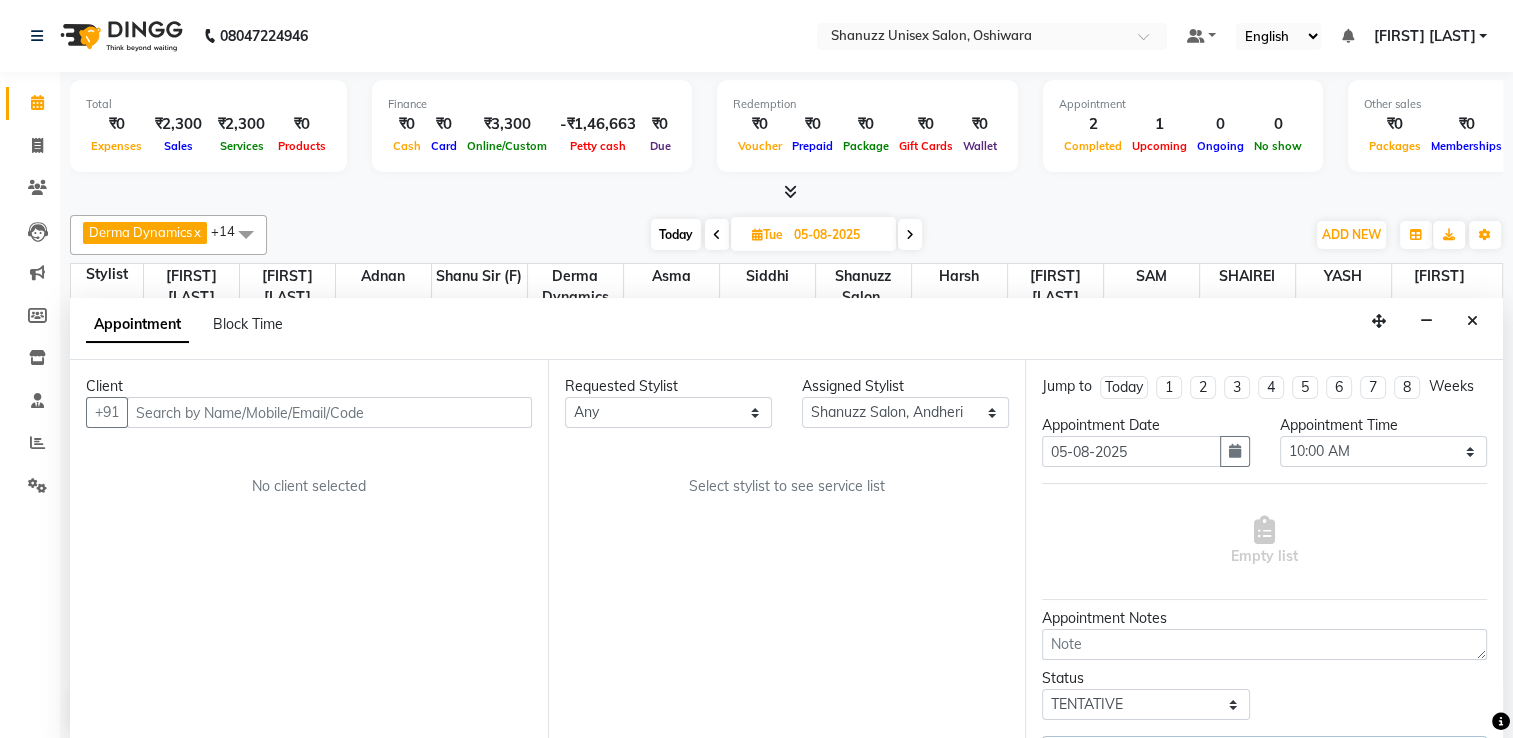 scroll, scrollTop: 524, scrollLeft: 0, axis: vertical 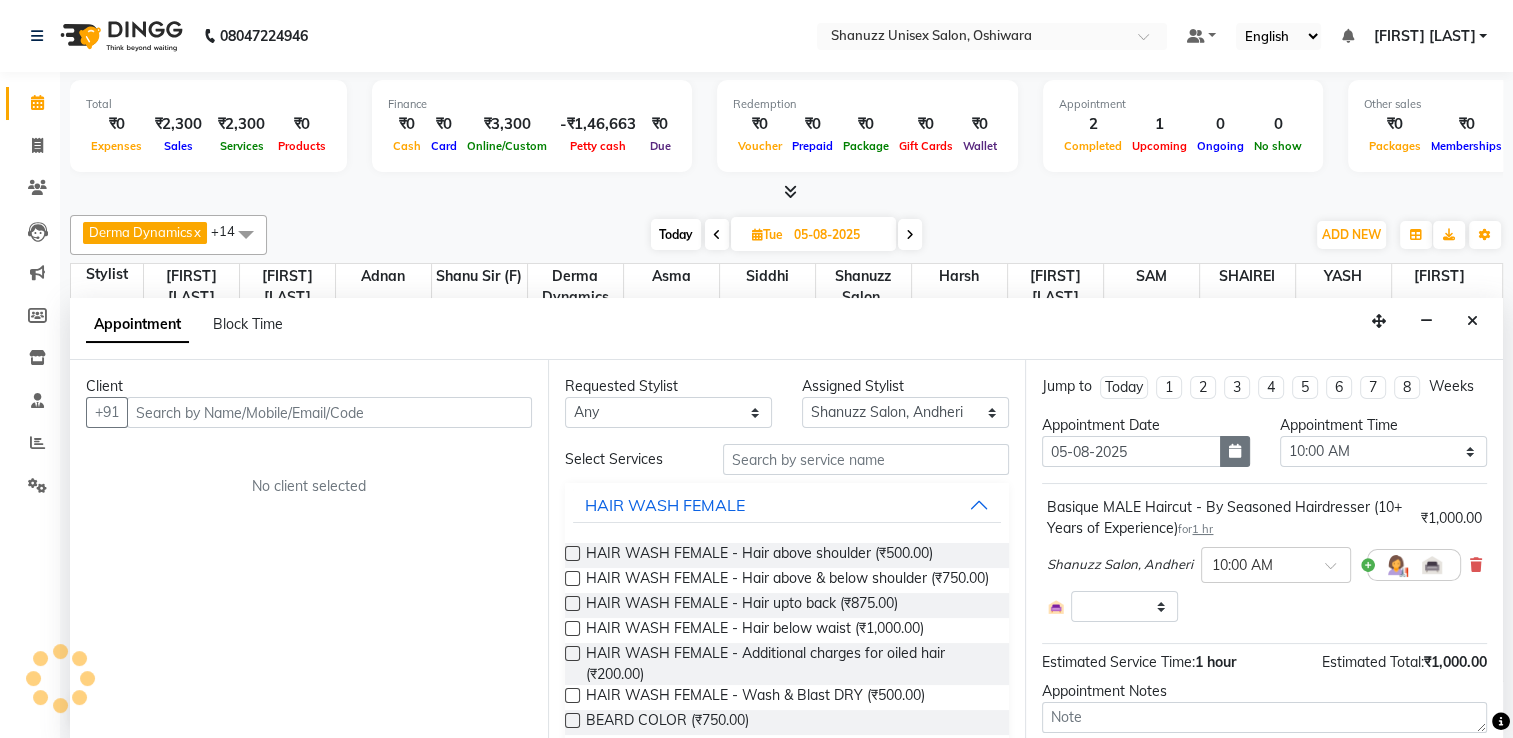 click at bounding box center [1235, 451] 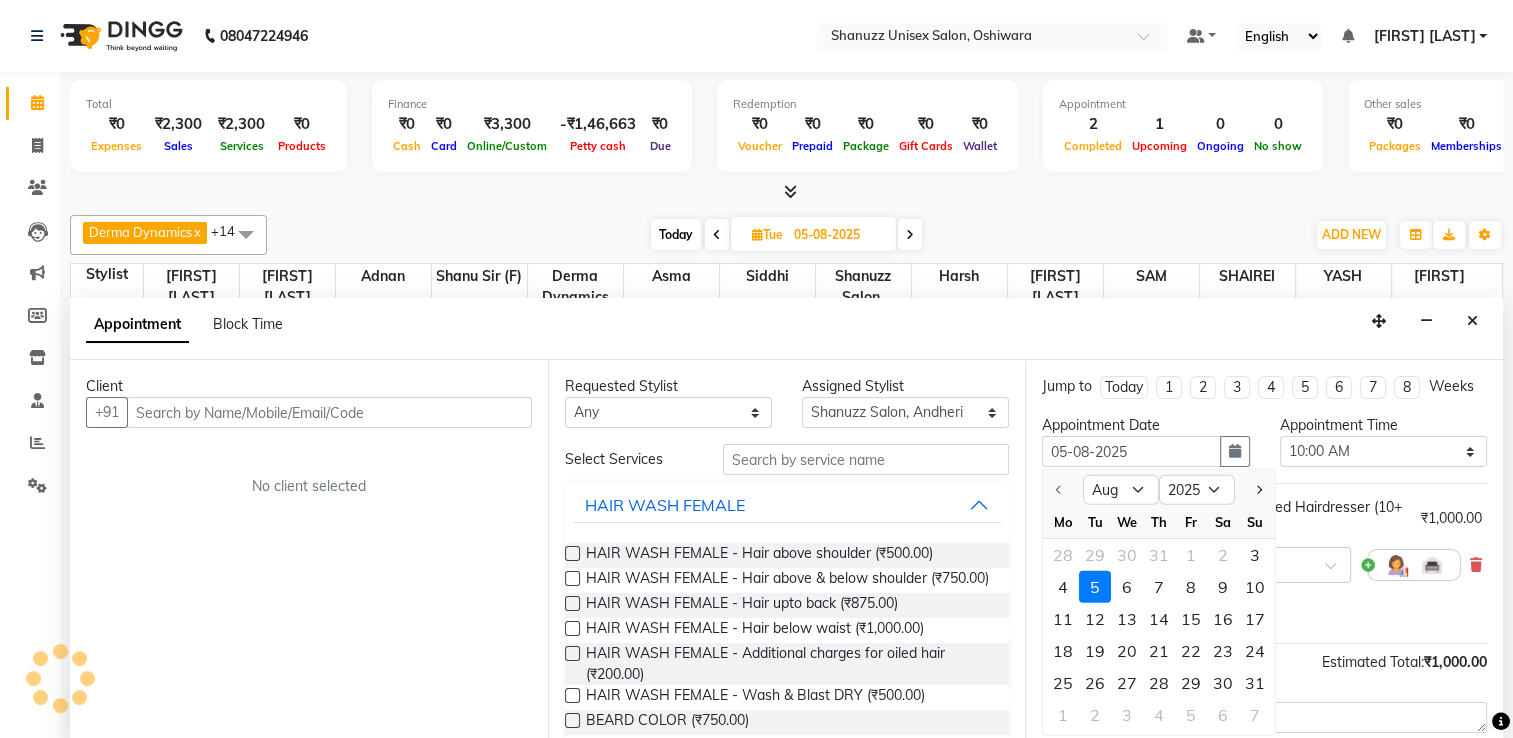 select on "3563" 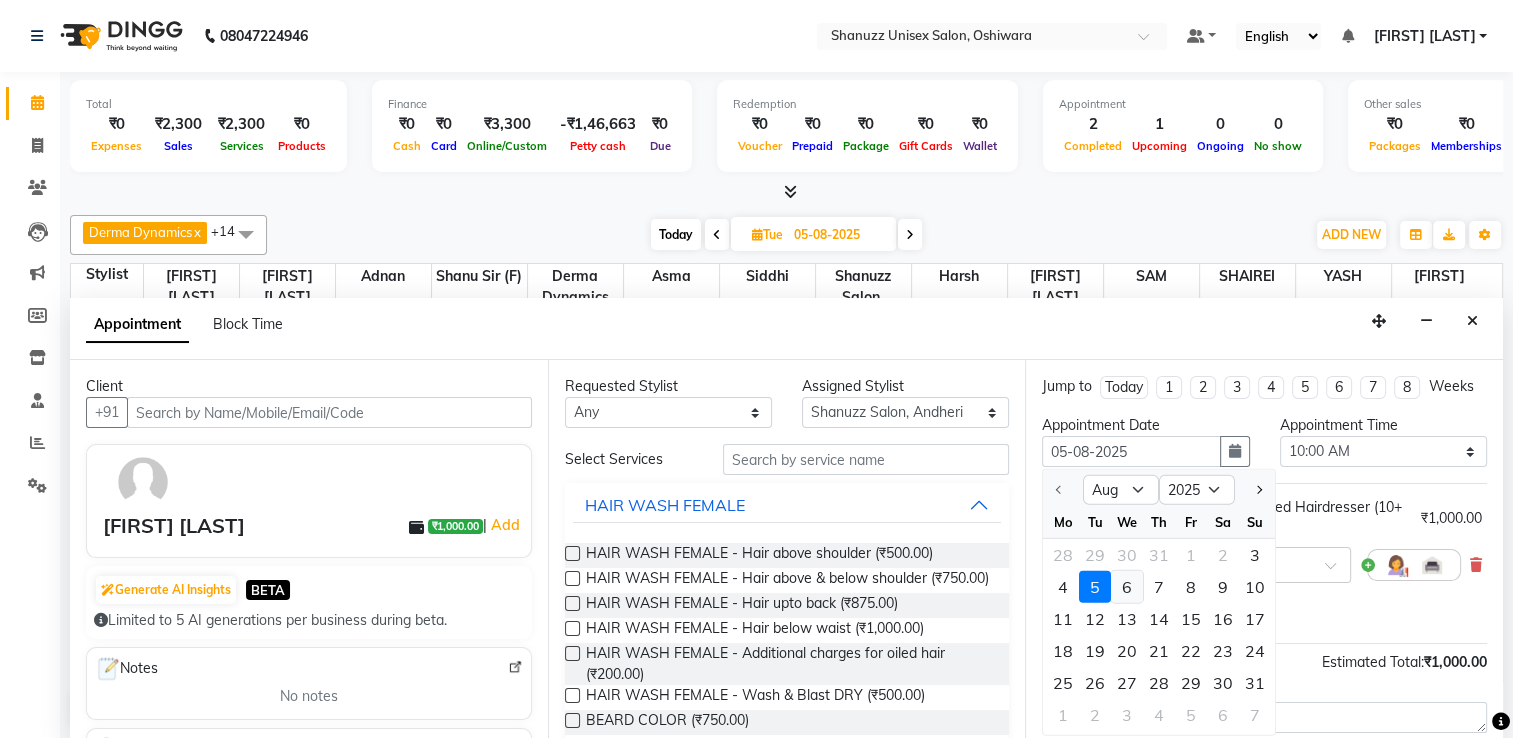 click on "6" at bounding box center [1127, 587] 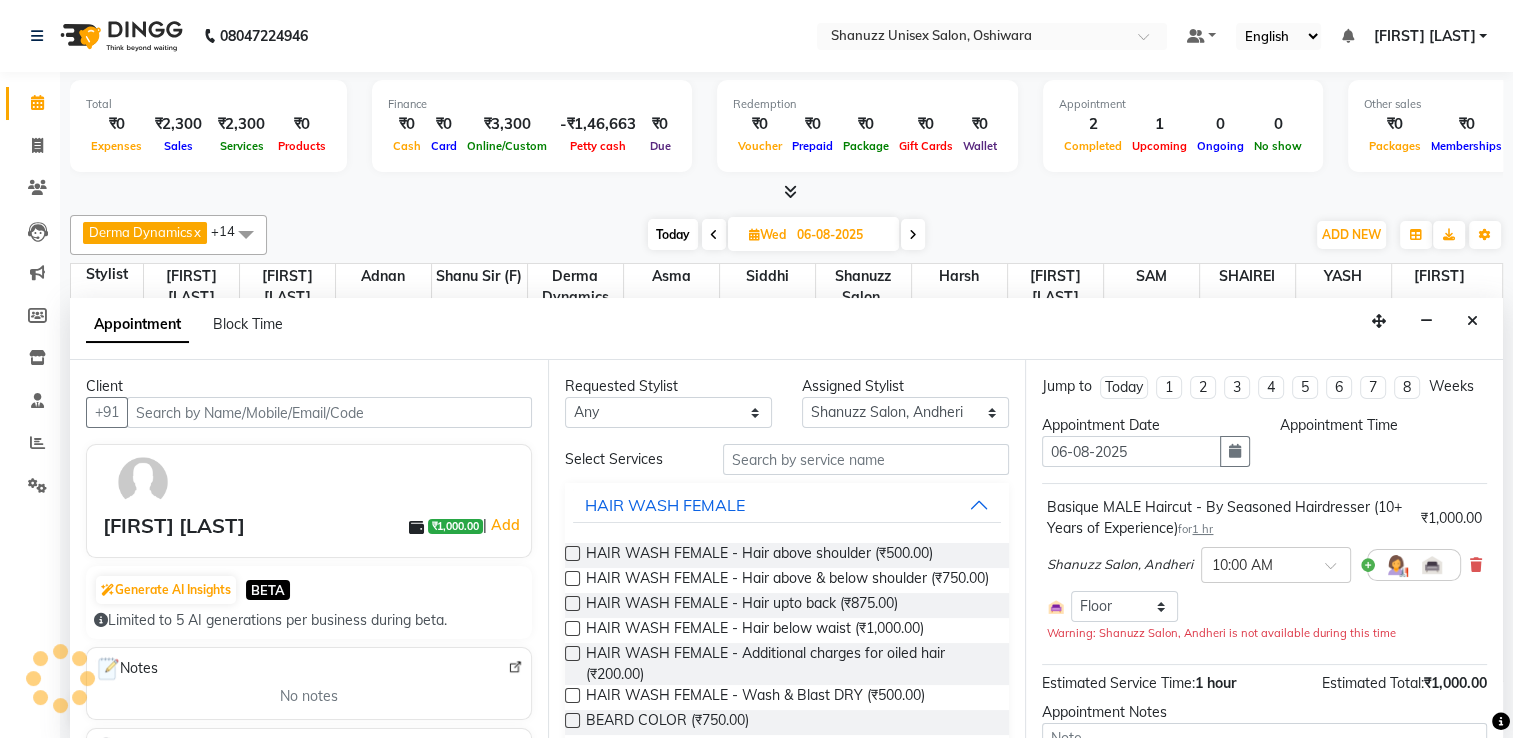 scroll, scrollTop: 524, scrollLeft: 0, axis: vertical 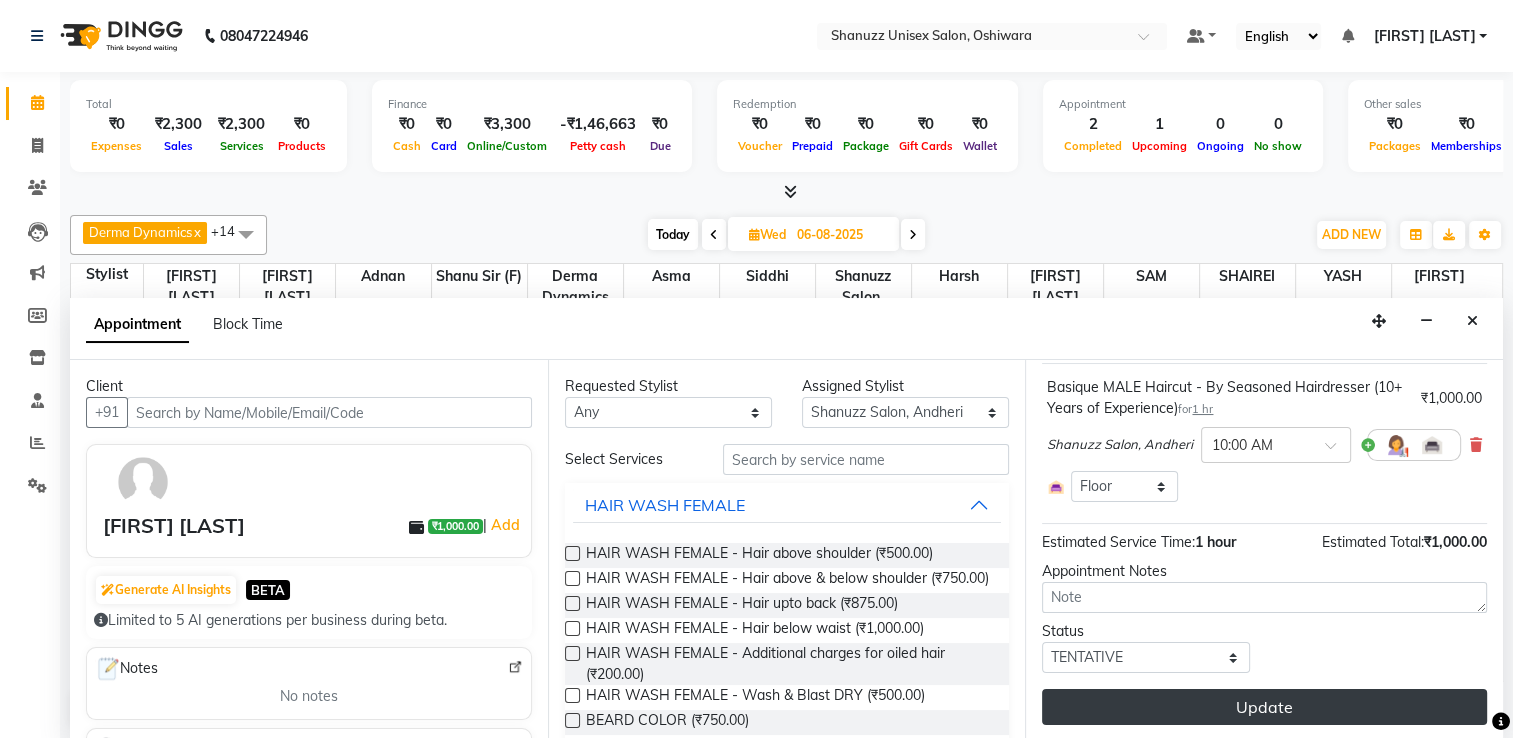 click on "Update" at bounding box center [1264, 707] 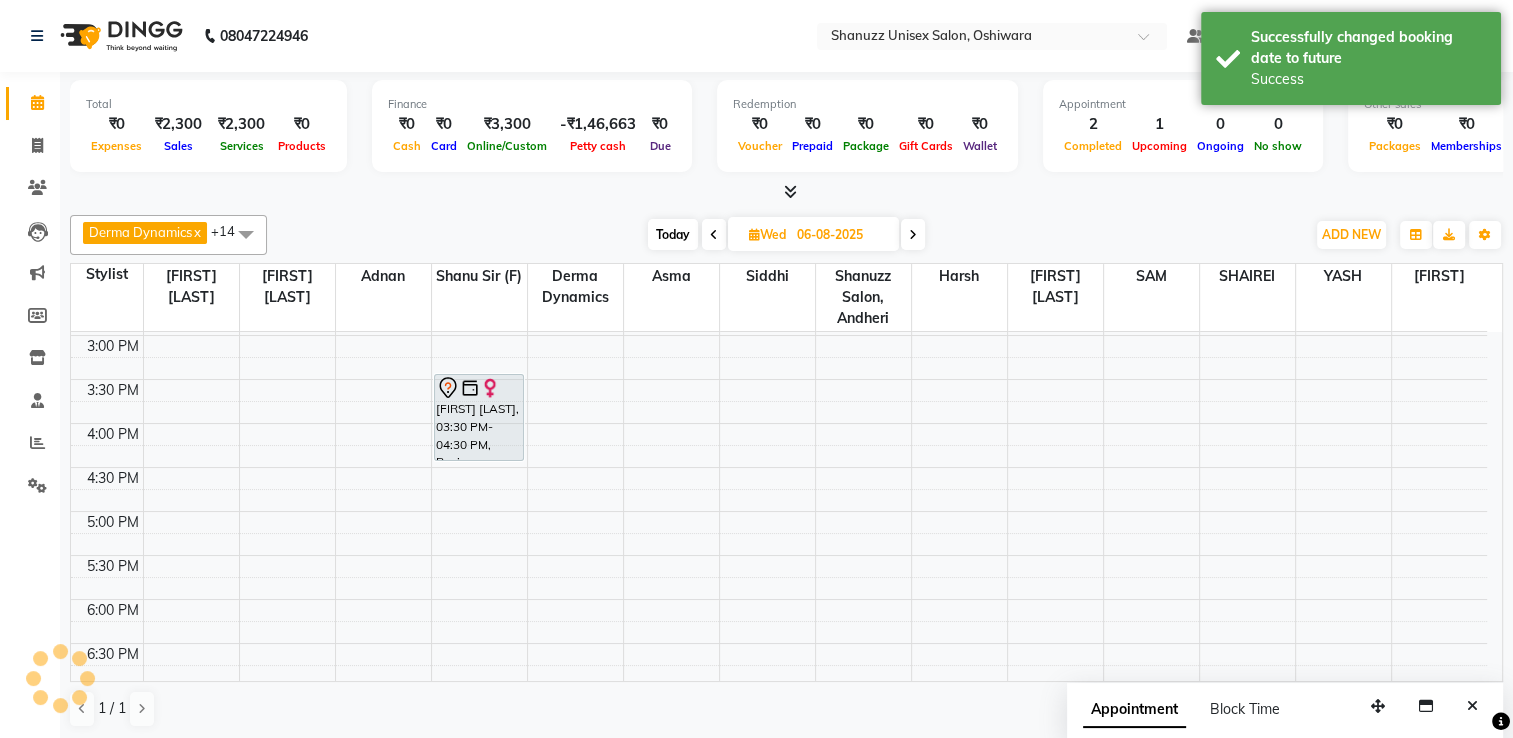 scroll, scrollTop: 0, scrollLeft: 0, axis: both 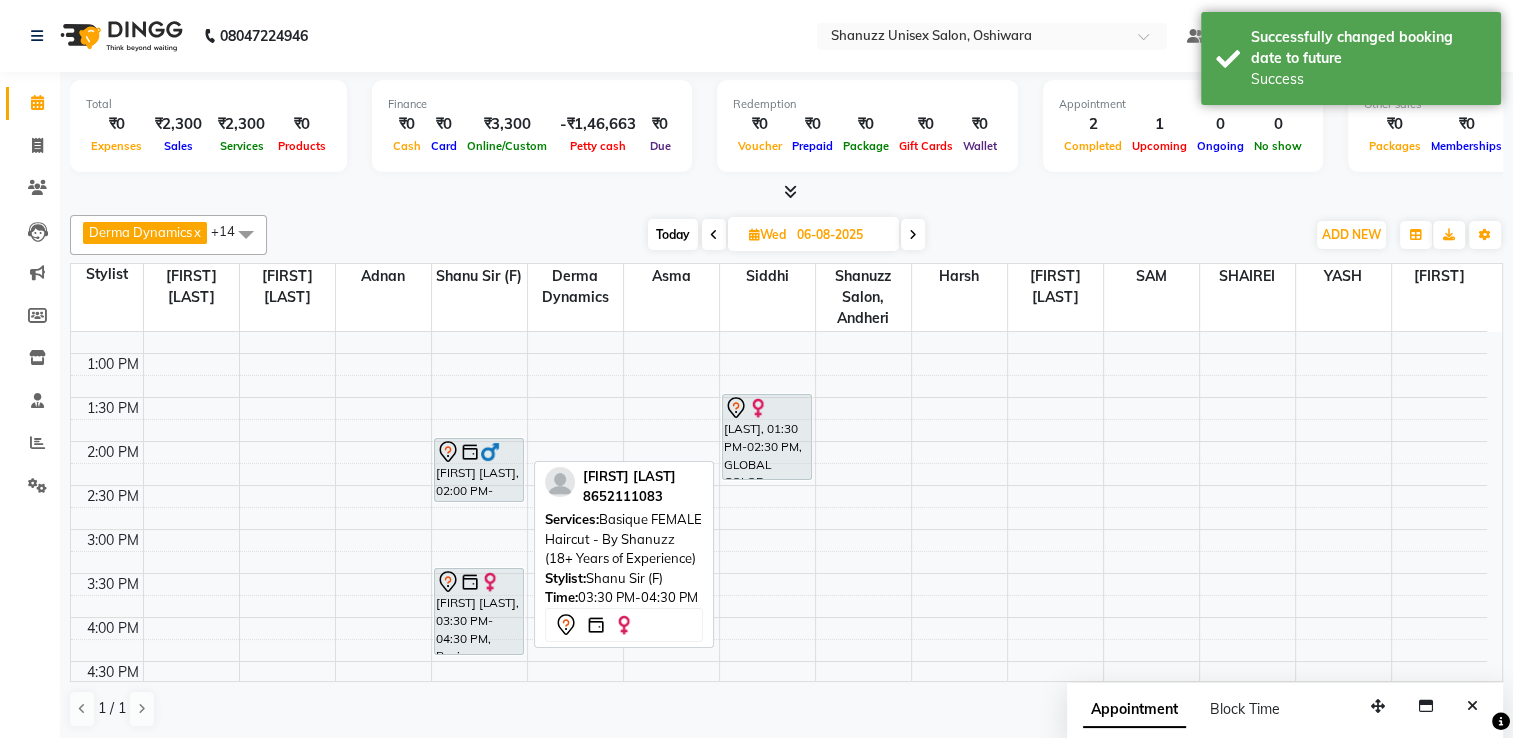 click on "[FIRST] [LAST], 03:30 PM-04:30 PM, Basique FEMALE Haircut - By Shanuzz (18+ Years of Experience)" at bounding box center [479, 611] 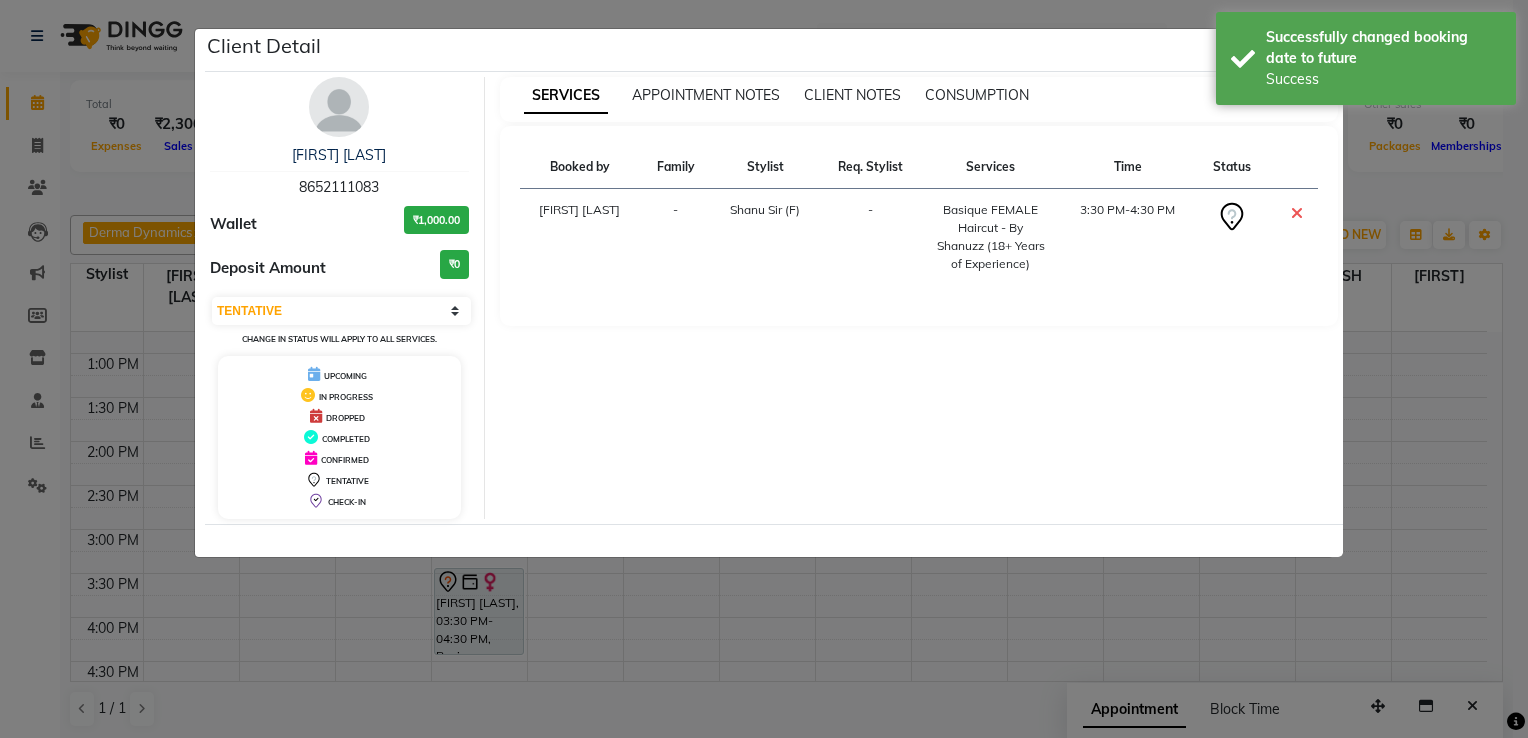 click on "Client Detail  [FIRST] [LAST]   [PHONE] Wallet ₹1,000.00 Deposit Amount  ₹0  Select CONFIRMED TENTATIVE Change in status will apply to all services. UPCOMING IN PROGRESS DROPPED COMPLETED CONFIRMED TENTATIVE CHECK-IN SERVICES APPOINTMENT NOTES CLIENT NOTES CONSUMPTION Booked by Family Stylist Req. Stylist Services Time Status  [FIRST] [LAST]  - Shanu Sir (F) -  Basique FEMALE Haircut - By Shanuzz (18+ Years of Experience)   3:30 PM-4:30 PM" 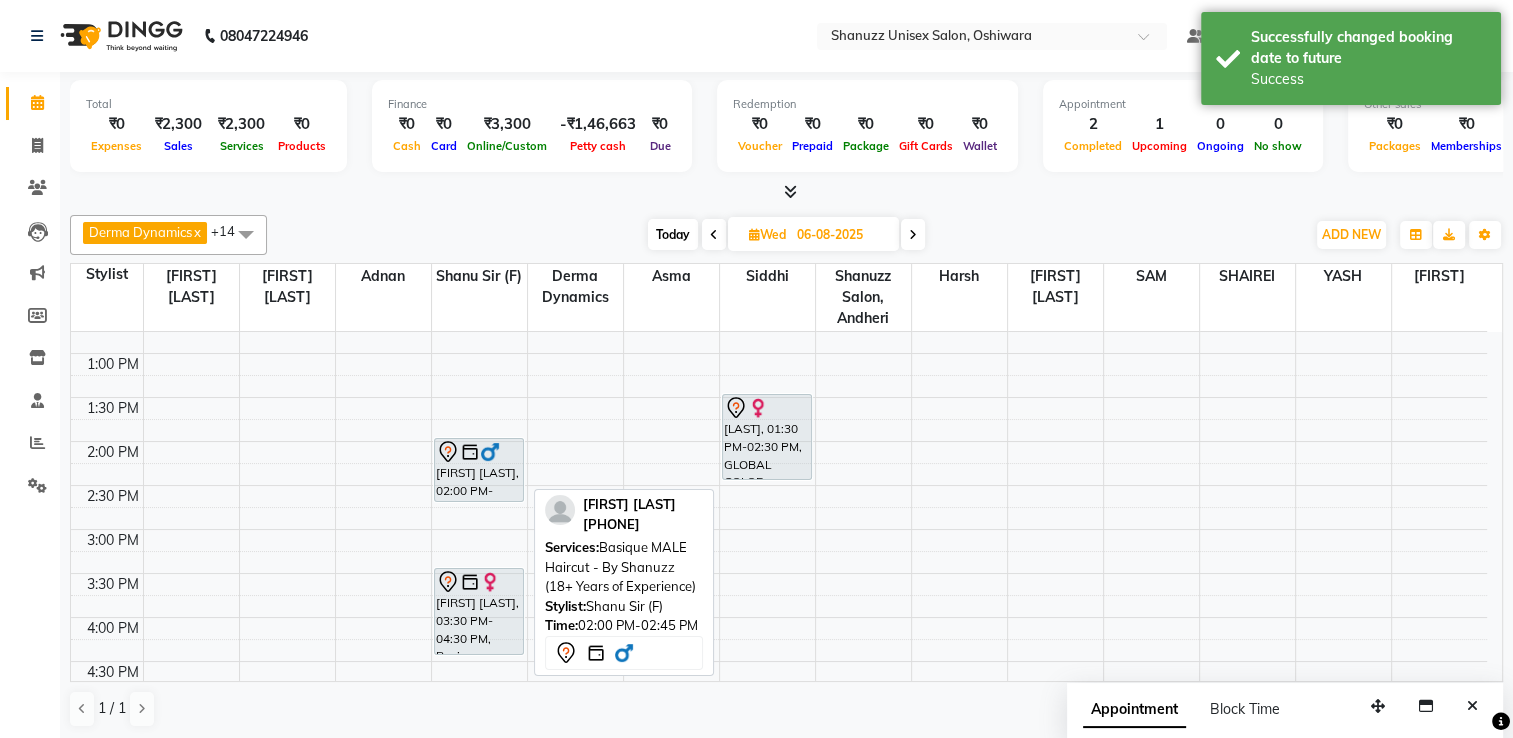 click on "[FIRST] [LAST], 02:00 PM-02:45 PM, Basique MALE Haircut - By Shanuzz (18+ Years of Experience)" at bounding box center [479, 470] 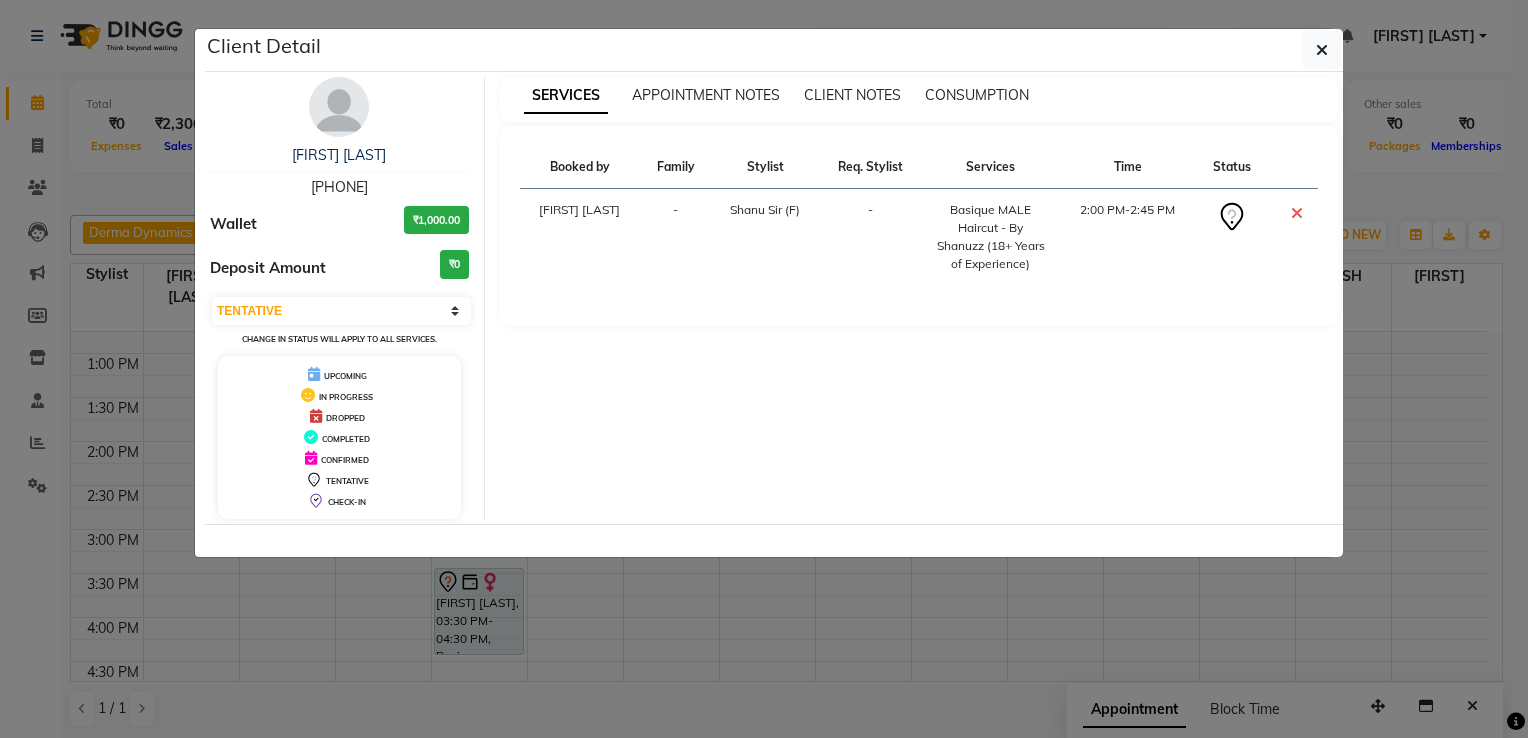 click on "Client Detail  [FIRST] [LAST]   [PHONE] Wallet ₹1,000.00 Deposit Amount  ₹0  Select CONFIRMED TENTATIVE Change in status will apply to all services. UPCOMING IN PROGRESS DROPPED COMPLETED CONFIRMED TENTATIVE CHECK-IN SERVICES APPOINTMENT NOTES CLIENT NOTES CONSUMPTION Booked by Family Stylist Req. Stylist Services Time Status  [FIRST] [LAST]  - Shanu Sir (F) -  Basique MALE Haircut - By Shanuzz (18+ Years of Experience)   2:00 PM-2:45 PM" 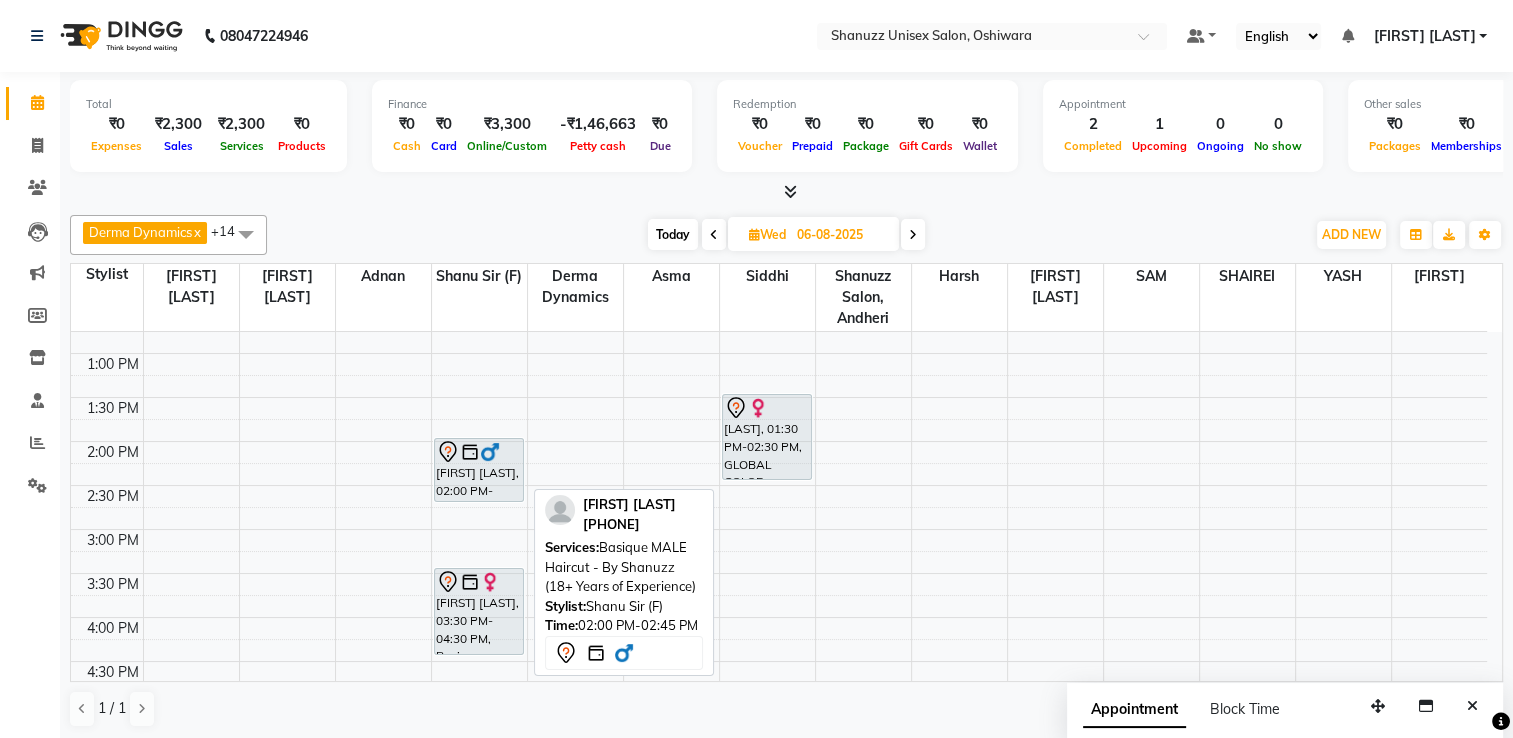 click on "[FIRST] [LAST], 02:00 PM-02:45 PM, Basique MALE Haircut - By Shanuzz (18+ Years of Experience)" at bounding box center [479, 470] 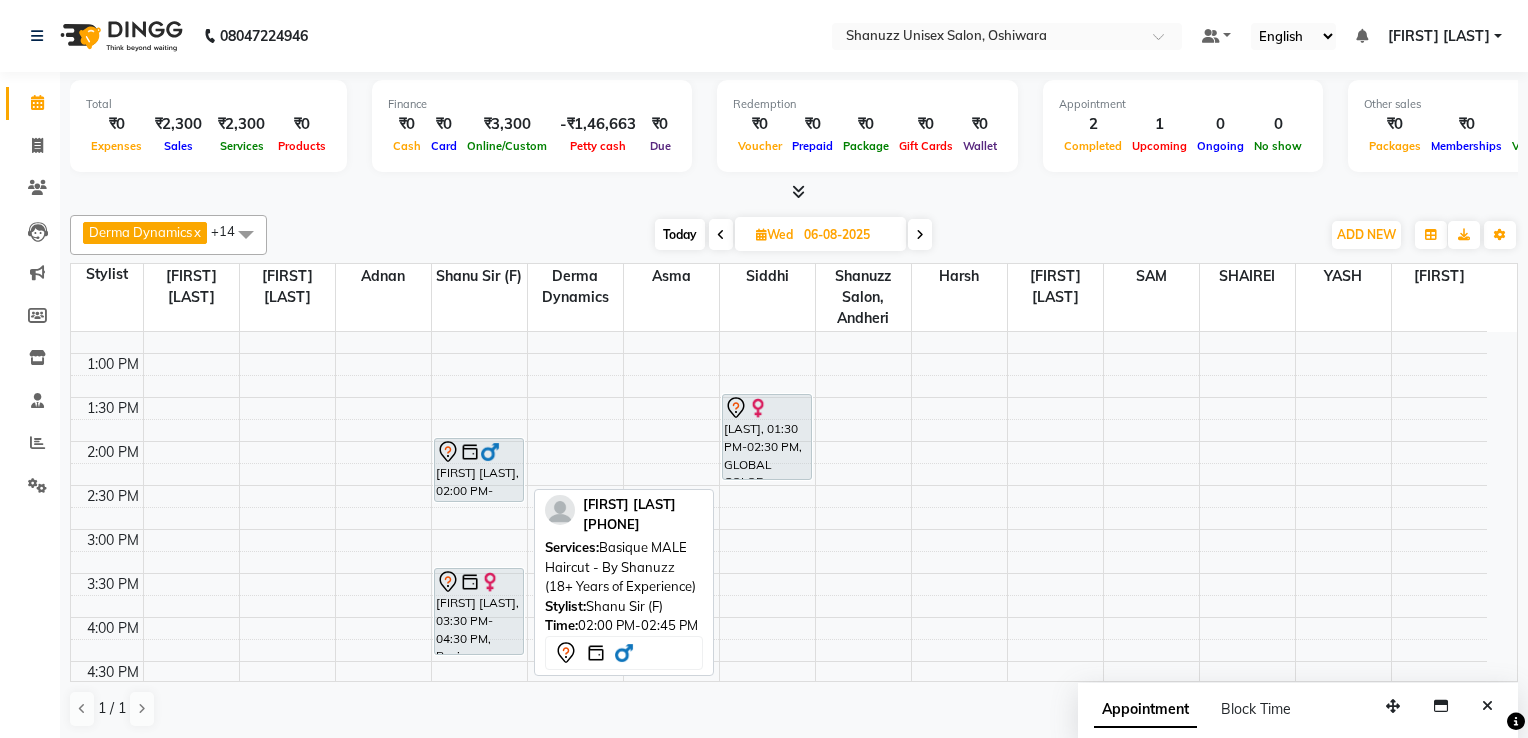 select on "7" 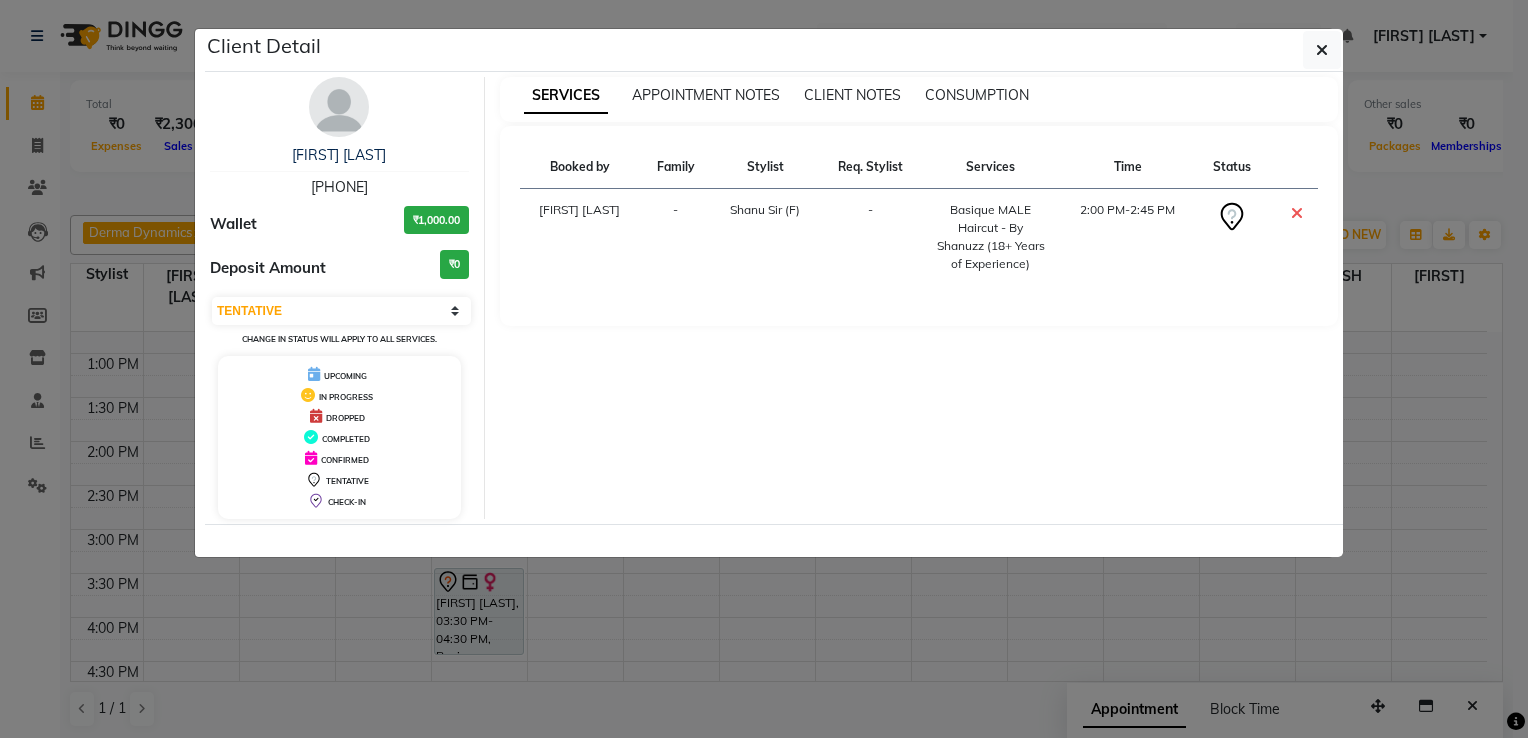 click 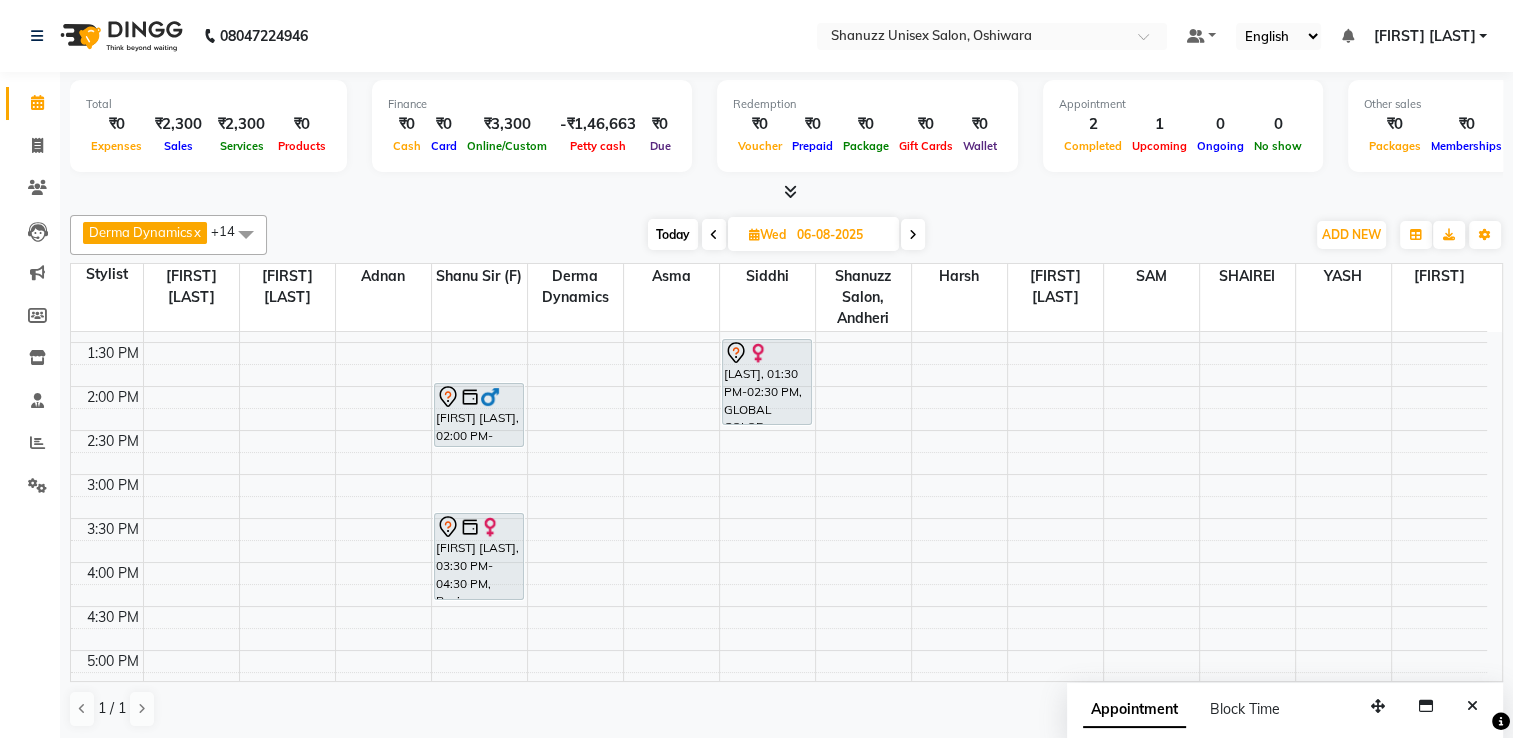 scroll, scrollTop: 383, scrollLeft: 0, axis: vertical 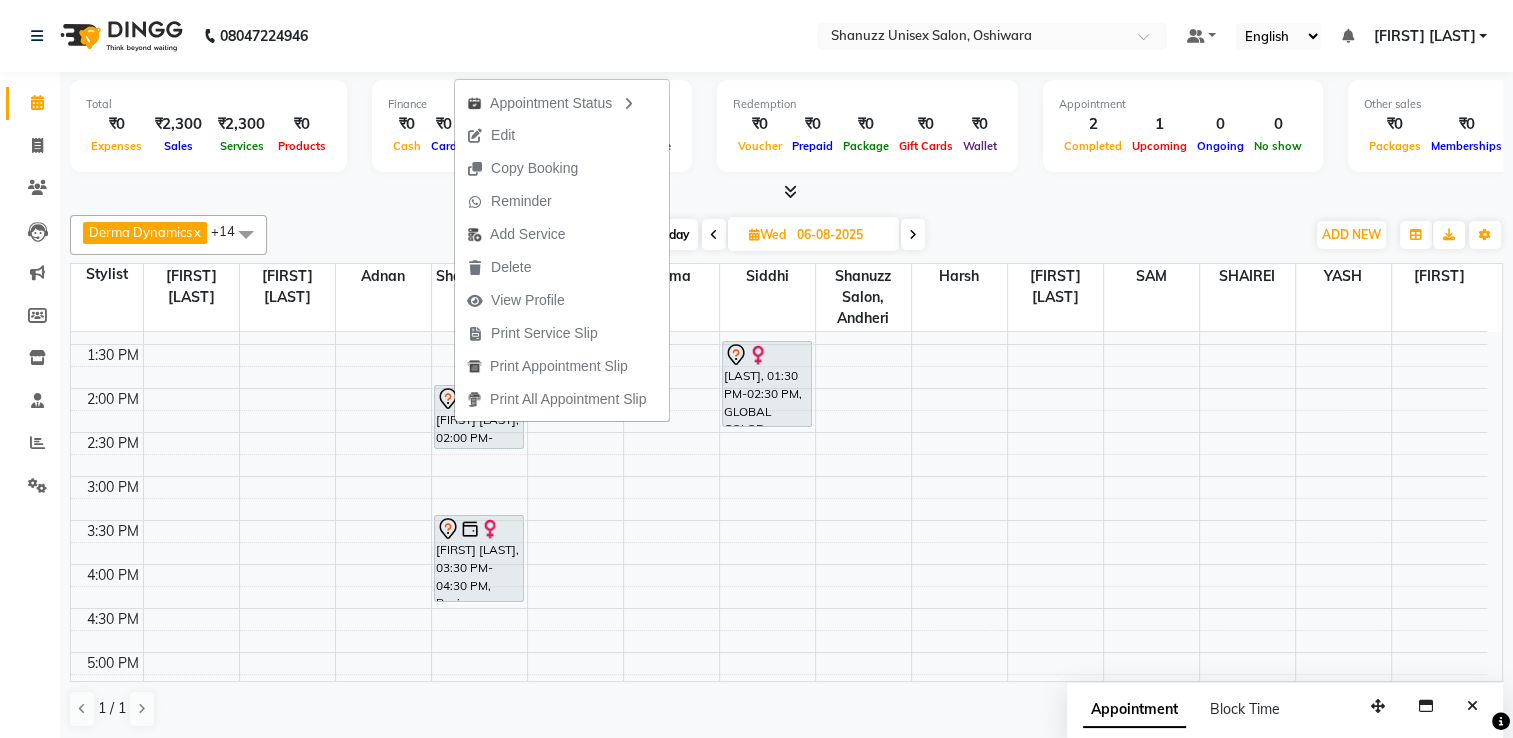 click on "Select Location × Shanuzz Unisex Salon, Oshiwara Default Panel My Panel English ENGLISH Español العربية मराठी हिंदी ગુજરાતી தமிழ் 中文 Notifications nothing to show [FIRST] [LAST] Manage Profile Change Password Sign out  Version:3.15.11" 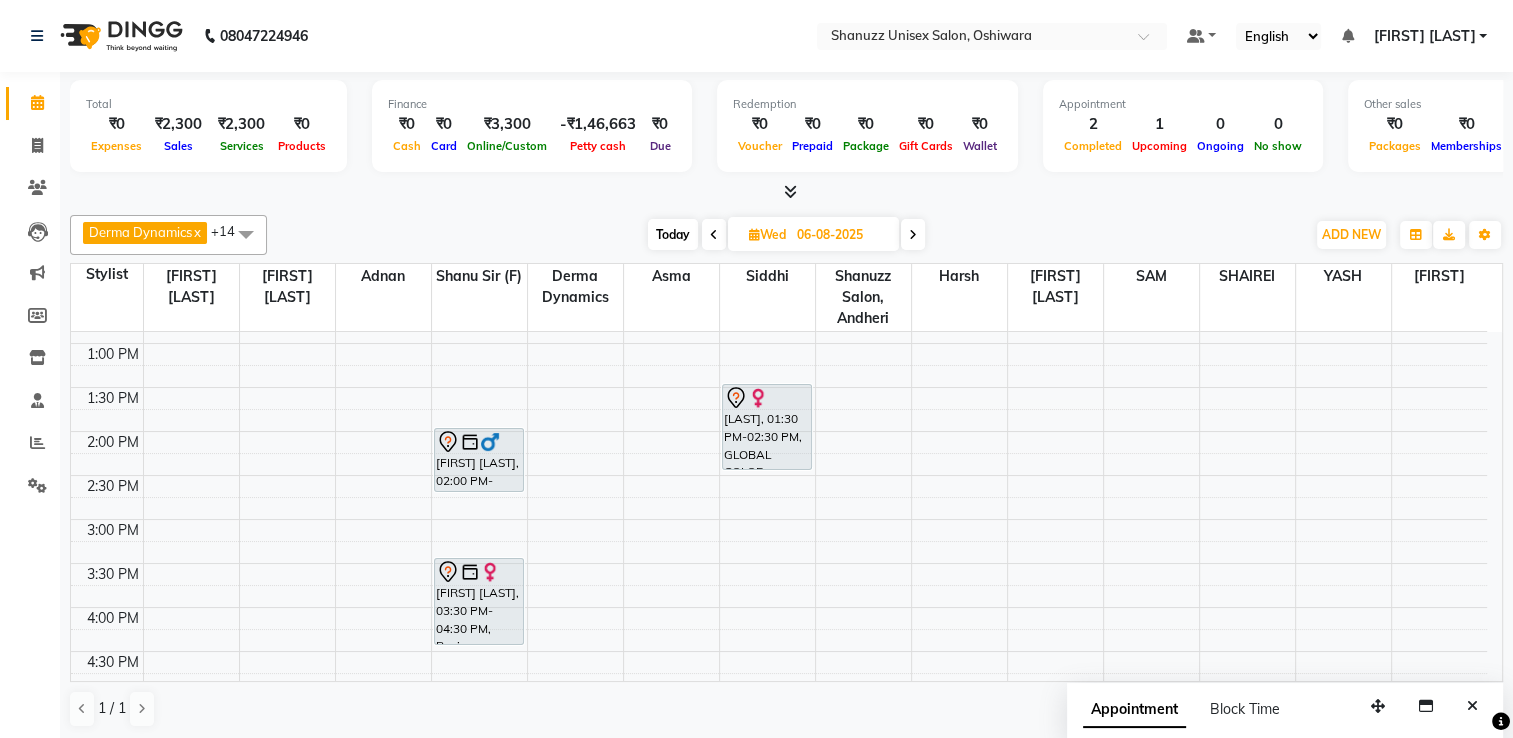 scroll, scrollTop: 346, scrollLeft: 0, axis: vertical 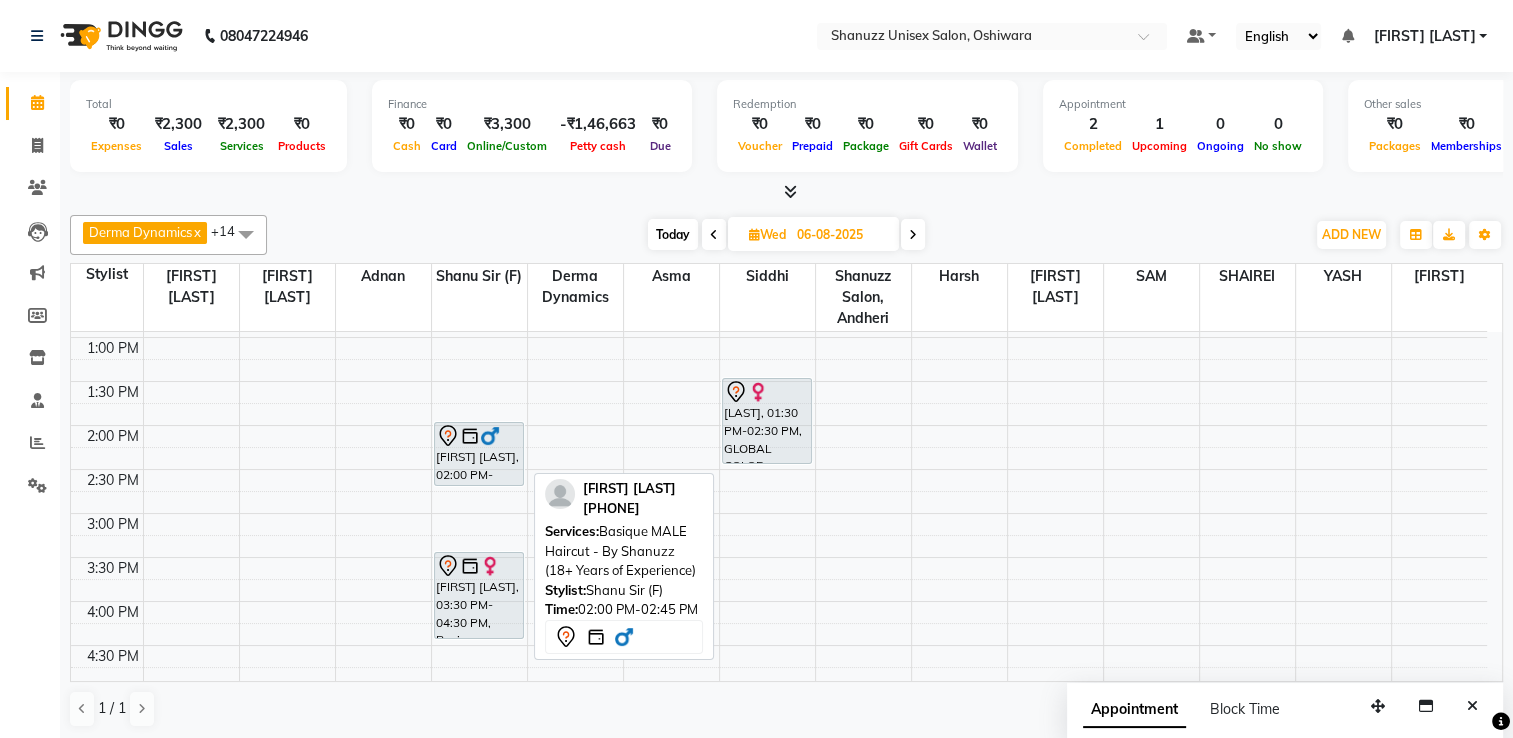 click on "[FIRST] [LAST], 02:00 PM-02:45 PM, Basique MALE Haircut - By Shanuzz (18+ Years of Experience)" at bounding box center (479, 454) 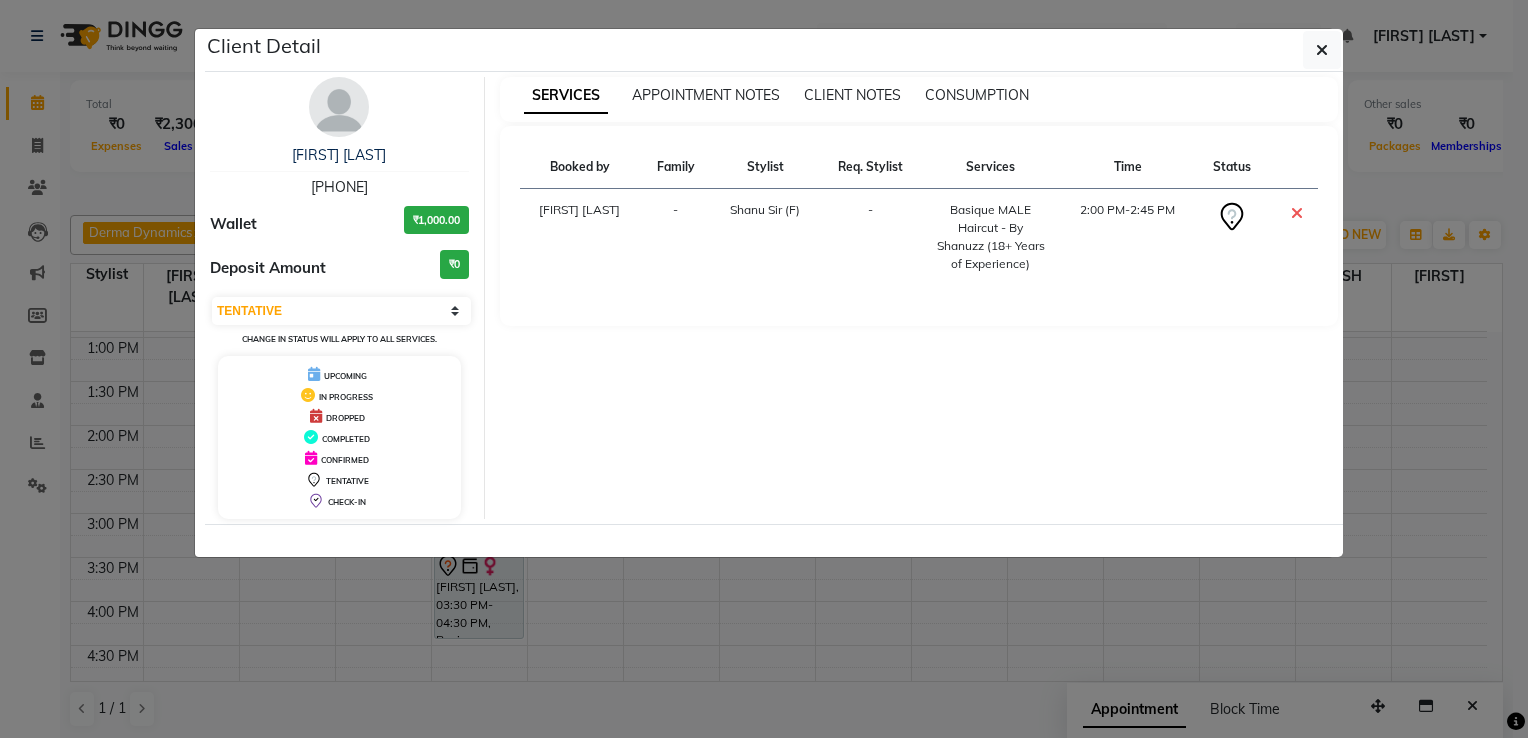 click on "-" at bounding box center (870, 237) 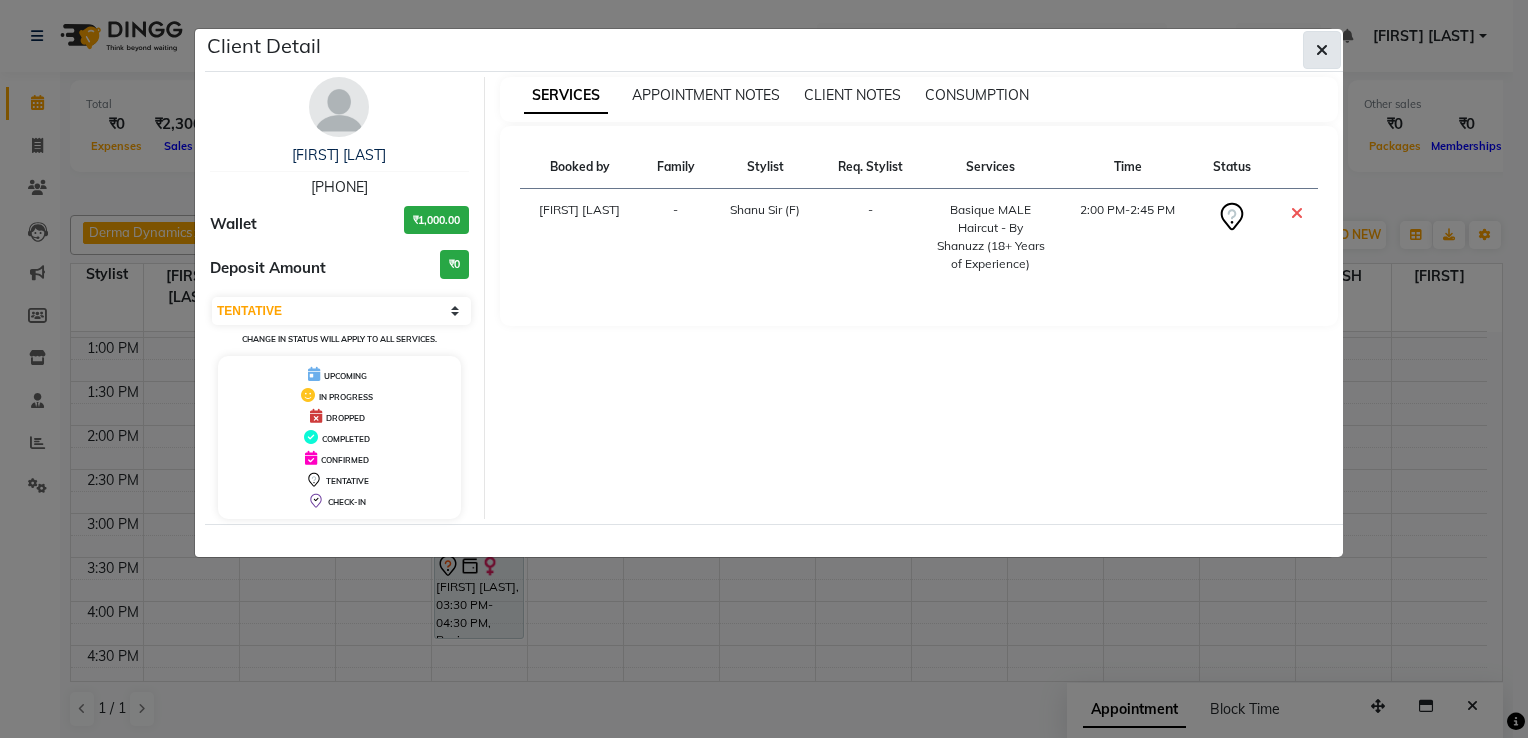 click 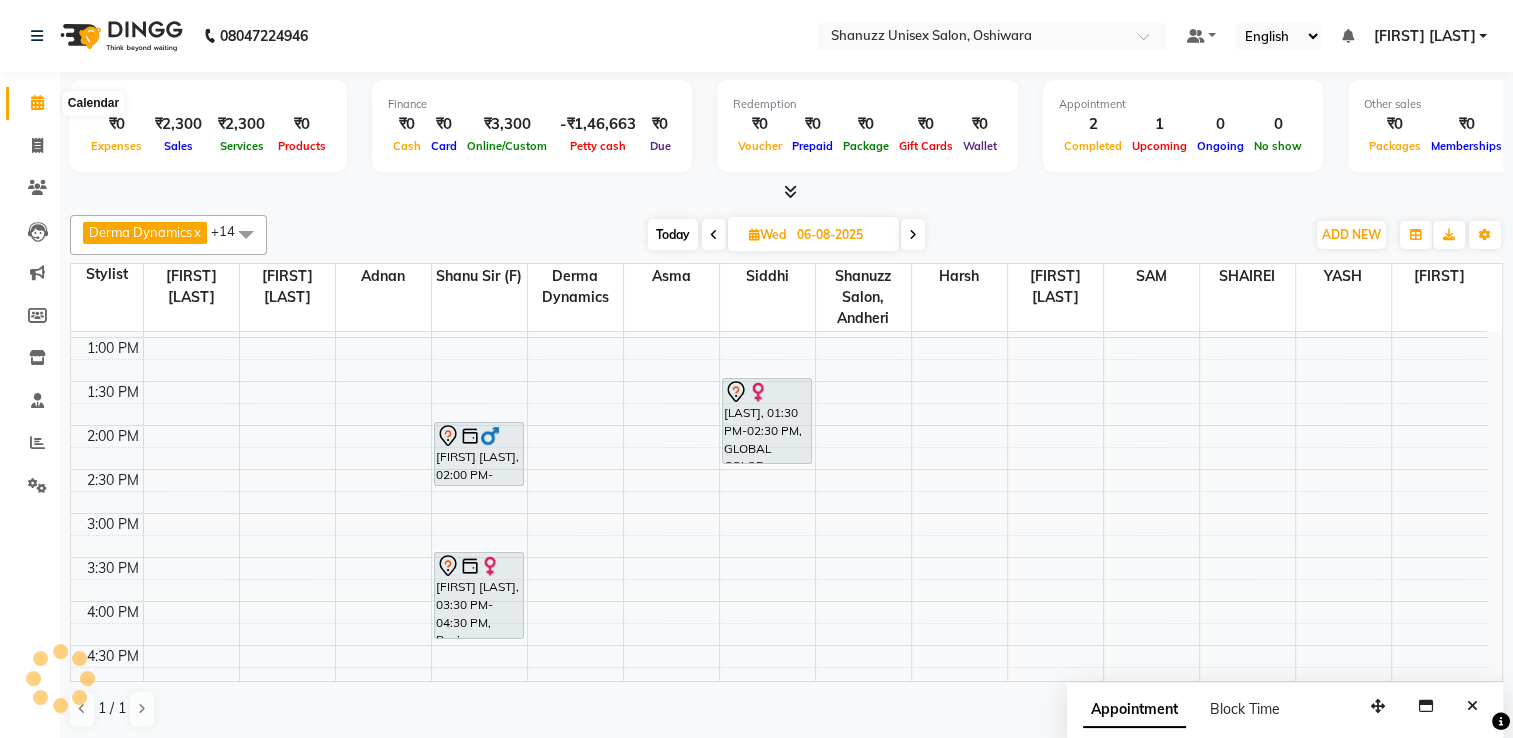 click 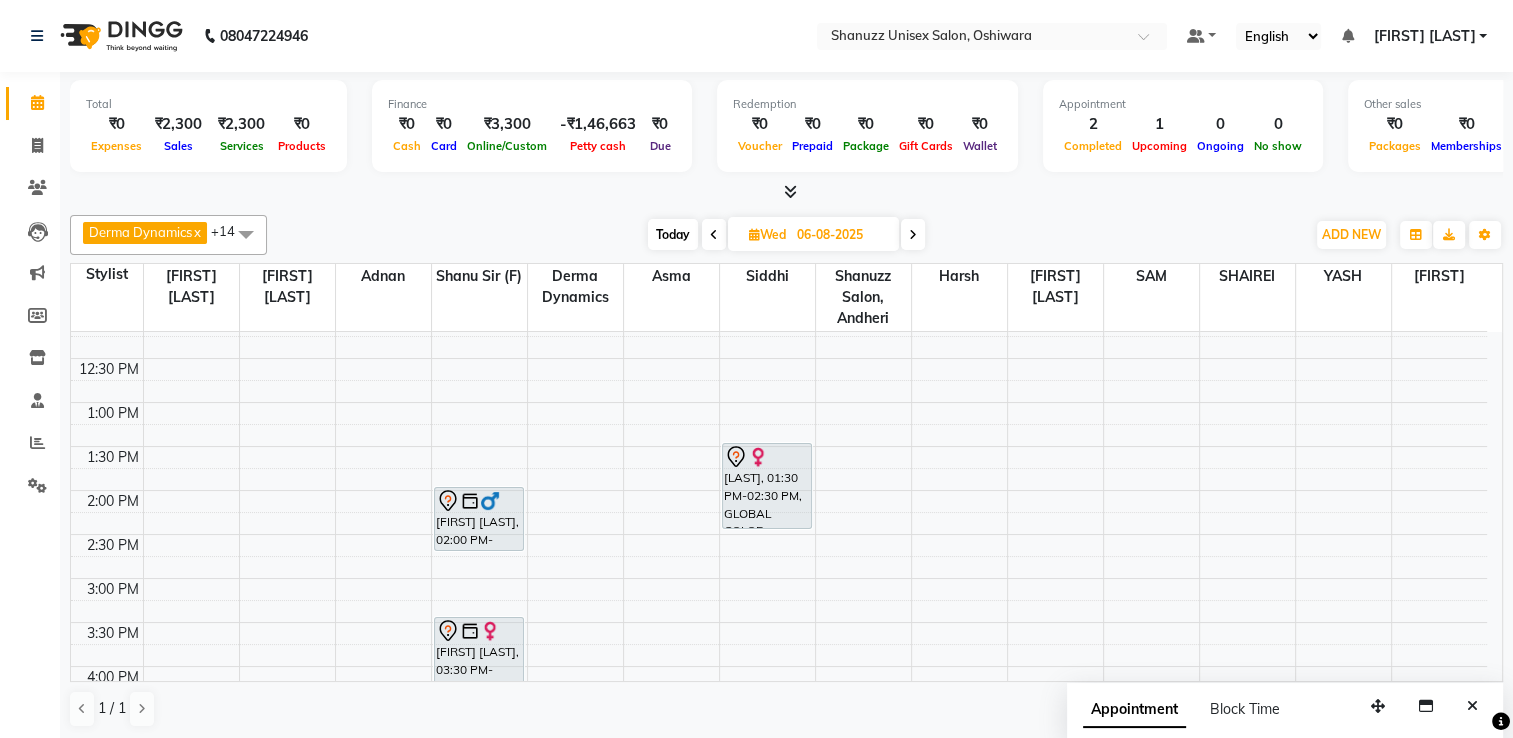 scroll, scrollTop: 280, scrollLeft: 0, axis: vertical 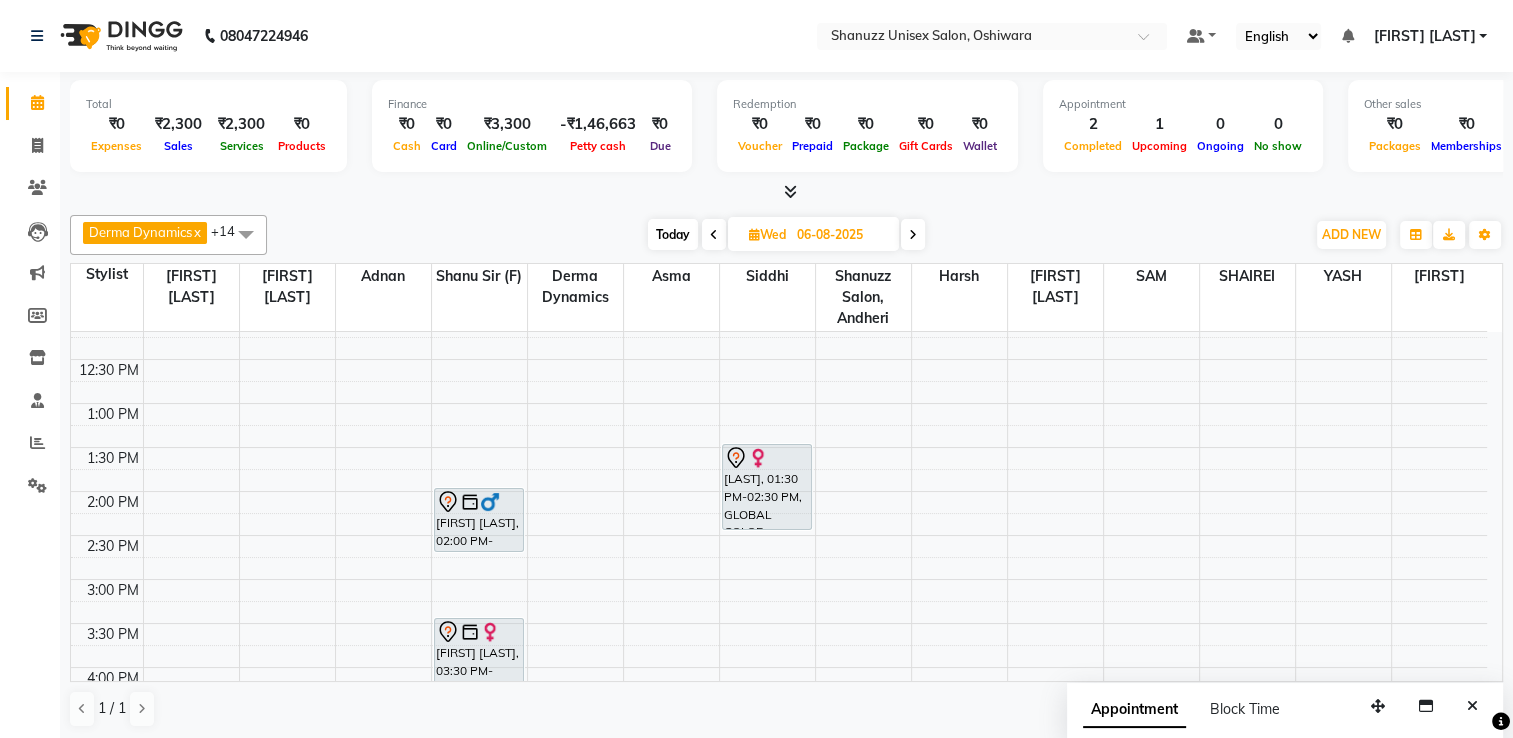 click on "06-08-2025" at bounding box center (841, 235) 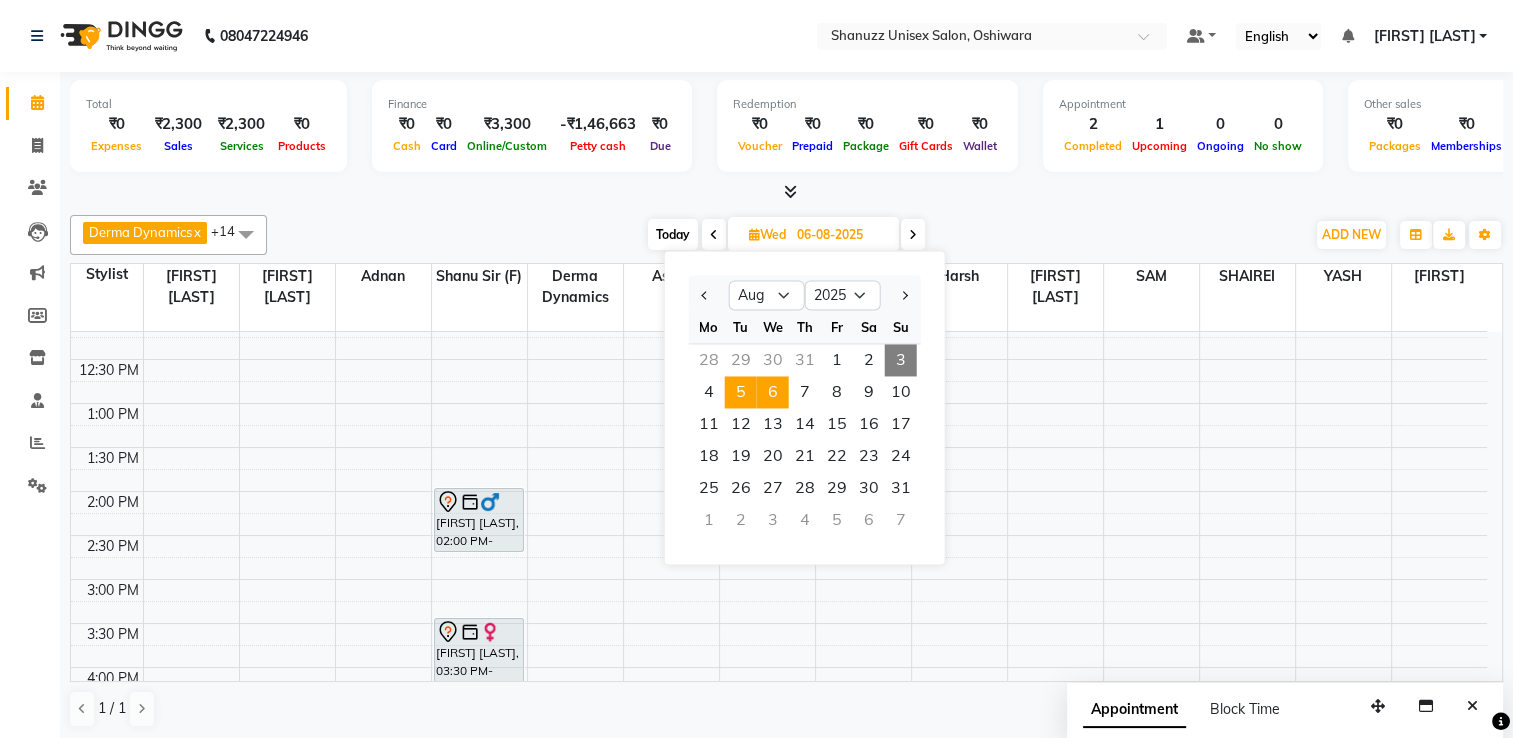 click on "5" at bounding box center (741, 392) 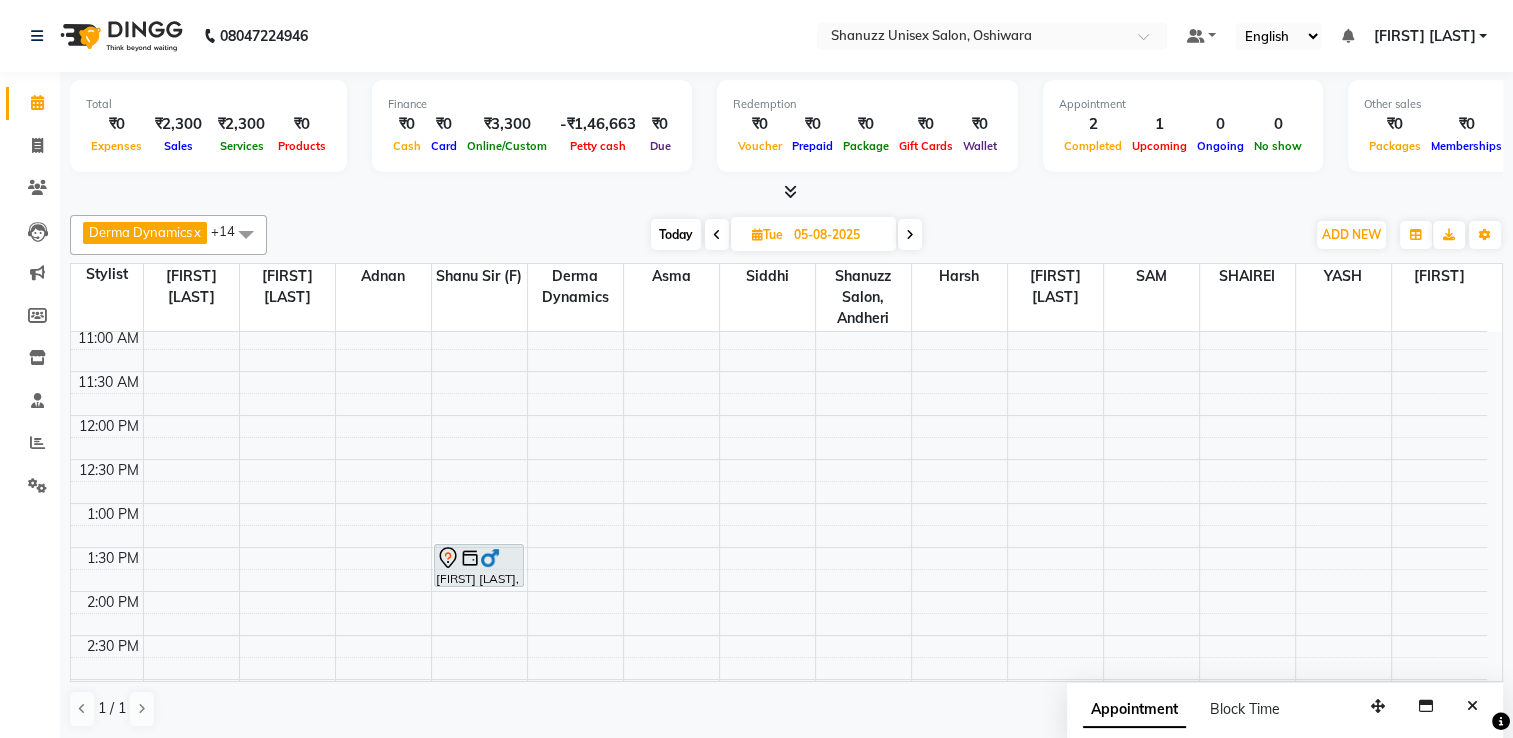 scroll, scrollTop: 204, scrollLeft: 0, axis: vertical 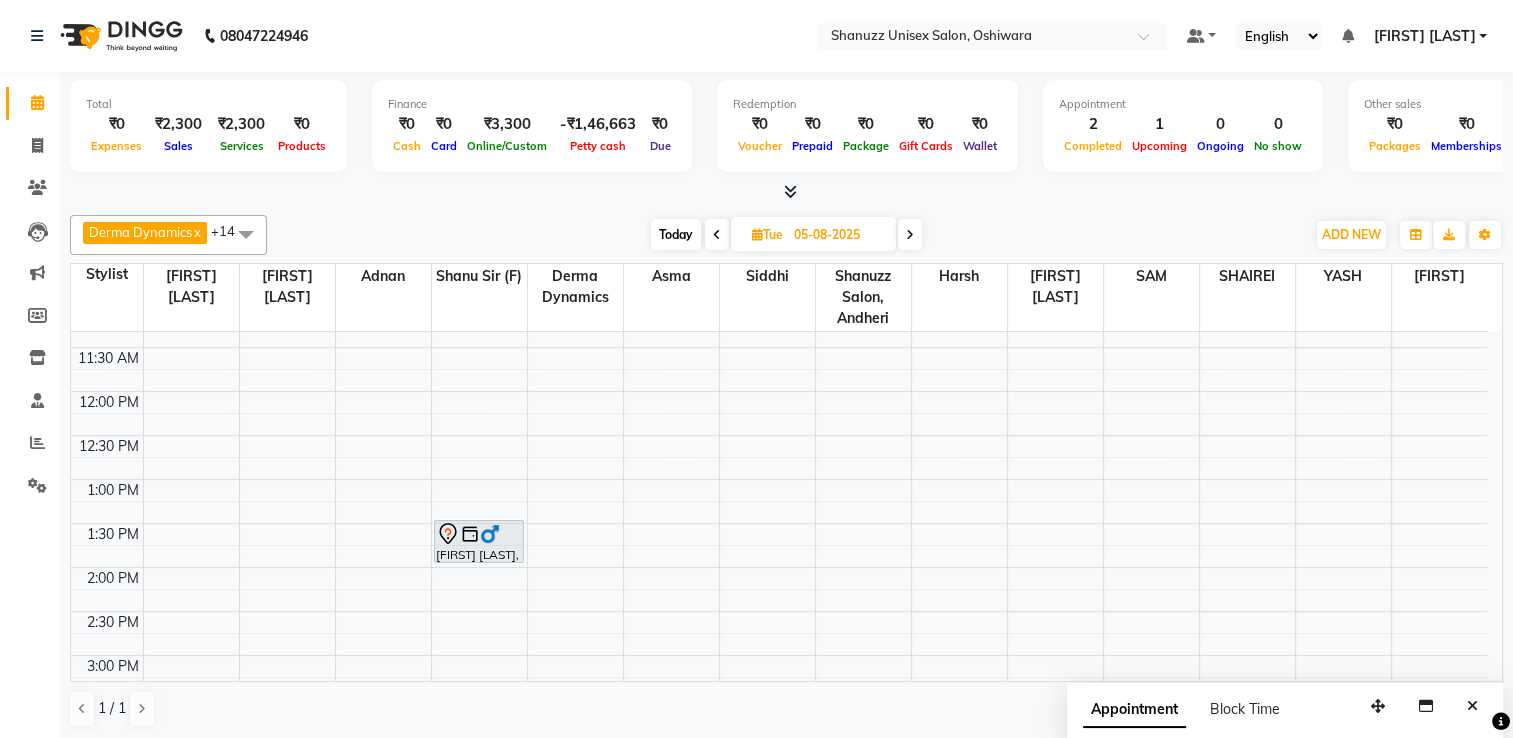 click on "05-08-2025" at bounding box center [838, 235] 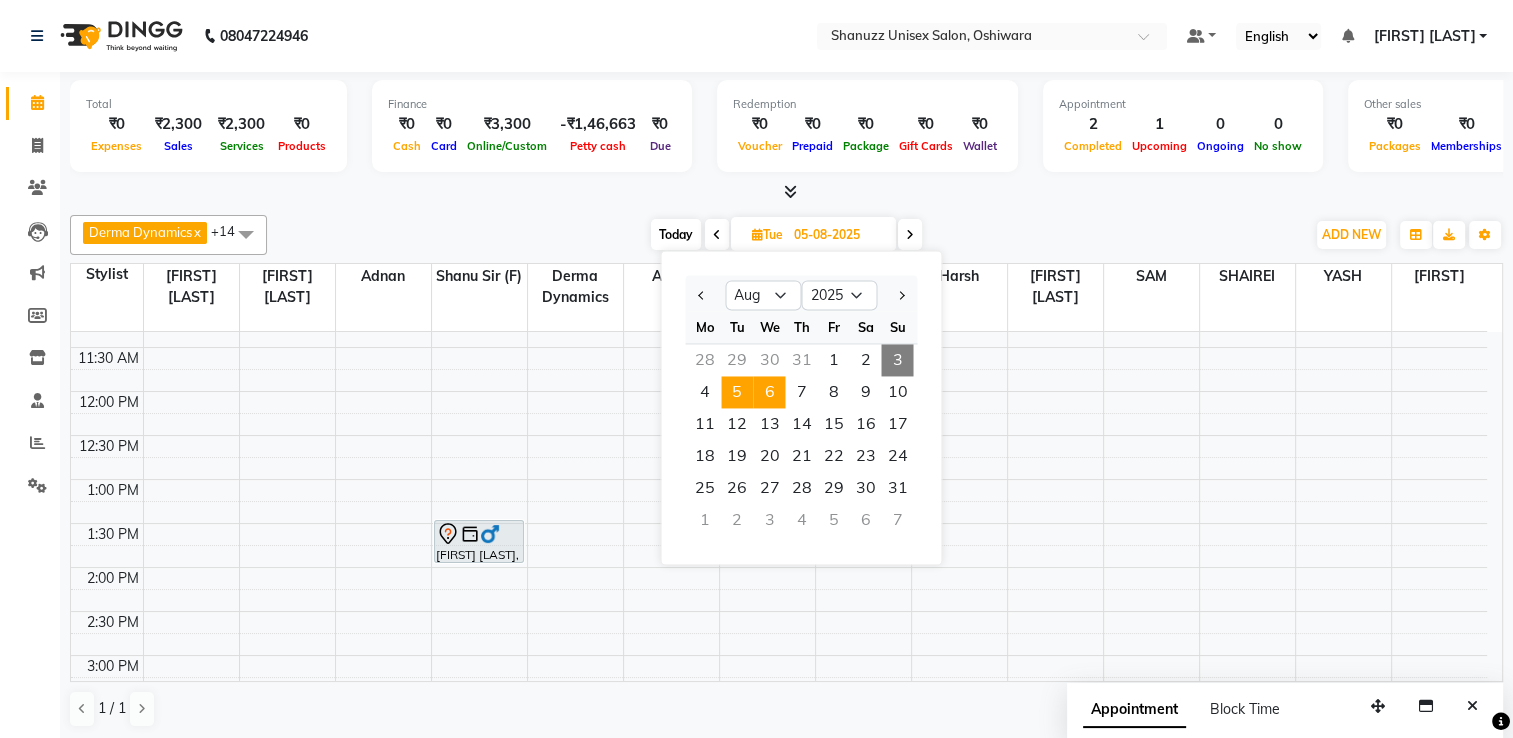 click on "6" at bounding box center (769, 392) 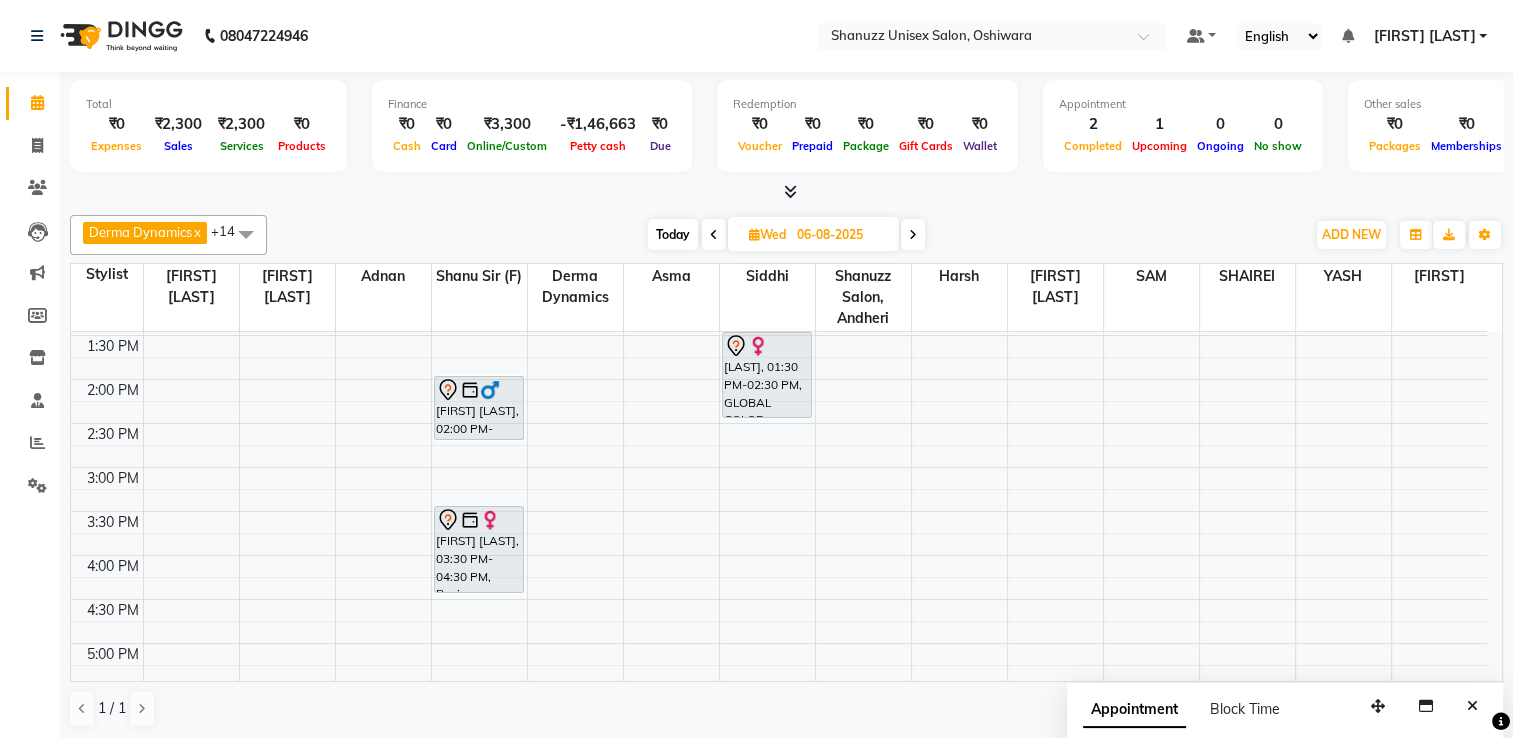 scroll, scrollTop: 308, scrollLeft: 0, axis: vertical 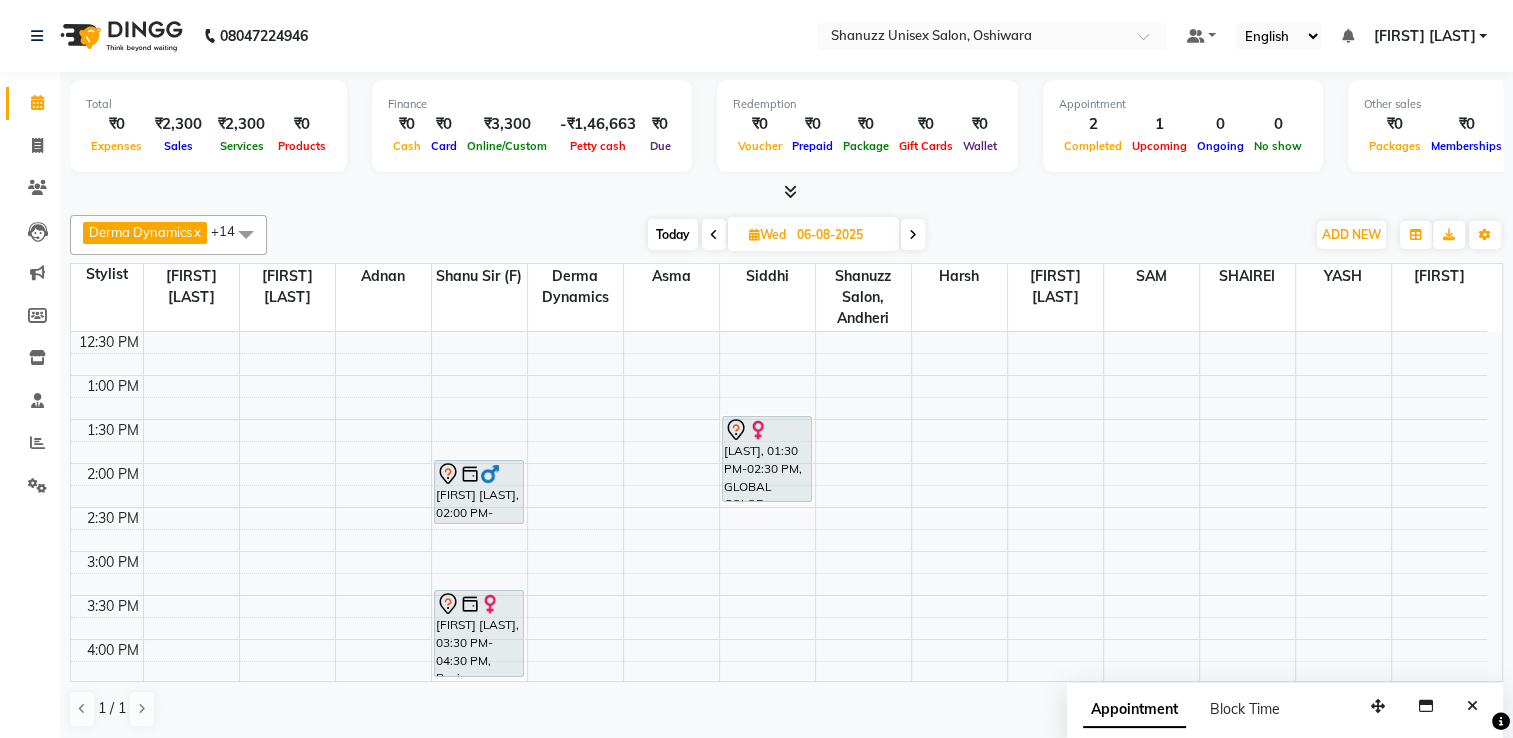 click on "06-08-2025" at bounding box center (841, 235) 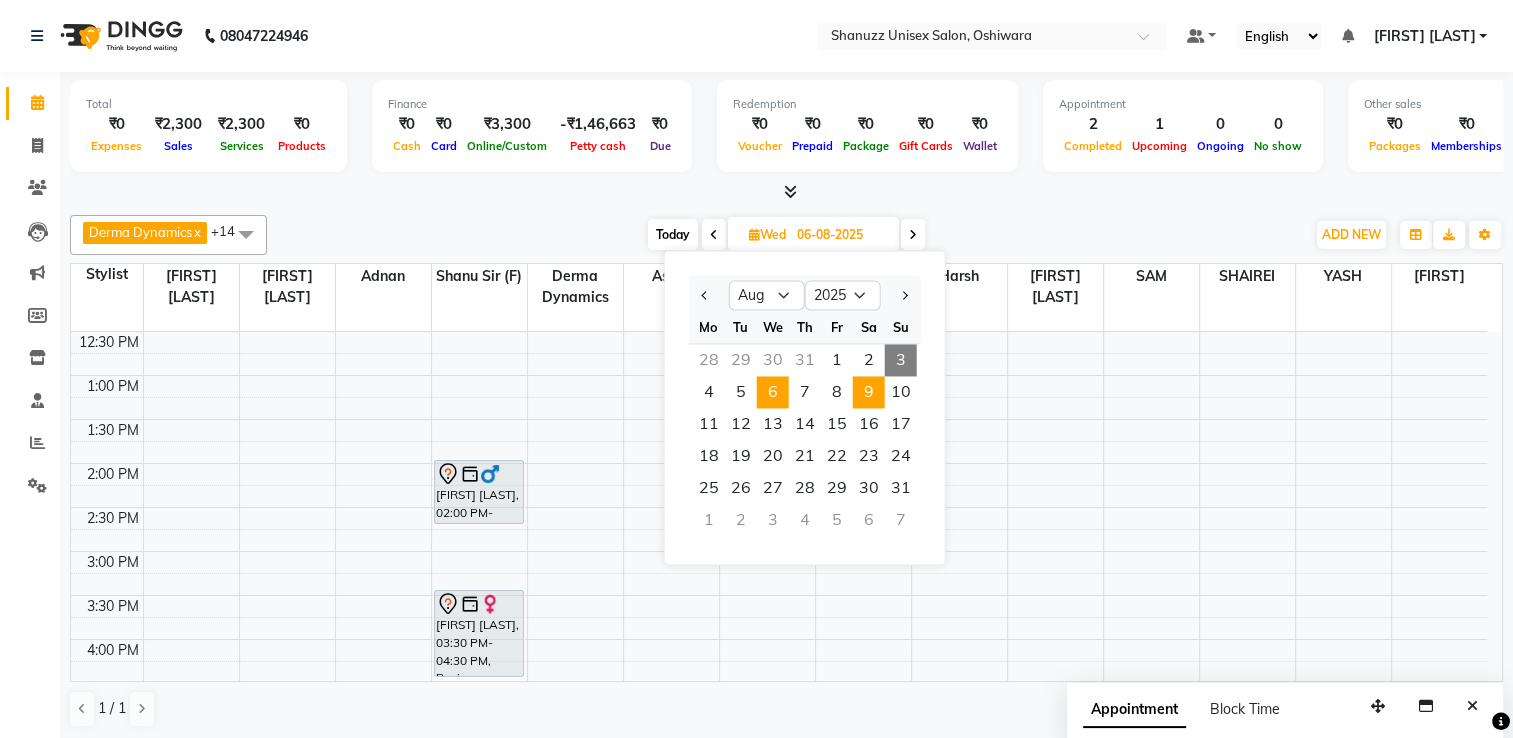 click on "9" at bounding box center [869, 392] 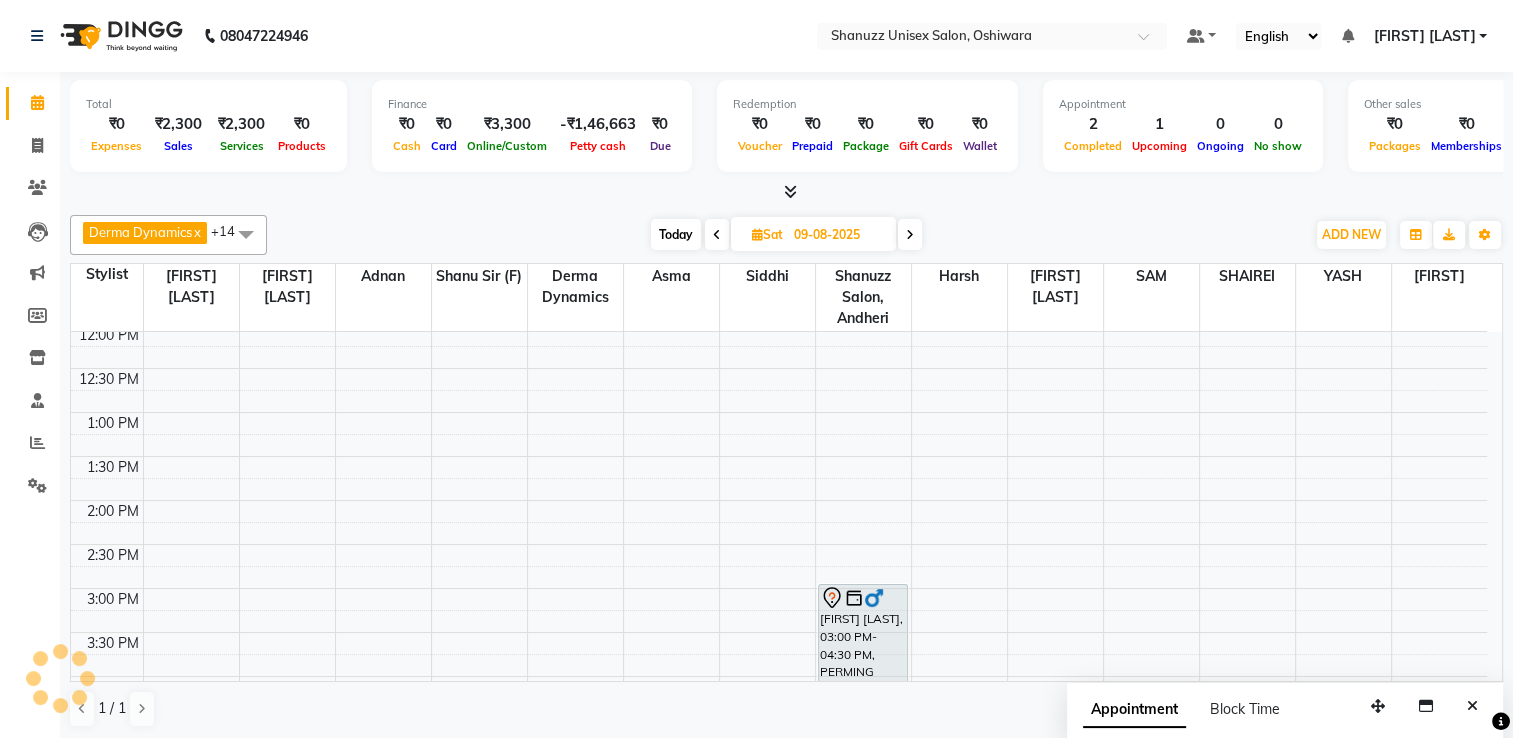 scroll, scrollTop: 270, scrollLeft: 0, axis: vertical 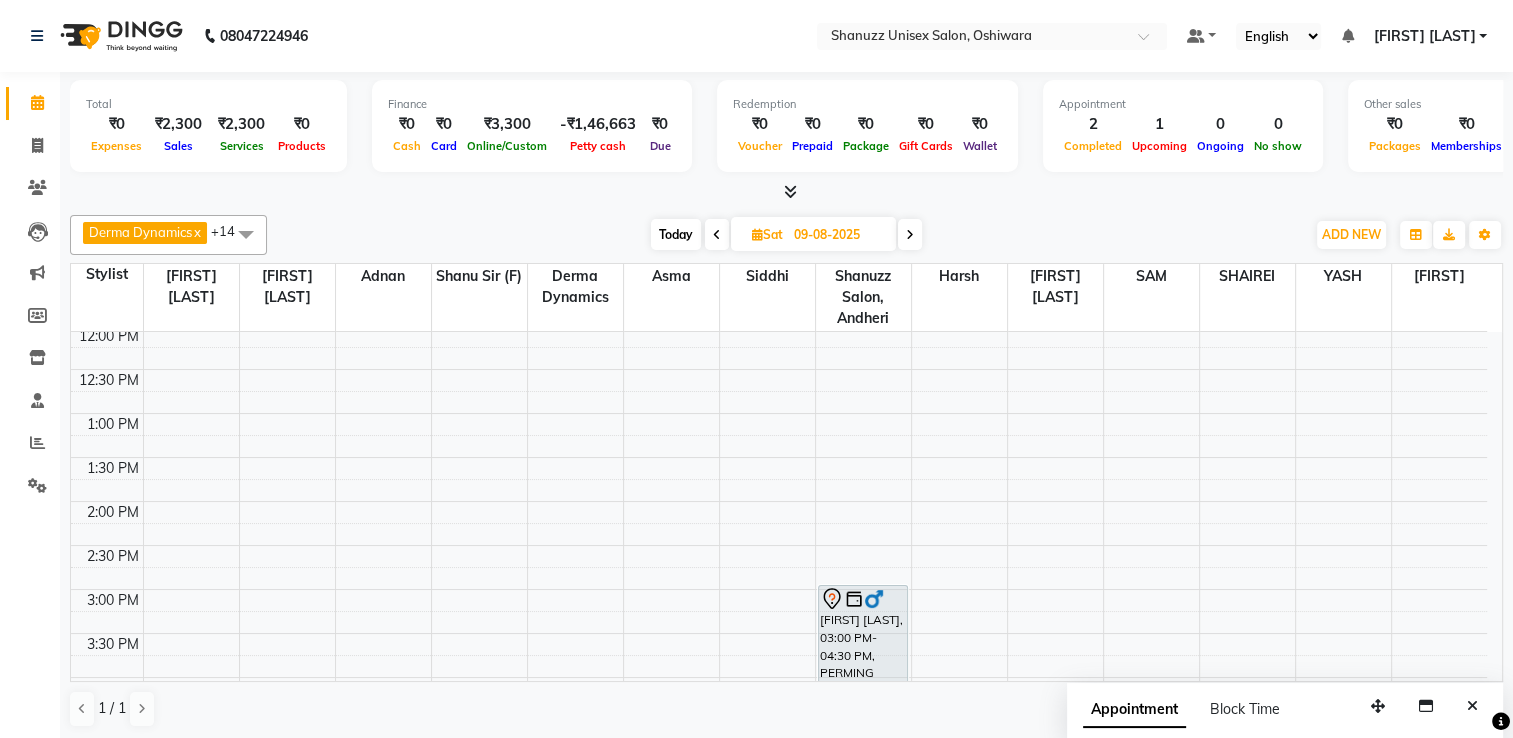 click on "09-08-2025" at bounding box center (838, 235) 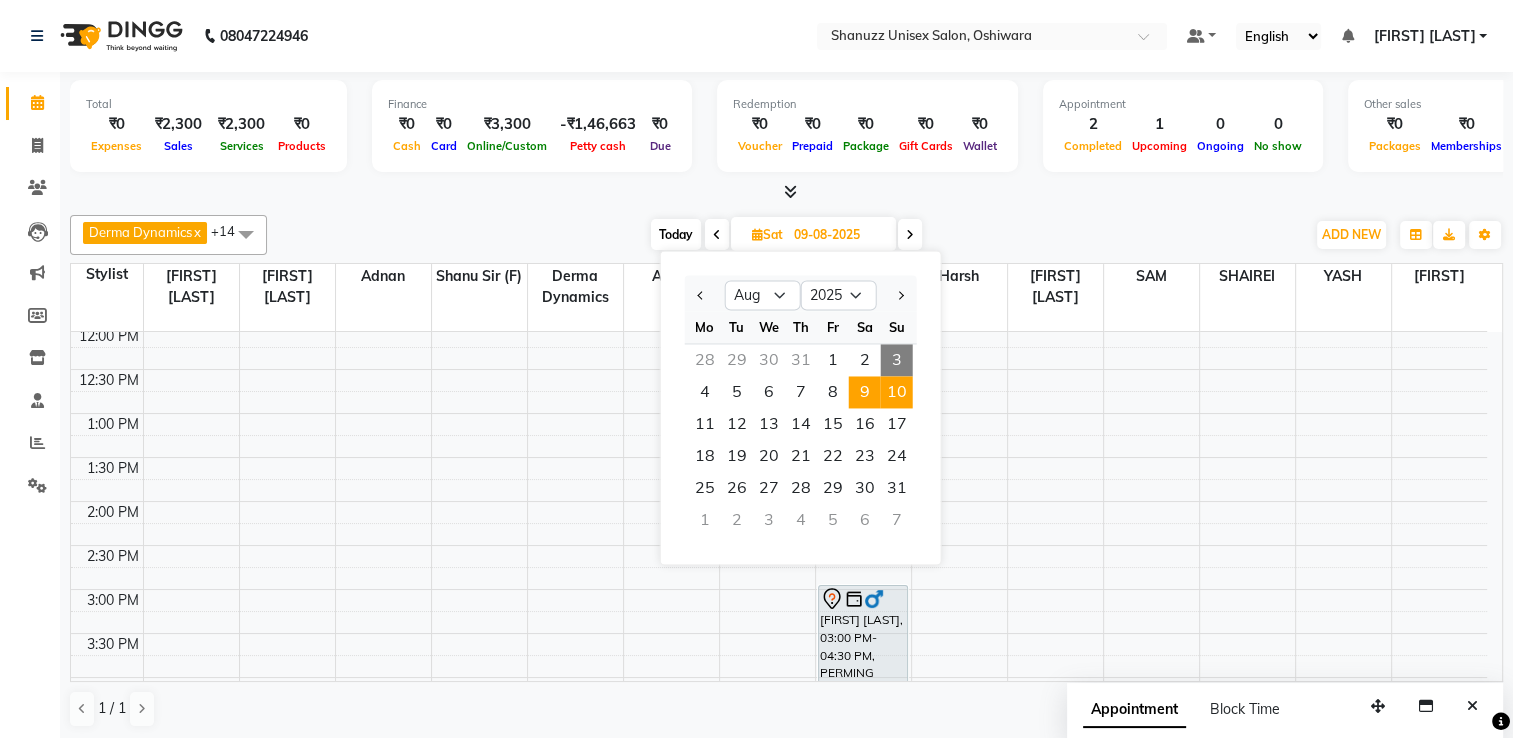click on "10" at bounding box center [897, 392] 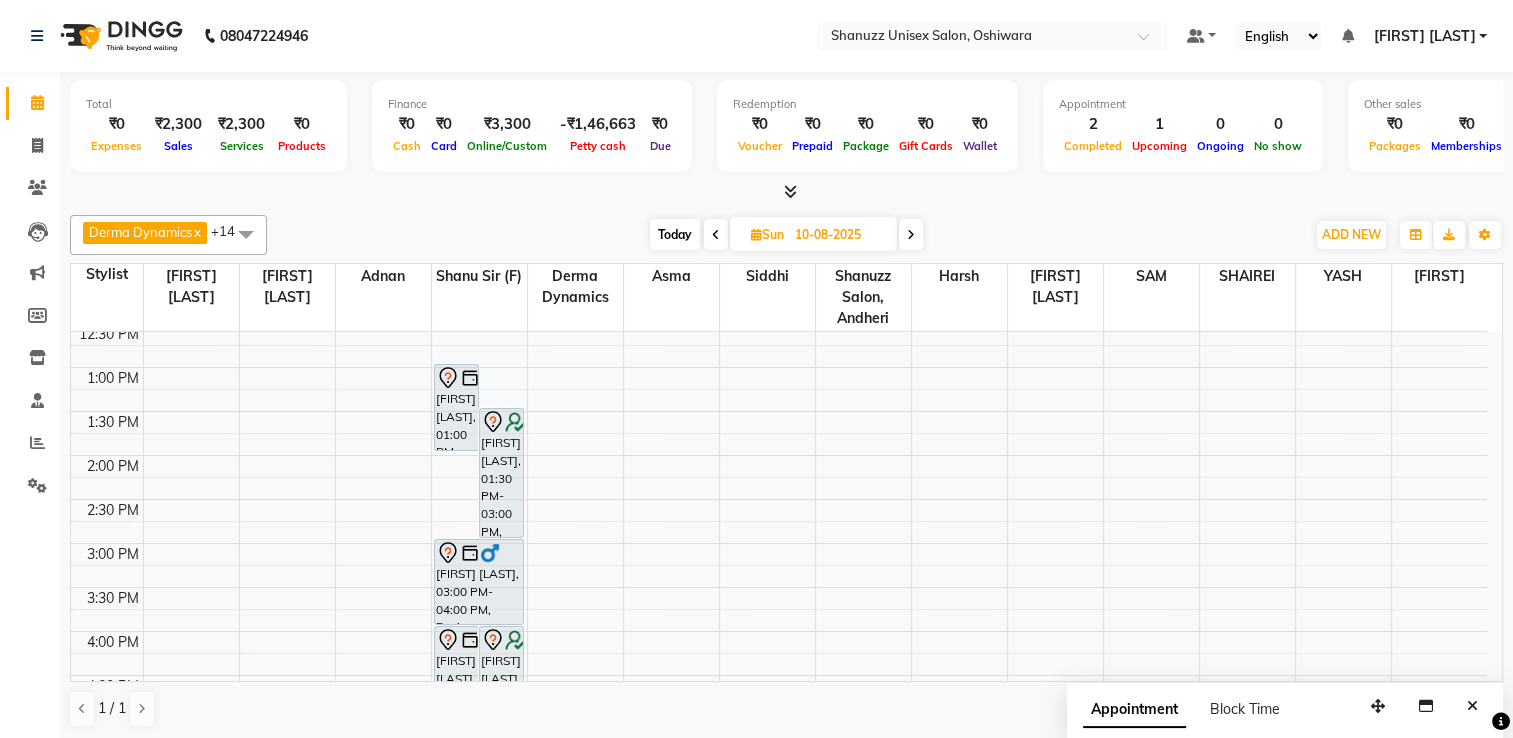 scroll, scrollTop: 291, scrollLeft: 0, axis: vertical 